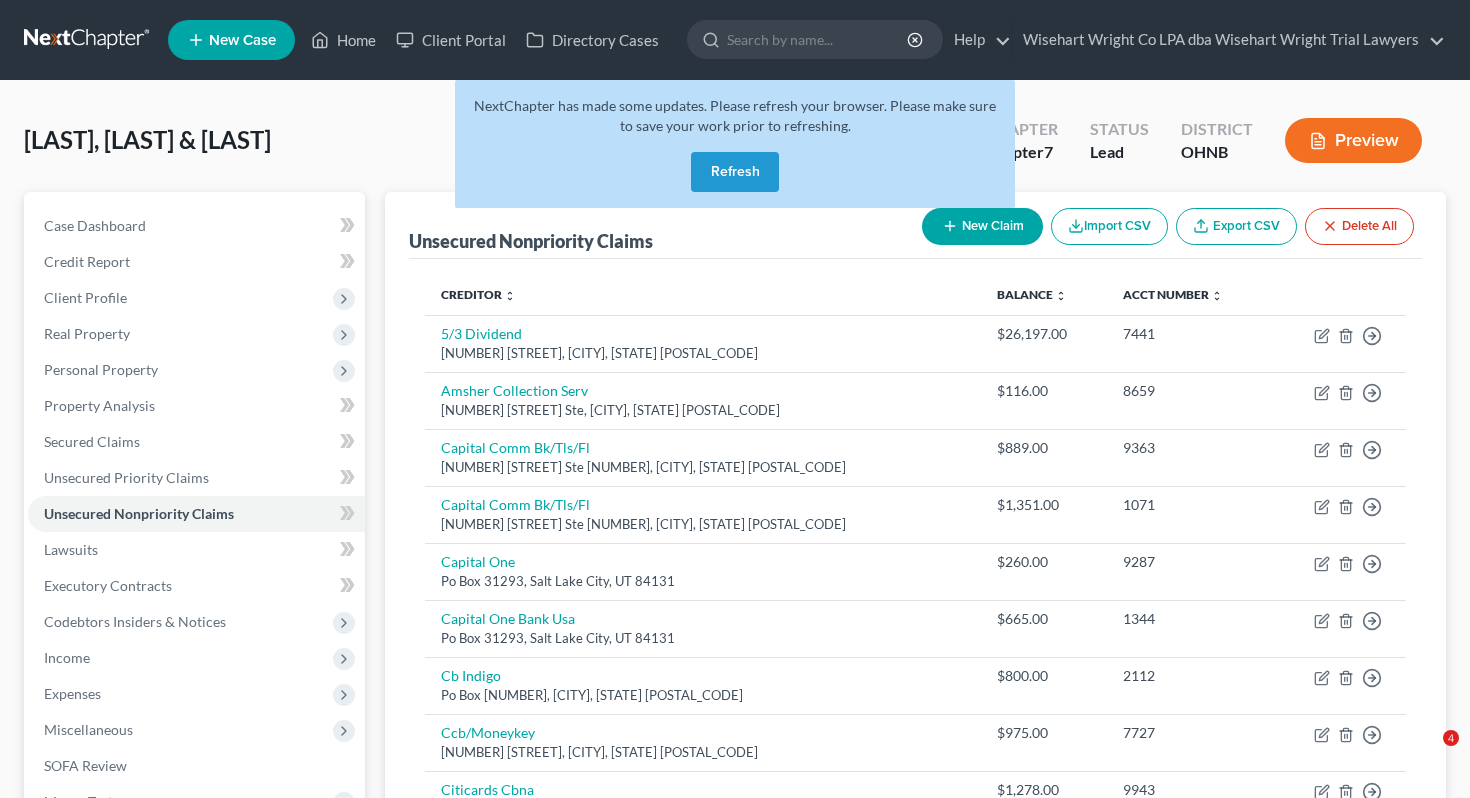 scroll, scrollTop: 0, scrollLeft: 0, axis: both 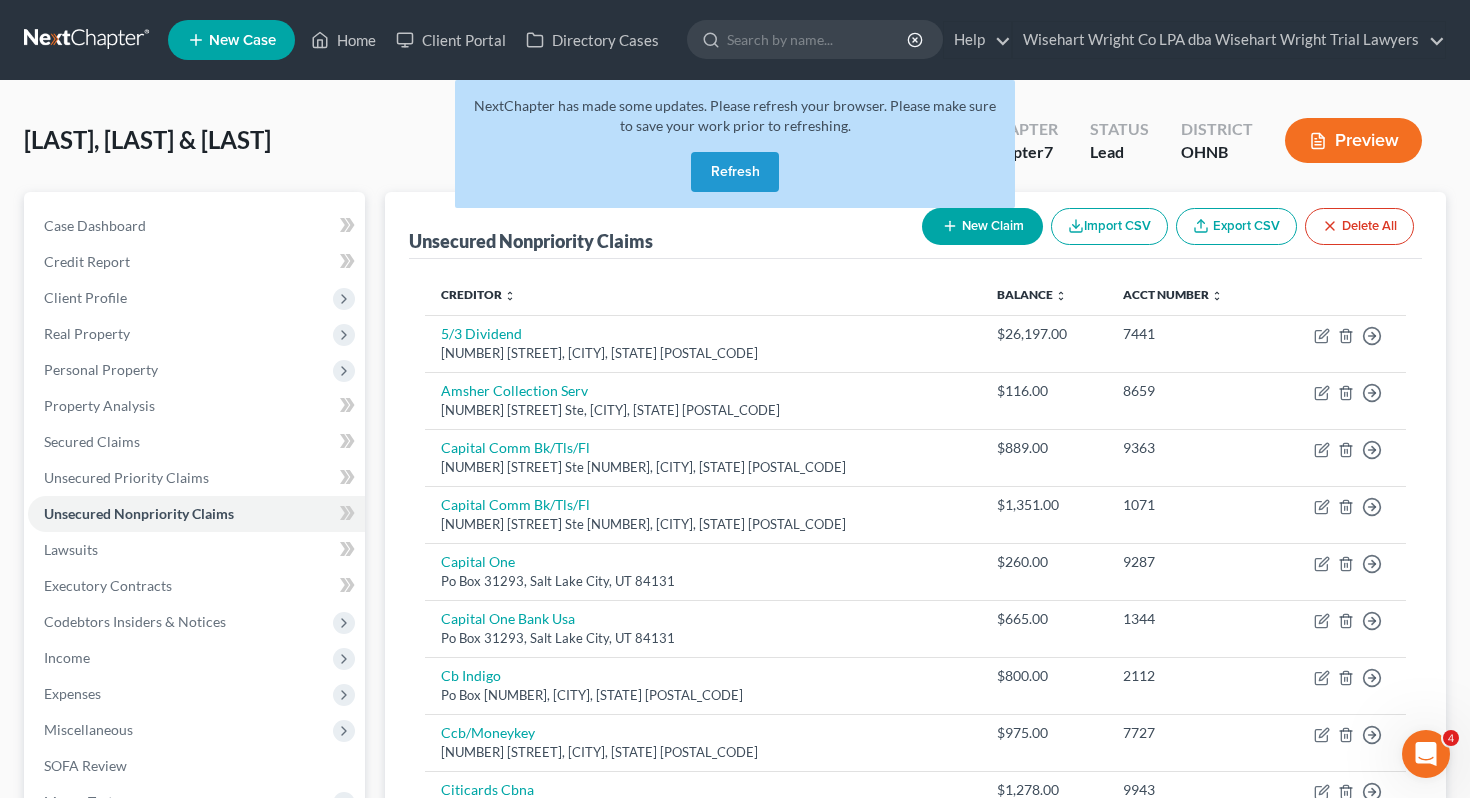 click on "Refresh" at bounding box center [735, 172] 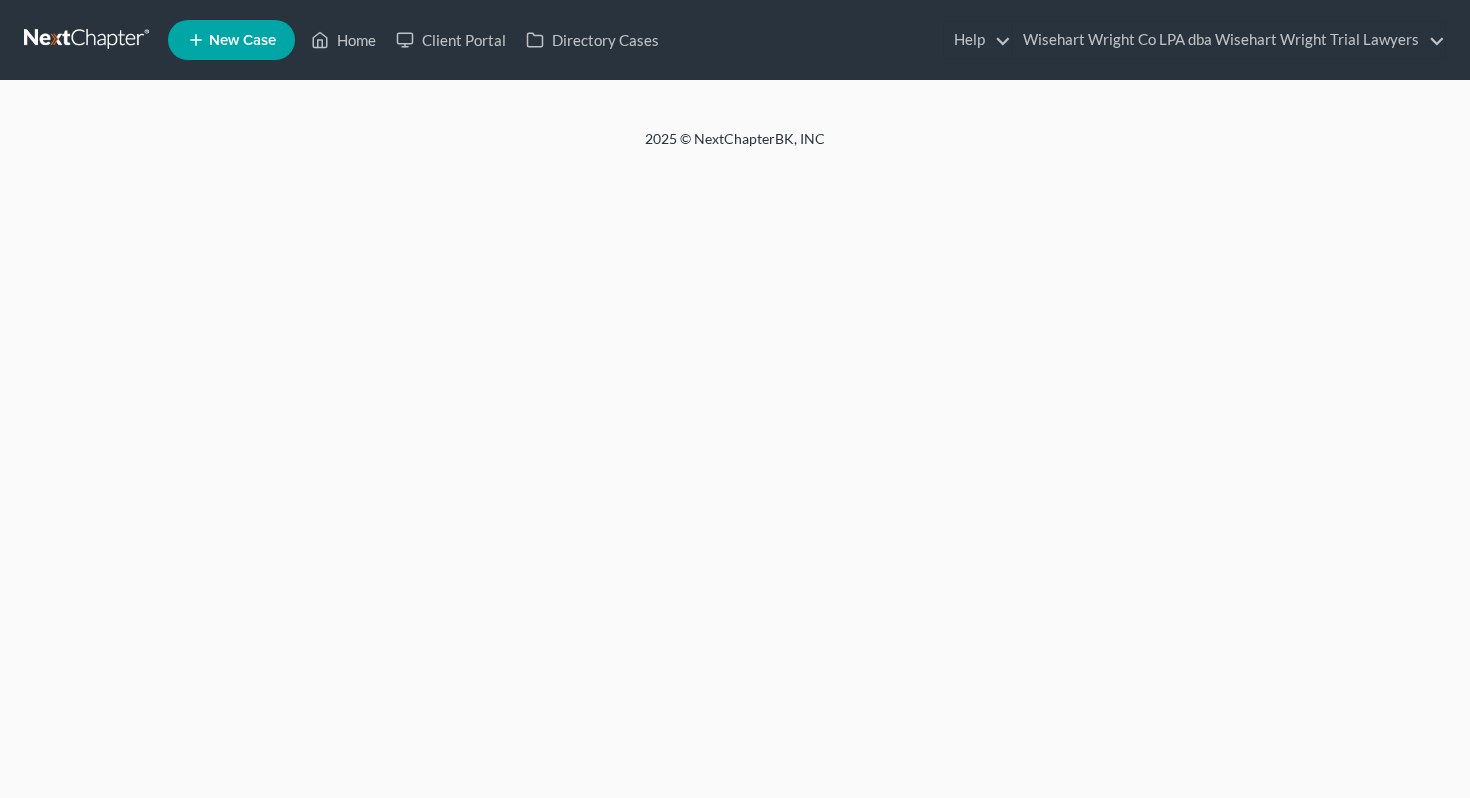scroll, scrollTop: 0, scrollLeft: 0, axis: both 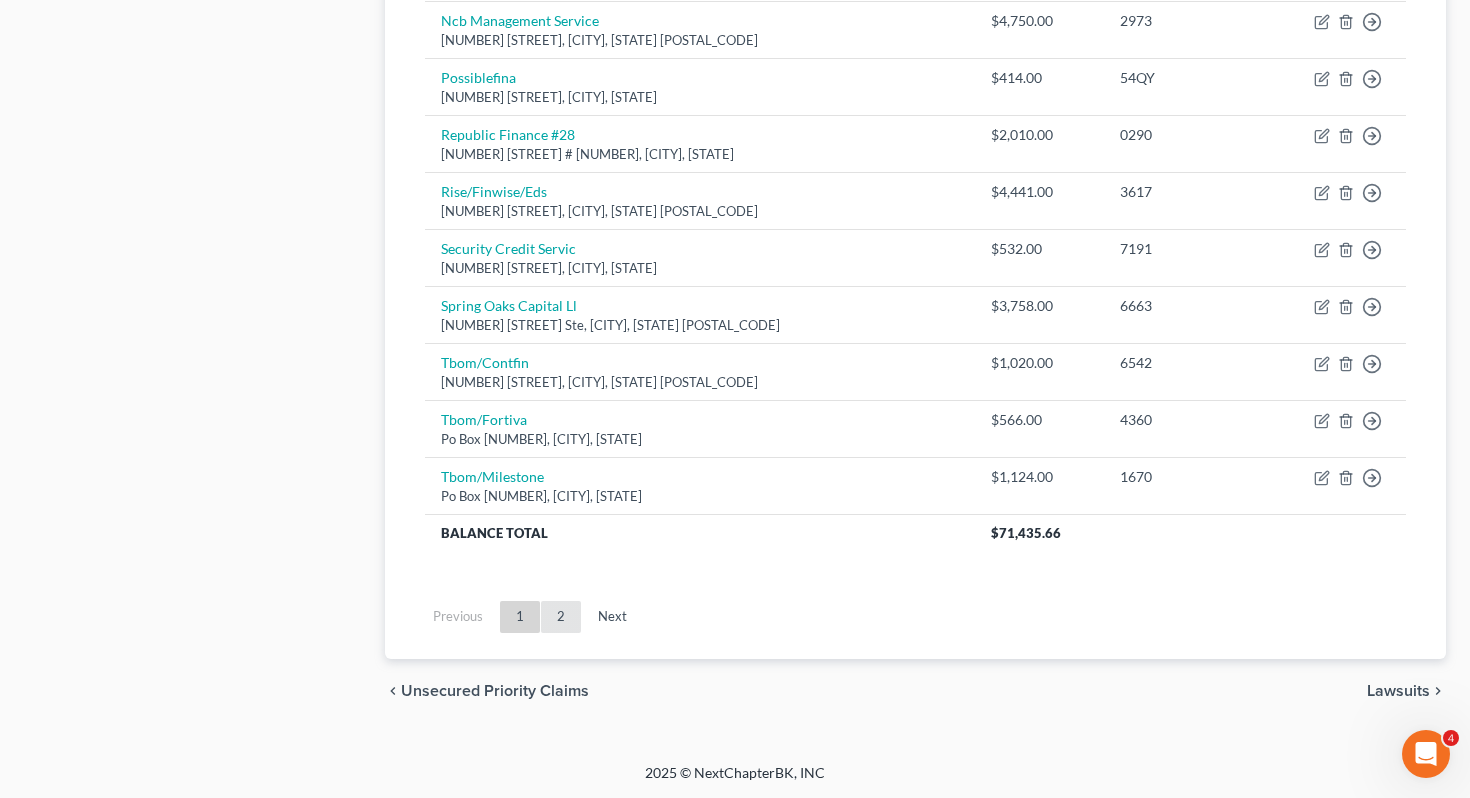 click on "2" at bounding box center (561, 617) 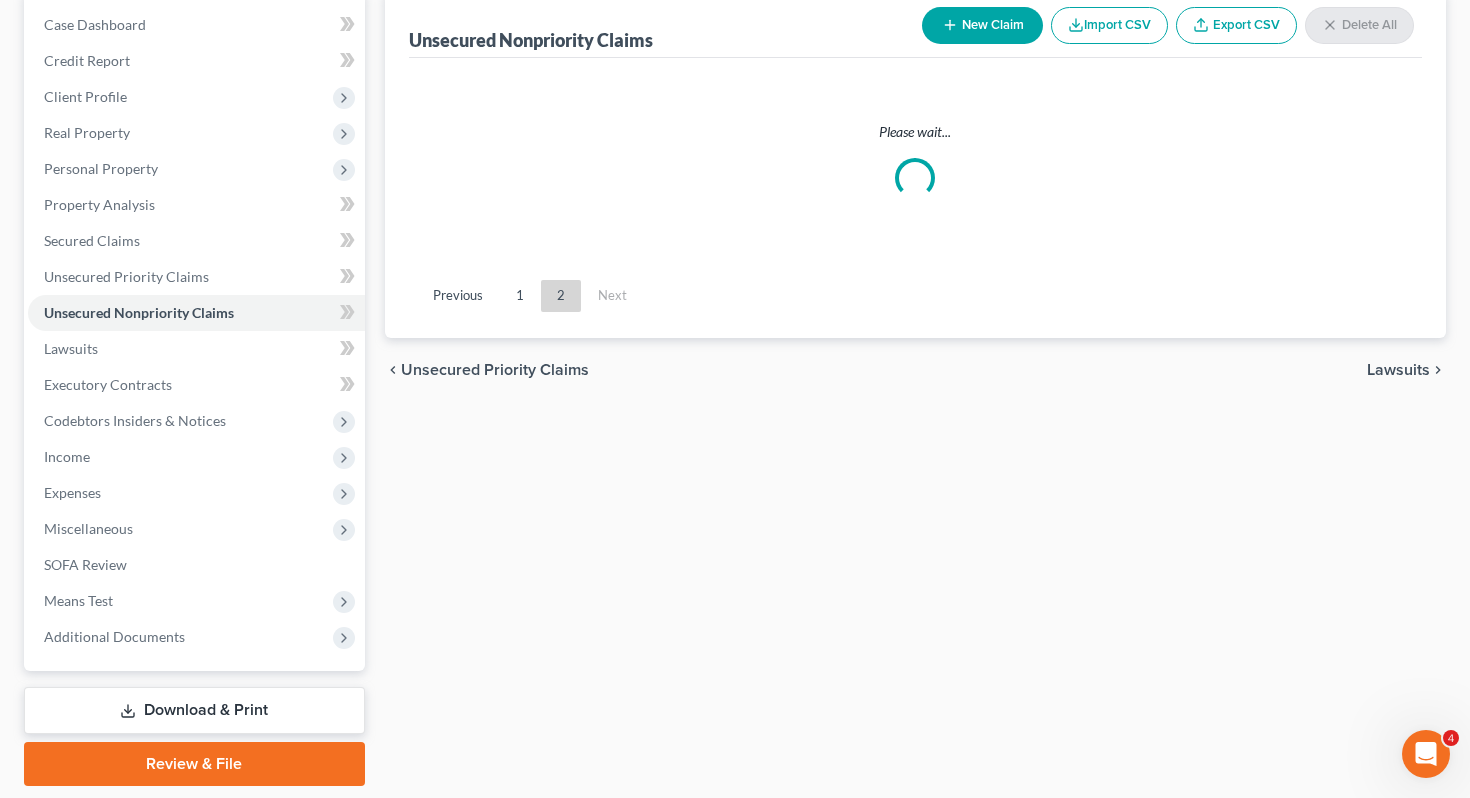 scroll, scrollTop: 0, scrollLeft: 0, axis: both 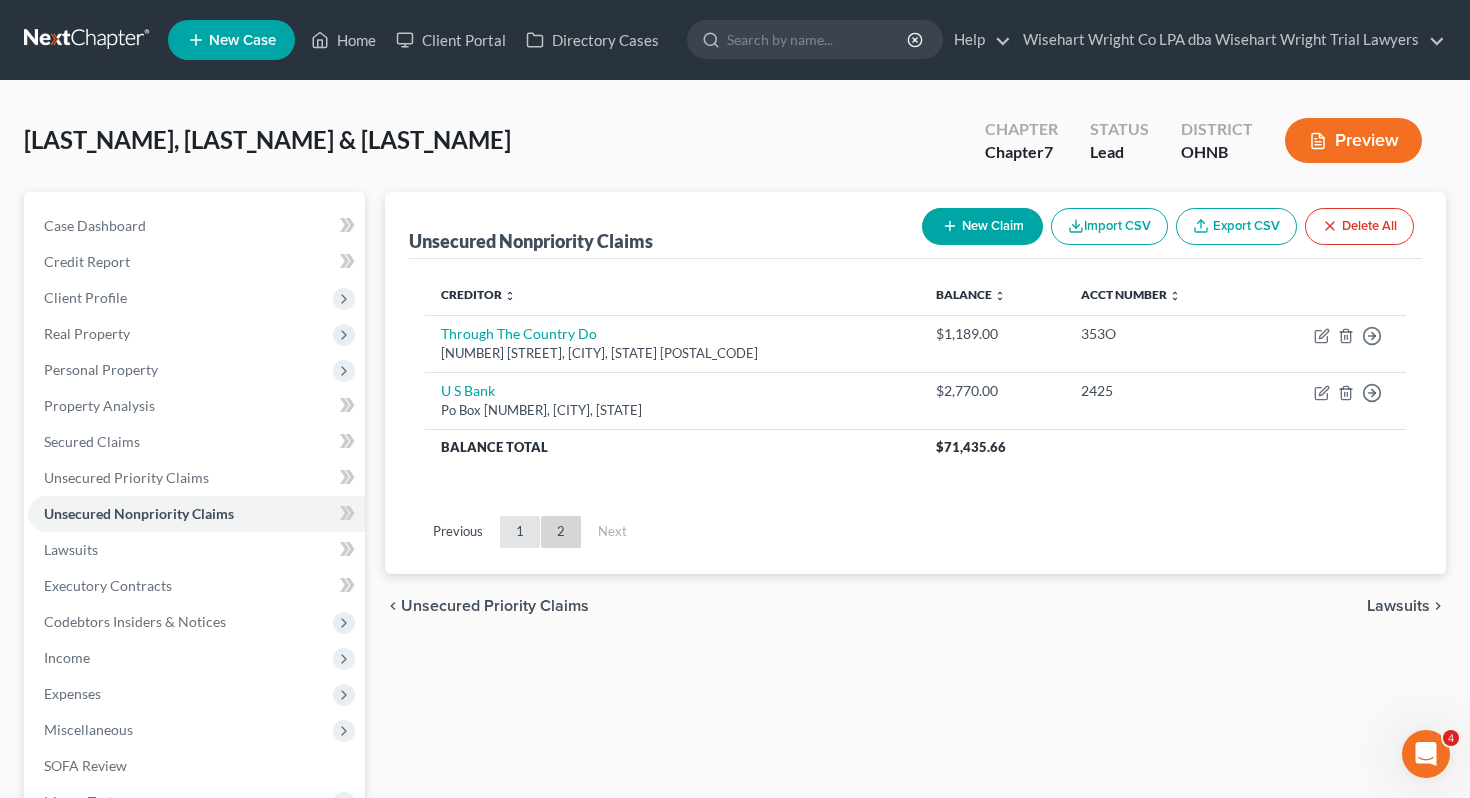 click on "1" at bounding box center (520, 532) 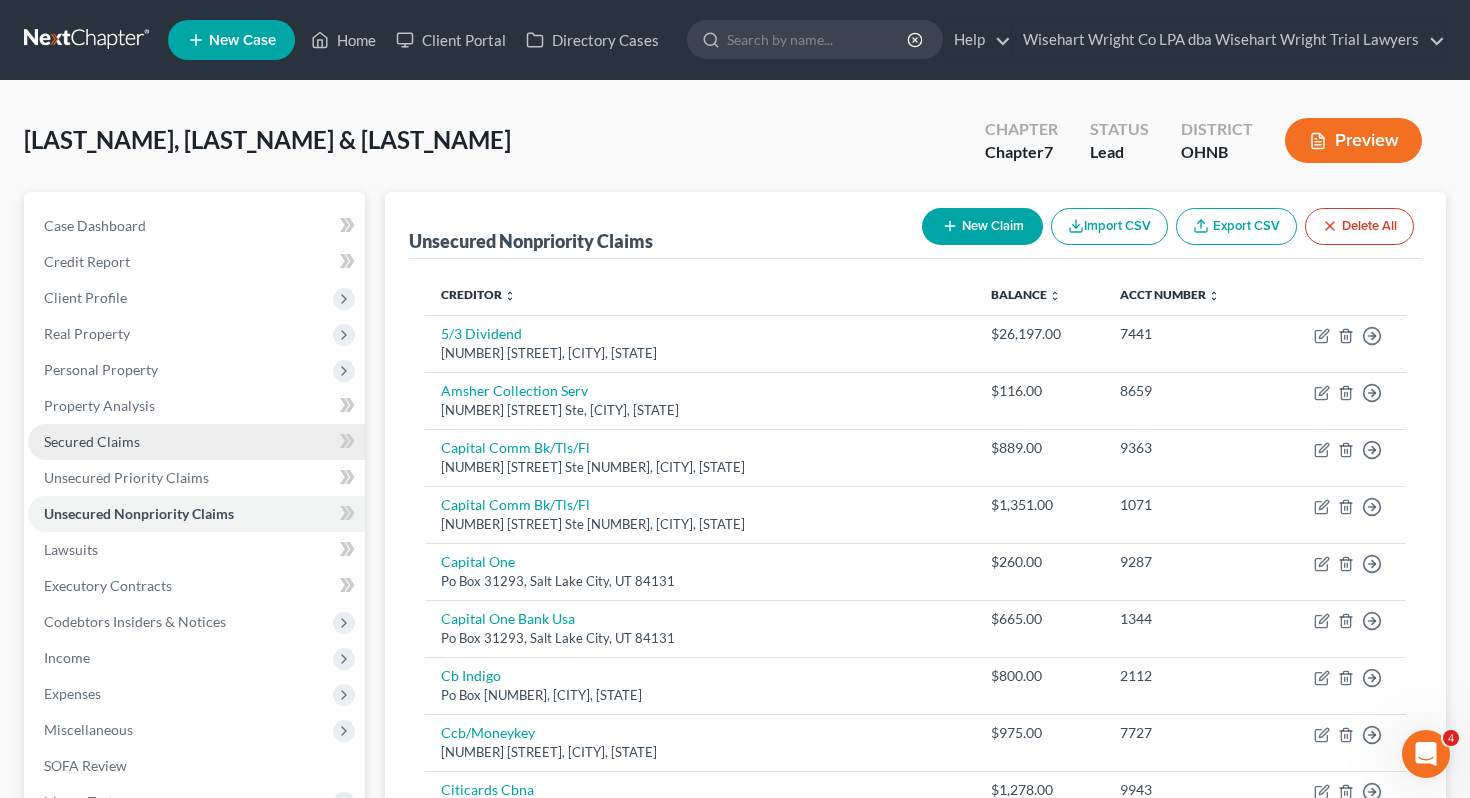 click on "Secured Claims" at bounding box center [196, 442] 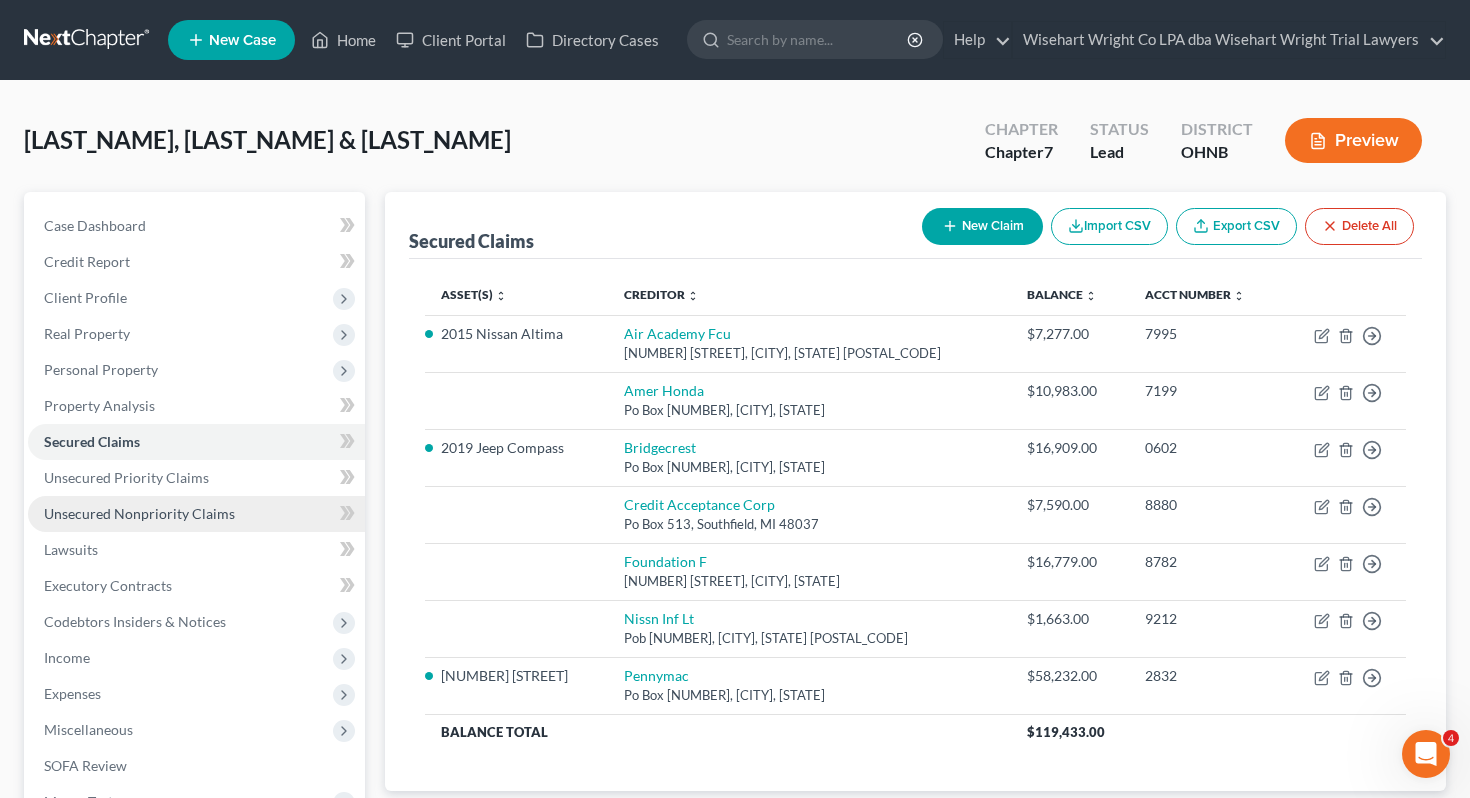click on "Unsecured Nonpriority Claims" at bounding box center [196, 514] 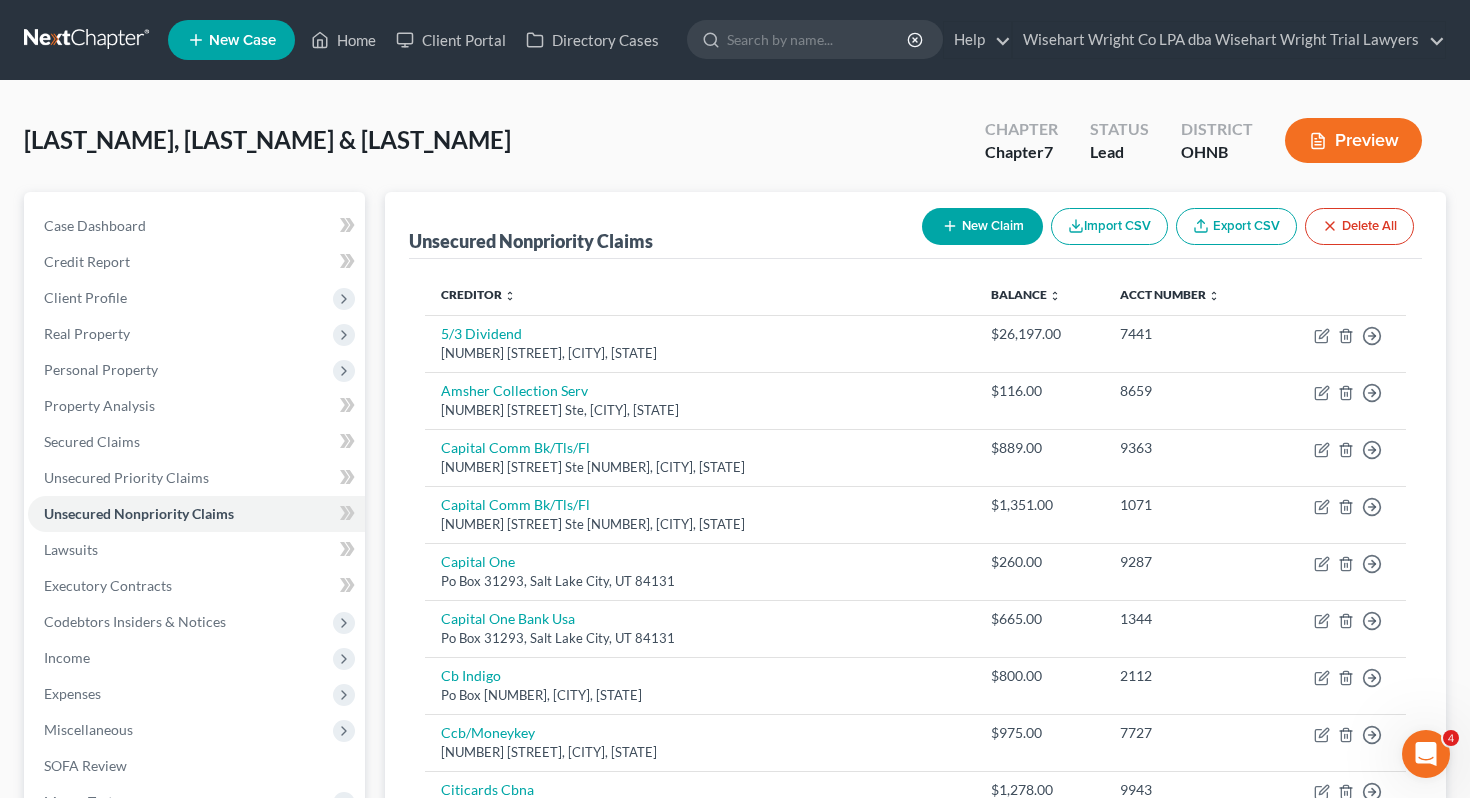 click on "New Claim" at bounding box center [982, 226] 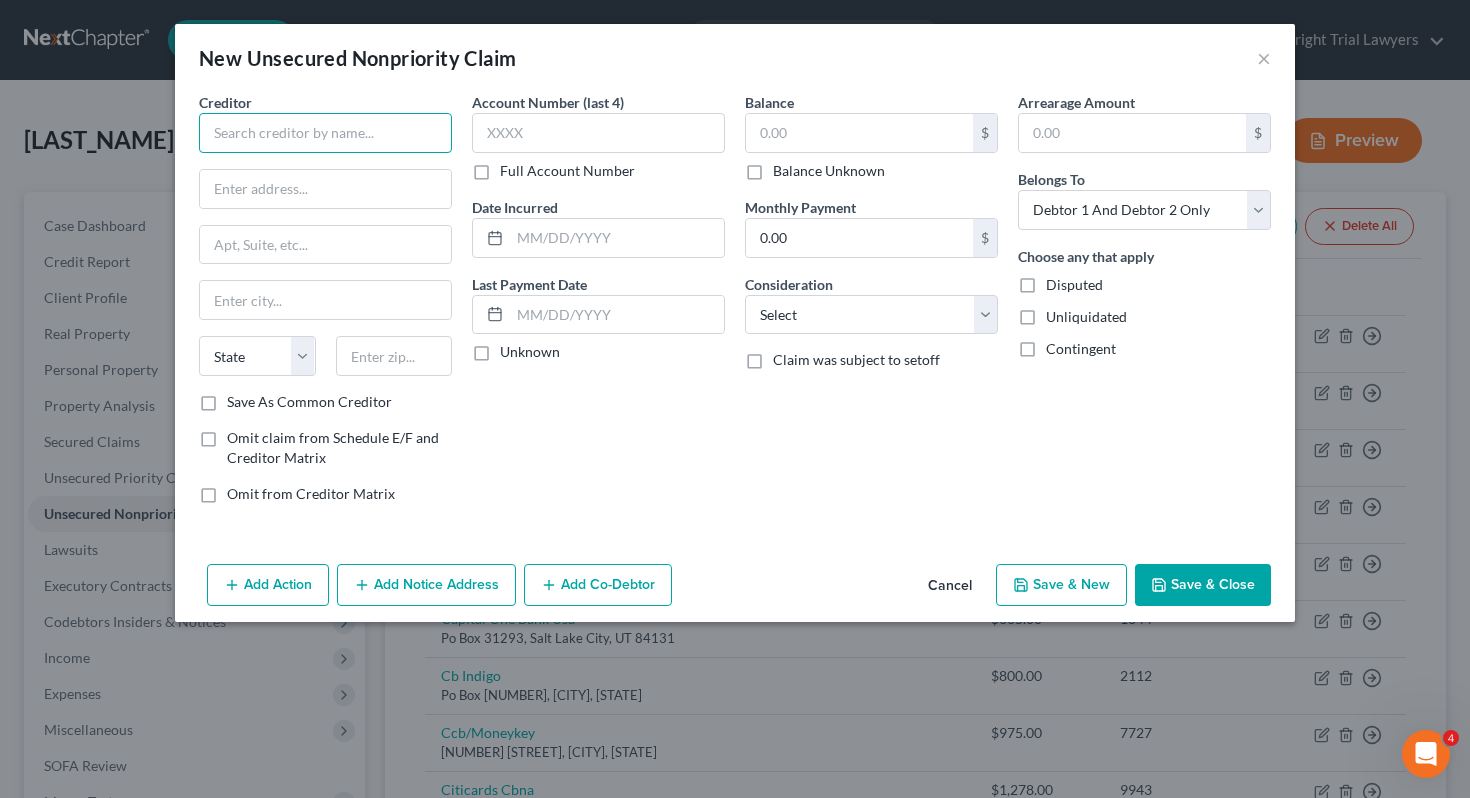 click at bounding box center (325, 133) 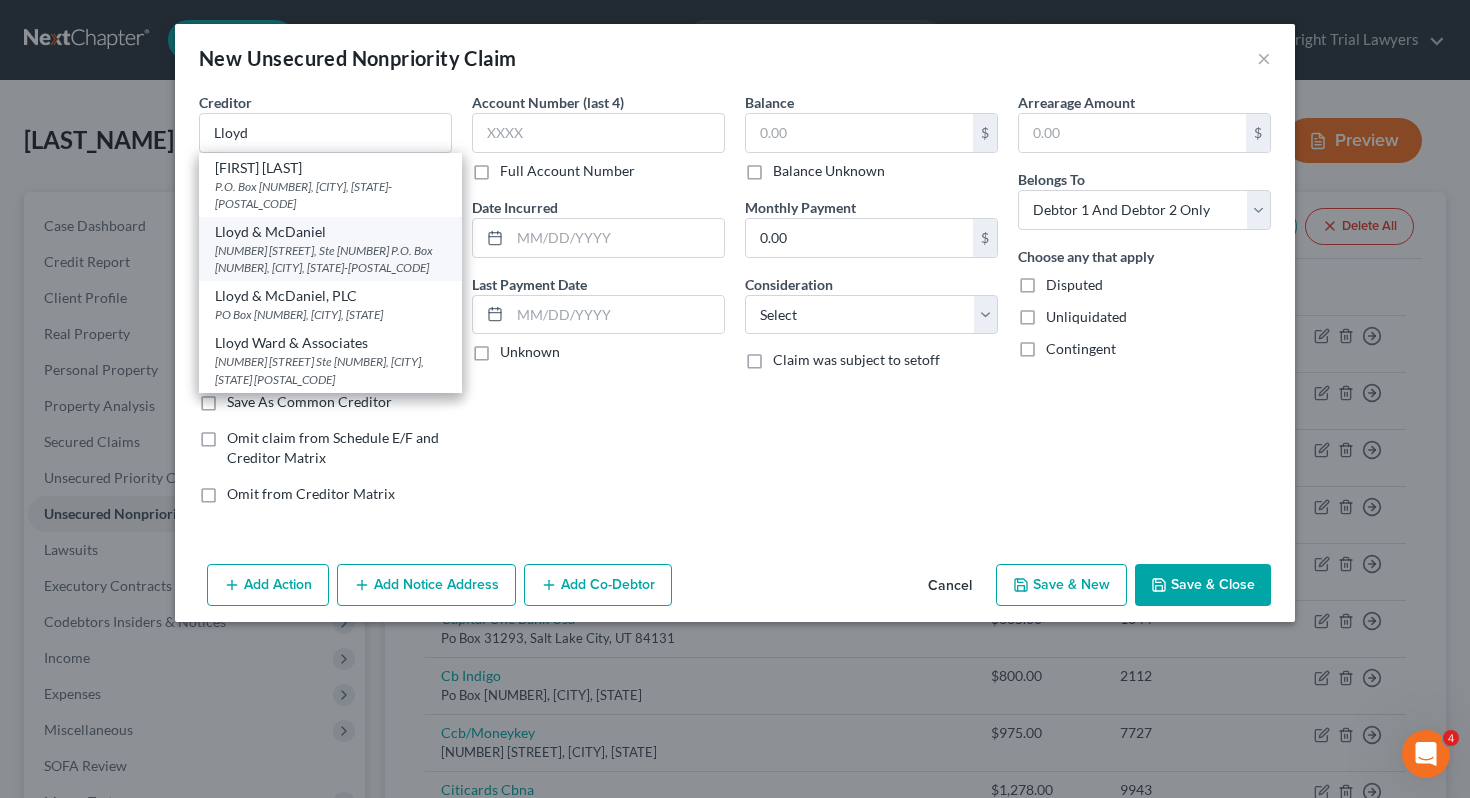 click on "11405 Park Road, Ste. 200 P.O. Box 23200, Louisville, KY 40223-0200" at bounding box center [330, 259] 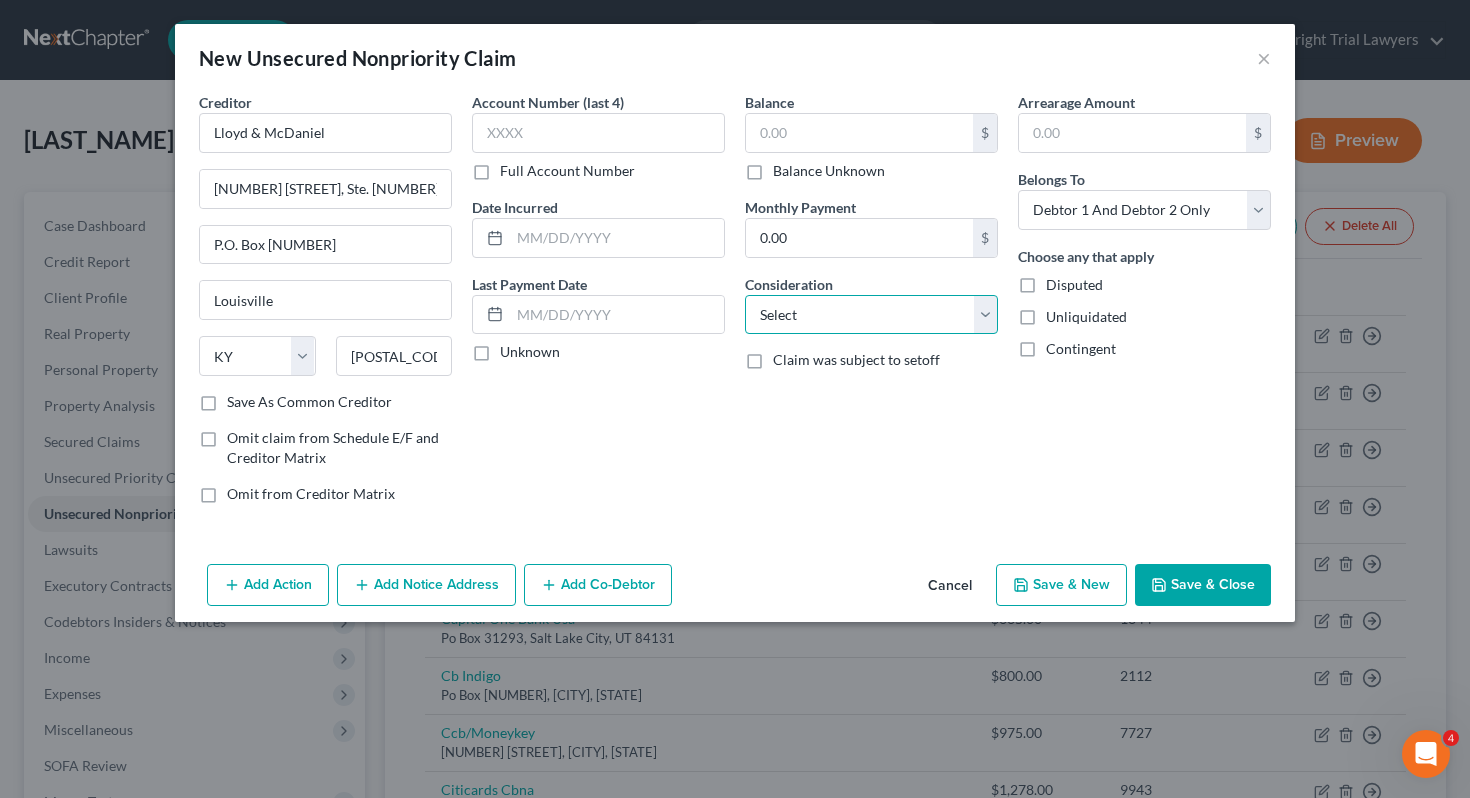 click on "Select Cable / Satellite Services Collection Agency Credit Card Debt Debt Counseling / Attorneys Deficiency Balance Domestic Support Obligations Home / Car Repairs Income Taxes Judgment Liens Medical Services Monies Loaned / Advanced Mortgage Obligation From Divorce Or Separation Obligation To Pensions Other Overdrawn Bank Account Promised To Help Pay Creditors Student Loans Suppliers And Vendors Telephone / Internet Services Utility Services" at bounding box center [871, 315] 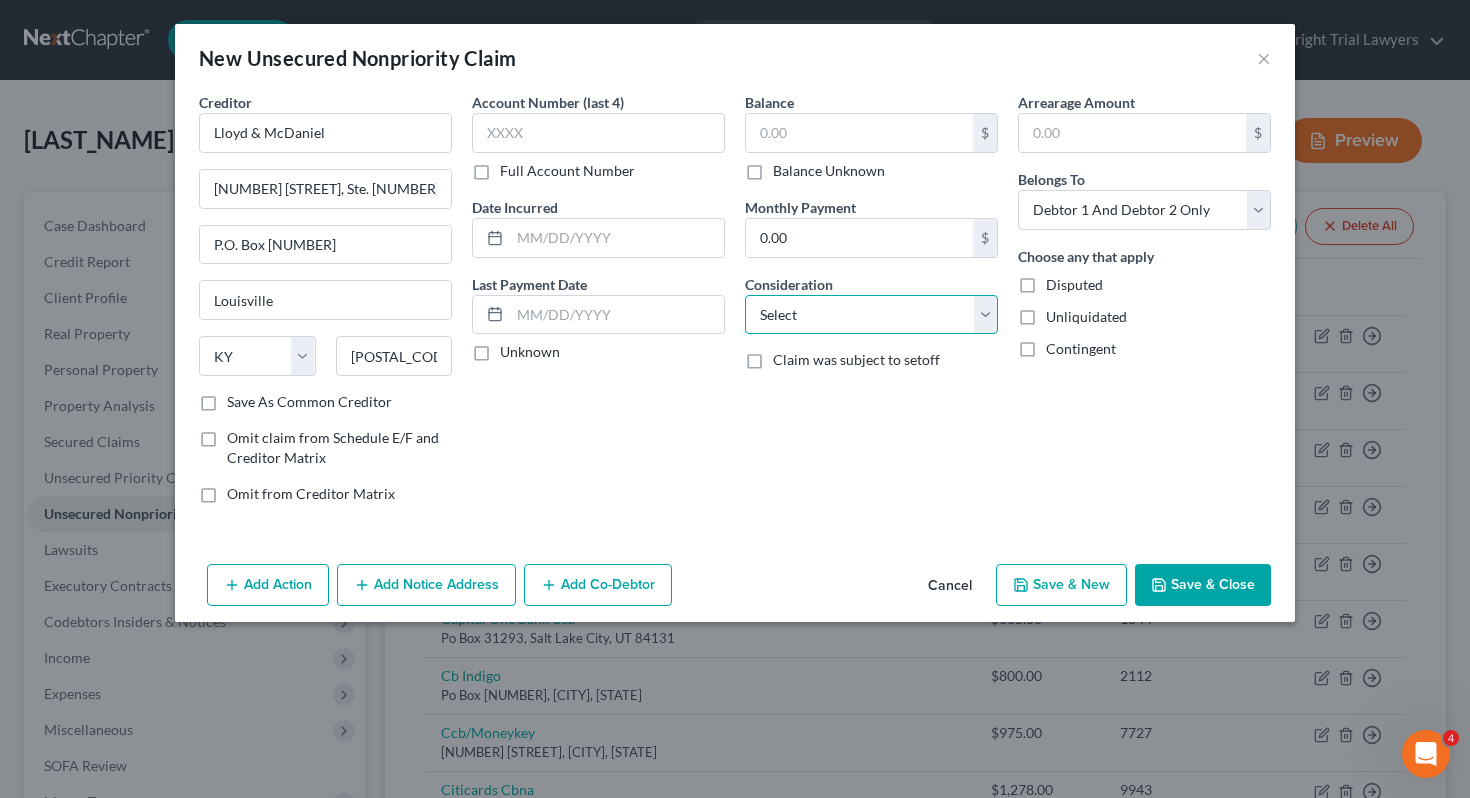select on "1" 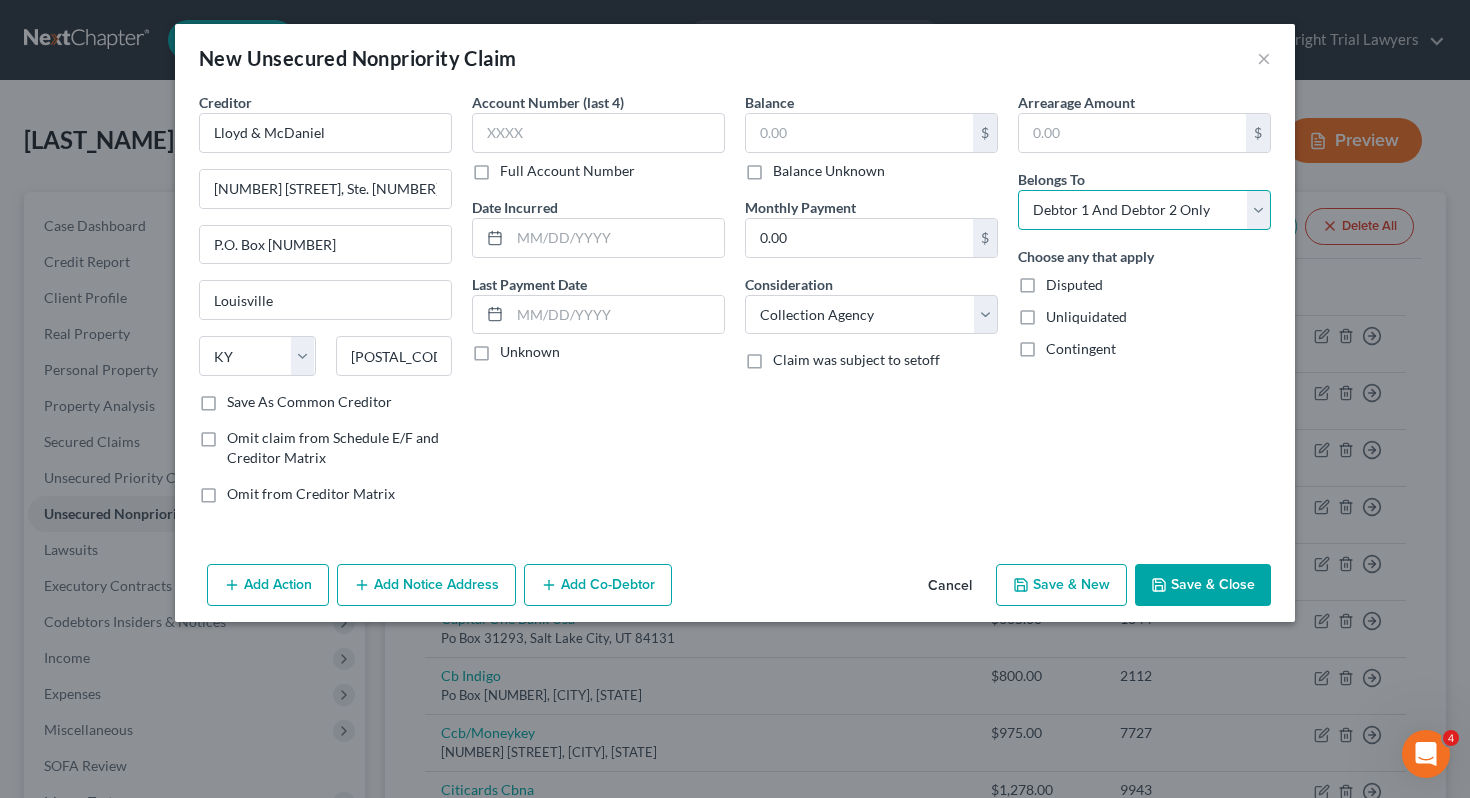 click on "Select Debtor 1 Only Debtor 2 Only Debtor 1 And Debtor 2 Only At Least One Of The Debtors And Another Community Property" at bounding box center (1144, 210) 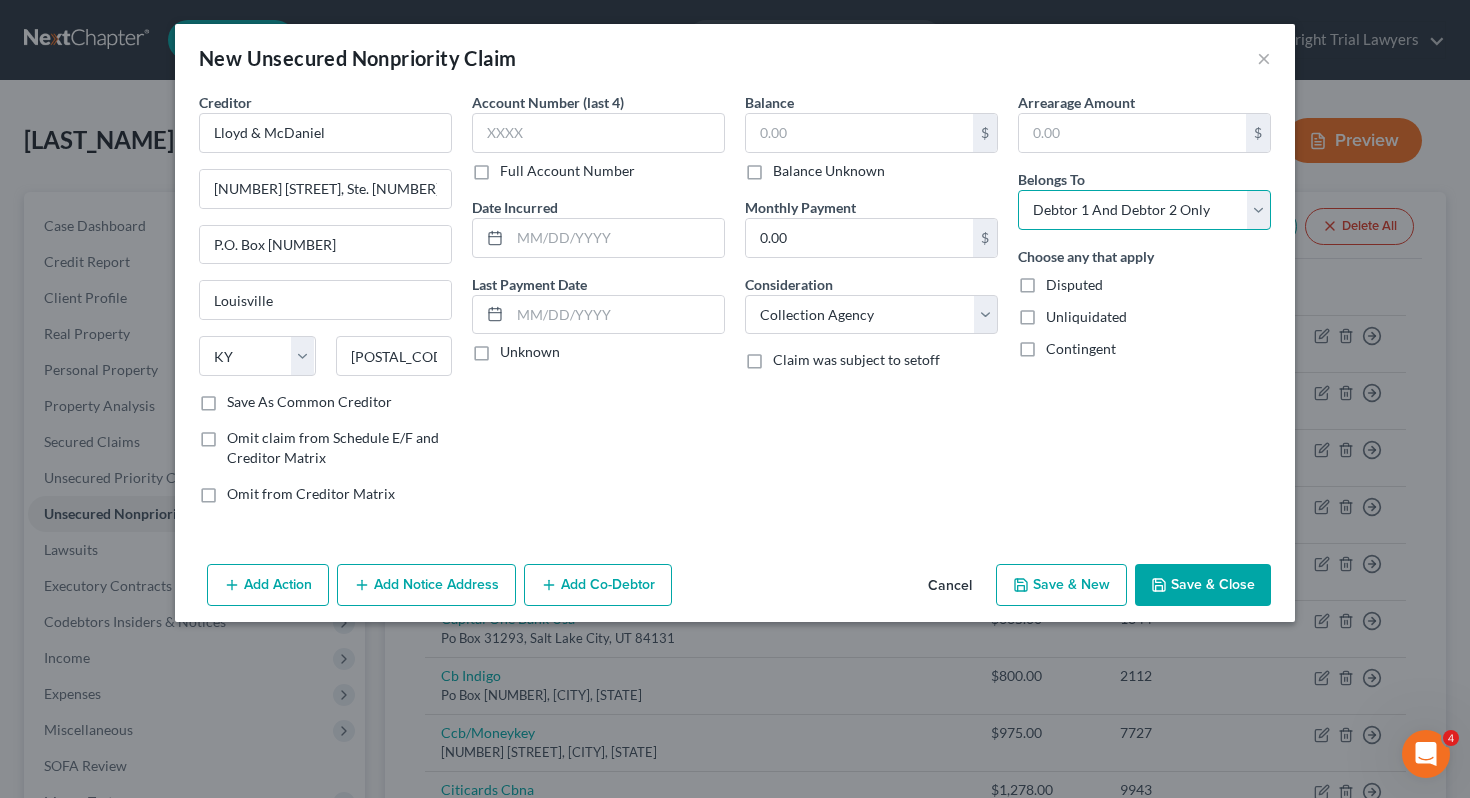 select on "1" 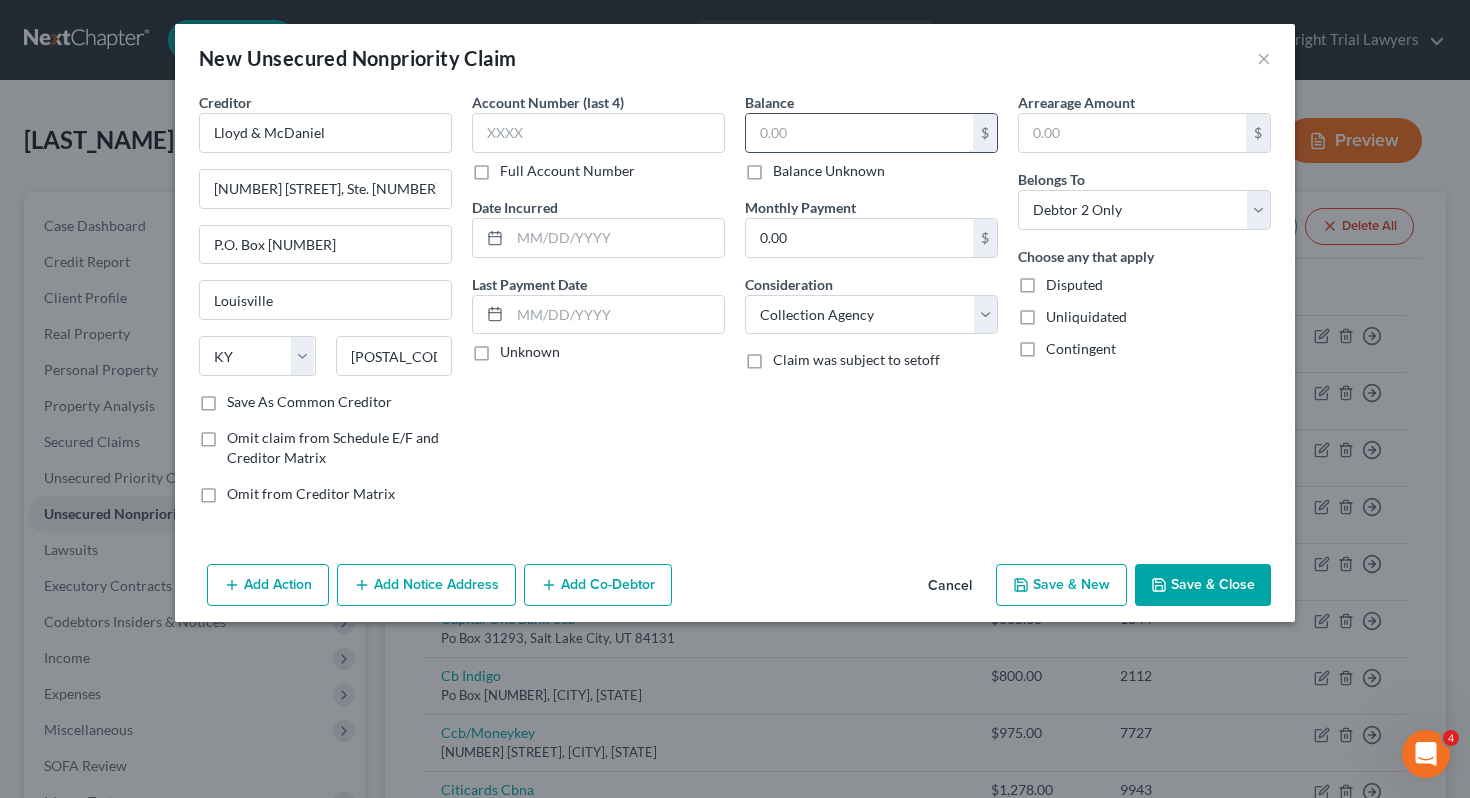 click at bounding box center [859, 133] 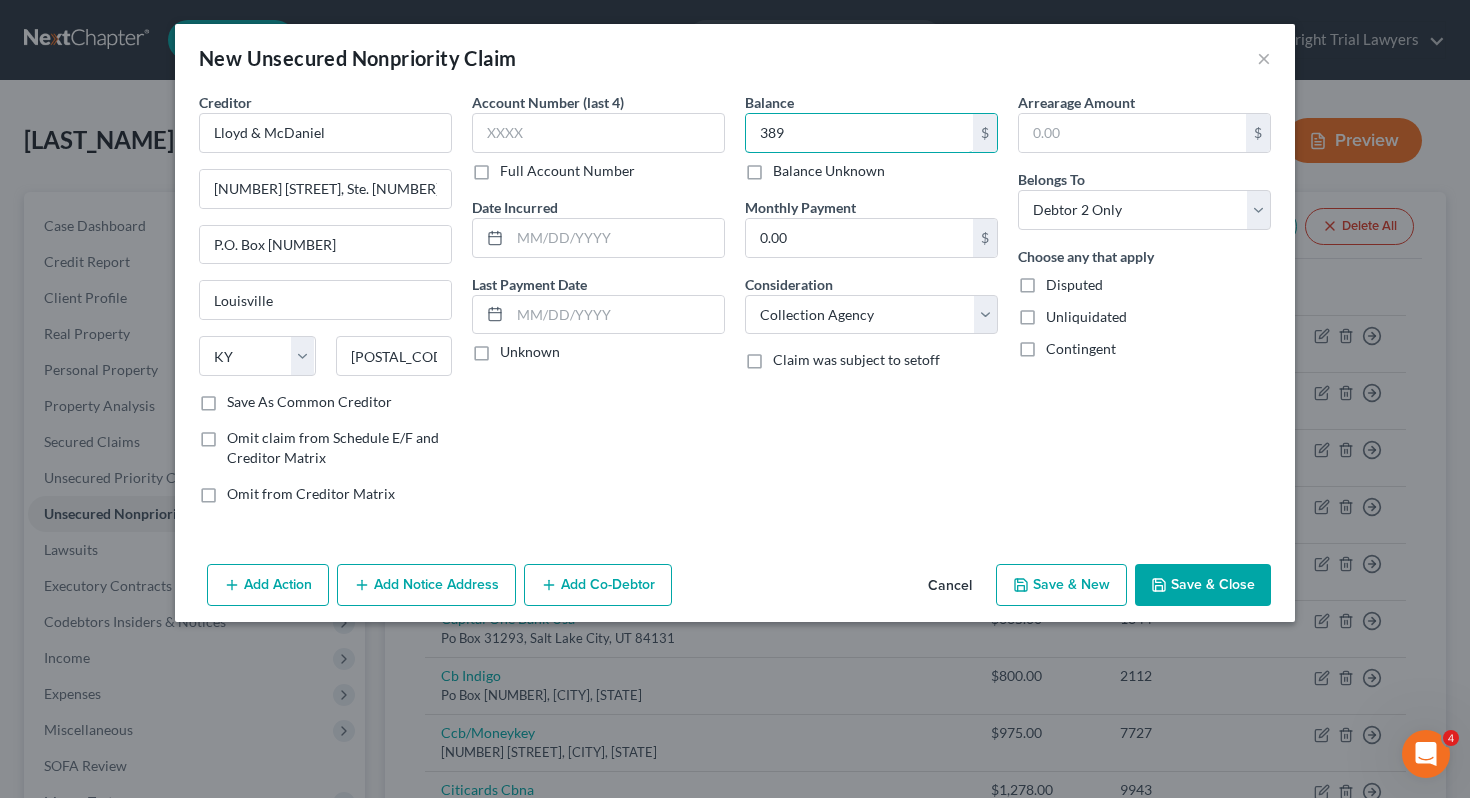 type on "389" 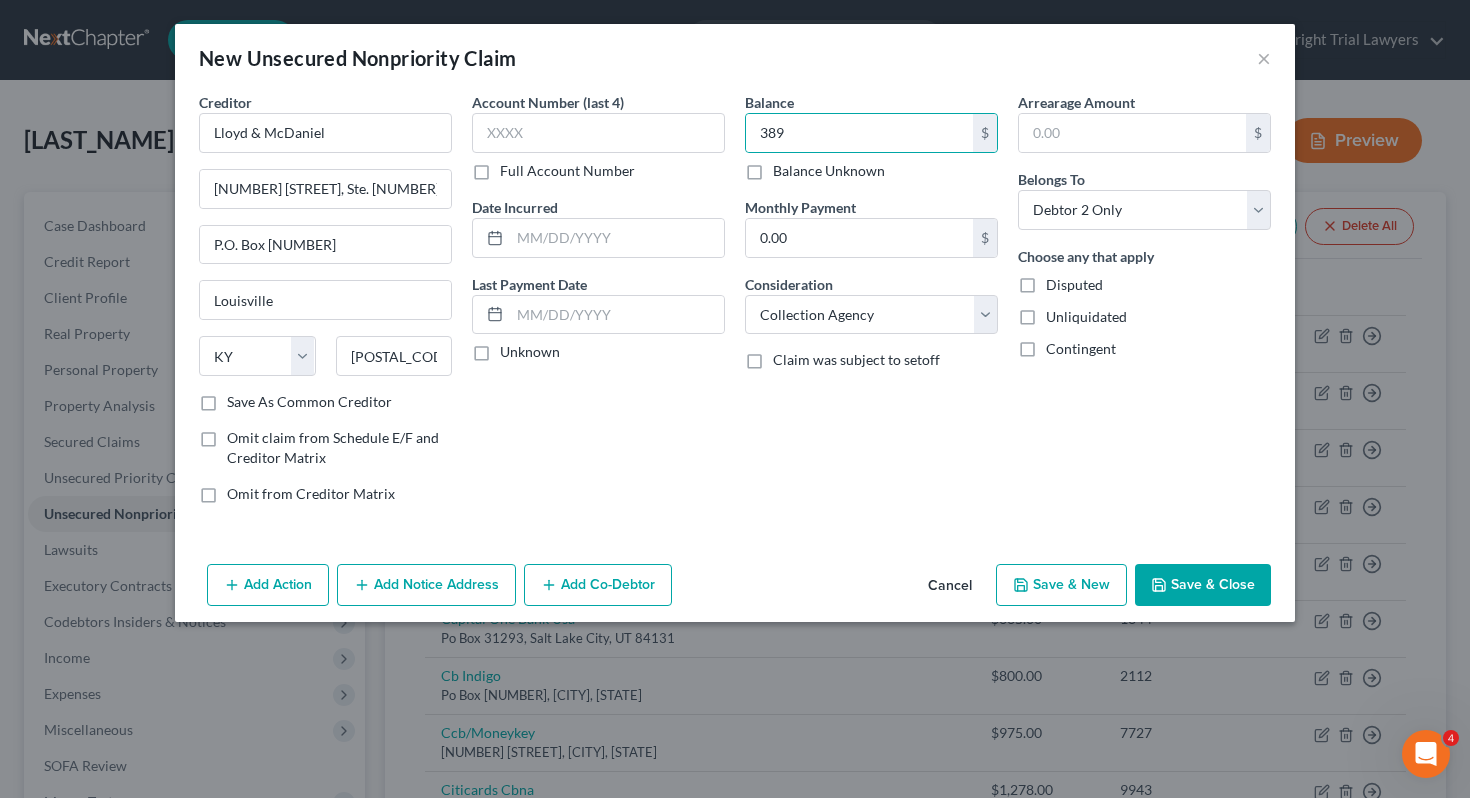 click 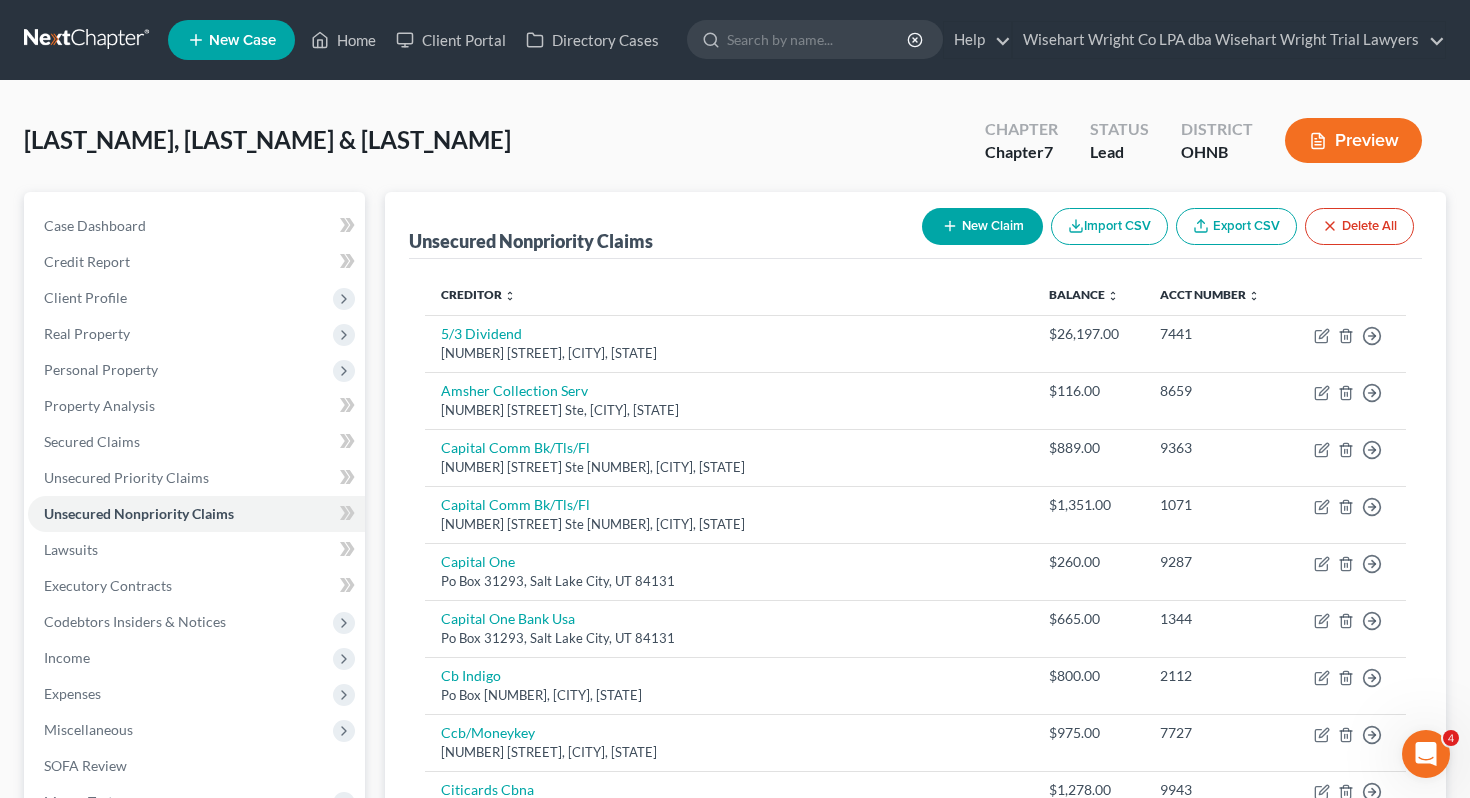 click on "New Claim" at bounding box center (982, 226) 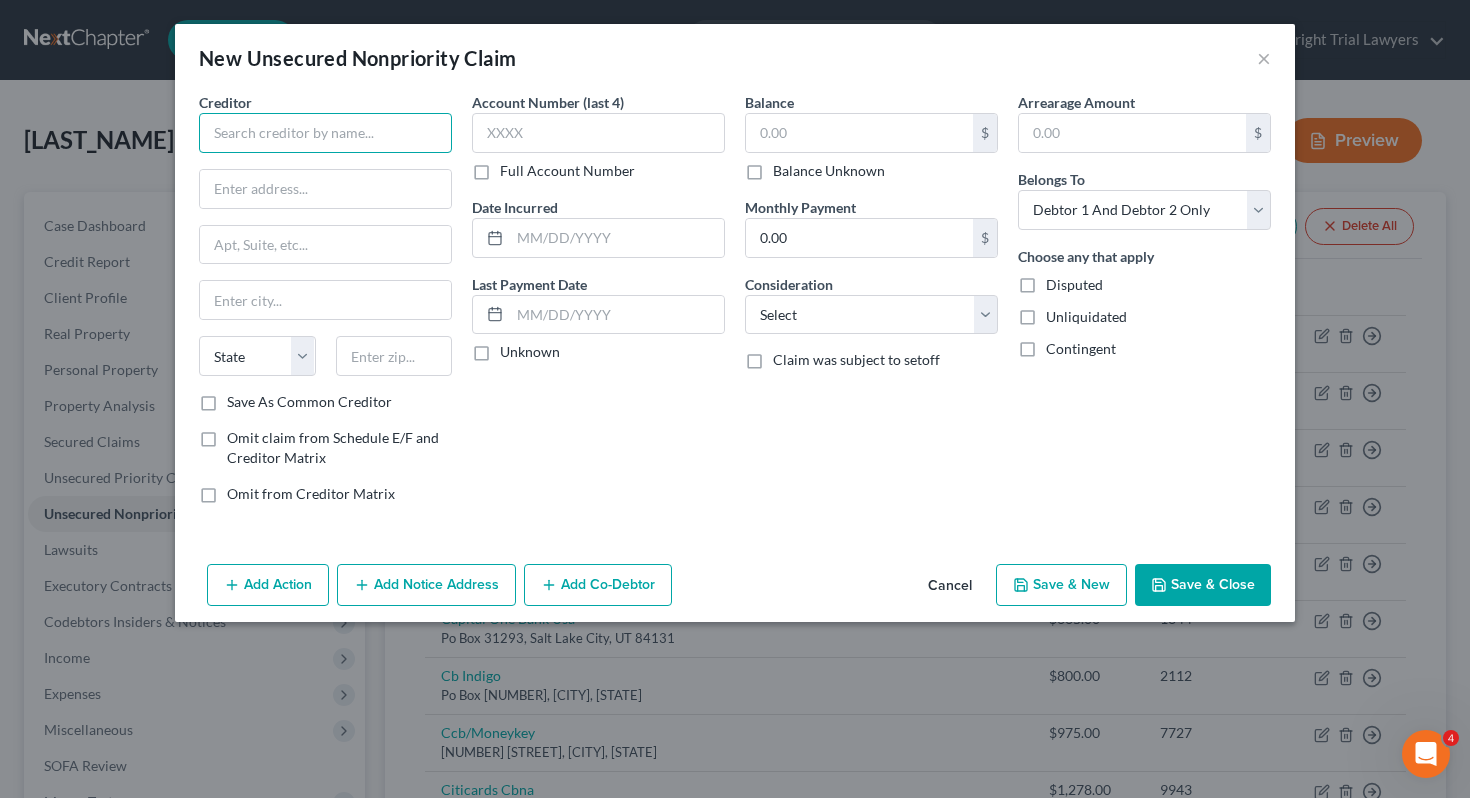 click at bounding box center (325, 133) 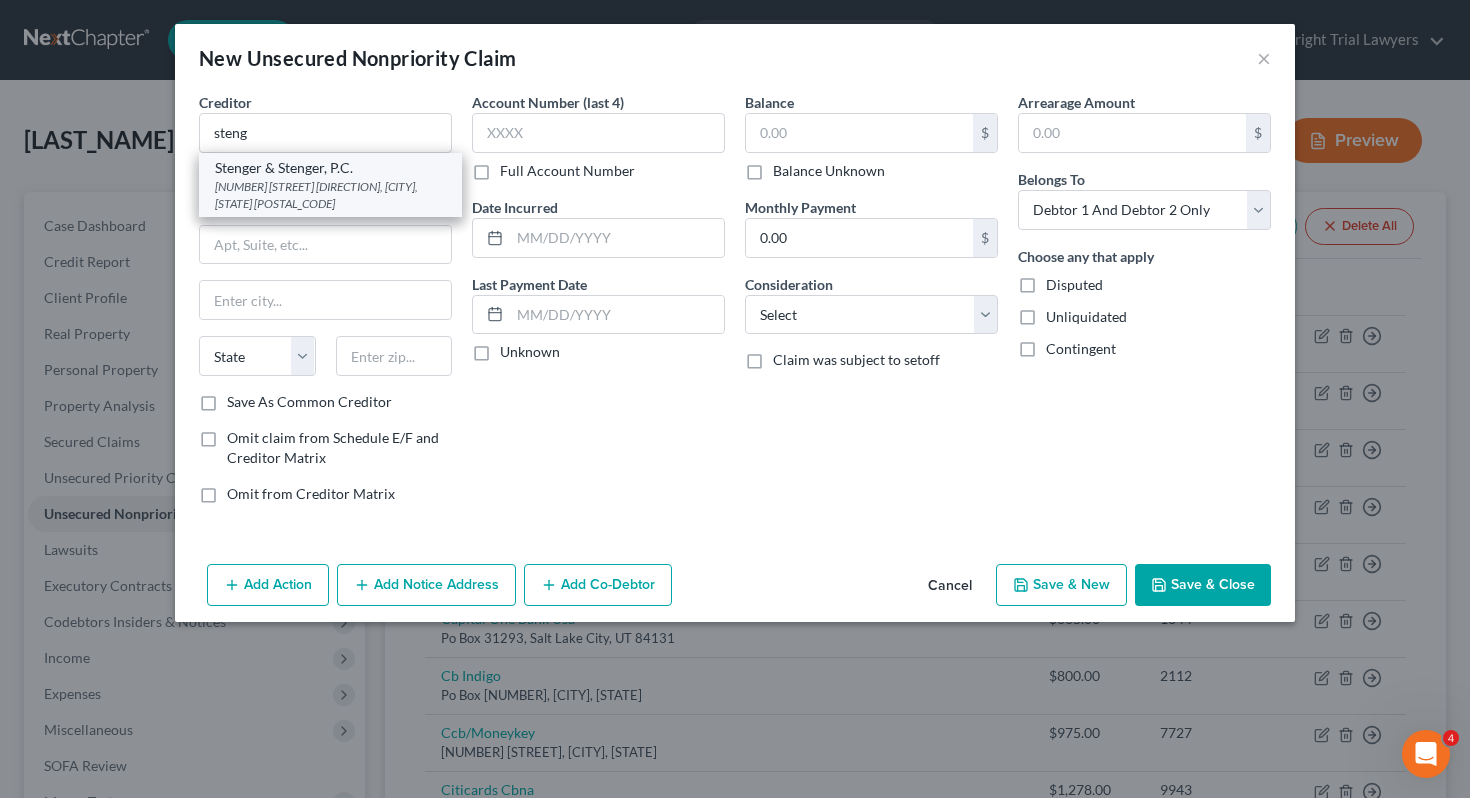 click on "2618 East Paris Avenue SE, Grand Rapids, MI 49546-0000" at bounding box center [330, 195] 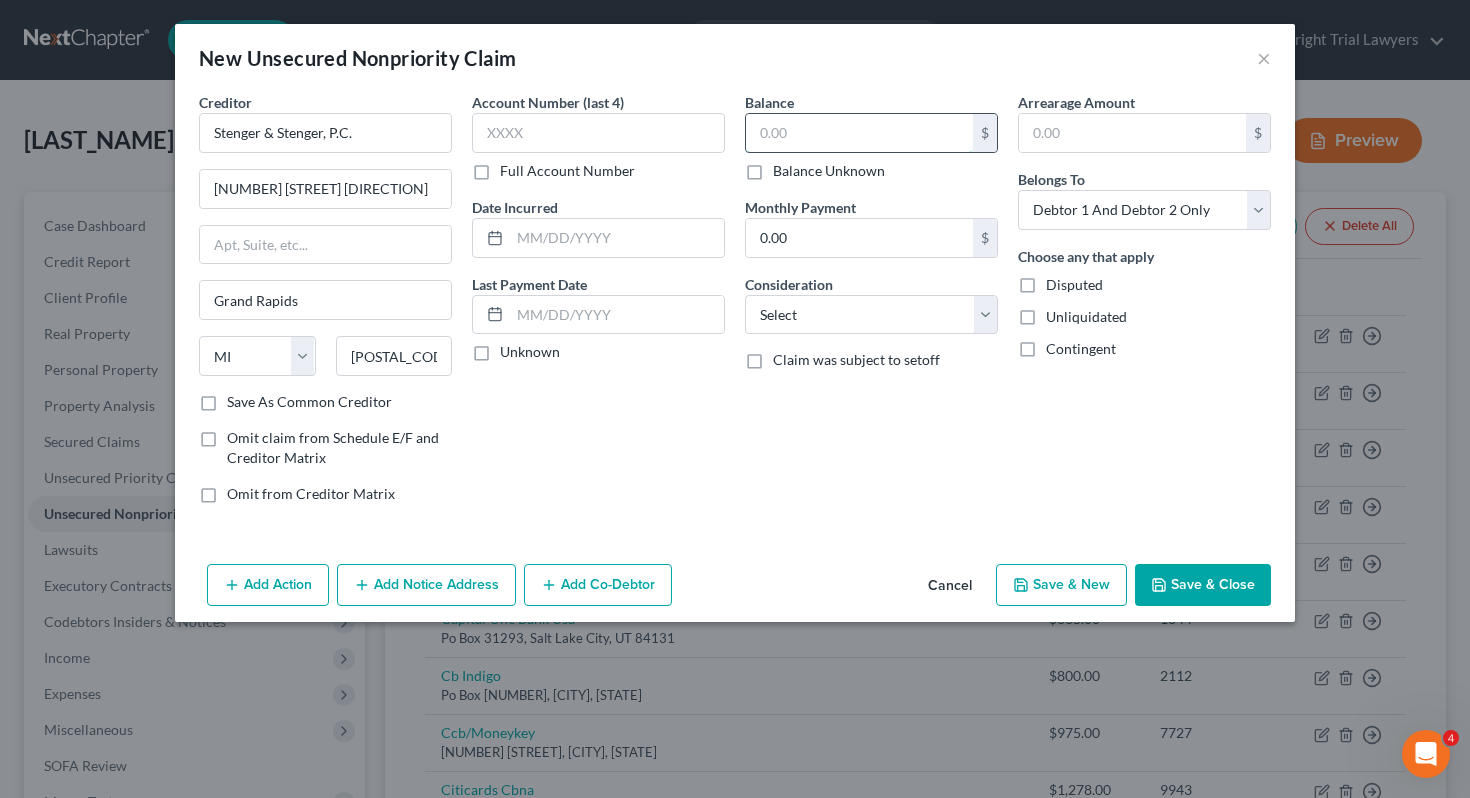 click at bounding box center [859, 133] 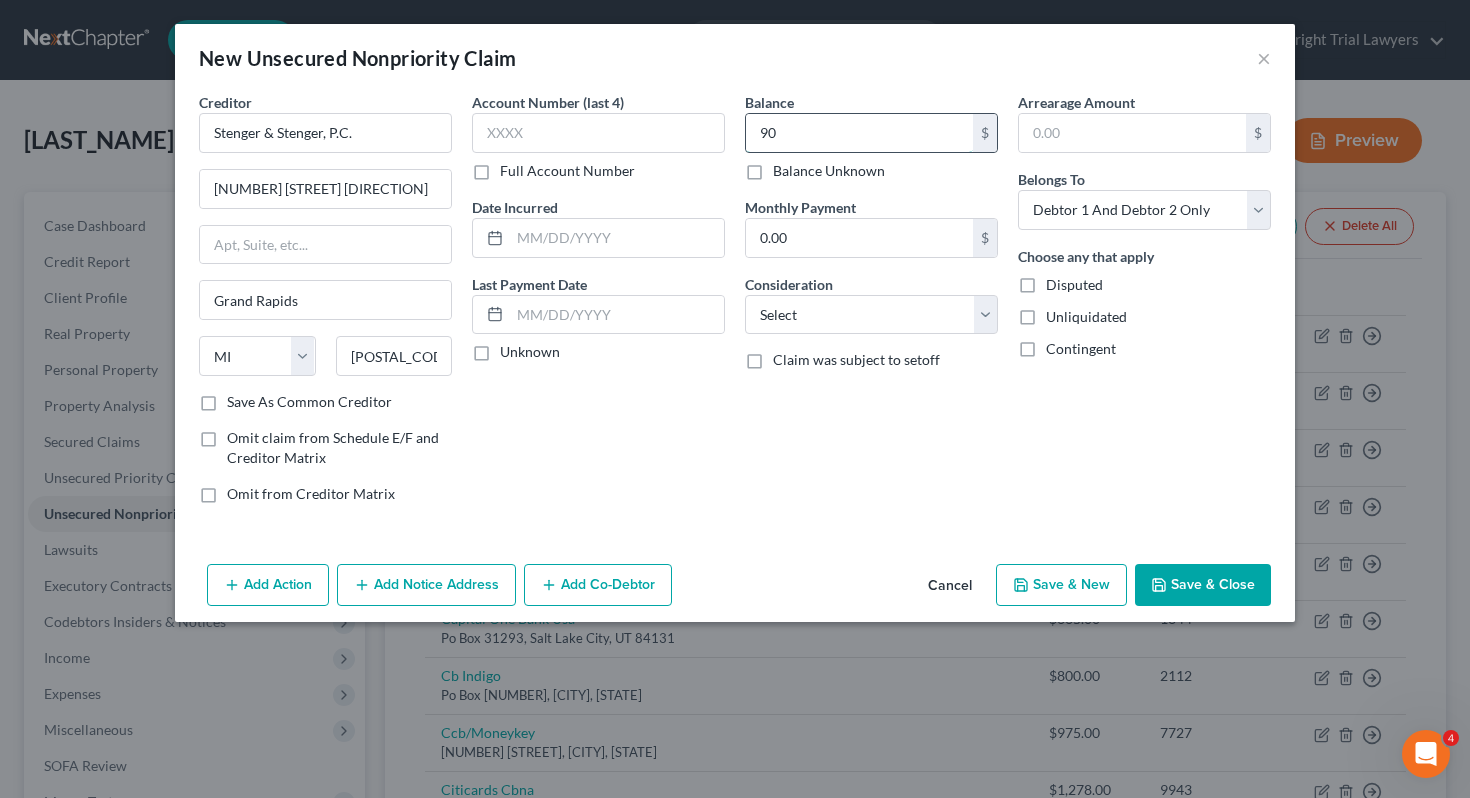 type on "9" 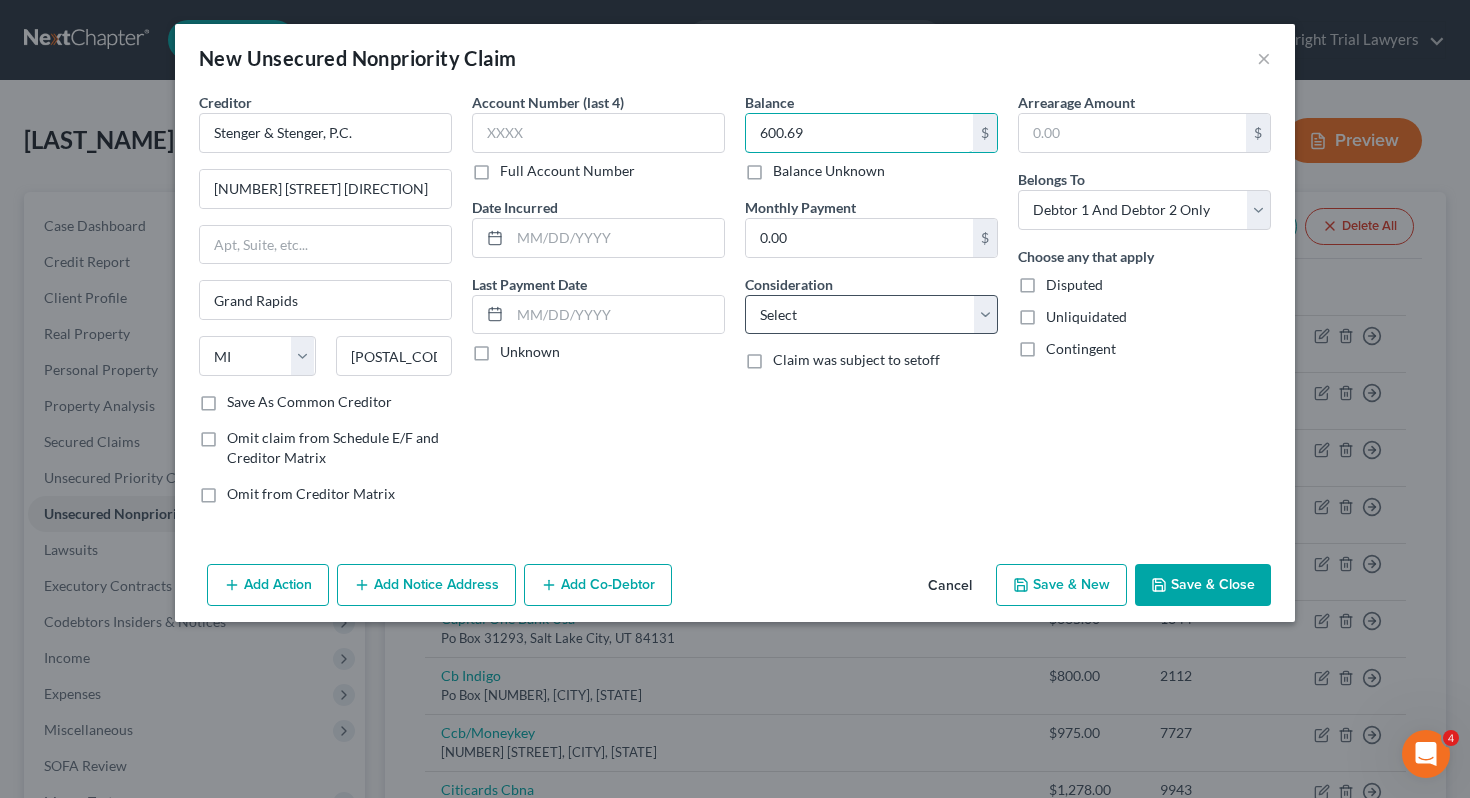 type on "600.69" 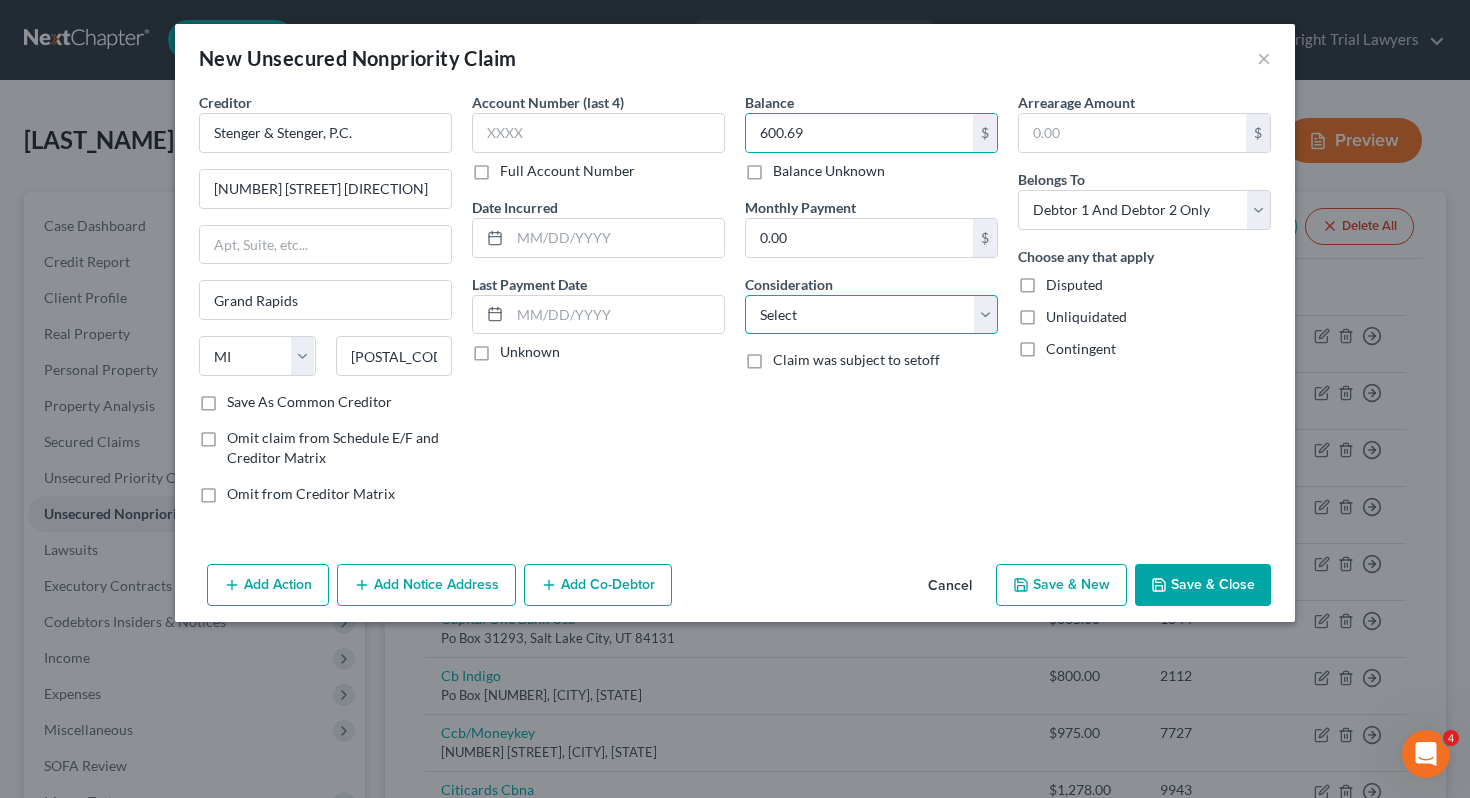 click on "Select Cable / Satellite Services Collection Agency Credit Card Debt Debt Counseling / Attorneys Deficiency Balance Domestic Support Obligations Home / Car Repairs Income Taxes Judgment Liens Medical Services Monies Loaned / Advanced Mortgage Obligation From Divorce Or Separation Obligation To Pensions Other Overdrawn Bank Account Promised To Help Pay Creditors Student Loans Suppliers And Vendors Telephone / Internet Services Utility Services" at bounding box center (871, 315) 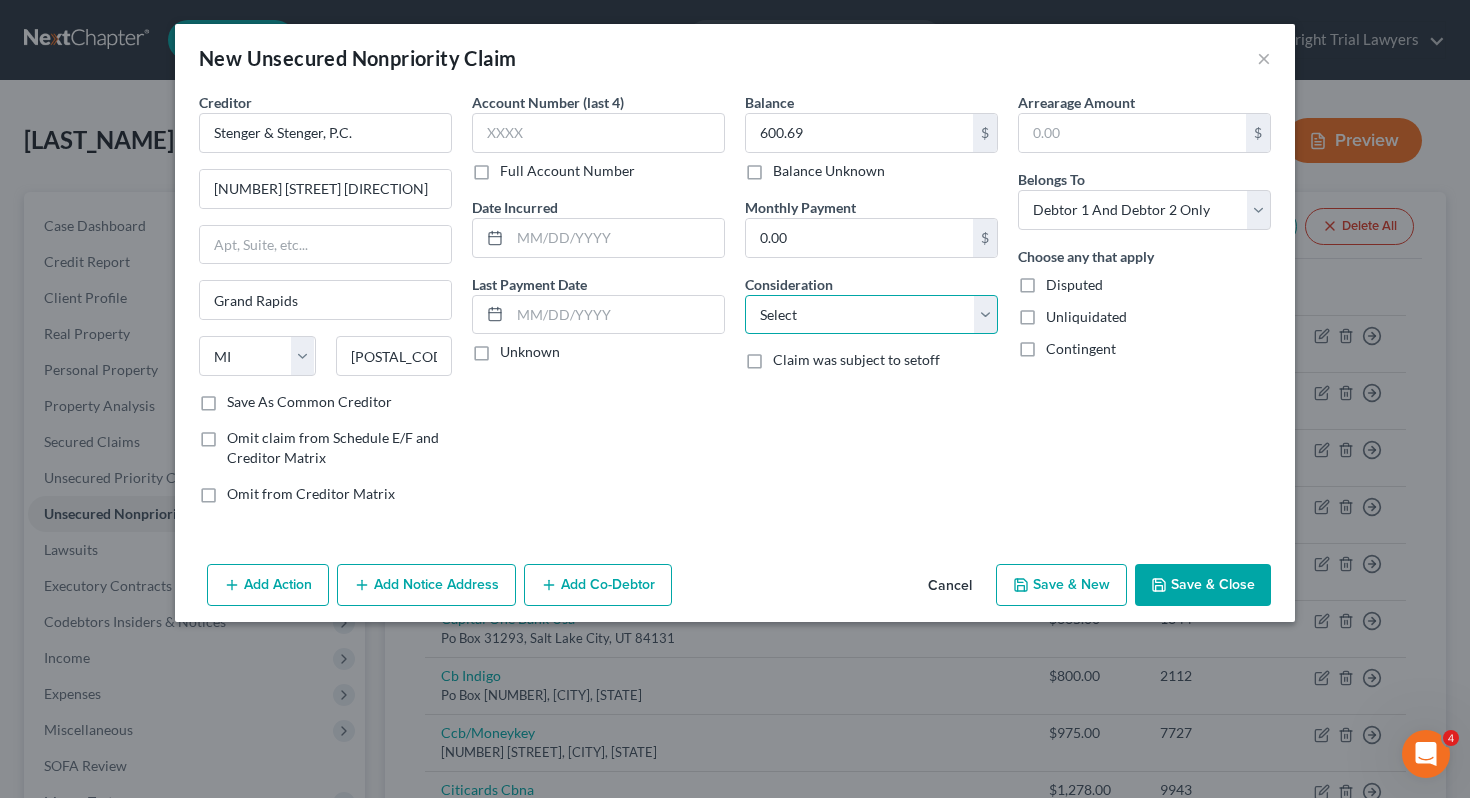 select on "1" 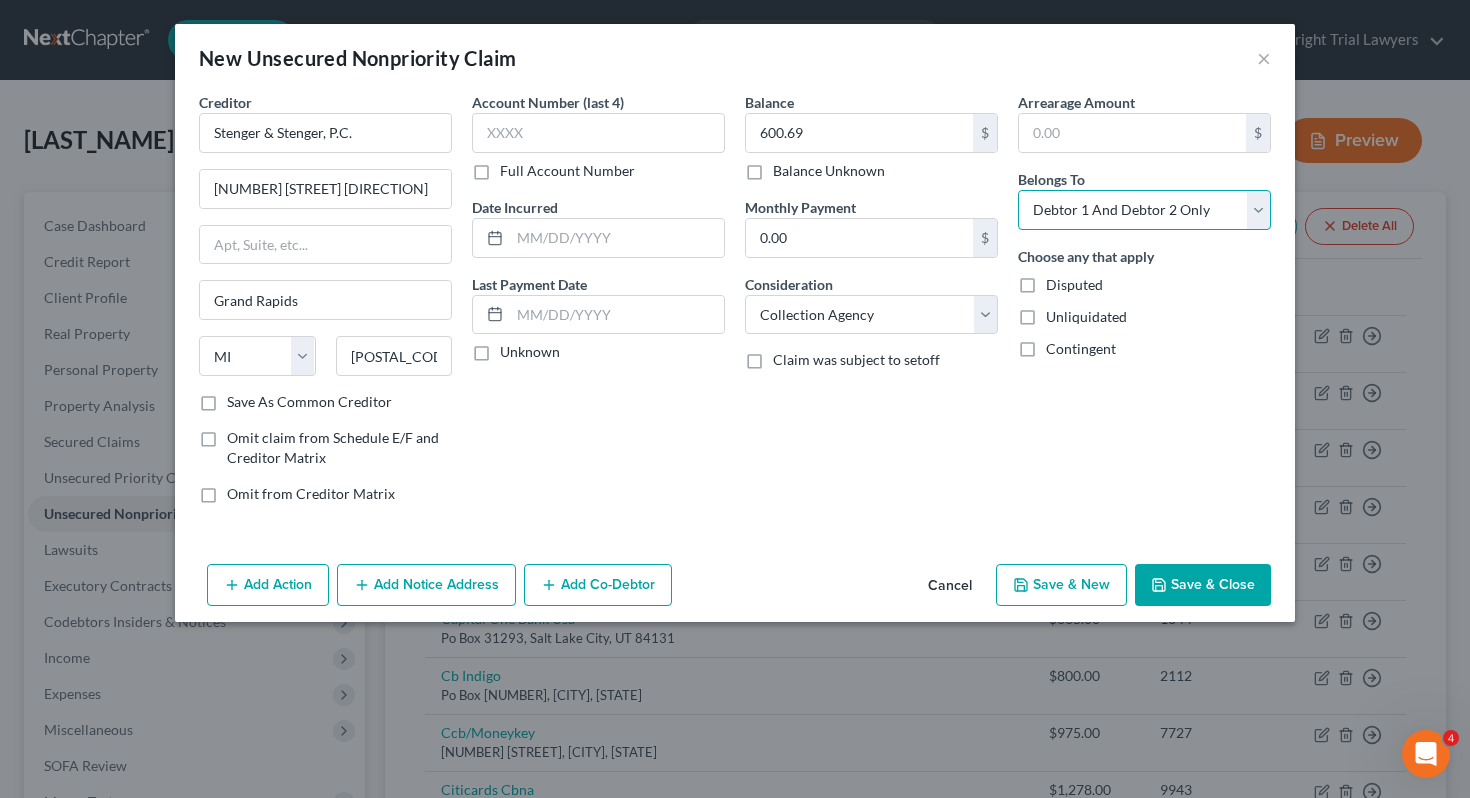 click on "Select Debtor 1 Only Debtor 2 Only Debtor 1 And Debtor 2 Only At Least One Of The Debtors And Another Community Property" at bounding box center (1144, 210) 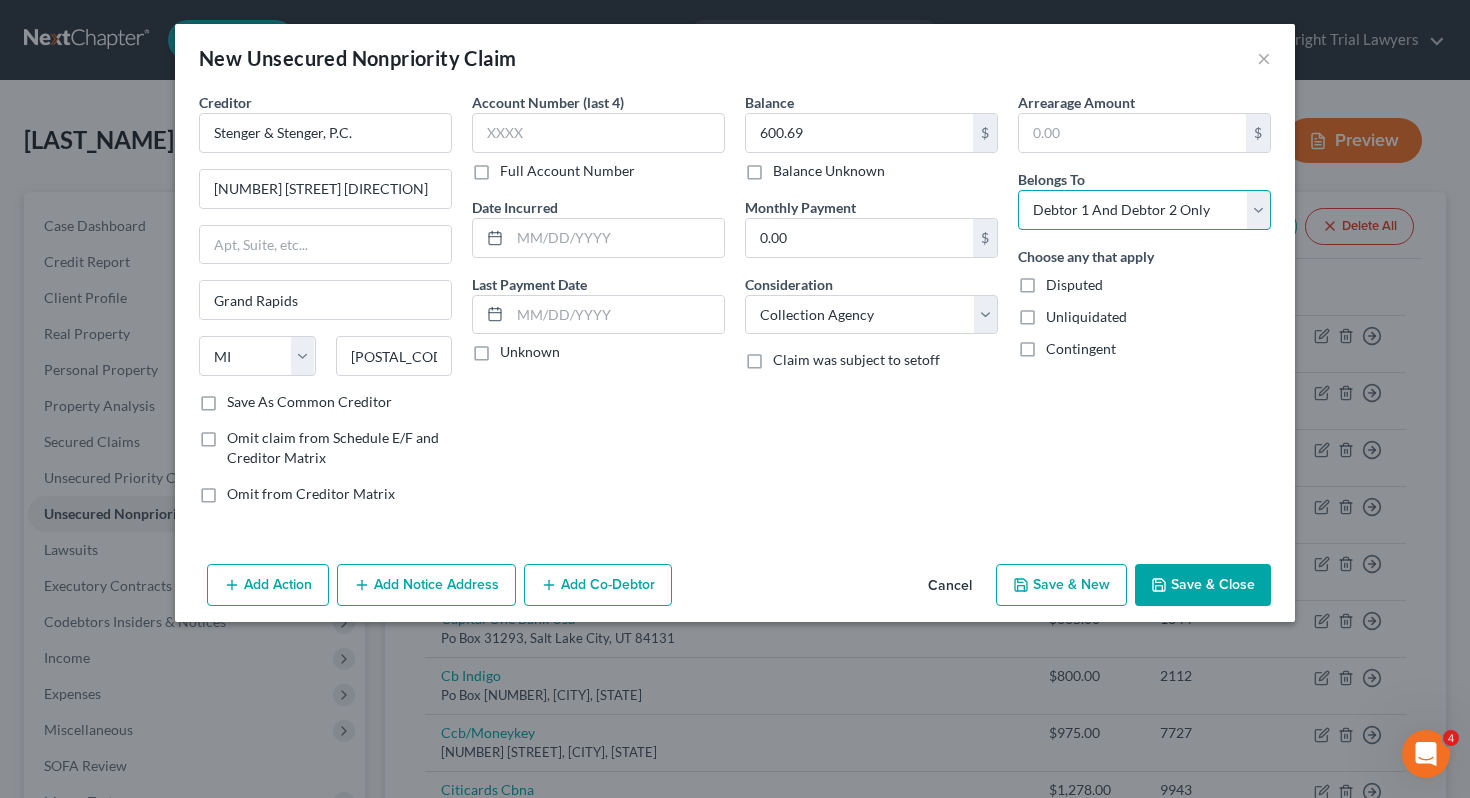 select on "1" 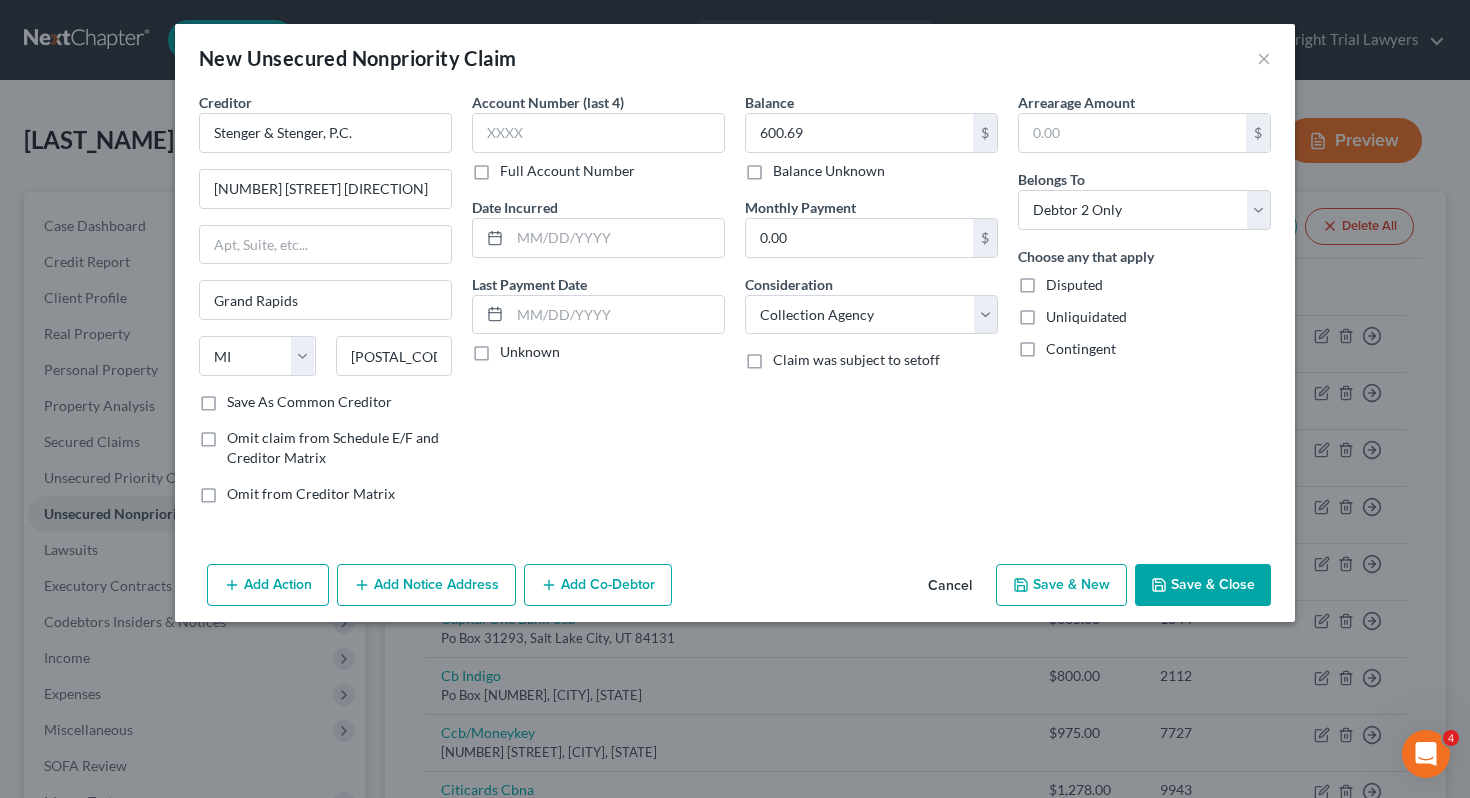 click 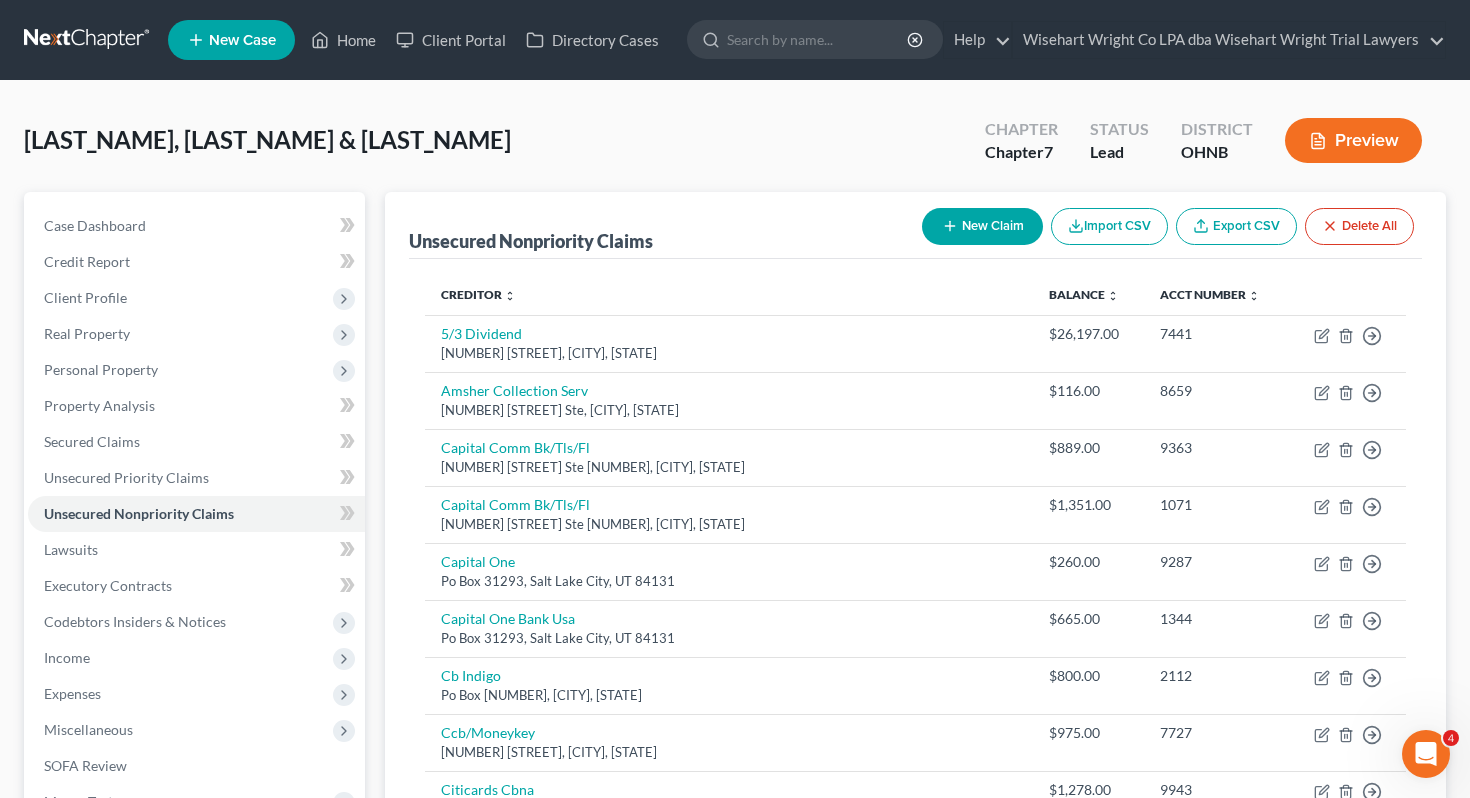 click on "New Claim" at bounding box center [982, 226] 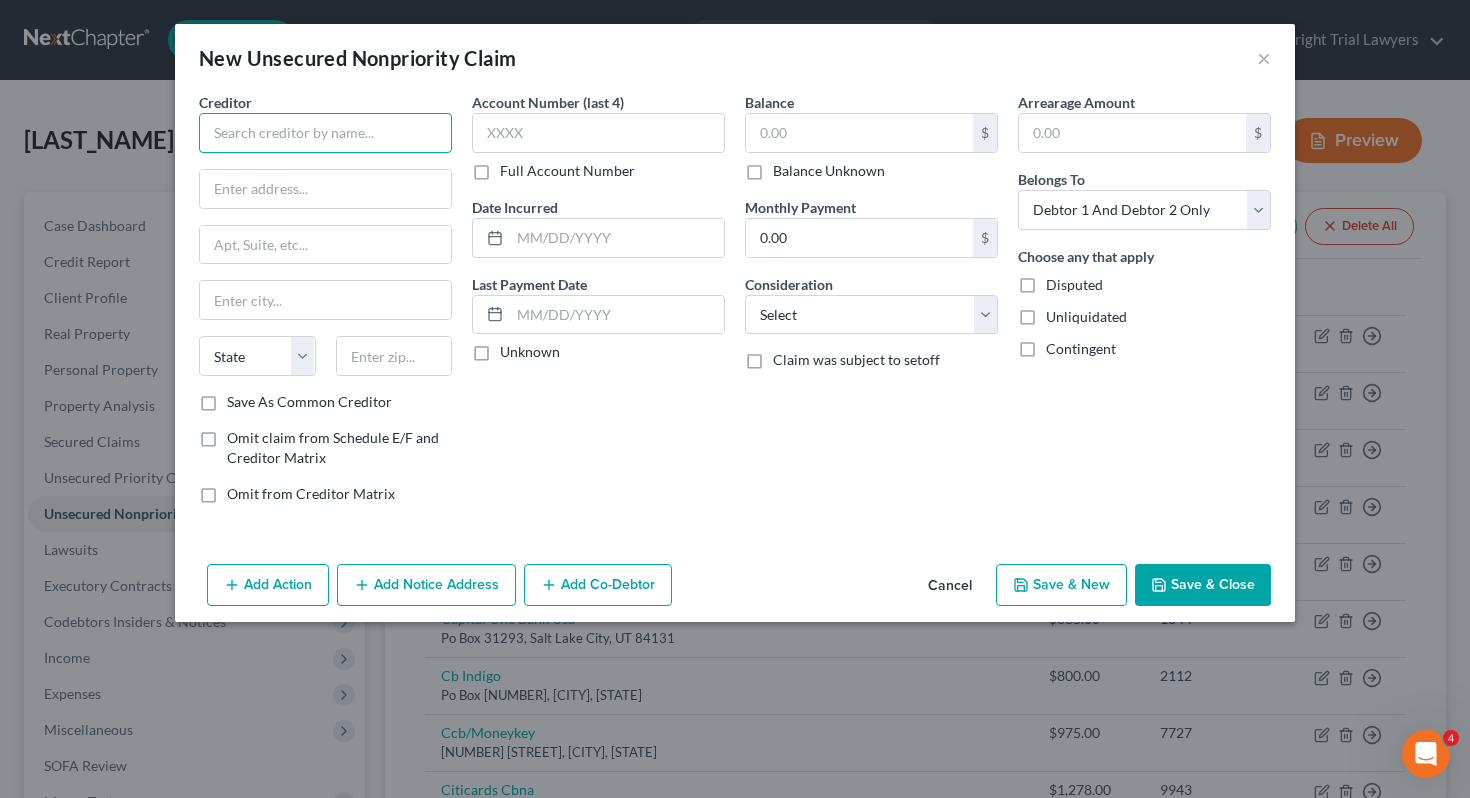 click at bounding box center (325, 133) 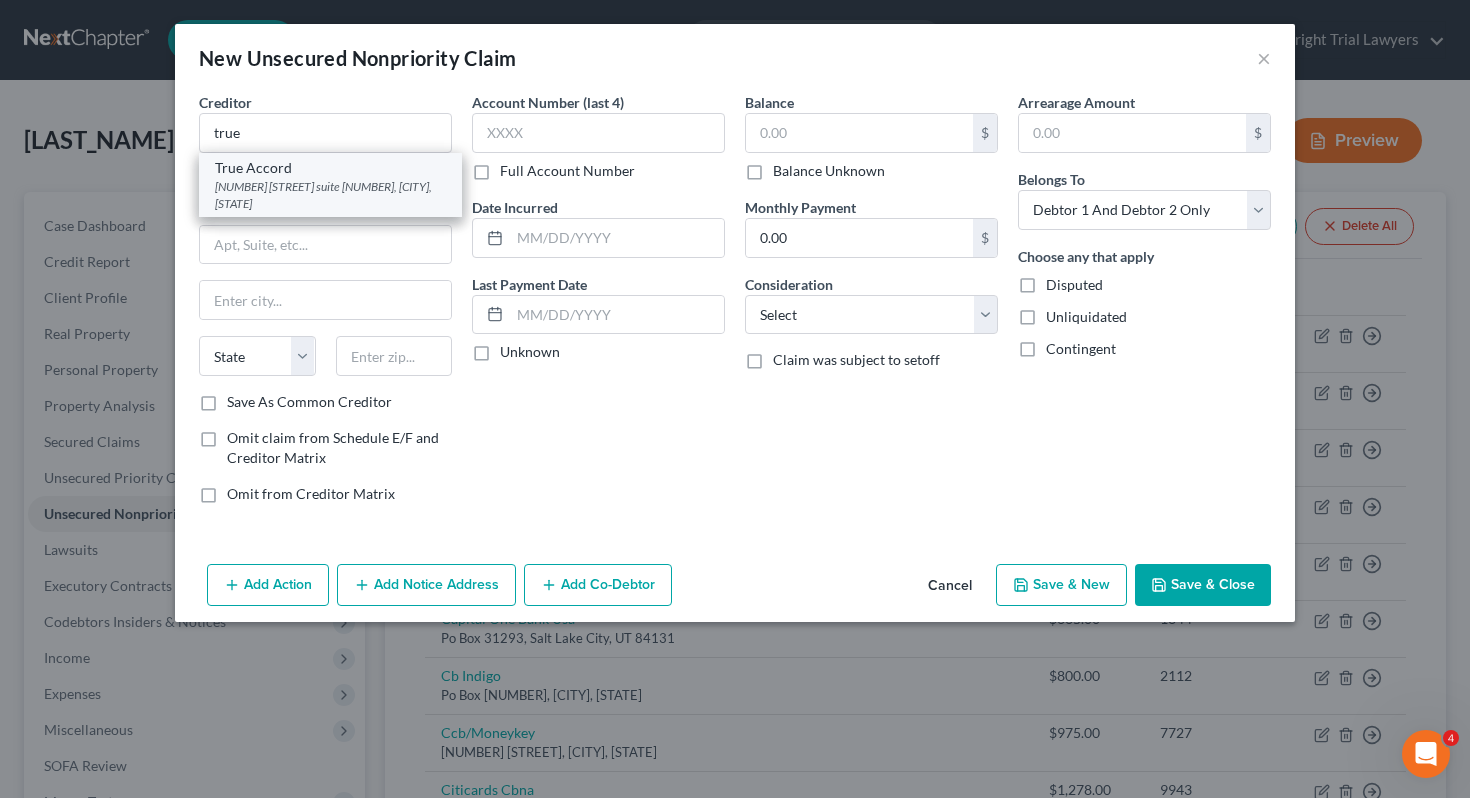 click on "16011 College blvd suite 130, Shawnee Mission, KS 66219" at bounding box center (330, 195) 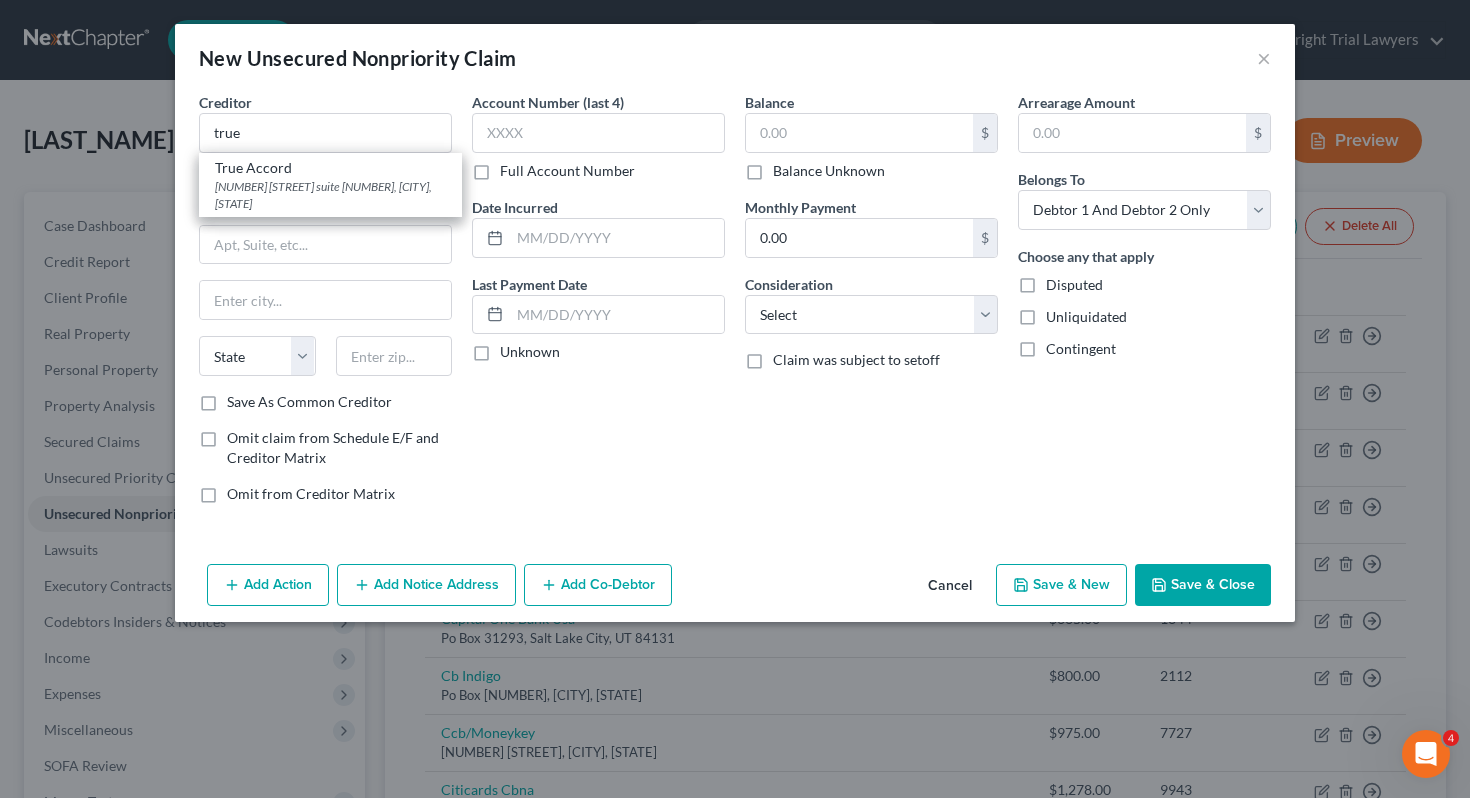 type on "True Accord" 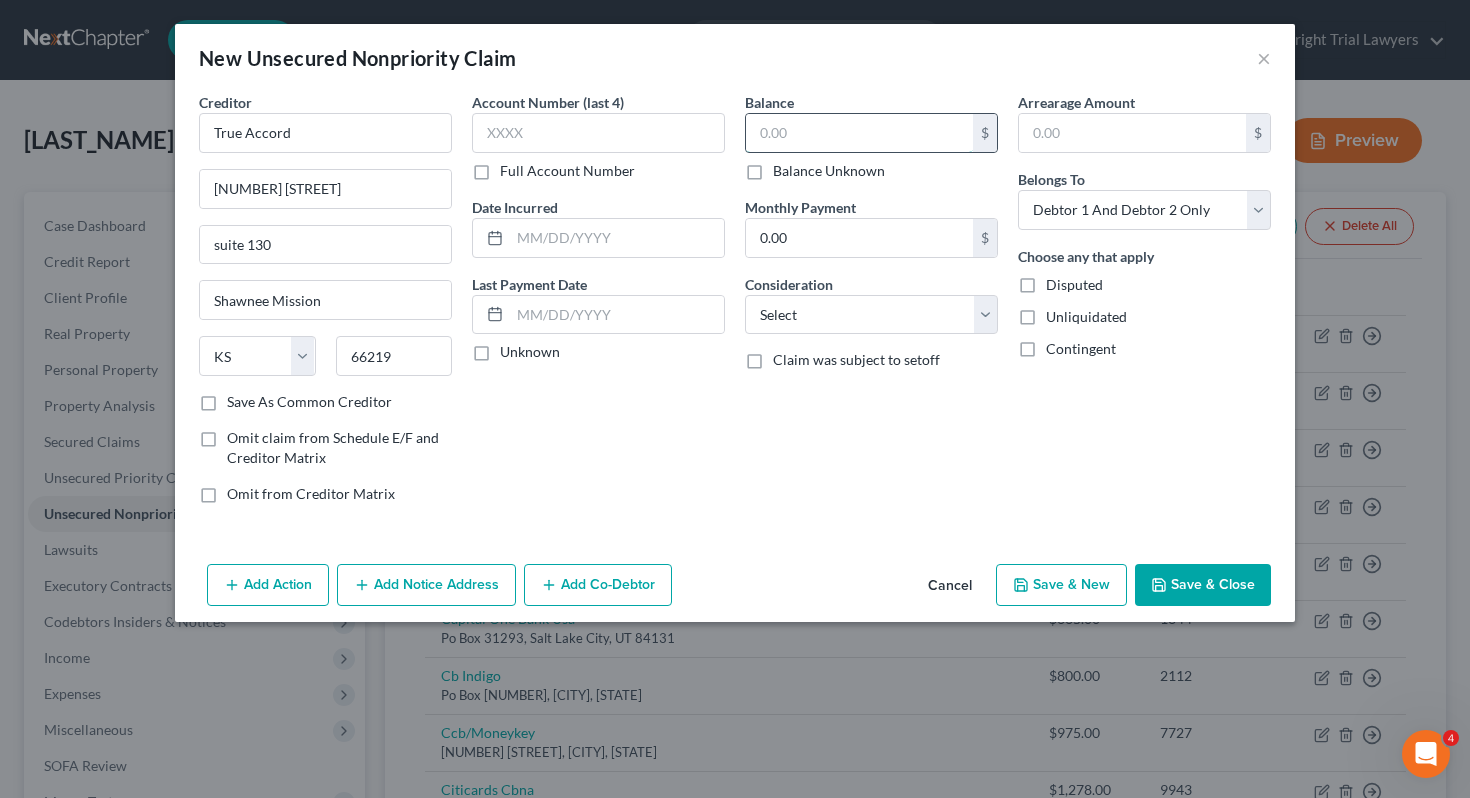 click at bounding box center [859, 133] 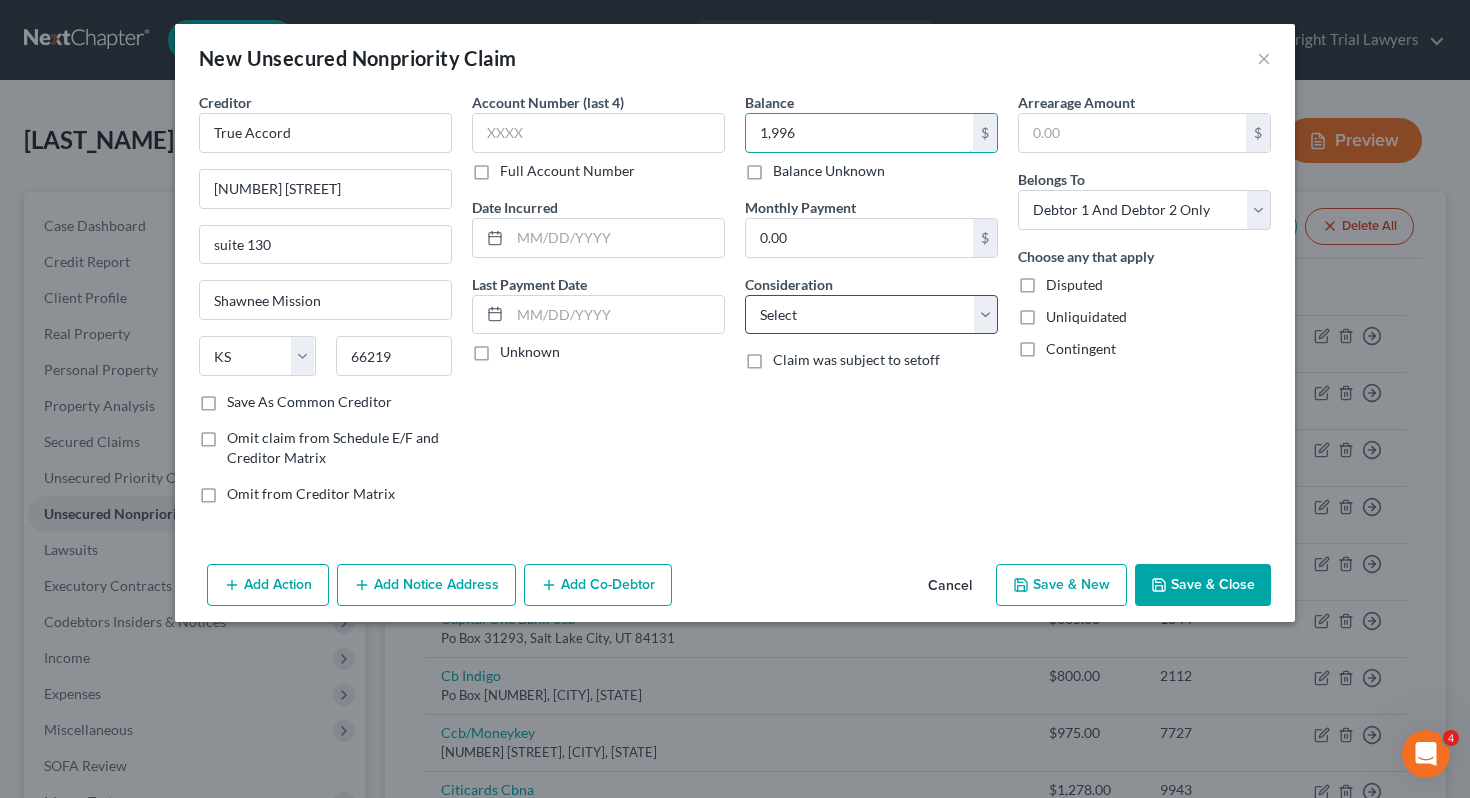 type on "1,996" 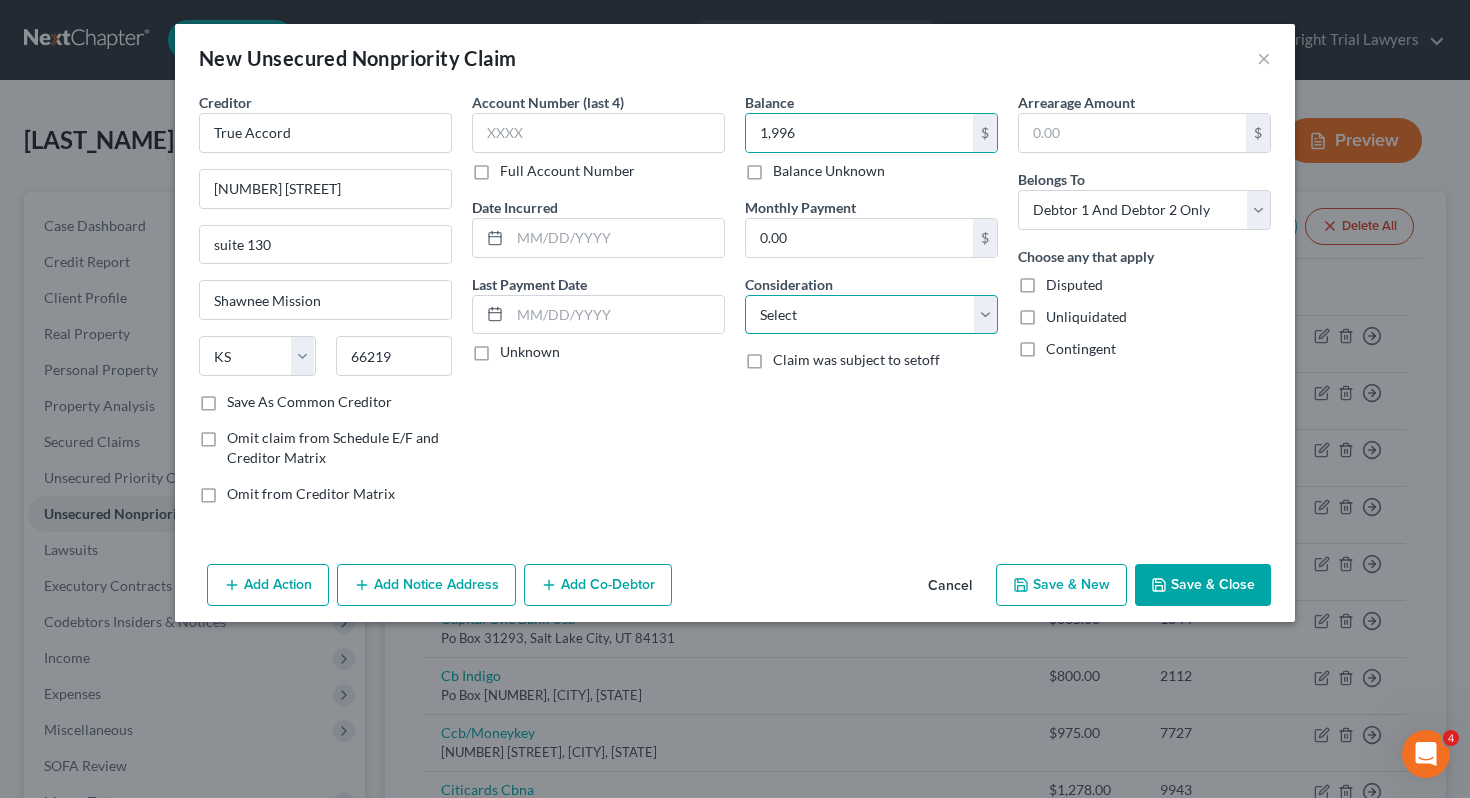 click on "Select Cable / Satellite Services Collection Agency Credit Card Debt Debt Counseling / Attorneys Deficiency Balance Domestic Support Obligations Home / Car Repairs Income Taxes Judgment Liens Medical Services Monies Loaned / Advanced Mortgage Obligation From Divorce Or Separation Obligation To Pensions Other Overdrawn Bank Account Promised To Help Pay Creditors Student Loans Suppliers And Vendors Telephone / Internet Services Utility Services" at bounding box center [871, 315] 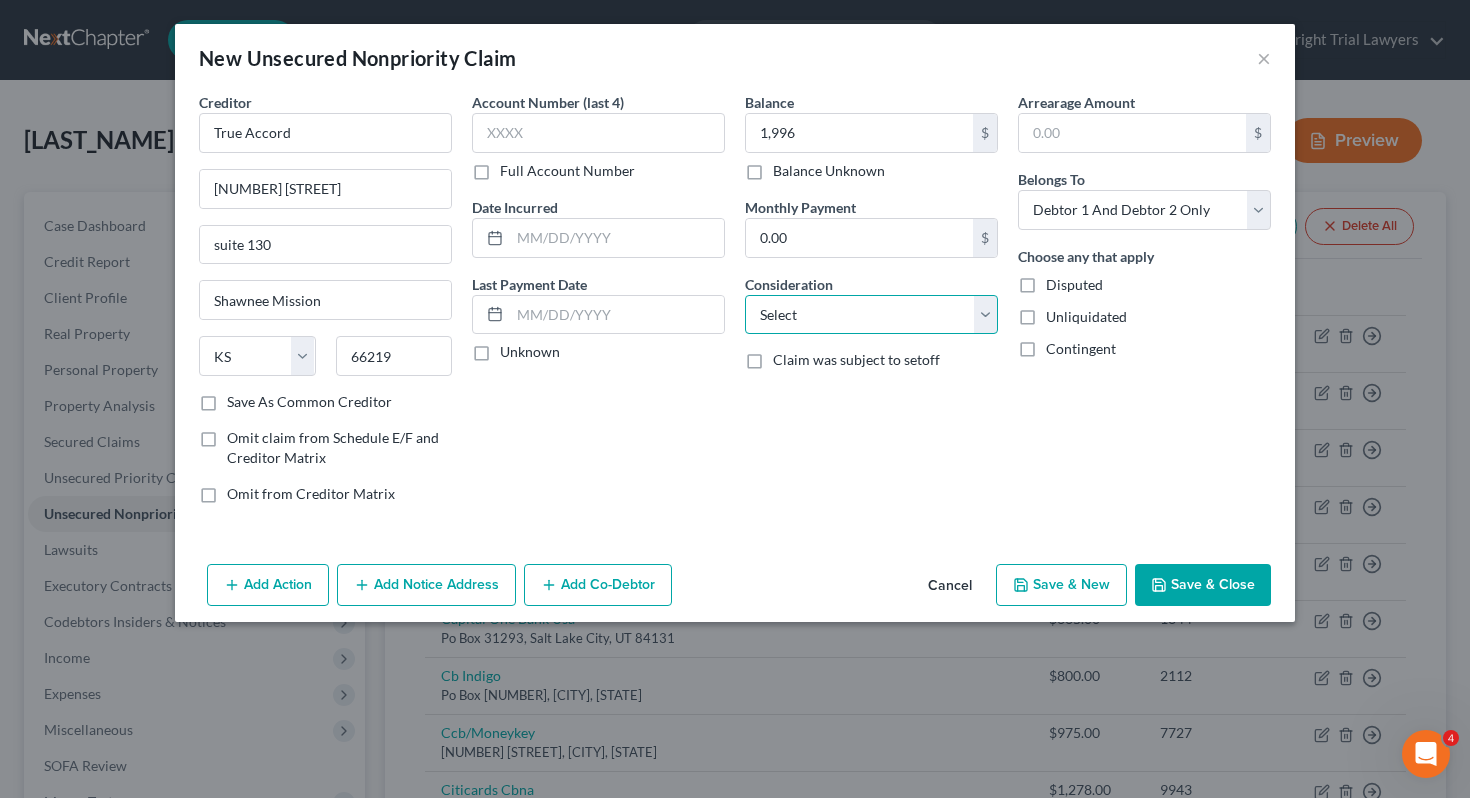 select on "1" 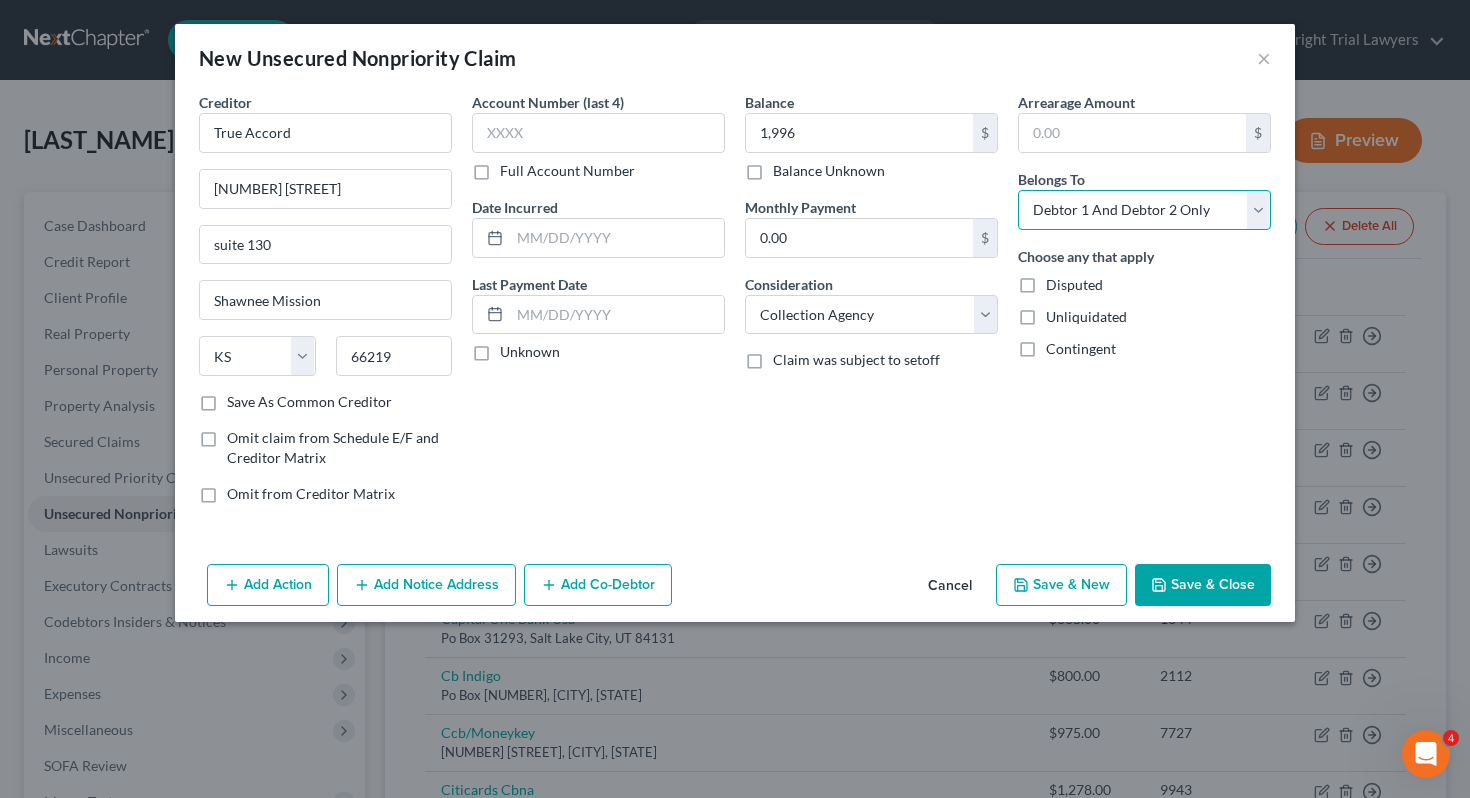 click on "Select Debtor 1 Only Debtor 2 Only Debtor 1 And Debtor 2 Only At Least One Of The Debtors And Another Community Property" at bounding box center (1144, 210) 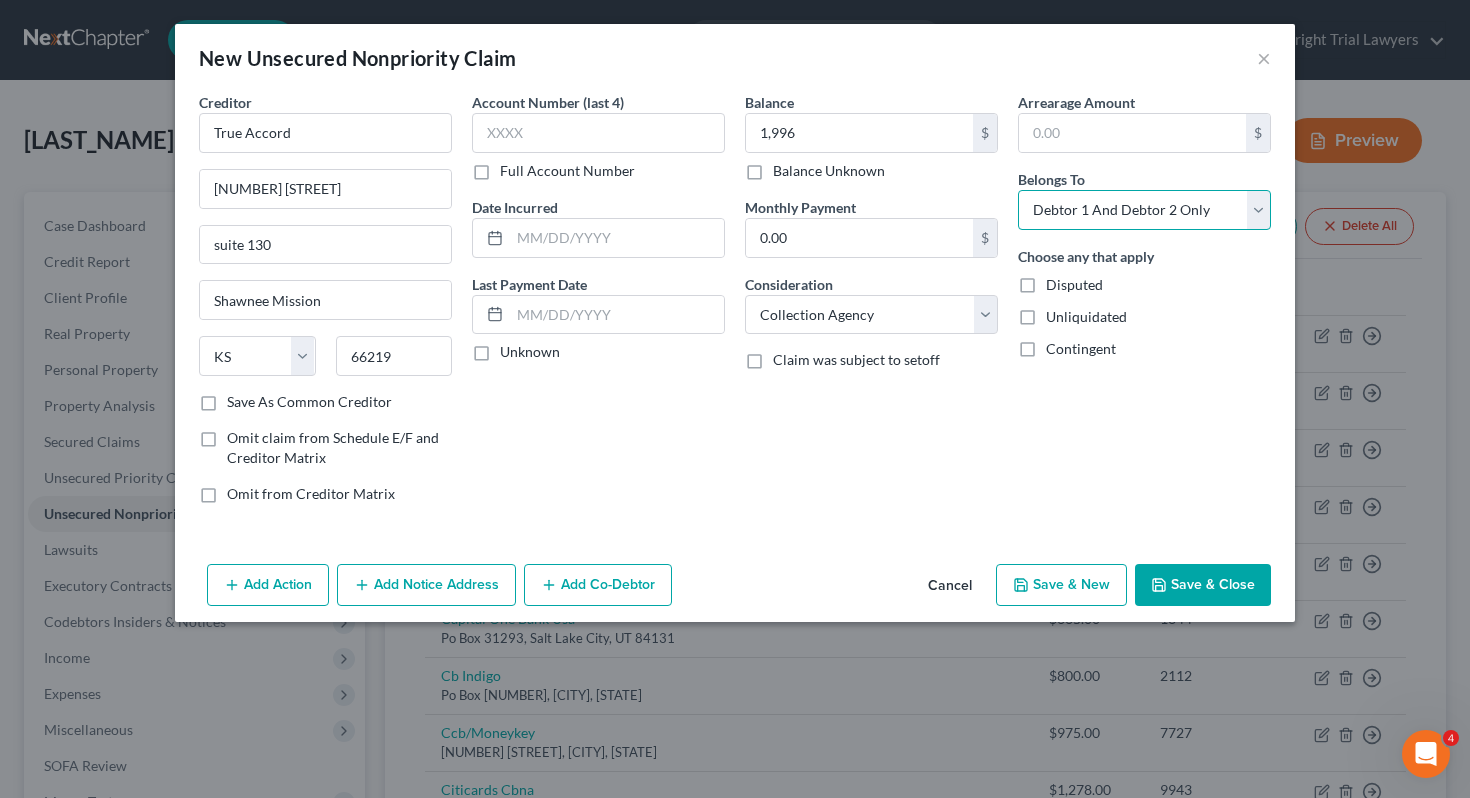 select on "1" 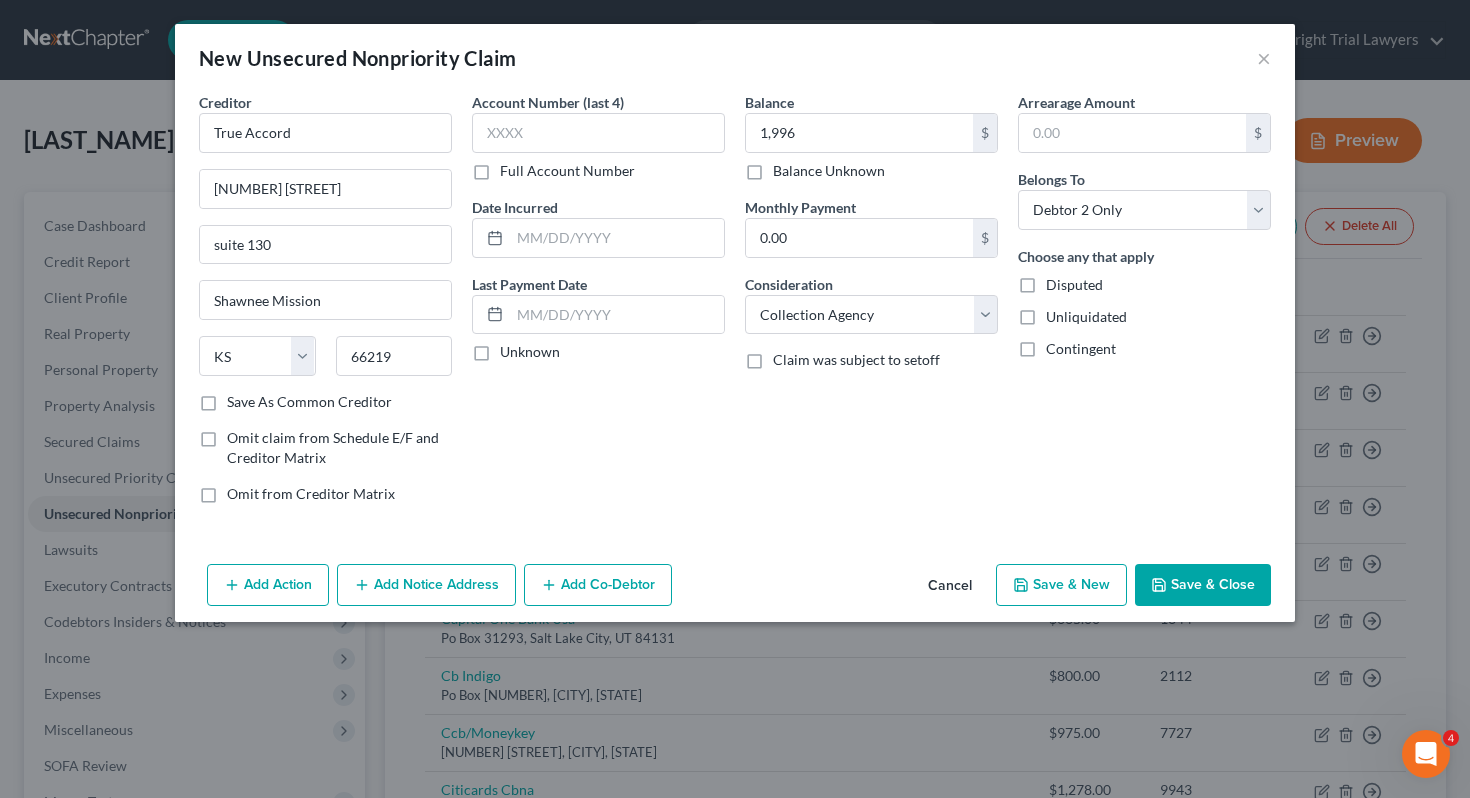 click on "Save & Close" at bounding box center (1203, 585) 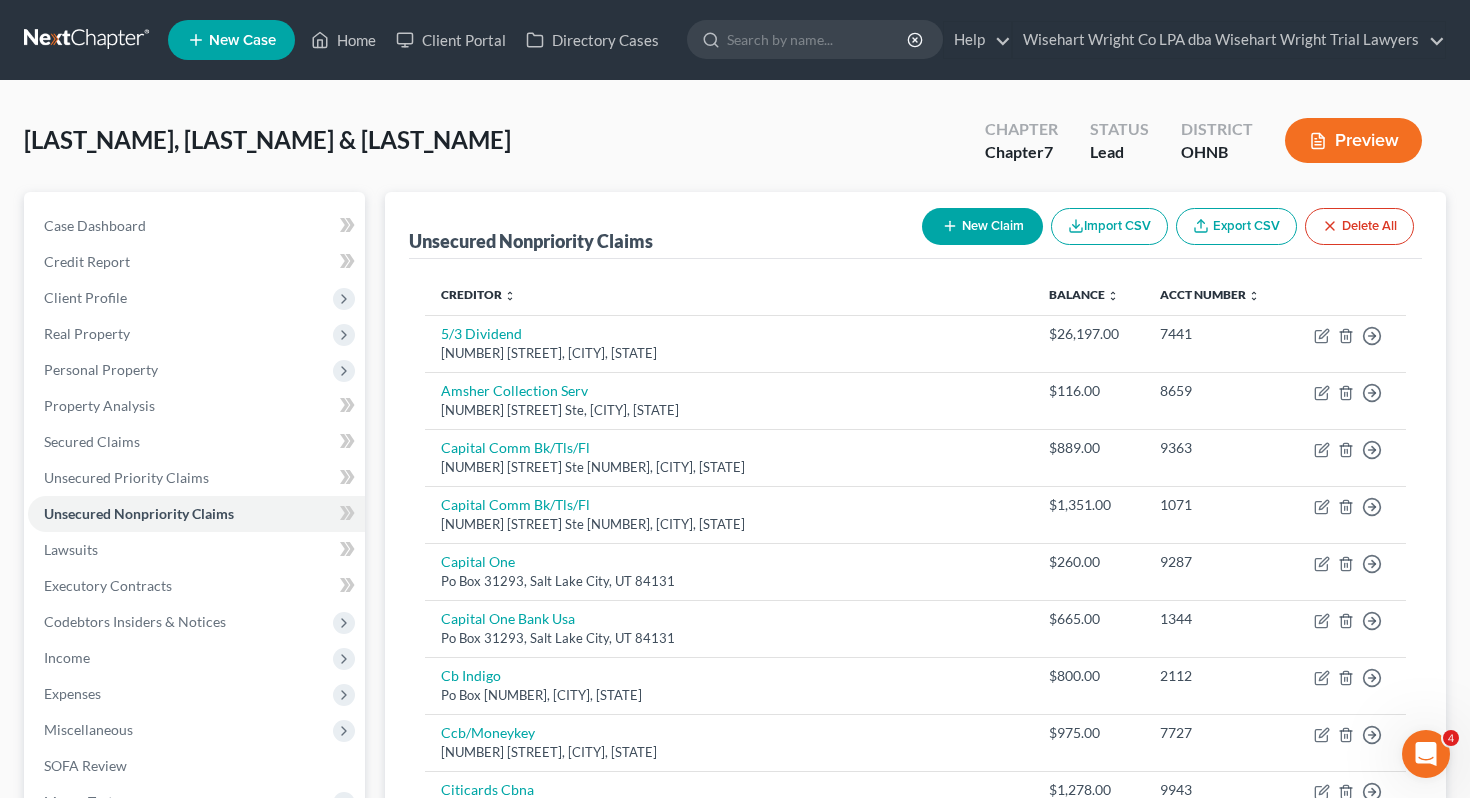 click on "New Claim" at bounding box center [982, 226] 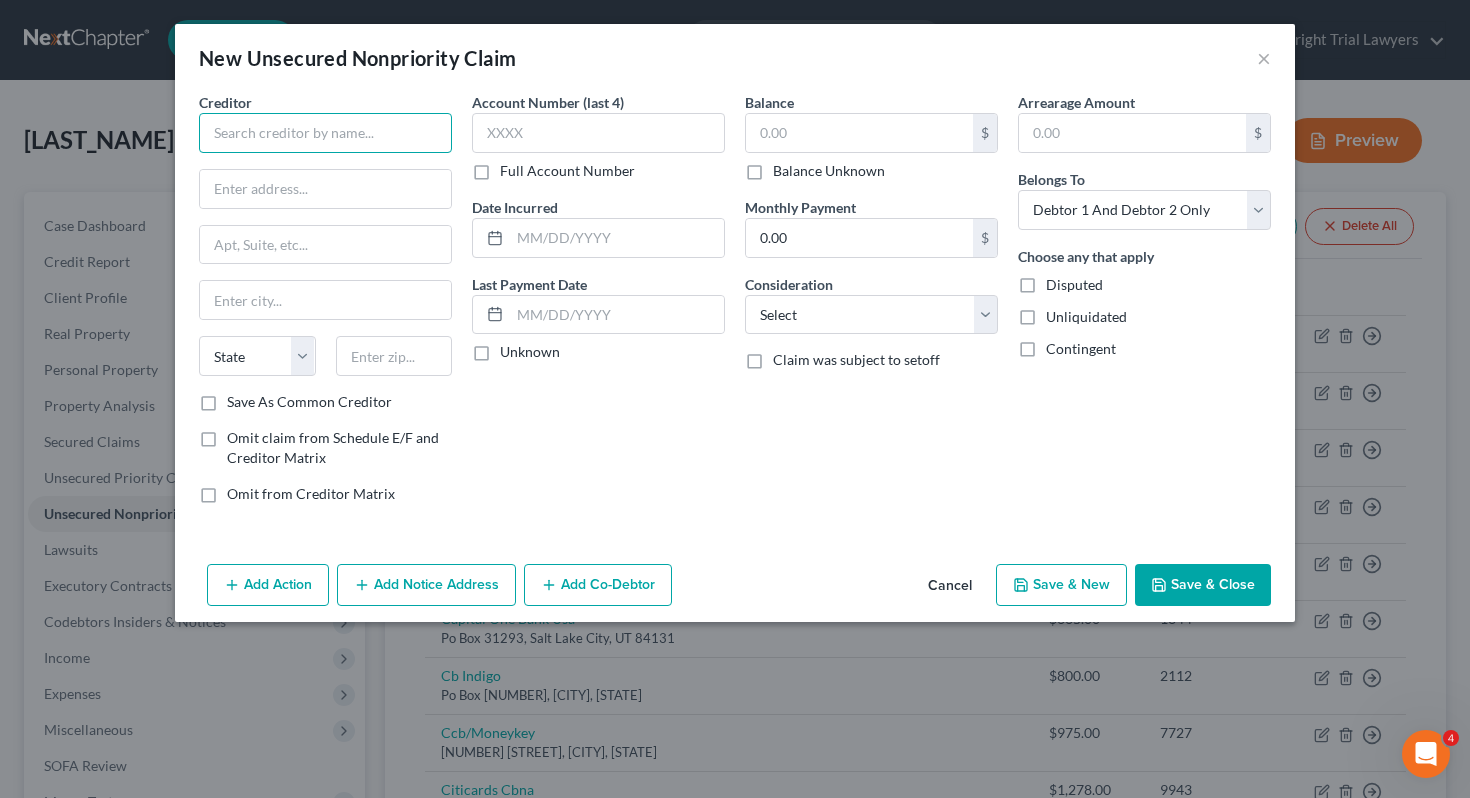 click at bounding box center (325, 133) 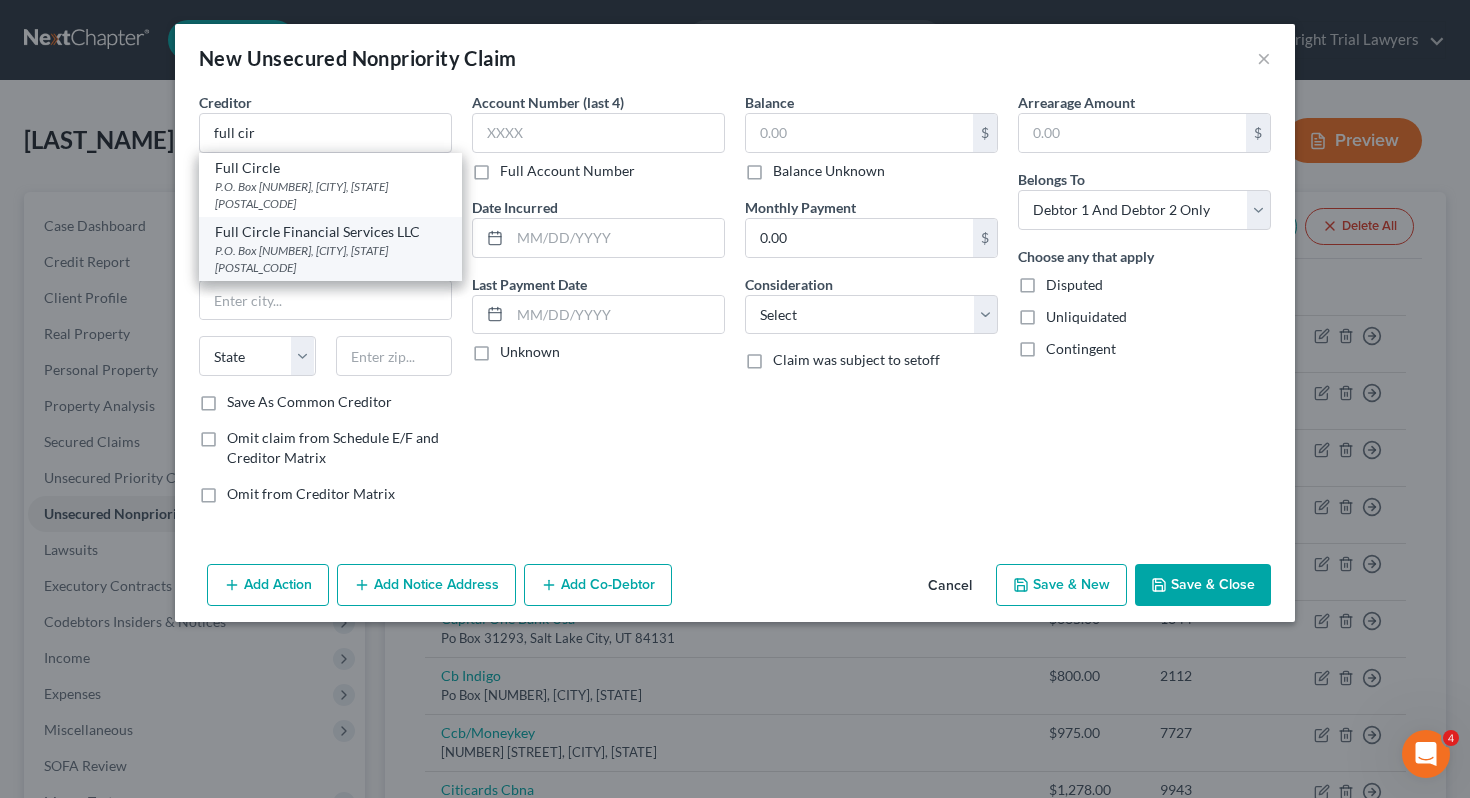 click on "P.O. Box 2438, Largo, FL 33779-0000" at bounding box center [330, 259] 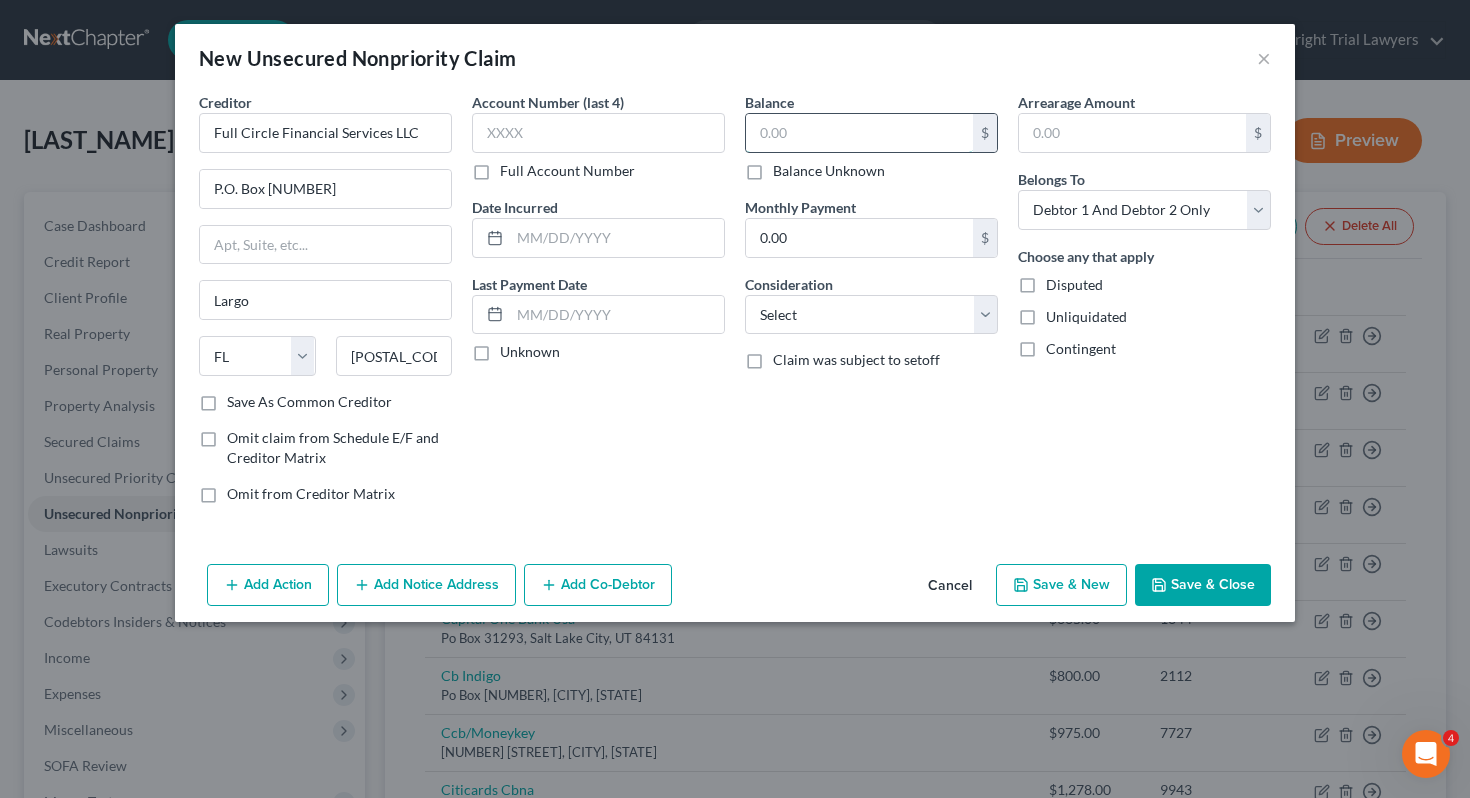 click at bounding box center [859, 133] 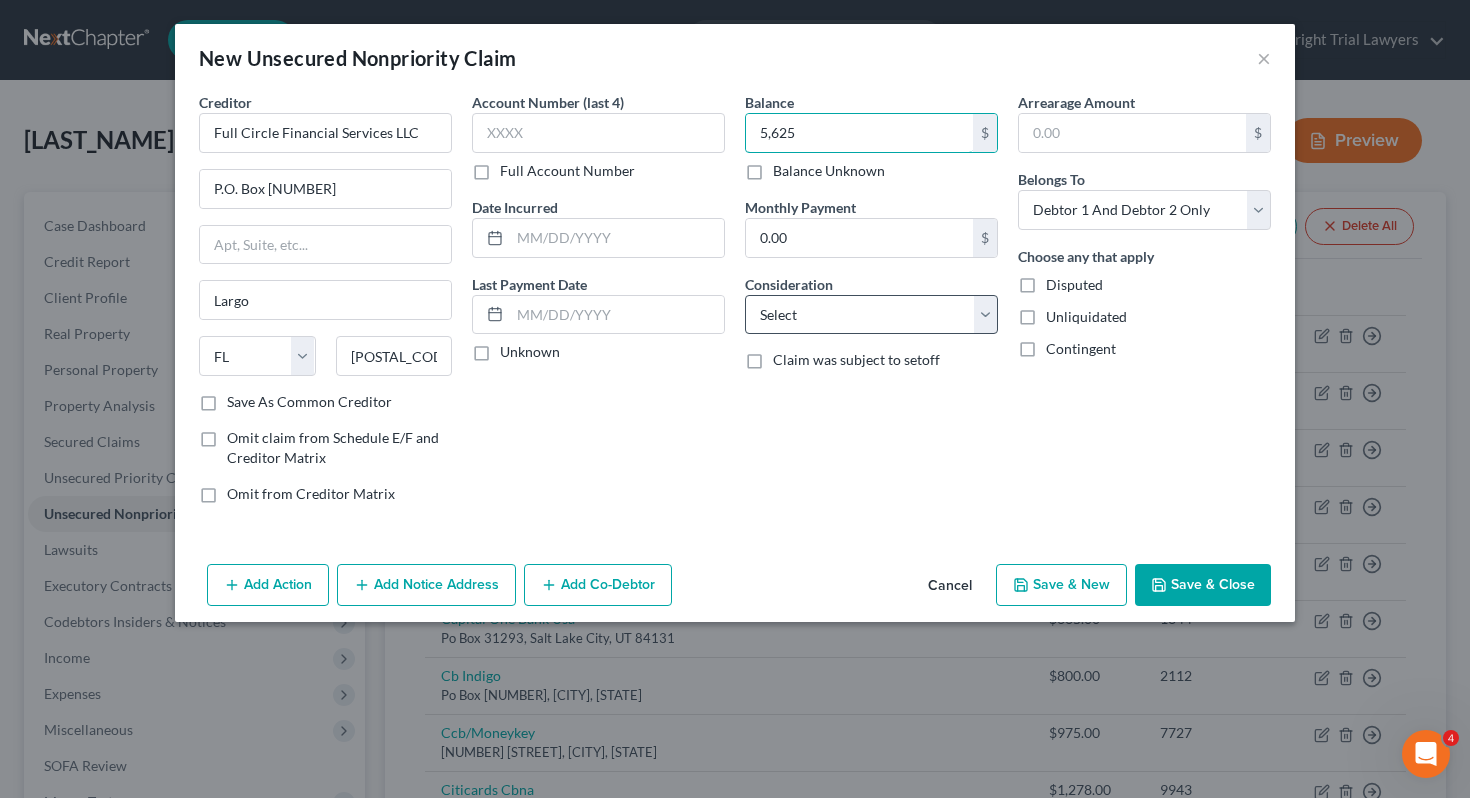 type on "5,625" 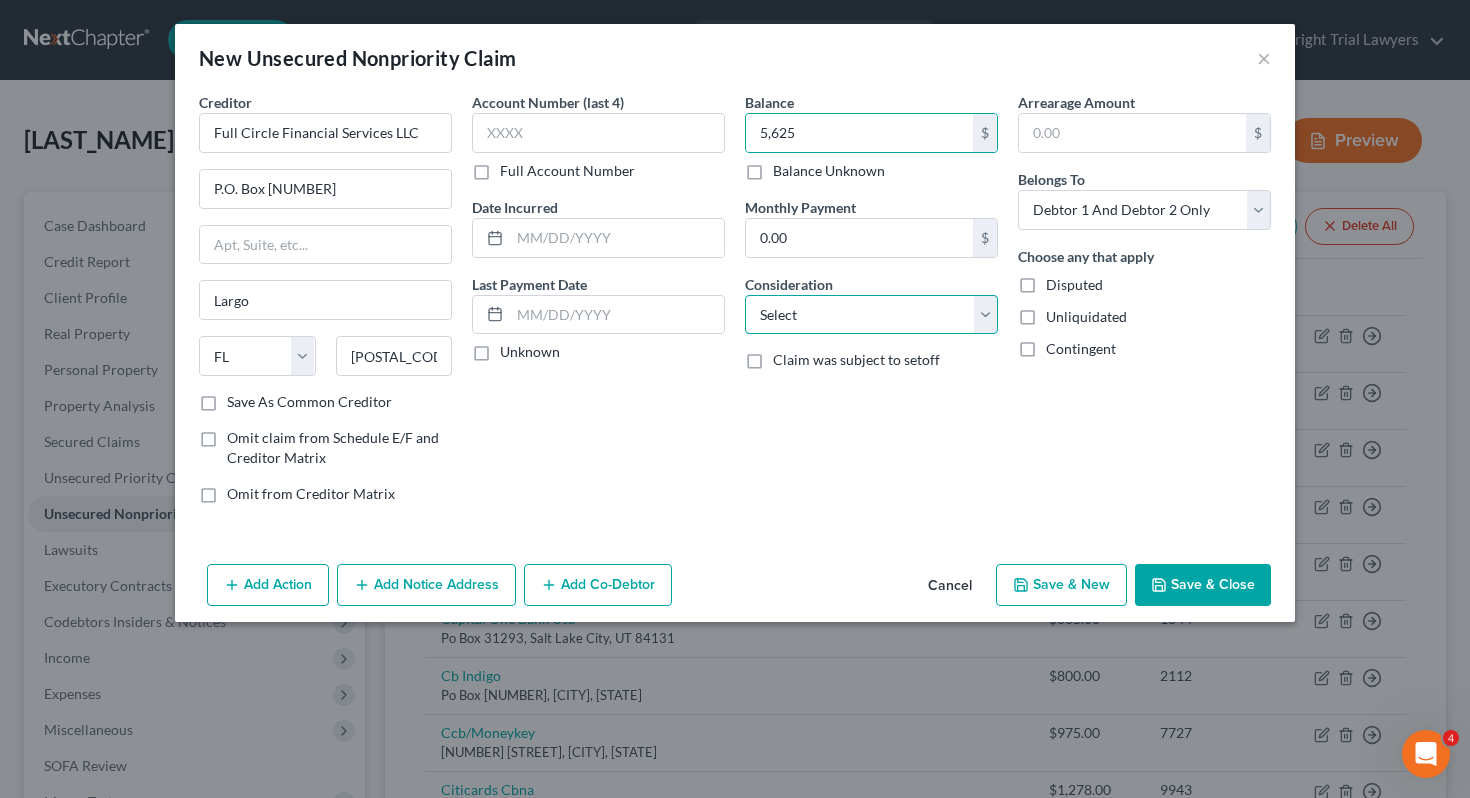 click on "Select Cable / Satellite Services Collection Agency Credit Card Debt Debt Counseling / Attorneys Deficiency Balance Domestic Support Obligations Home / Car Repairs Income Taxes Judgment Liens Medical Services Monies Loaned / Advanced Mortgage Obligation From Divorce Or Separation Obligation To Pensions Other Overdrawn Bank Account Promised To Help Pay Creditors Student Loans Suppliers And Vendors Telephone / Internet Services Utility Services" at bounding box center (871, 315) 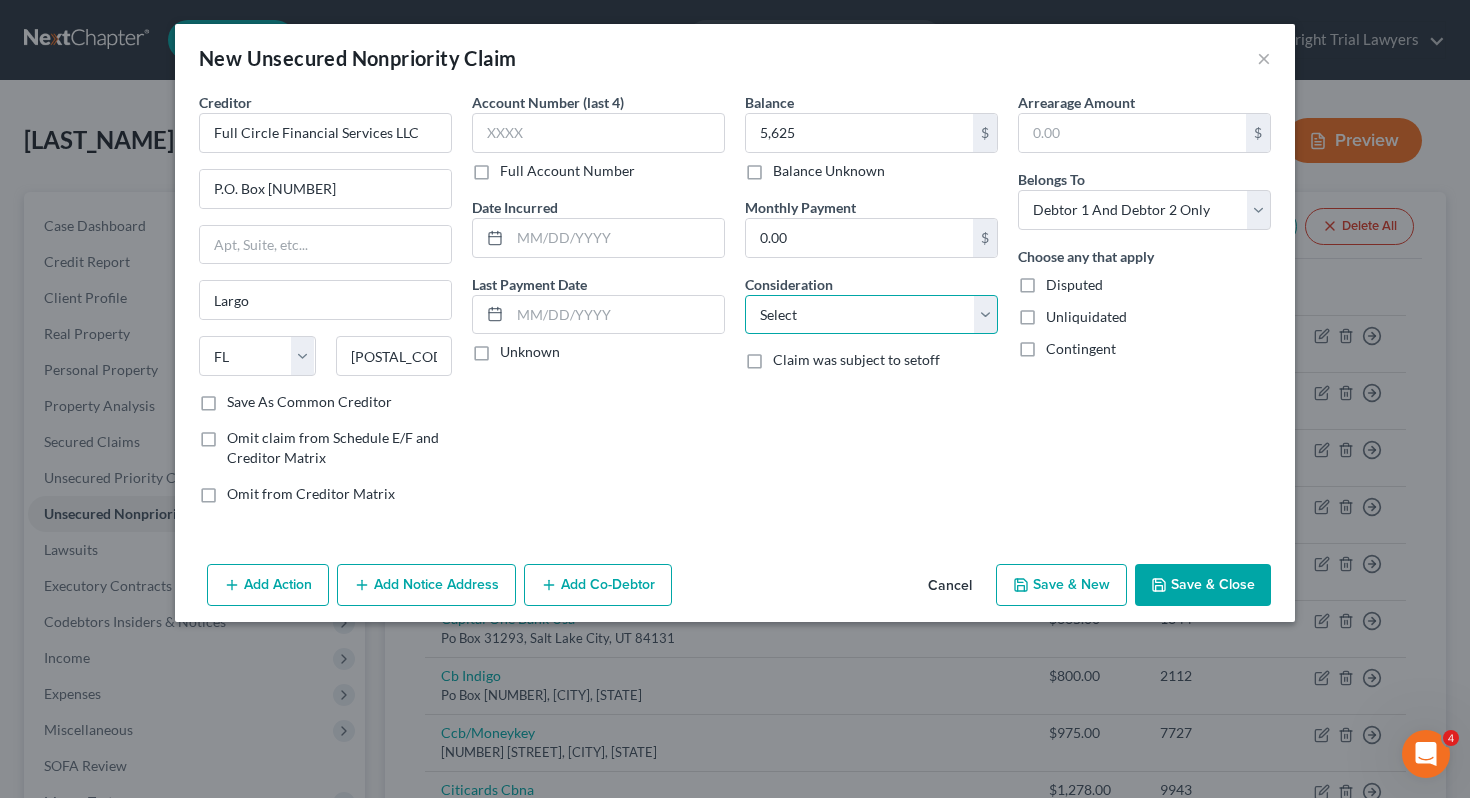 select on "1" 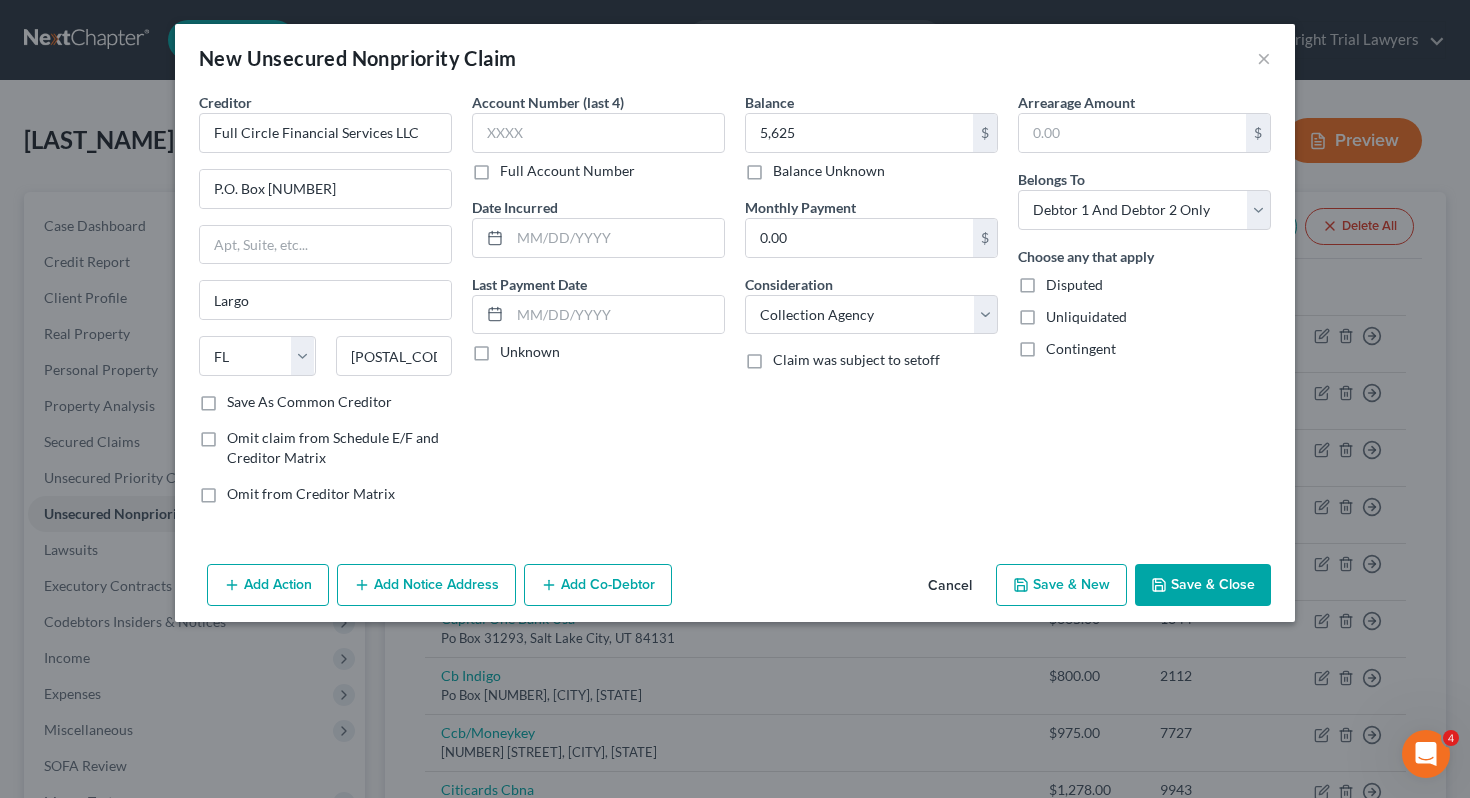 click on "Save & Close" at bounding box center (1203, 585) 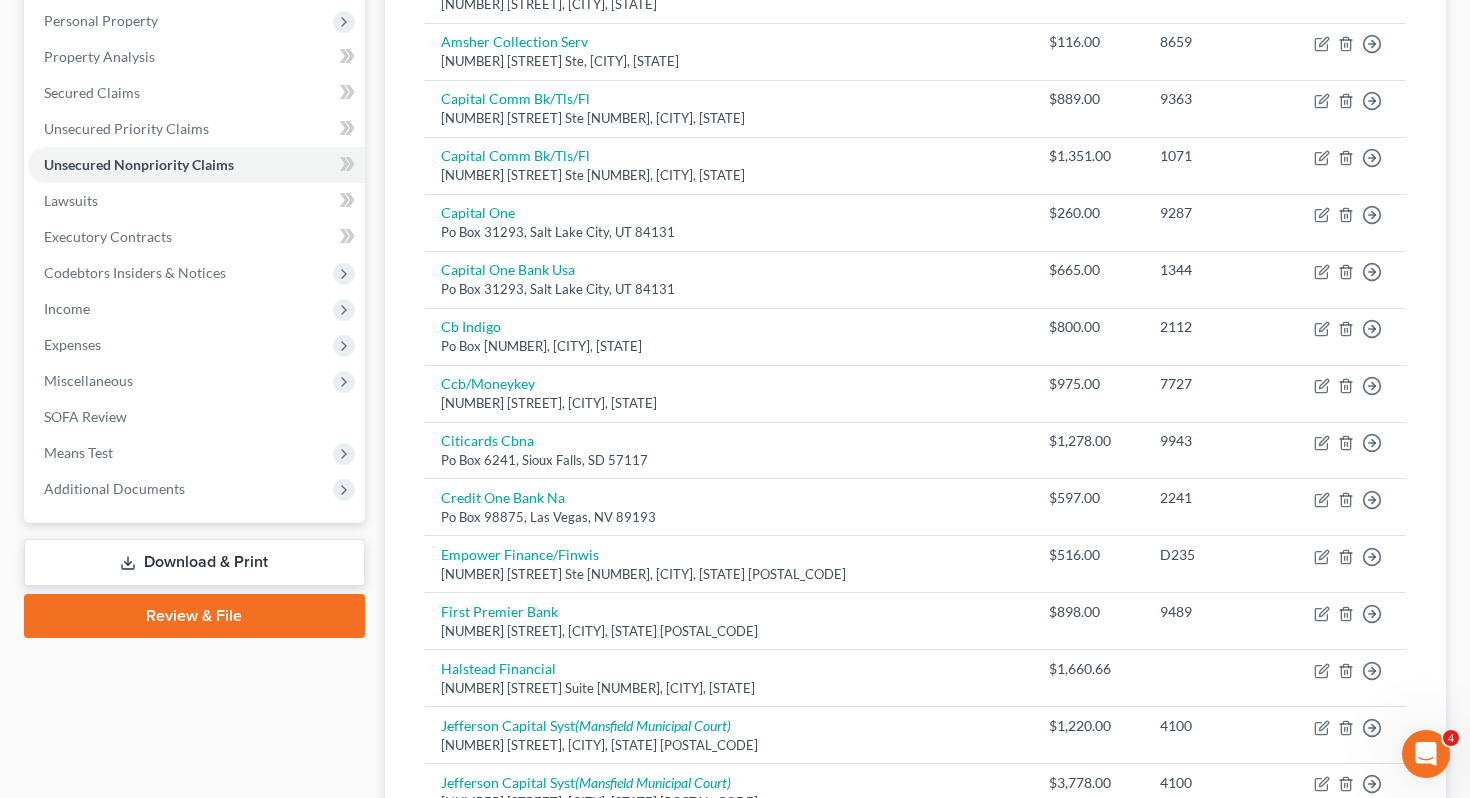 scroll, scrollTop: 0, scrollLeft: 0, axis: both 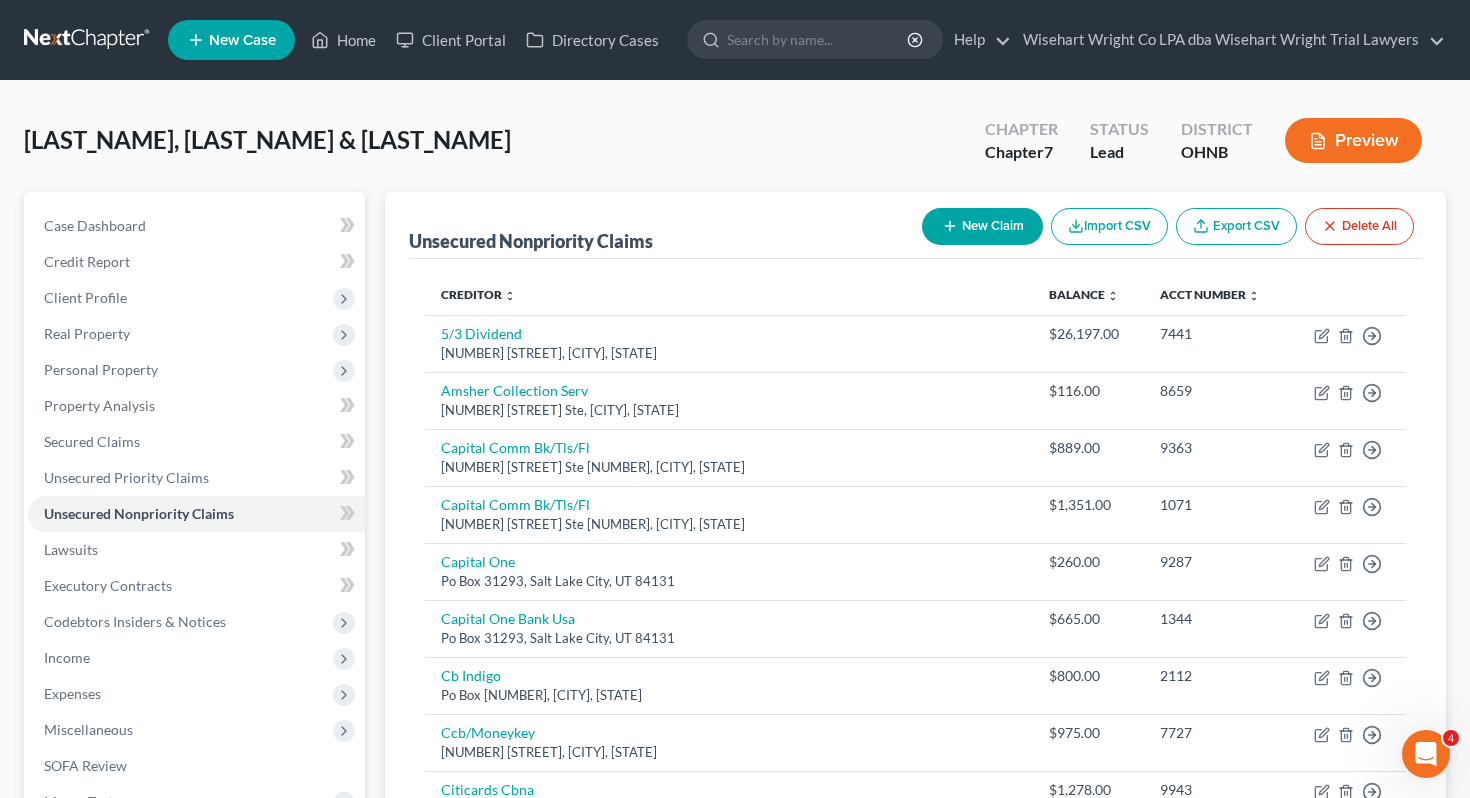 click on "New Claim" at bounding box center [982, 226] 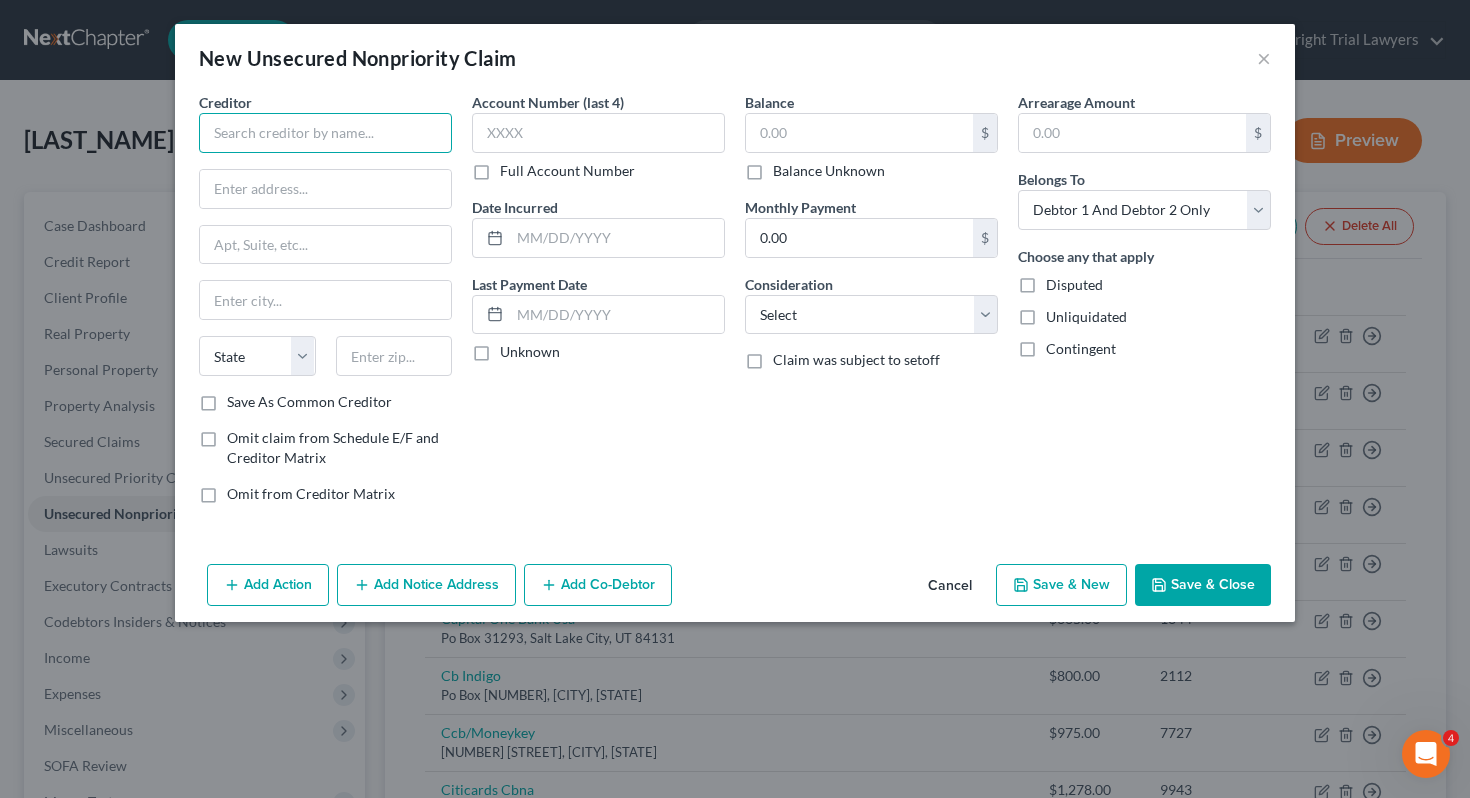 click at bounding box center [325, 133] 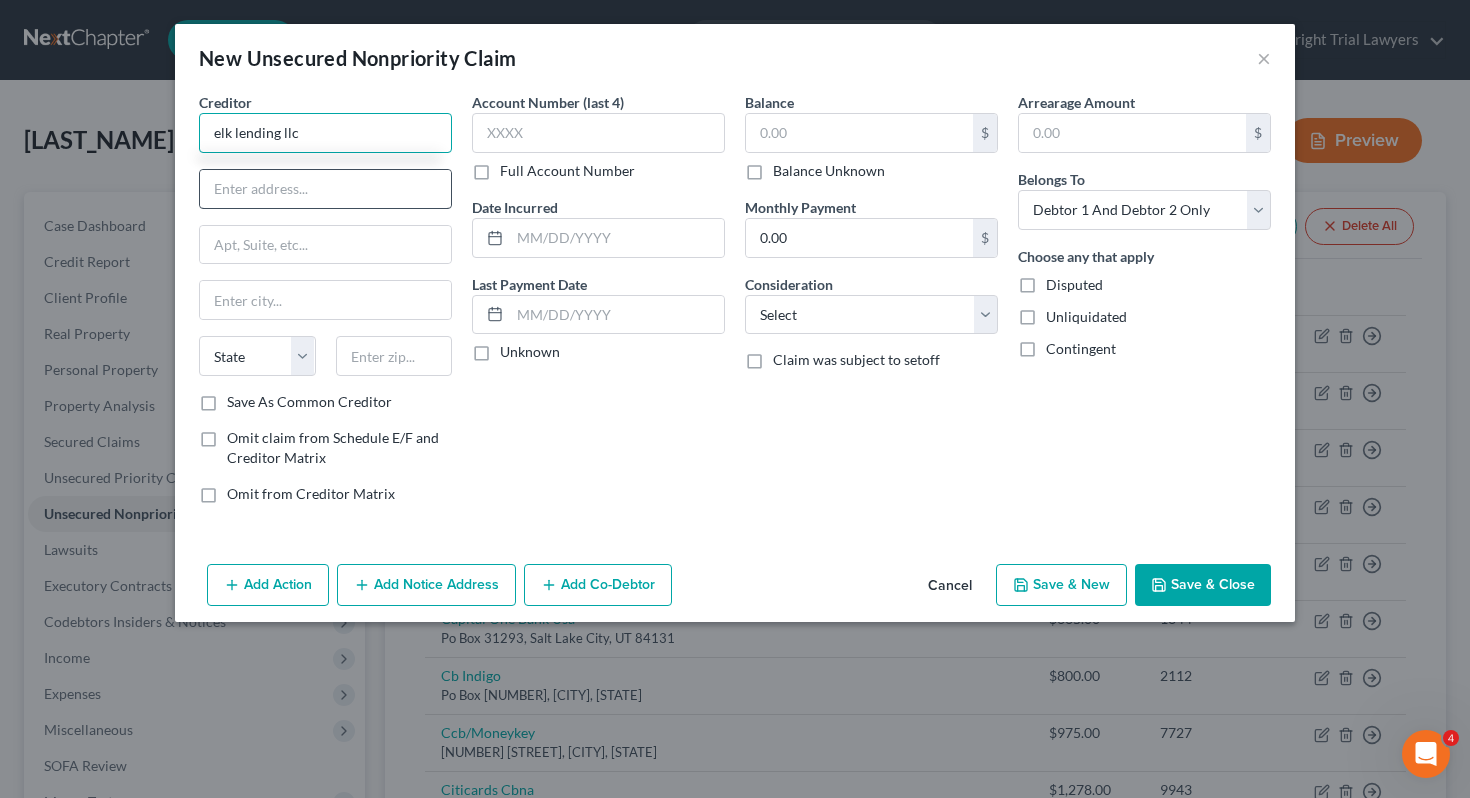 type on "elk lending llc" 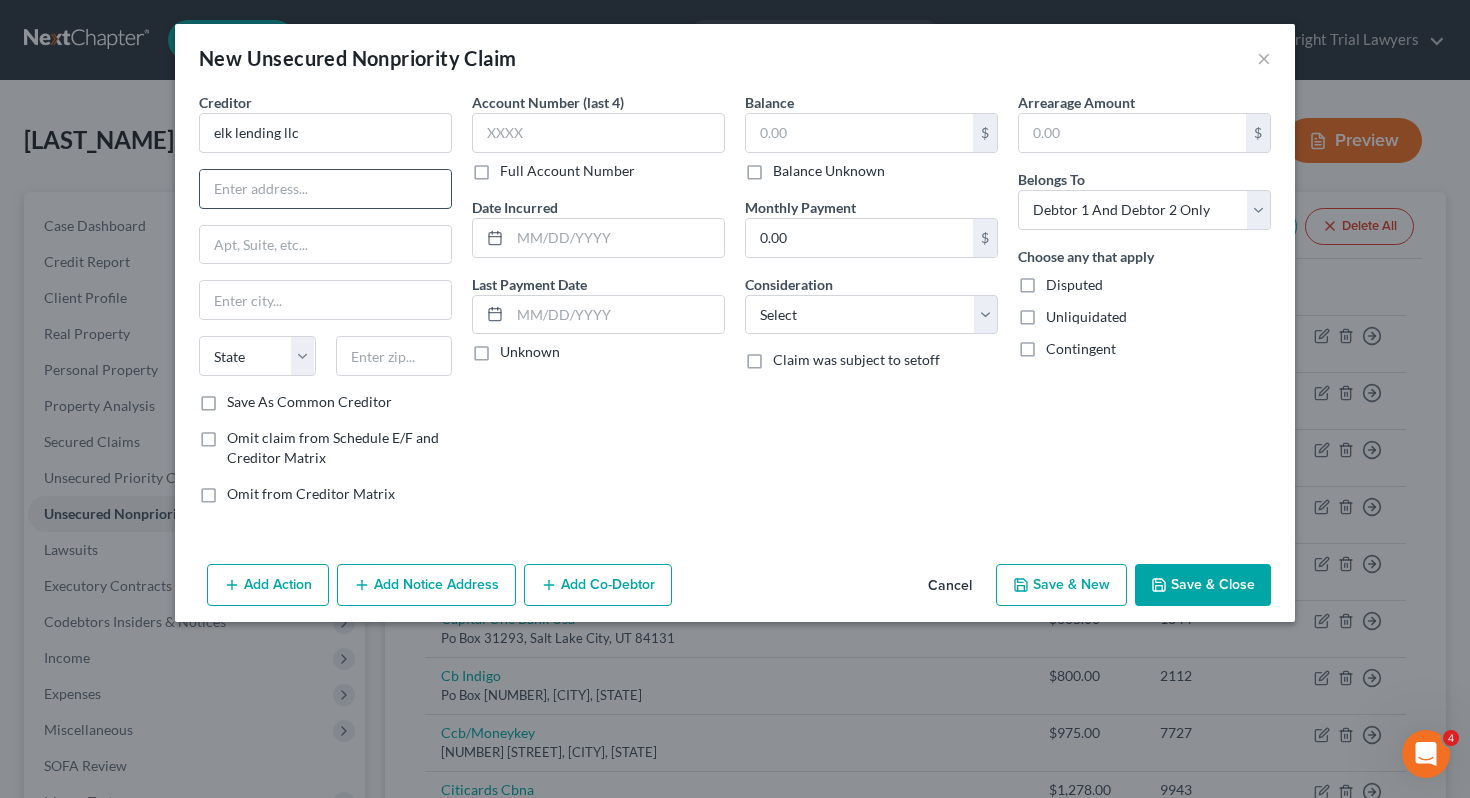 click at bounding box center [325, 189] 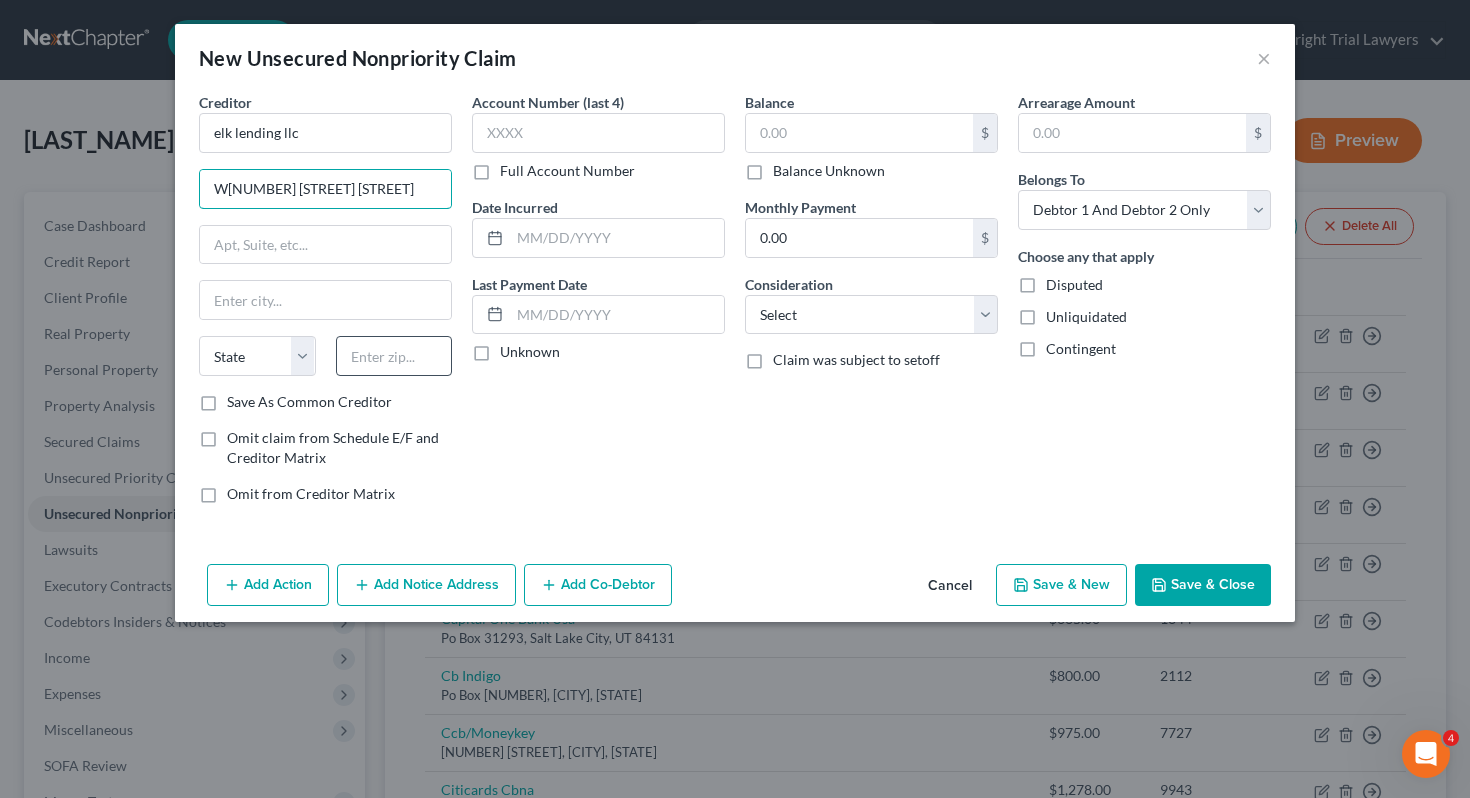 type on "W2818 Warrington Rd" 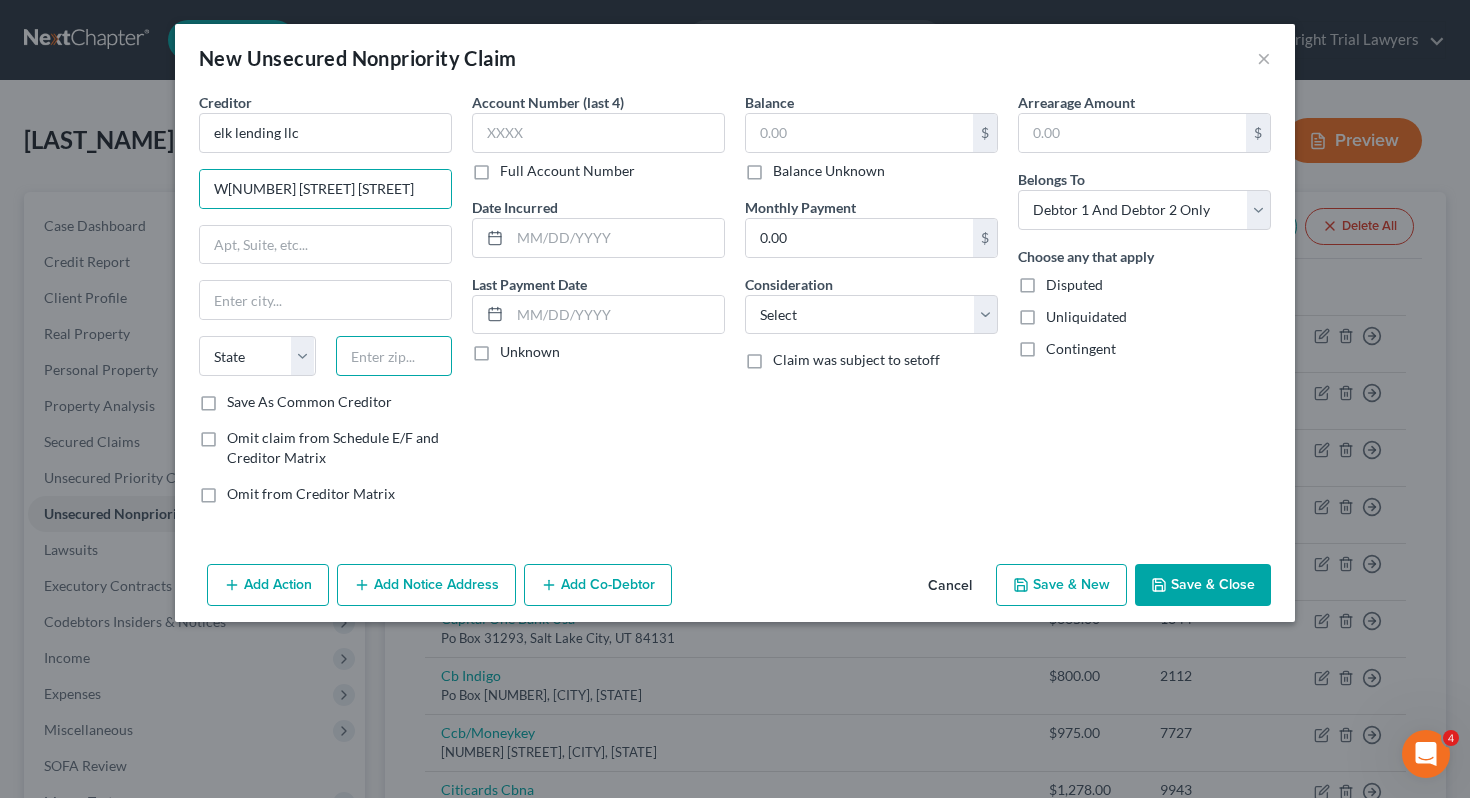 click at bounding box center [394, 356] 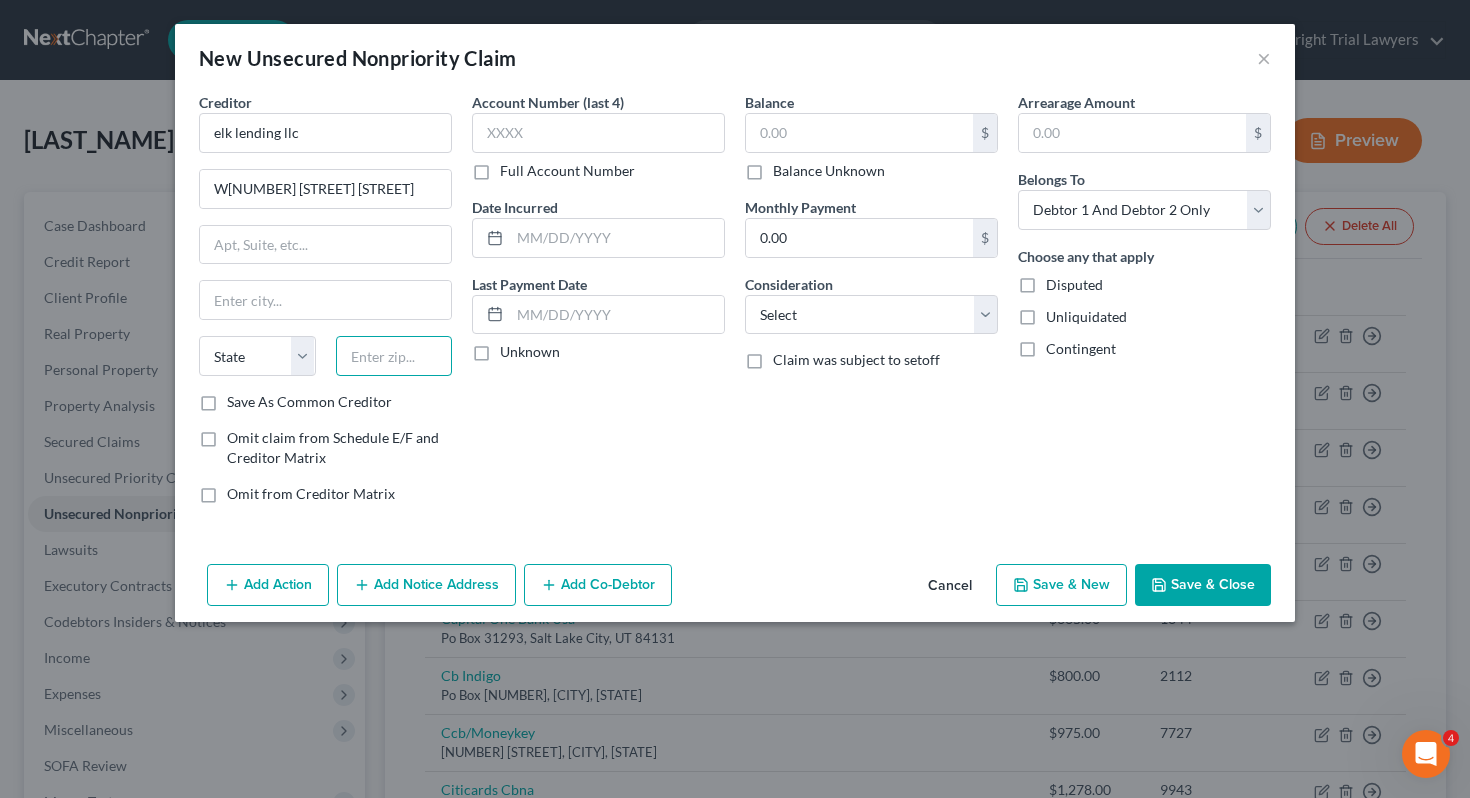 type on "4" 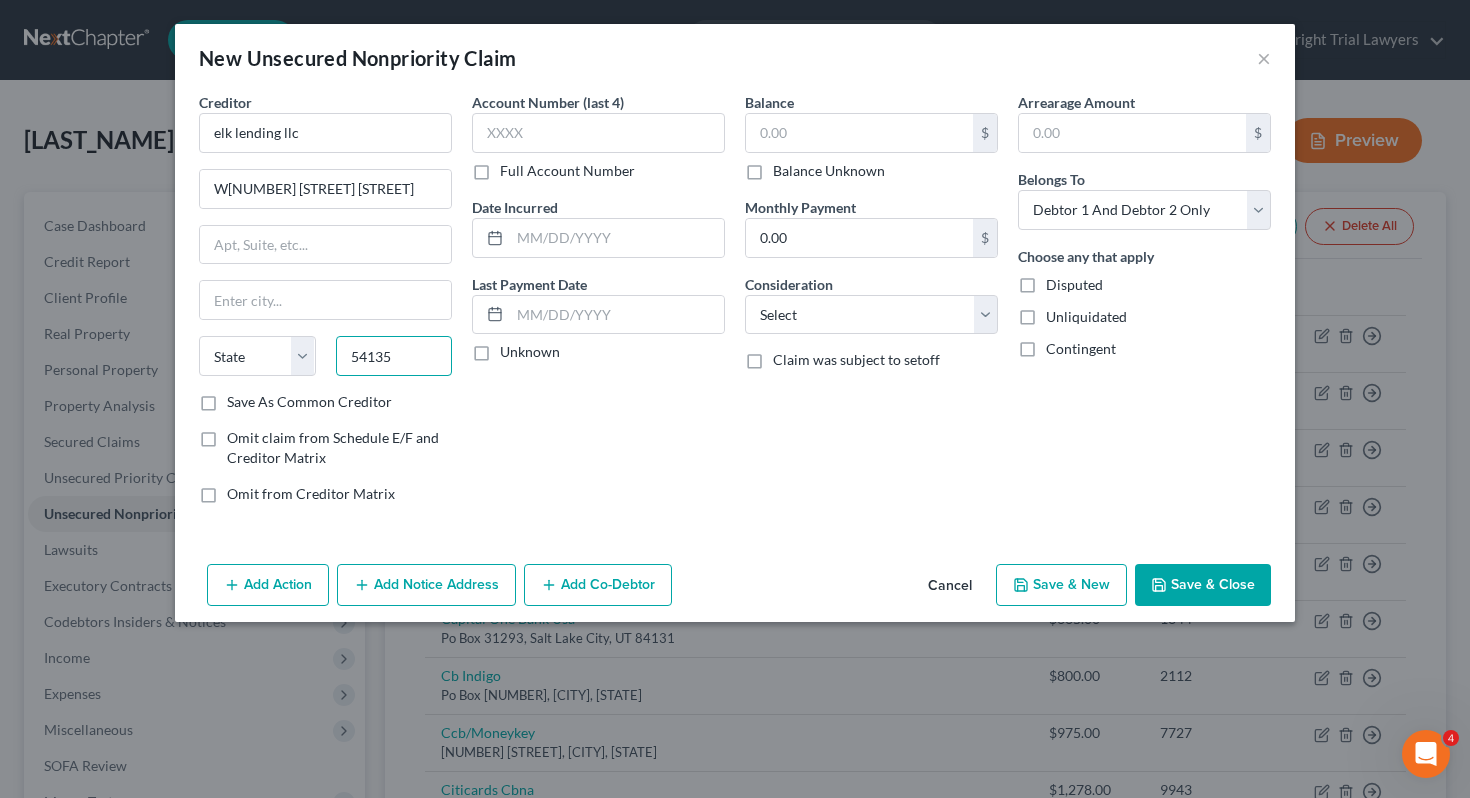 type on "54135" 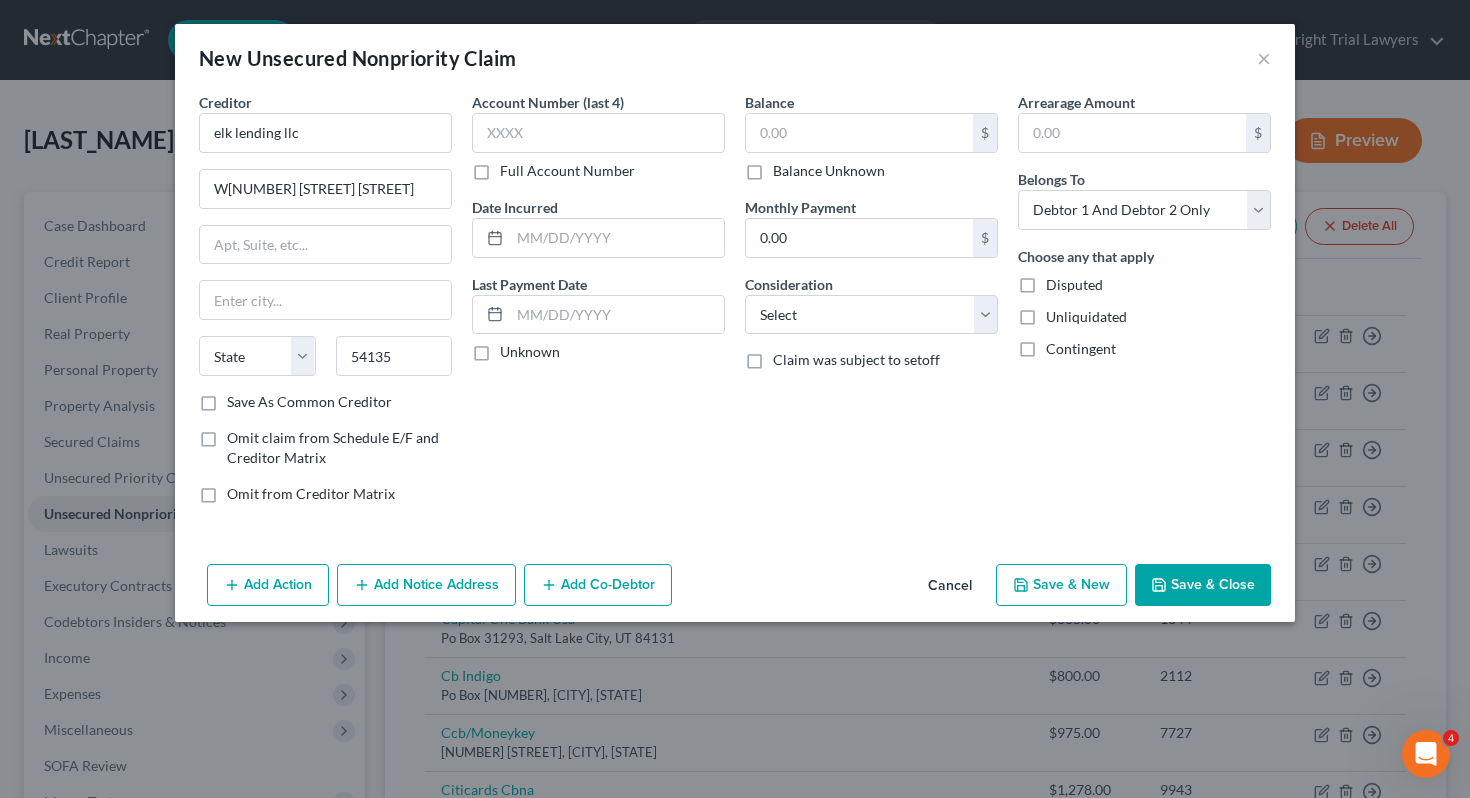 click on "Account Number (last 4)
Full Account Number
Date Incurred         Last Payment Date         Unknown" at bounding box center [598, 306] 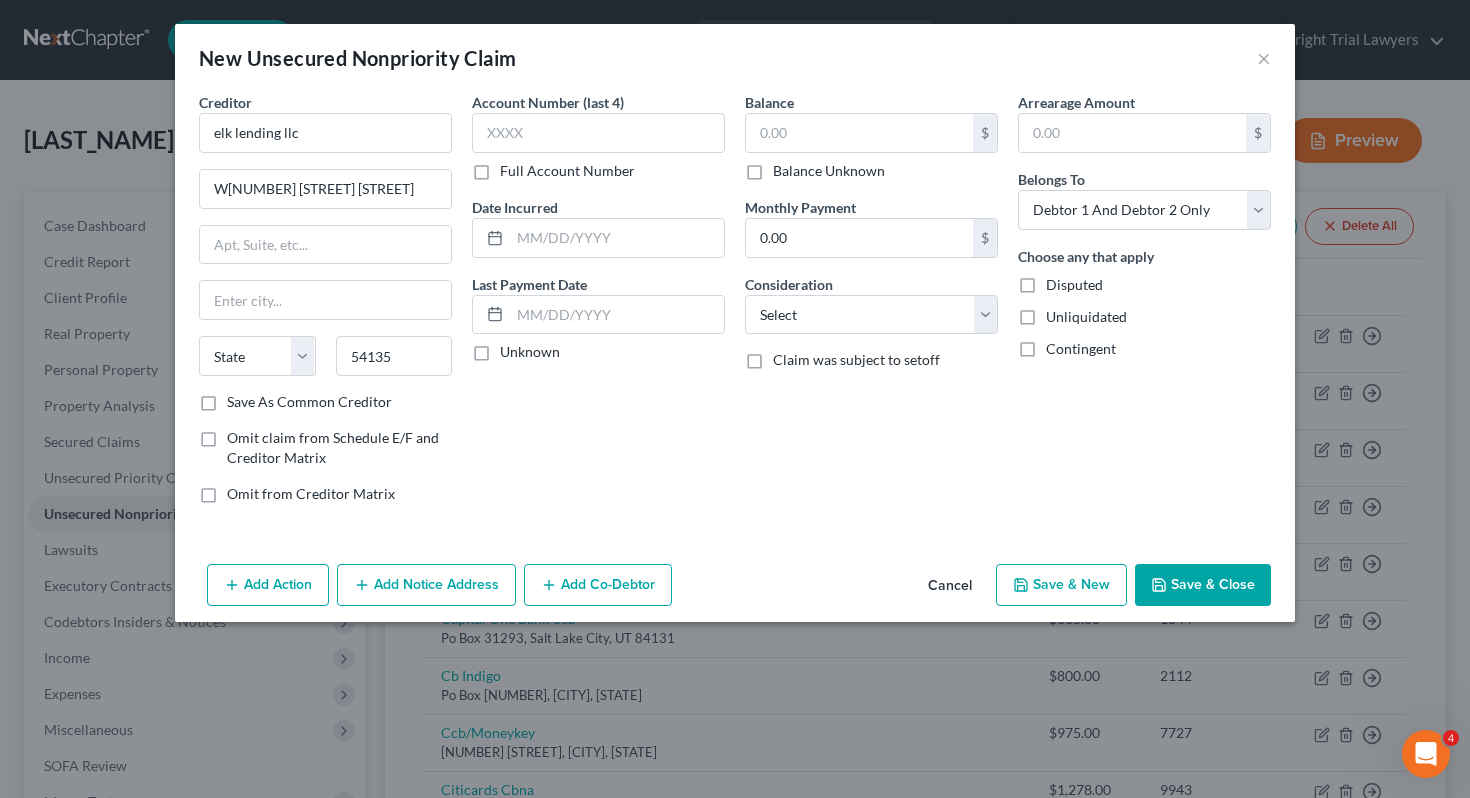click on "Account Number (last 4)
Full Account Number
Date Incurred         Last Payment Date         Unknown" at bounding box center [598, 306] 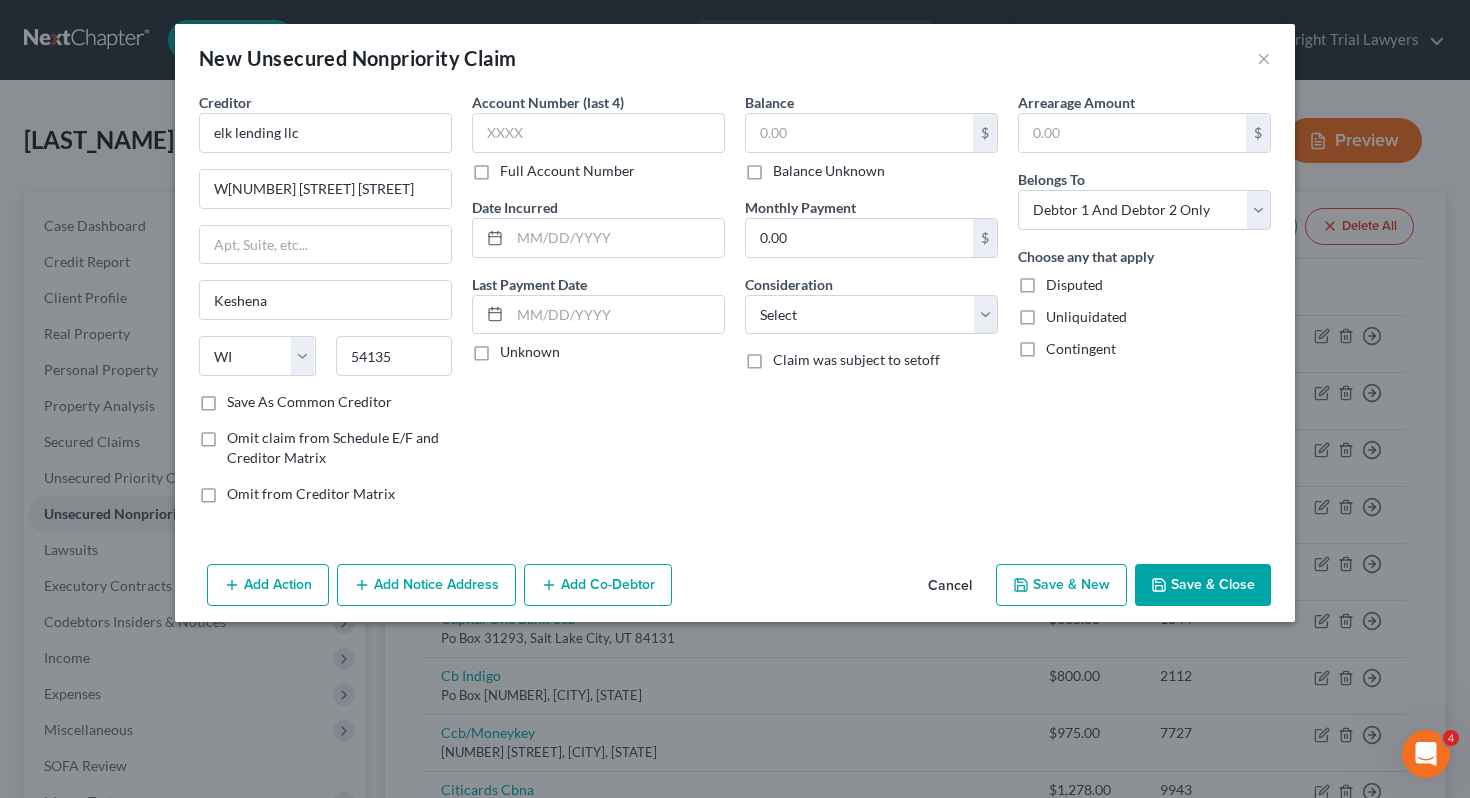click on "$
Balance Unknown" at bounding box center [871, 147] 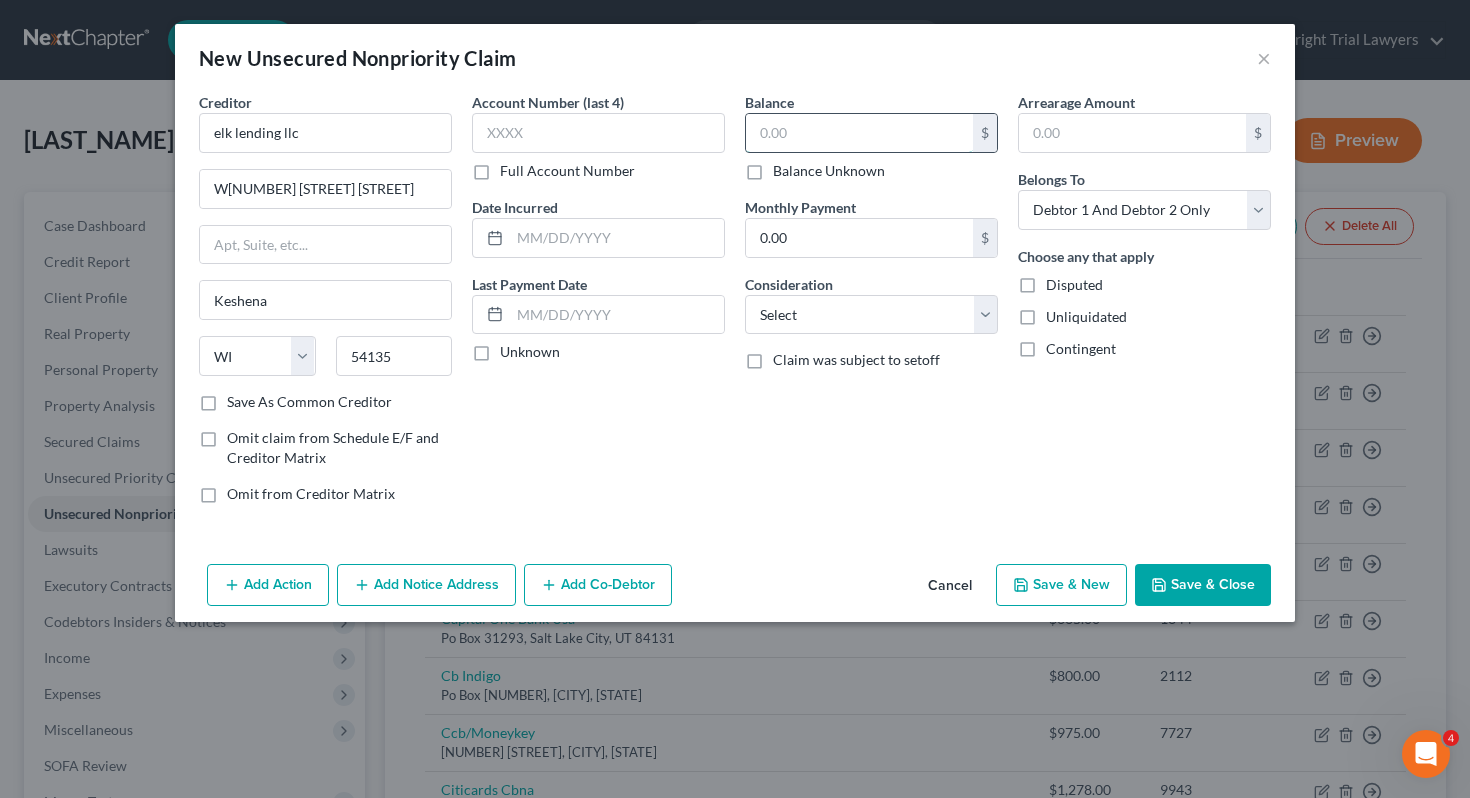 click at bounding box center [859, 133] 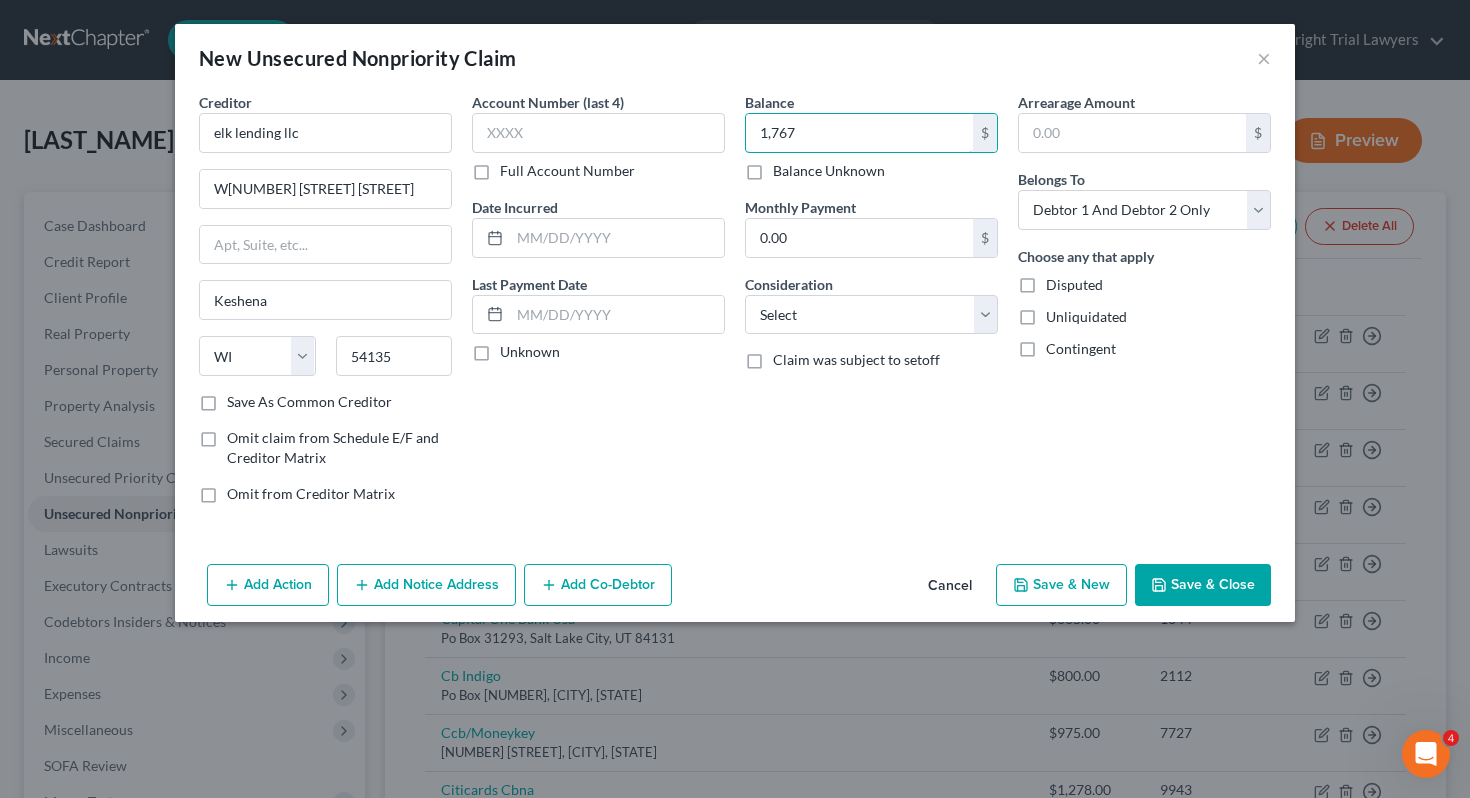 type on "1,767" 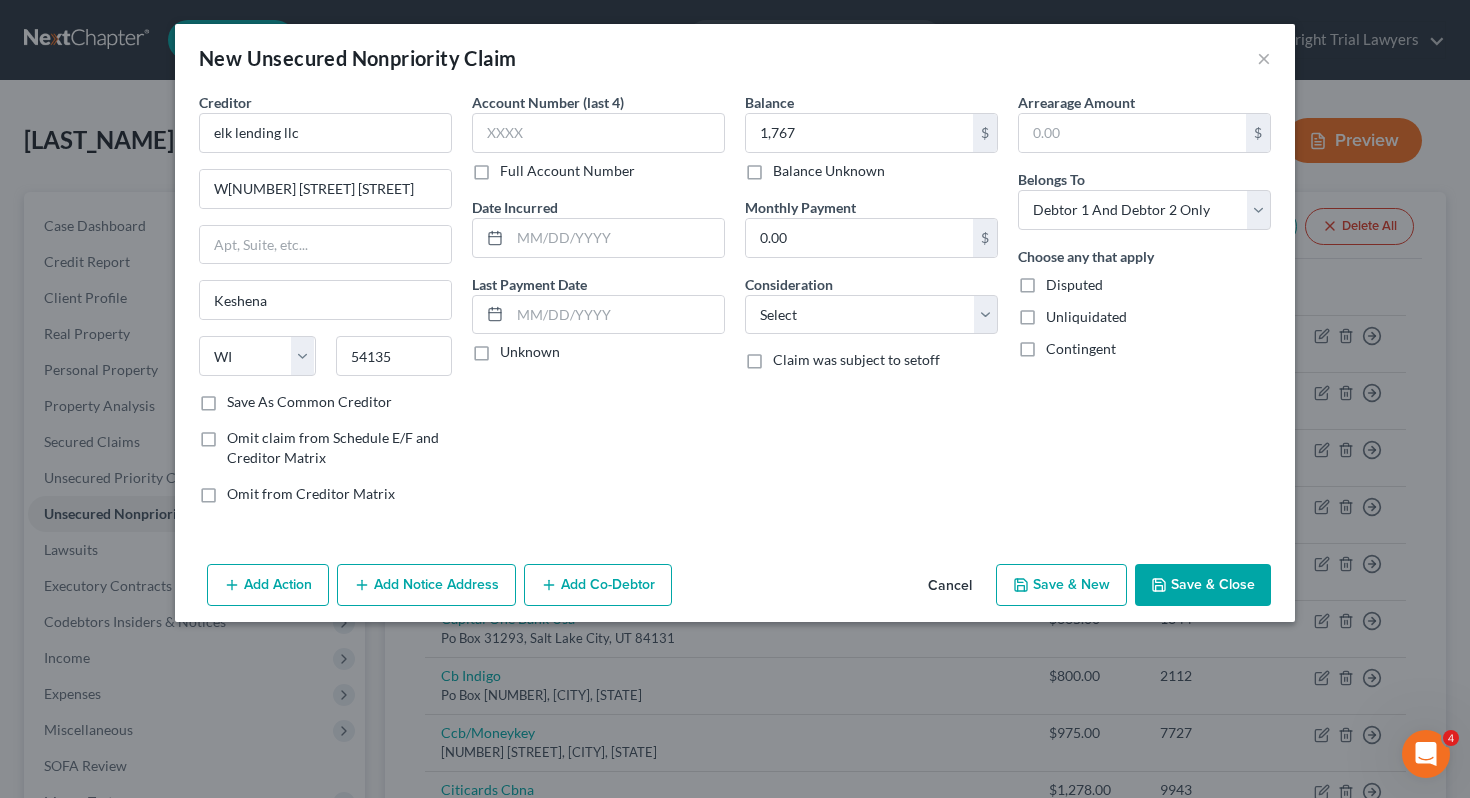 click on "Save & Close" at bounding box center (1203, 585) 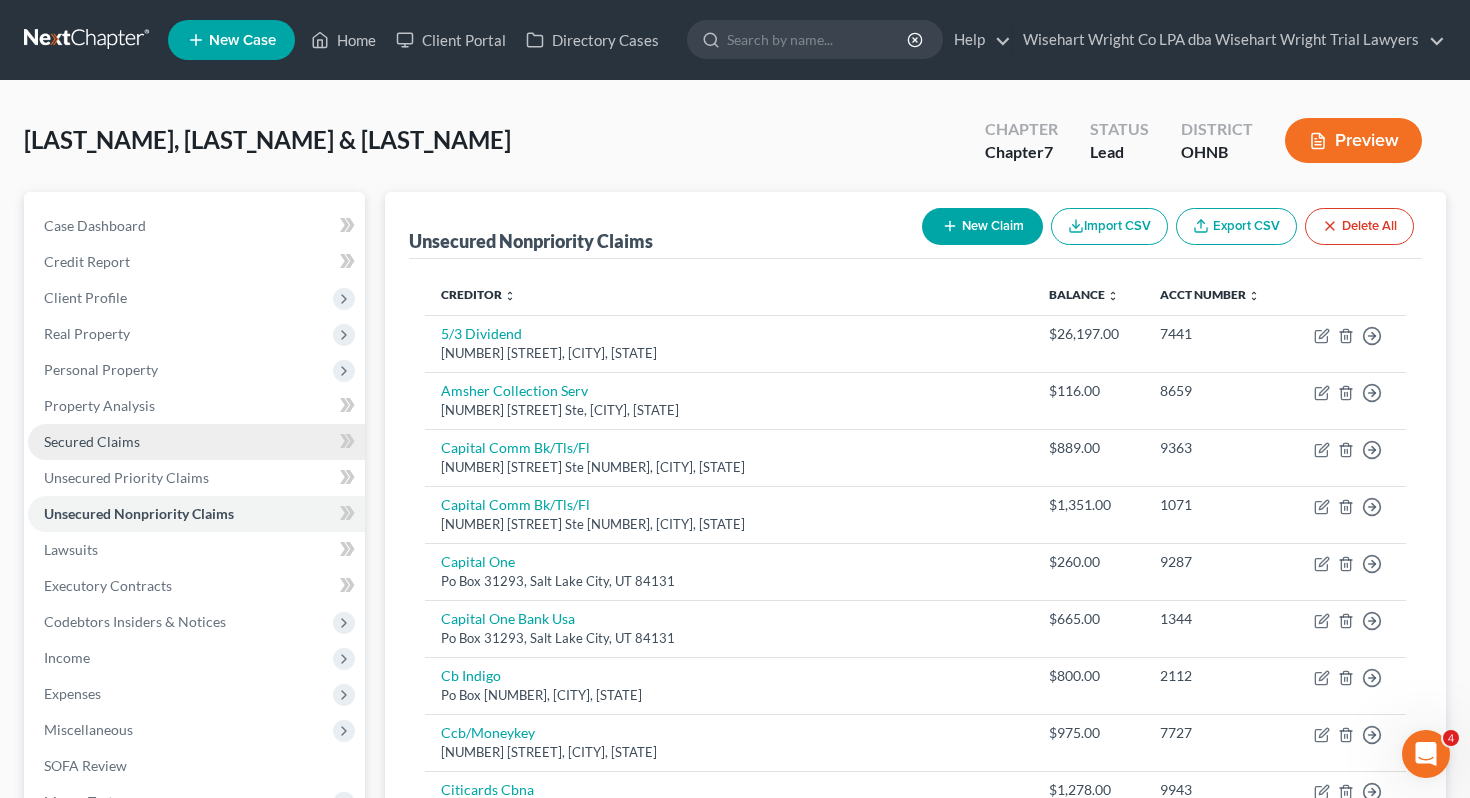 click on "Secured Claims" at bounding box center (196, 442) 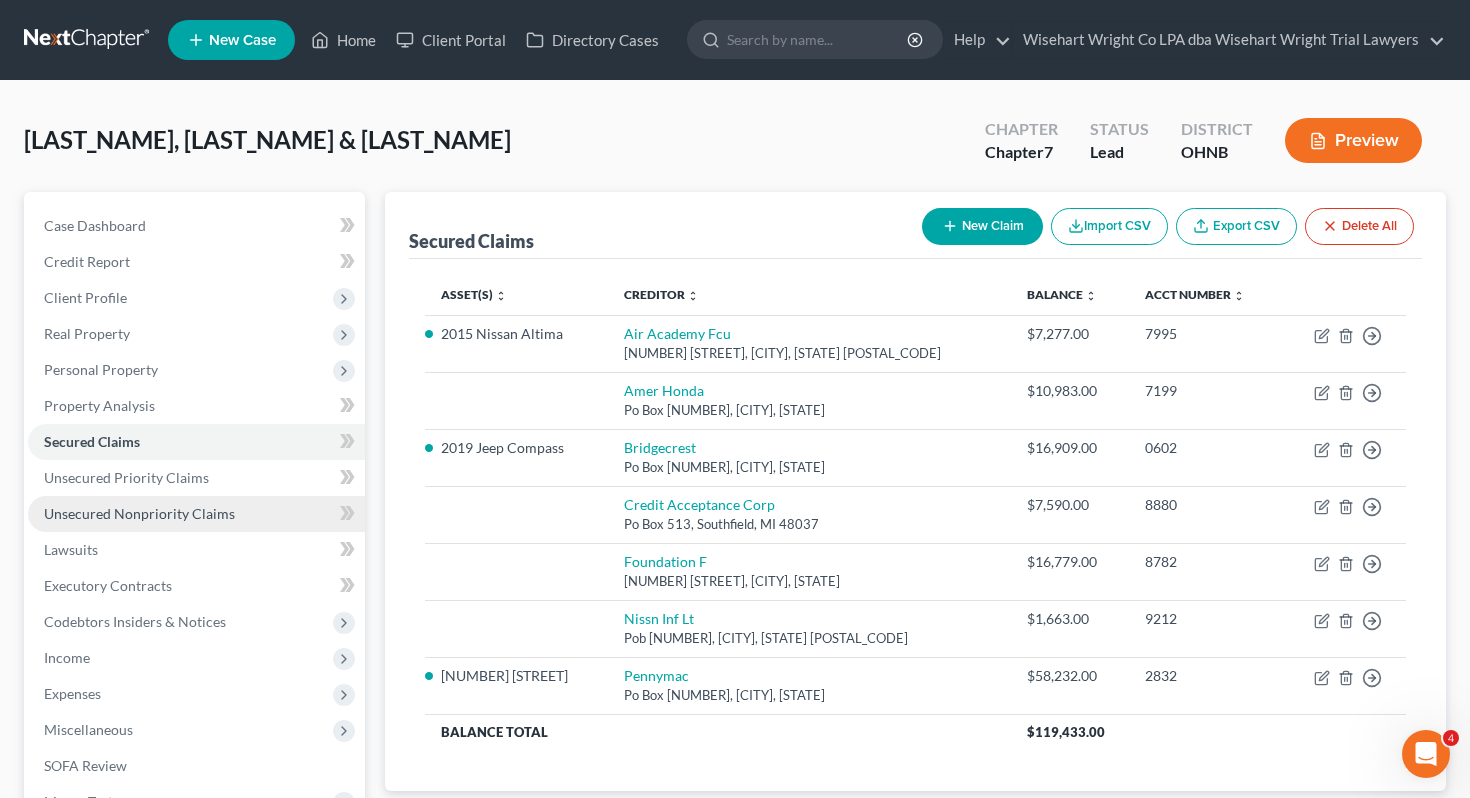 click on "Unsecured Nonpriority Claims" at bounding box center [139, 513] 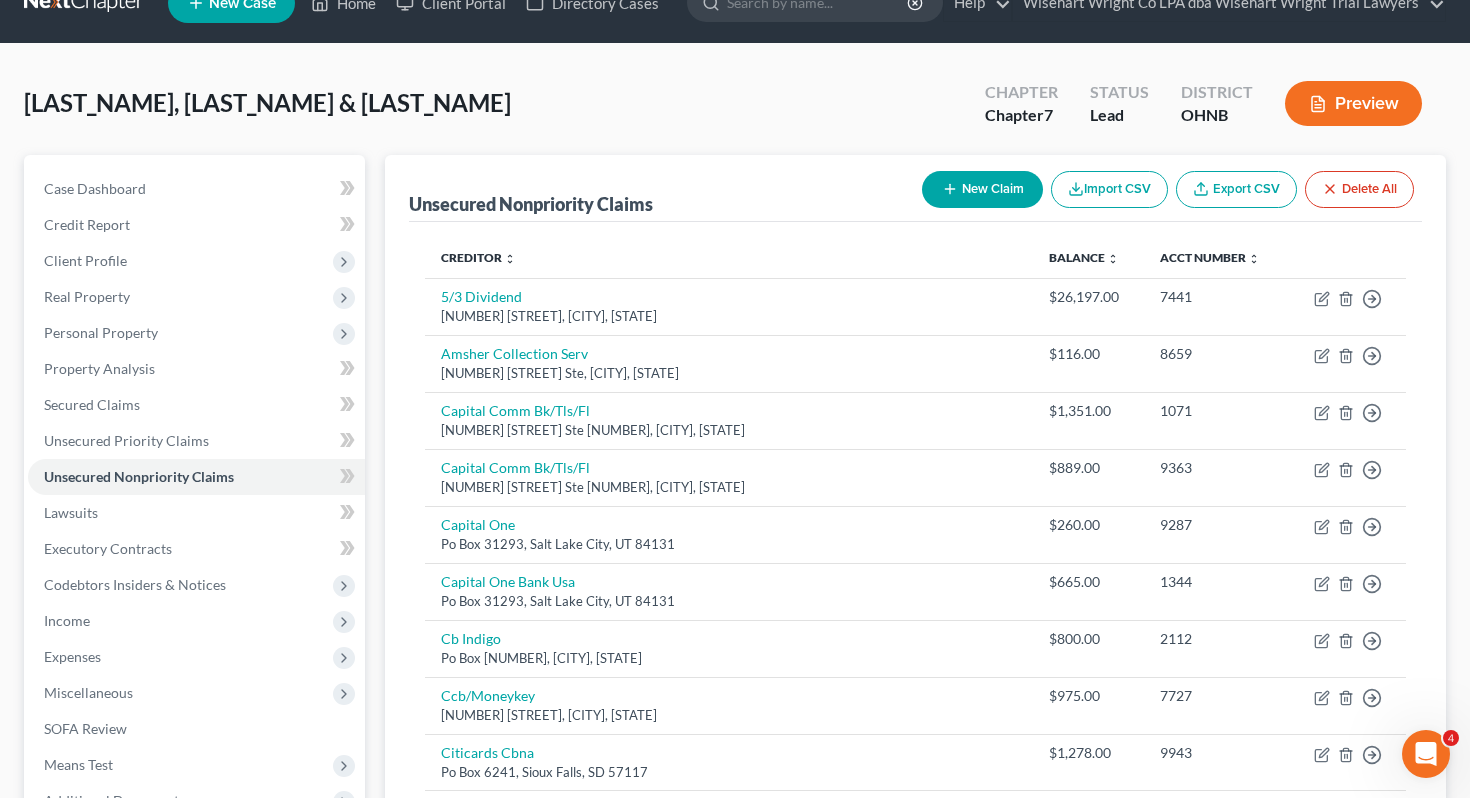 scroll, scrollTop: 0, scrollLeft: 0, axis: both 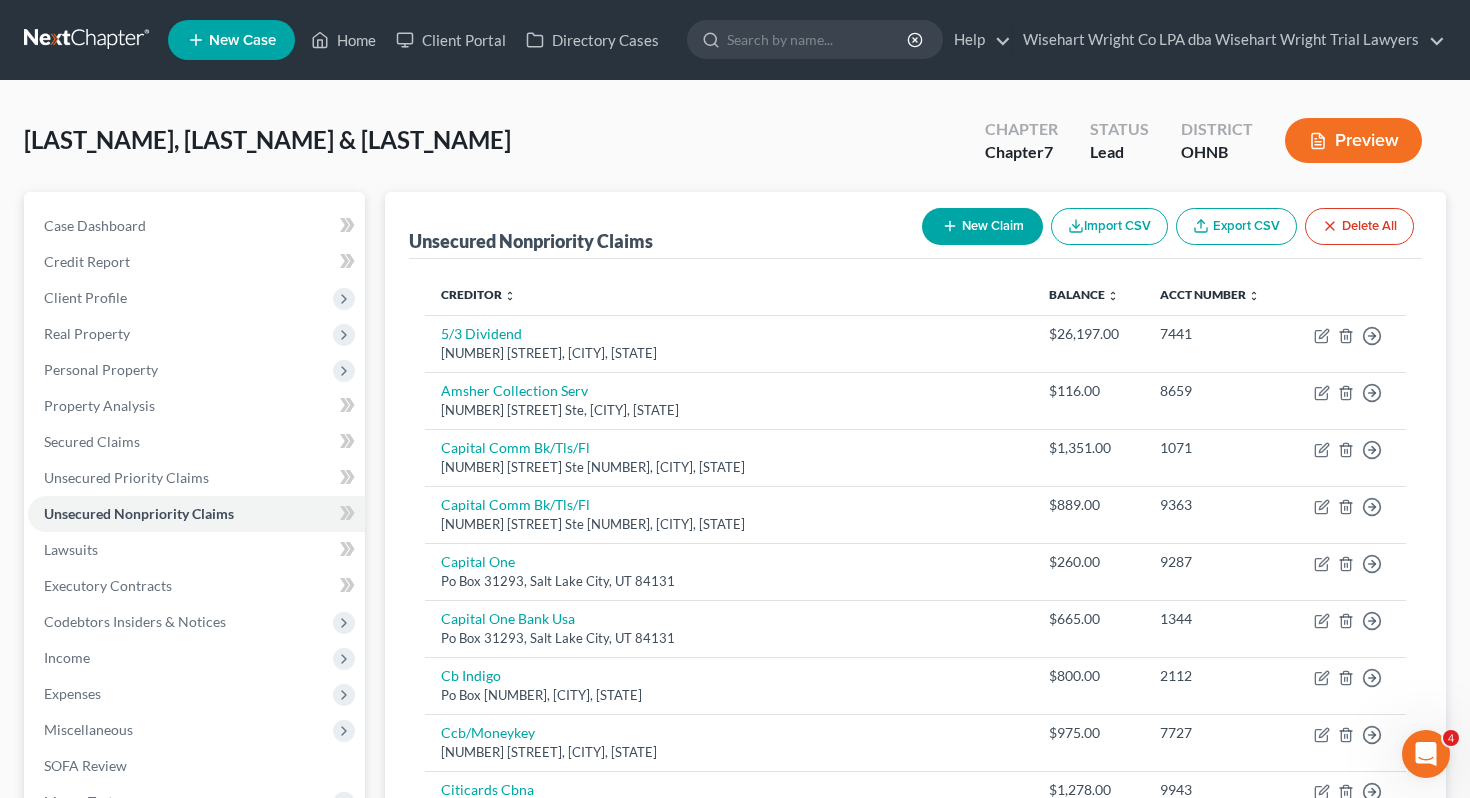 click on "New Claim" at bounding box center [982, 226] 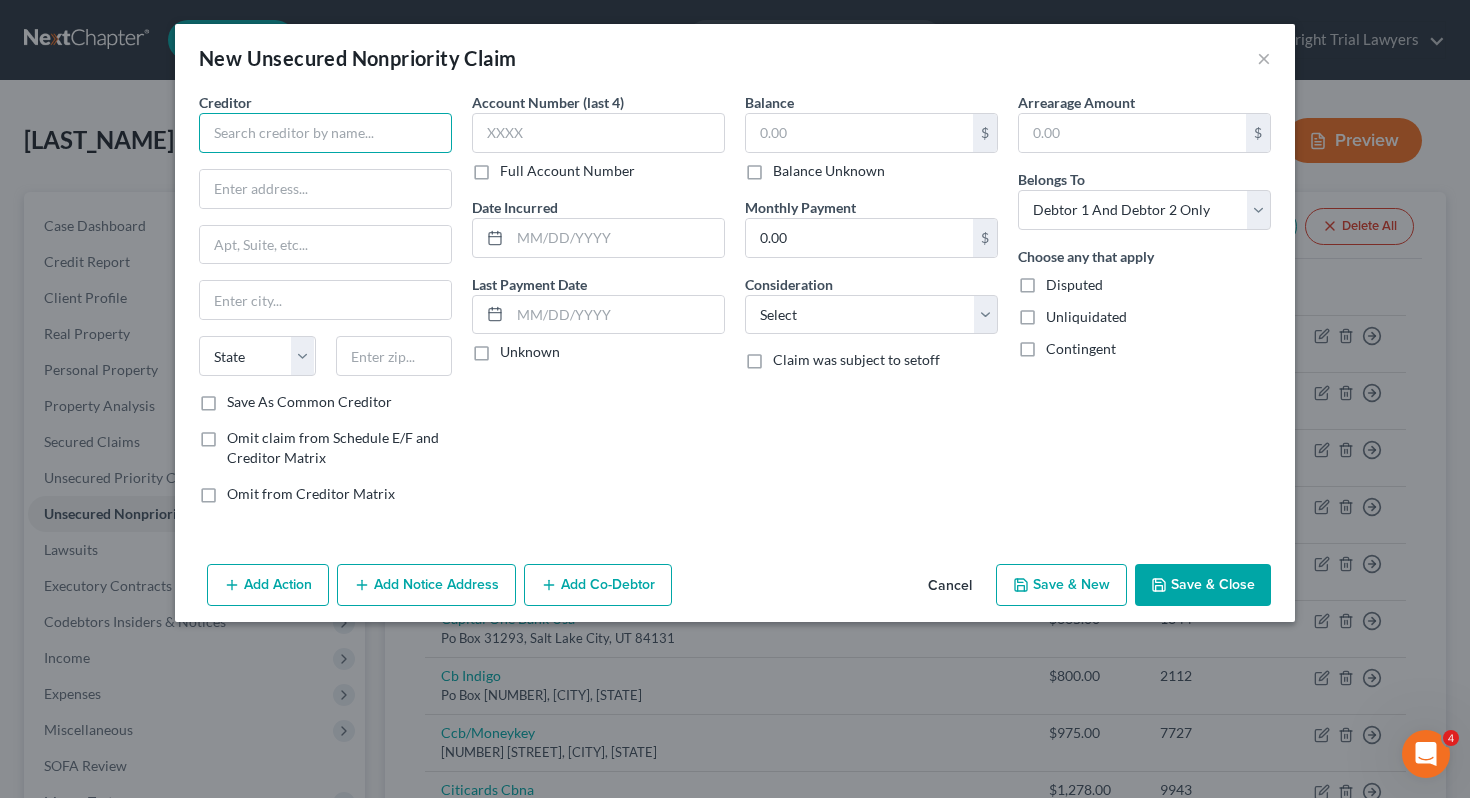 click at bounding box center (325, 133) 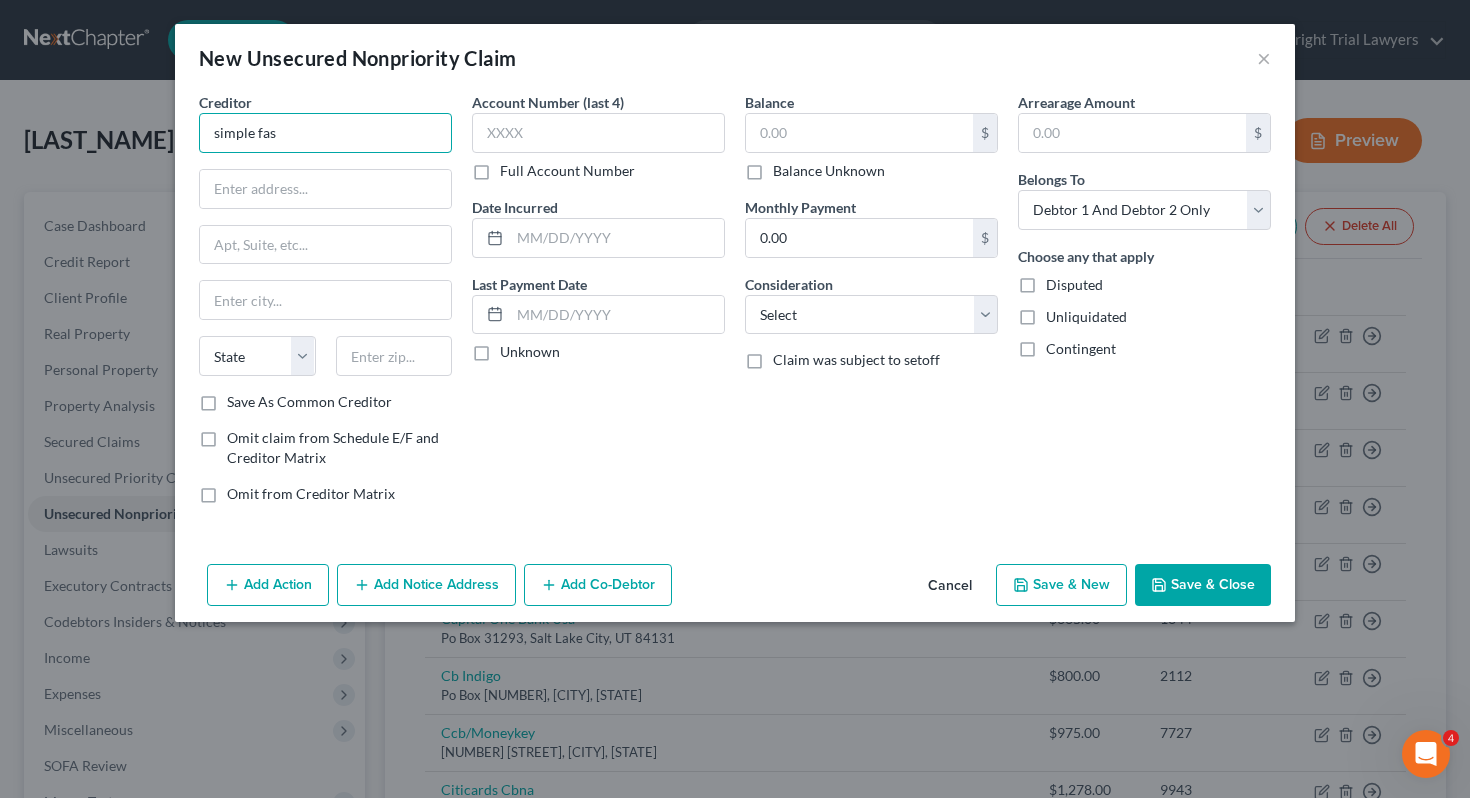 click on "simple fas" at bounding box center (325, 133) 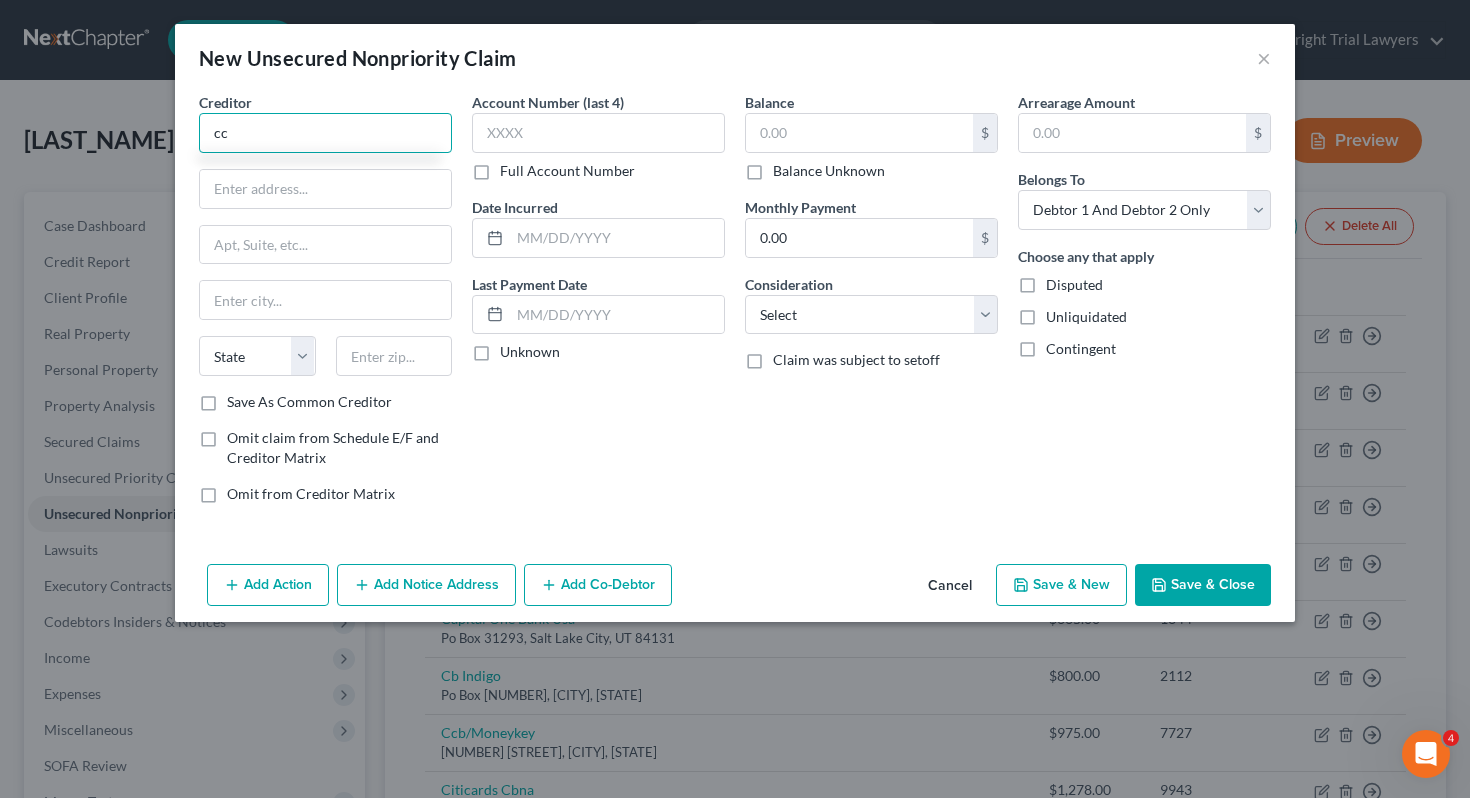 type on "c" 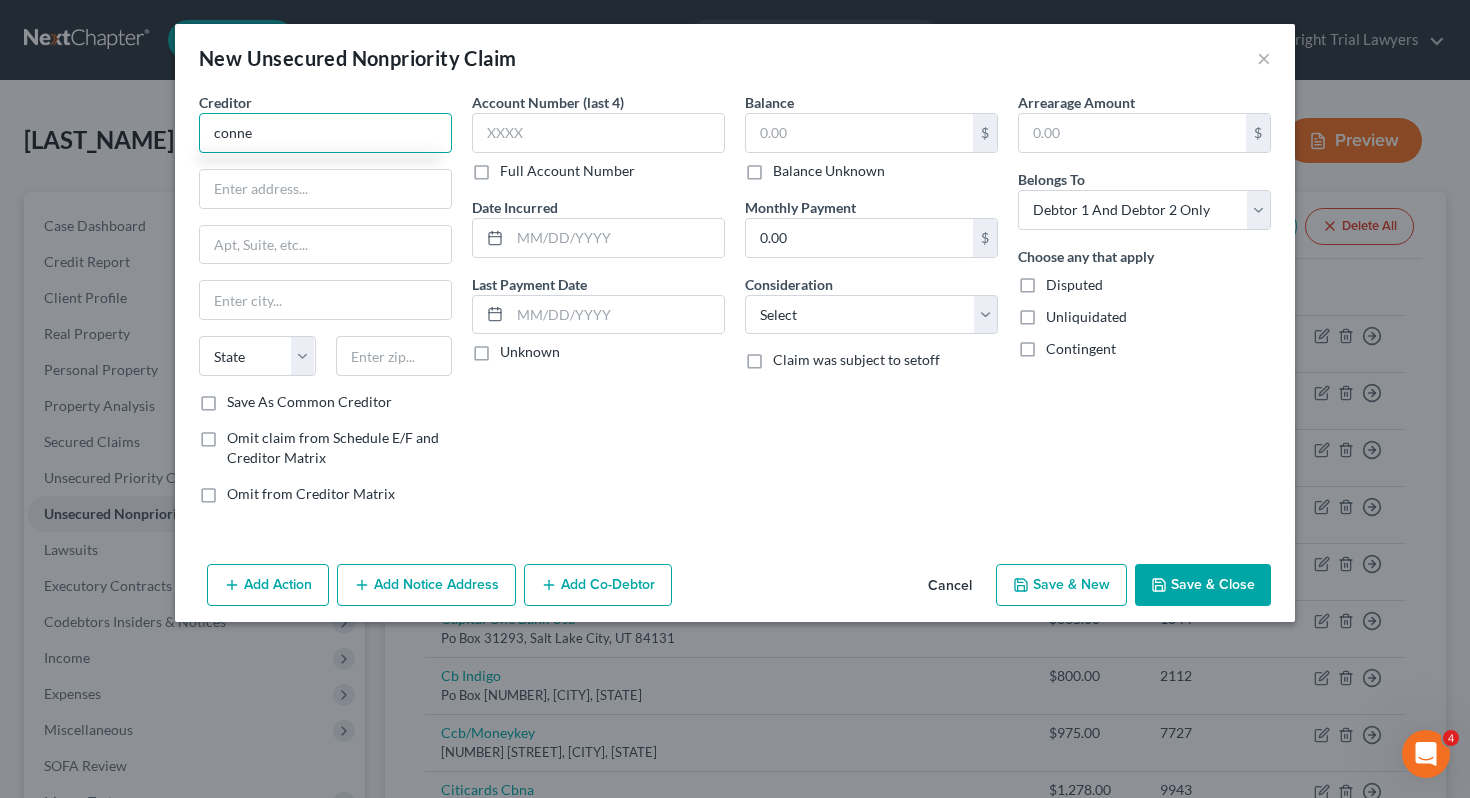 type on "connec" 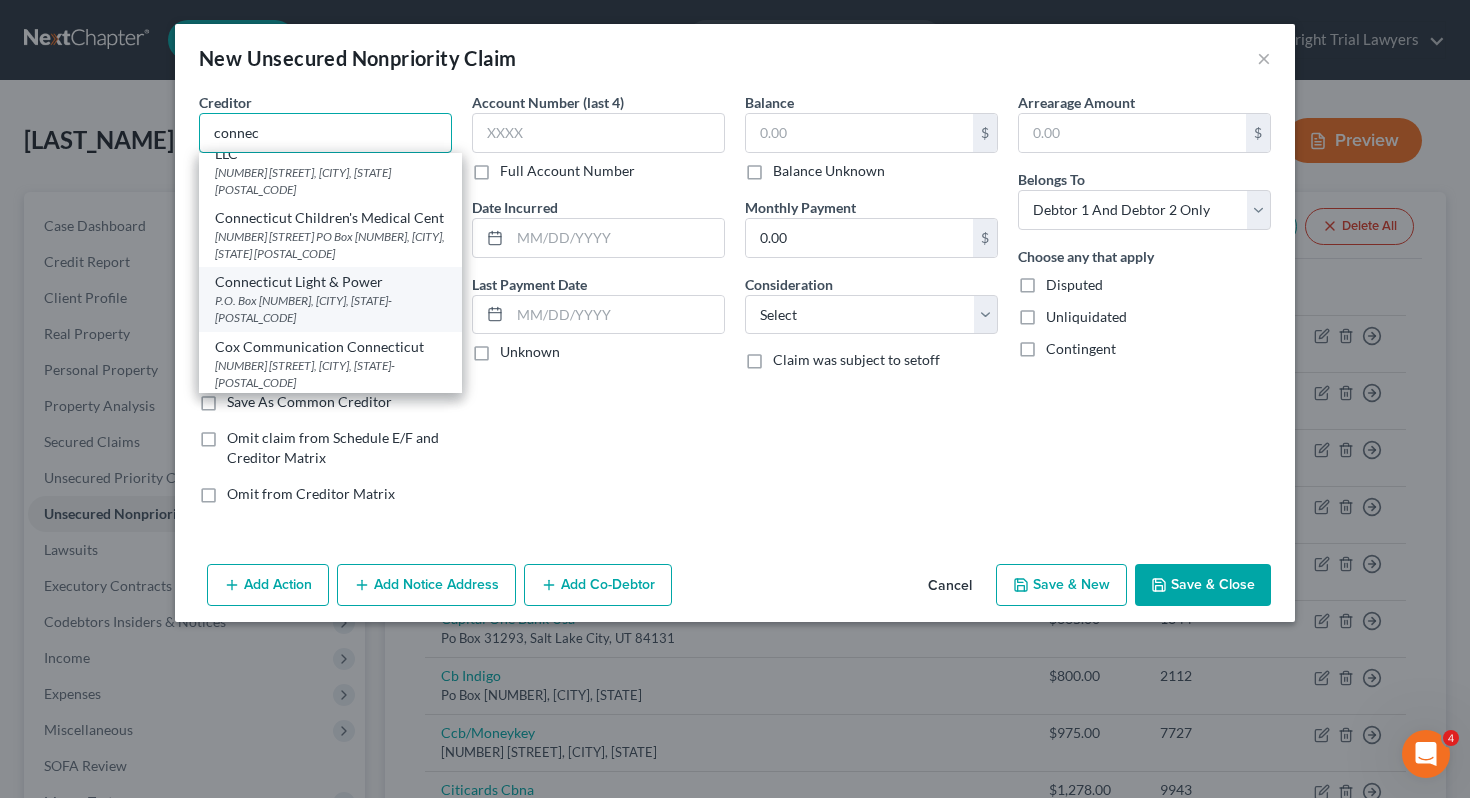scroll, scrollTop: 0, scrollLeft: 0, axis: both 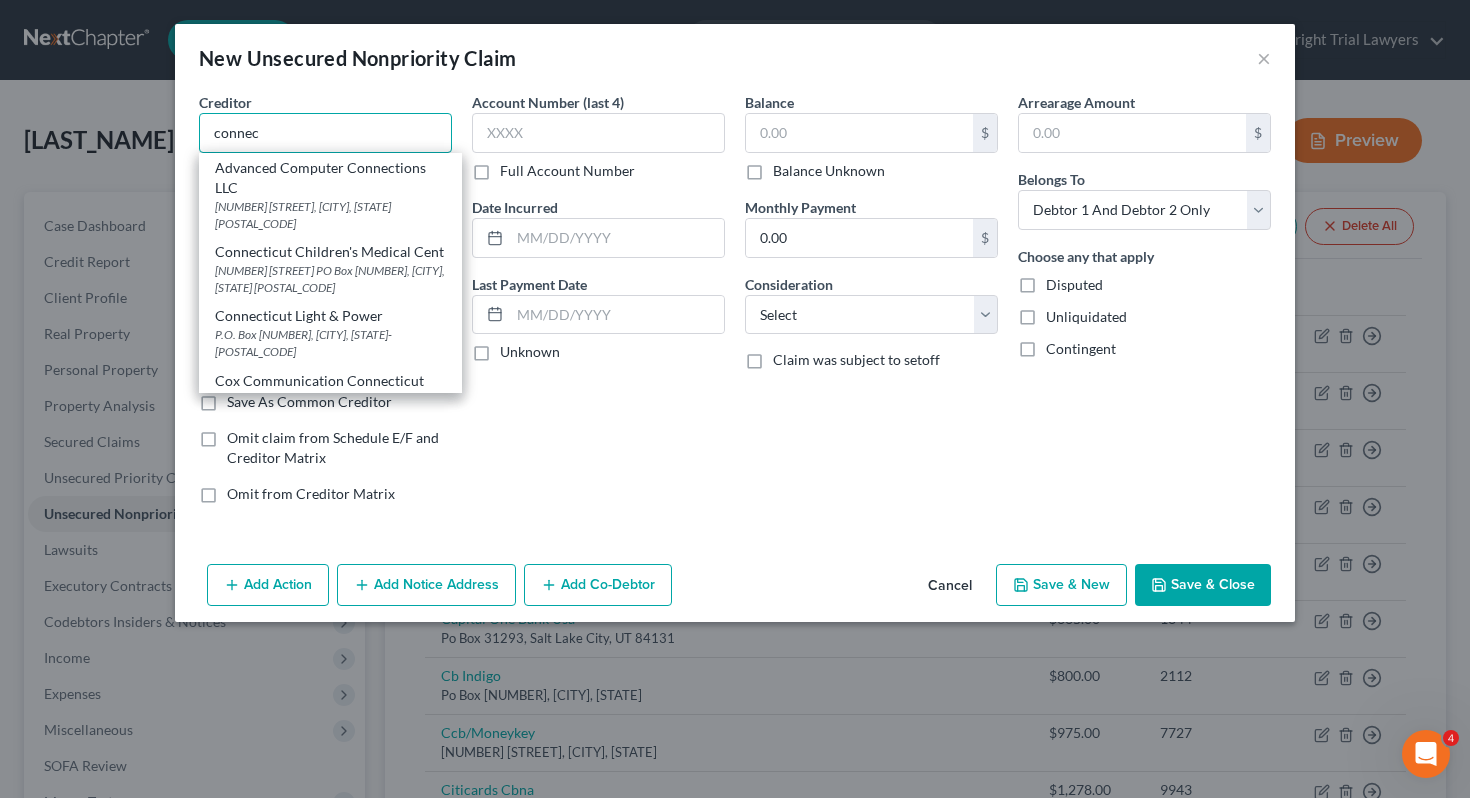 click on "connec" at bounding box center (325, 133) 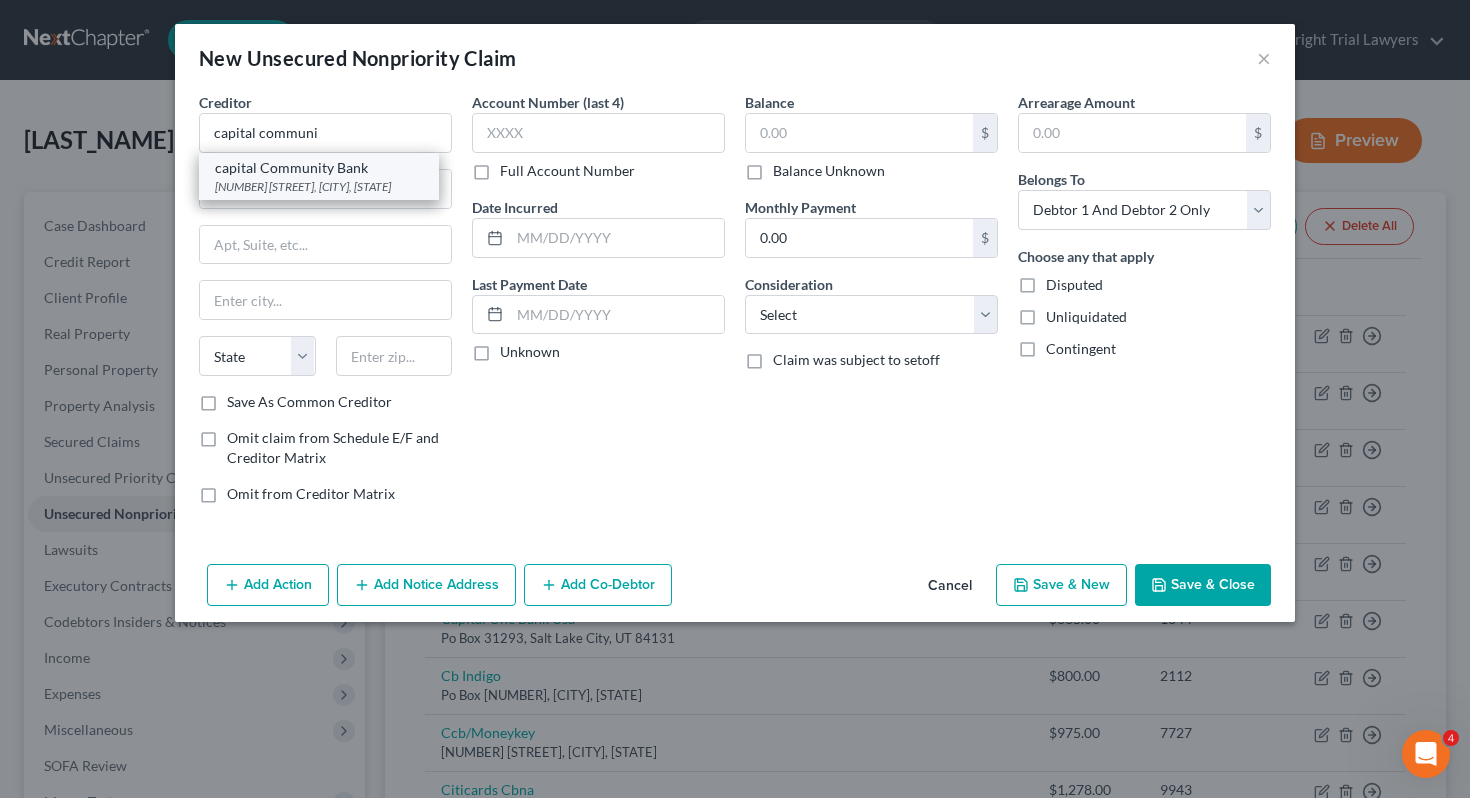 click on "7755 Montgomery Rd., Cincinnati, OH 45236" at bounding box center [319, 186] 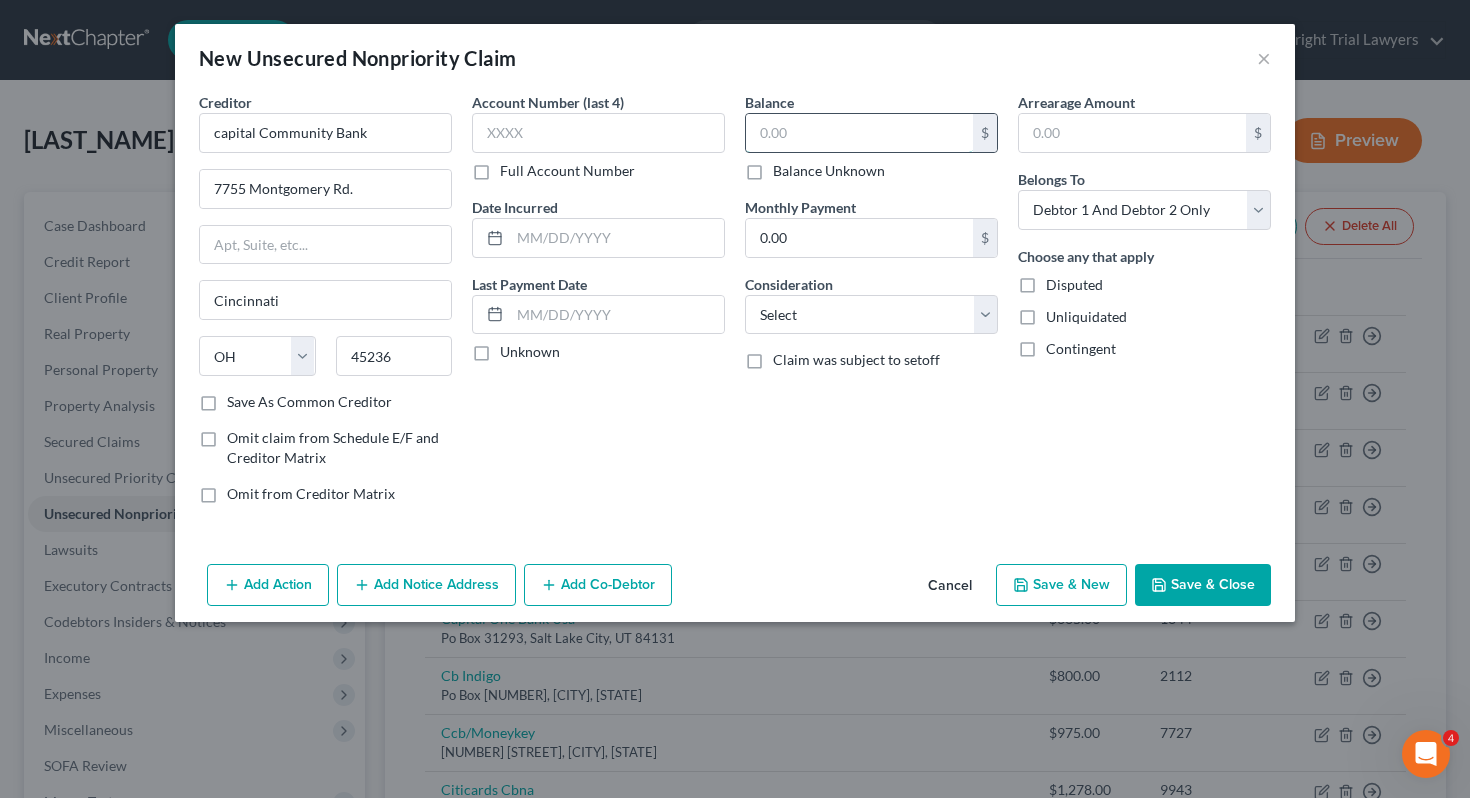 click at bounding box center (859, 133) 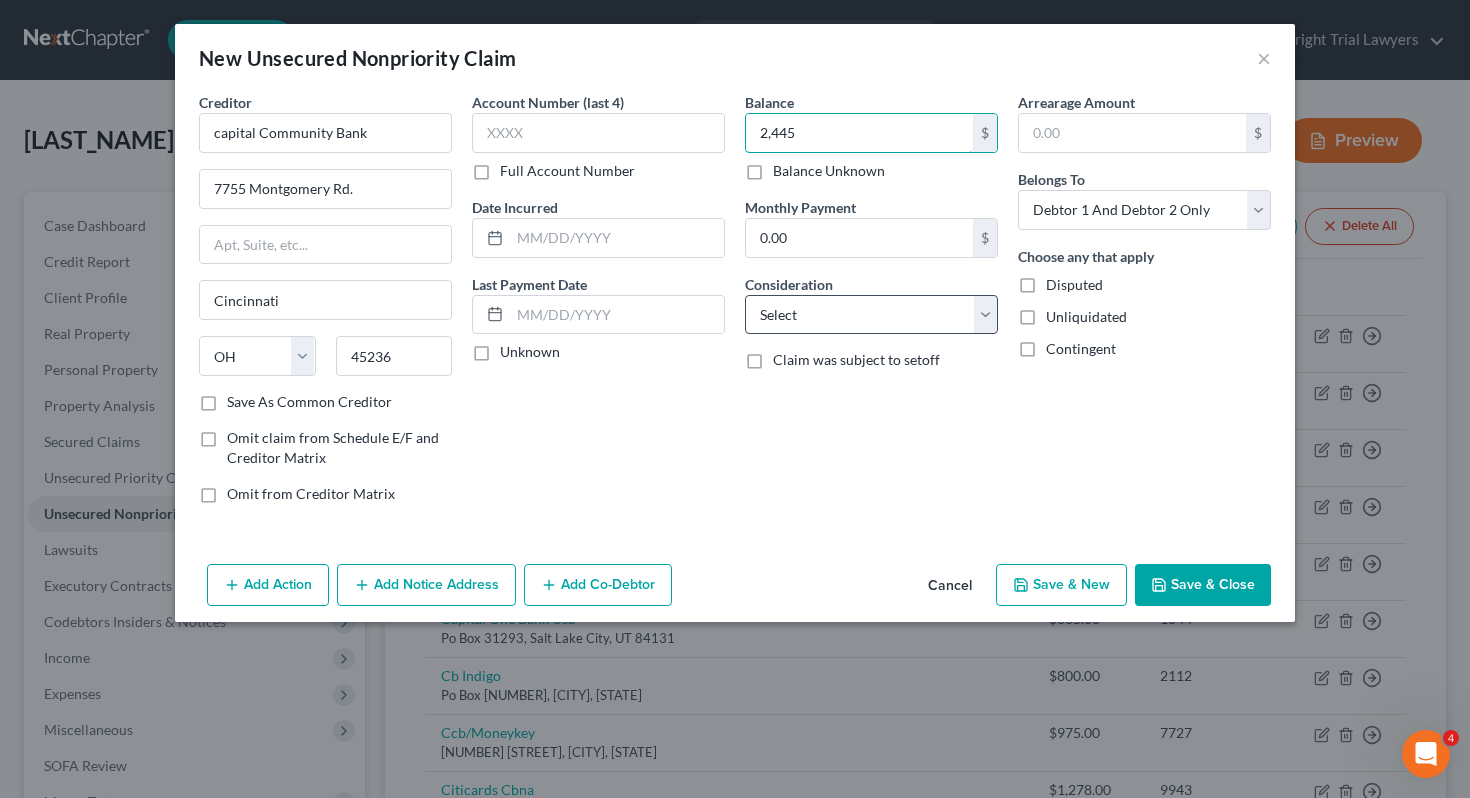 type on "2,445" 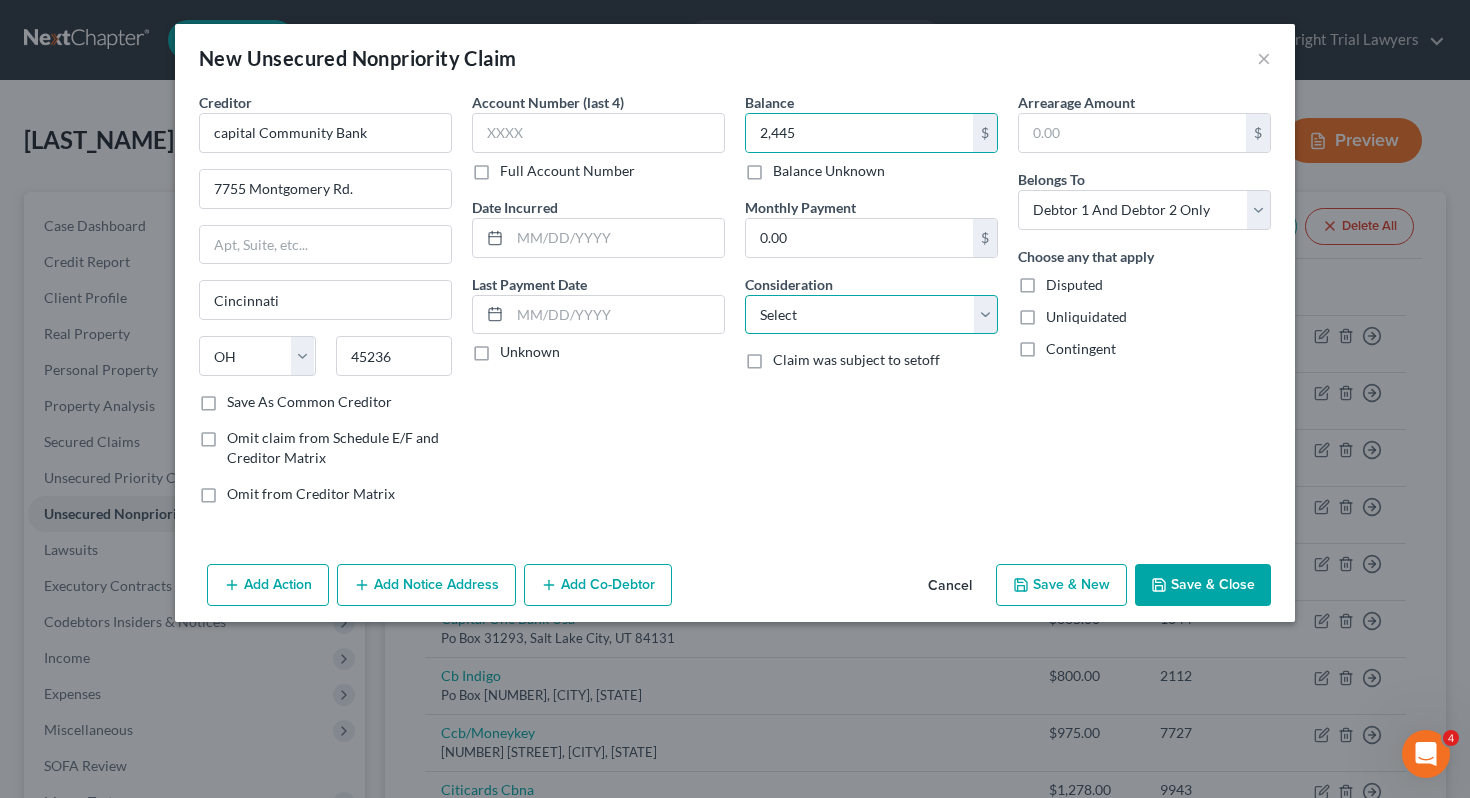click on "Select Cable / Satellite Services Collection Agency Credit Card Debt Debt Counseling / Attorneys Deficiency Balance Domestic Support Obligations Home / Car Repairs Income Taxes Judgment Liens Medical Services Monies Loaned / Advanced Mortgage Obligation From Divorce Or Separation Obligation To Pensions Other Overdrawn Bank Account Promised To Help Pay Creditors Student Loans Suppliers And Vendors Telephone / Internet Services Utility Services" at bounding box center (871, 315) 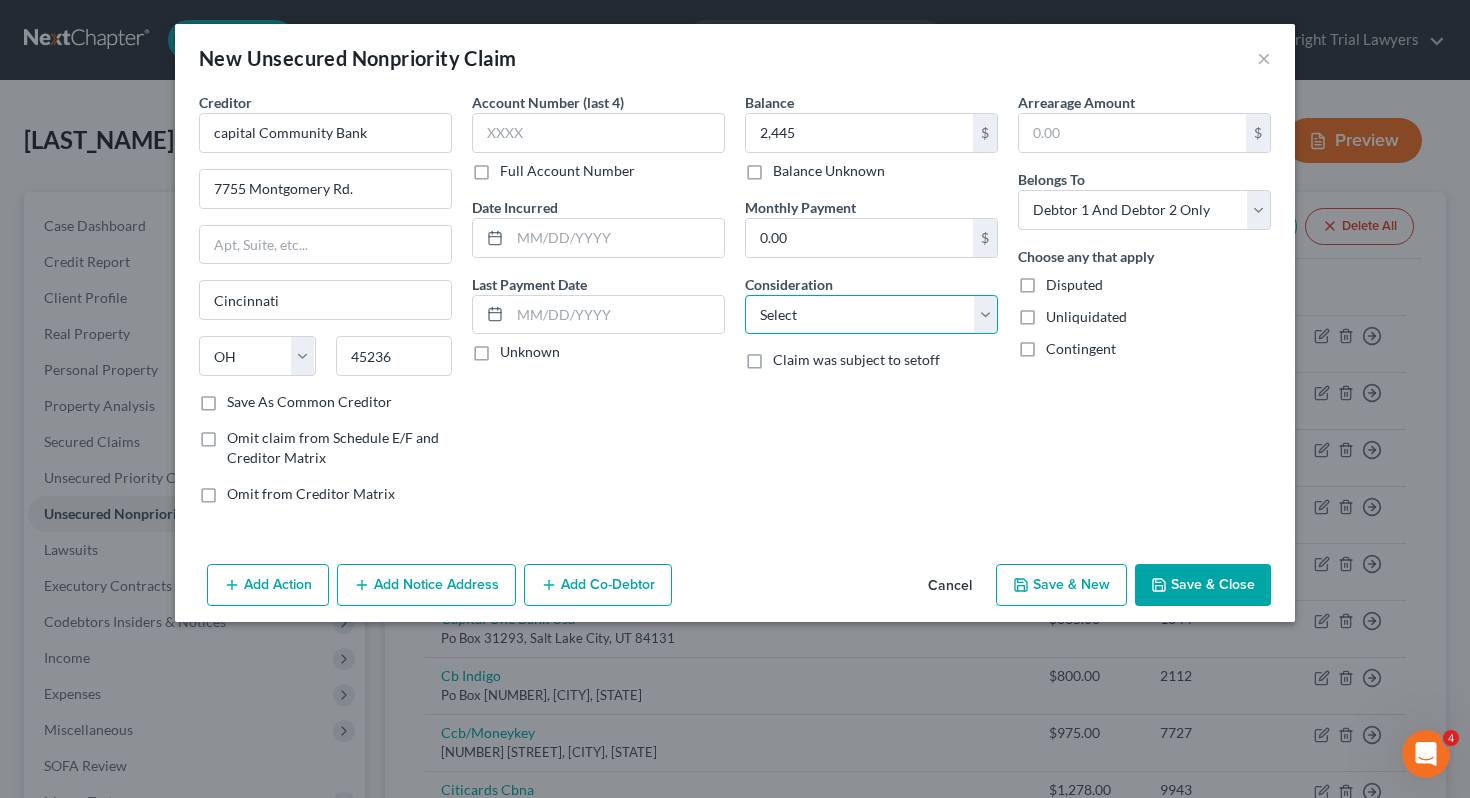select on "10" 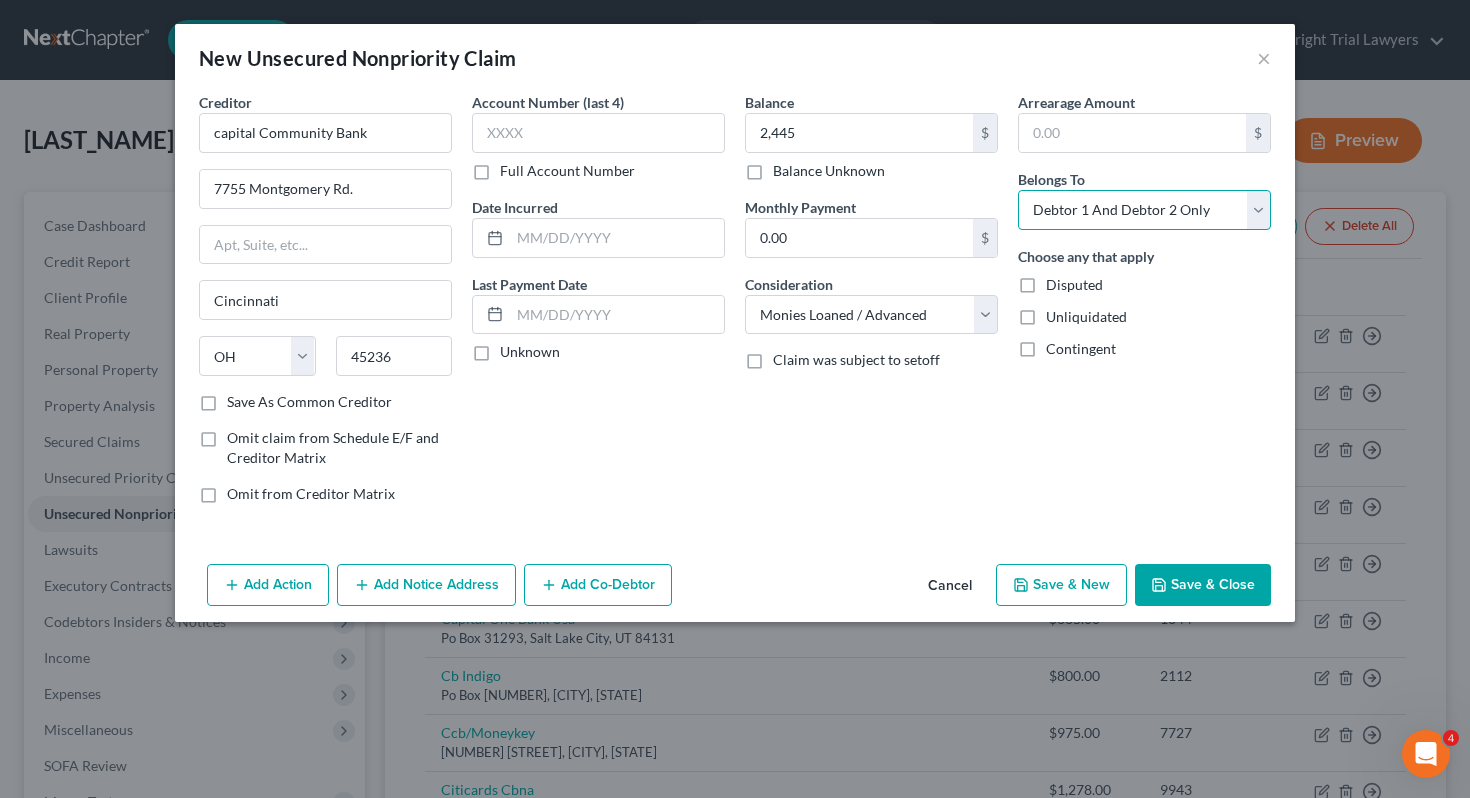 click on "Select Debtor 1 Only Debtor 2 Only Debtor 1 And Debtor 2 Only At Least One Of The Debtors And Another Community Property" at bounding box center [1144, 210] 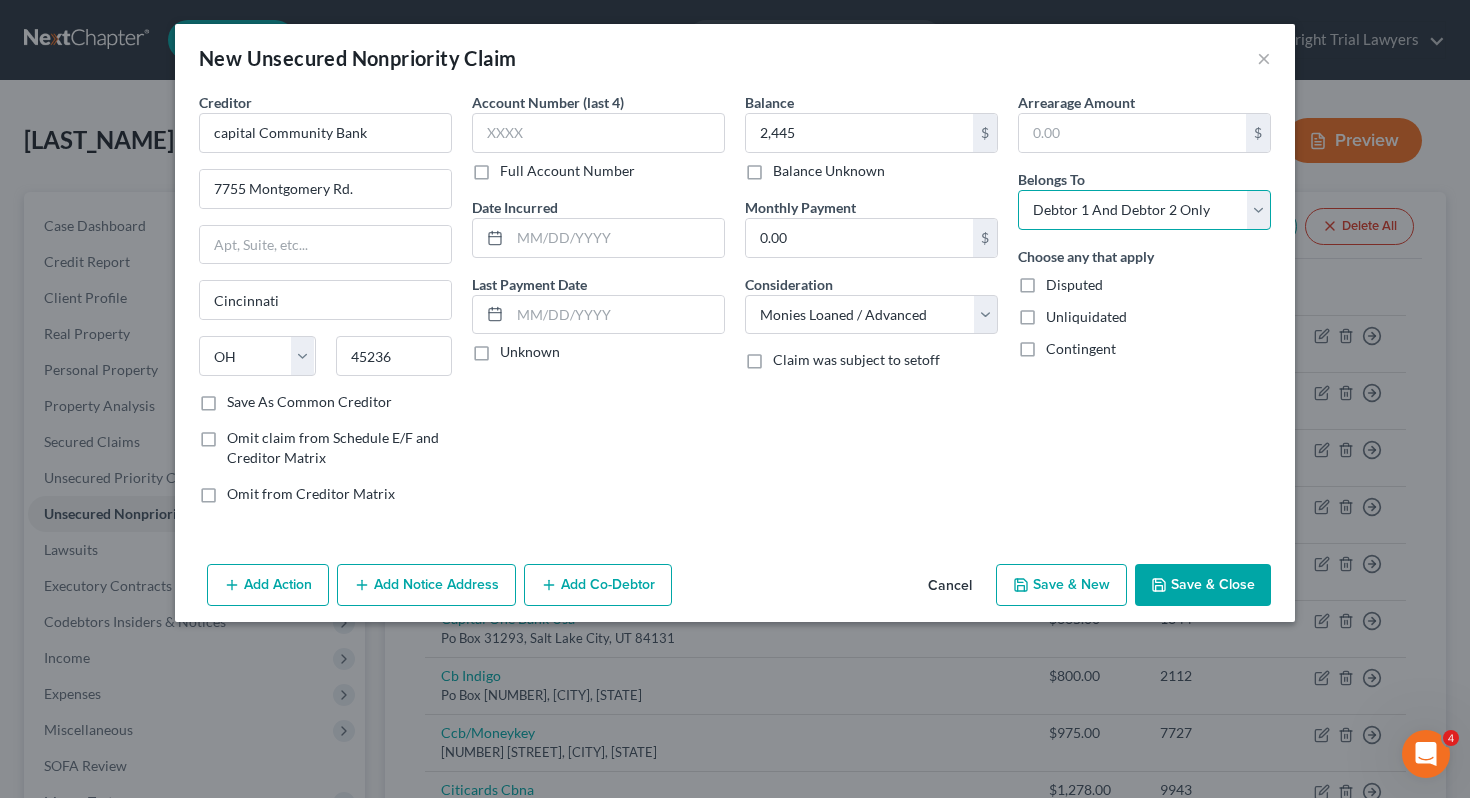 select on "0" 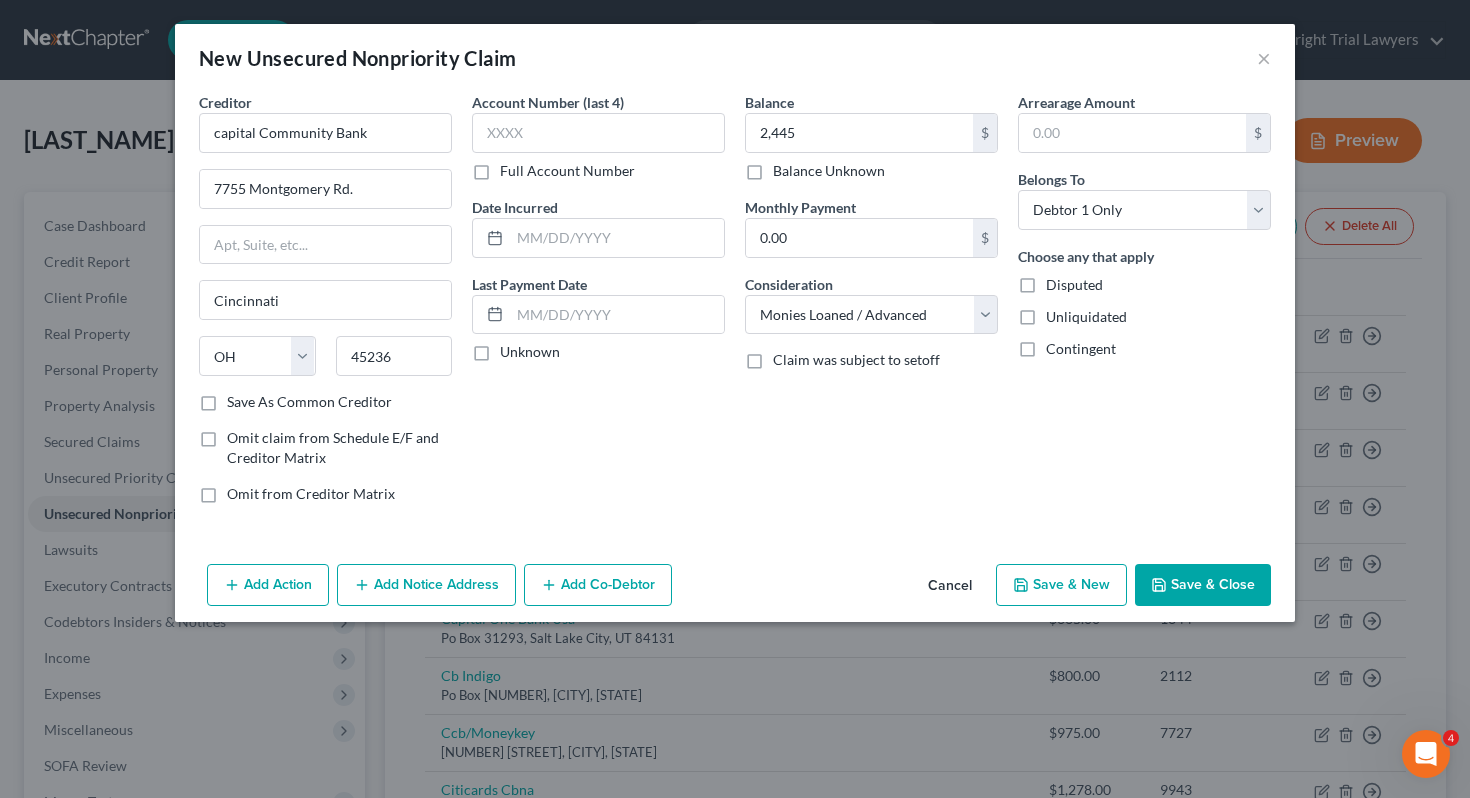 click on "Save & Close" at bounding box center [1203, 585] 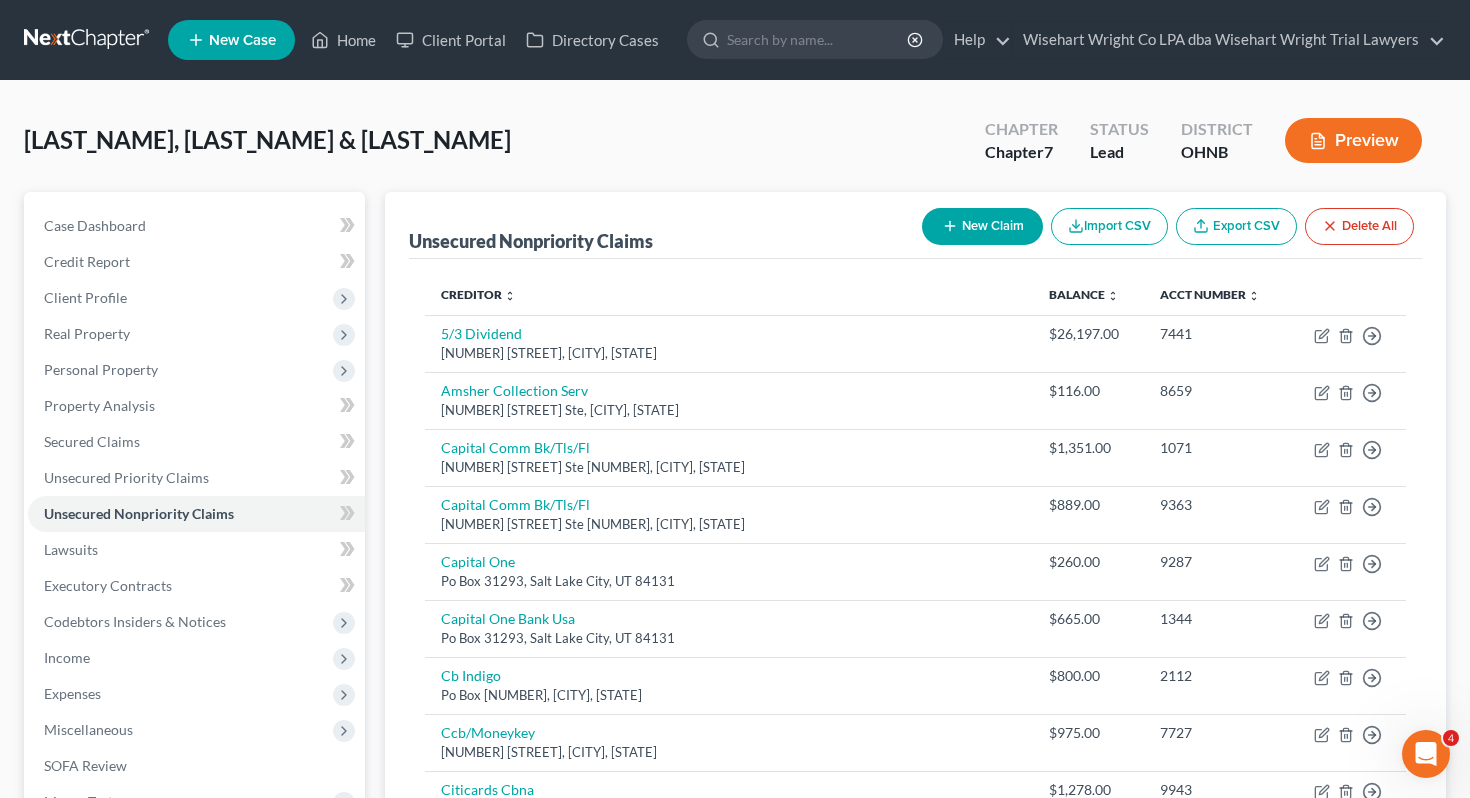 click 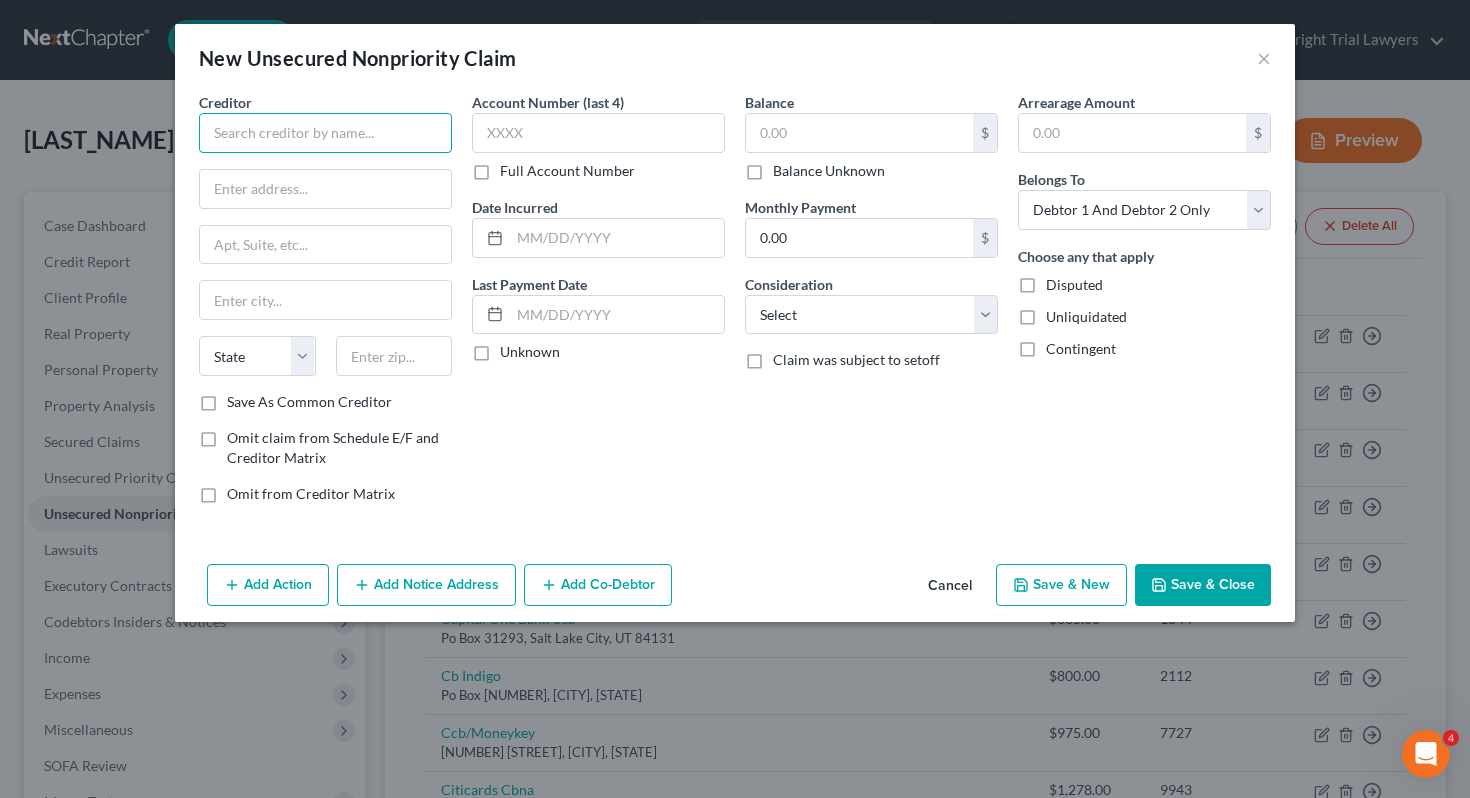 click at bounding box center (325, 133) 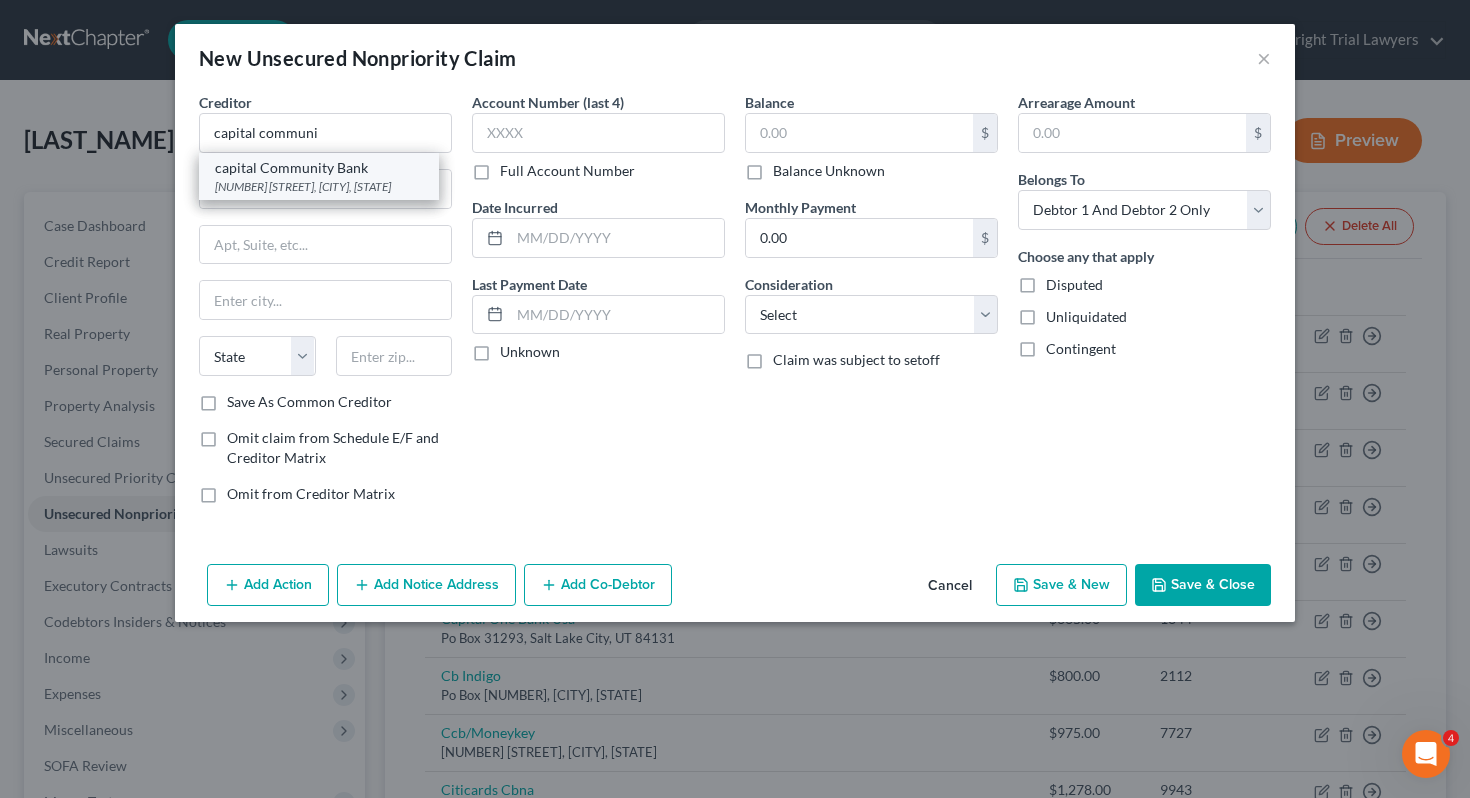 click on "capital Community Bank" at bounding box center (319, 168) 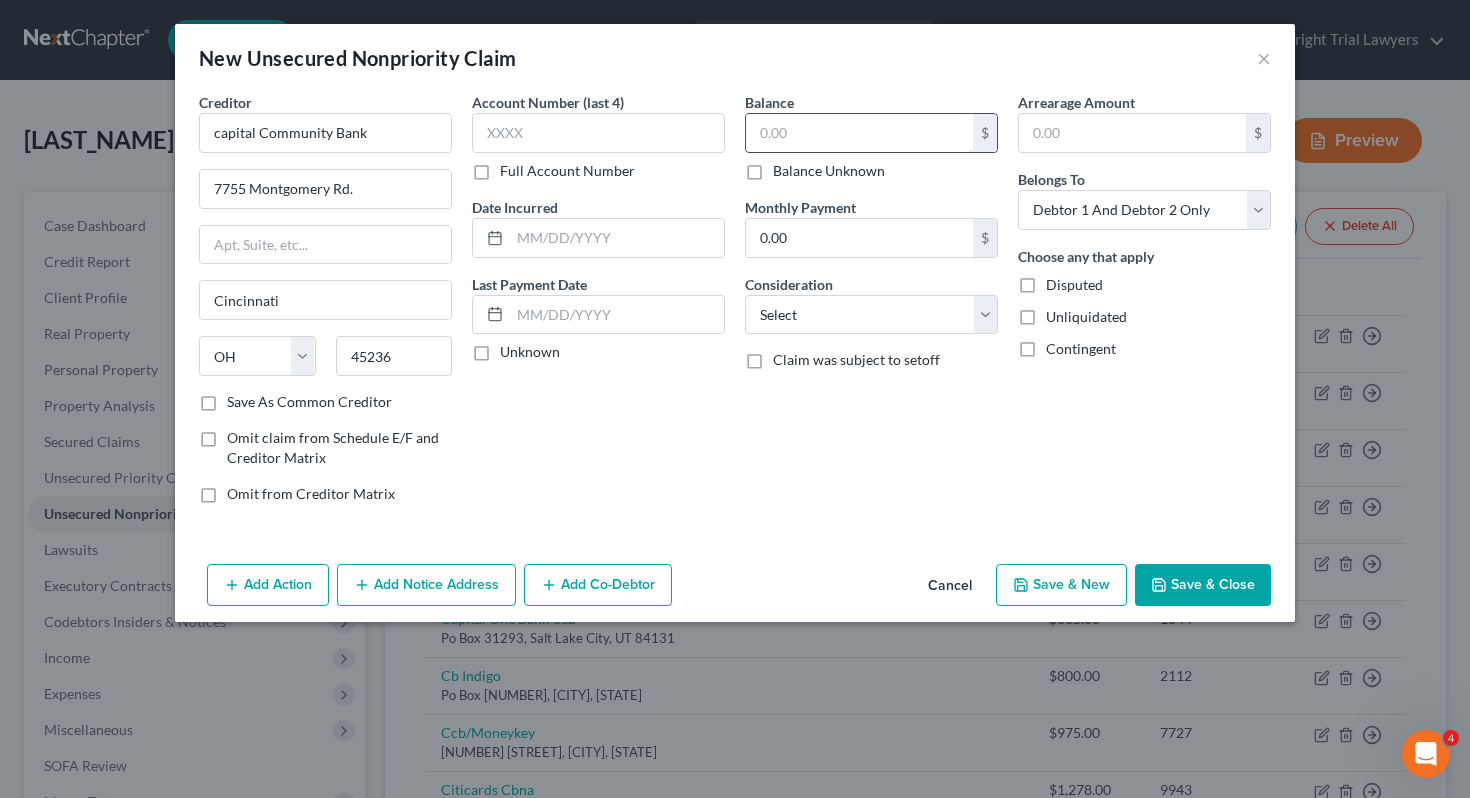 click at bounding box center [859, 133] 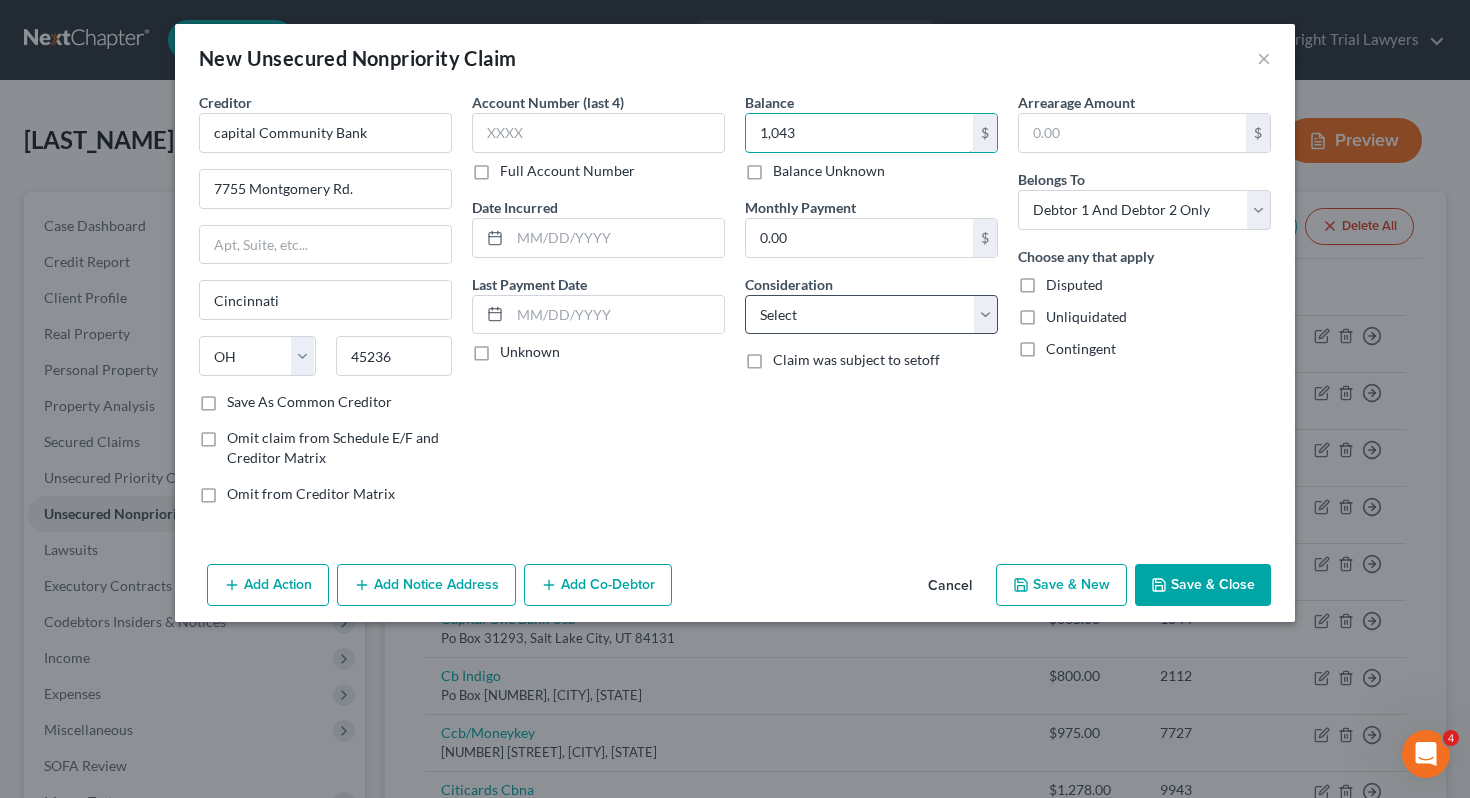 type on "1,043" 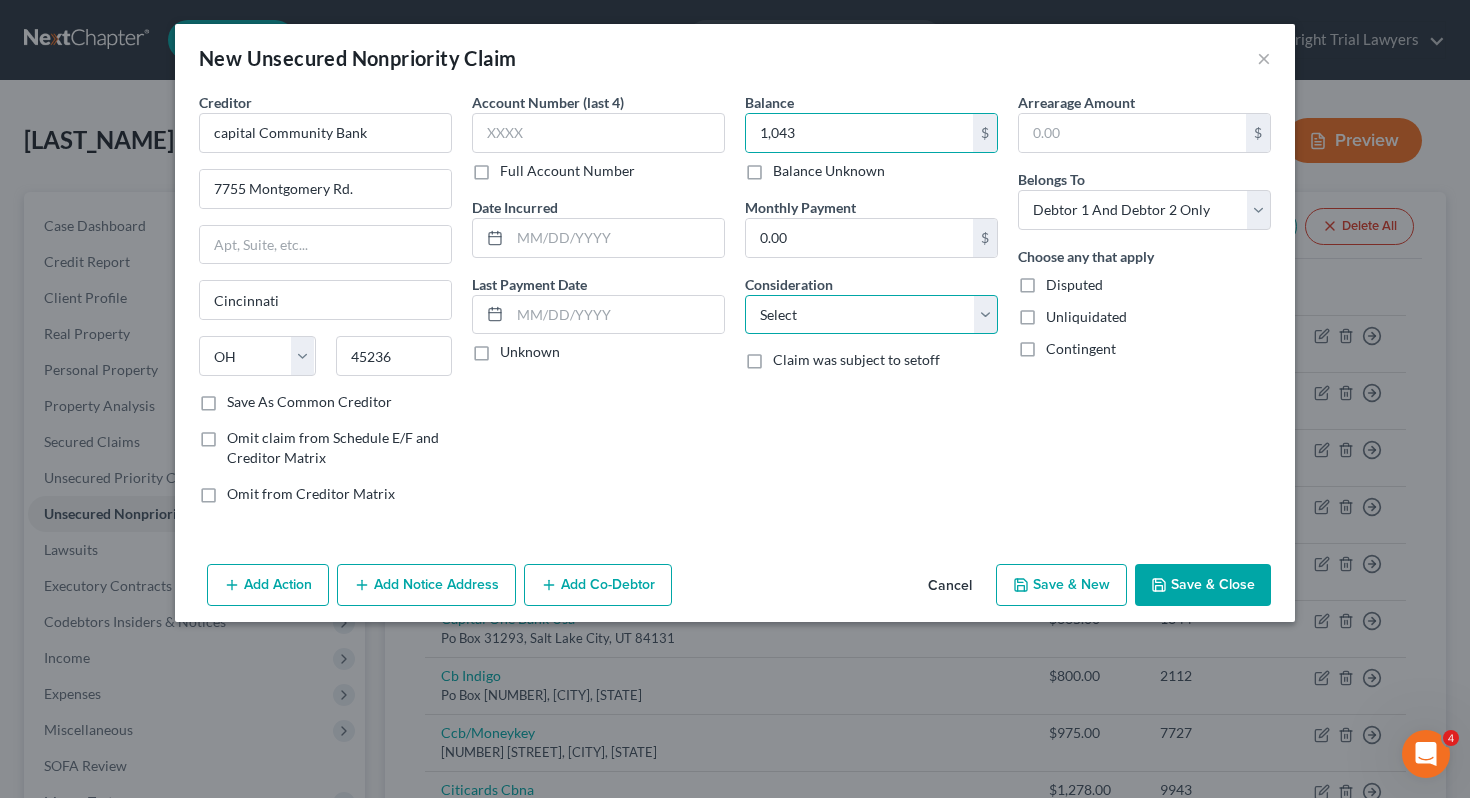click on "Select Cable / Satellite Services Collection Agency Credit Card Debt Debt Counseling / Attorneys Deficiency Balance Domestic Support Obligations Home / Car Repairs Income Taxes Judgment Liens Medical Services Monies Loaned / Advanced Mortgage Obligation From Divorce Or Separation Obligation To Pensions Other Overdrawn Bank Account Promised To Help Pay Creditors Student Loans Suppliers And Vendors Telephone / Internet Services Utility Services" at bounding box center [871, 315] 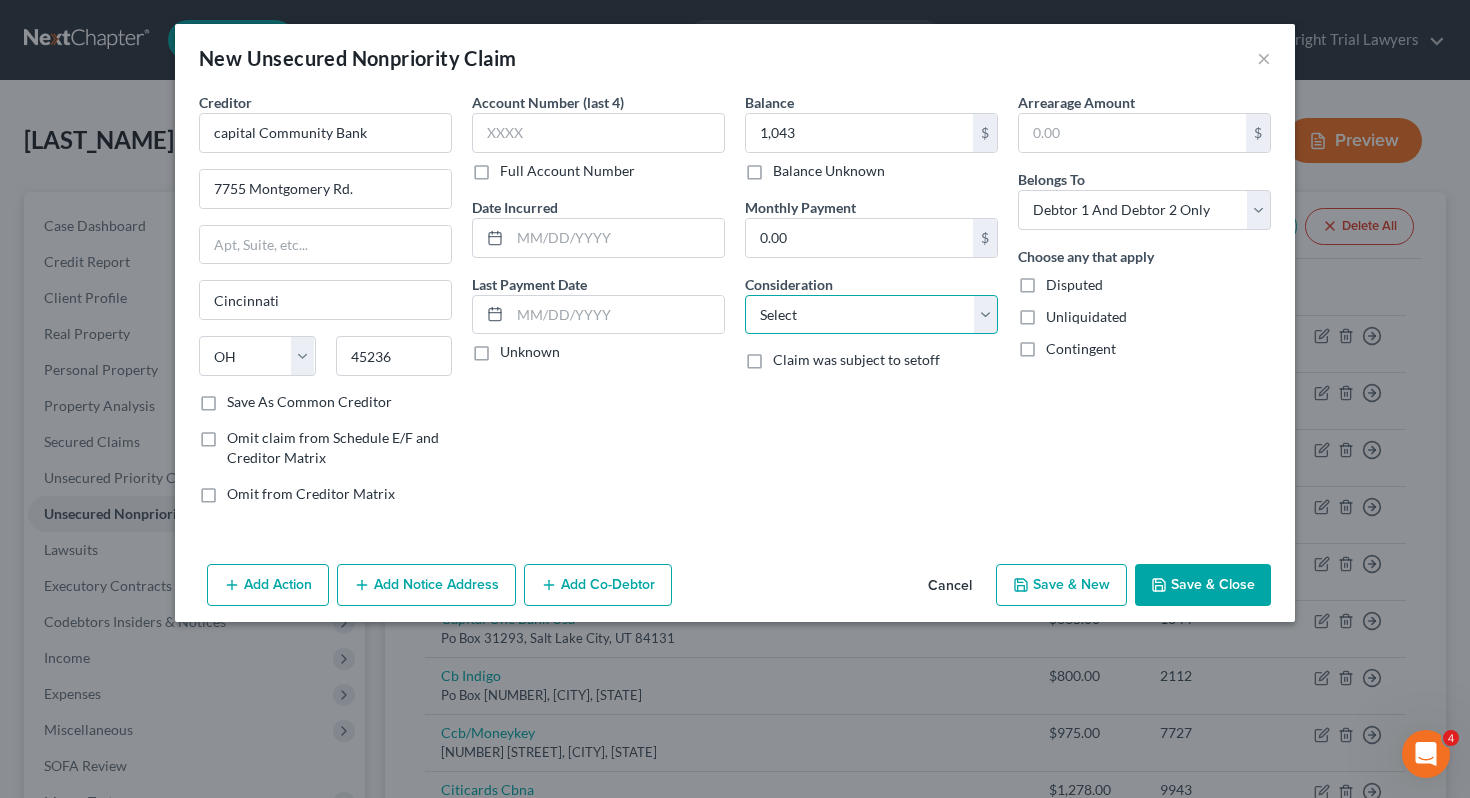 select on "10" 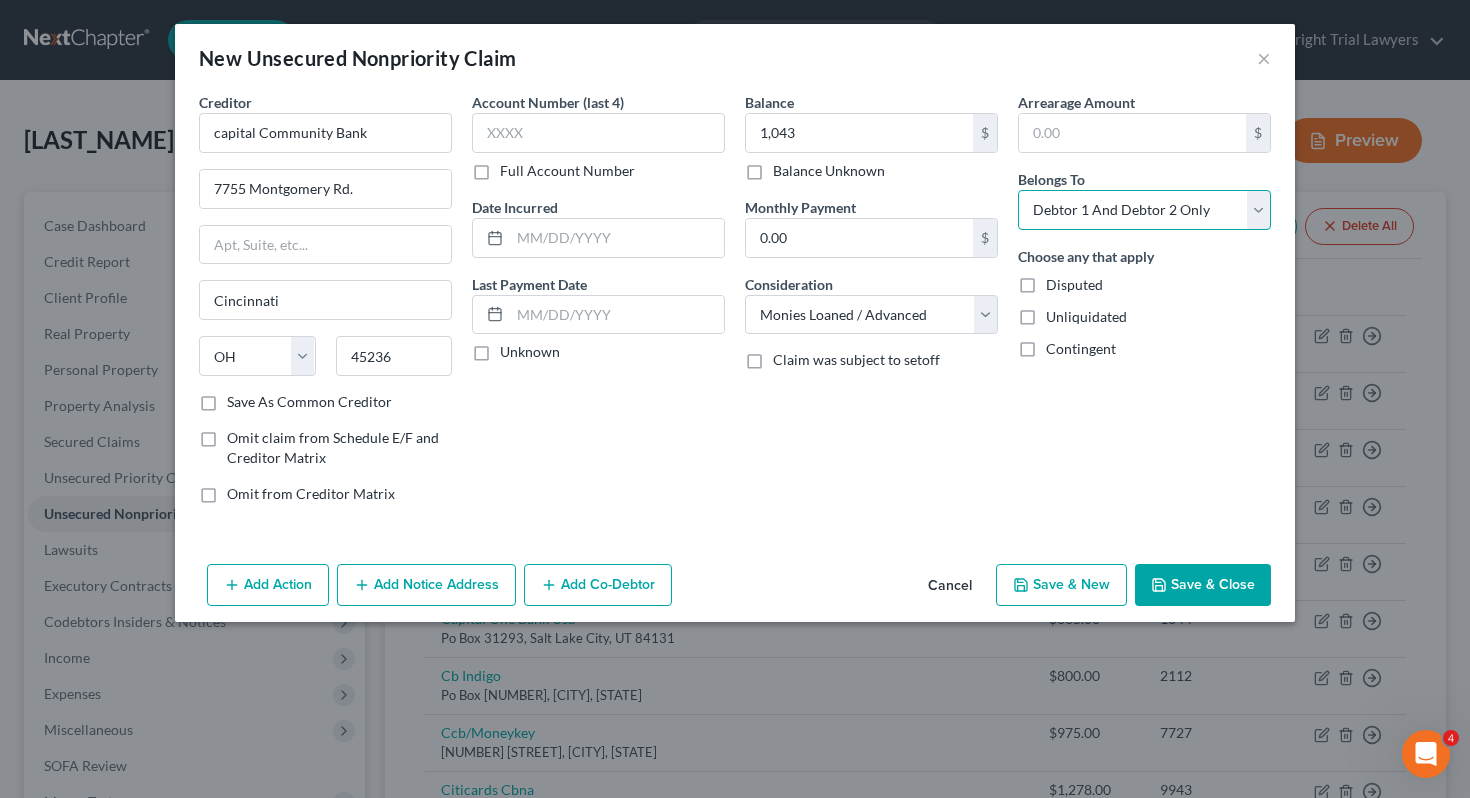 click on "Select Debtor 1 Only Debtor 2 Only Debtor 1 And Debtor 2 Only At Least One Of The Debtors And Another Community Property" at bounding box center [1144, 210] 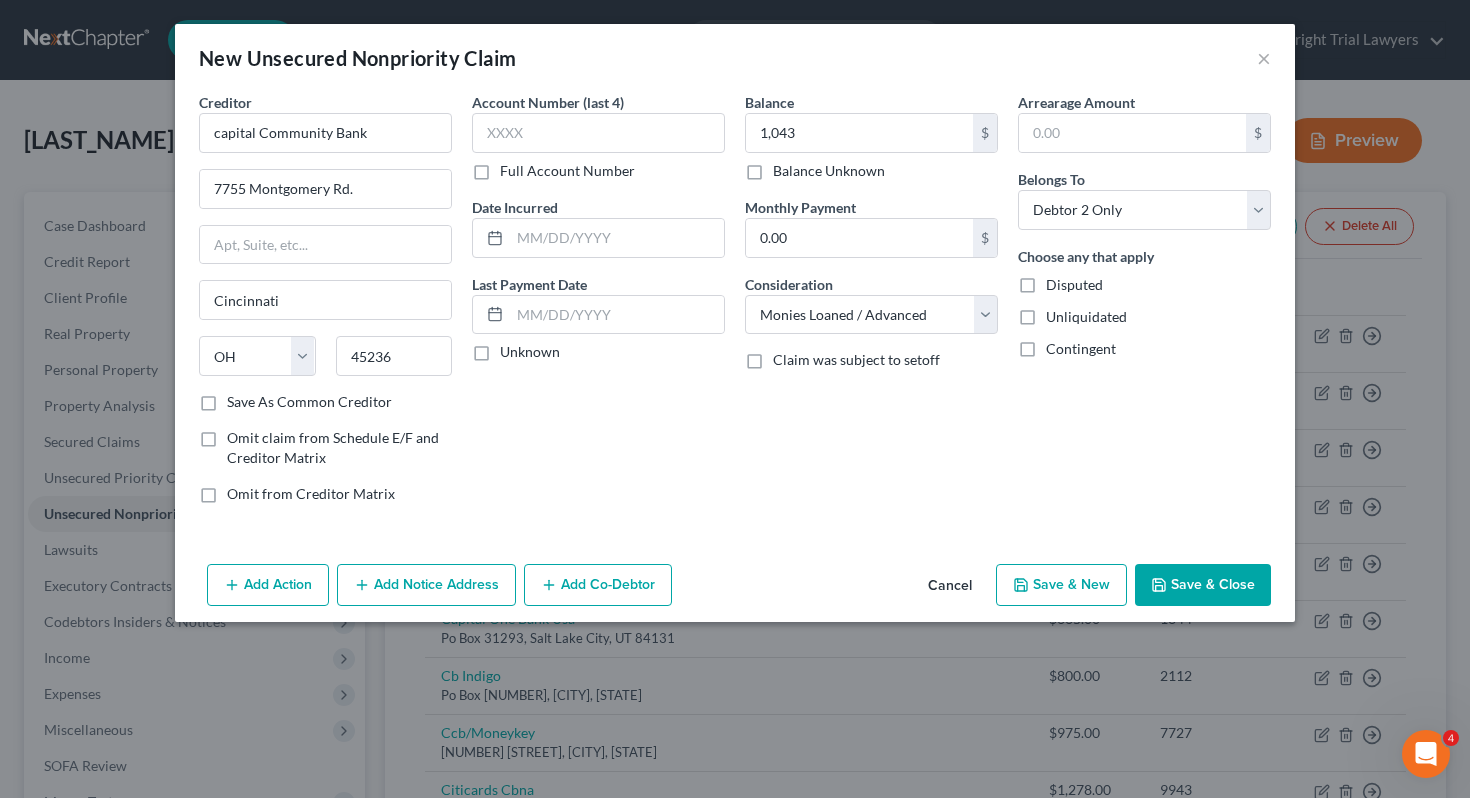 click on "Save & Close" at bounding box center [1203, 585] 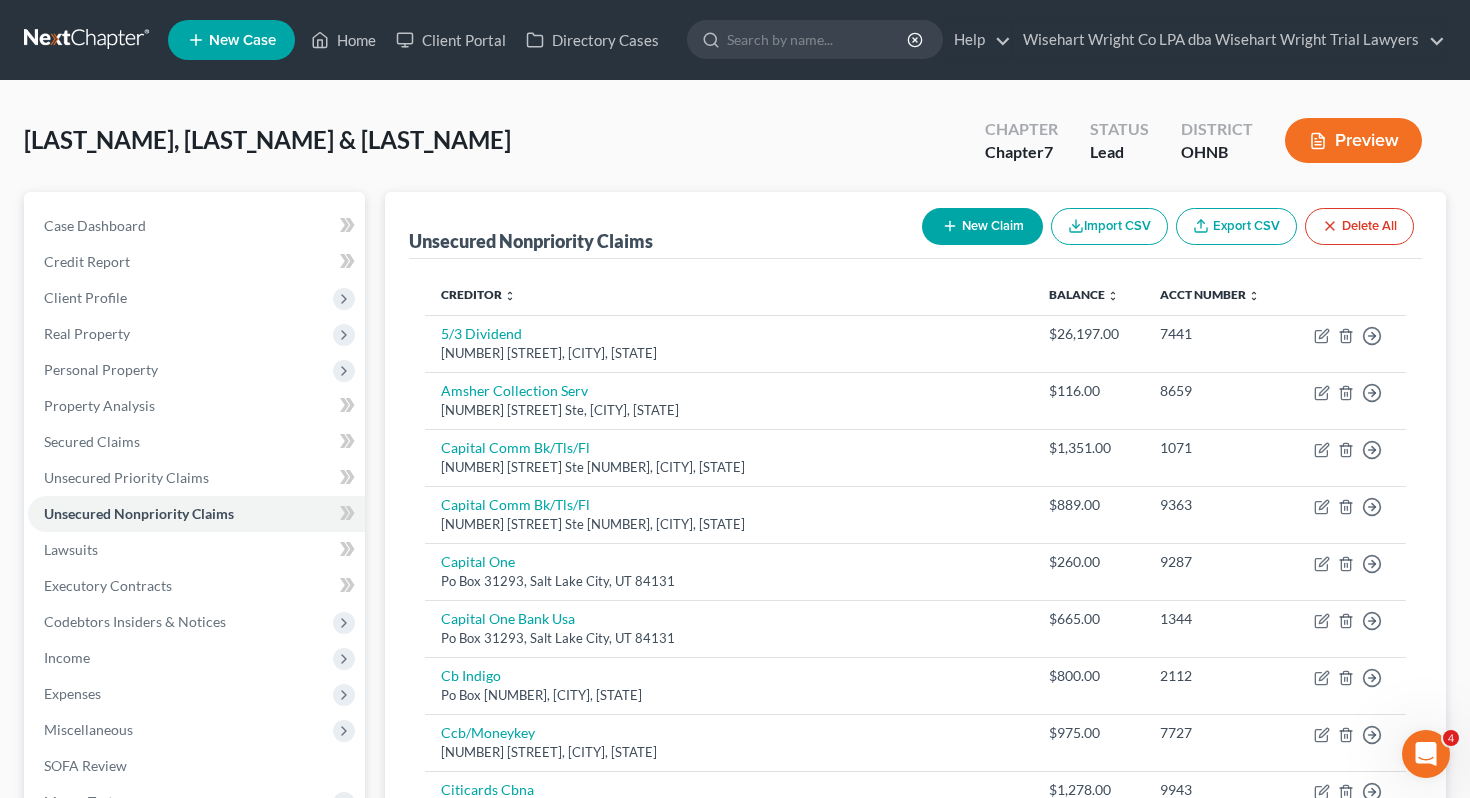 click on "New Claim" at bounding box center (982, 226) 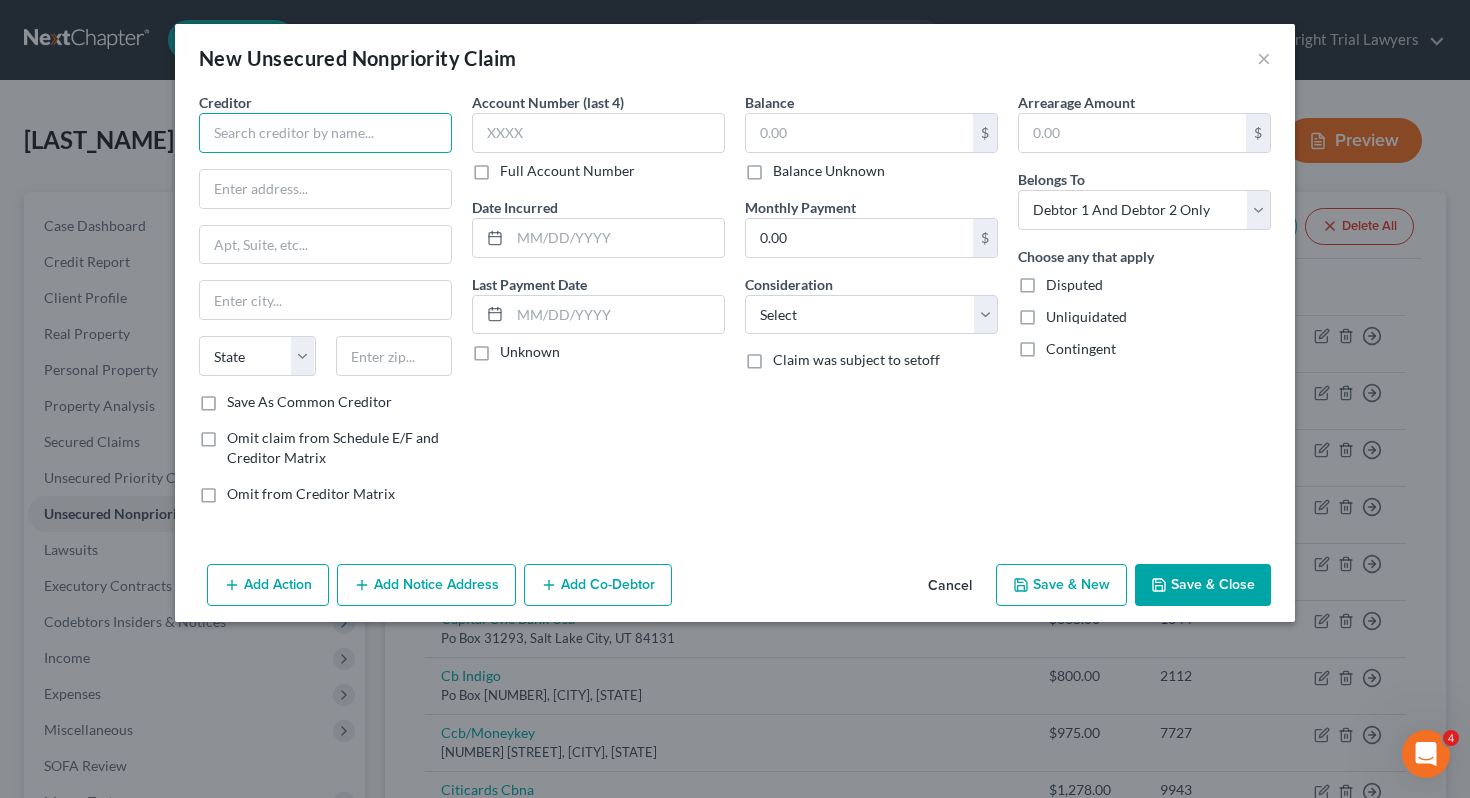 click at bounding box center [325, 133] 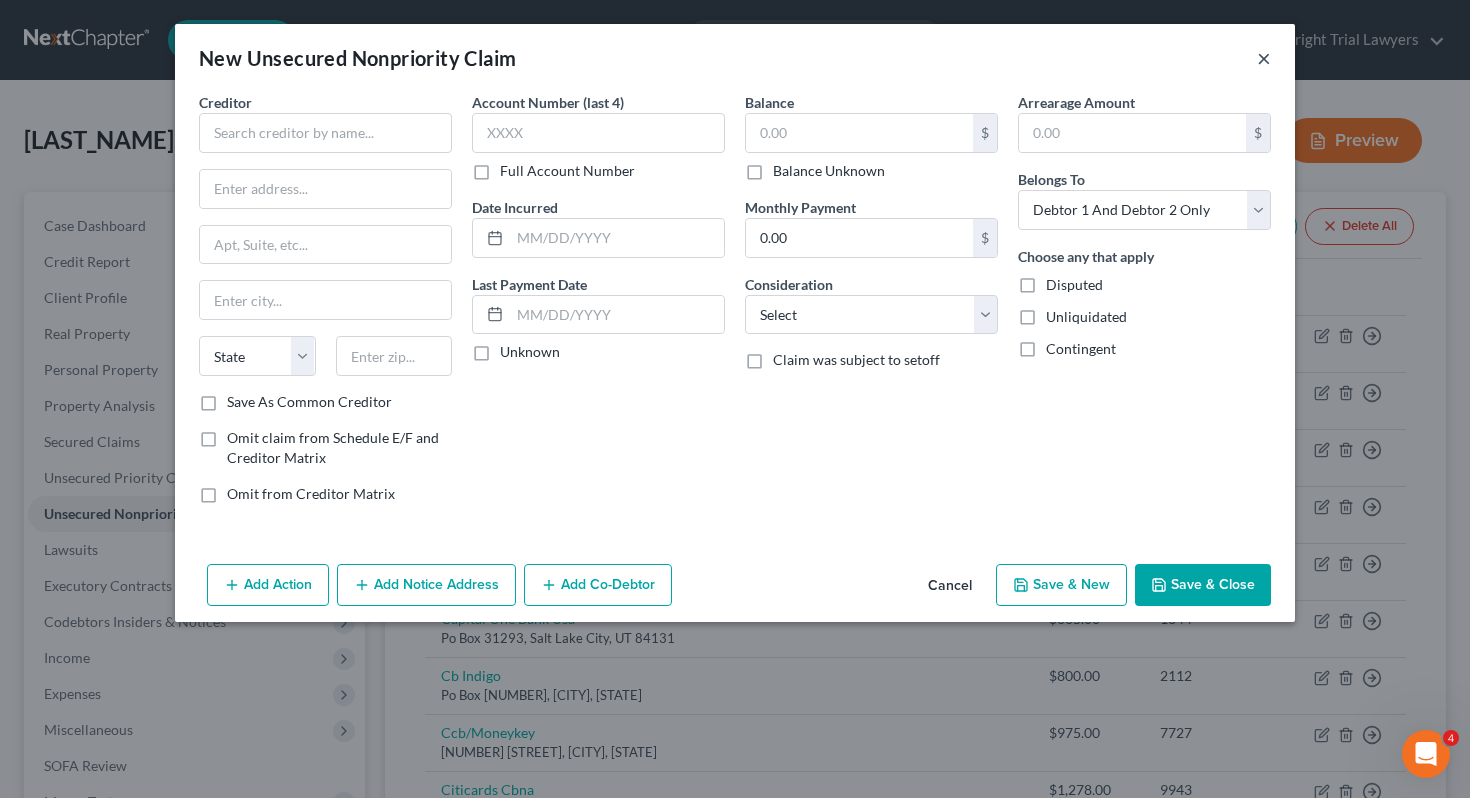 click on "×" at bounding box center (1264, 58) 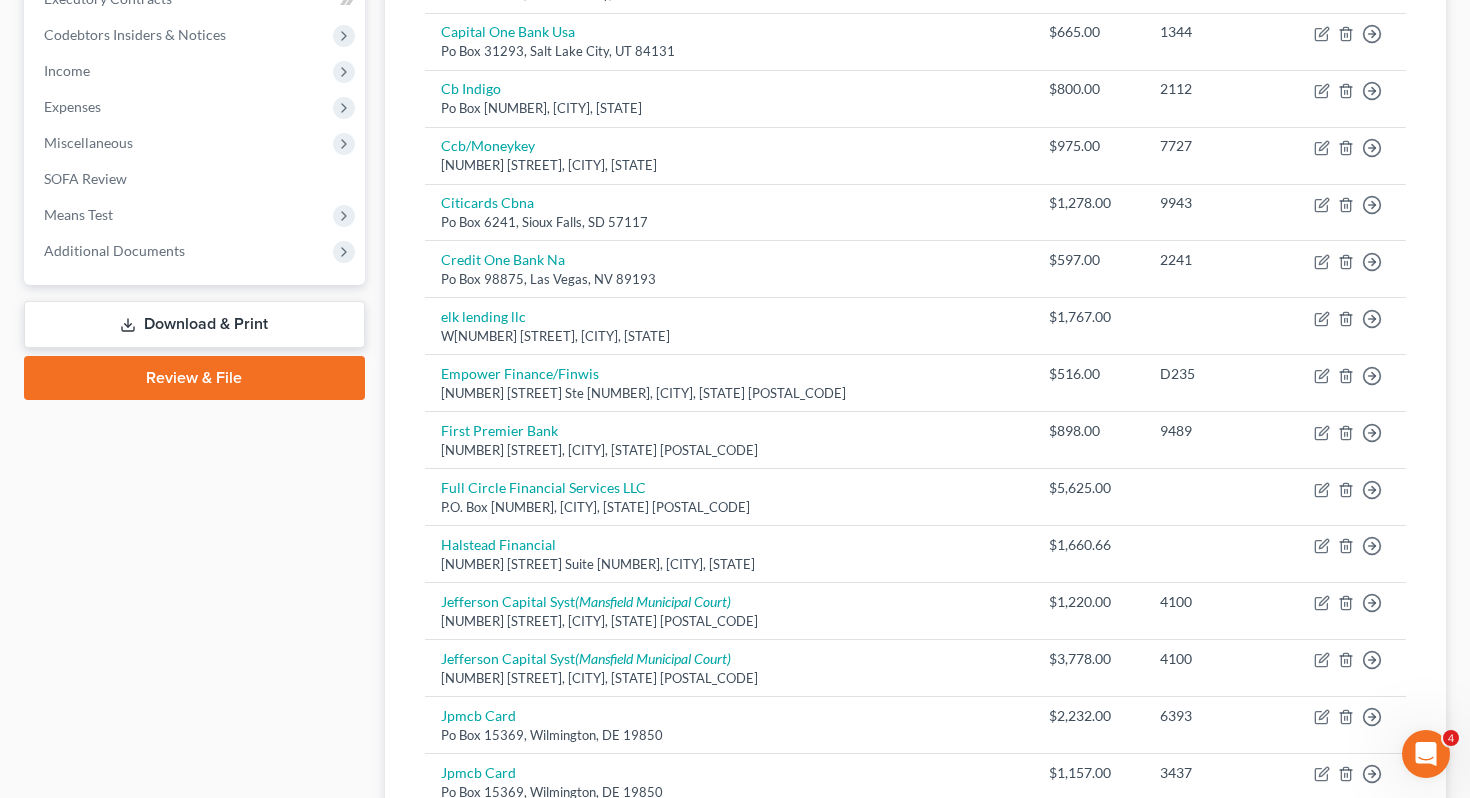 scroll, scrollTop: 0, scrollLeft: 0, axis: both 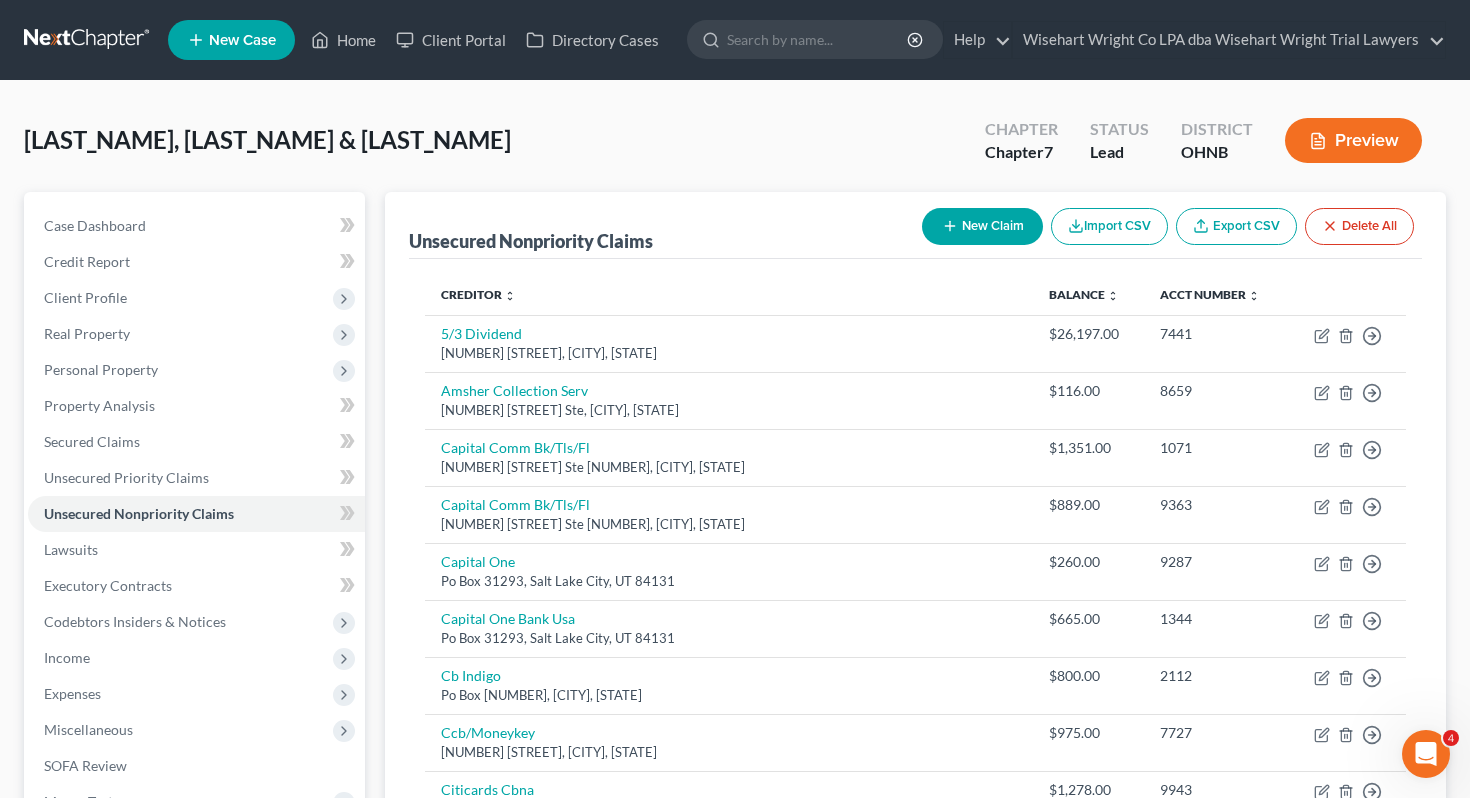 click on "New Claim" at bounding box center (982, 226) 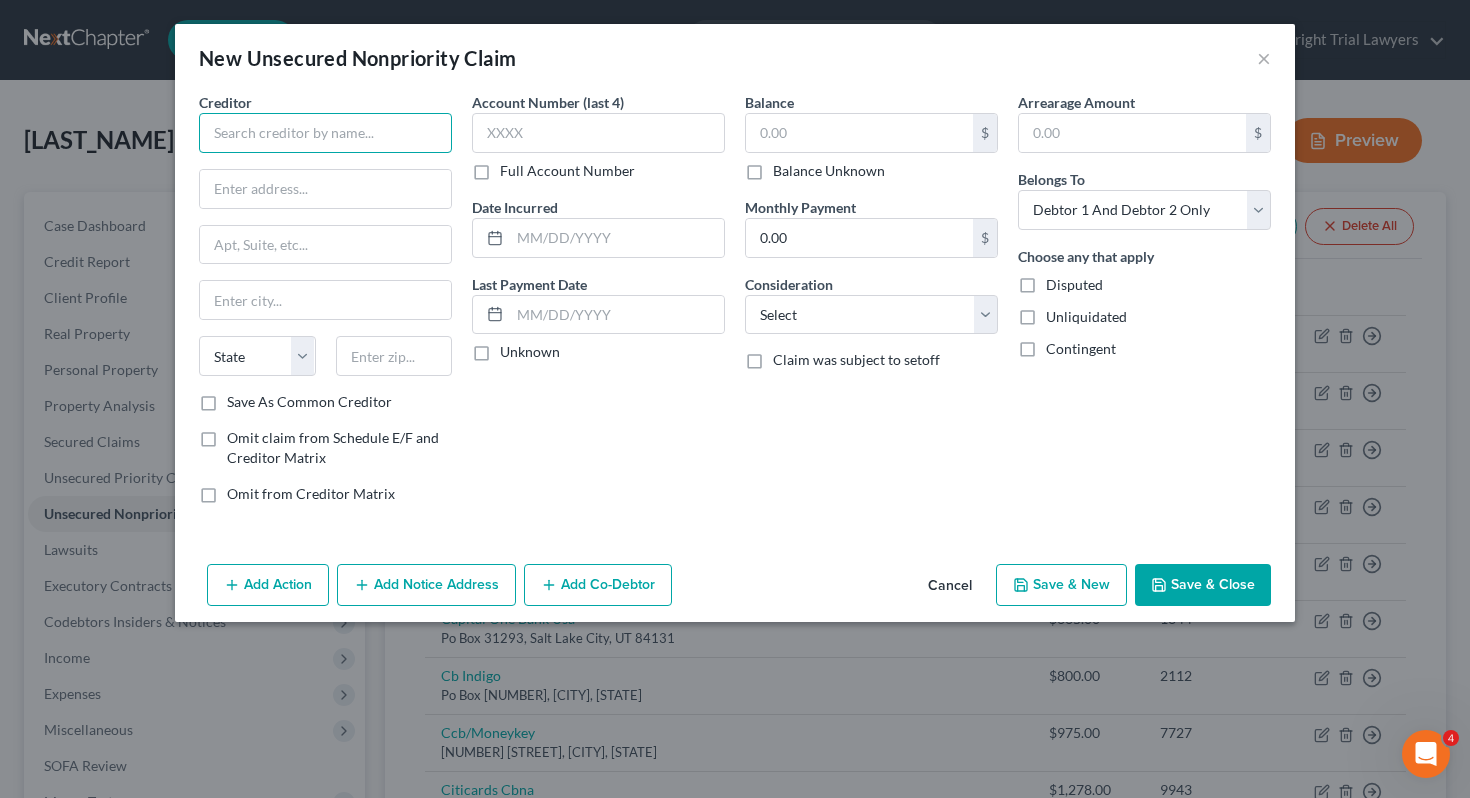 click at bounding box center [325, 133] 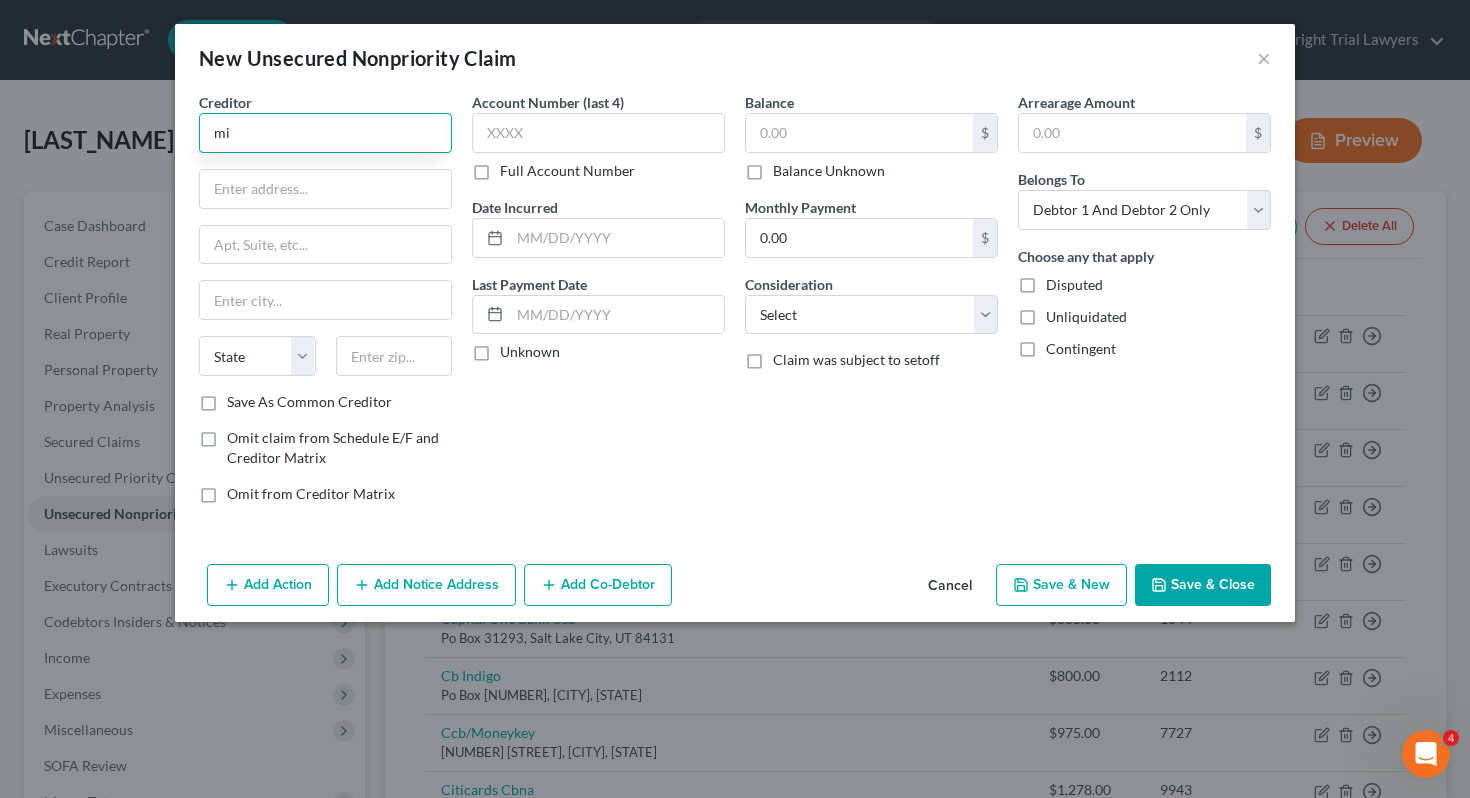 type on "m" 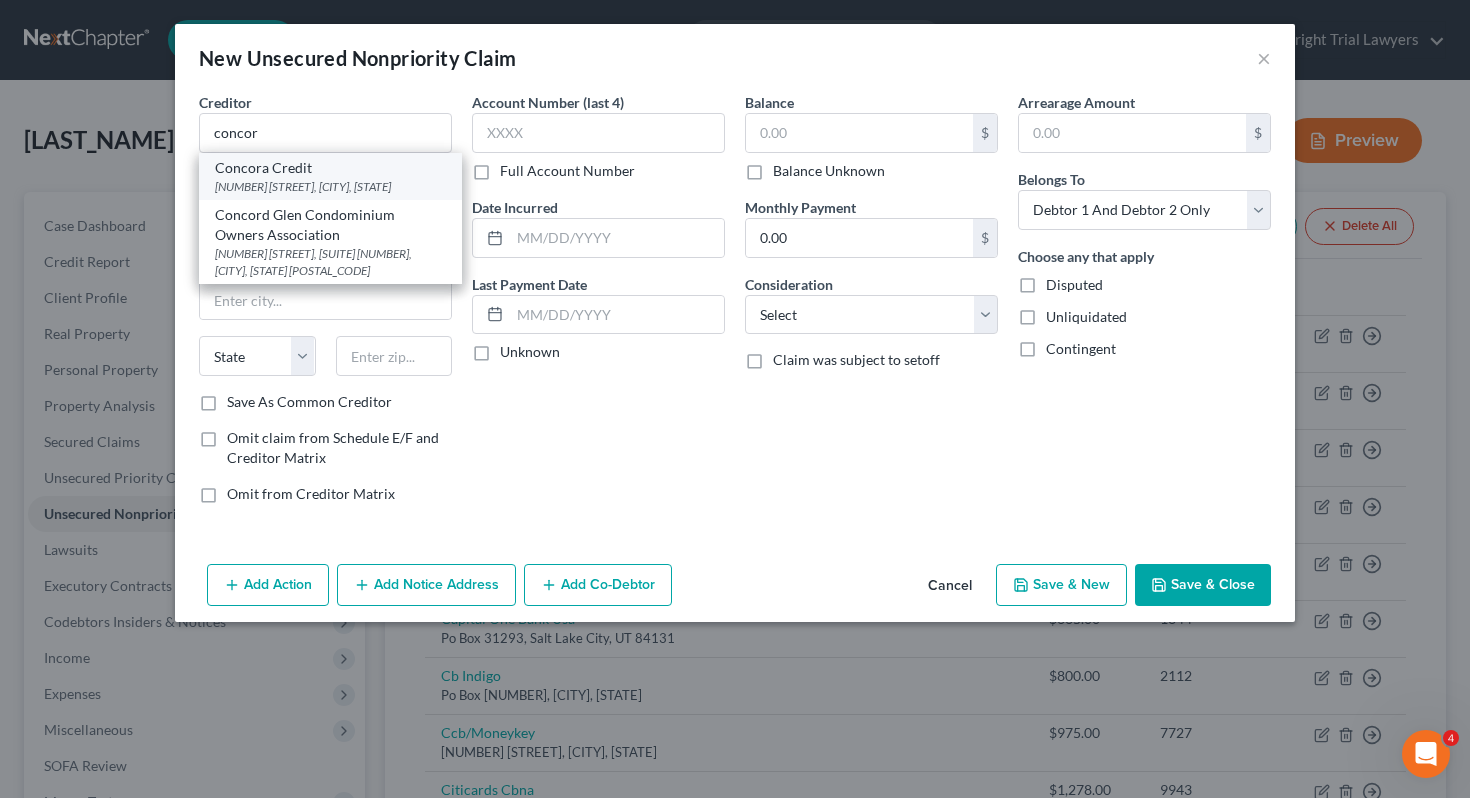 click on "2351 N Forest Rd, Getzville, NY 14068" at bounding box center (330, 186) 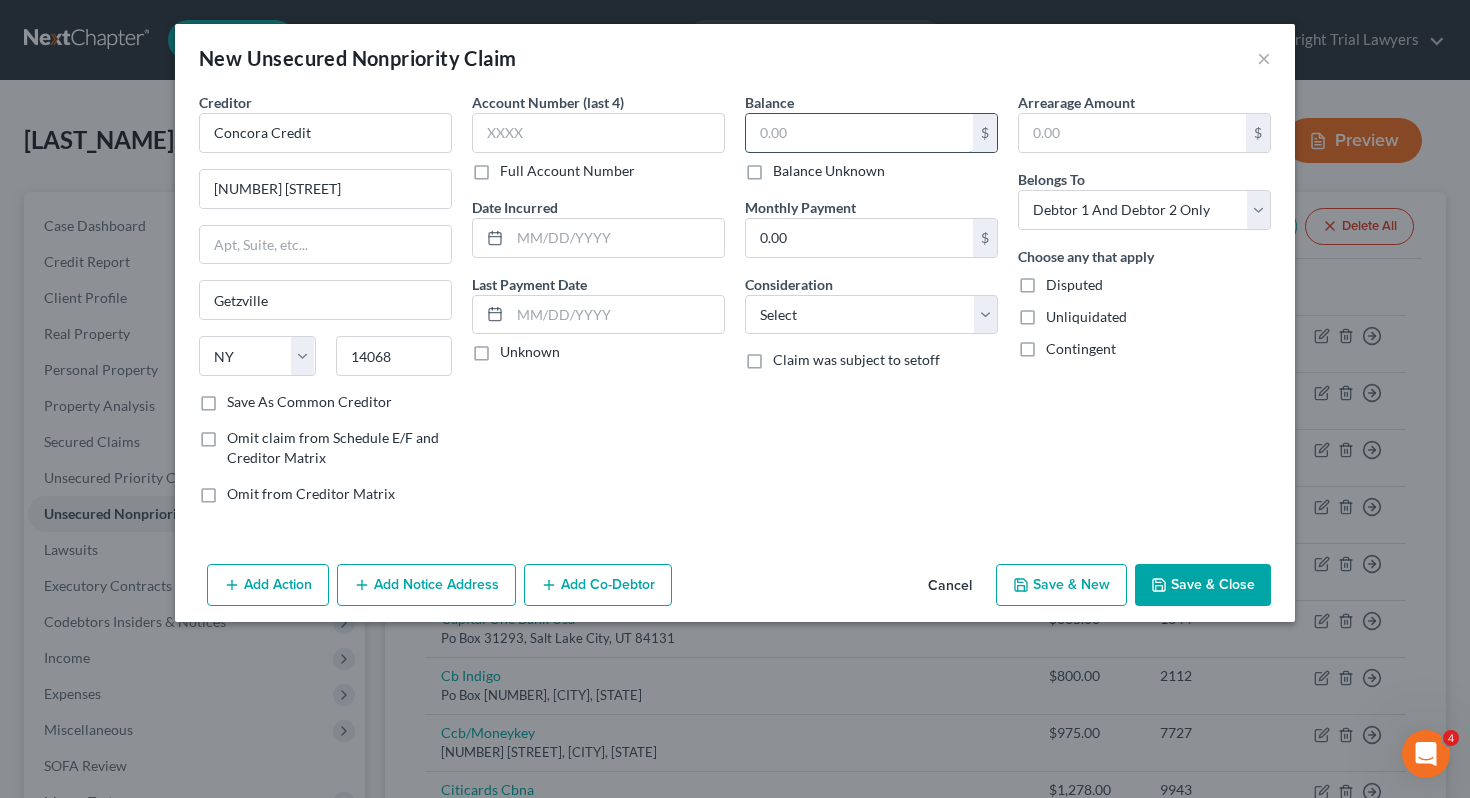 click at bounding box center (859, 133) 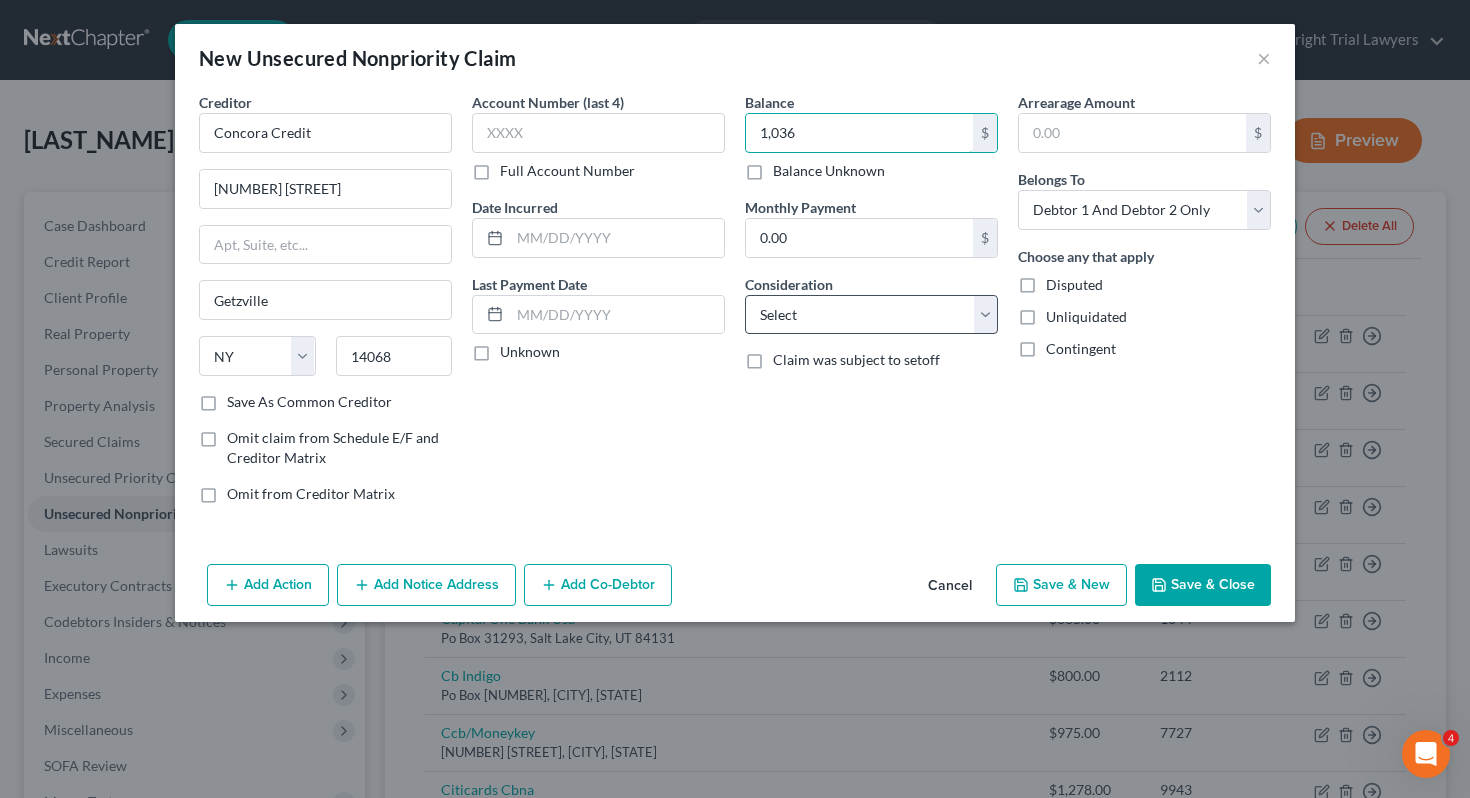 type on "1,036" 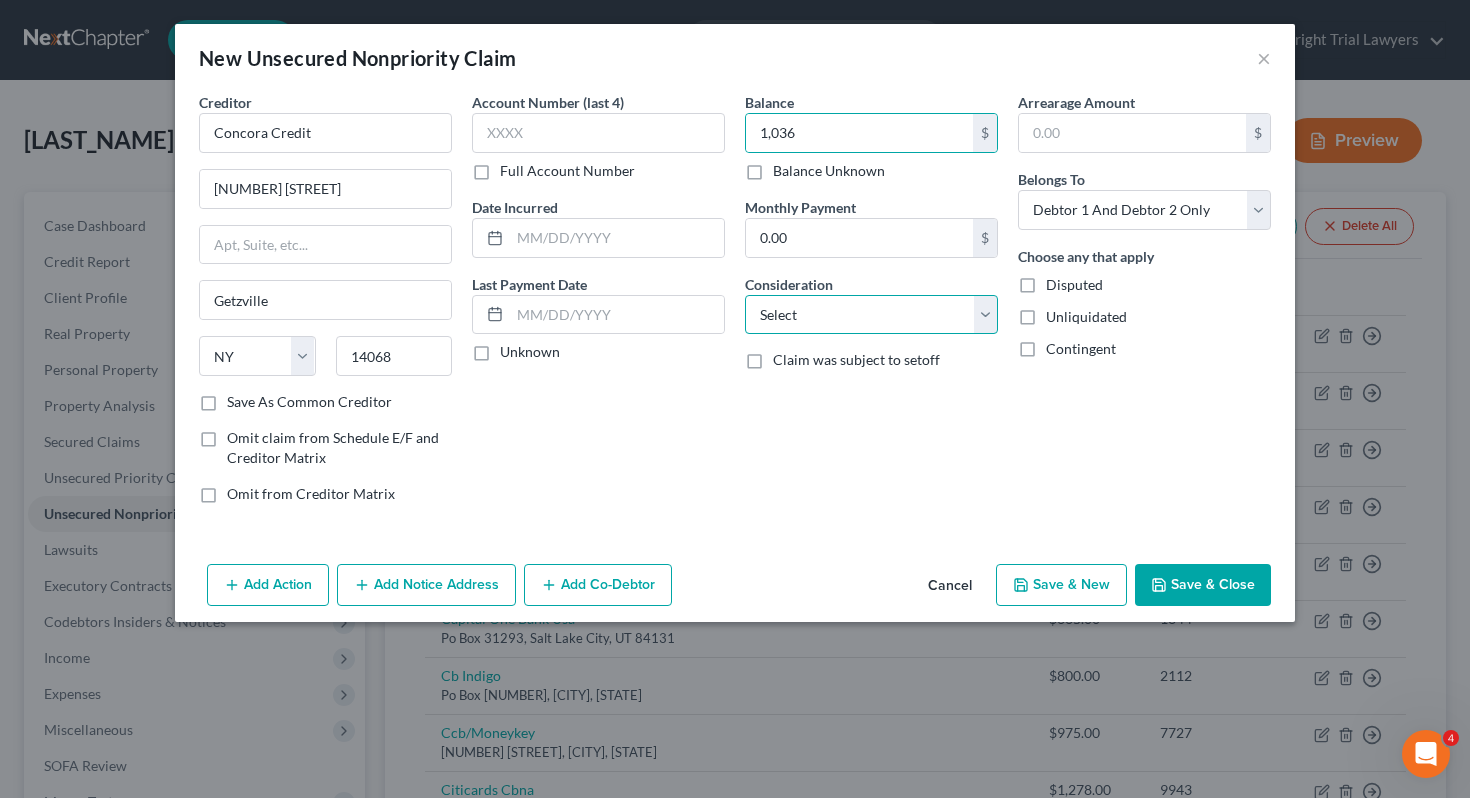 click on "Select Cable / Satellite Services Collection Agency Credit Card Debt Debt Counseling / Attorneys Deficiency Balance Domestic Support Obligations Home / Car Repairs Income Taxes Judgment Liens Medical Services Monies Loaned / Advanced Mortgage Obligation From Divorce Or Separation Obligation To Pensions Other Overdrawn Bank Account Promised To Help Pay Creditors Student Loans Suppliers And Vendors Telephone / Internet Services Utility Services" at bounding box center [871, 315] 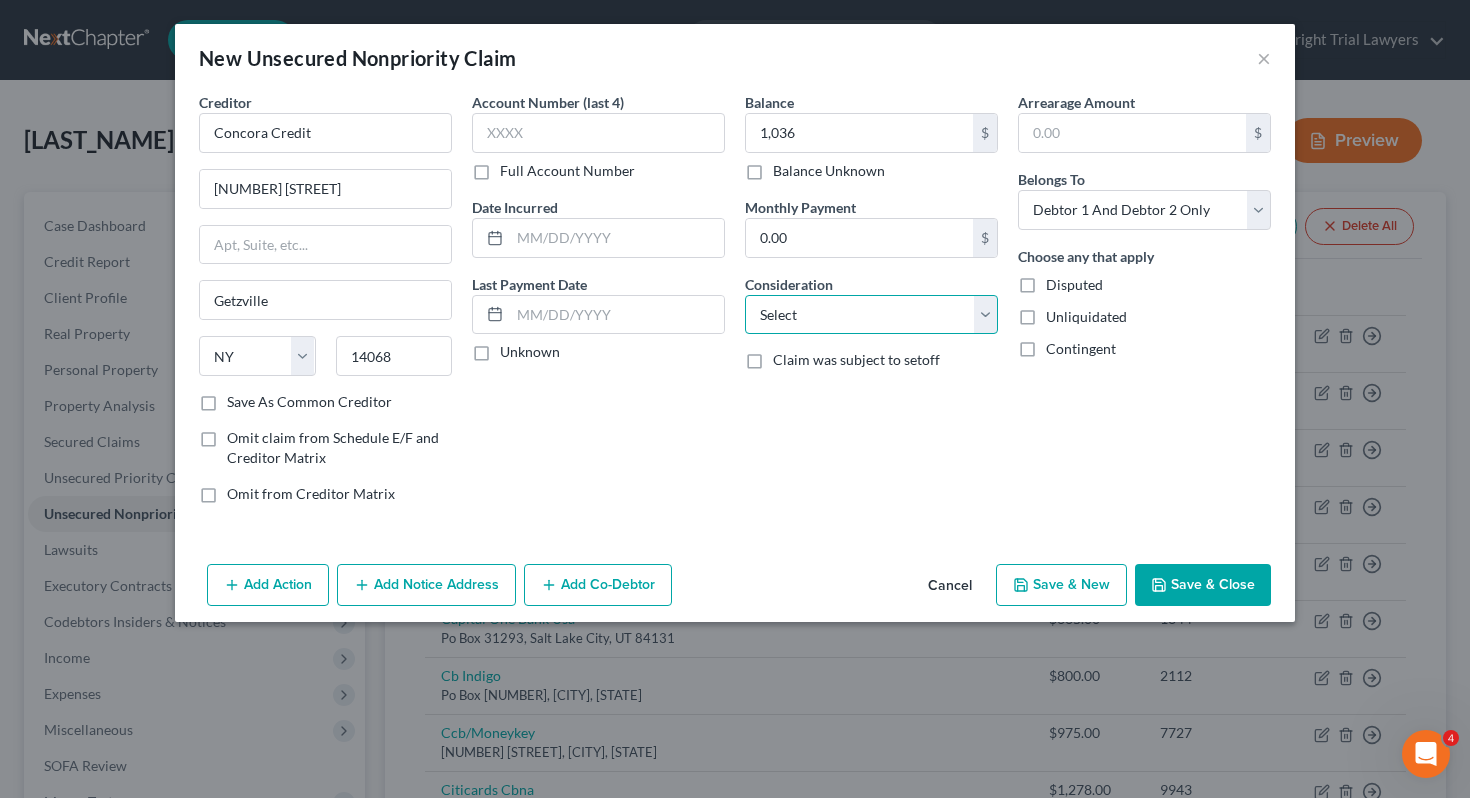 select on "2" 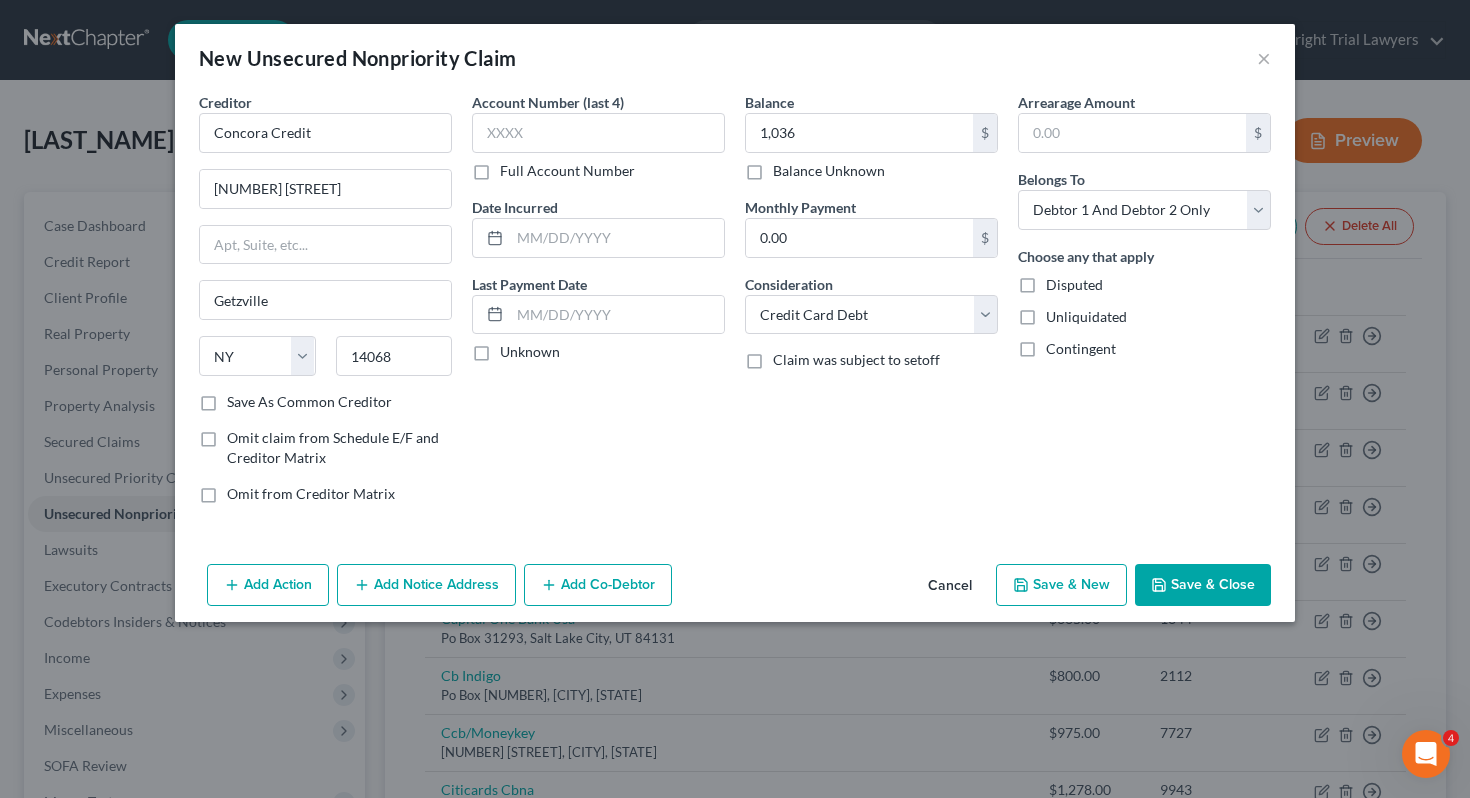 click on "Save & Close" at bounding box center (1203, 585) 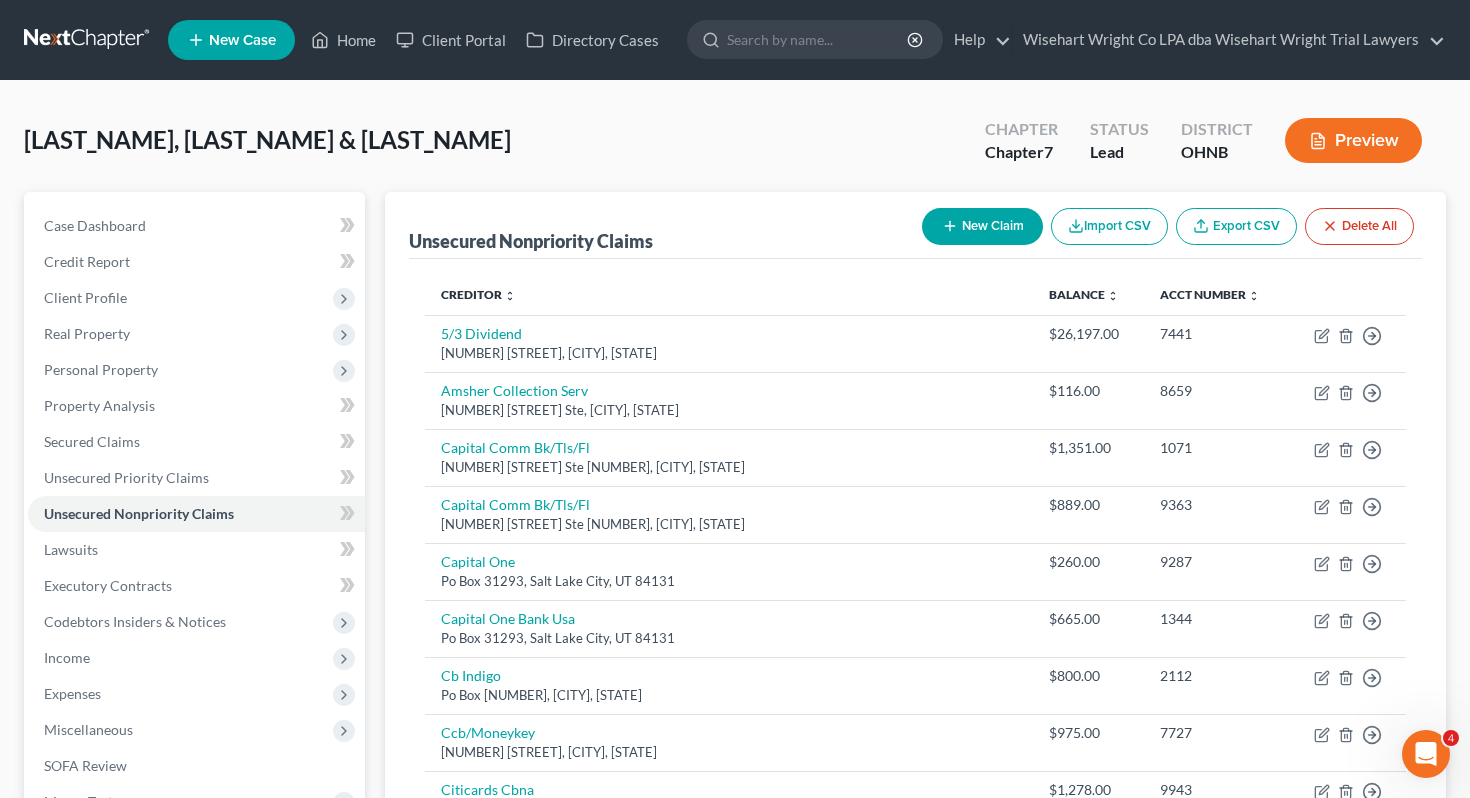 click on "New Claim" at bounding box center [982, 226] 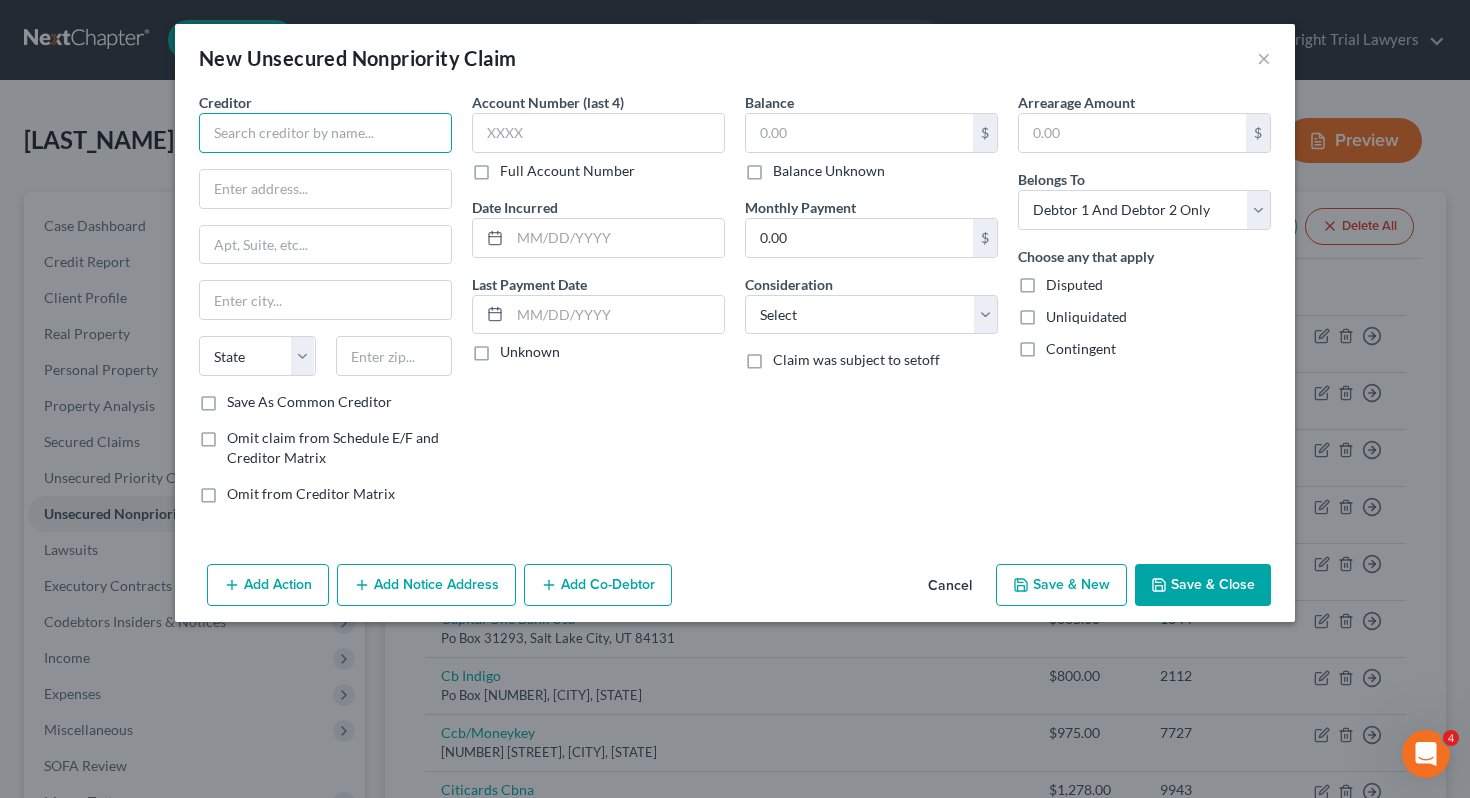 click at bounding box center [325, 133] 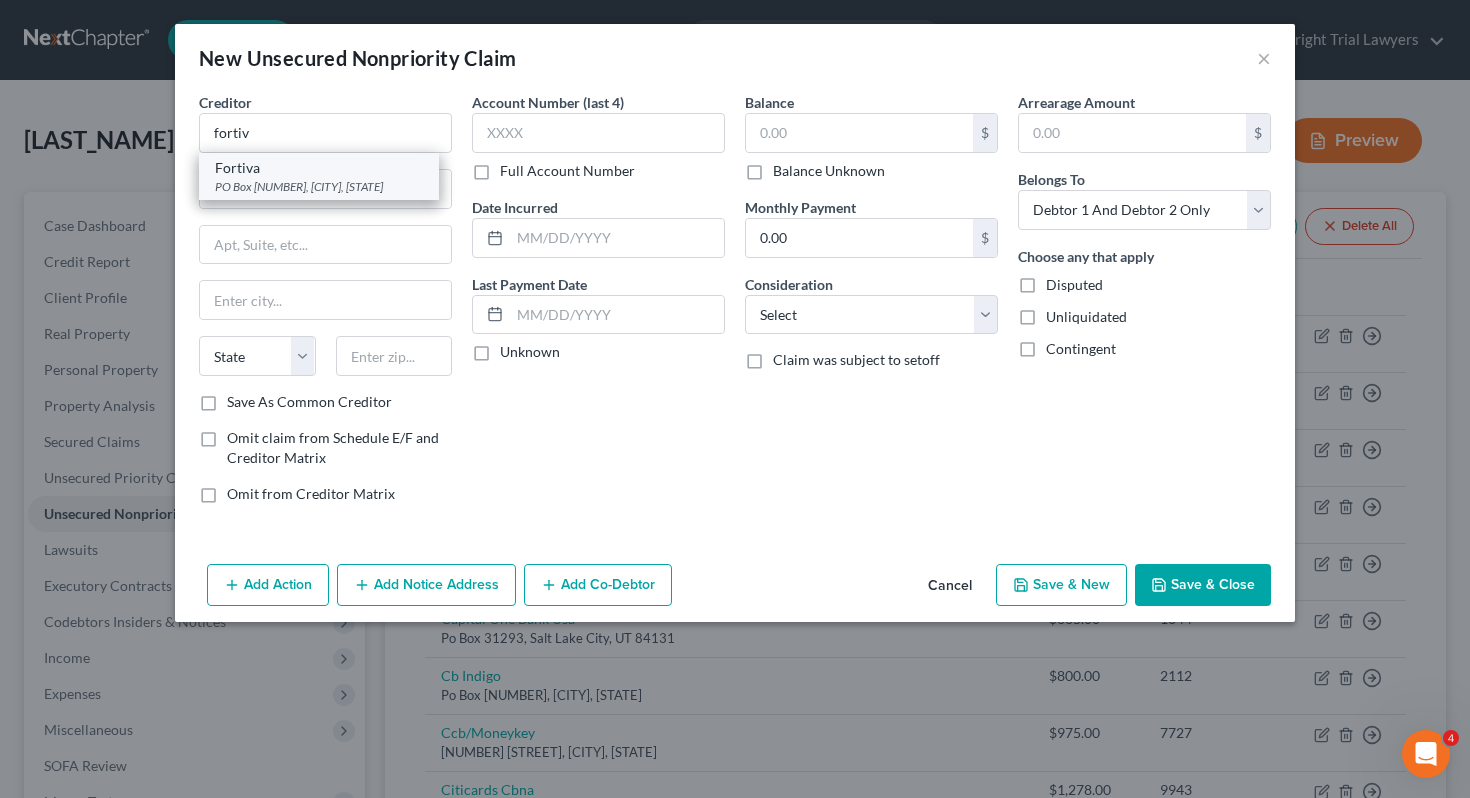 click on "Fortiva" at bounding box center (319, 168) 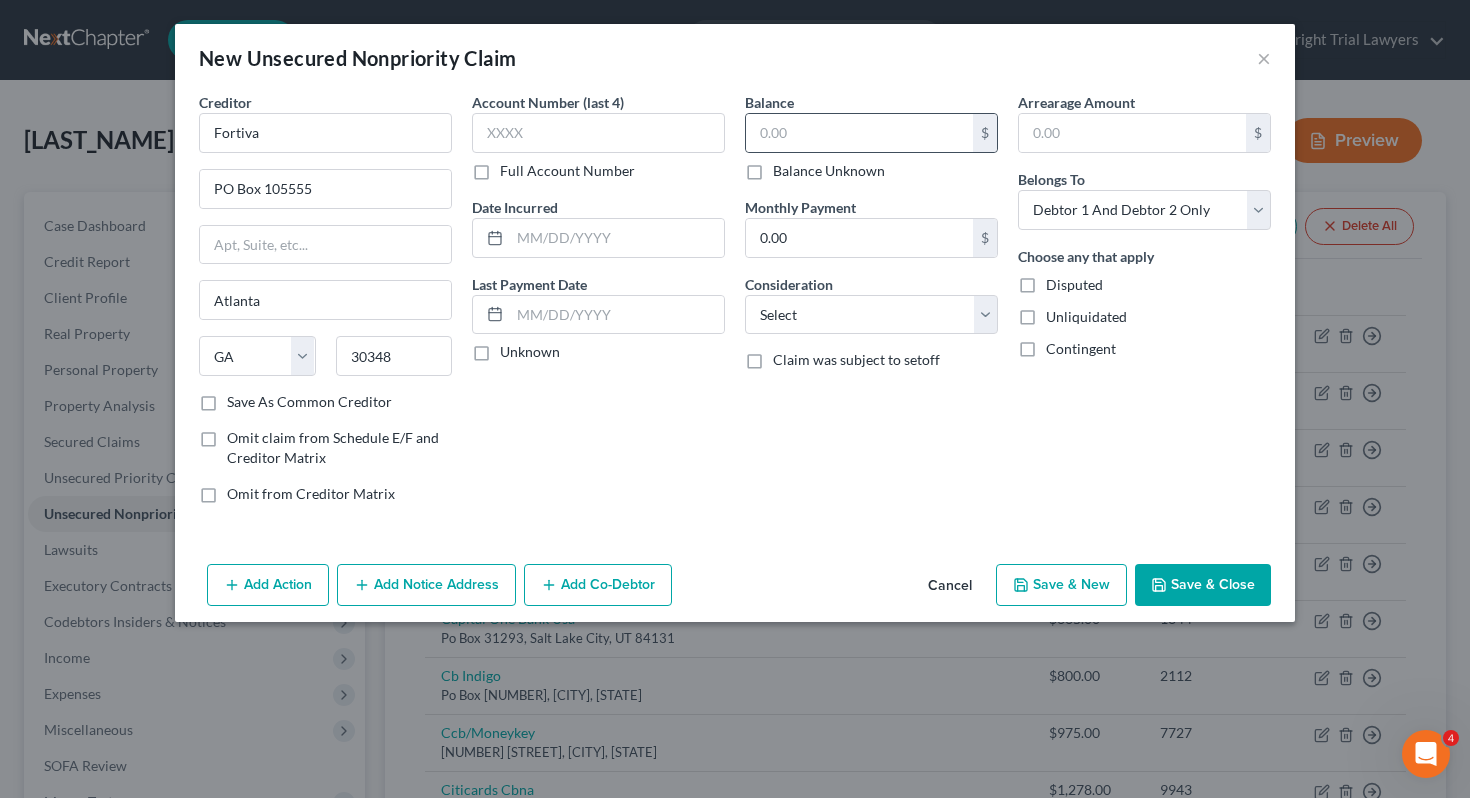 click on "$" at bounding box center (871, 133) 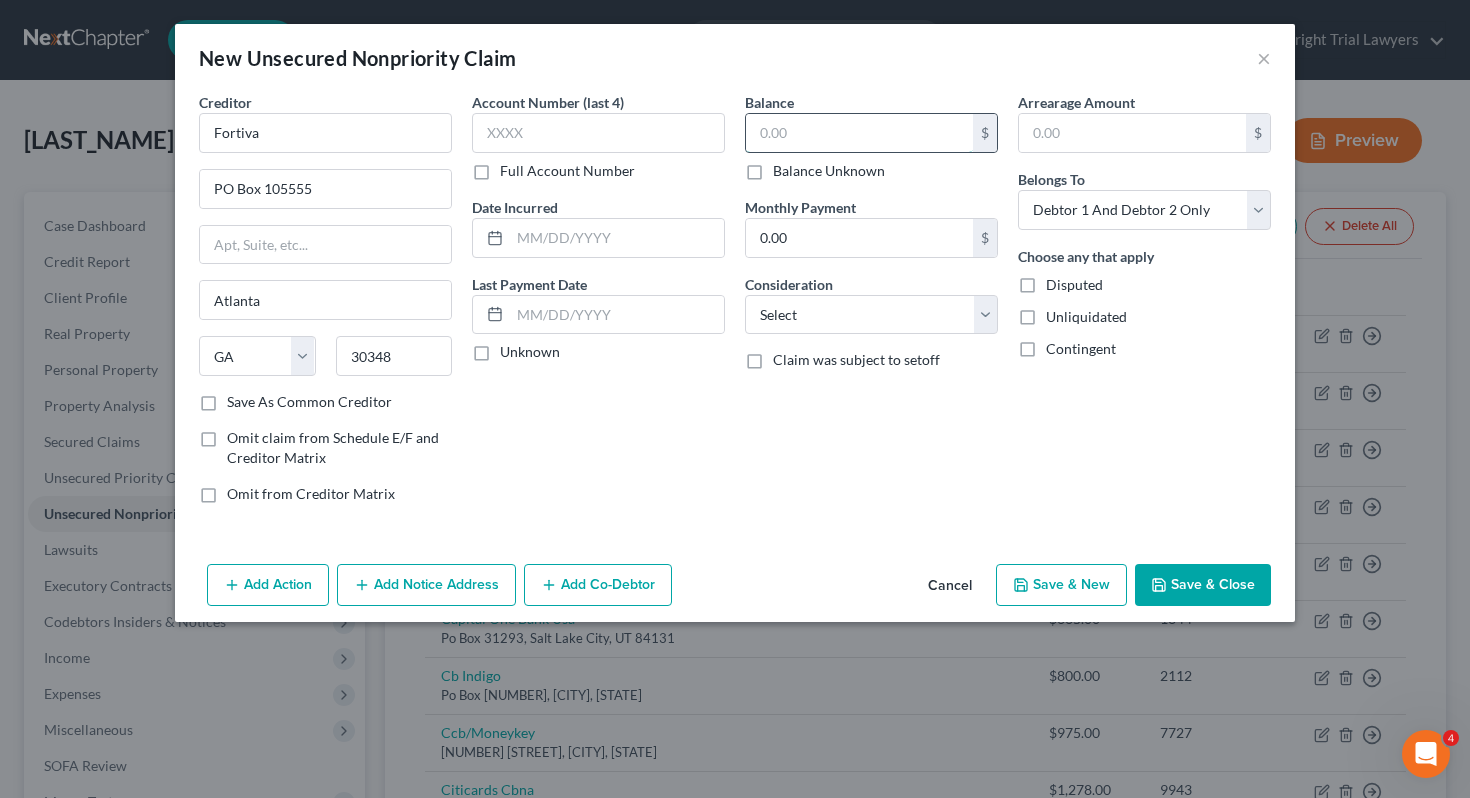 click at bounding box center [859, 133] 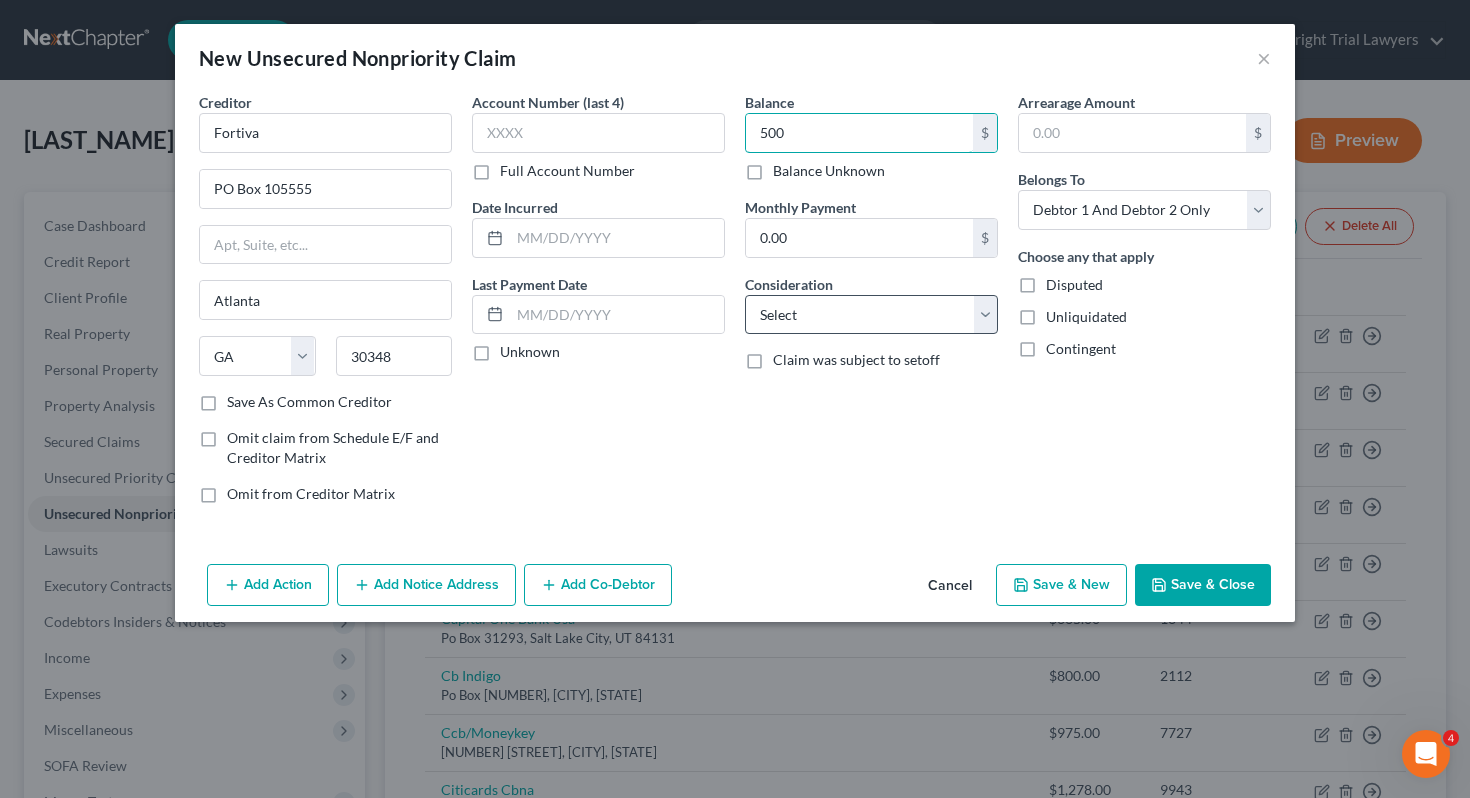 type on "500" 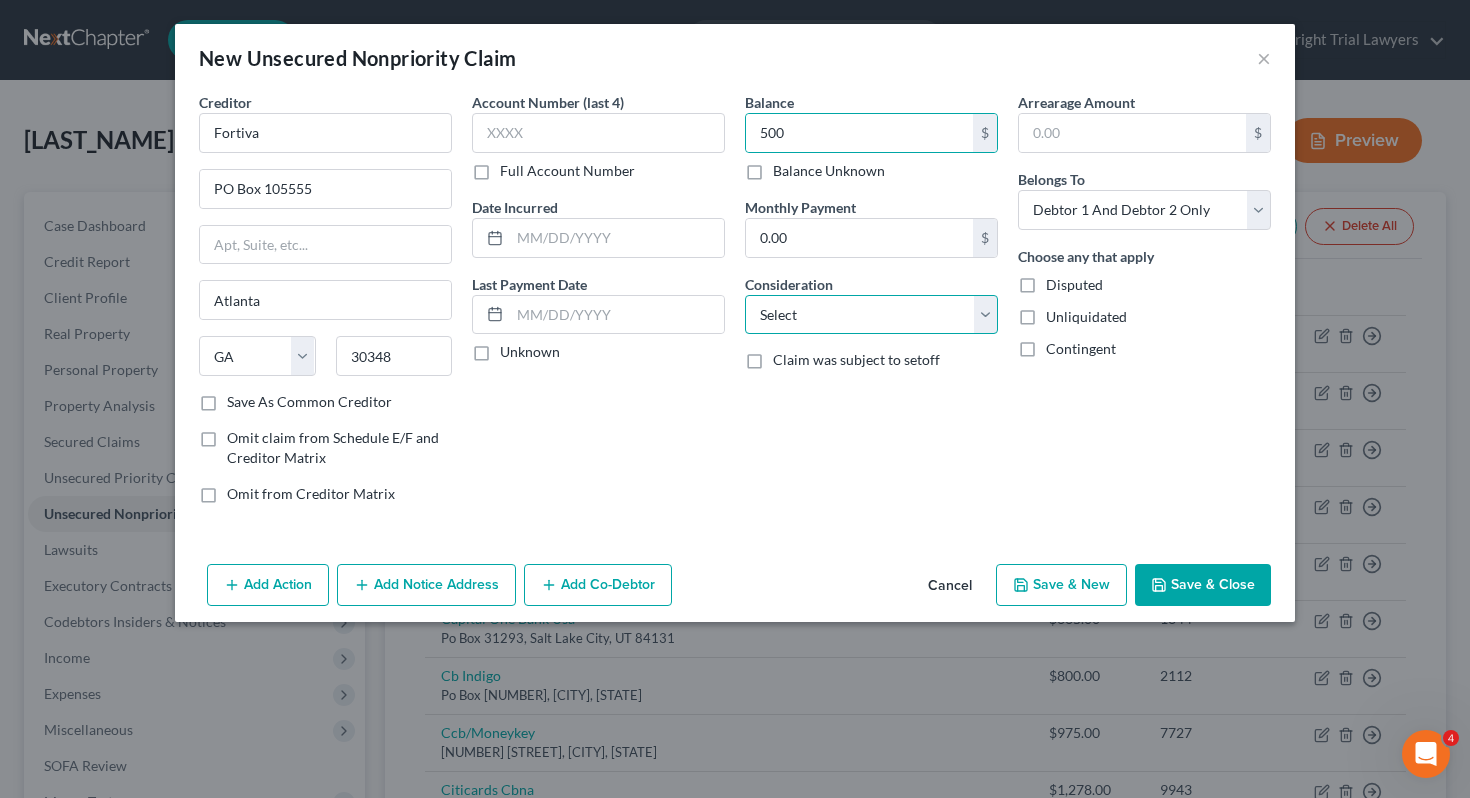 click on "Select Cable / Satellite Services Collection Agency Credit Card Debt Debt Counseling / Attorneys Deficiency Balance Domestic Support Obligations Home / Car Repairs Income Taxes Judgment Liens Medical Services Monies Loaned / Advanced Mortgage Obligation From Divorce Or Separation Obligation To Pensions Other Overdrawn Bank Account Promised To Help Pay Creditors Student Loans Suppliers And Vendors Telephone / Internet Services Utility Services" at bounding box center [871, 315] 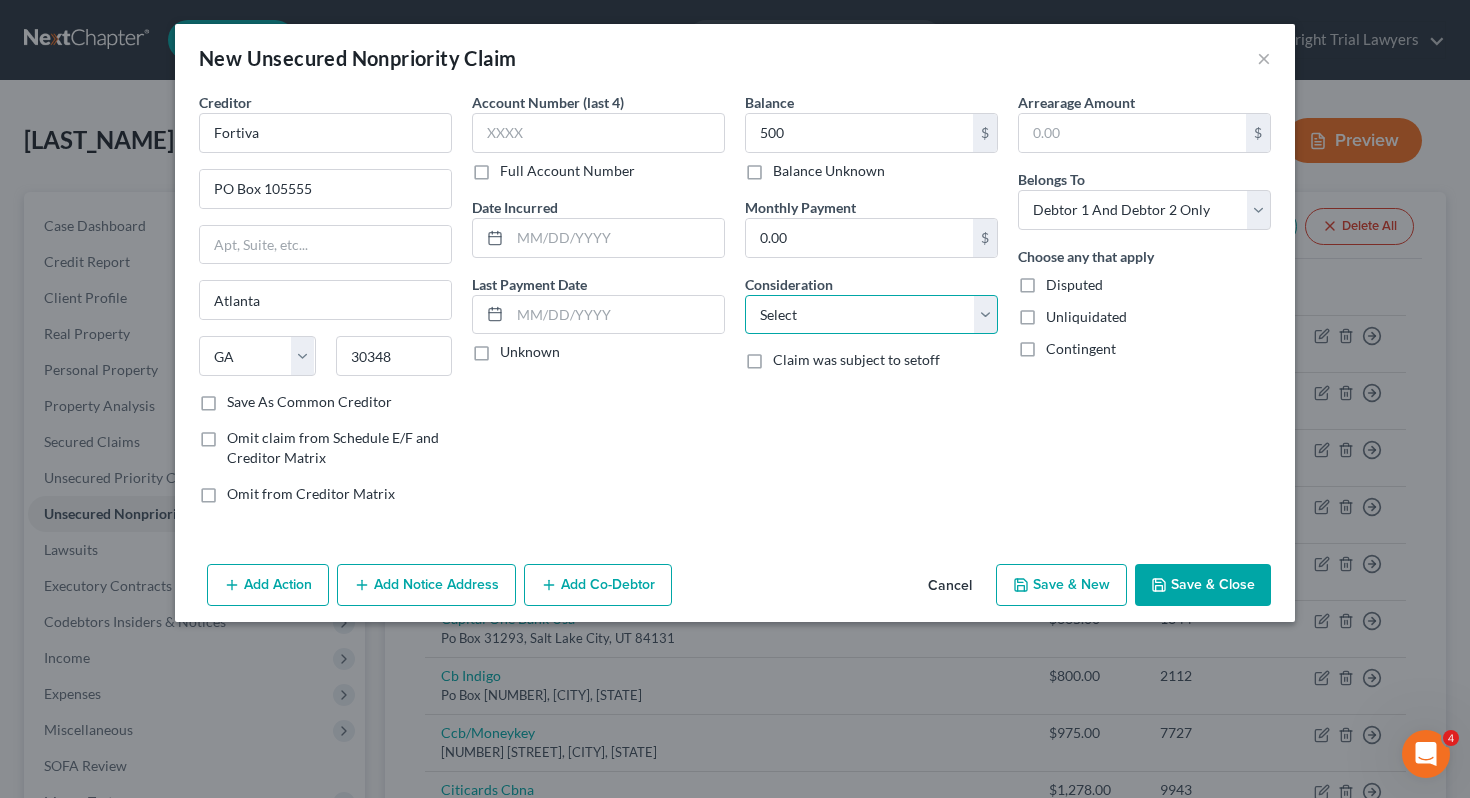 select on "2" 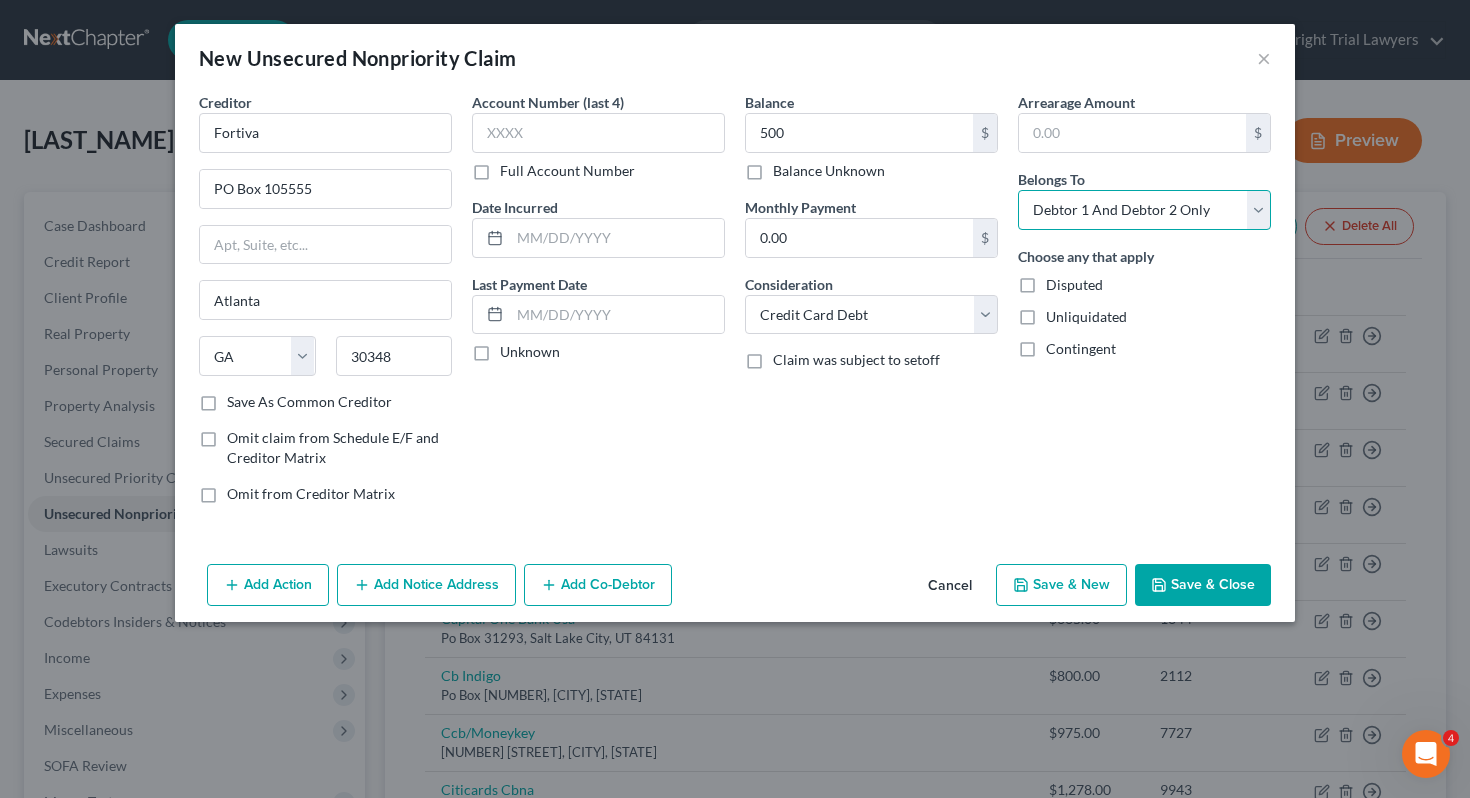 click on "Select Debtor 1 Only Debtor 2 Only Debtor 1 And Debtor 2 Only At Least One Of The Debtors And Another Community Property" at bounding box center [1144, 210] 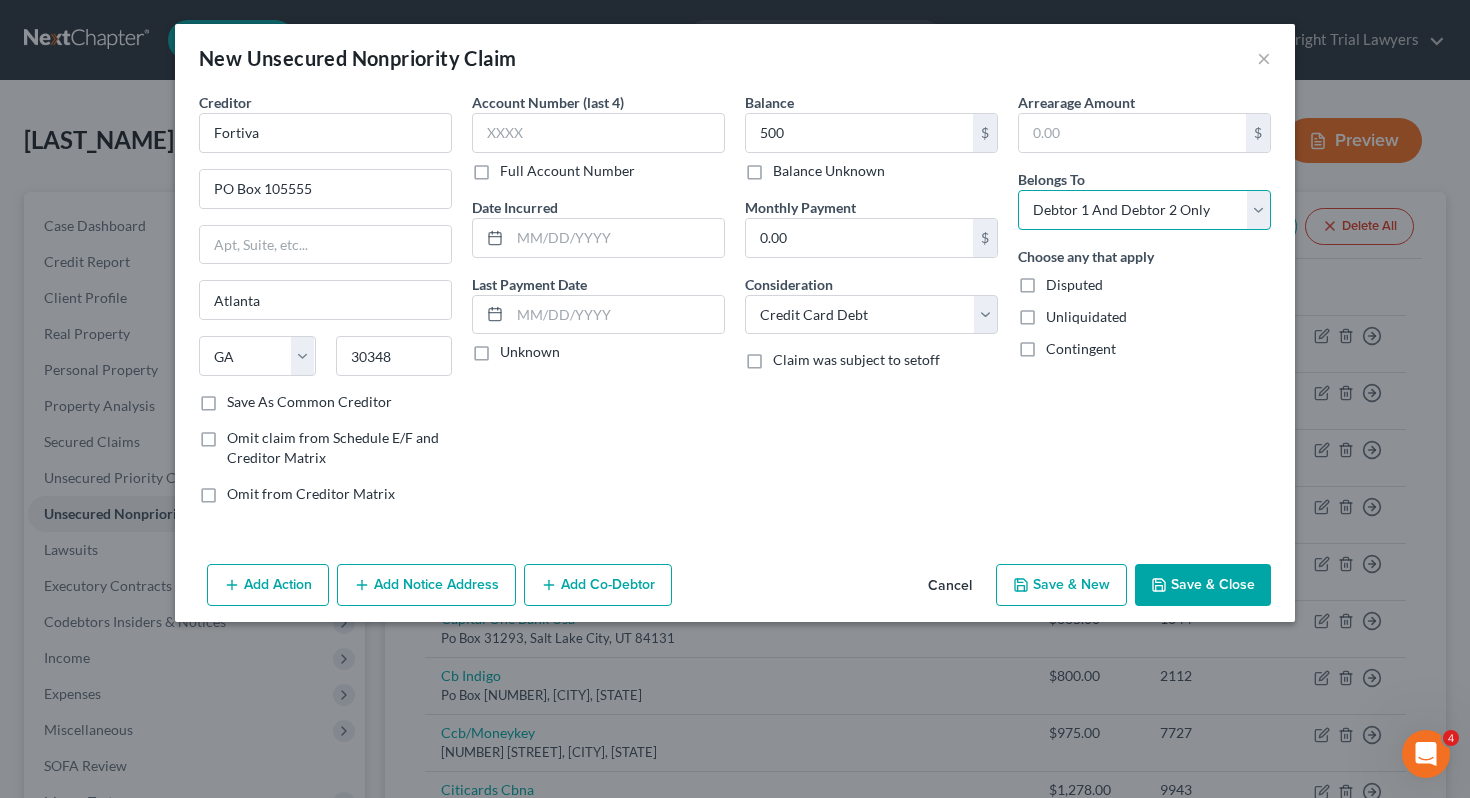 select on "0" 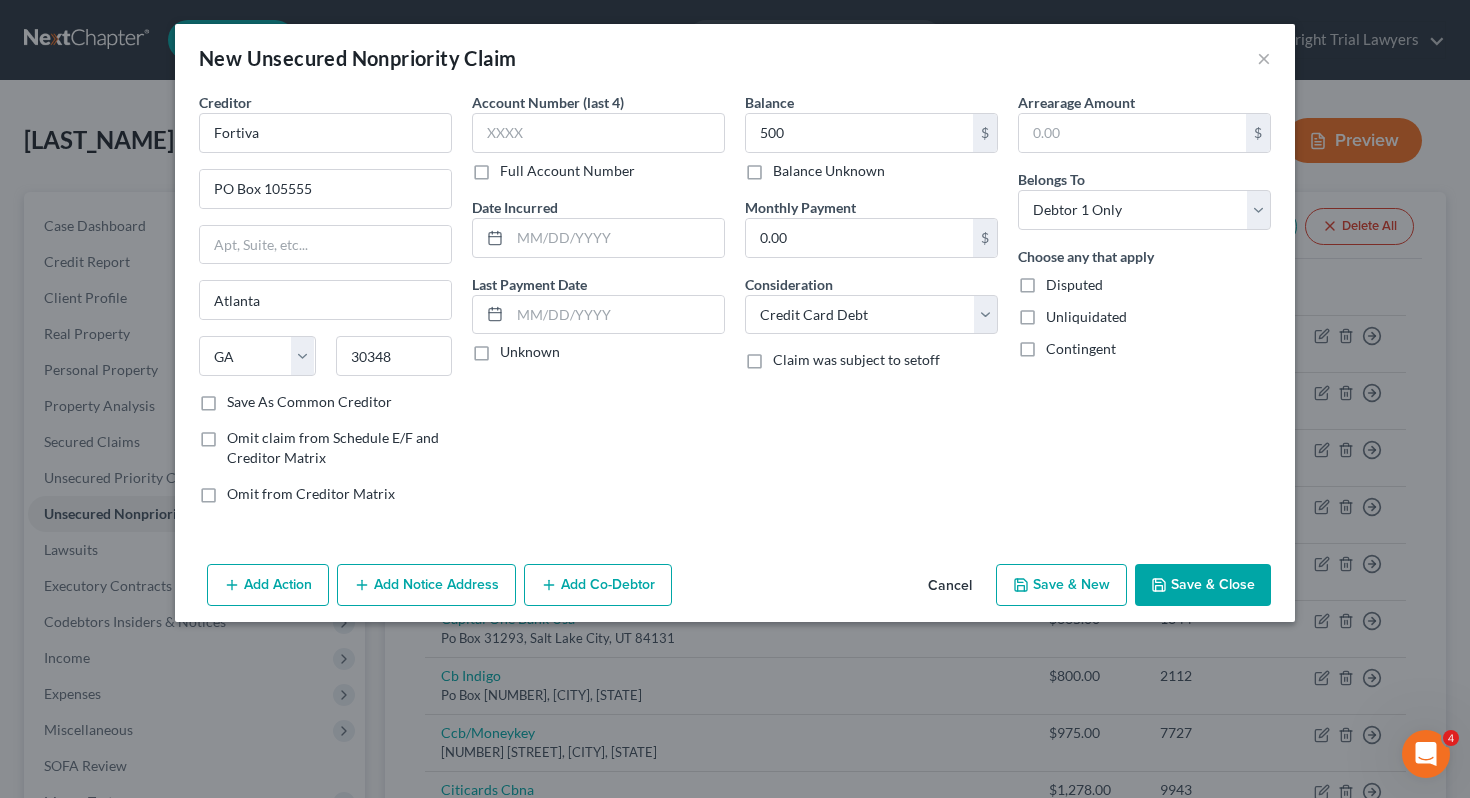 click on "Save & Close" at bounding box center (1203, 585) 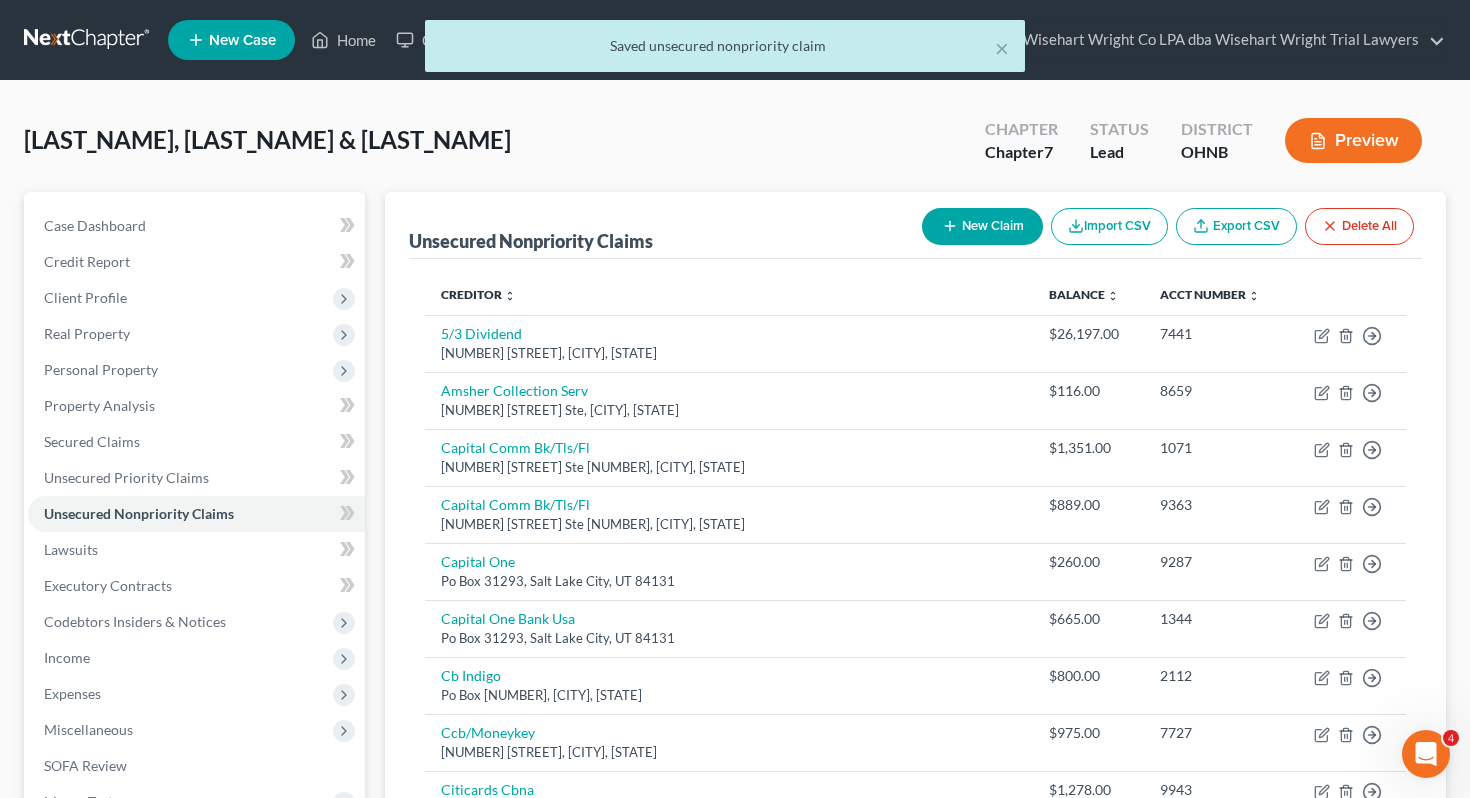 click on "New Claim" at bounding box center [982, 226] 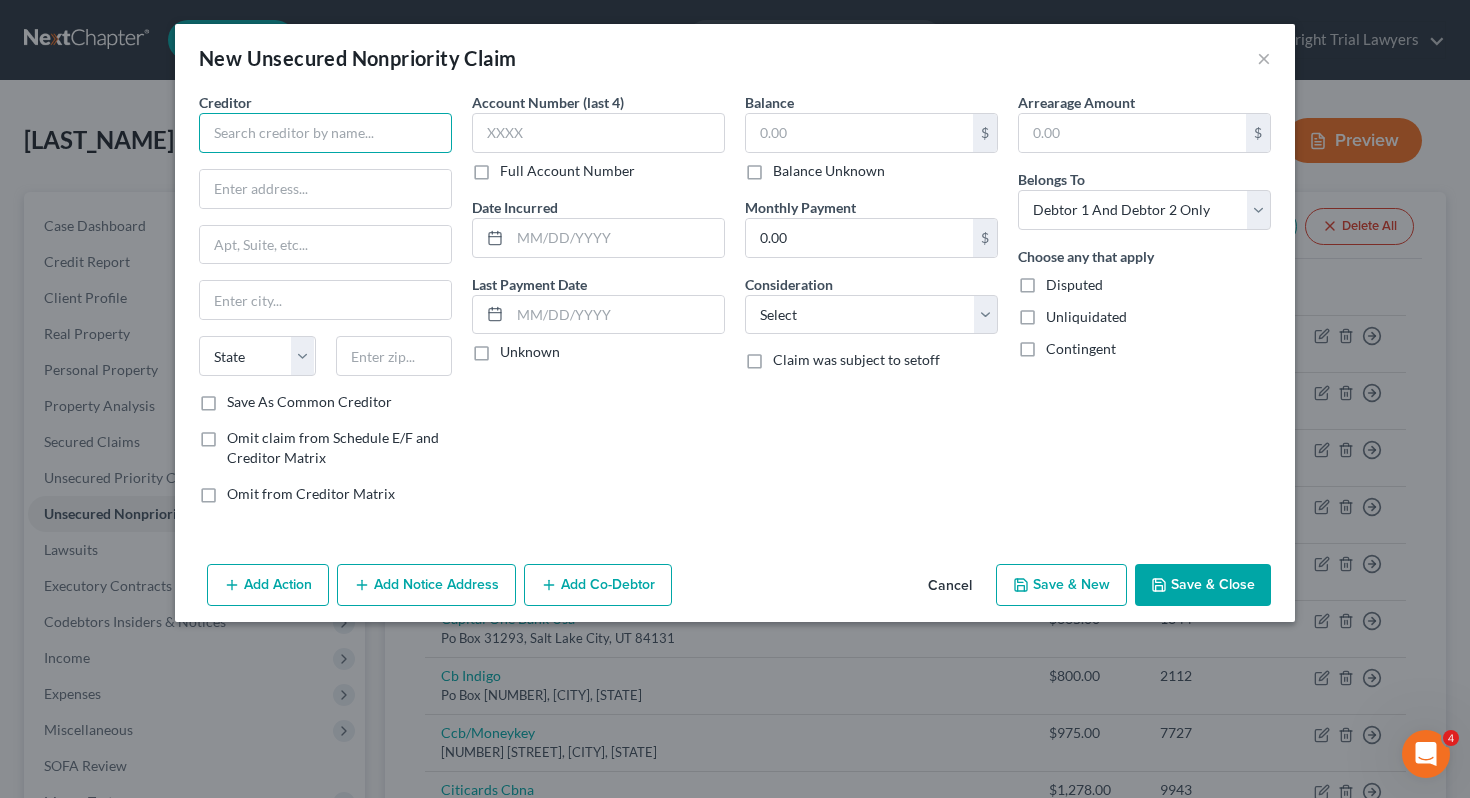 click at bounding box center [325, 133] 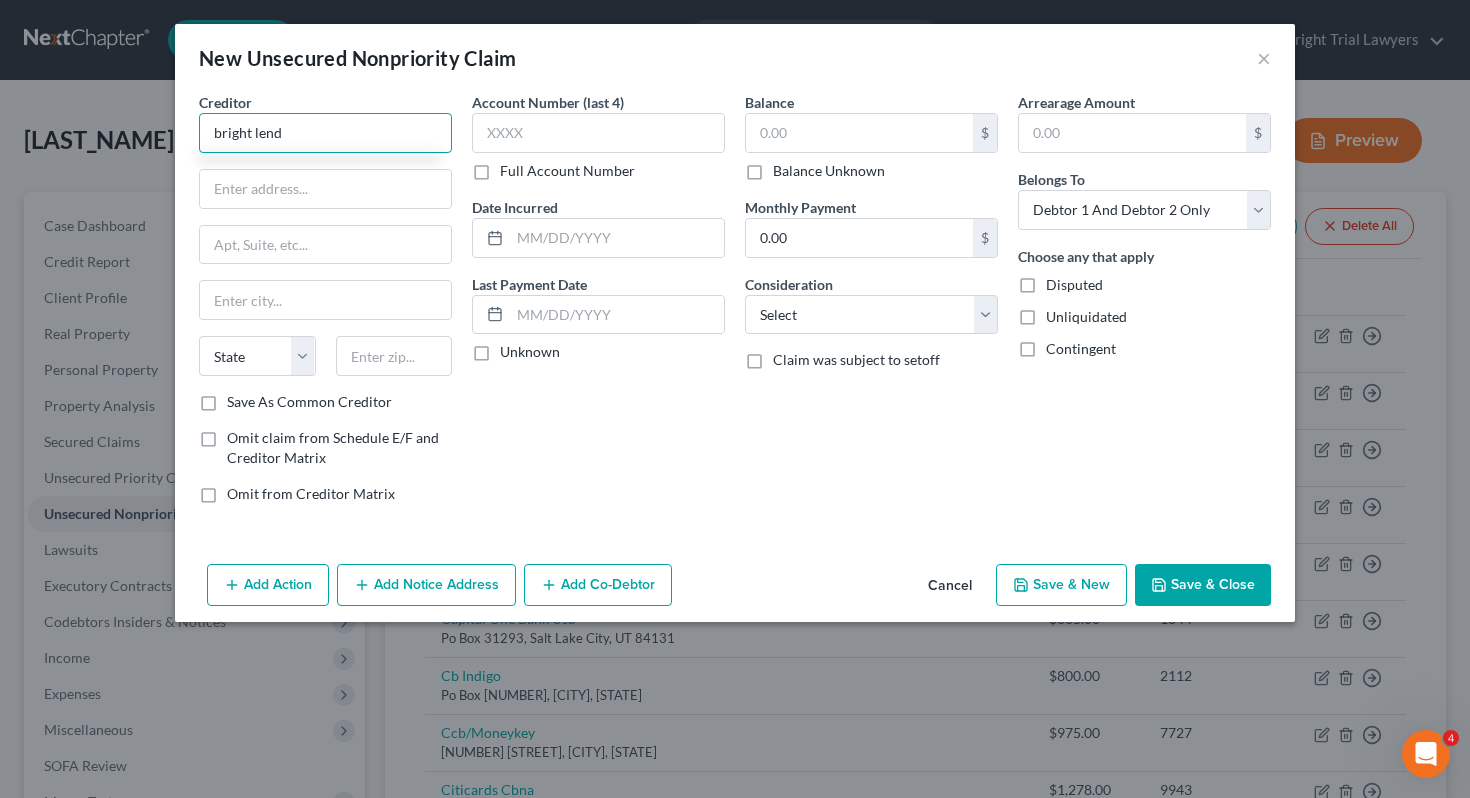 type on "bright lend" 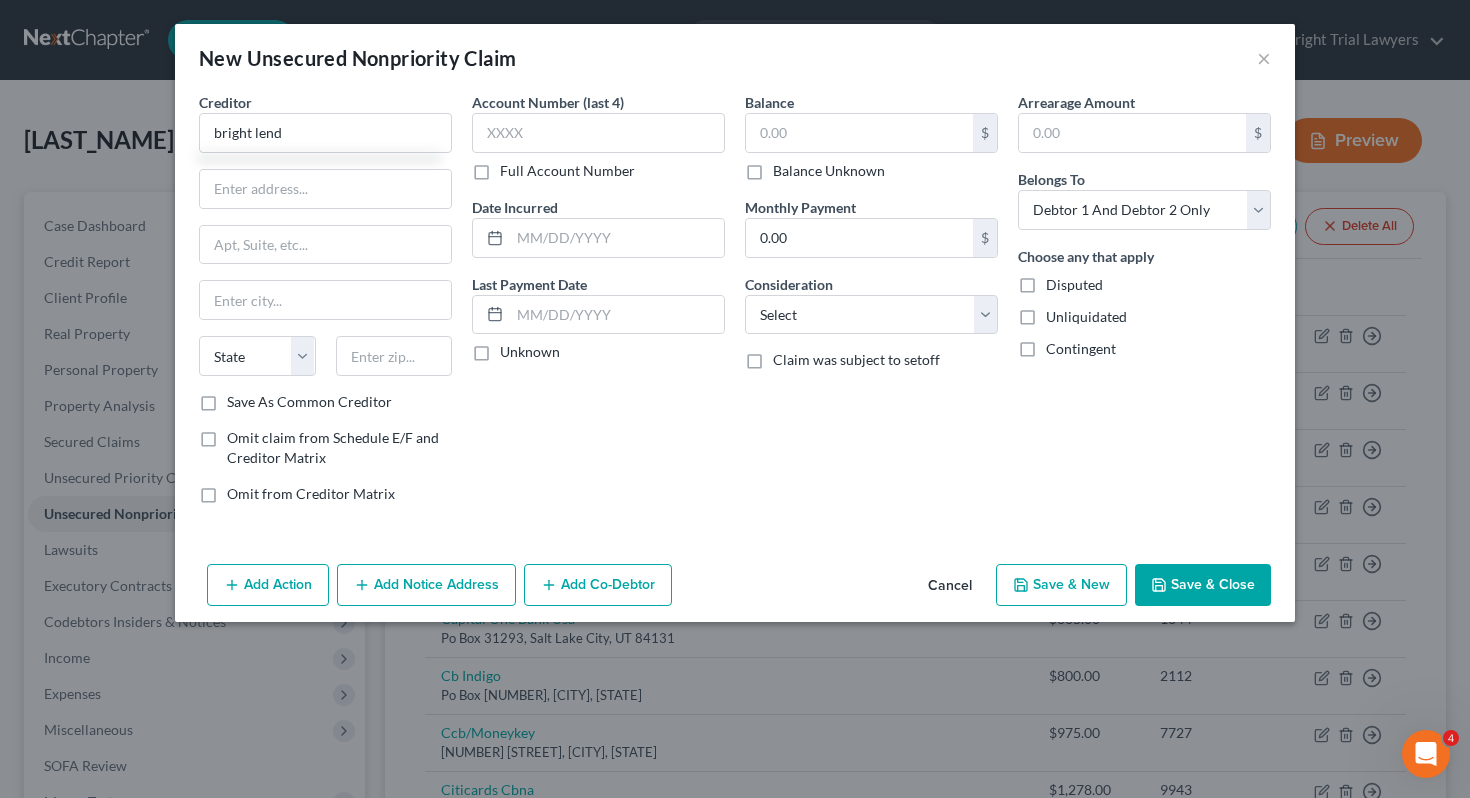 click on "New Unsecured Nonpriority Claim  ×" at bounding box center (735, 58) 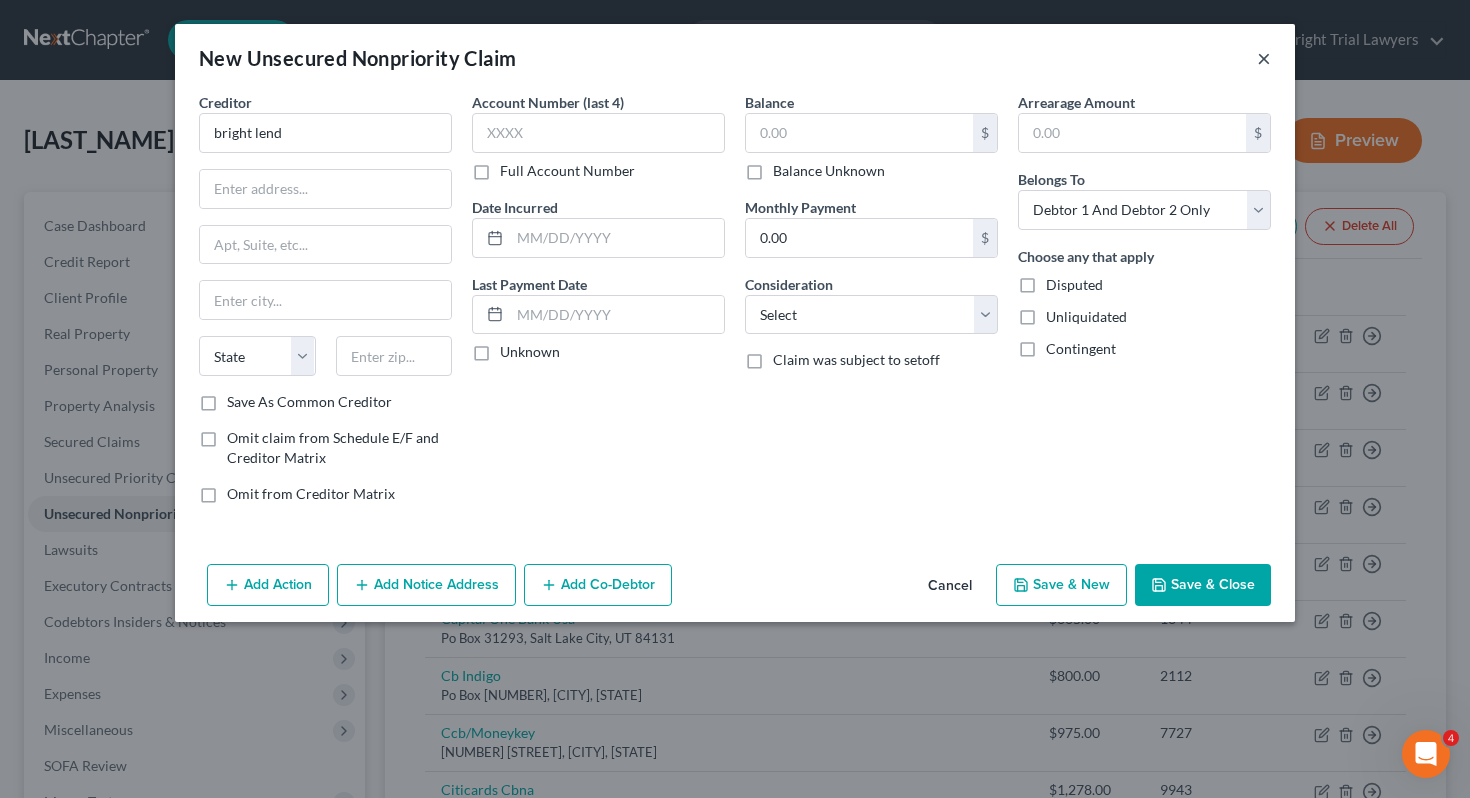 click on "×" at bounding box center (1264, 58) 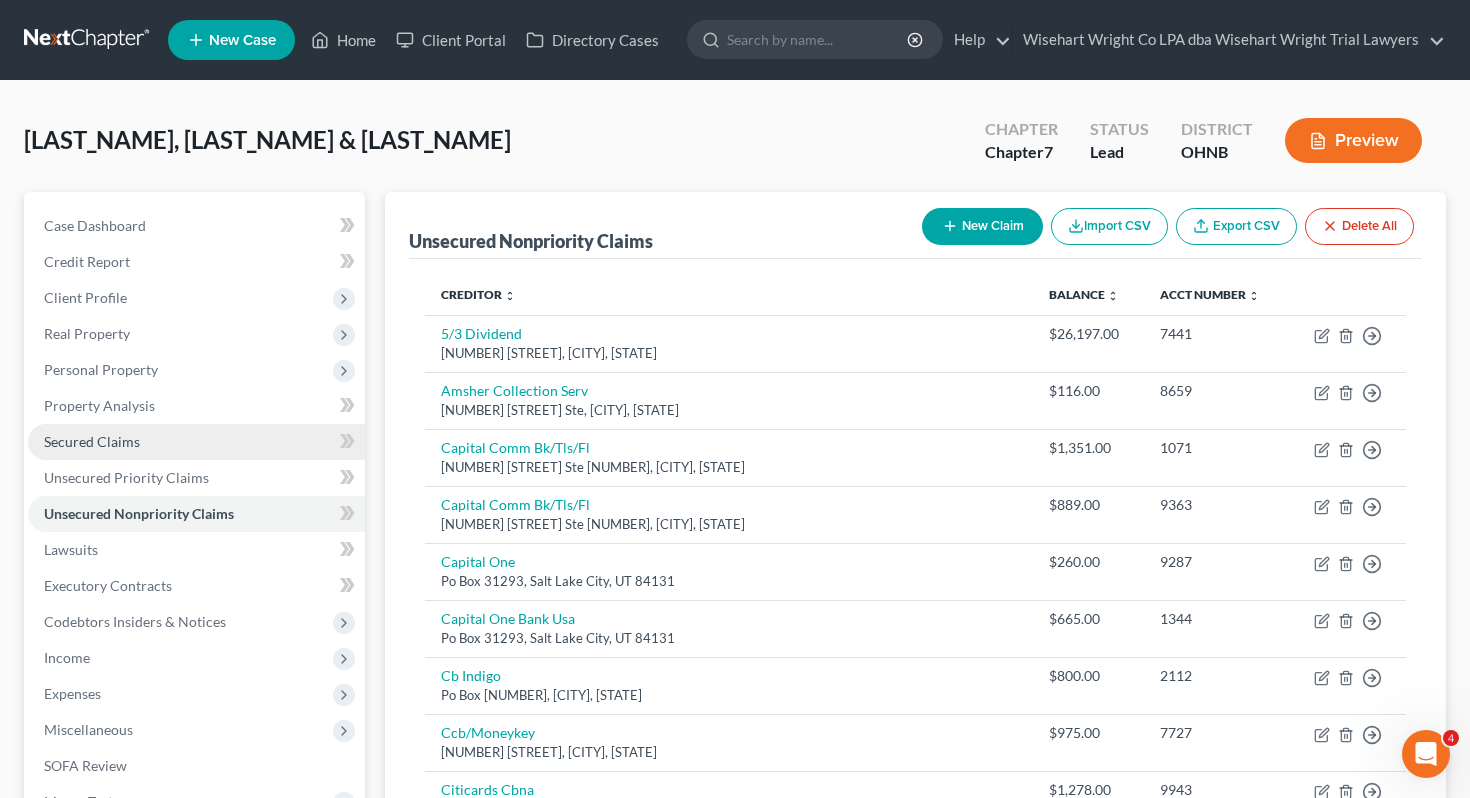 click on "Secured Claims" at bounding box center [196, 442] 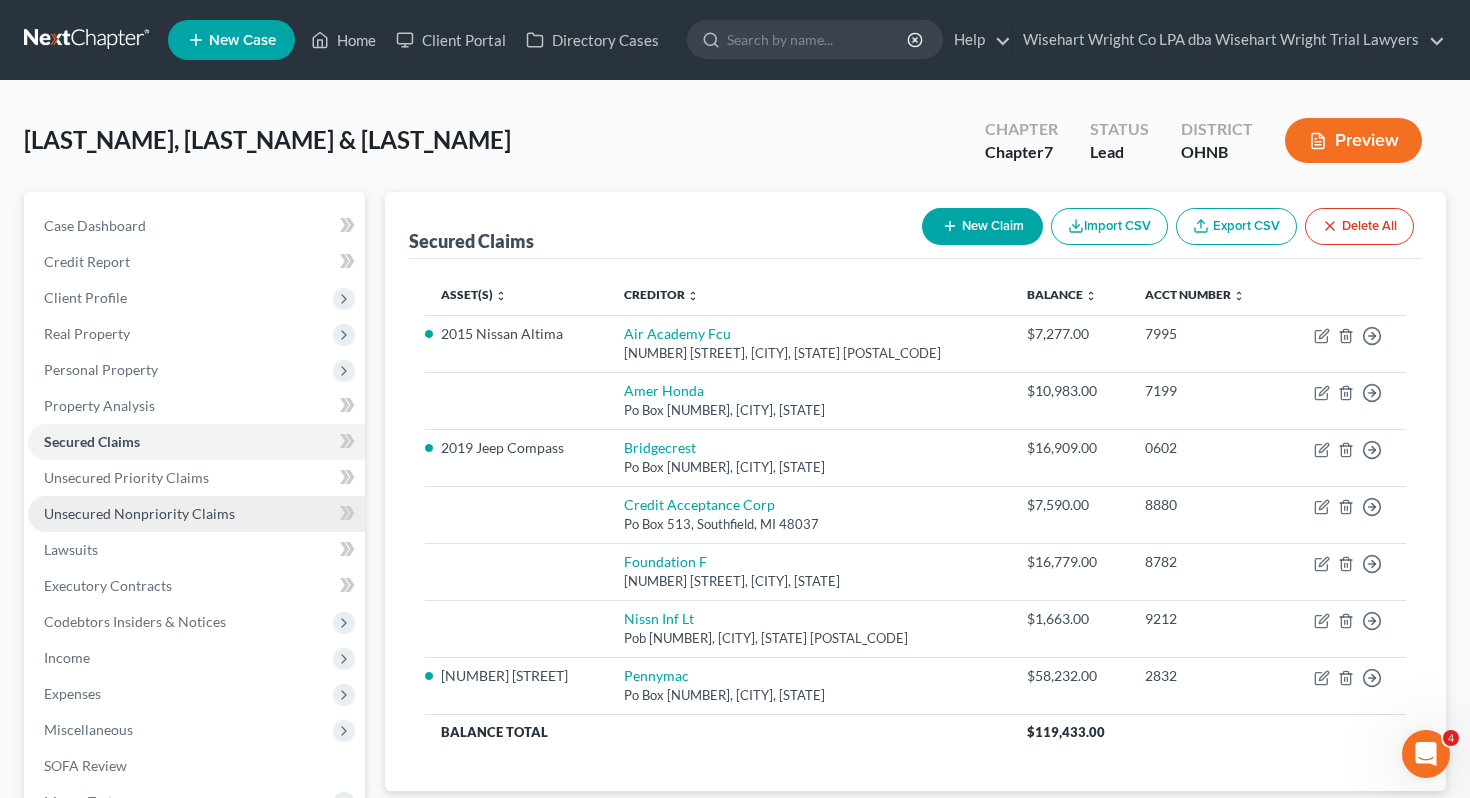 click on "Unsecured Nonpriority Claims" at bounding box center [139, 513] 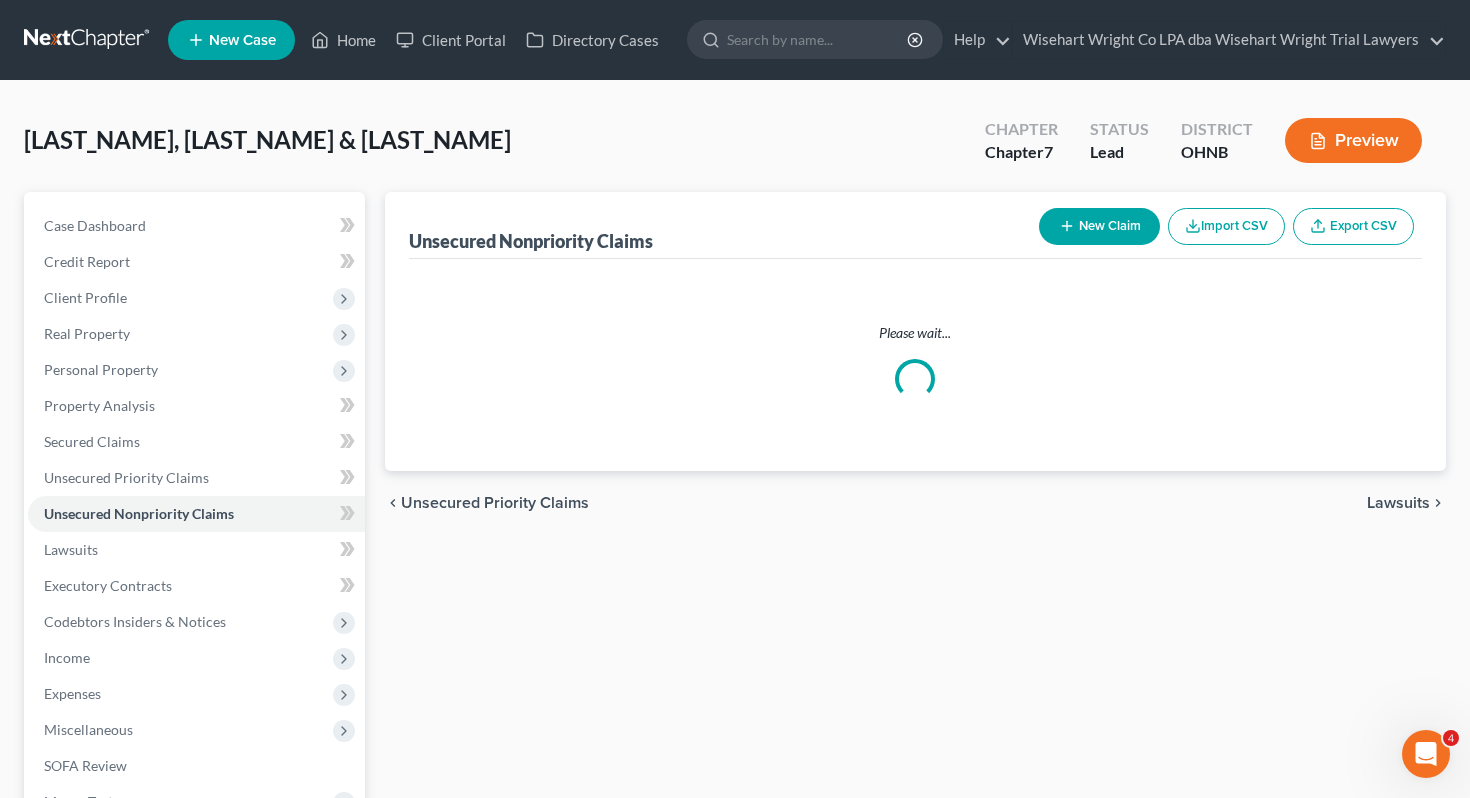 click on "New Claim" at bounding box center (1099, 226) 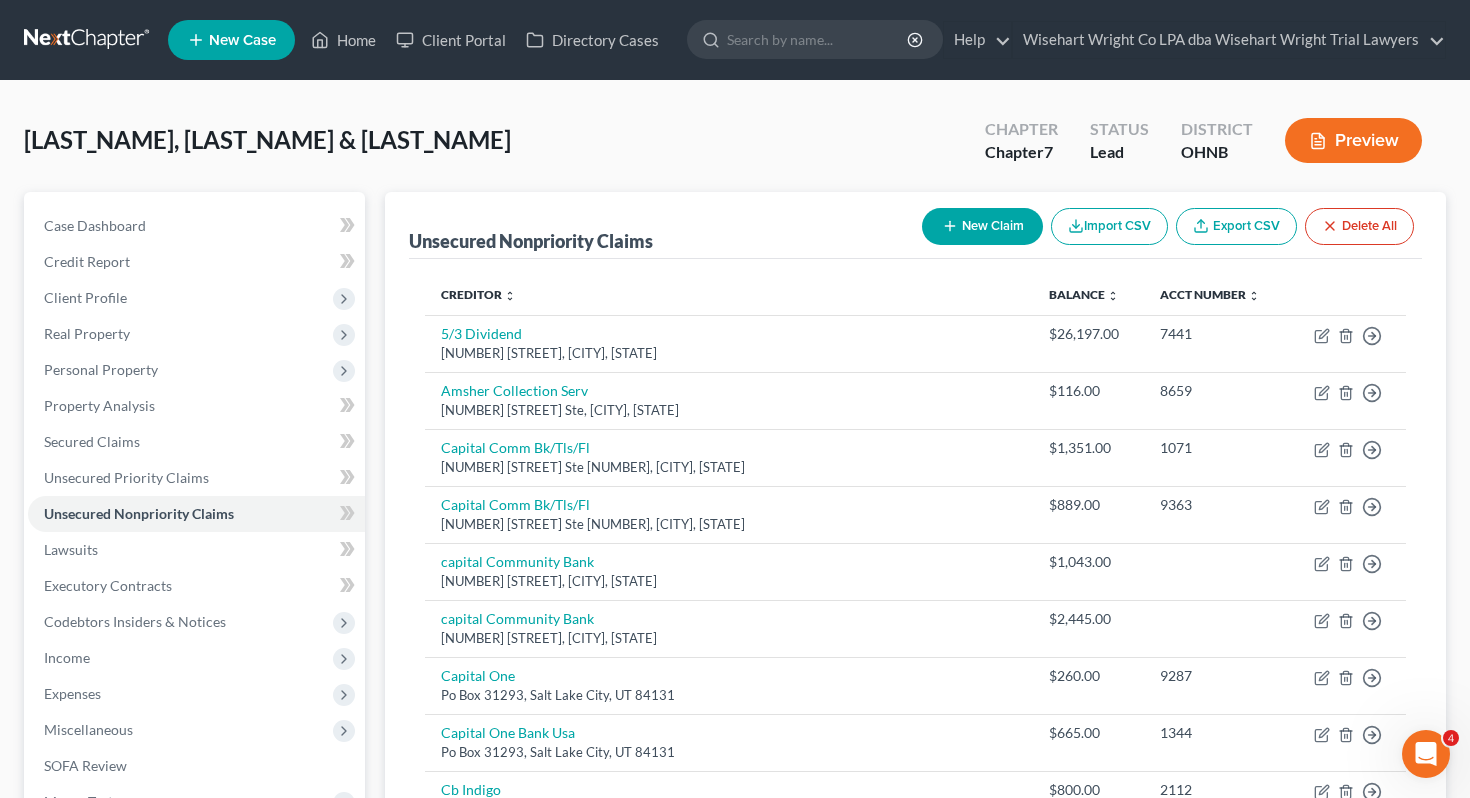 click on "New Claim" at bounding box center (982, 226) 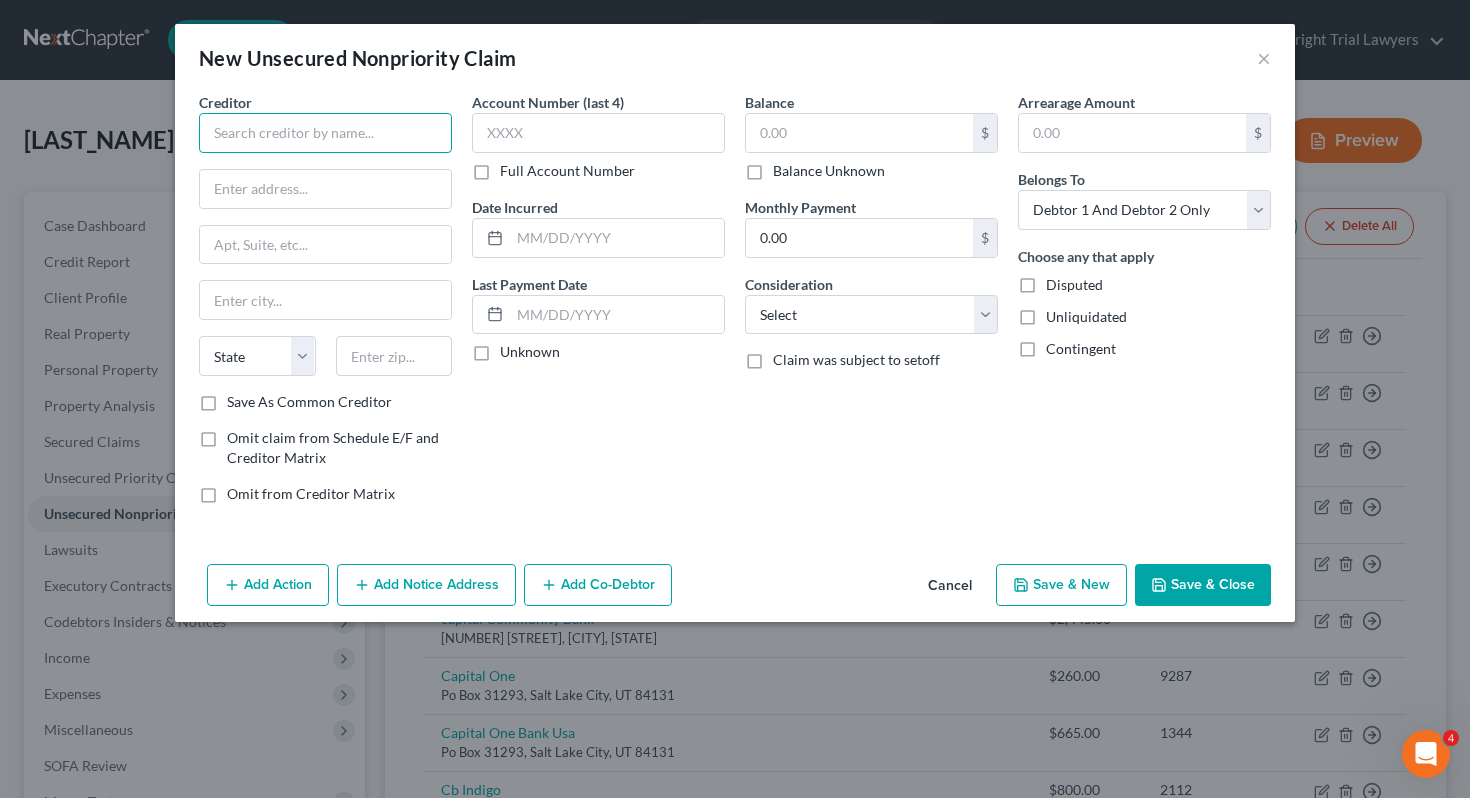 click at bounding box center (325, 133) 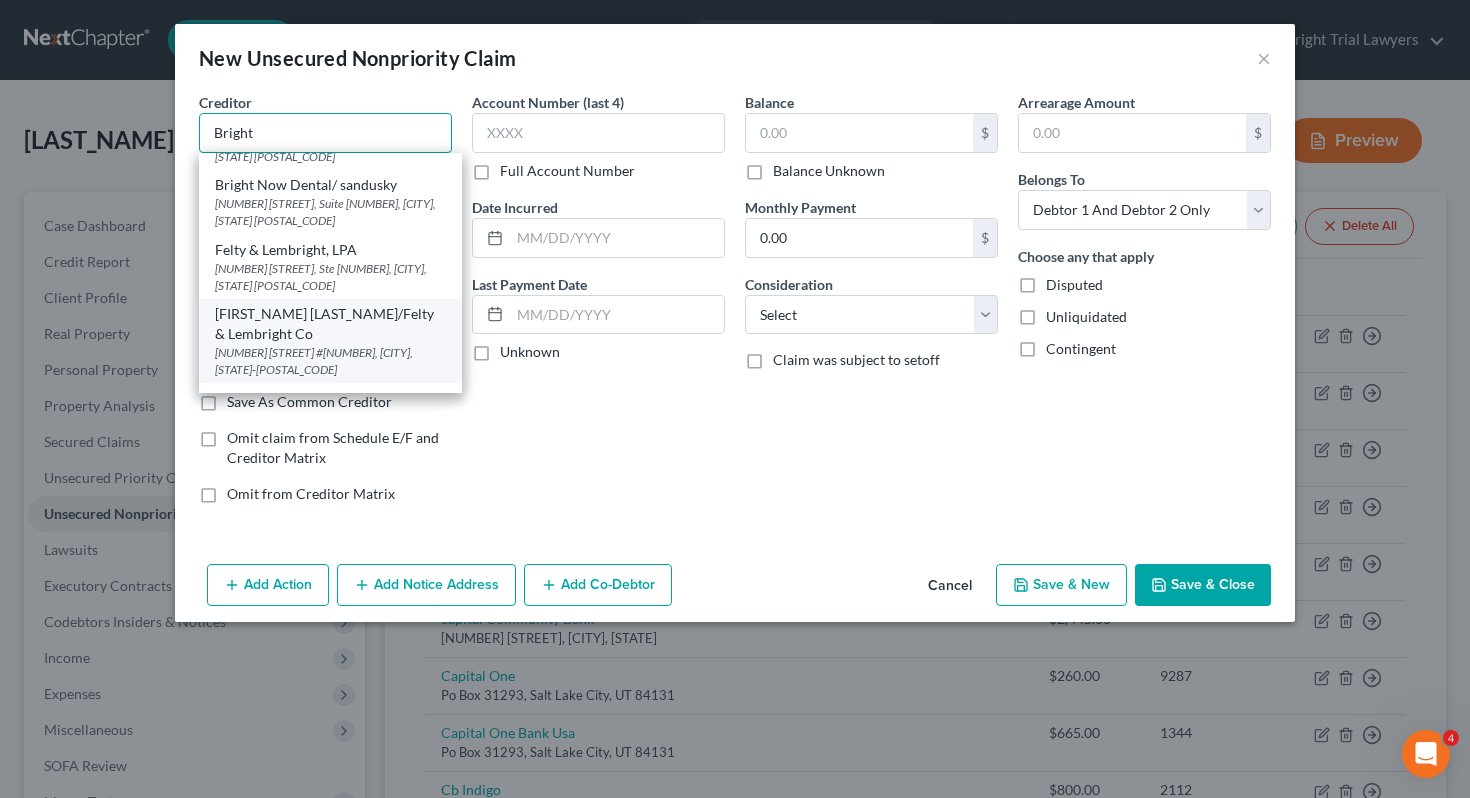 scroll, scrollTop: 0, scrollLeft: 0, axis: both 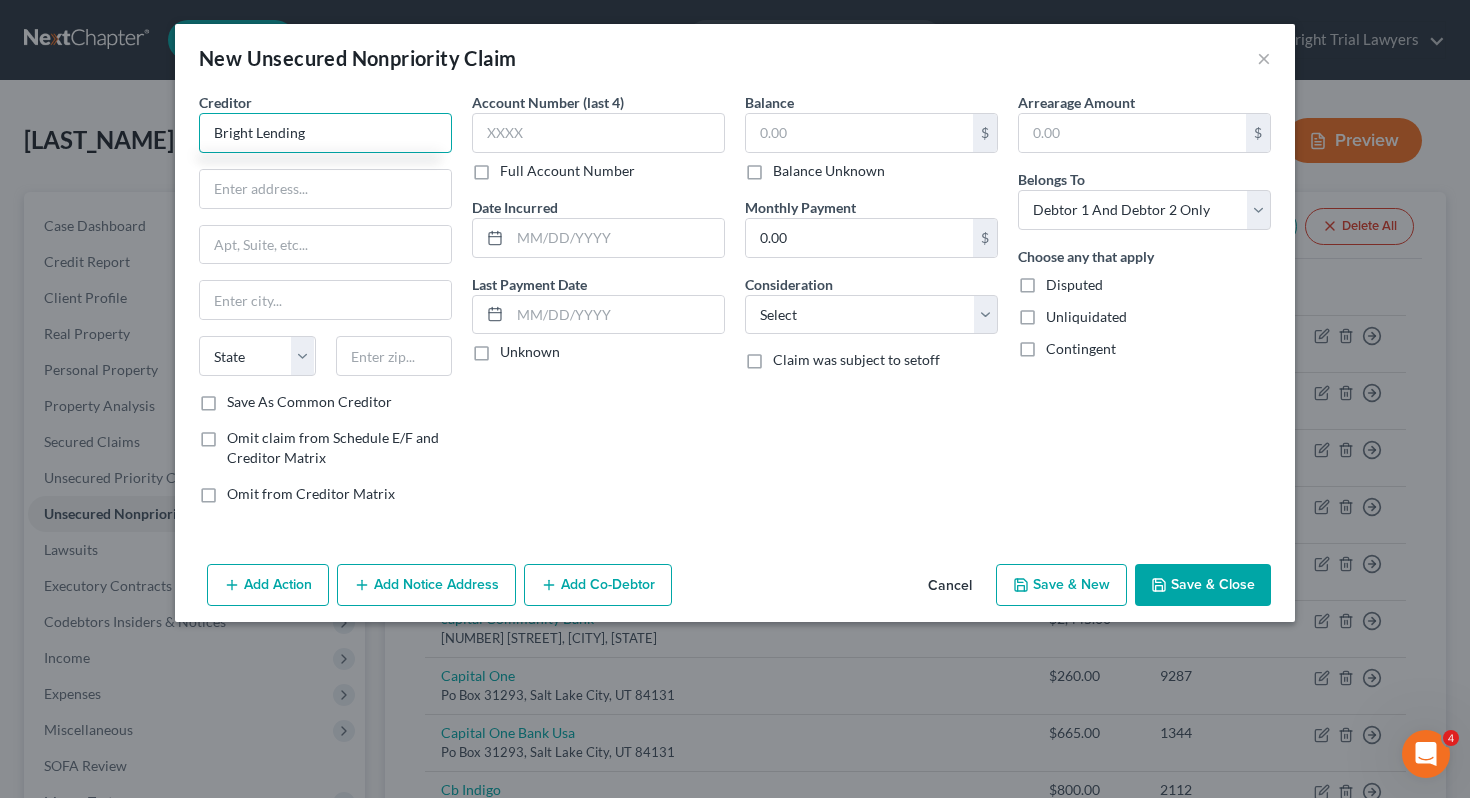 type on "Bright Lending" 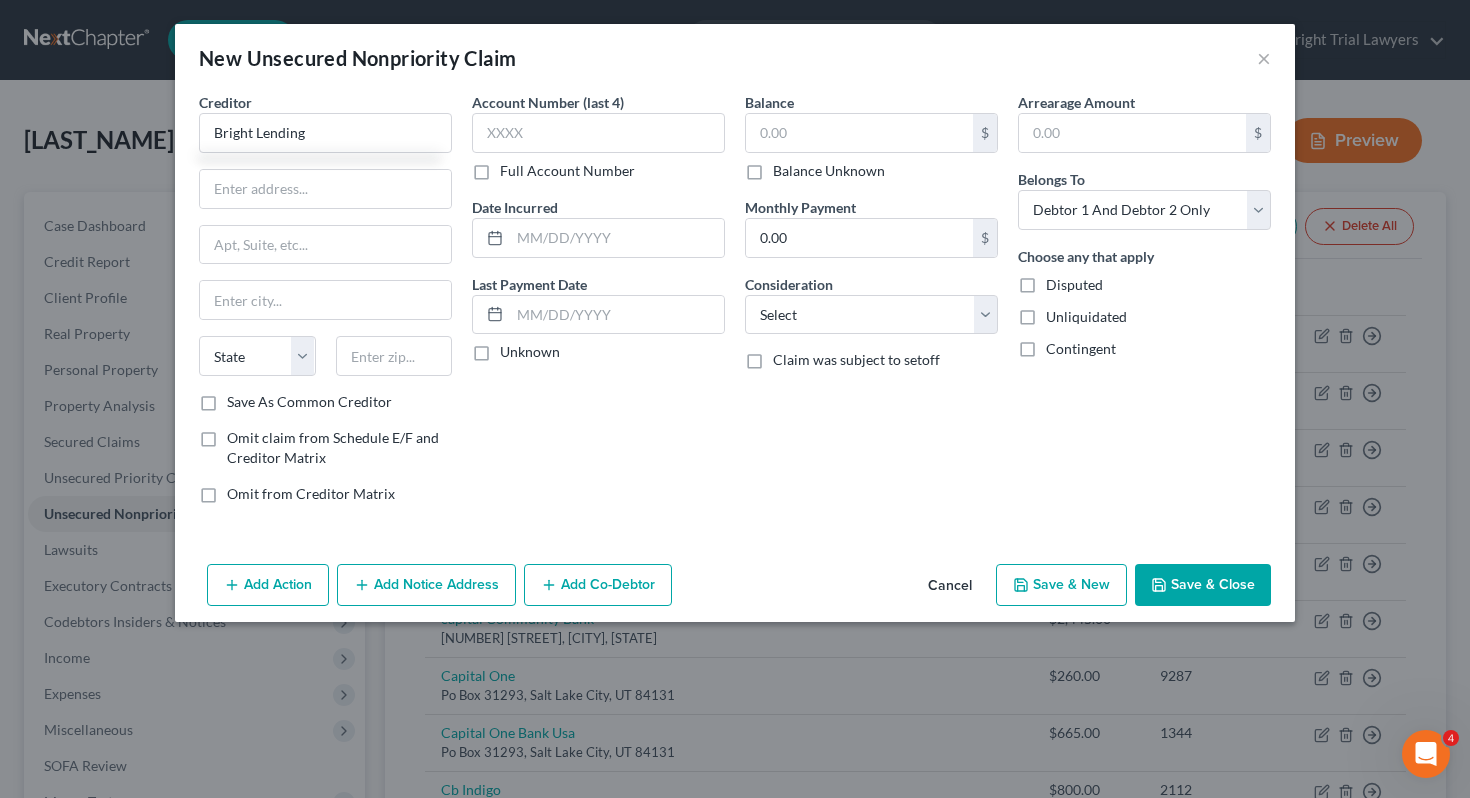 click on "Save As Common Creditor" at bounding box center (309, 402) 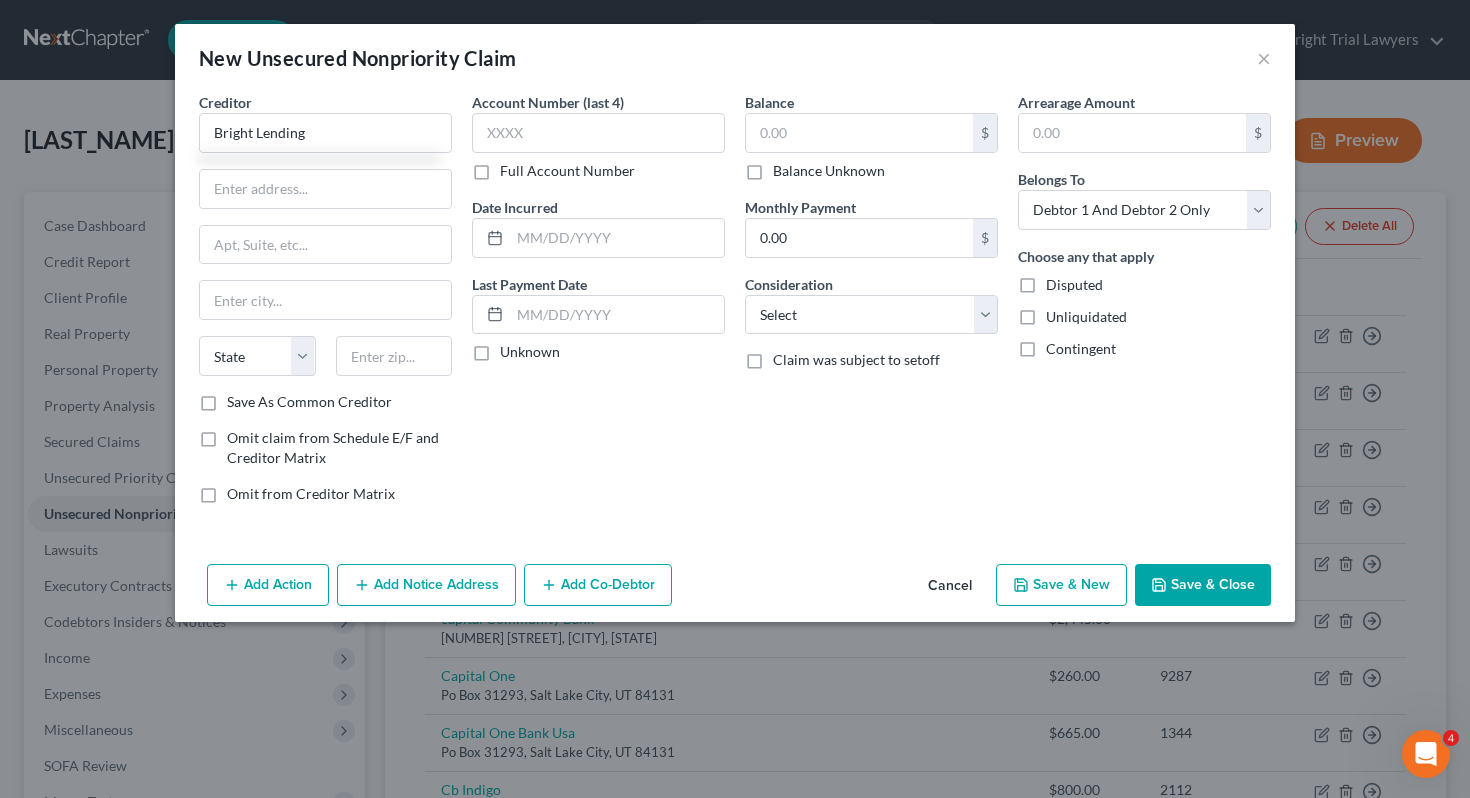 click on "Save As Common Creditor" at bounding box center [241, 398] 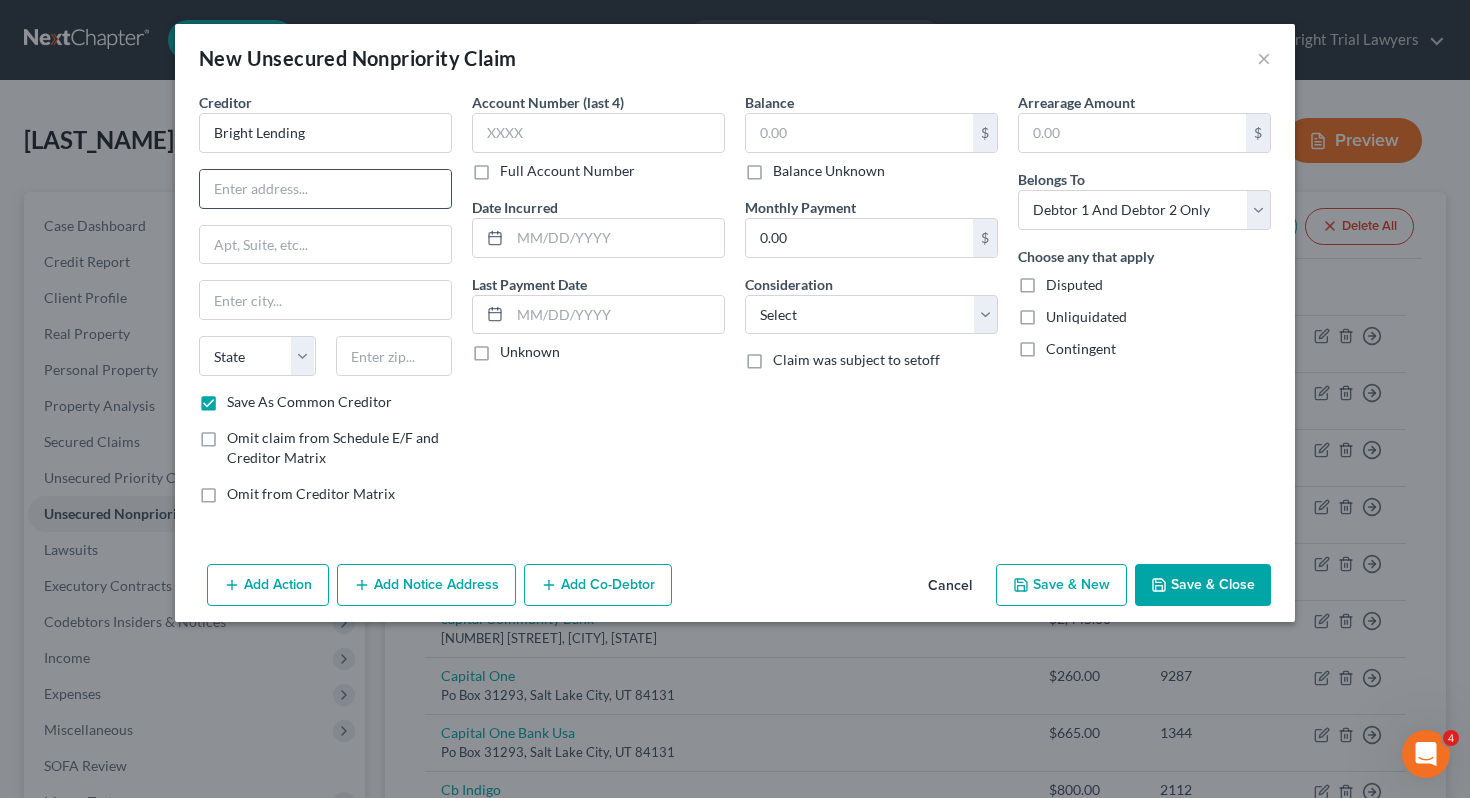 click at bounding box center [325, 189] 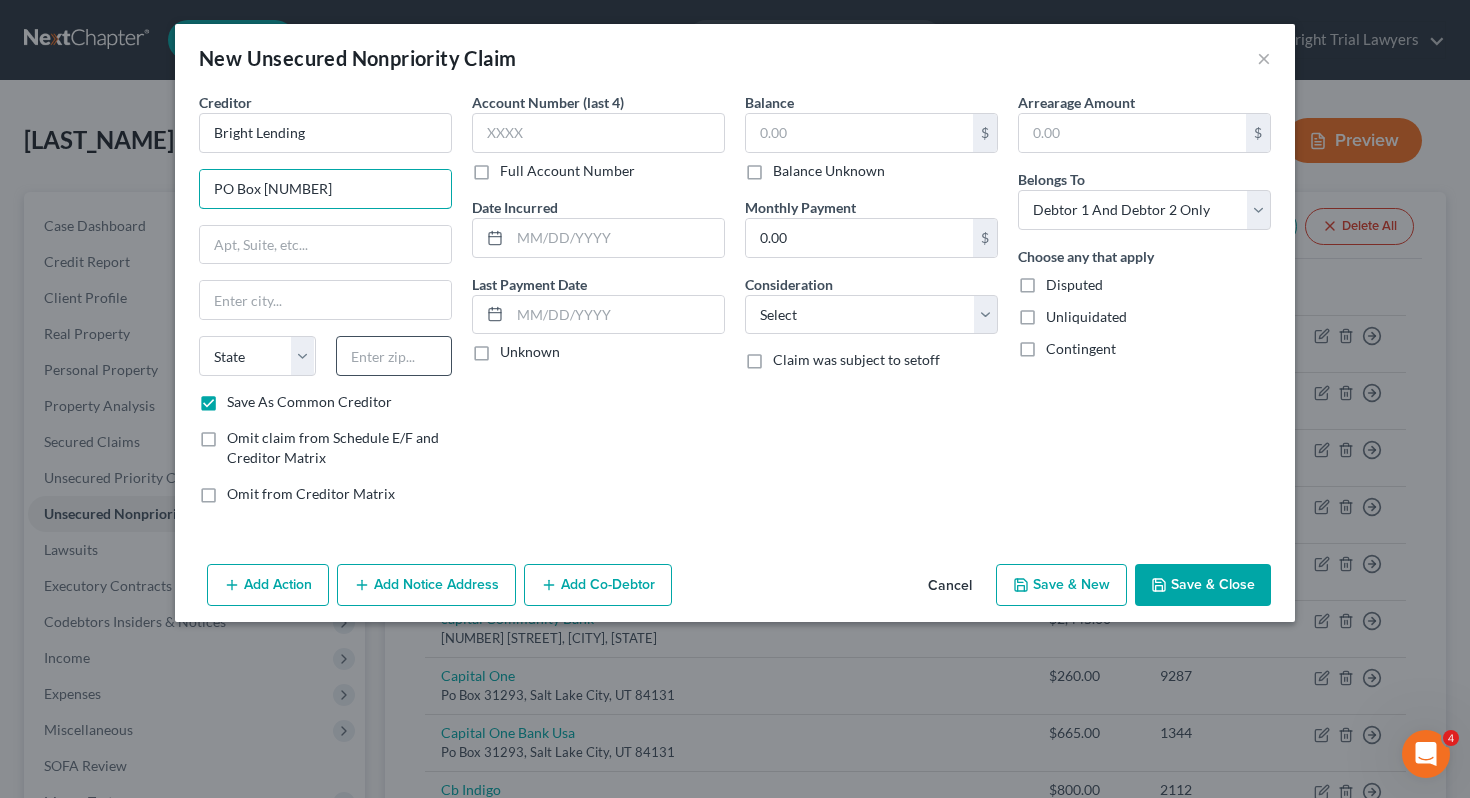 type on "PO Box 578" 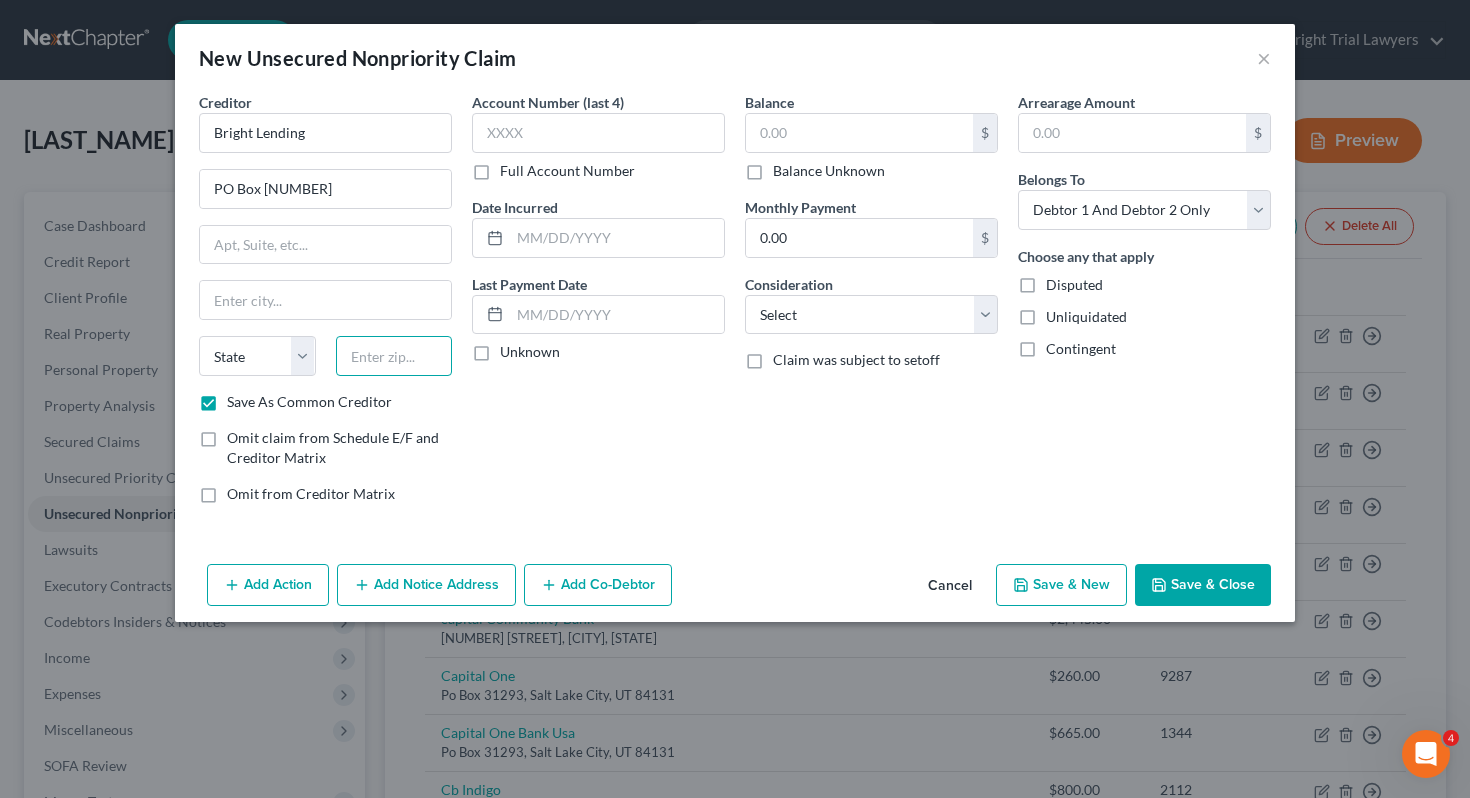 click at bounding box center [394, 356] 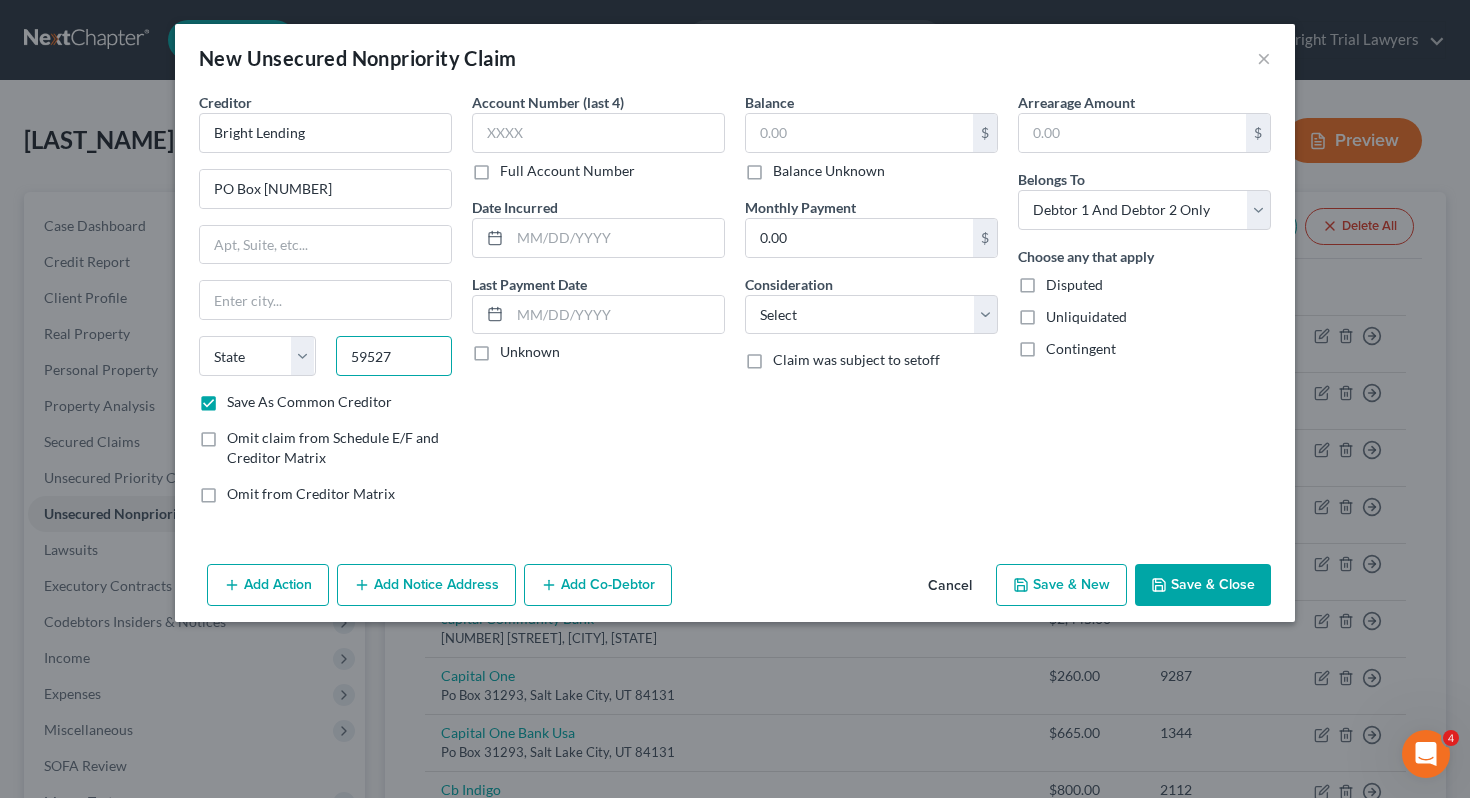 type on "59527" 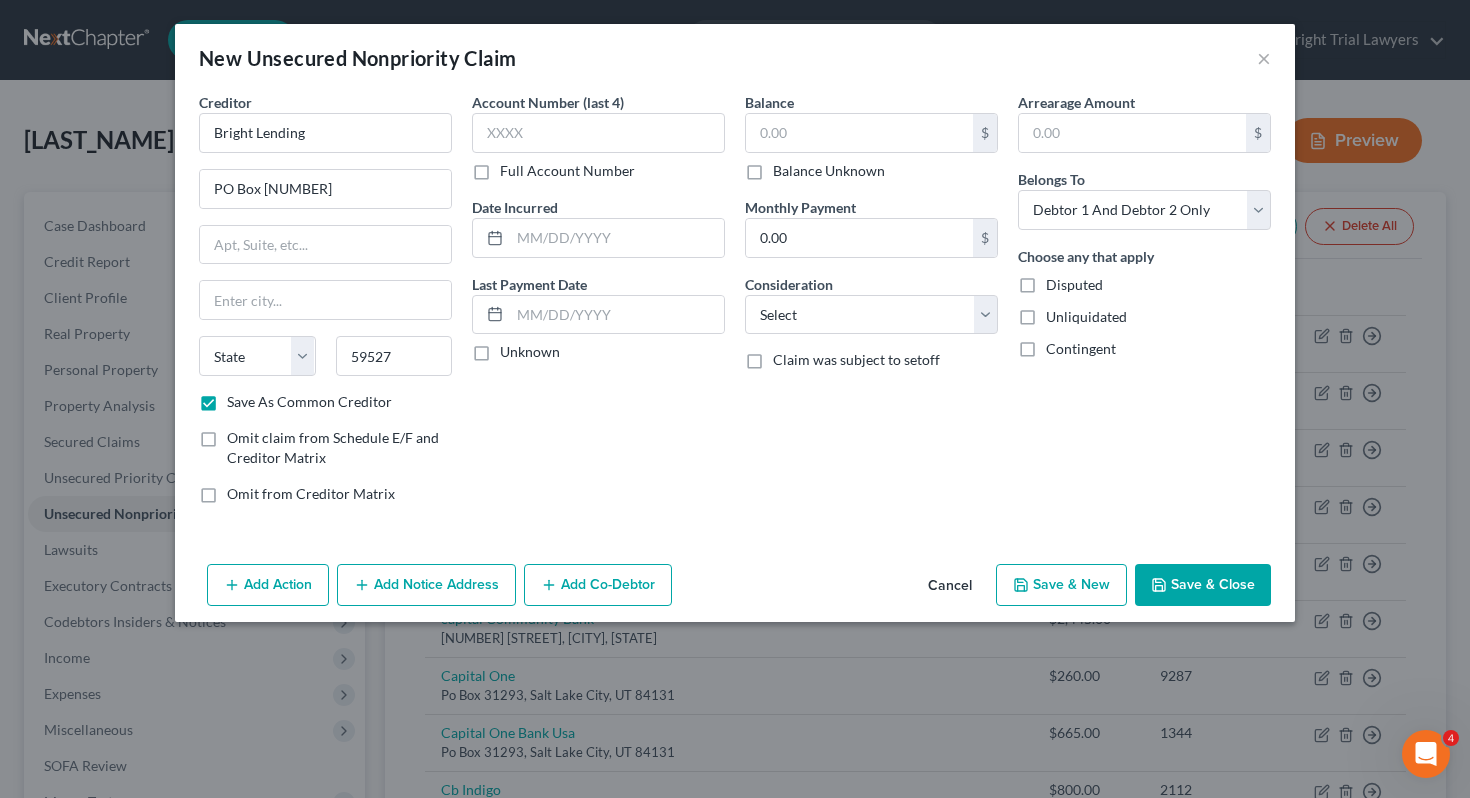 click on "Account Number (last 4)
Full Account Number
Date Incurred         Last Payment Date         Unknown" at bounding box center [598, 306] 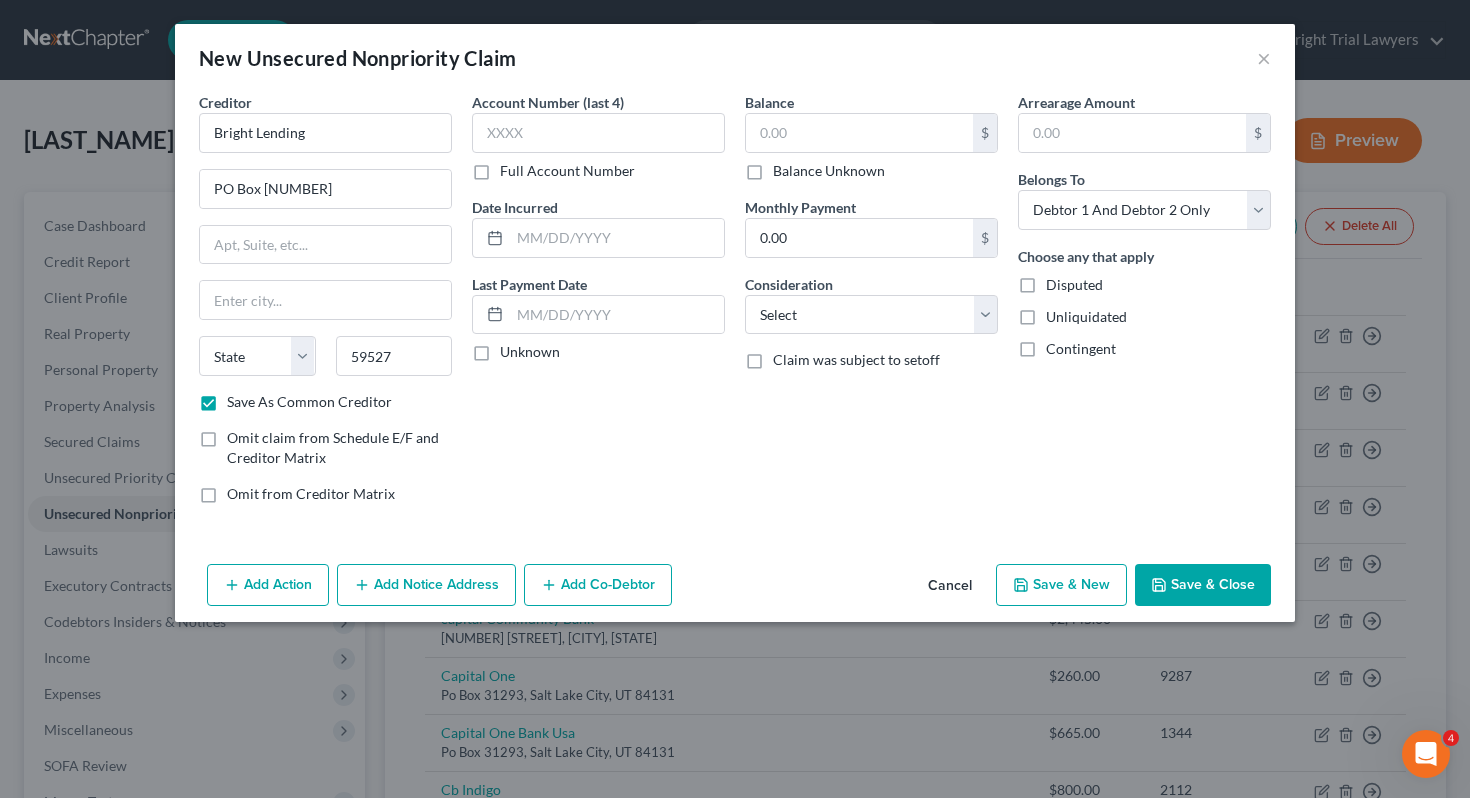 type on "Hays" 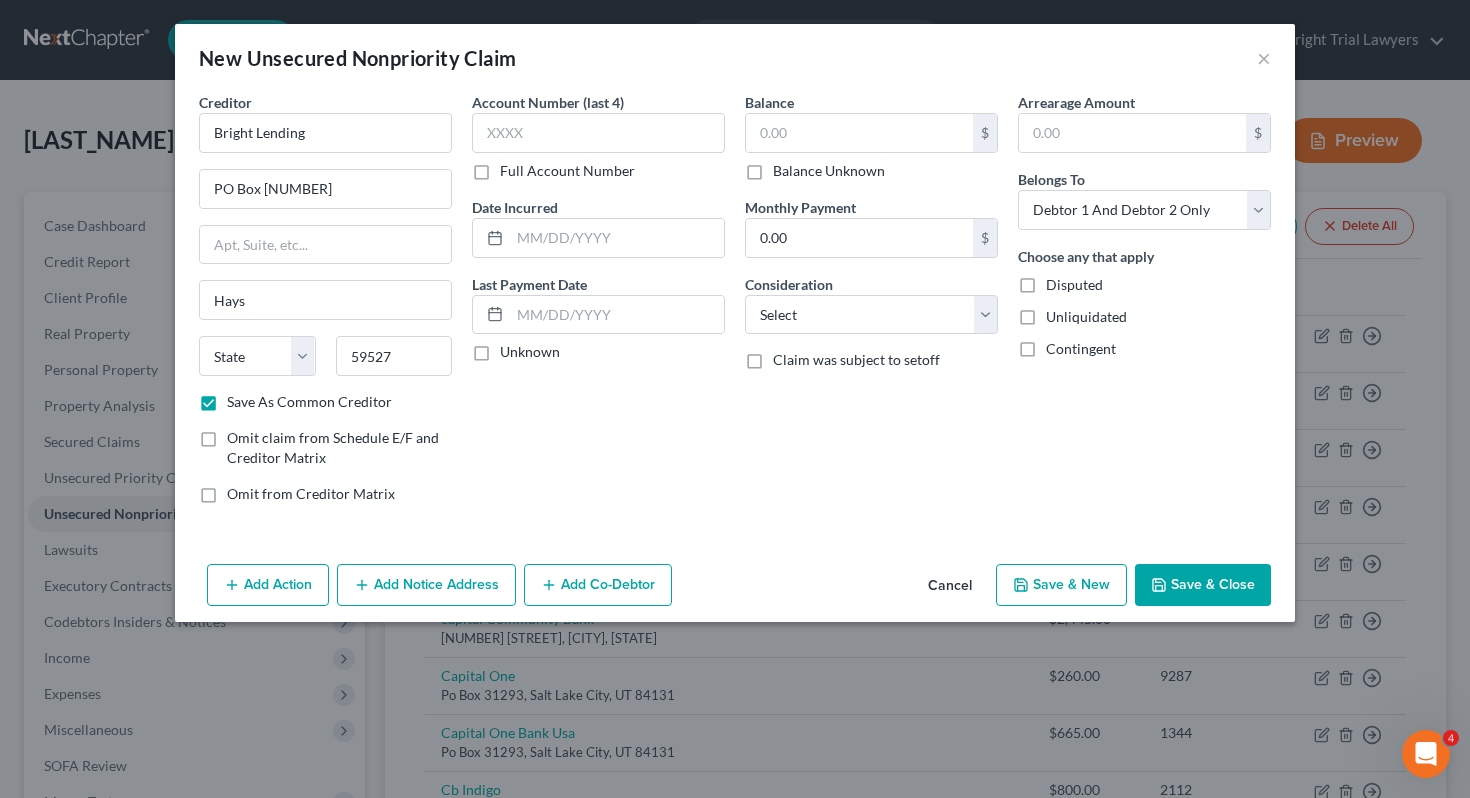 select on "27" 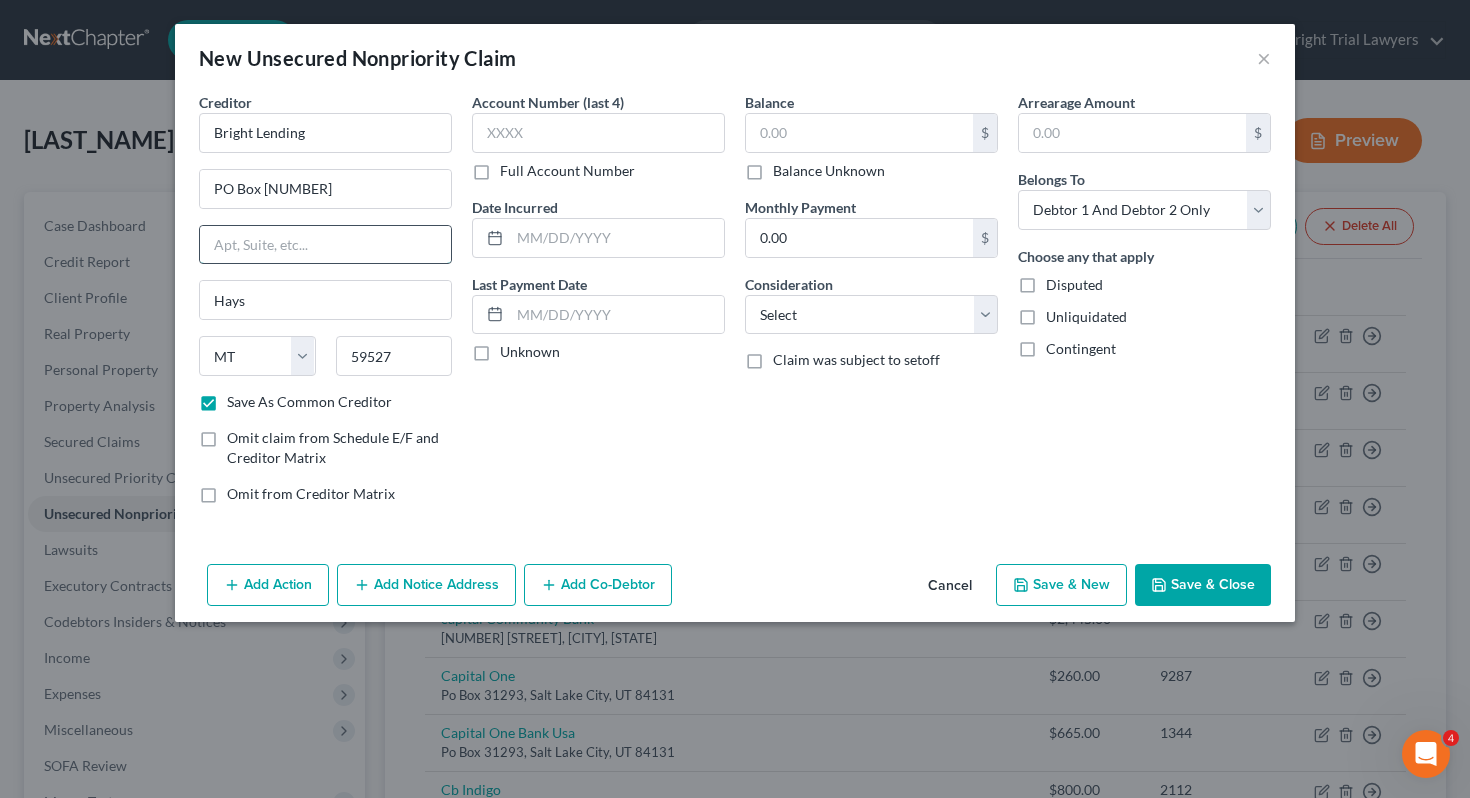 click at bounding box center [325, 245] 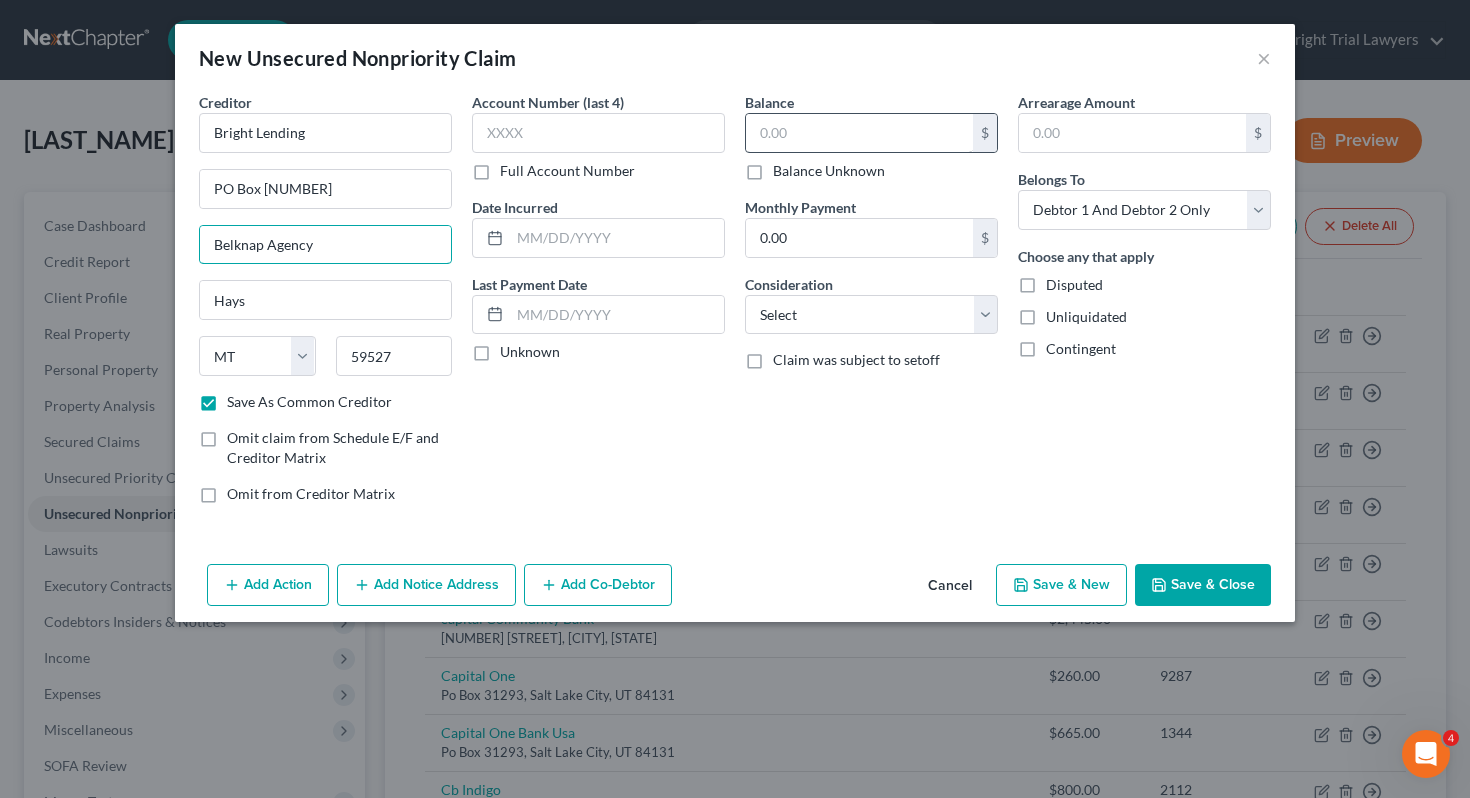 type on "Belknap Agency" 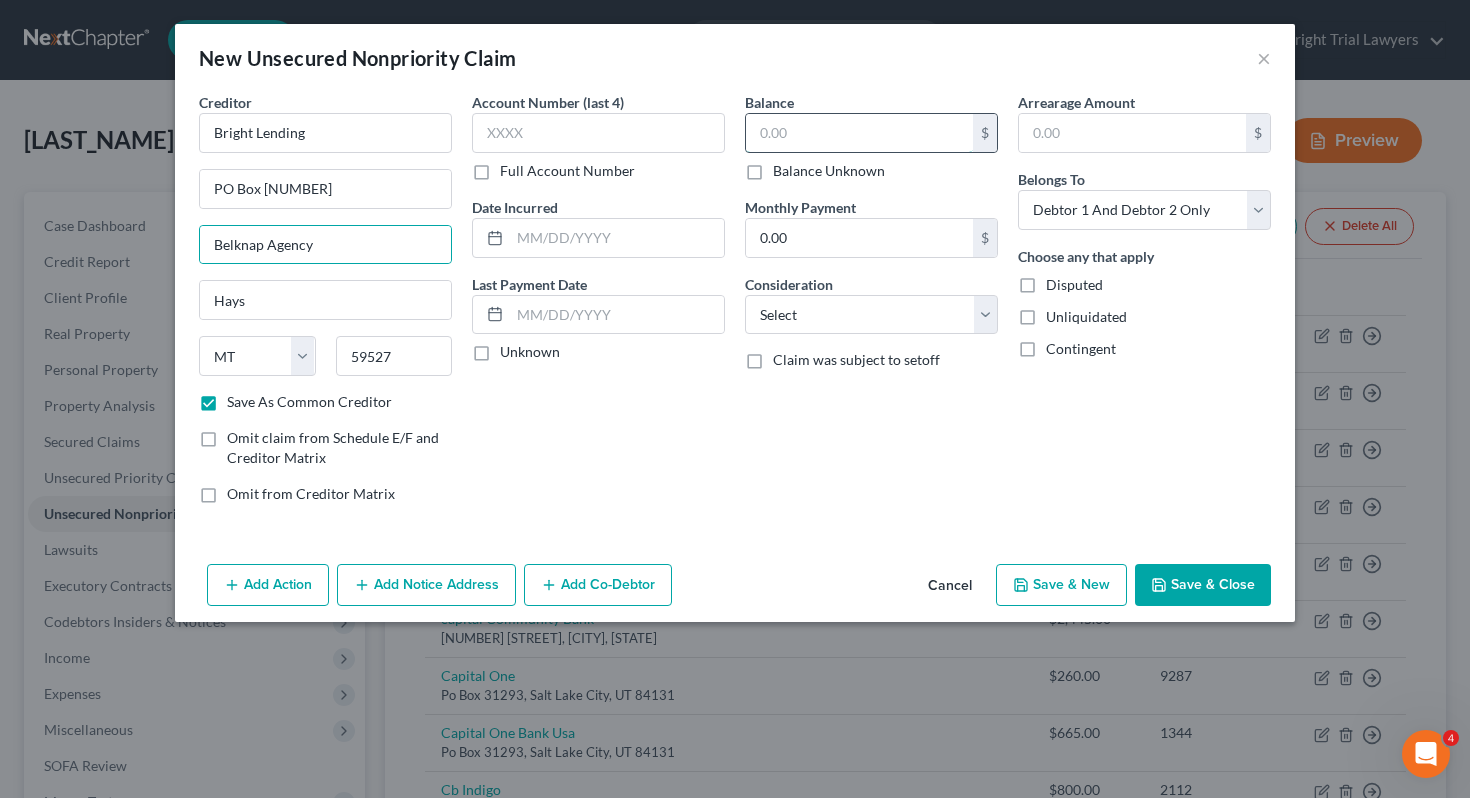 click at bounding box center (859, 133) 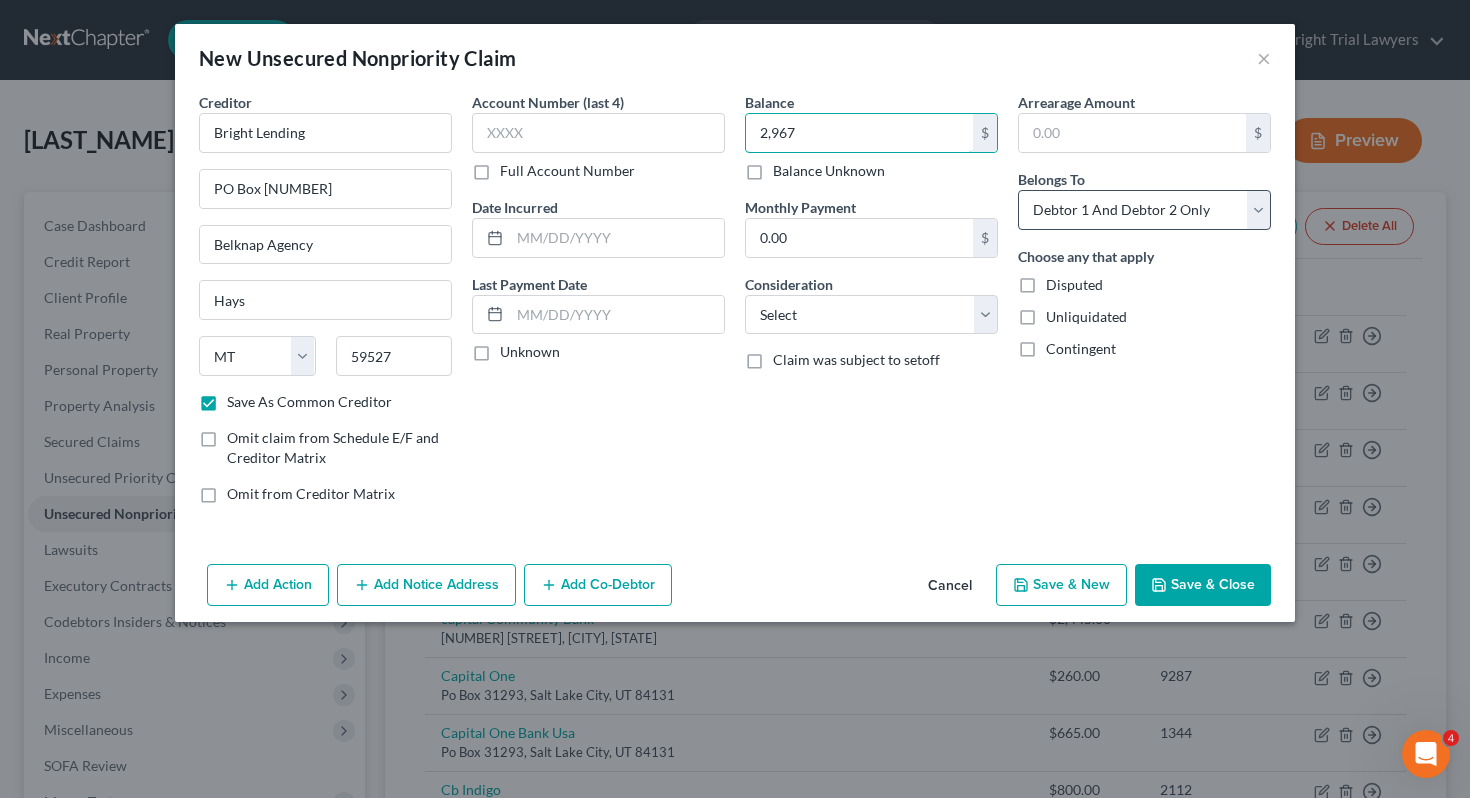type on "2,967" 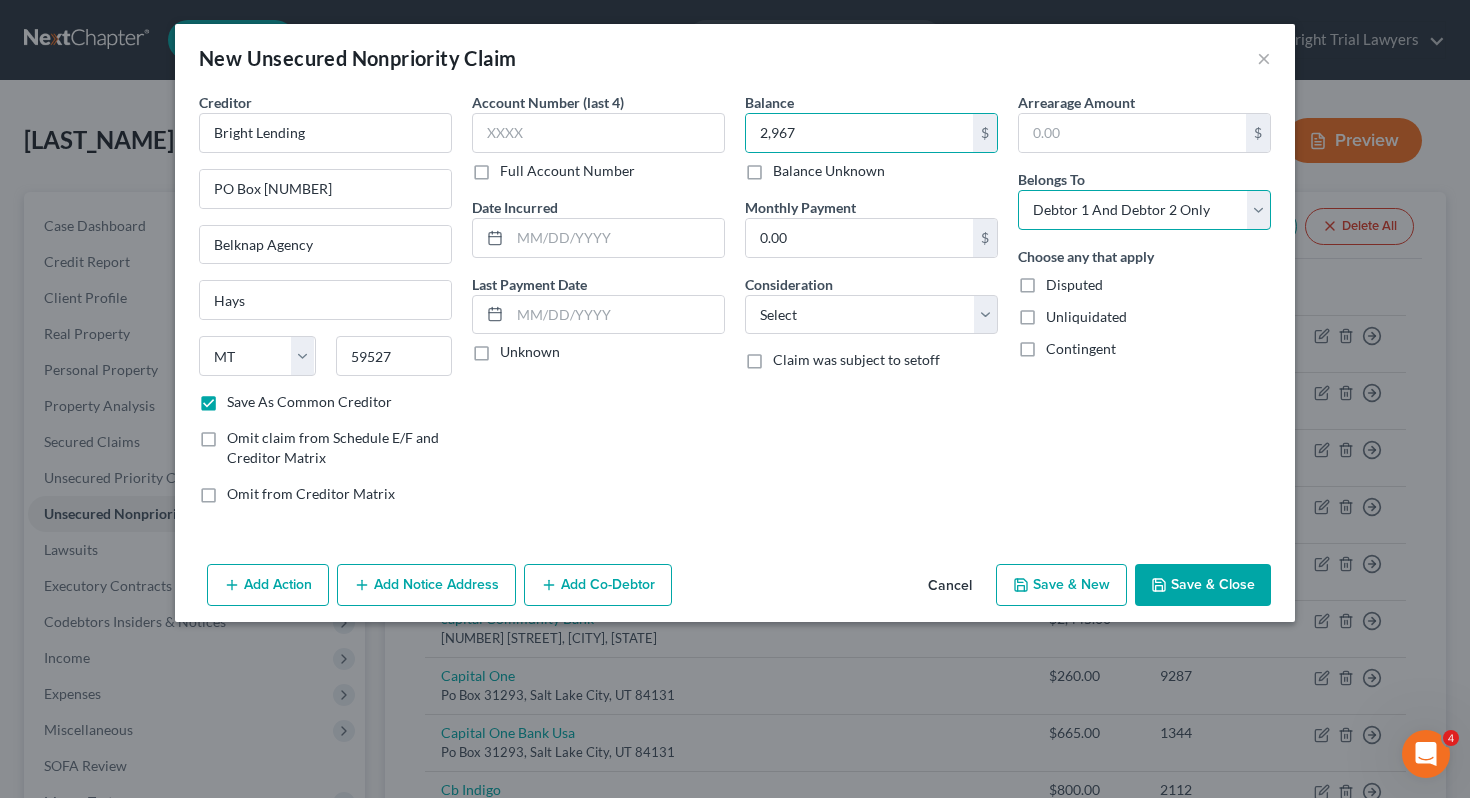 click on "Select Debtor 1 Only Debtor 2 Only Debtor 1 And Debtor 2 Only At Least One Of The Debtors And Another Community Property" at bounding box center (1144, 210) 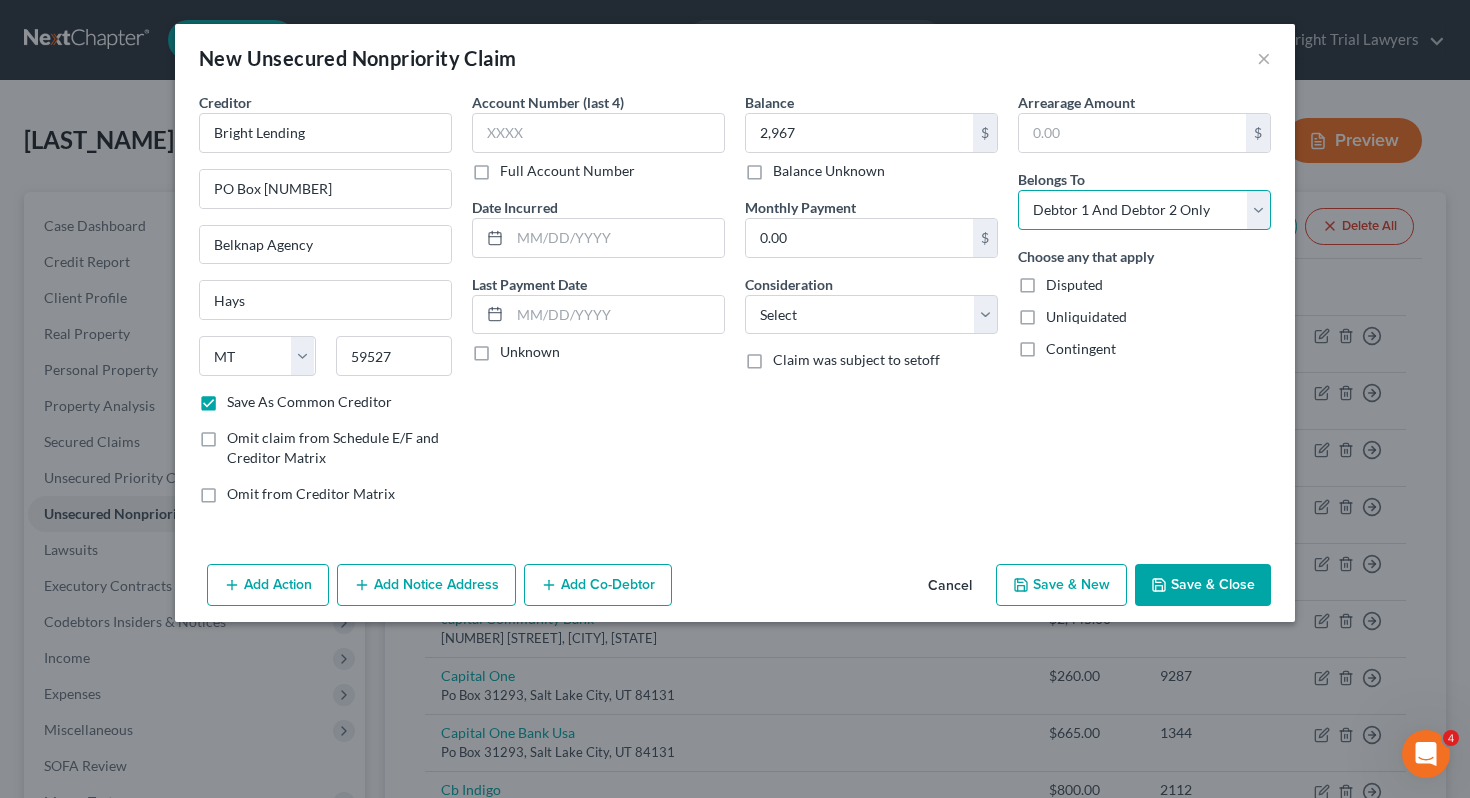 select on "1" 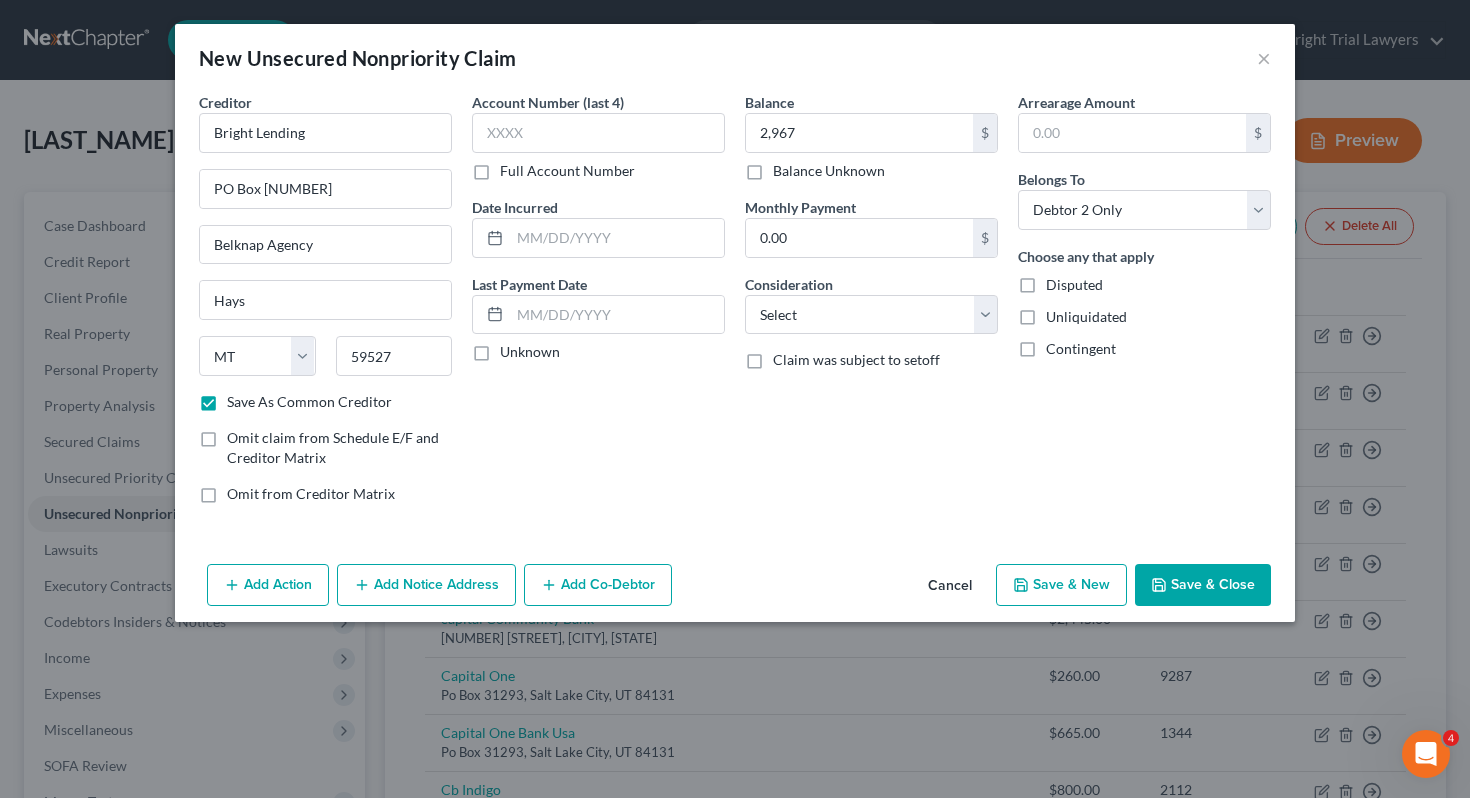 click 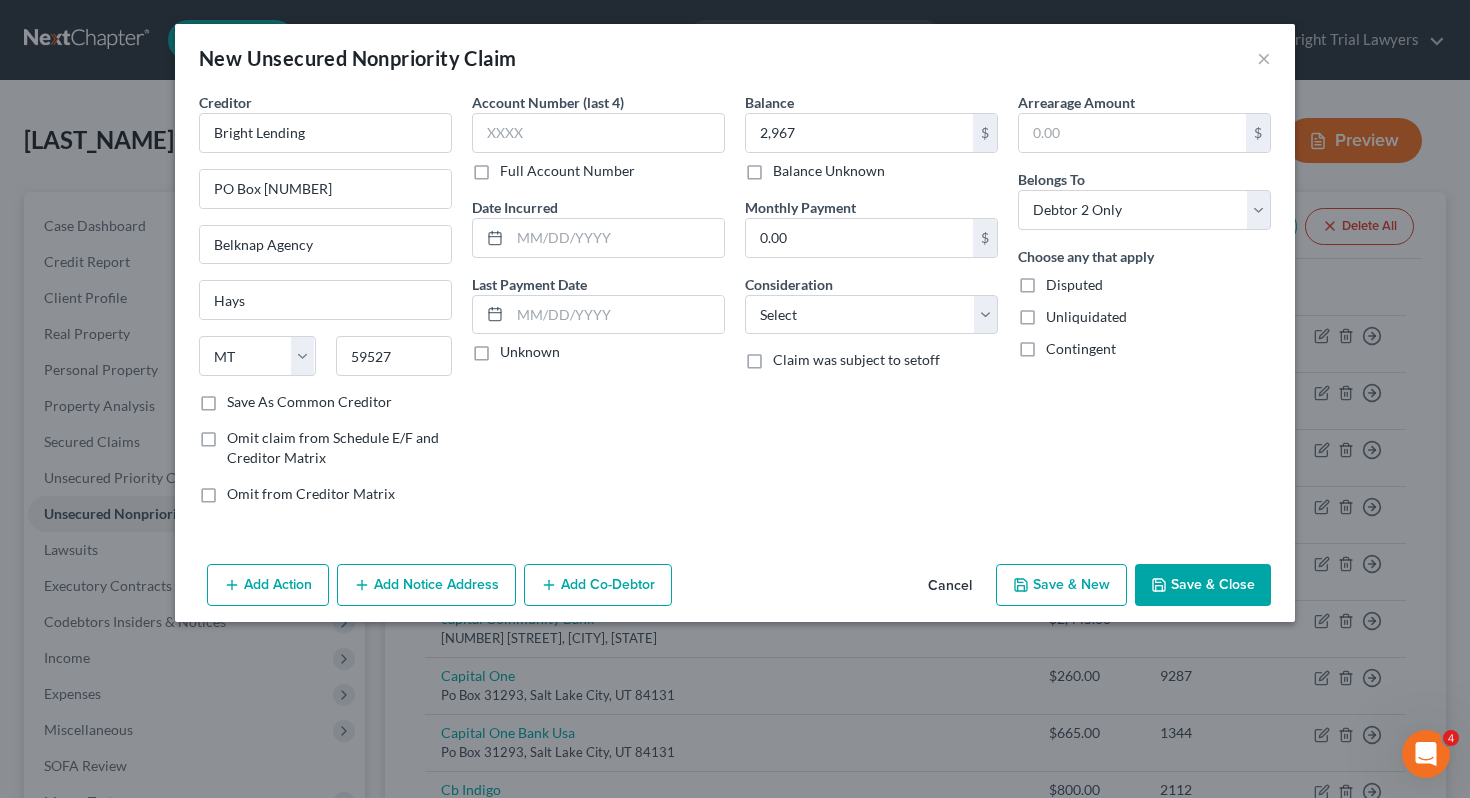 checkbox on "false" 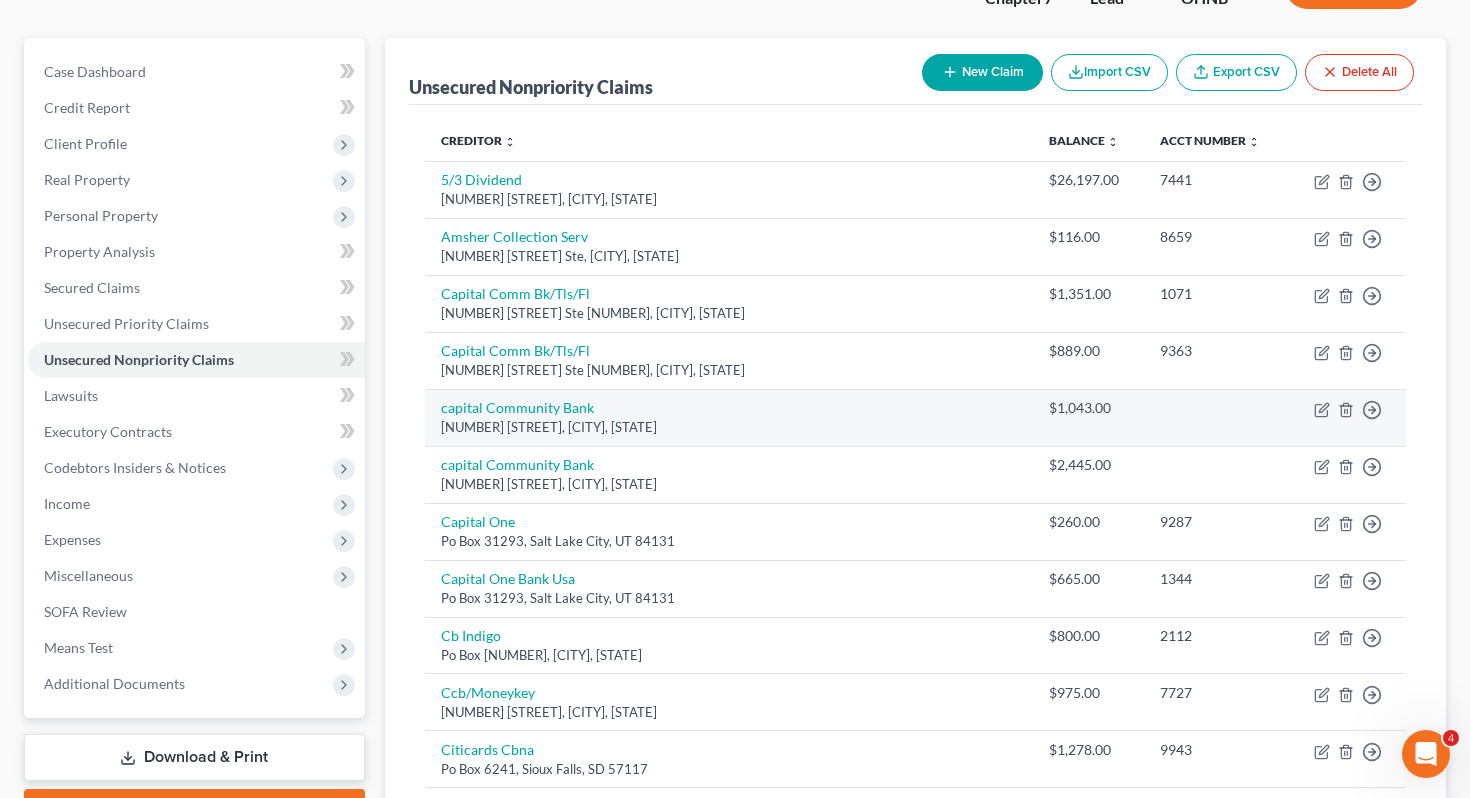 scroll, scrollTop: 0, scrollLeft: 0, axis: both 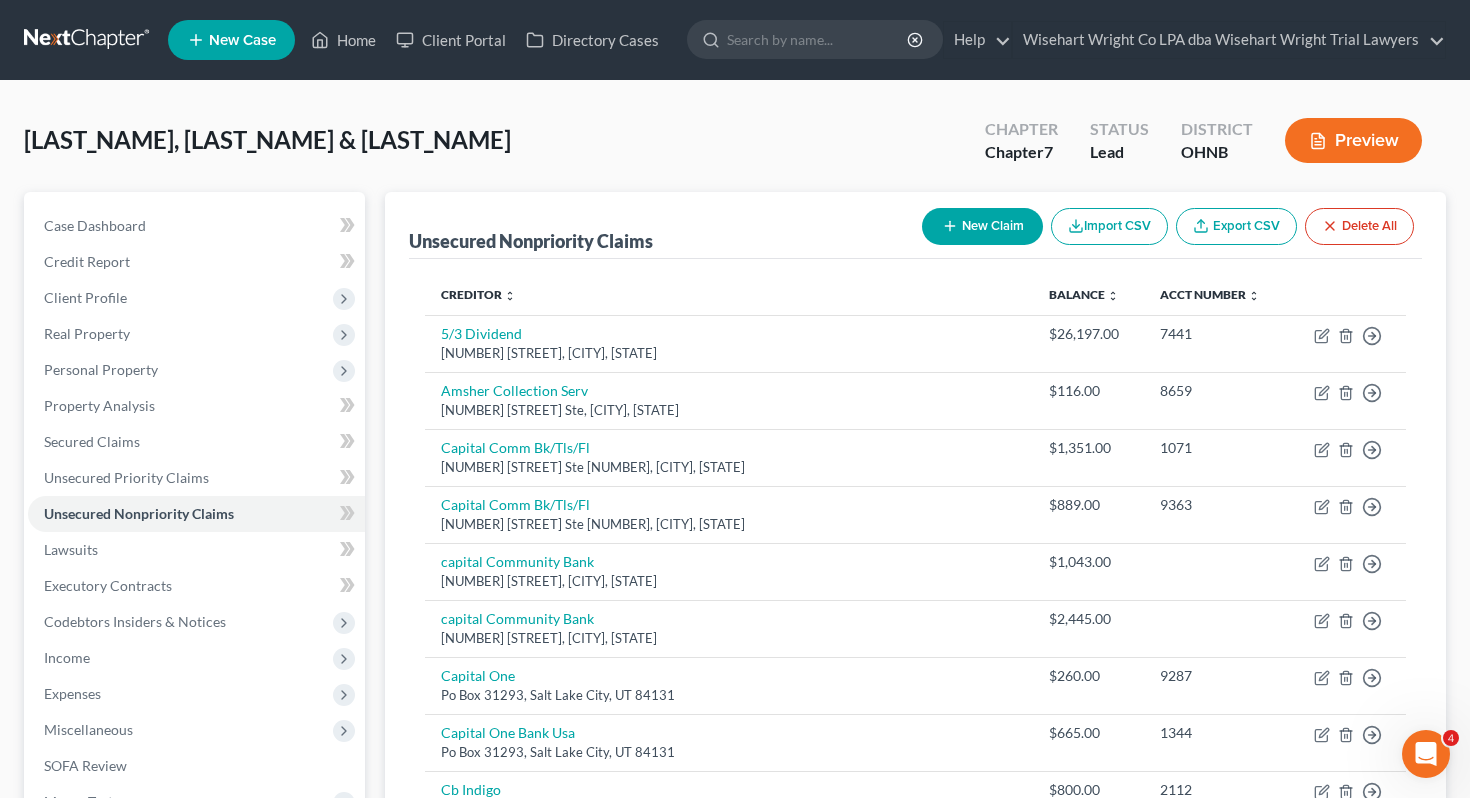 click on "New Claim" at bounding box center [982, 226] 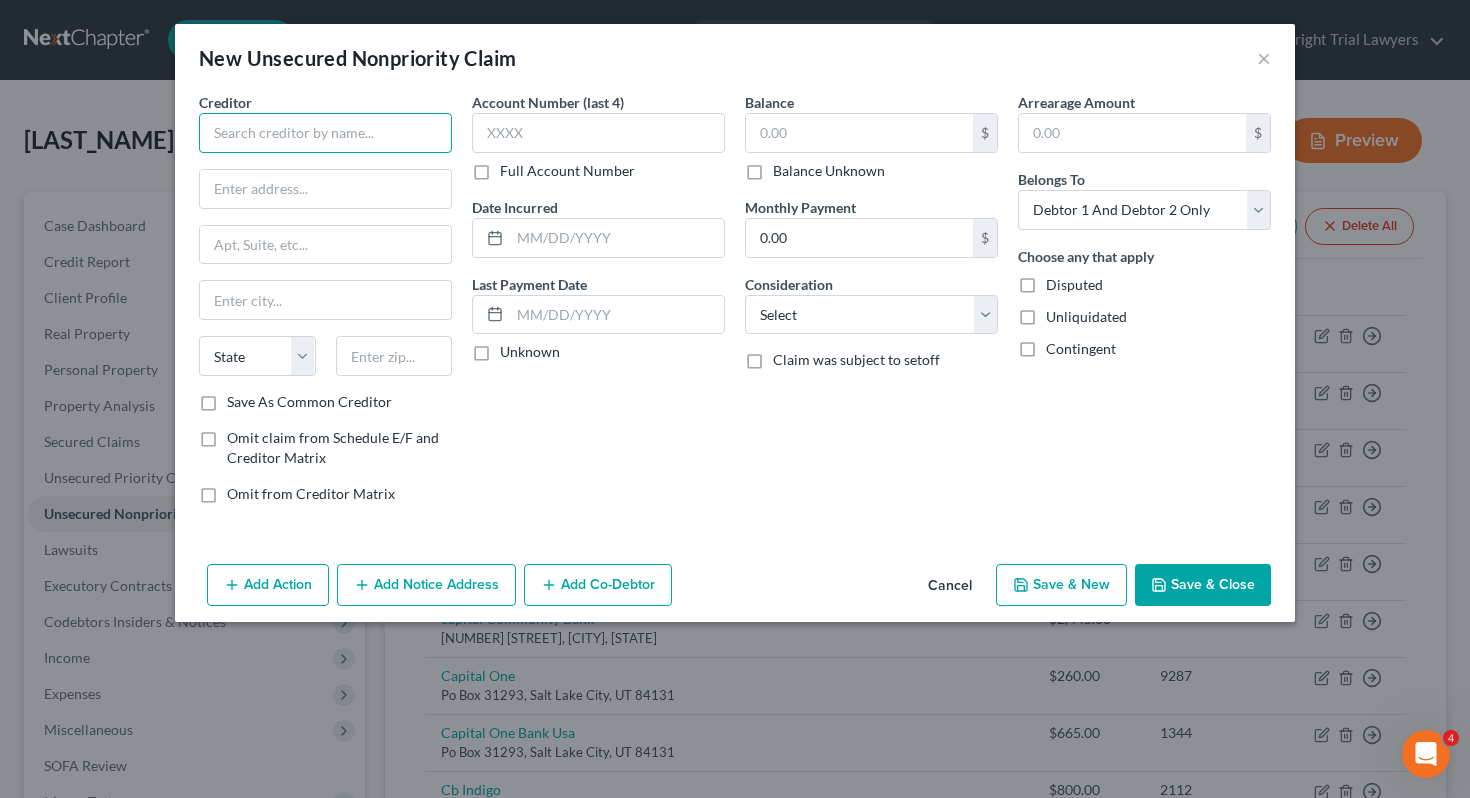 click at bounding box center [325, 133] 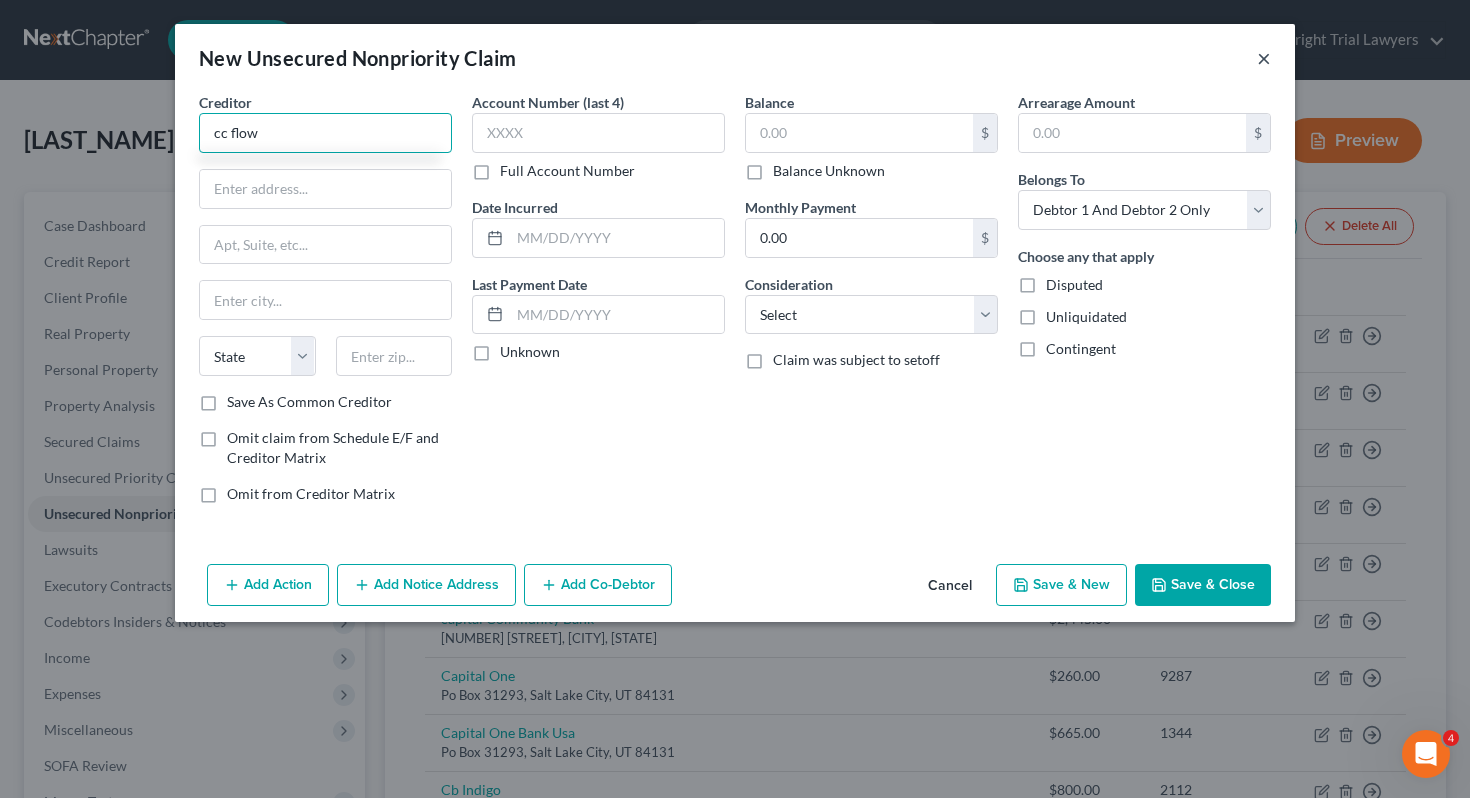 type on "cc flow" 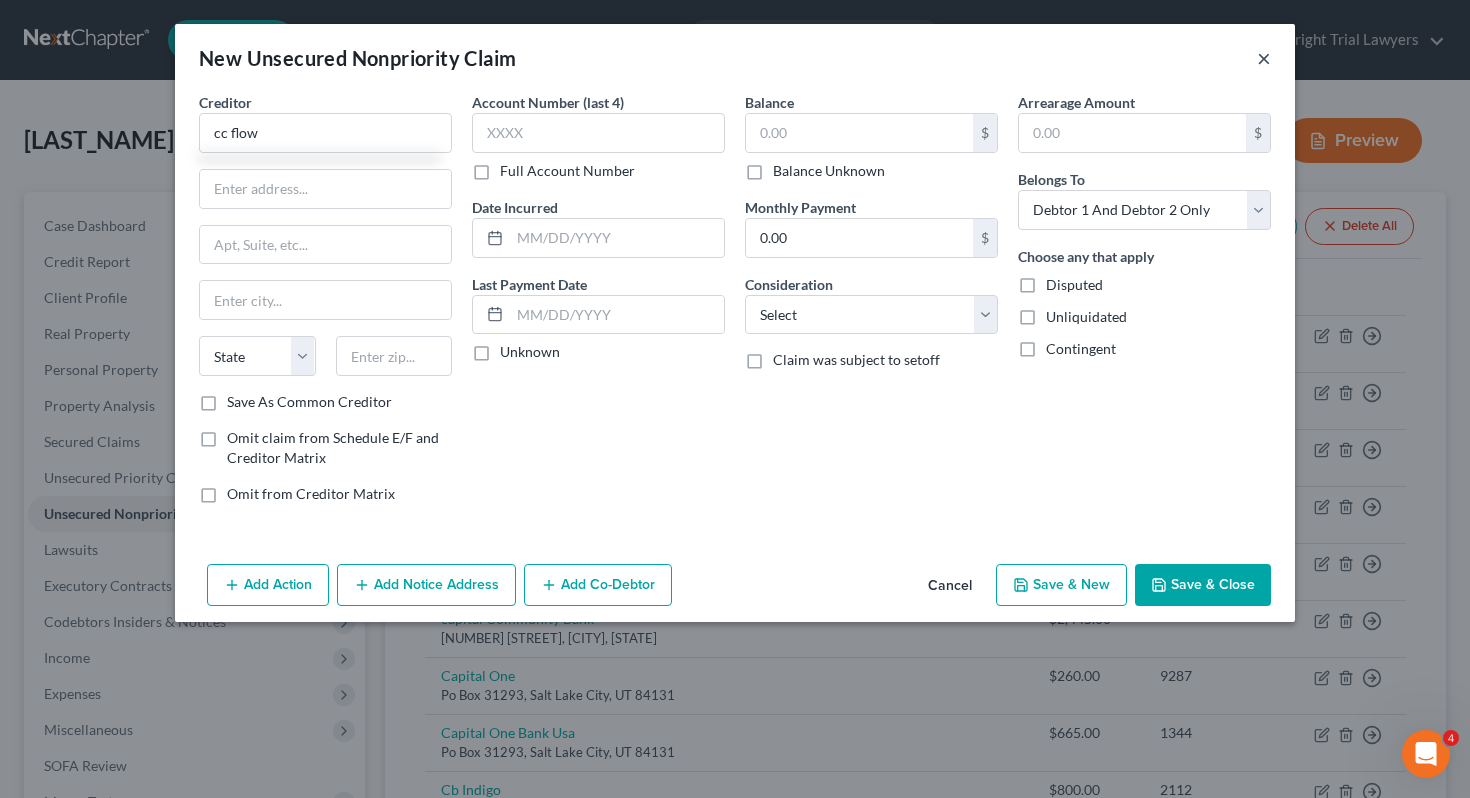 click on "×" at bounding box center (1264, 58) 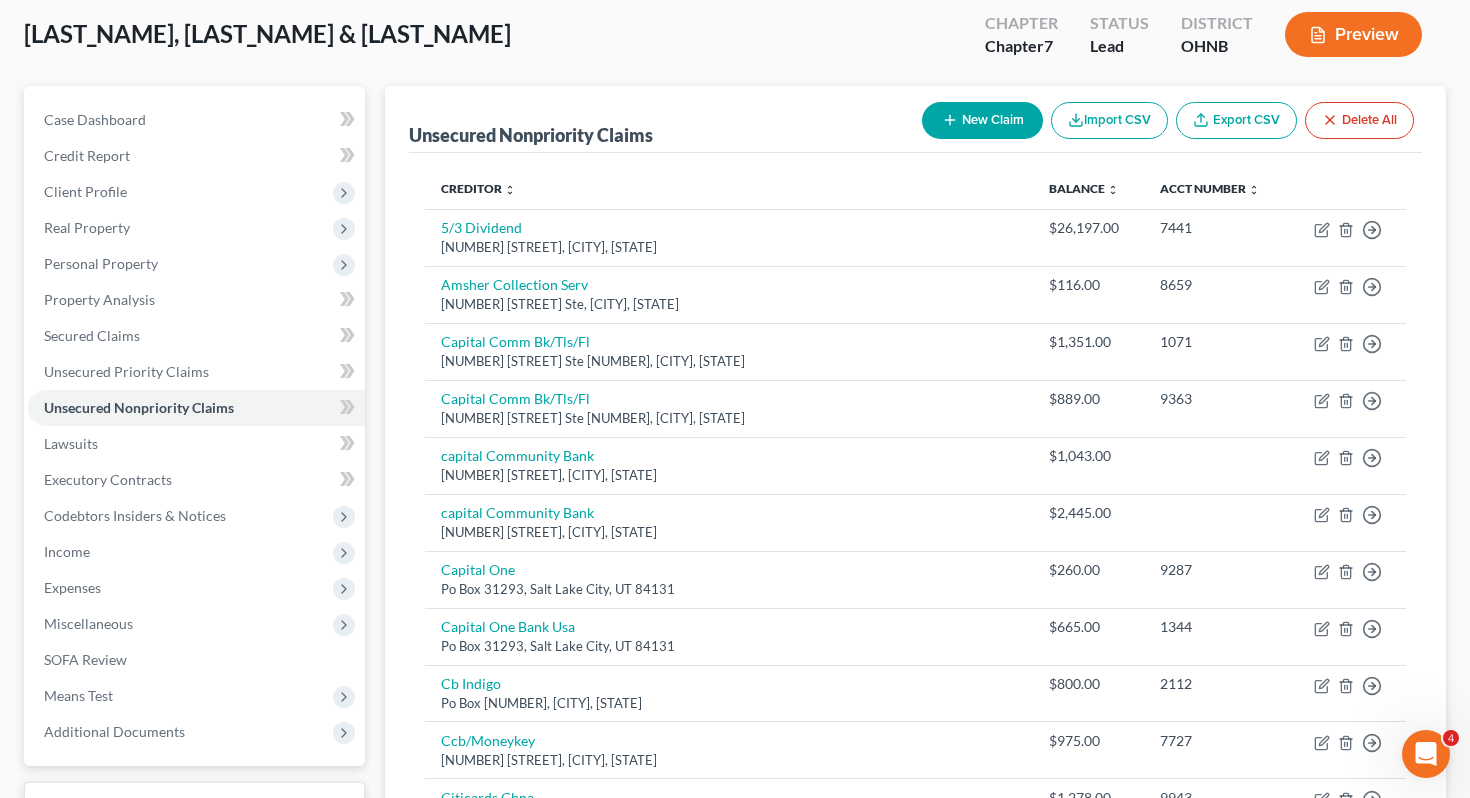 scroll, scrollTop: 466, scrollLeft: 0, axis: vertical 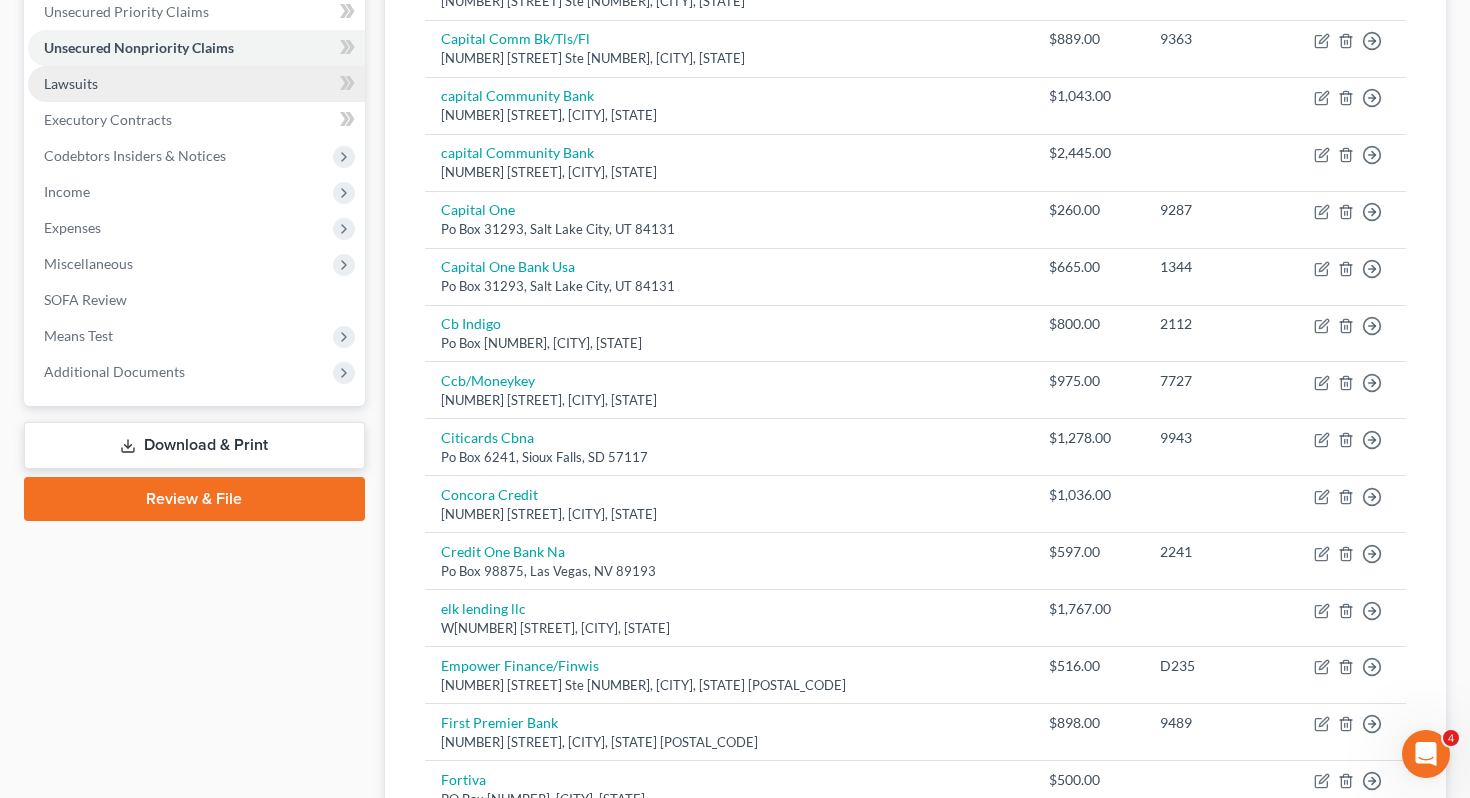 click on "Lawsuits" at bounding box center (196, 84) 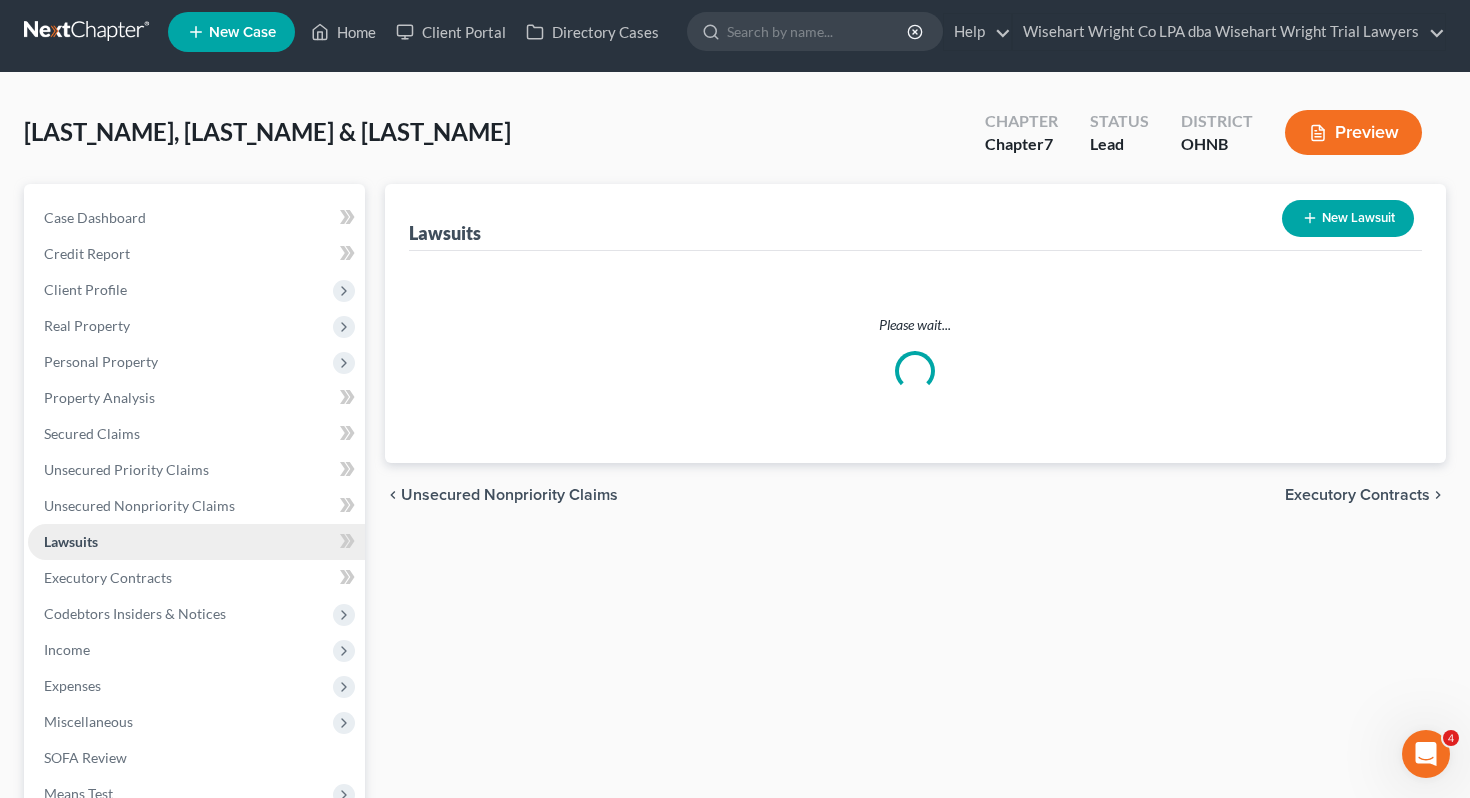 scroll, scrollTop: 0, scrollLeft: 0, axis: both 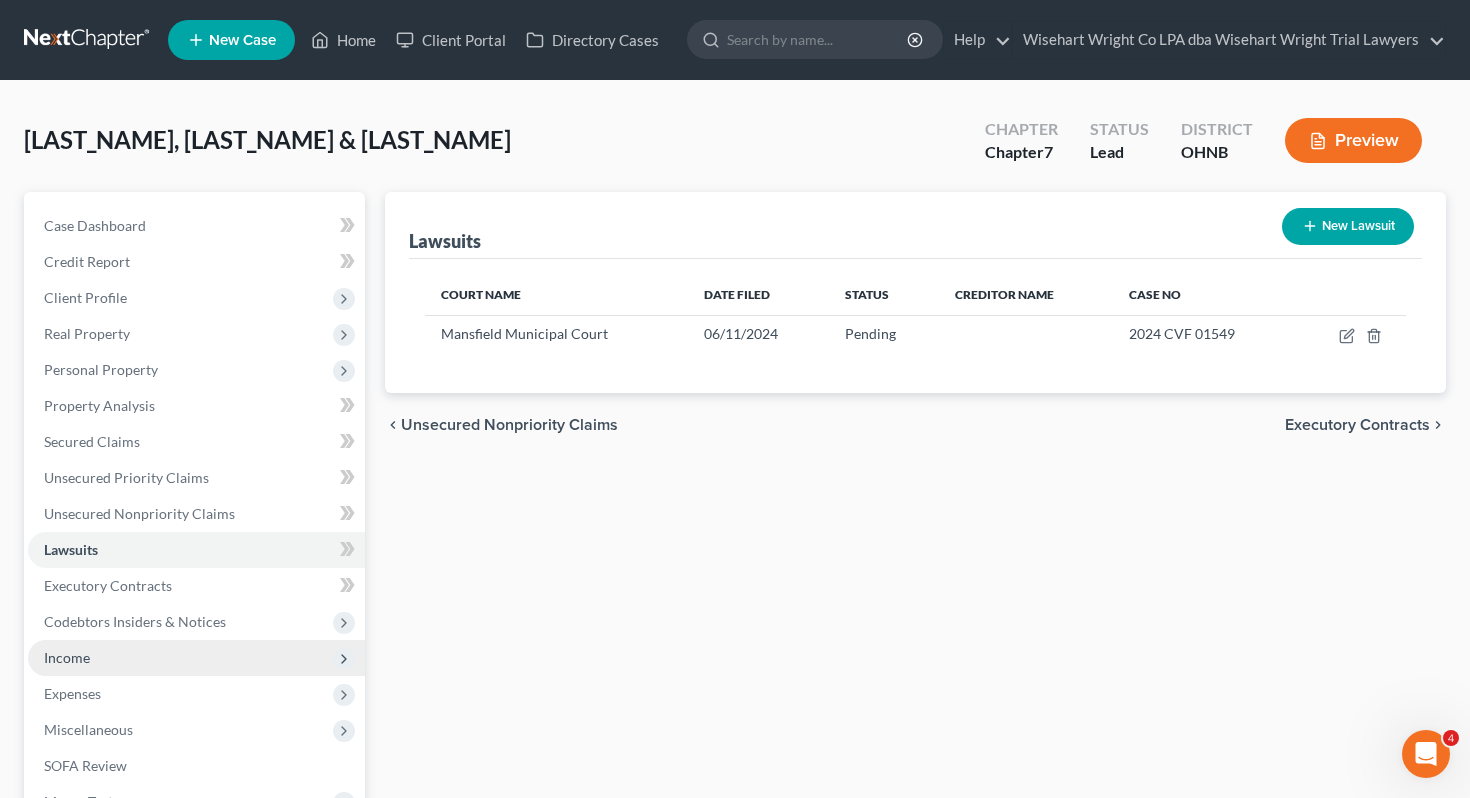 click on "Income" at bounding box center [196, 658] 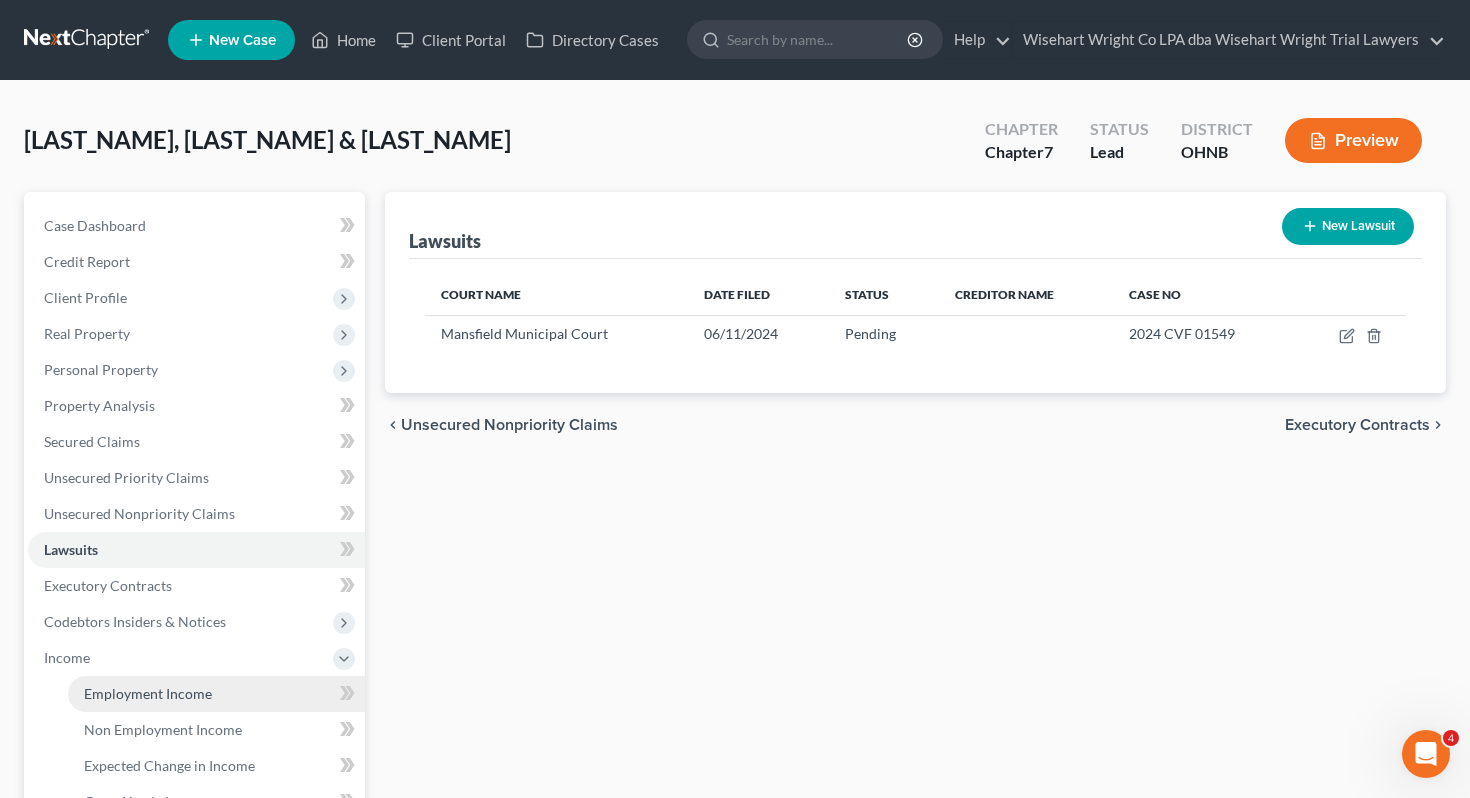 click on "Employment Income" at bounding box center [148, 693] 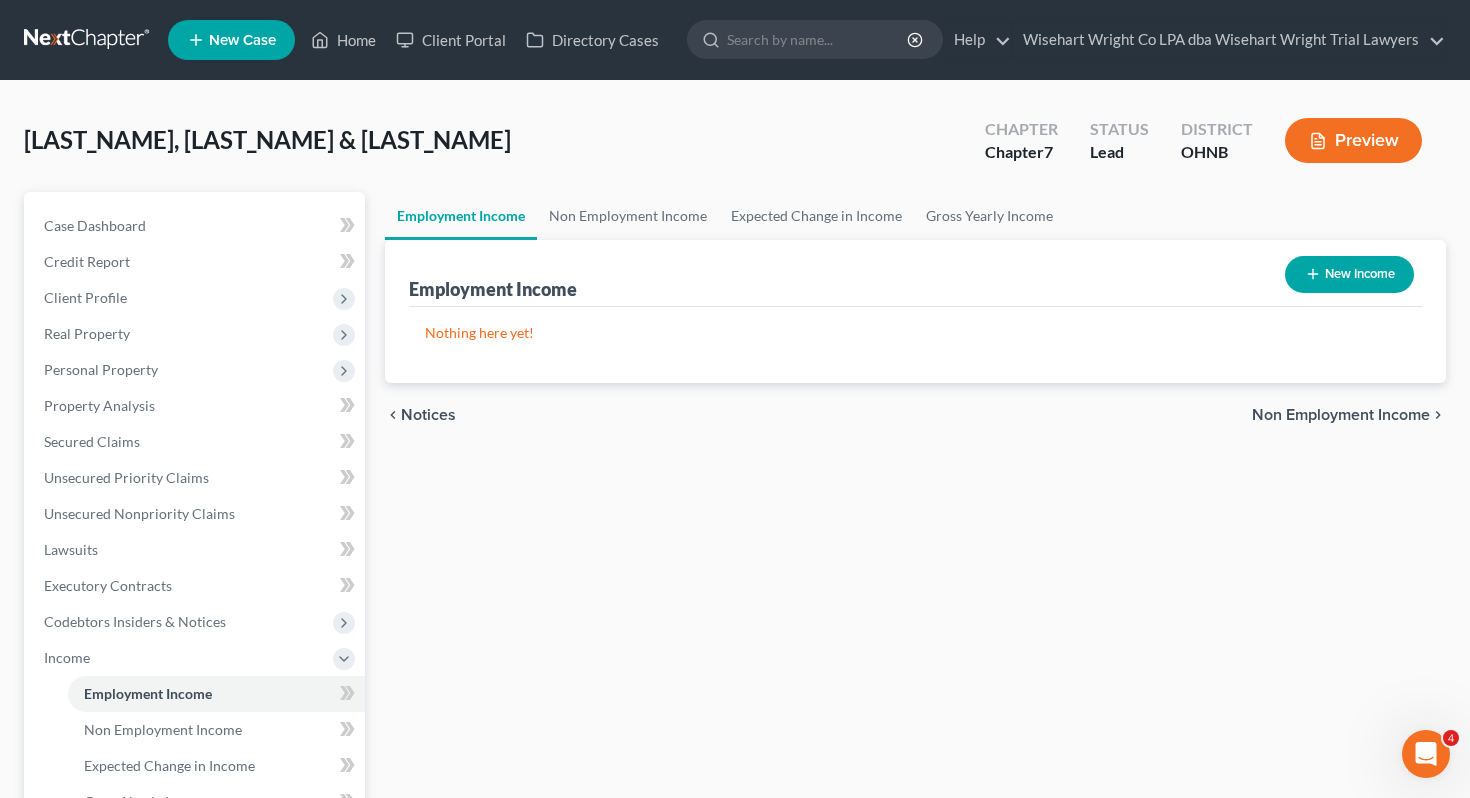 click on "New Income" at bounding box center [1349, 274] 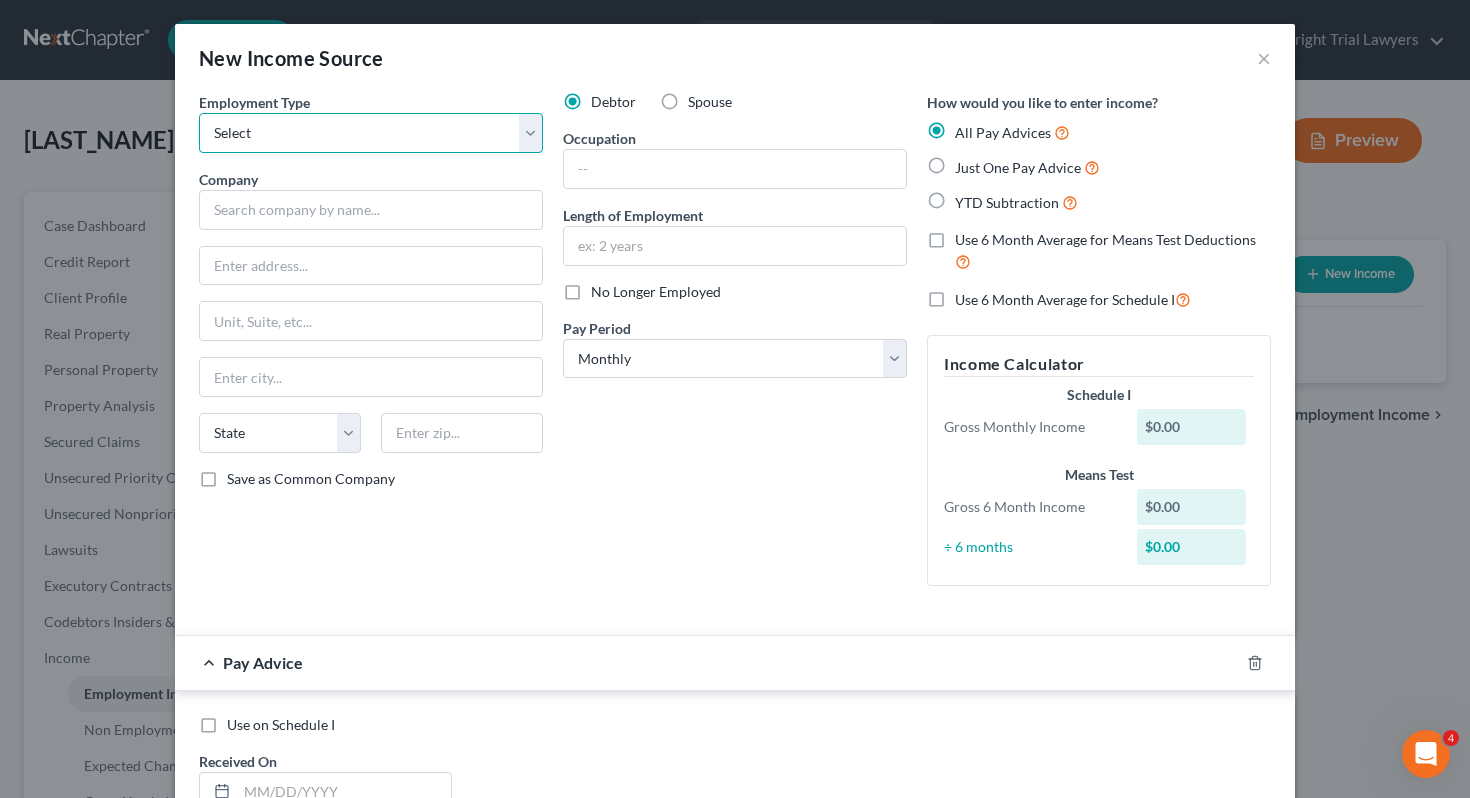 click on "Select Full or Part Time Employment Self Employment" at bounding box center (371, 133) 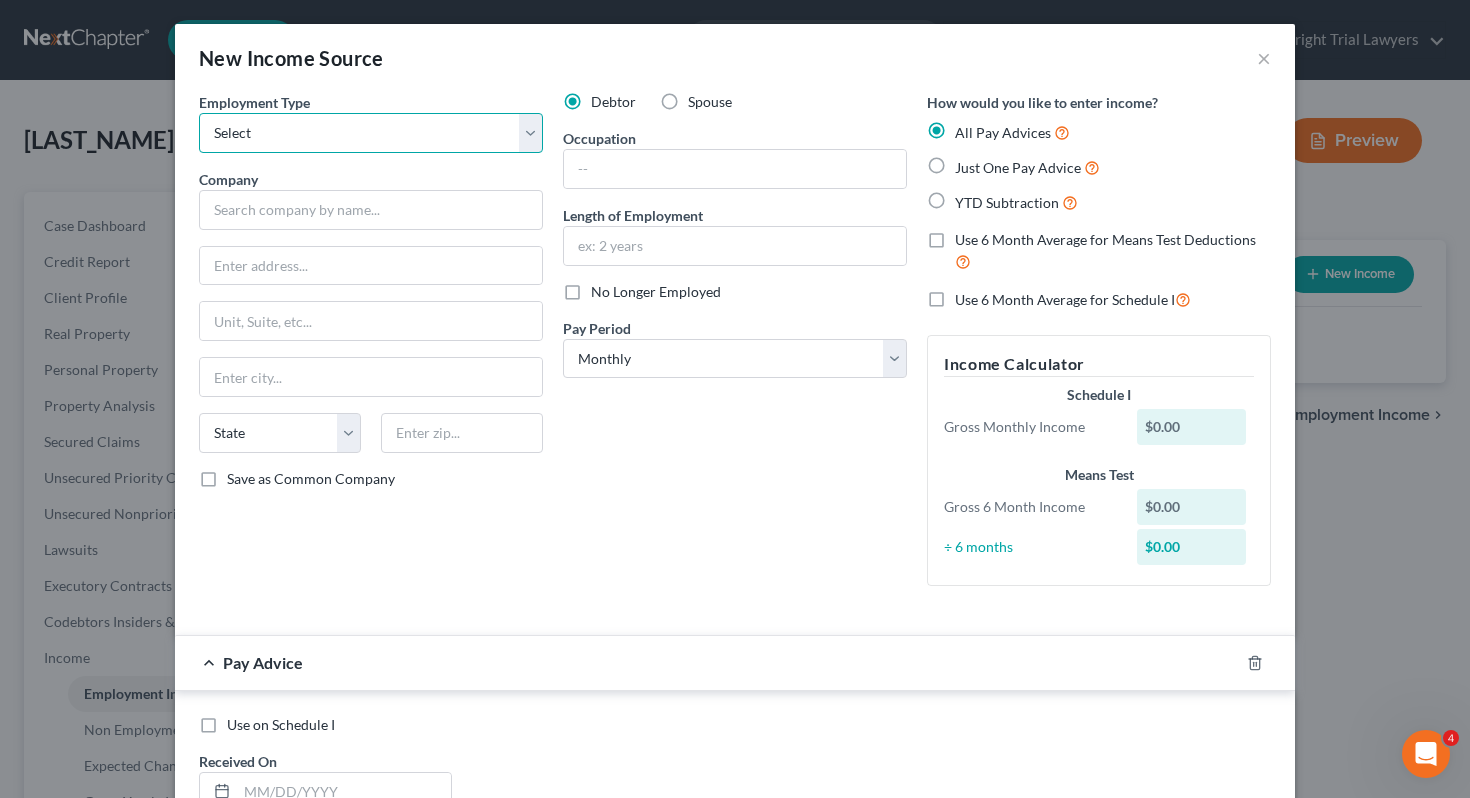 select on "0" 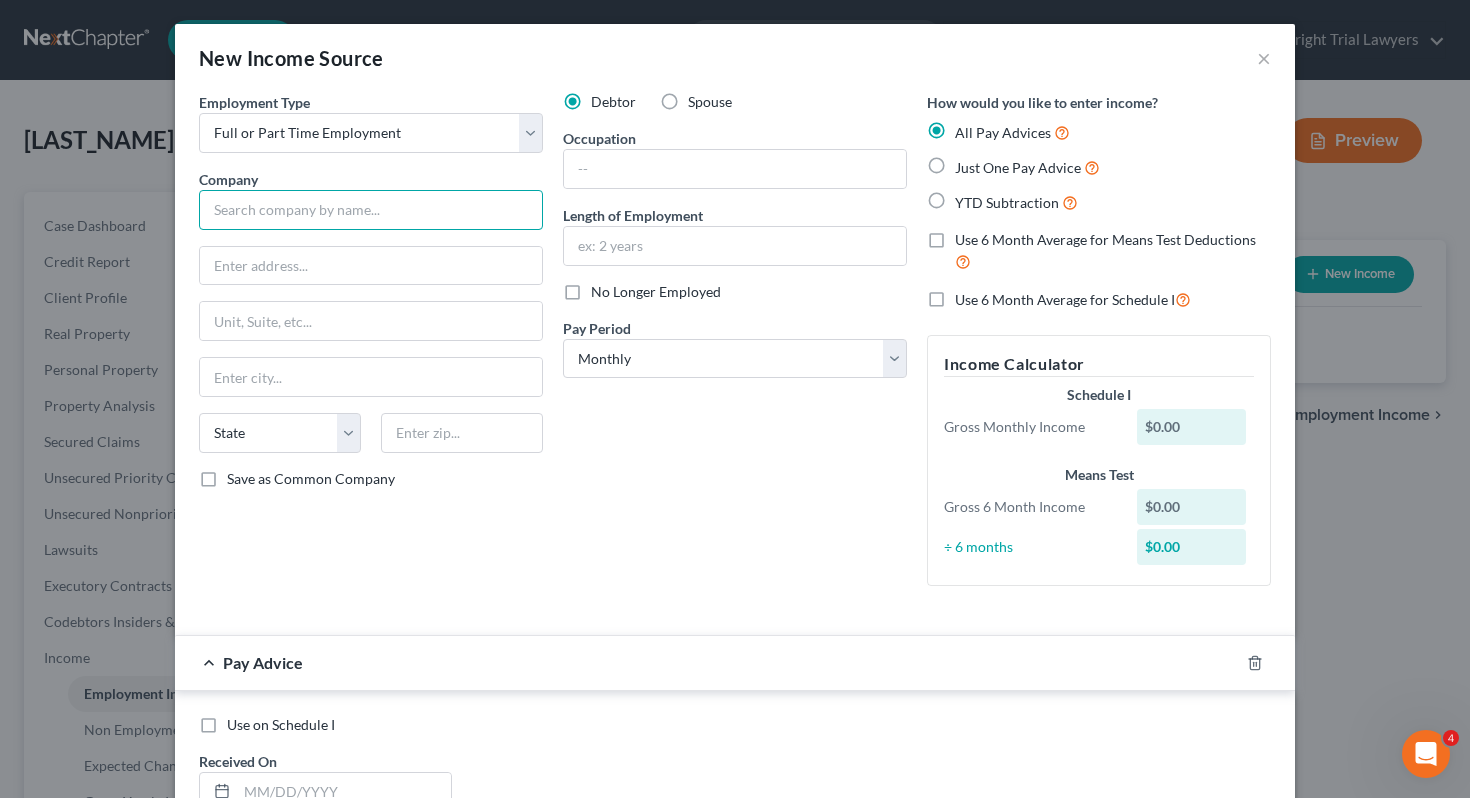 click at bounding box center (371, 210) 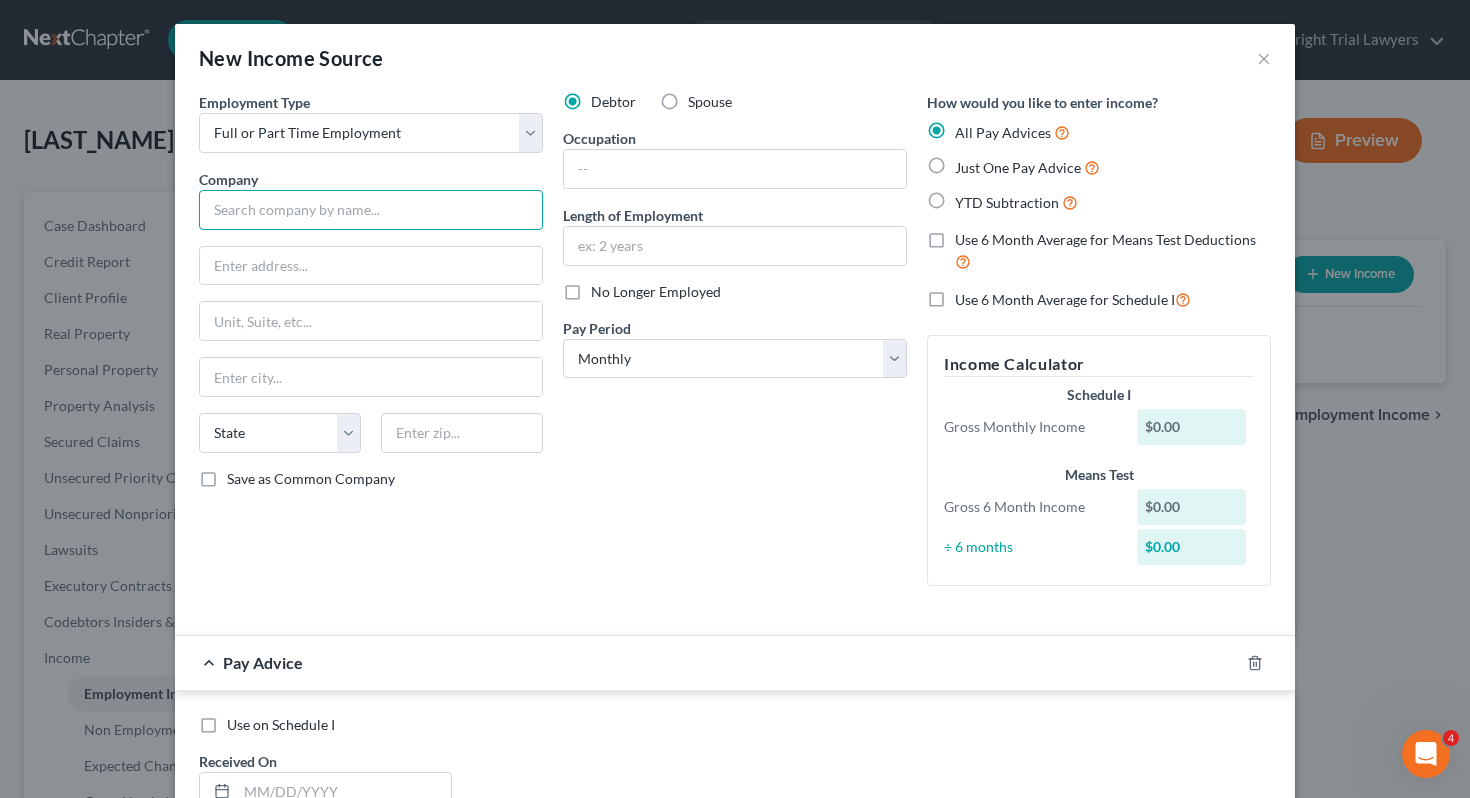 type on "B" 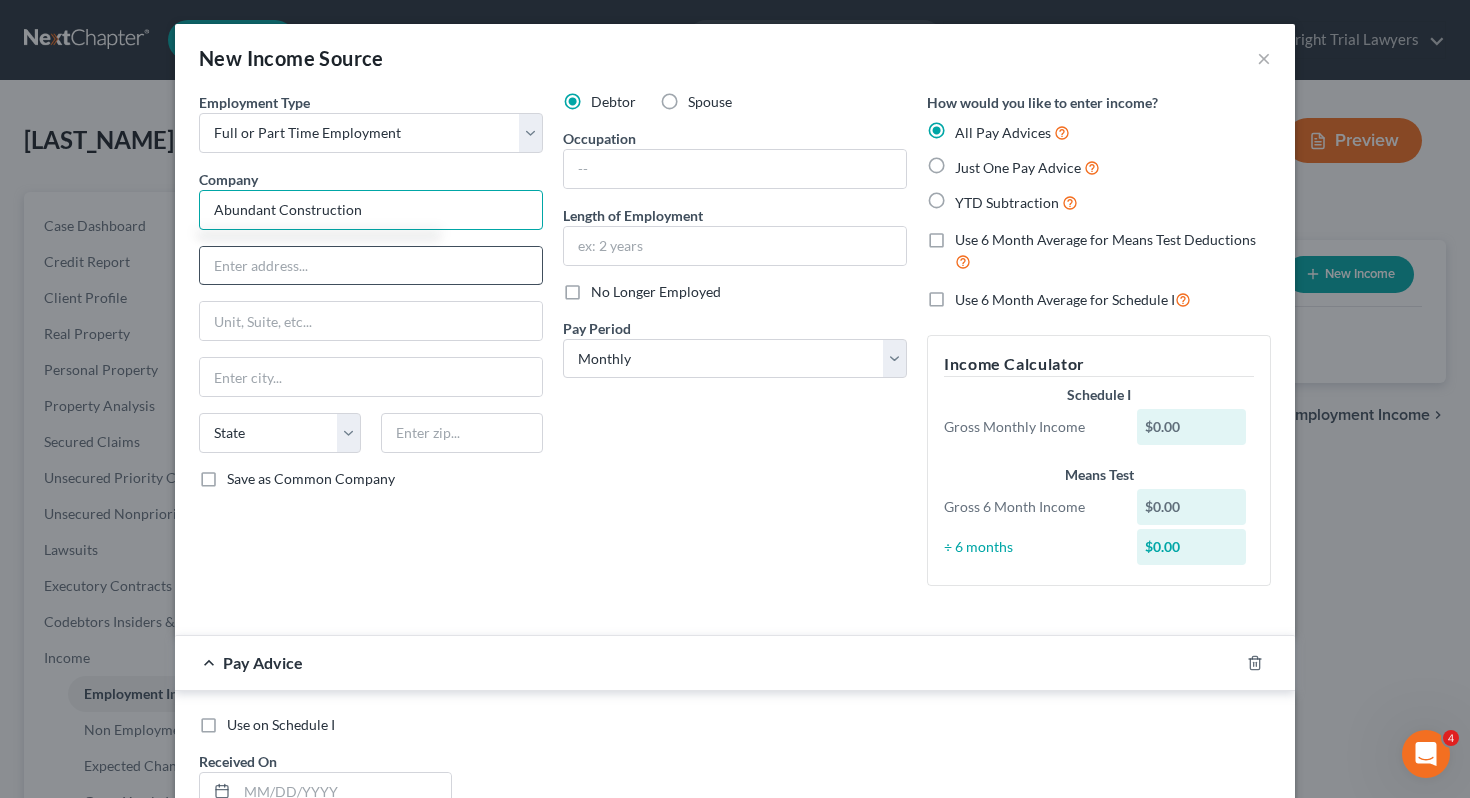 type on "Abundant Construction" 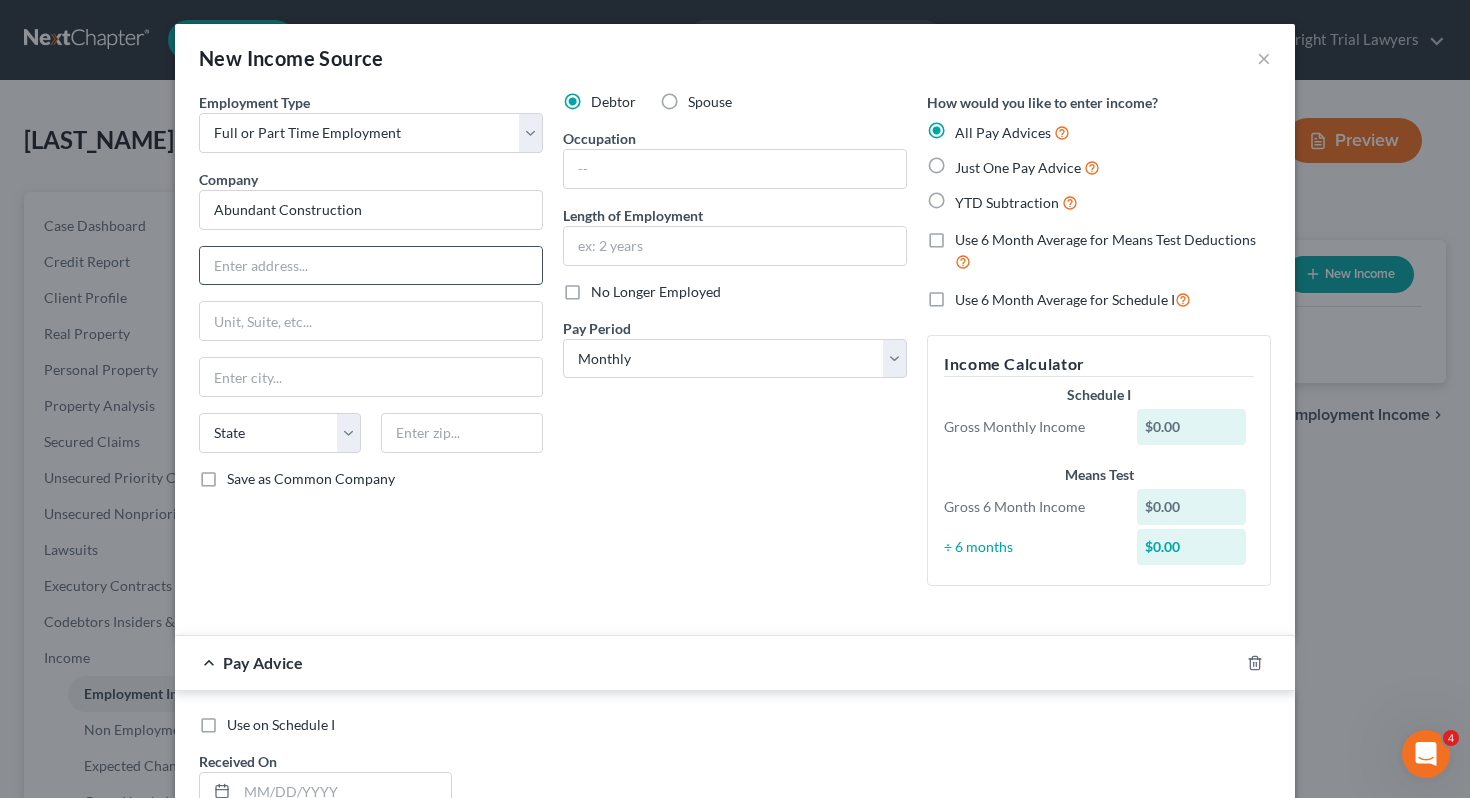 click at bounding box center [371, 266] 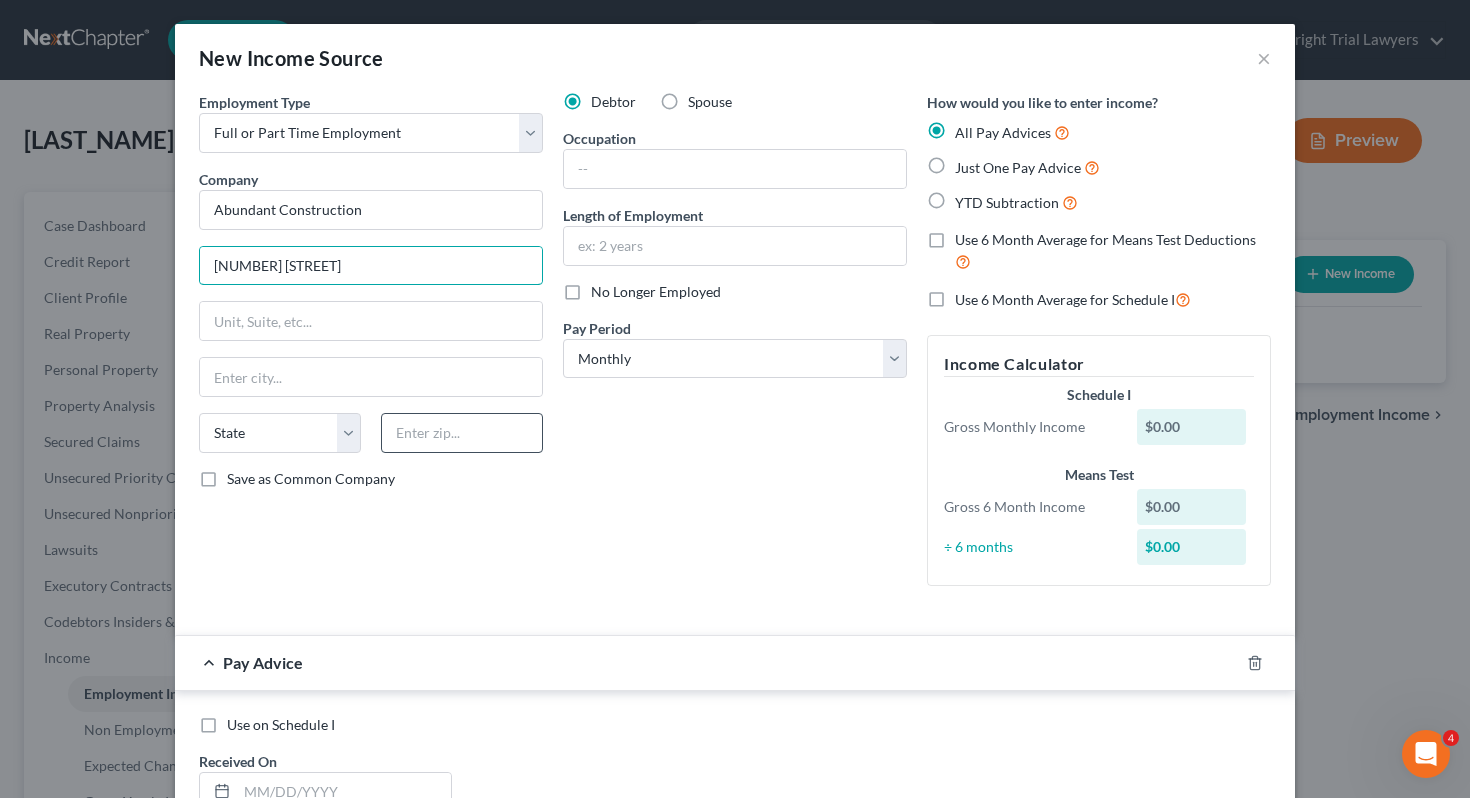 type on "147 N Adams St" 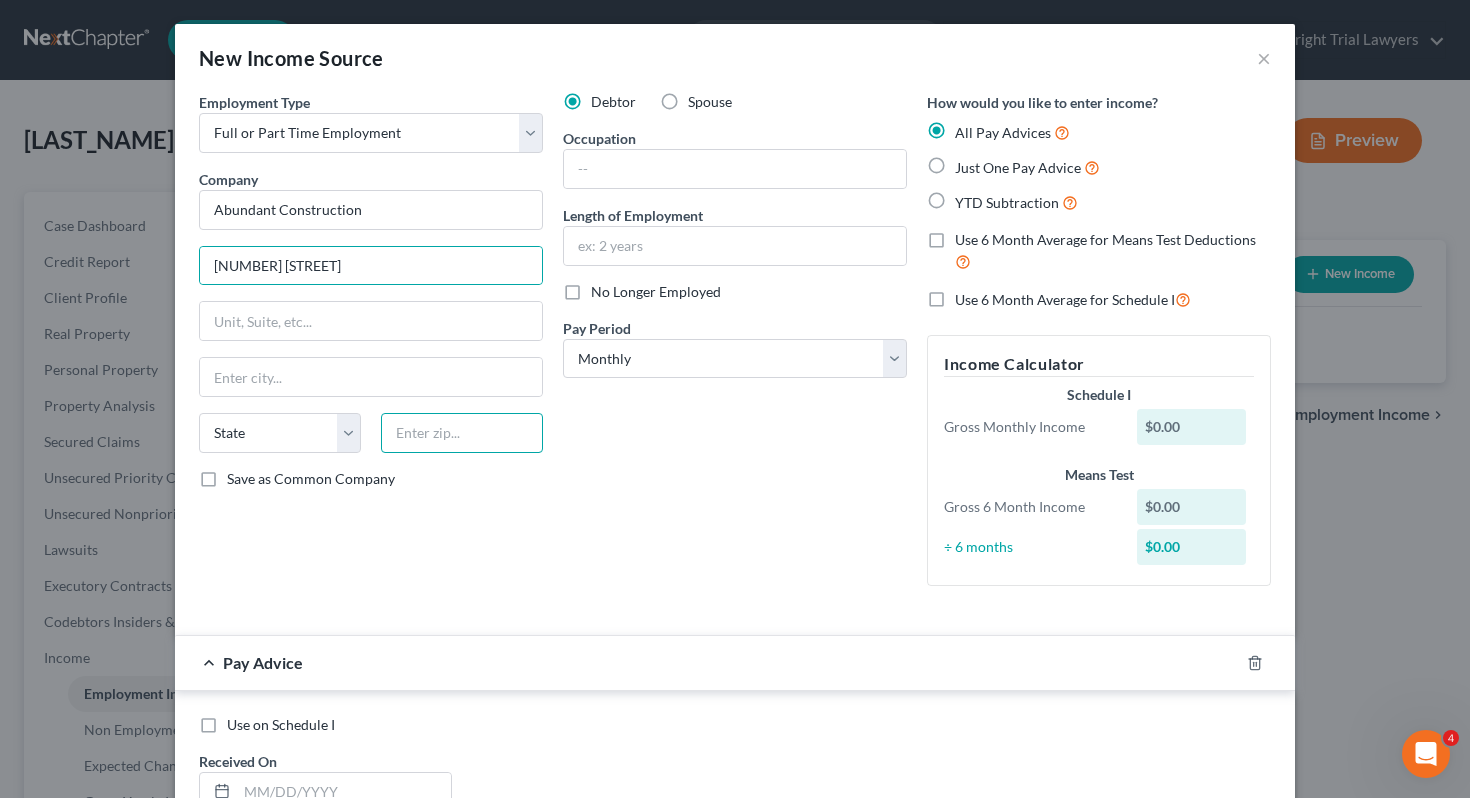 click at bounding box center [462, 433] 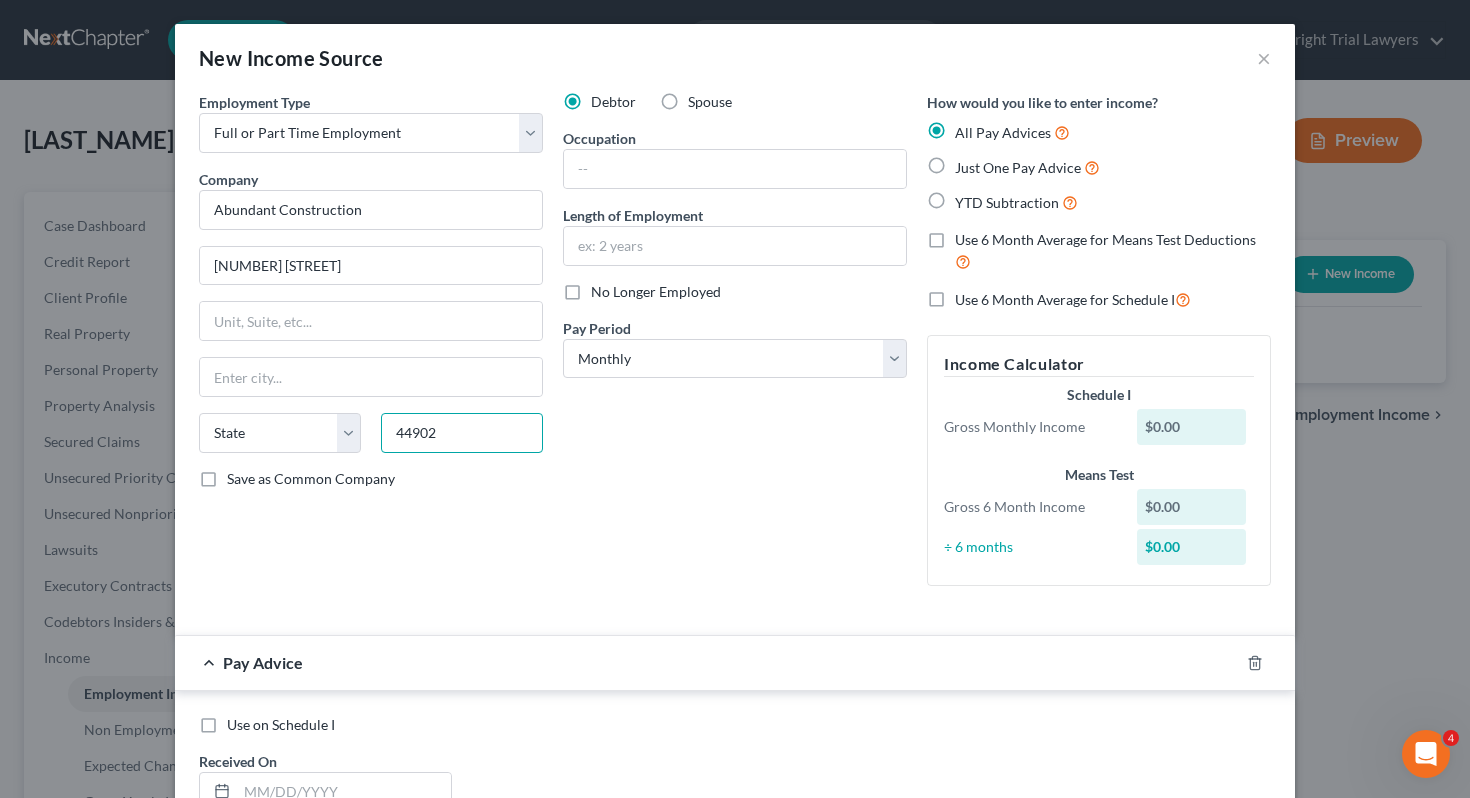 type on "44902" 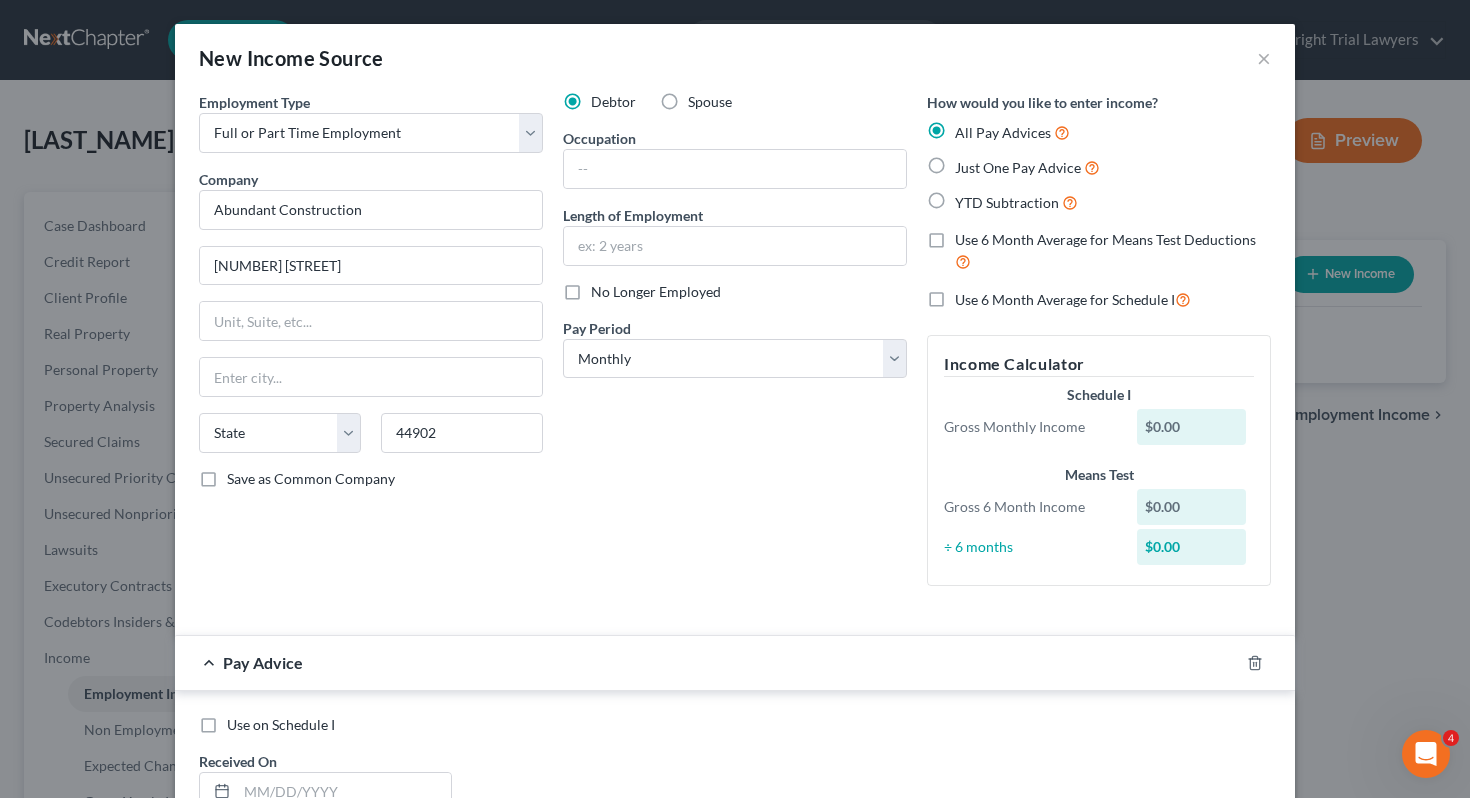 click on "Debtor Spouse Occupation Length of Employment No Longer Employed
Pay Period
*
Select Monthly Twice Monthly Every Other Week Weekly" at bounding box center (735, 347) 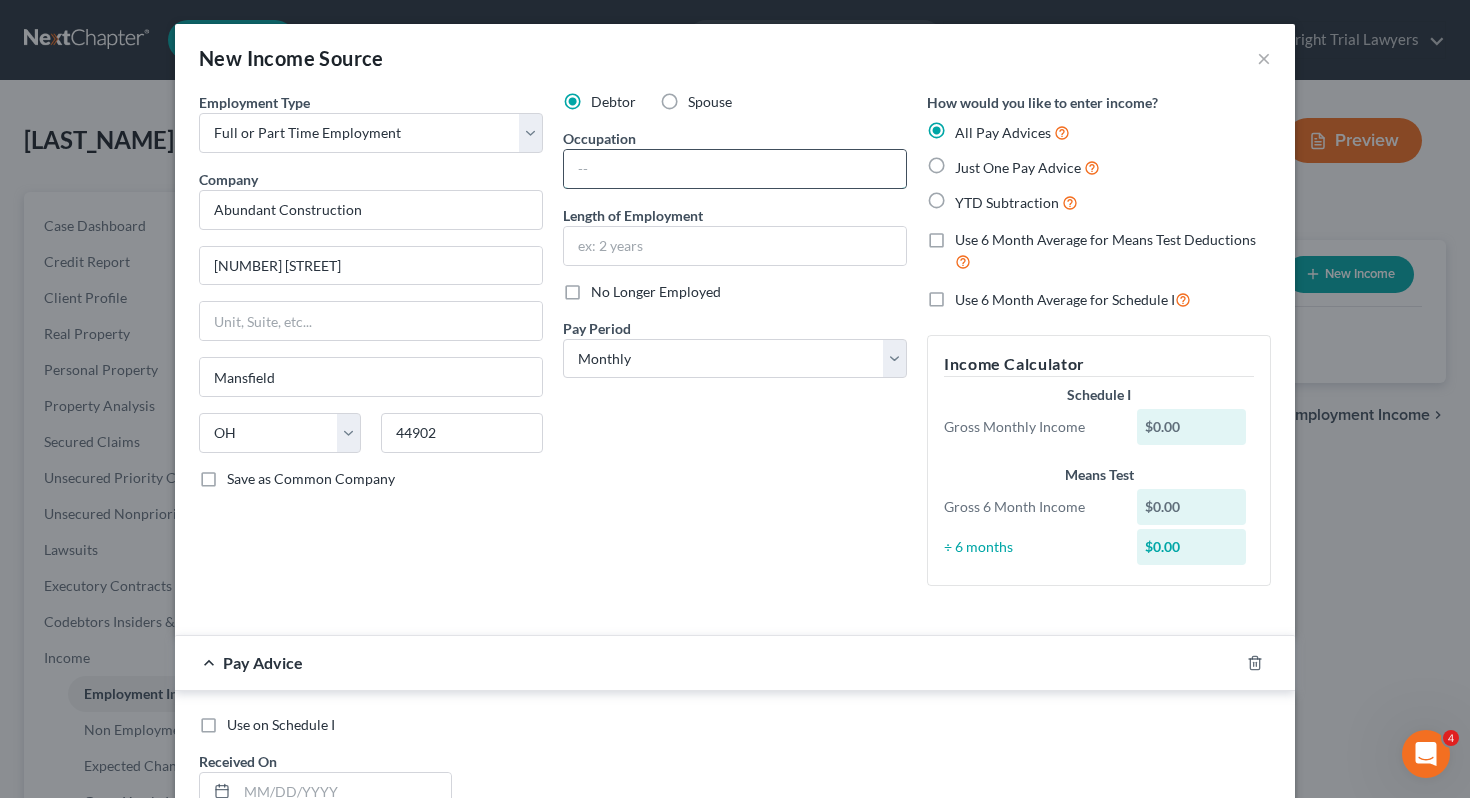 click at bounding box center (735, 169) 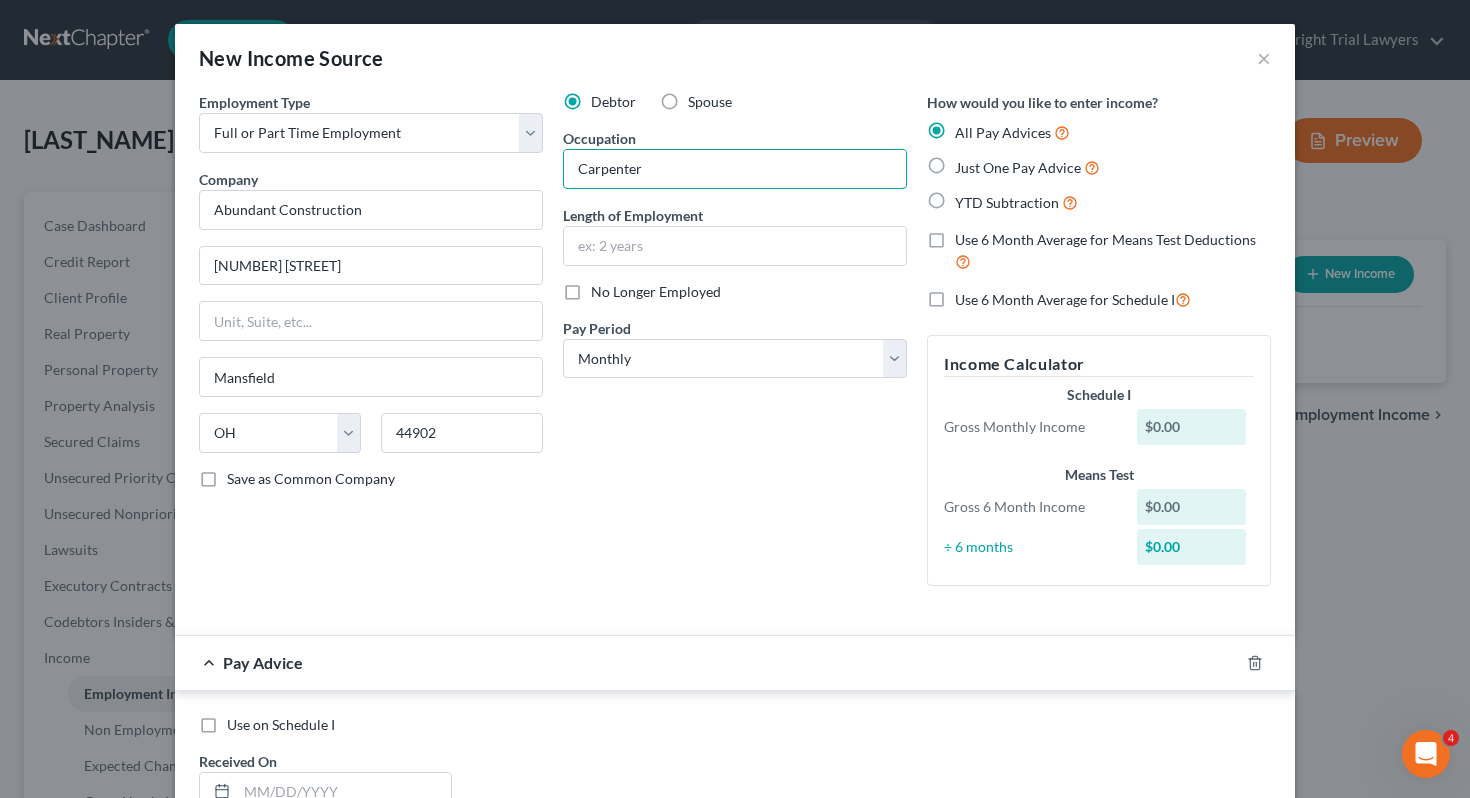type on "Carpenter" 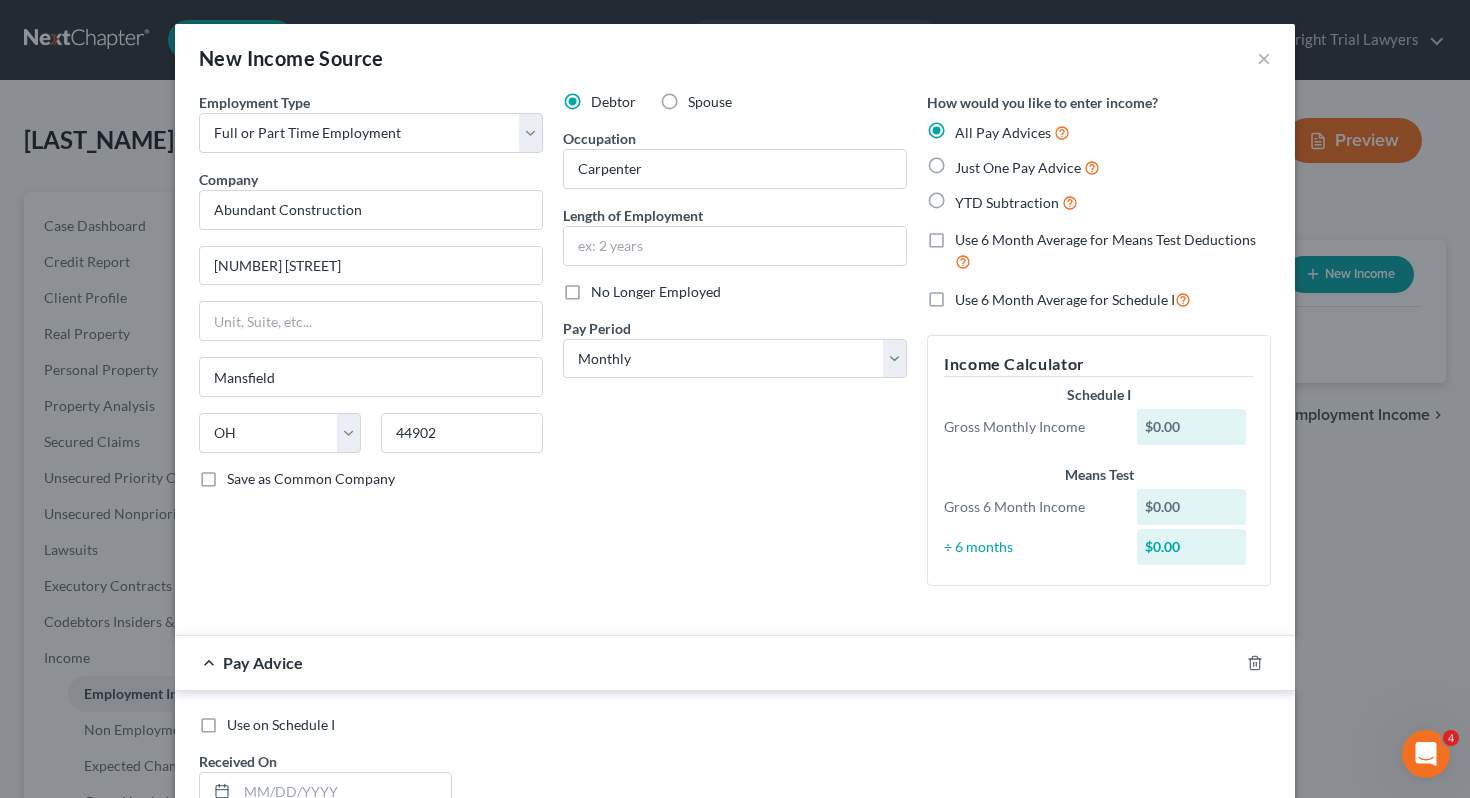 click on "Debtor Spouse Occupation Carpenter Length of Employment No Longer Employed
Pay Period
*
Select Monthly Twice Monthly Every Other Week Weekly" at bounding box center (735, 347) 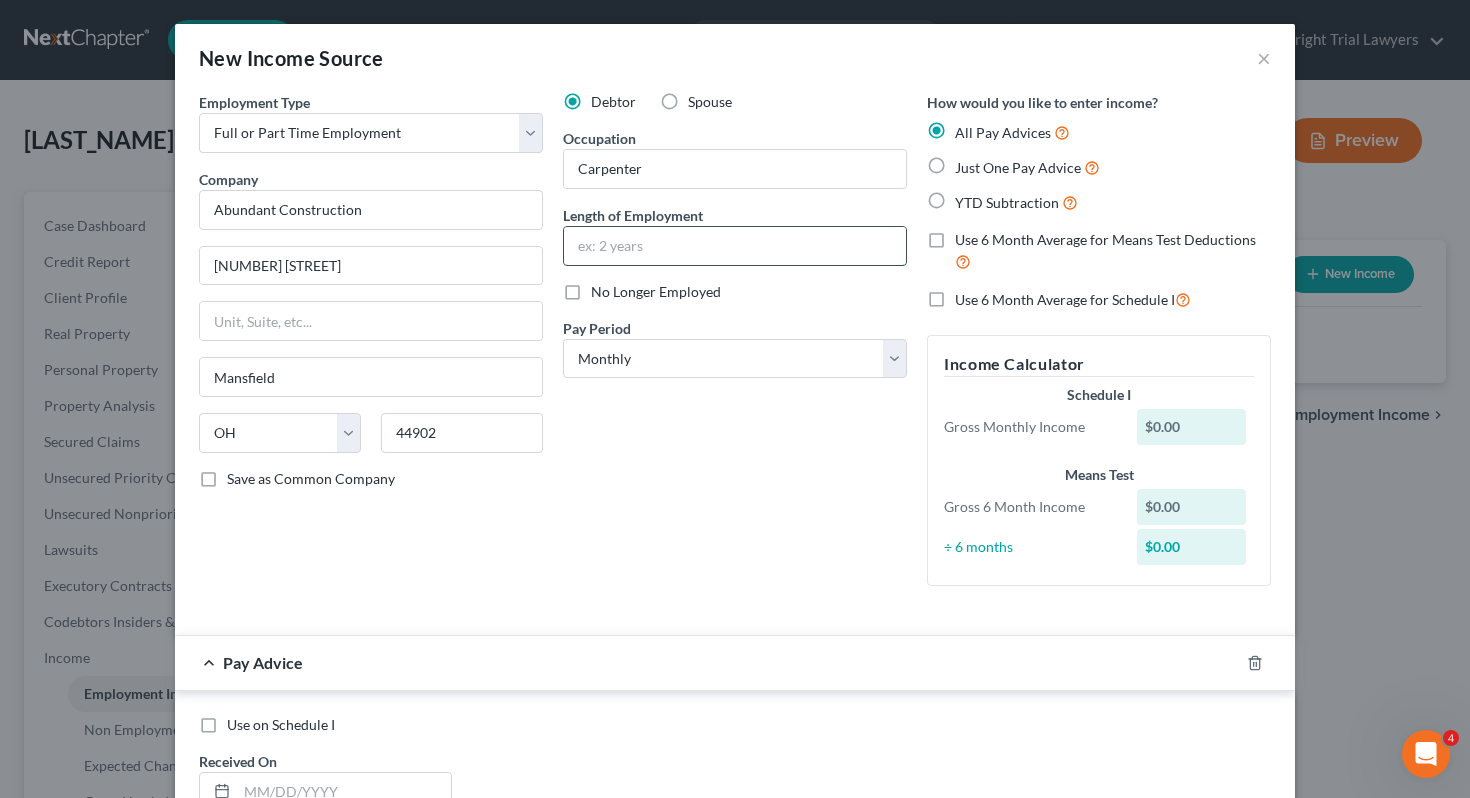 click at bounding box center [735, 246] 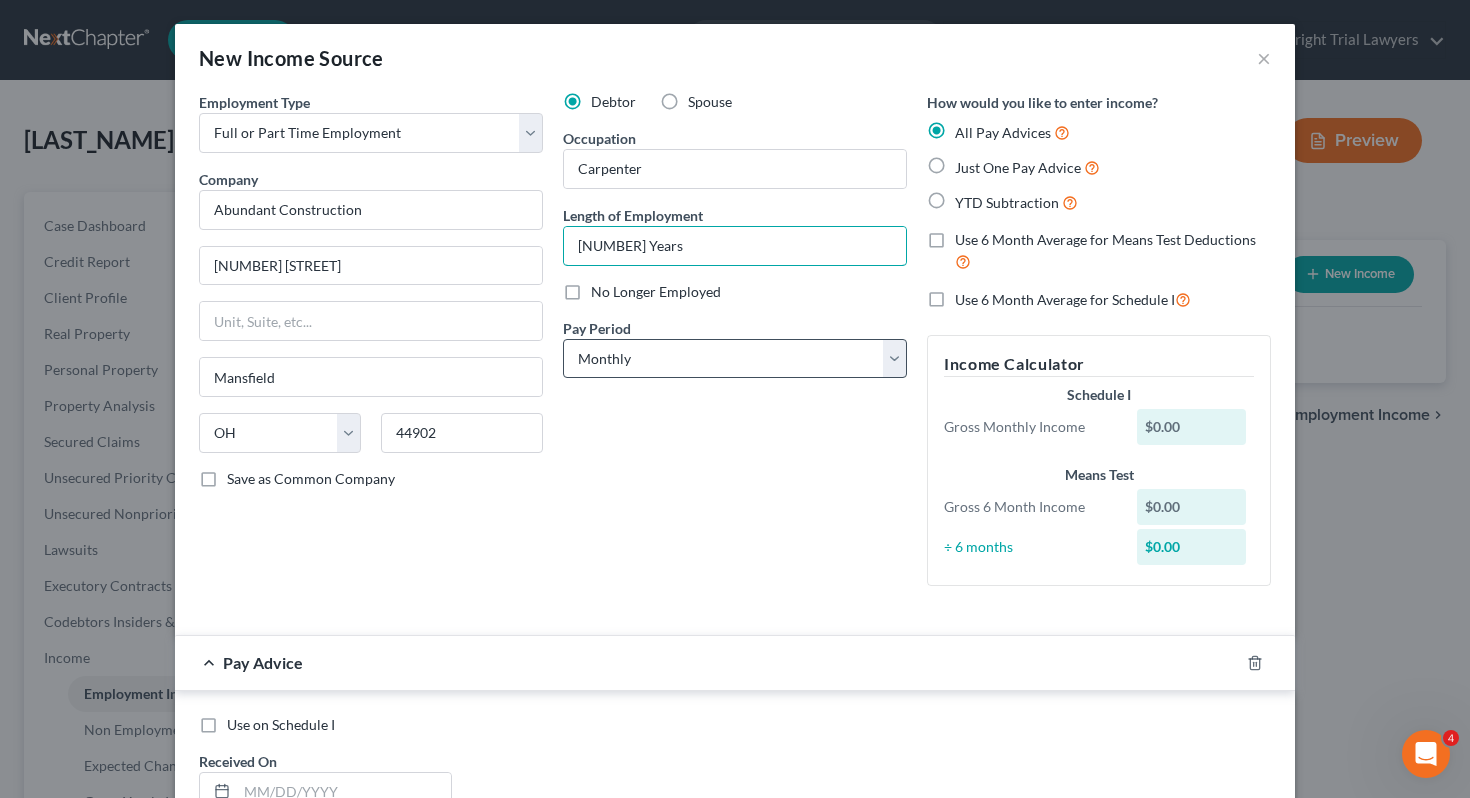 type on "13 Years" 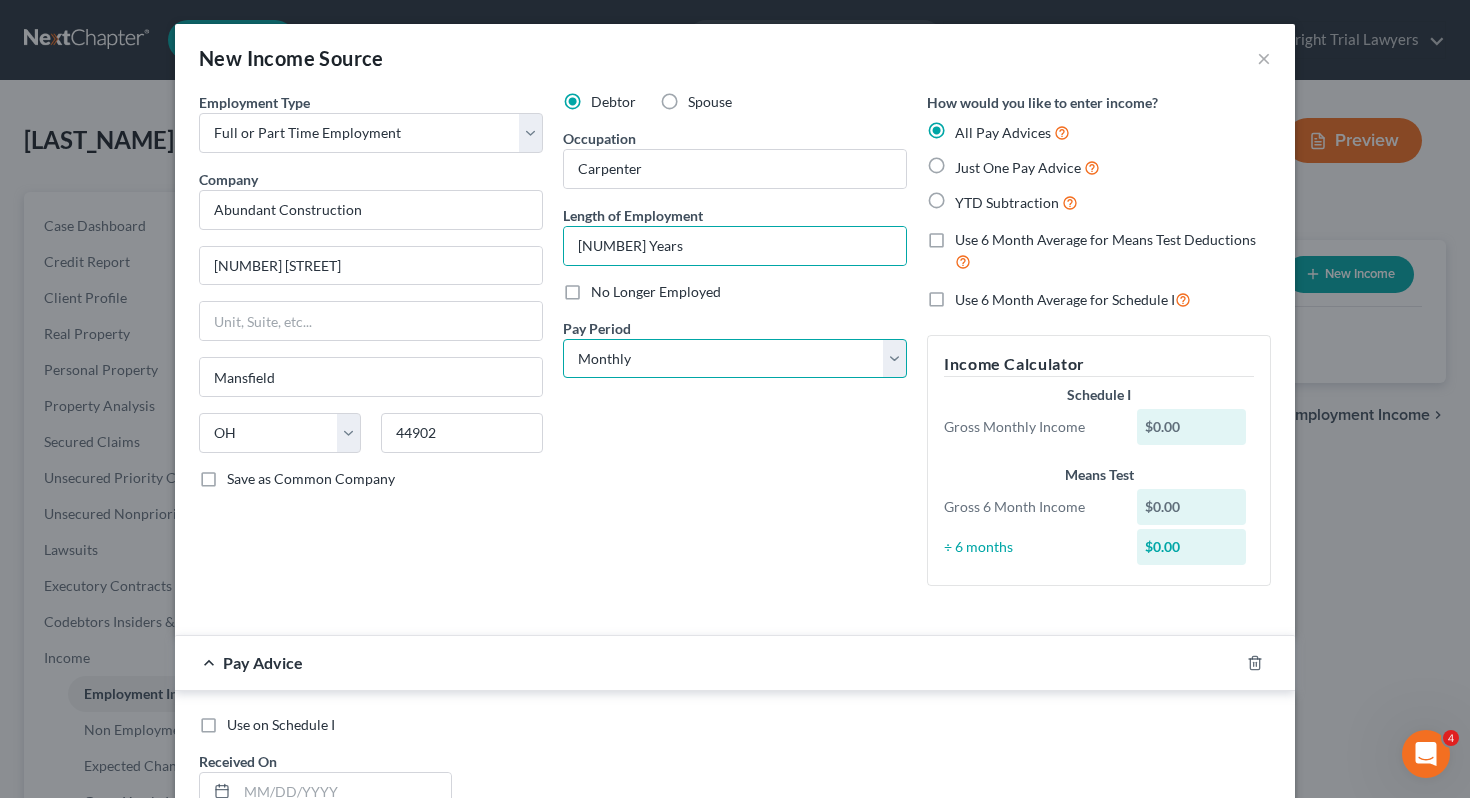 click on "Select Monthly Twice Monthly Every Other Week Weekly" at bounding box center (735, 359) 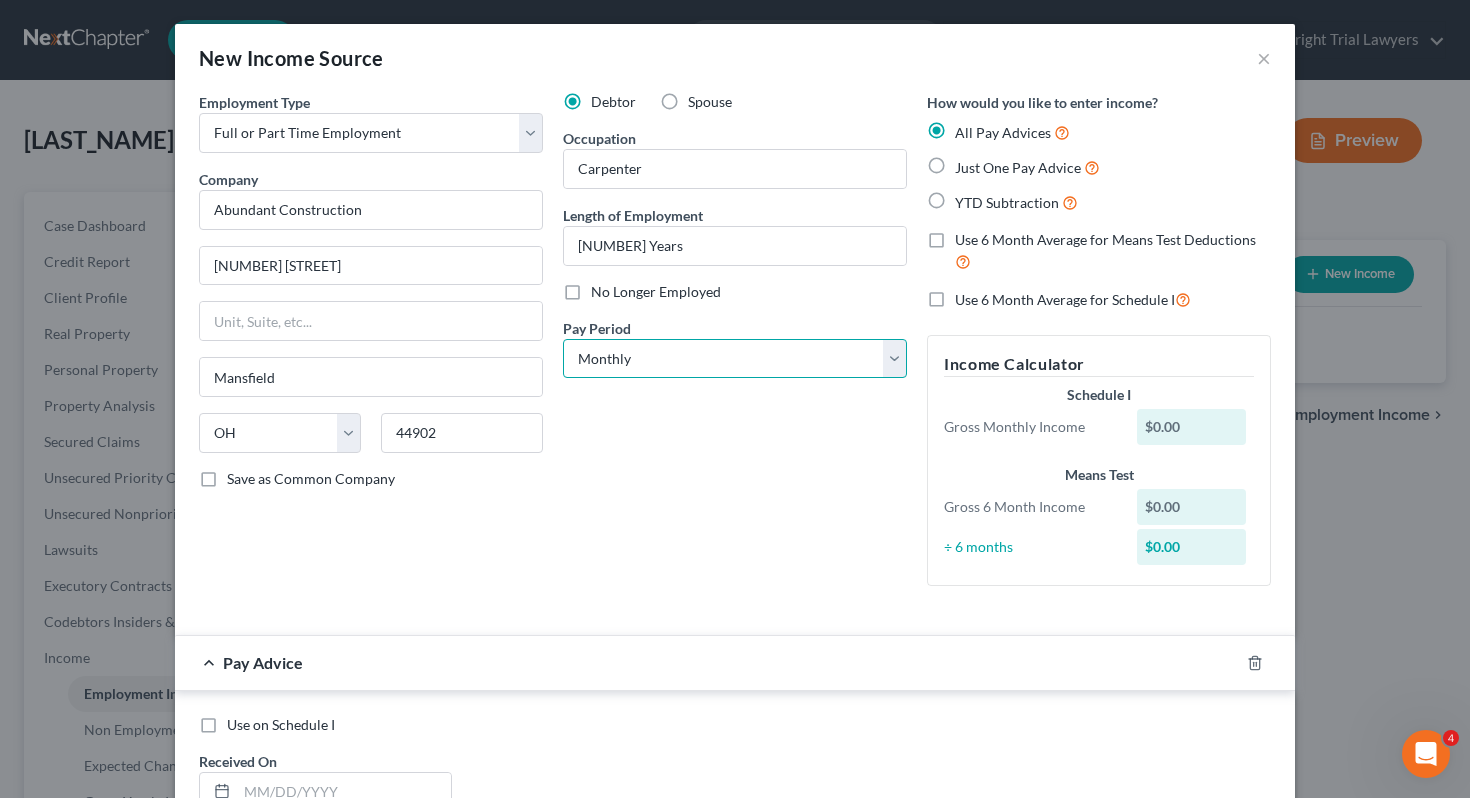 select on "3" 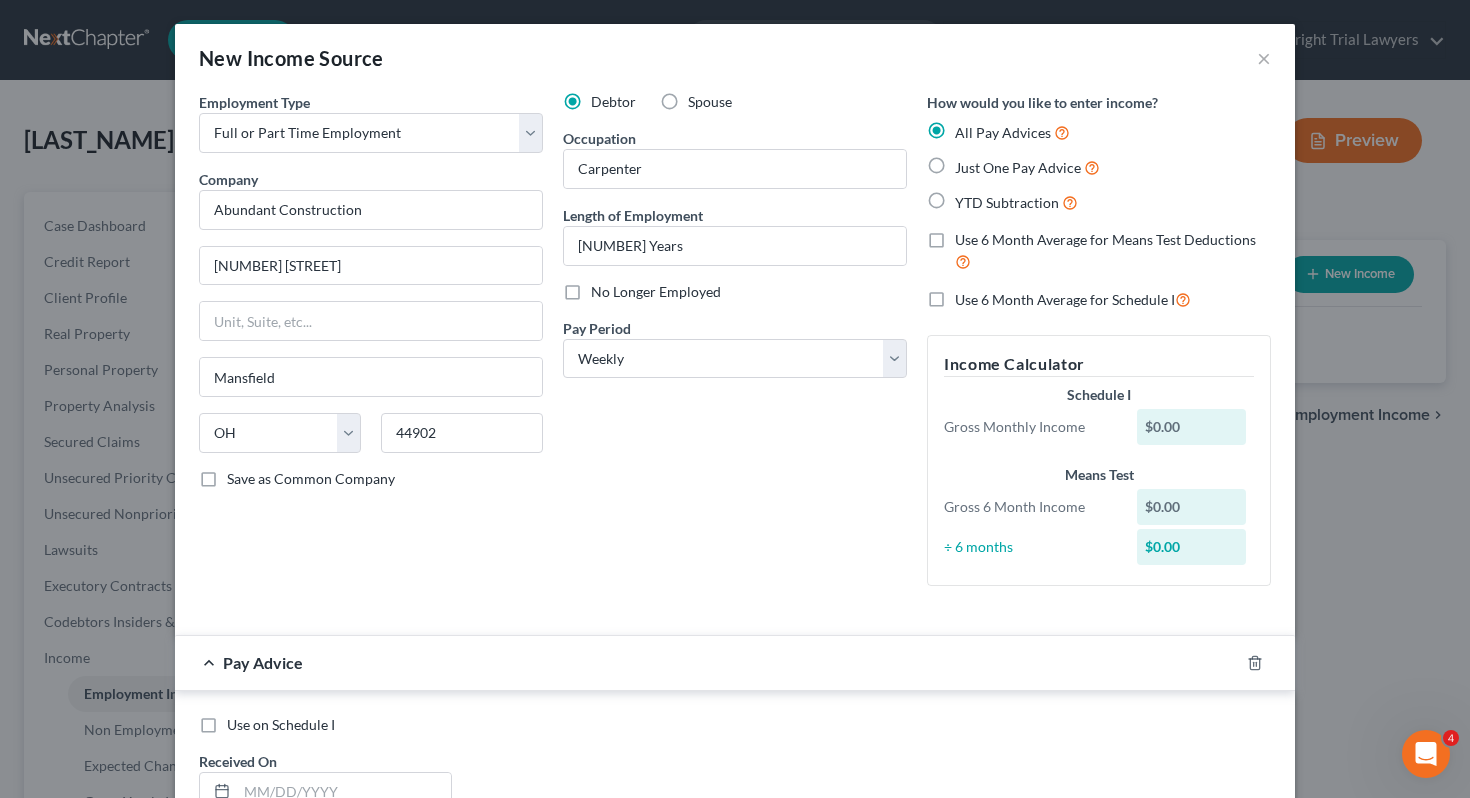 click on "Just One Pay Advice" at bounding box center [1018, 167] 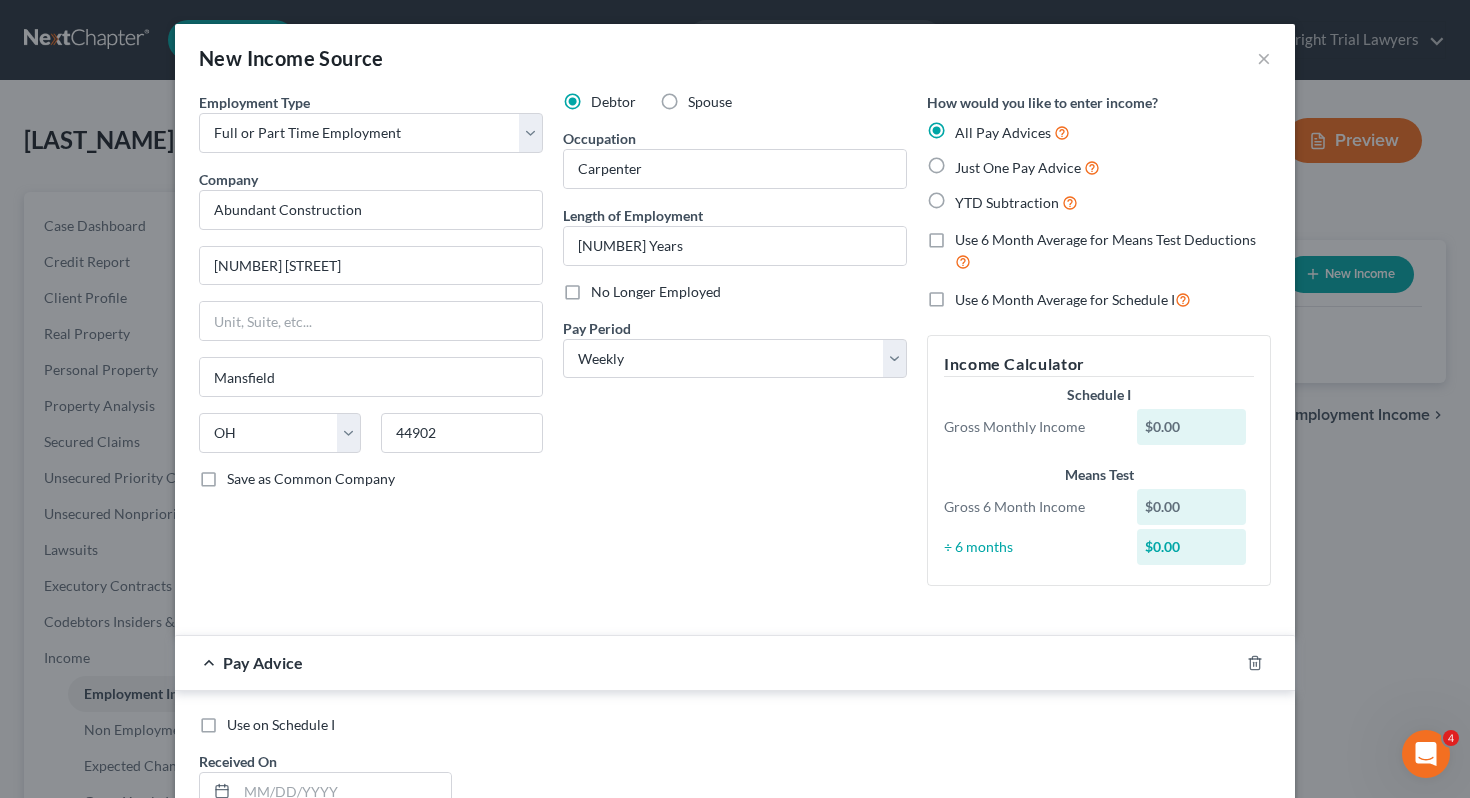 radio on "true" 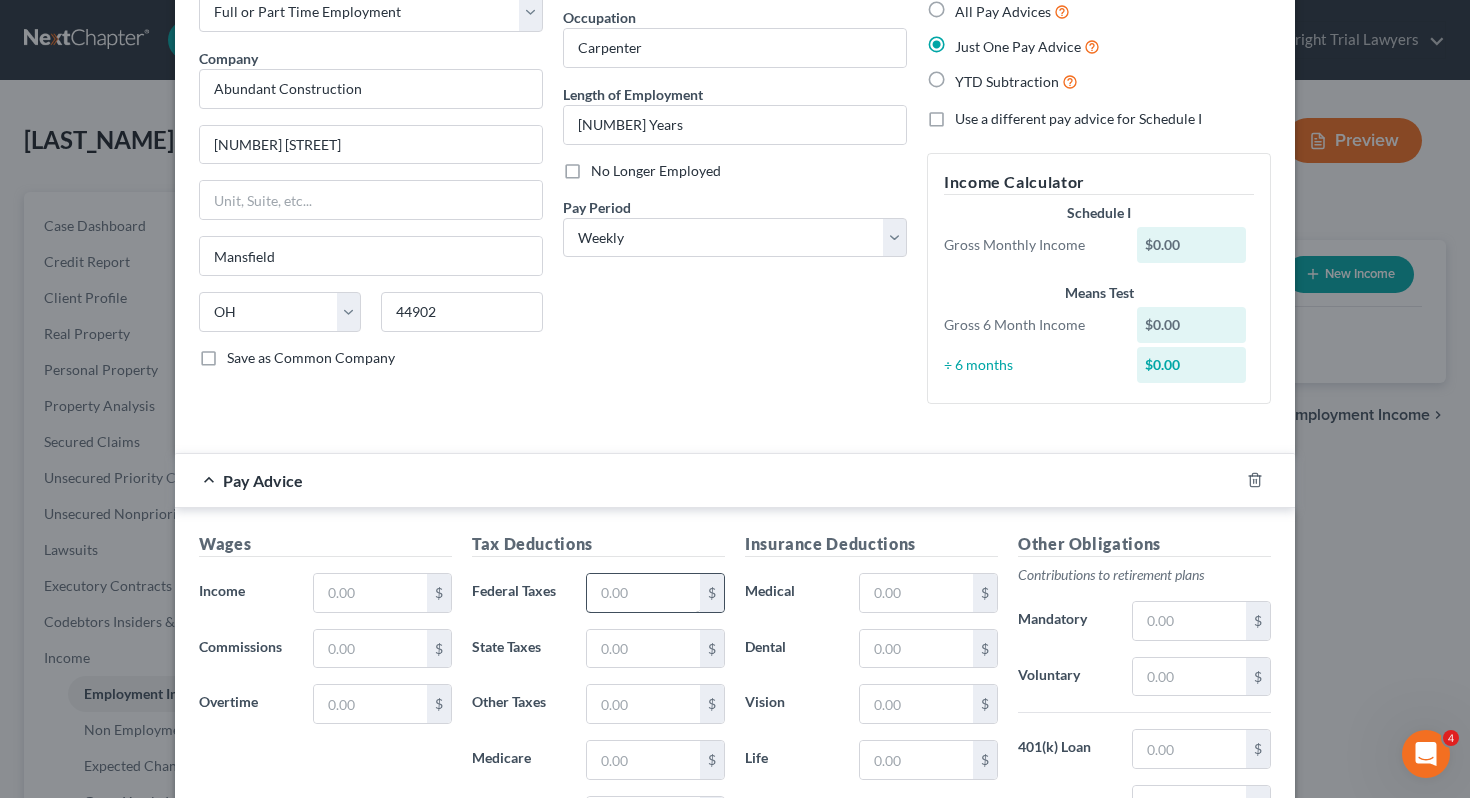scroll, scrollTop: 184, scrollLeft: 0, axis: vertical 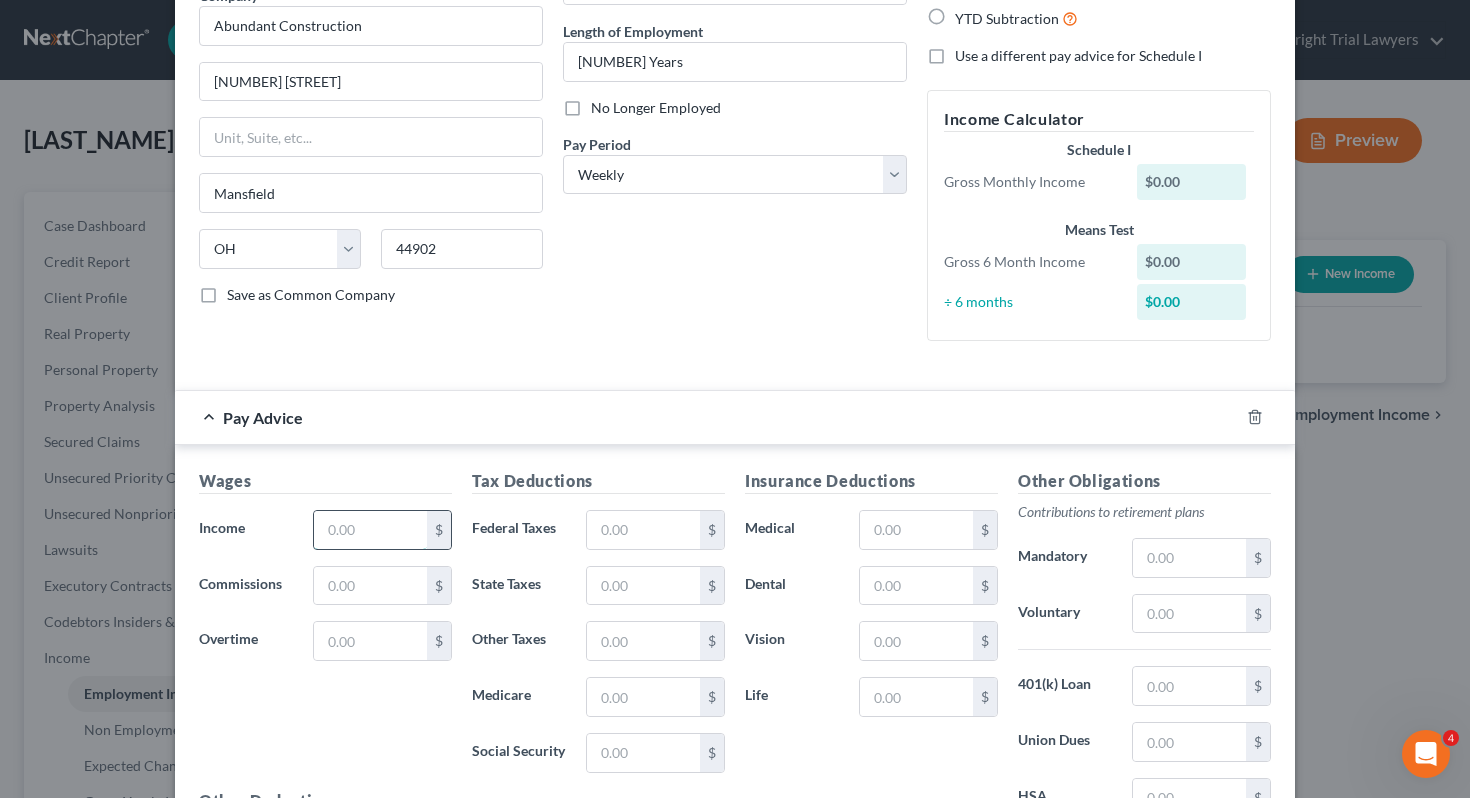 click on "Wages
Income
*
$ Commissions $ Overtime $" at bounding box center (325, 629) 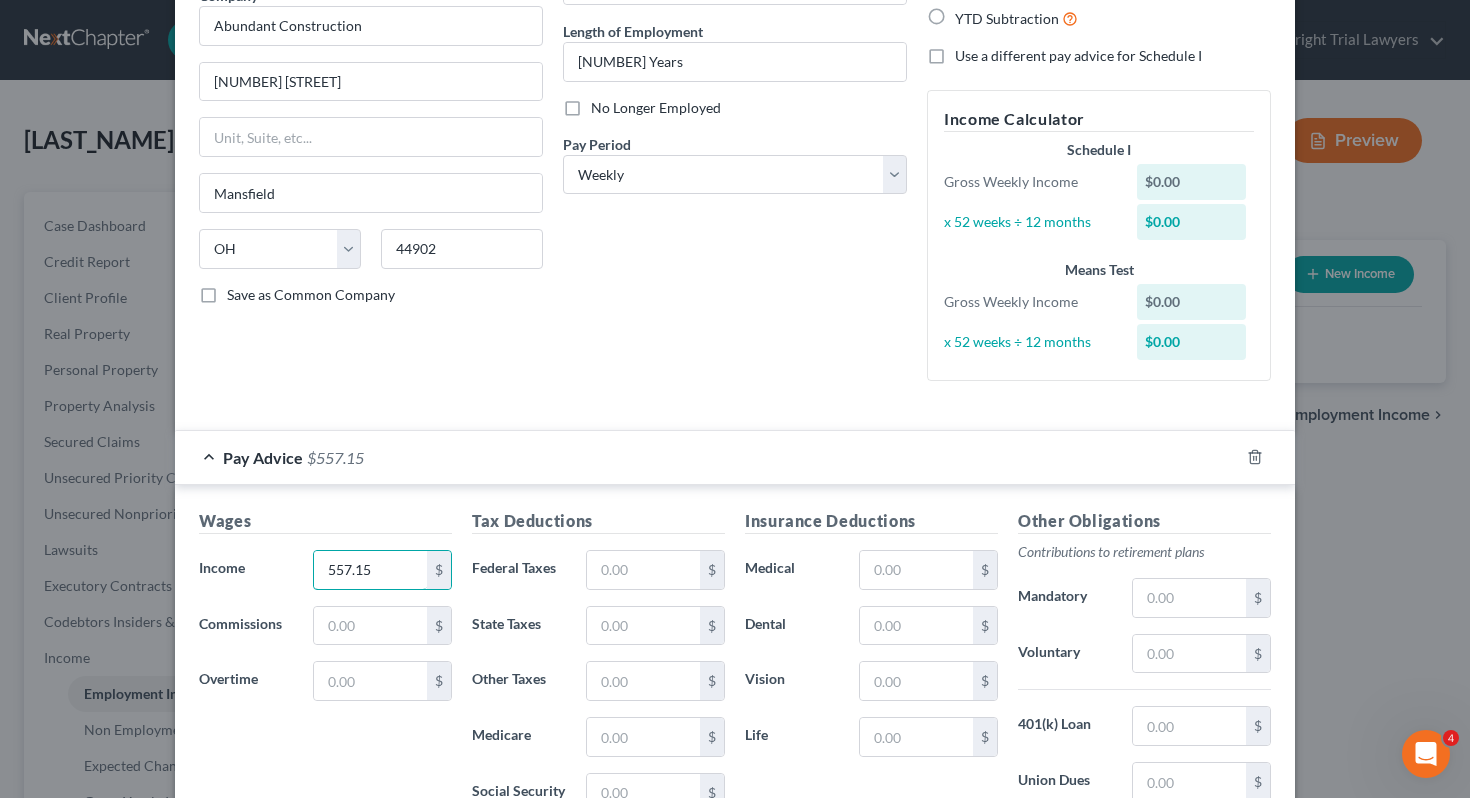 type on "557.15" 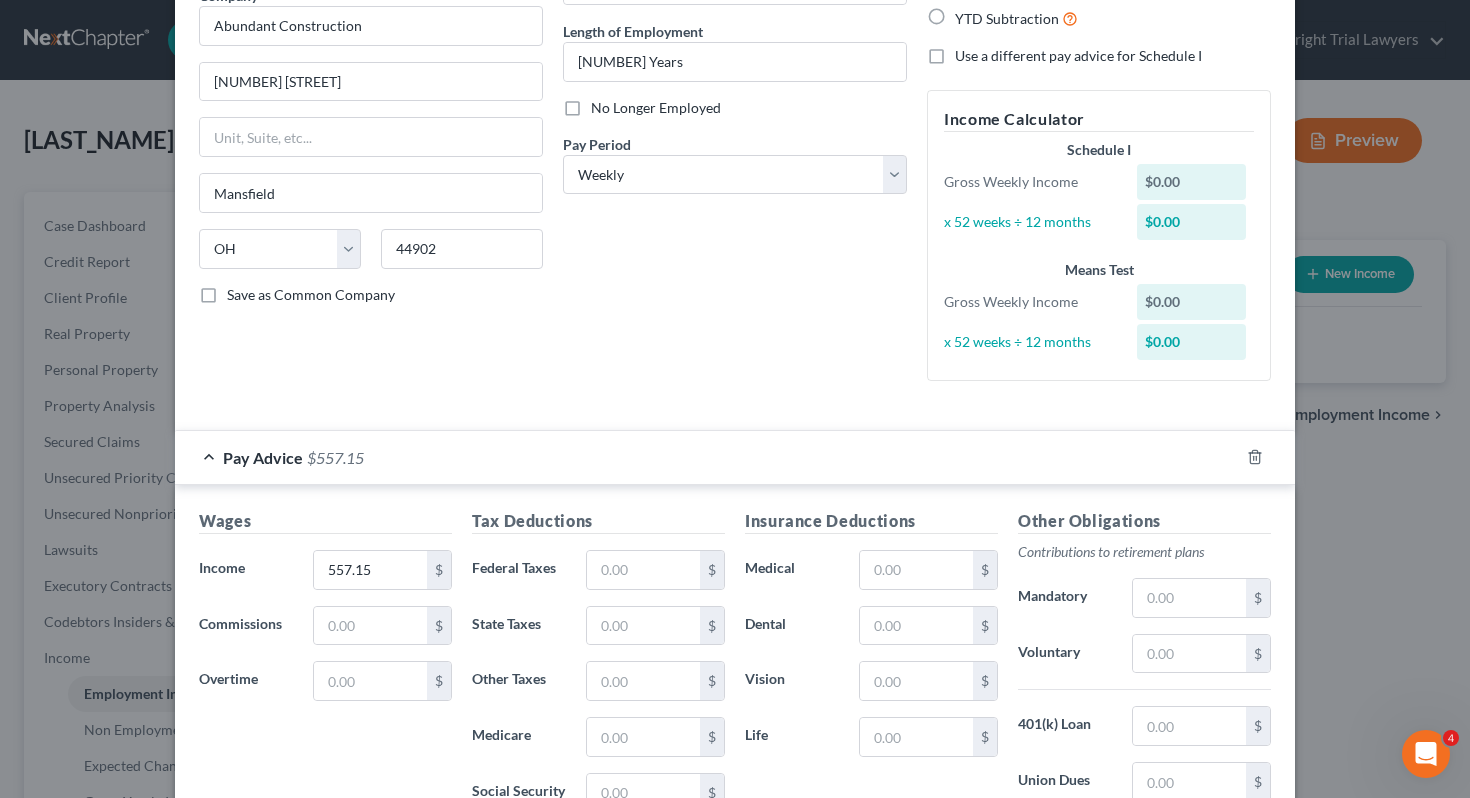 click on "Employment Type
*
Select Full or Part Time Employment Self Employment
Company
*
Abundant Construction                      147 N Adams St Mansfield State AL AK AR AZ CA CO CT DE DC FL GA GU HI ID IL IN IA KS KY LA ME MD MA MI MN MS MO MT NC ND NE NV NH NJ NM NY OH OK OR PA PR RI SC SD TN TX UT VI VA VT WA WV WI WY 44902 Save as Common Company" at bounding box center [371, 152] 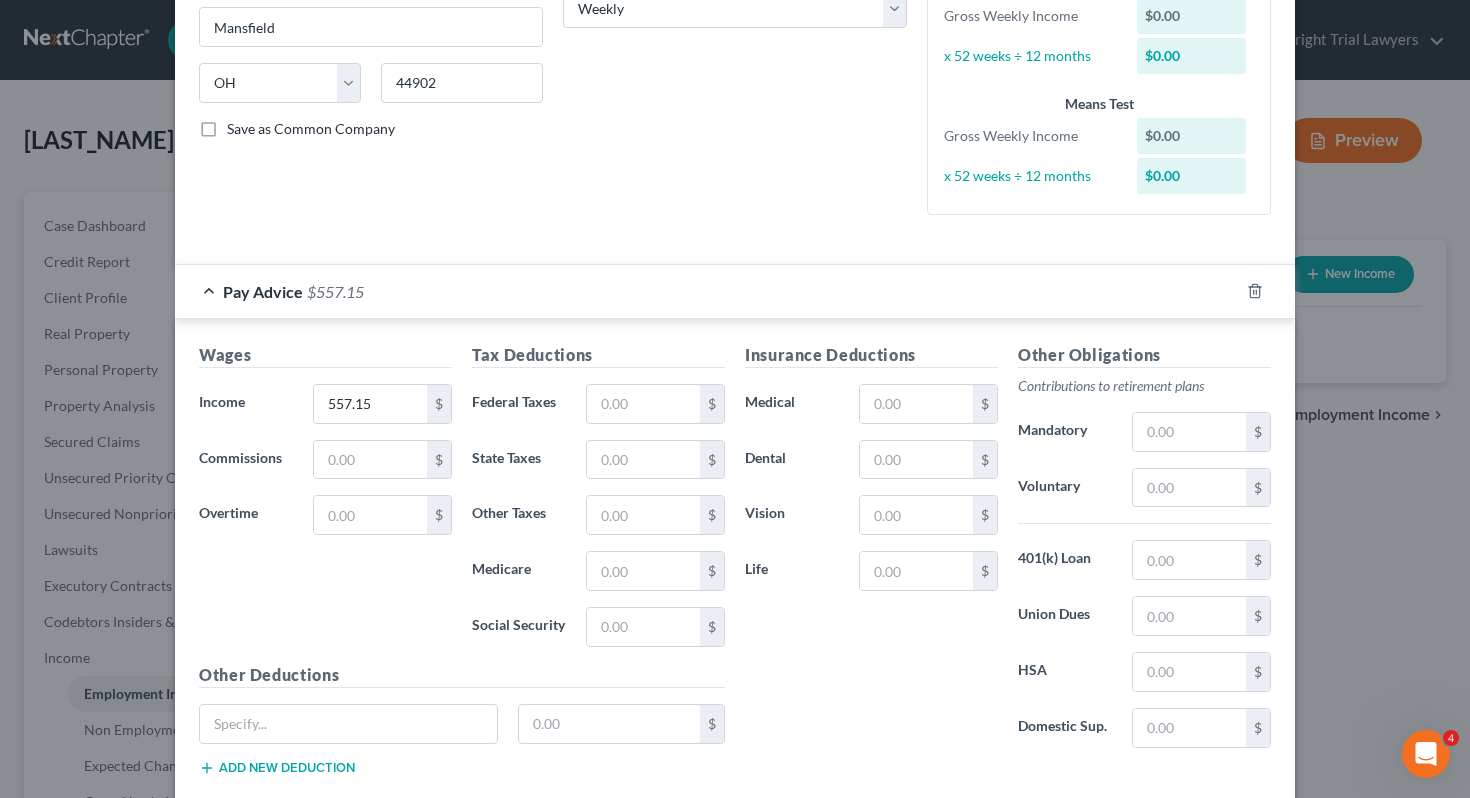 scroll, scrollTop: 469, scrollLeft: 0, axis: vertical 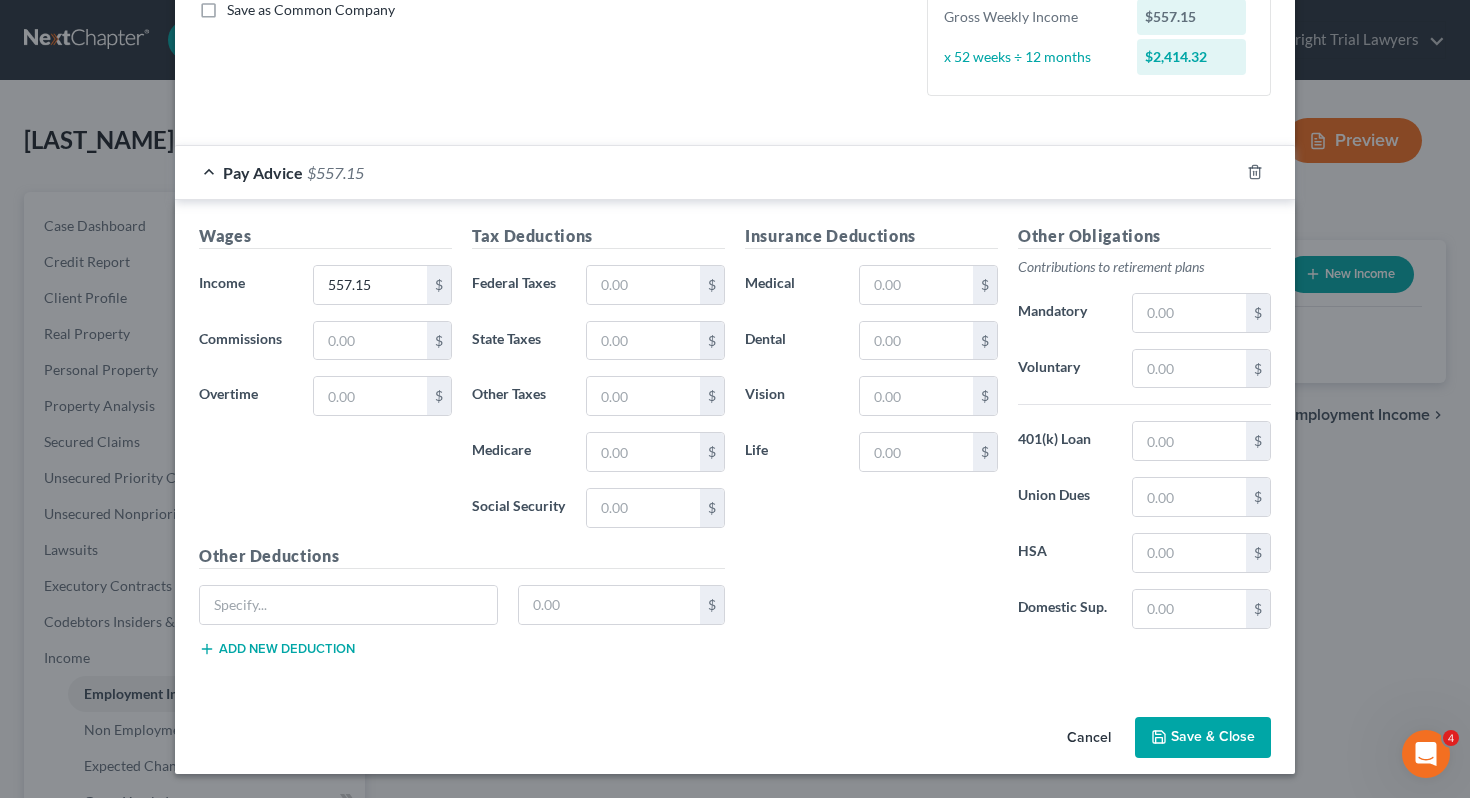 click on "Save & Close" at bounding box center [1203, 738] 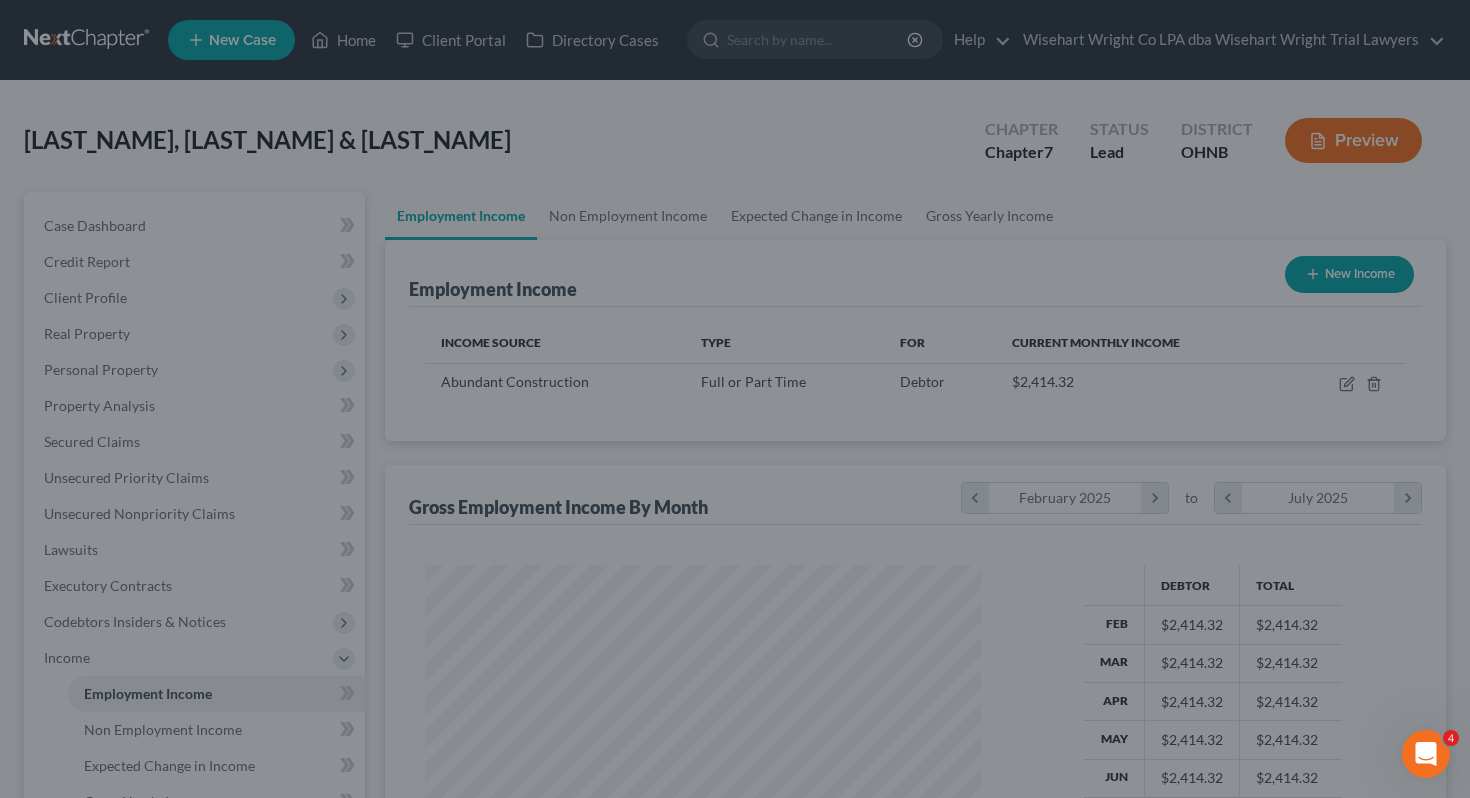 scroll, scrollTop: 999641, scrollLeft: 999404, axis: both 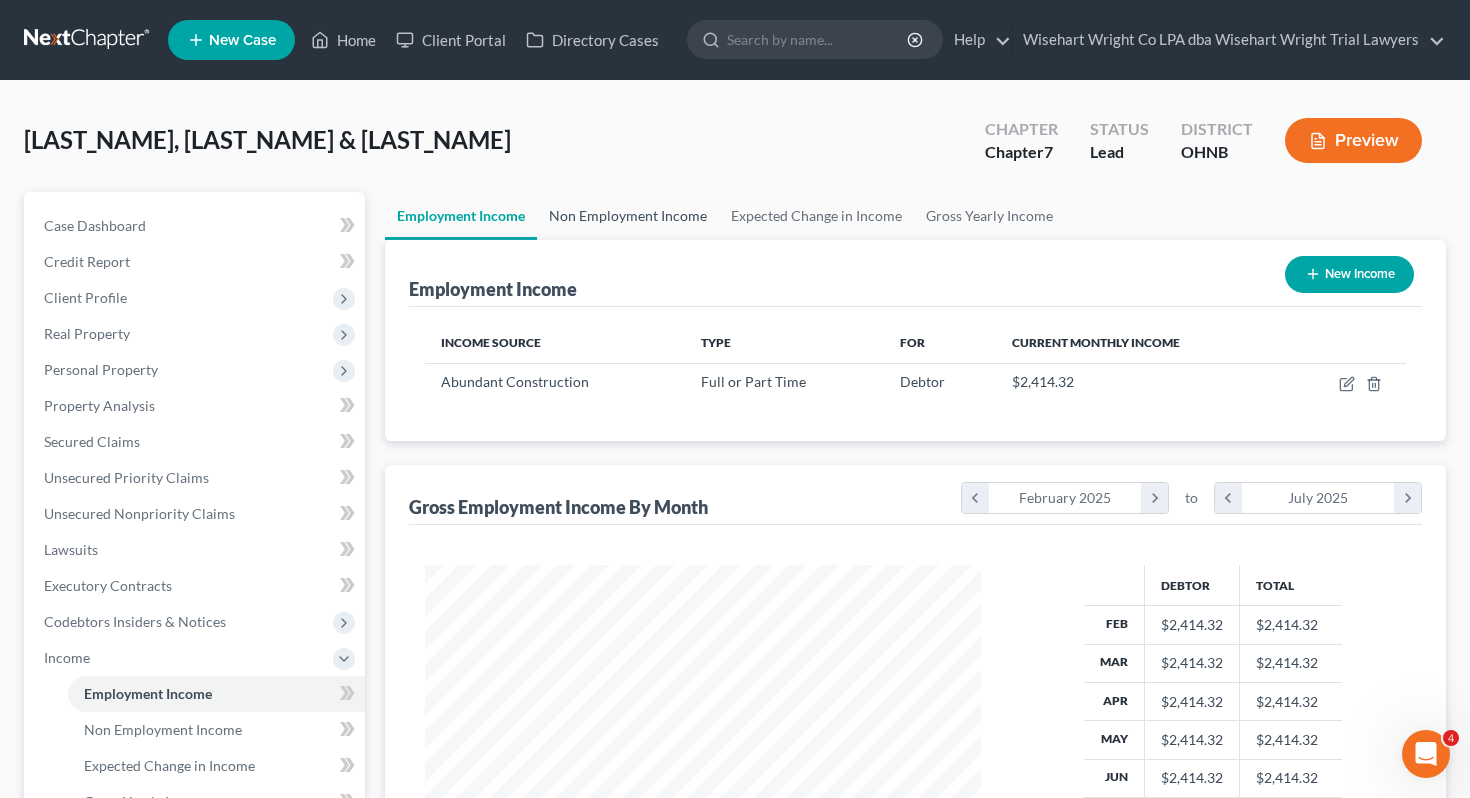click on "Non Employment Income" at bounding box center [628, 216] 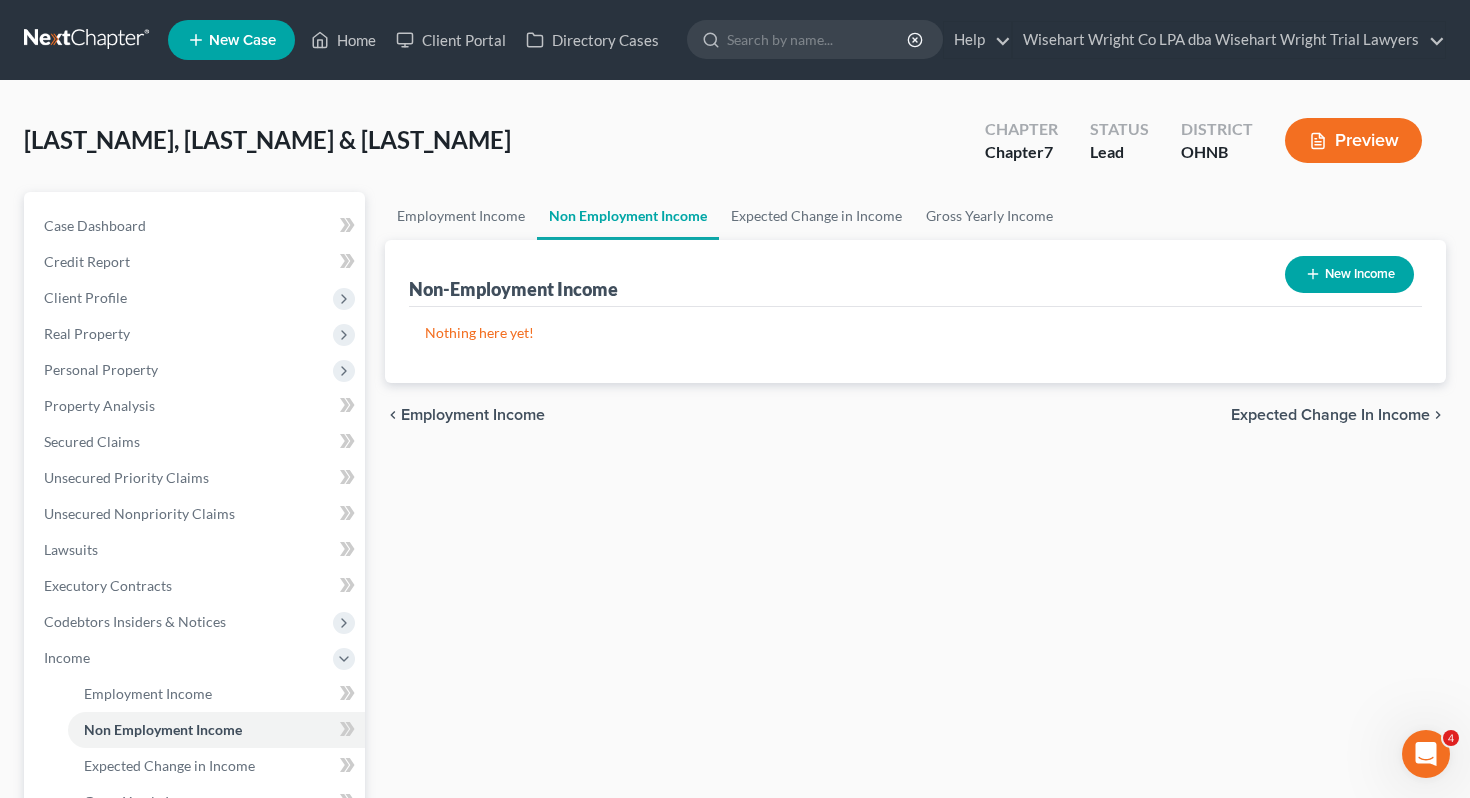 click on "New Income" at bounding box center [1349, 274] 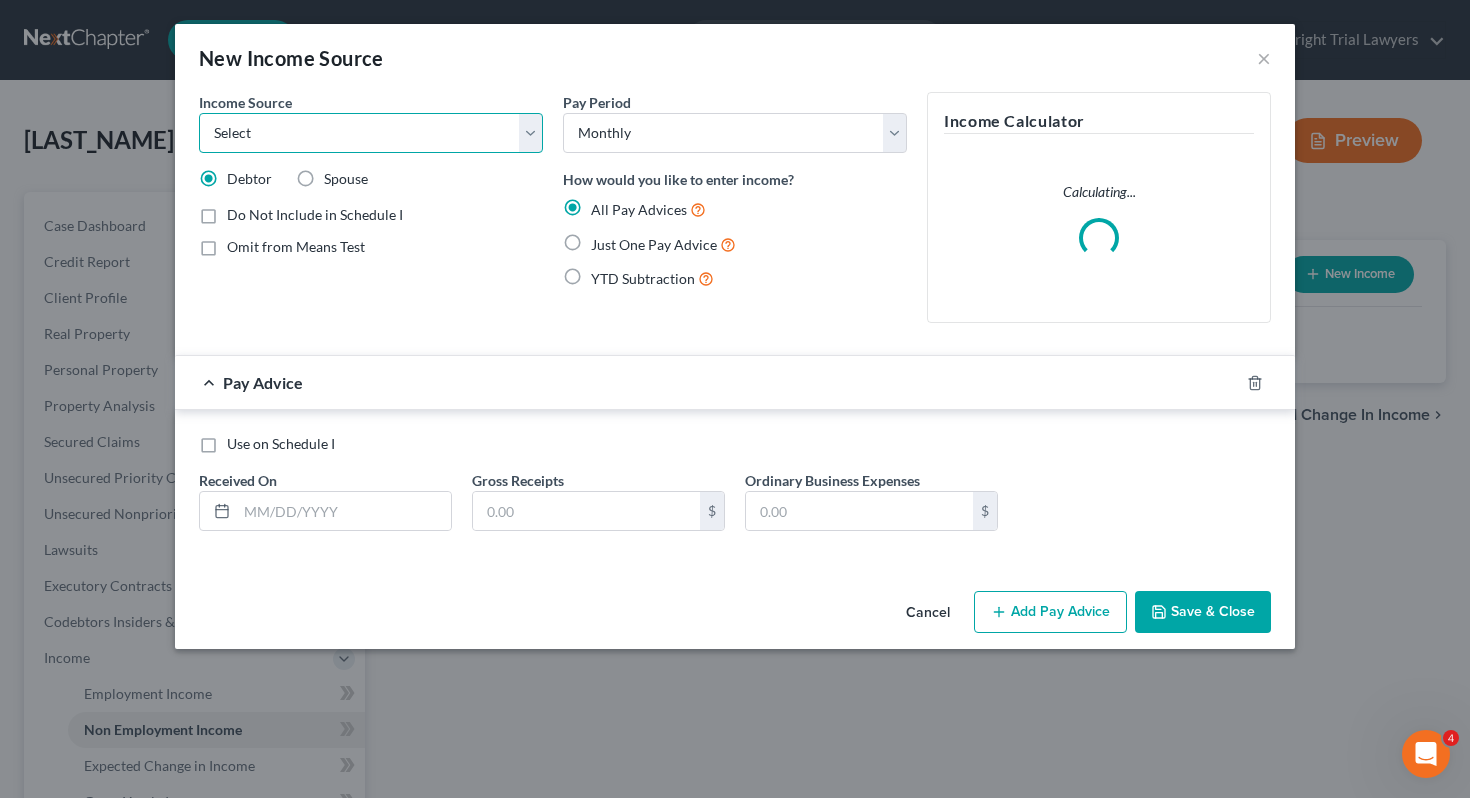 click on "Select Unemployment Disability (from employer) Pension Retirement Social Security / Social Security Disability Other Government Assistance Interests, Dividends or Royalties Child / Family Support Contributions to Household Property / Rental Business, Professional or Farm Alimony / Maintenance Payments Military Disability Benefits Other Monthly Income" at bounding box center [371, 133] 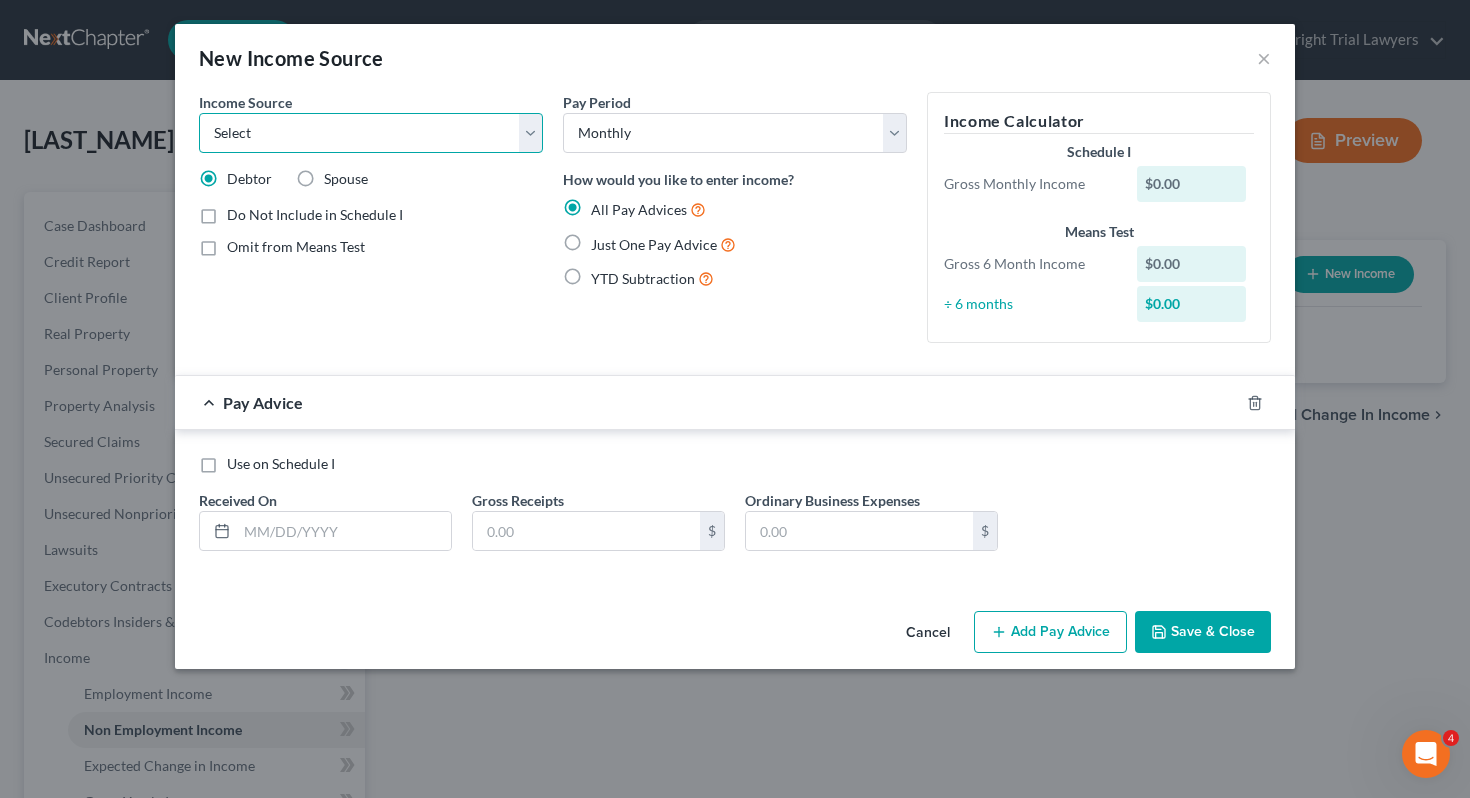 select on "4" 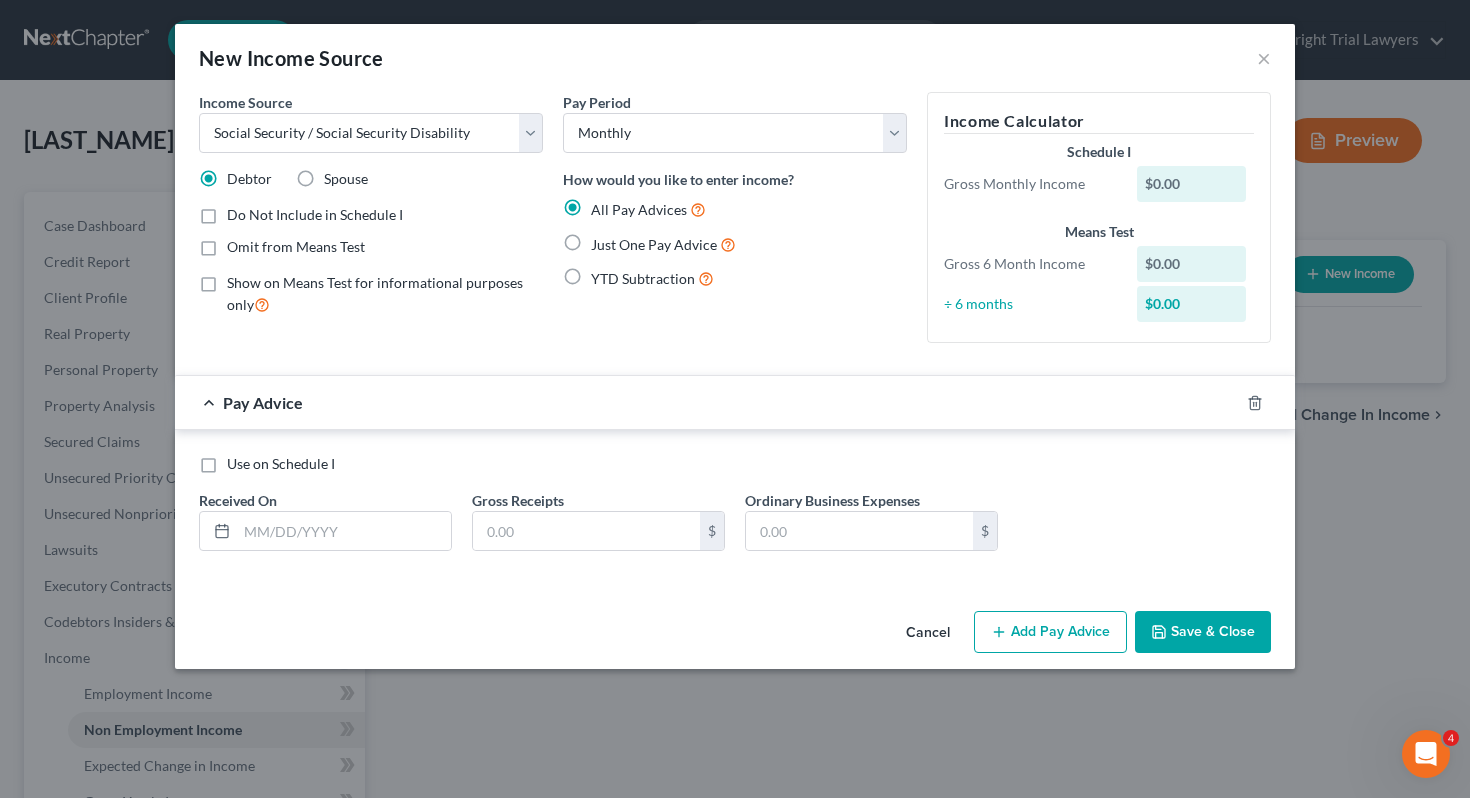 click on "Just One Pay Advice" at bounding box center (654, 244) 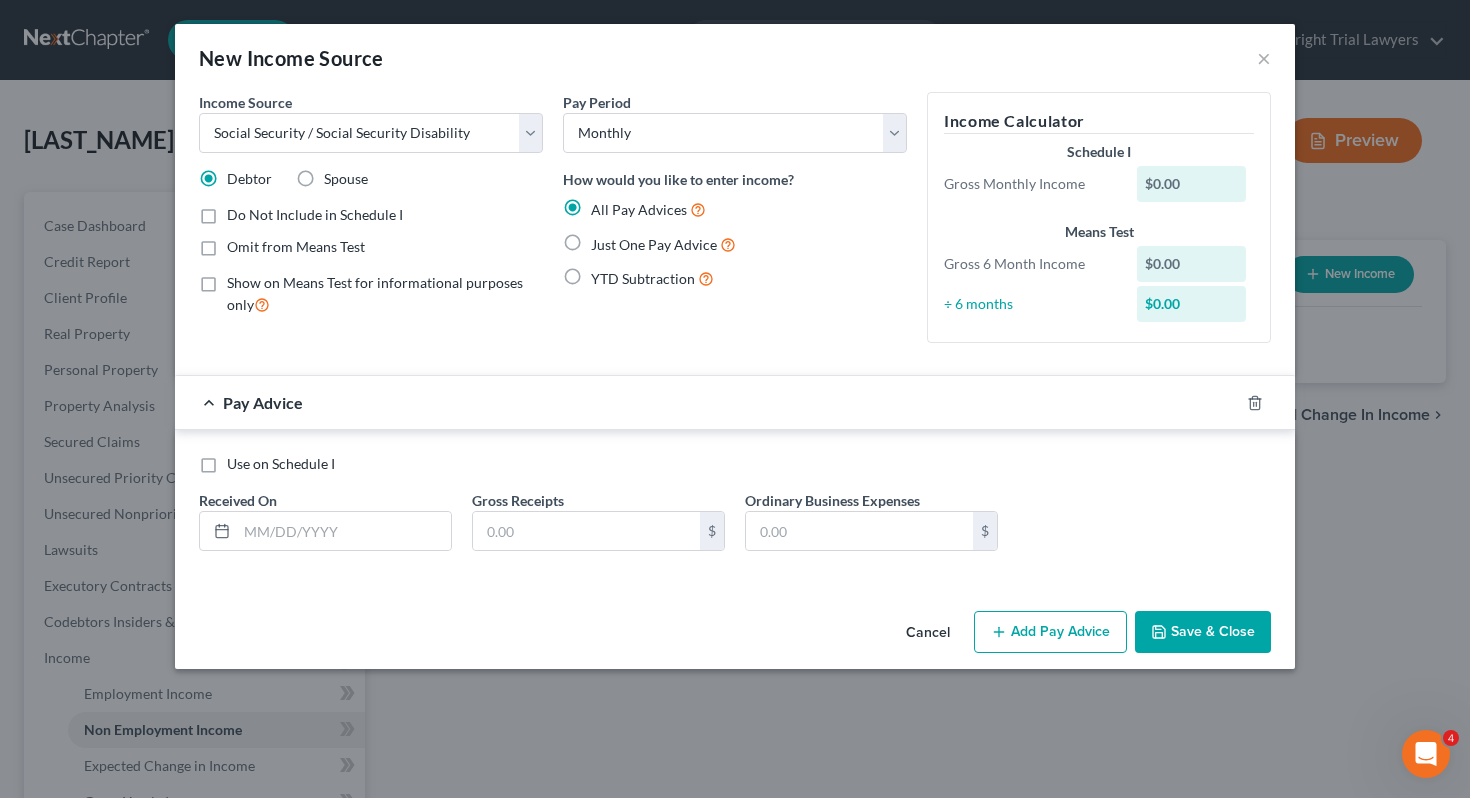 click on "Just One Pay Advice" at bounding box center [605, 239] 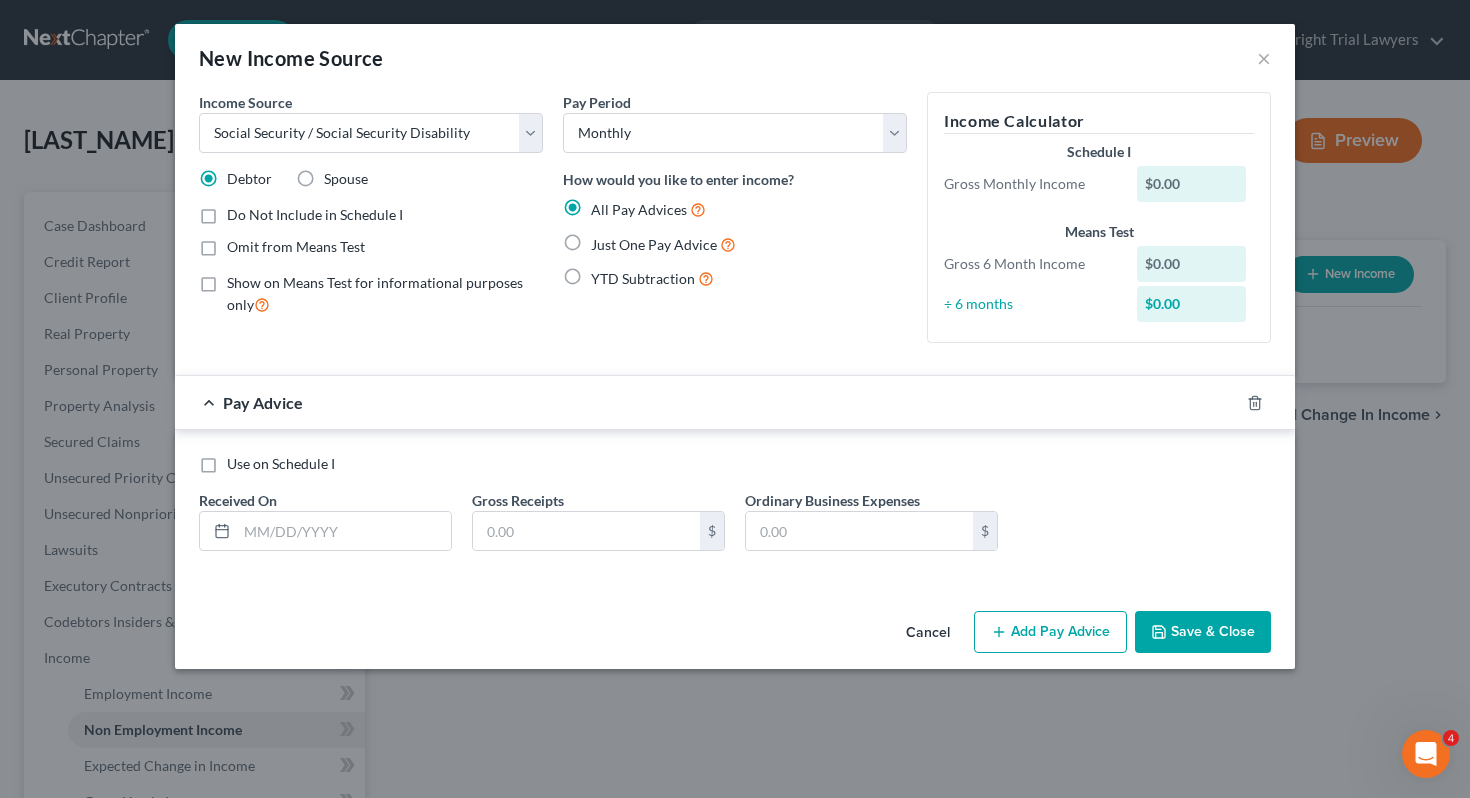 radio on "true" 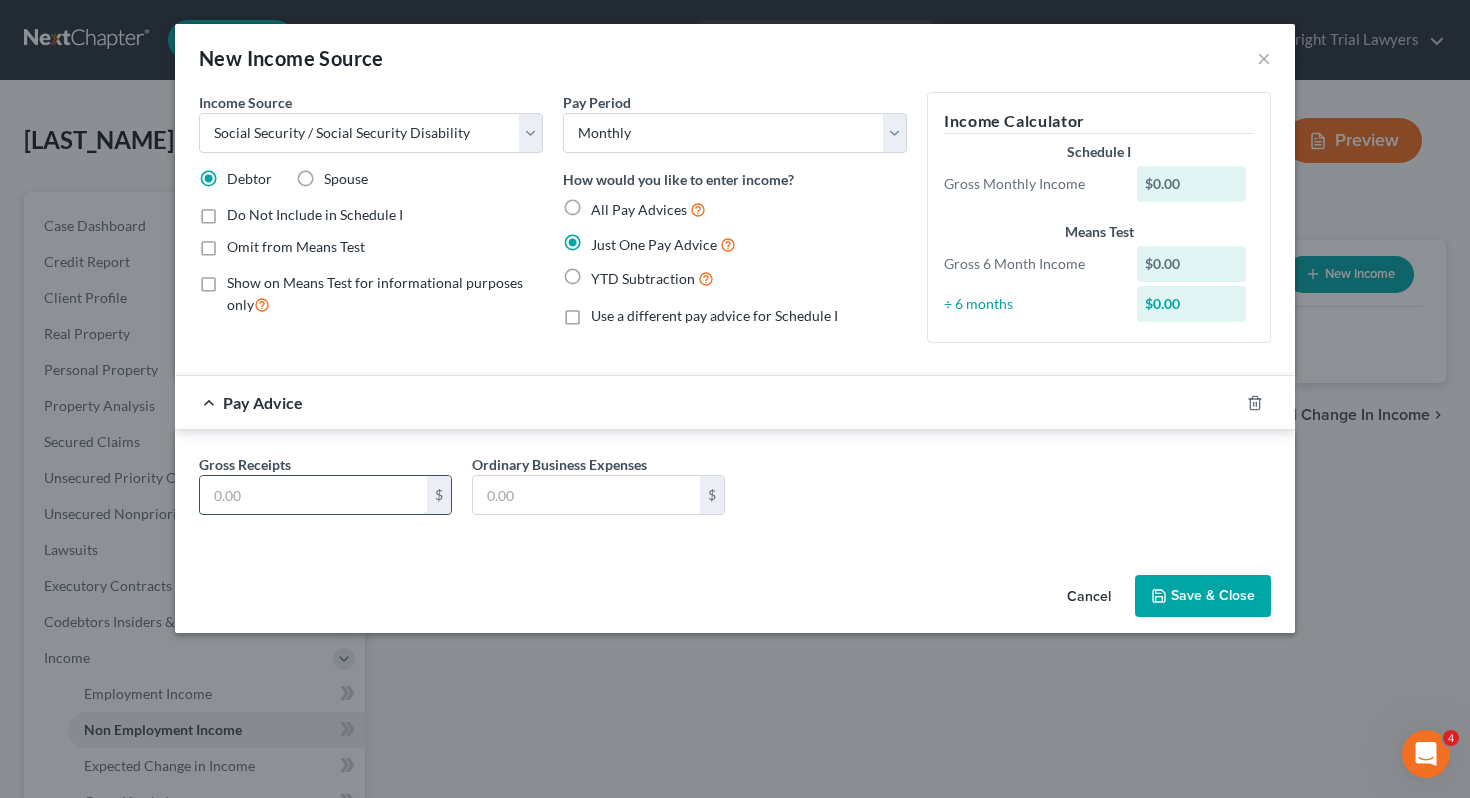 click at bounding box center [313, 495] 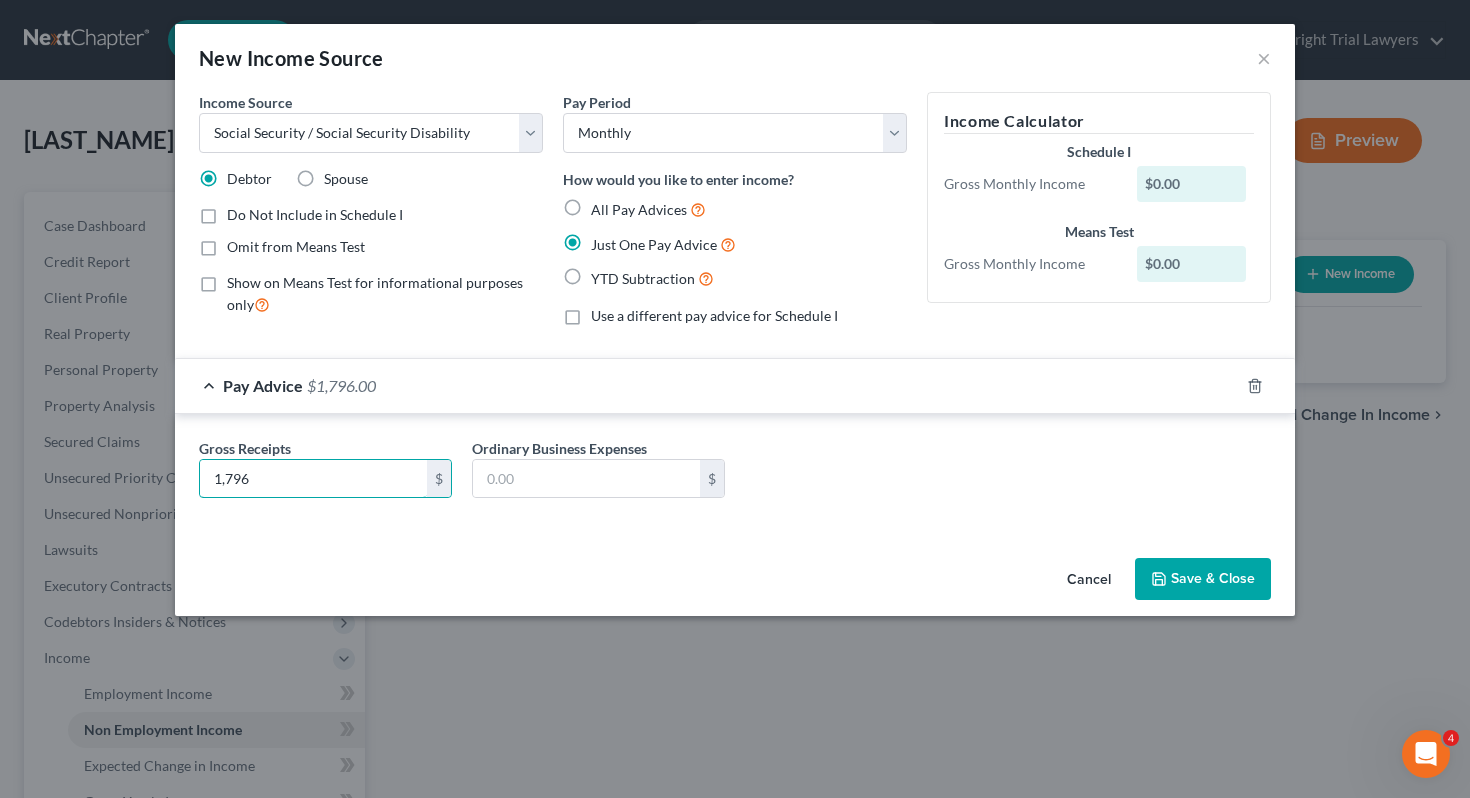 type on "1,796" 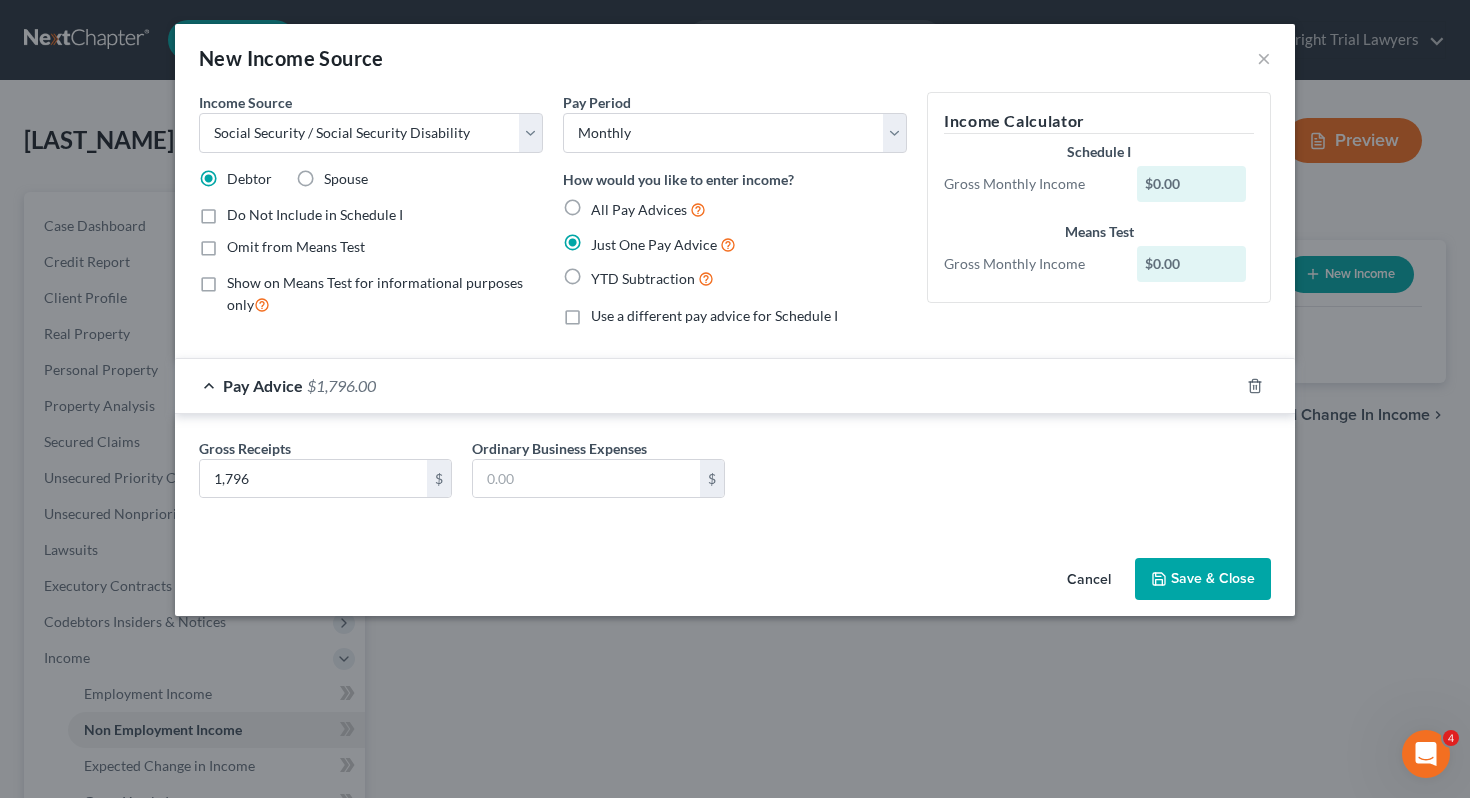 click on "Save & Close" at bounding box center [1203, 579] 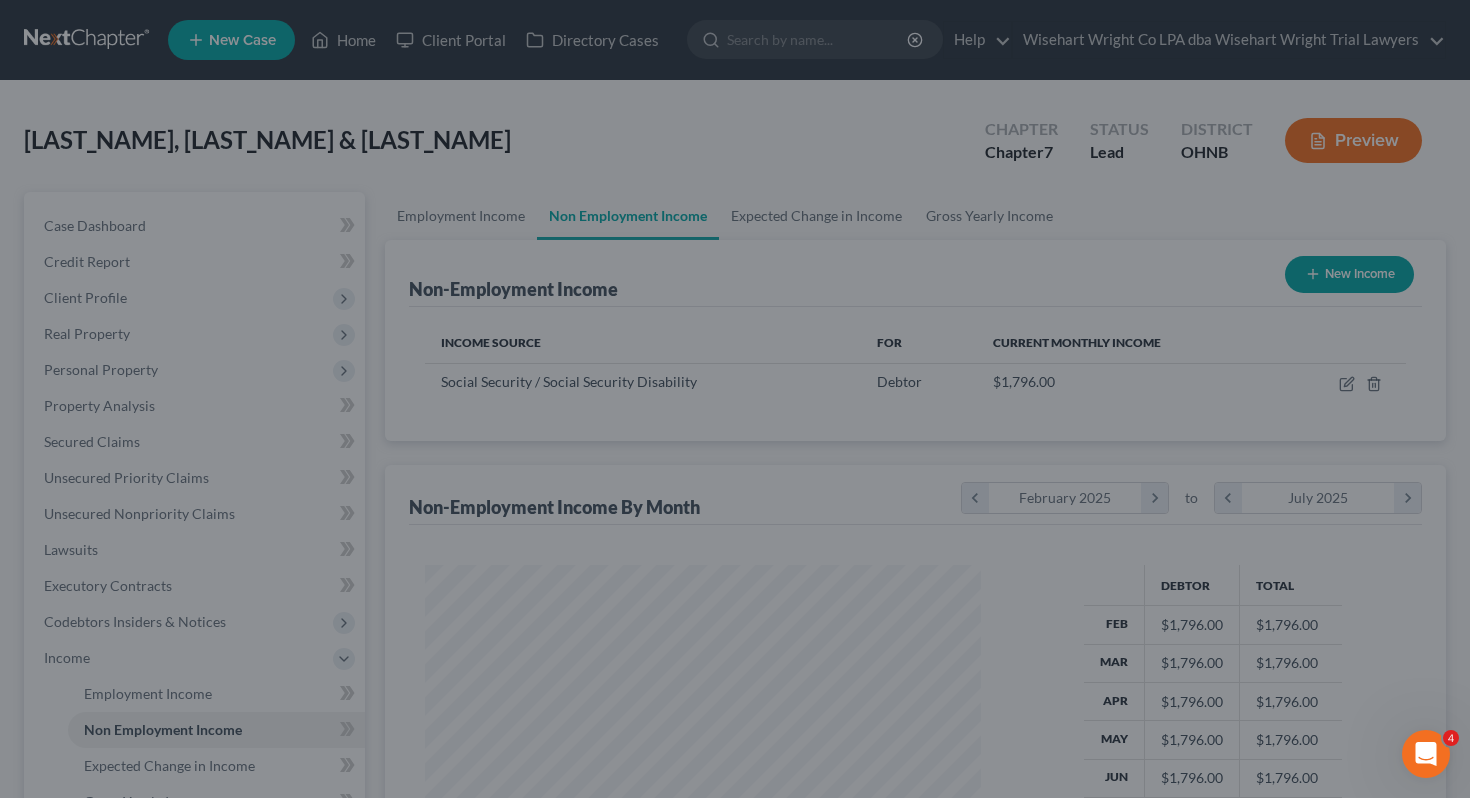 scroll, scrollTop: 999641, scrollLeft: 999404, axis: both 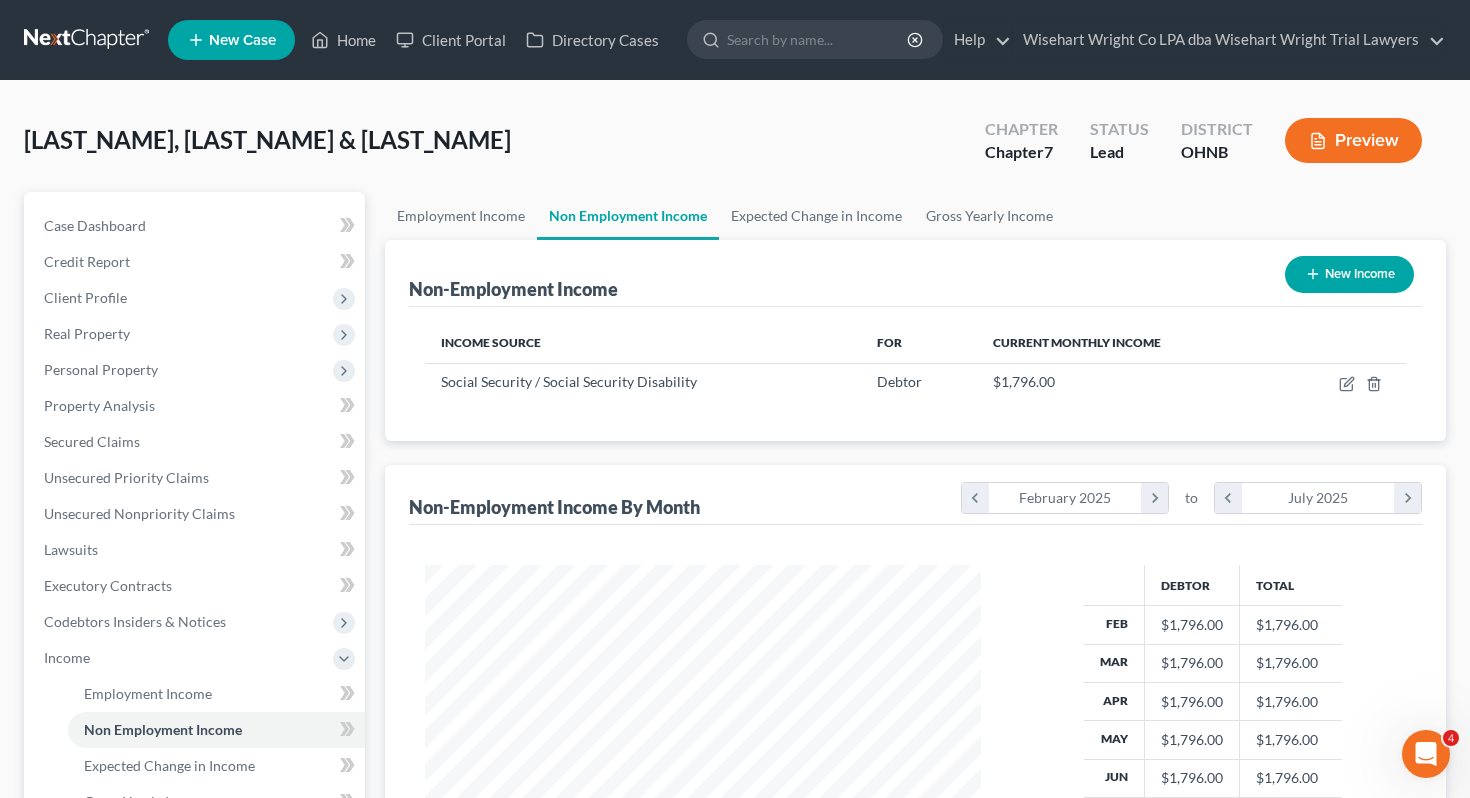 click on "New Income" at bounding box center [1349, 274] 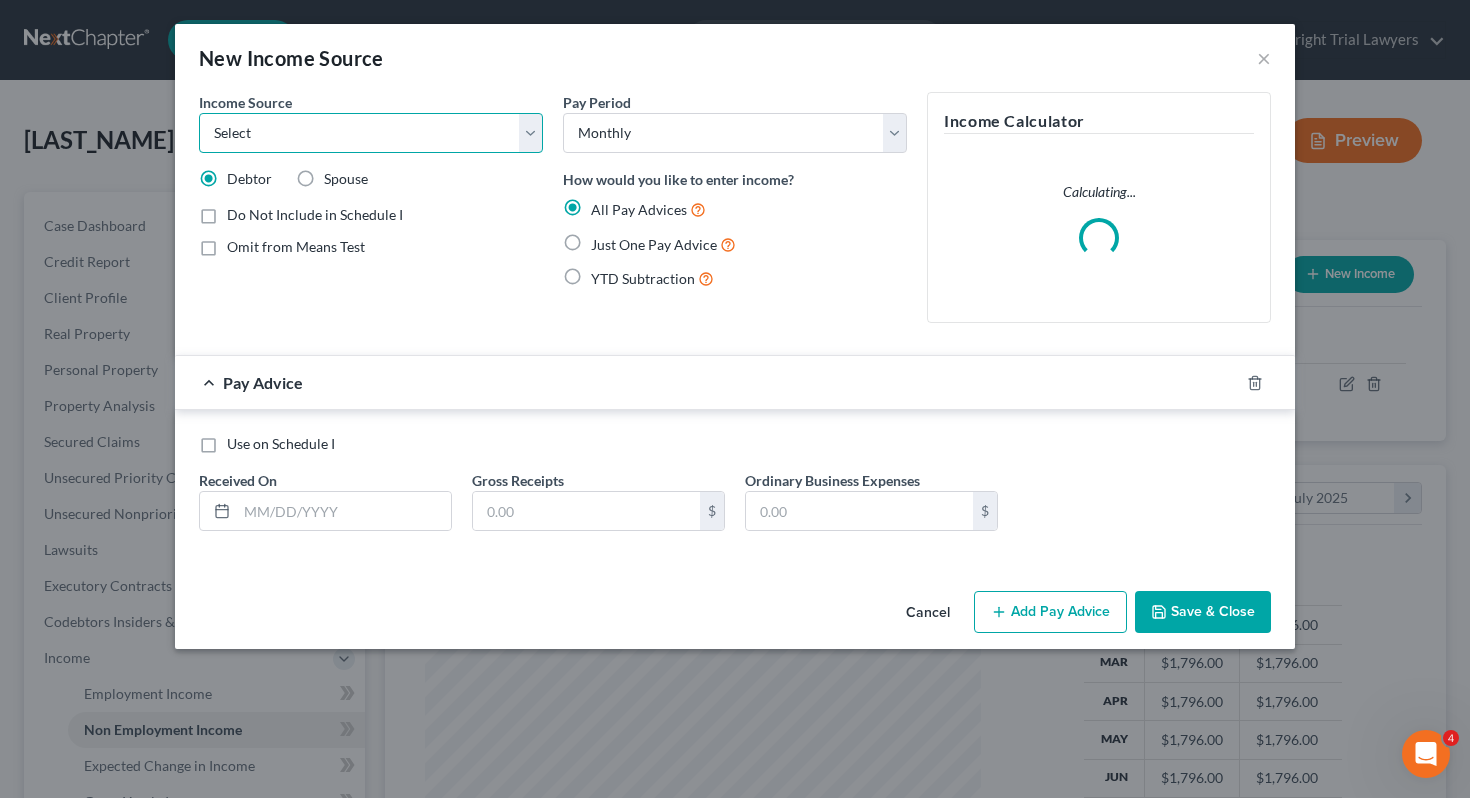 click on "Select Unemployment Disability (from employer) Pension Retirement Social Security / Social Security Disability Other Government Assistance Interests, Dividends or Royalties Child / Family Support Contributions to Household Property / Rental Business, Professional or Farm Alimony / Maintenance Payments Military Disability Benefits Other Monthly Income" at bounding box center (371, 133) 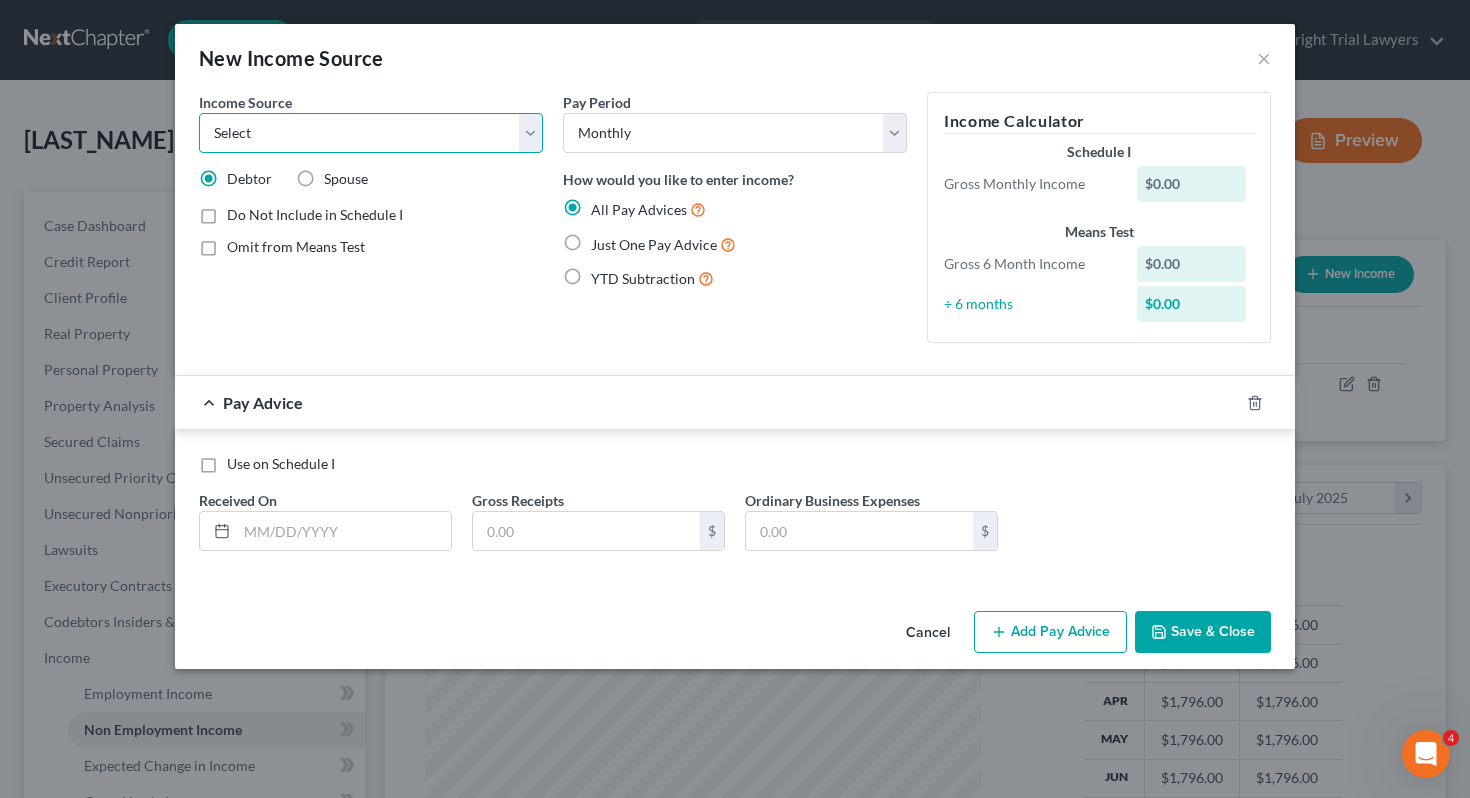select on "4" 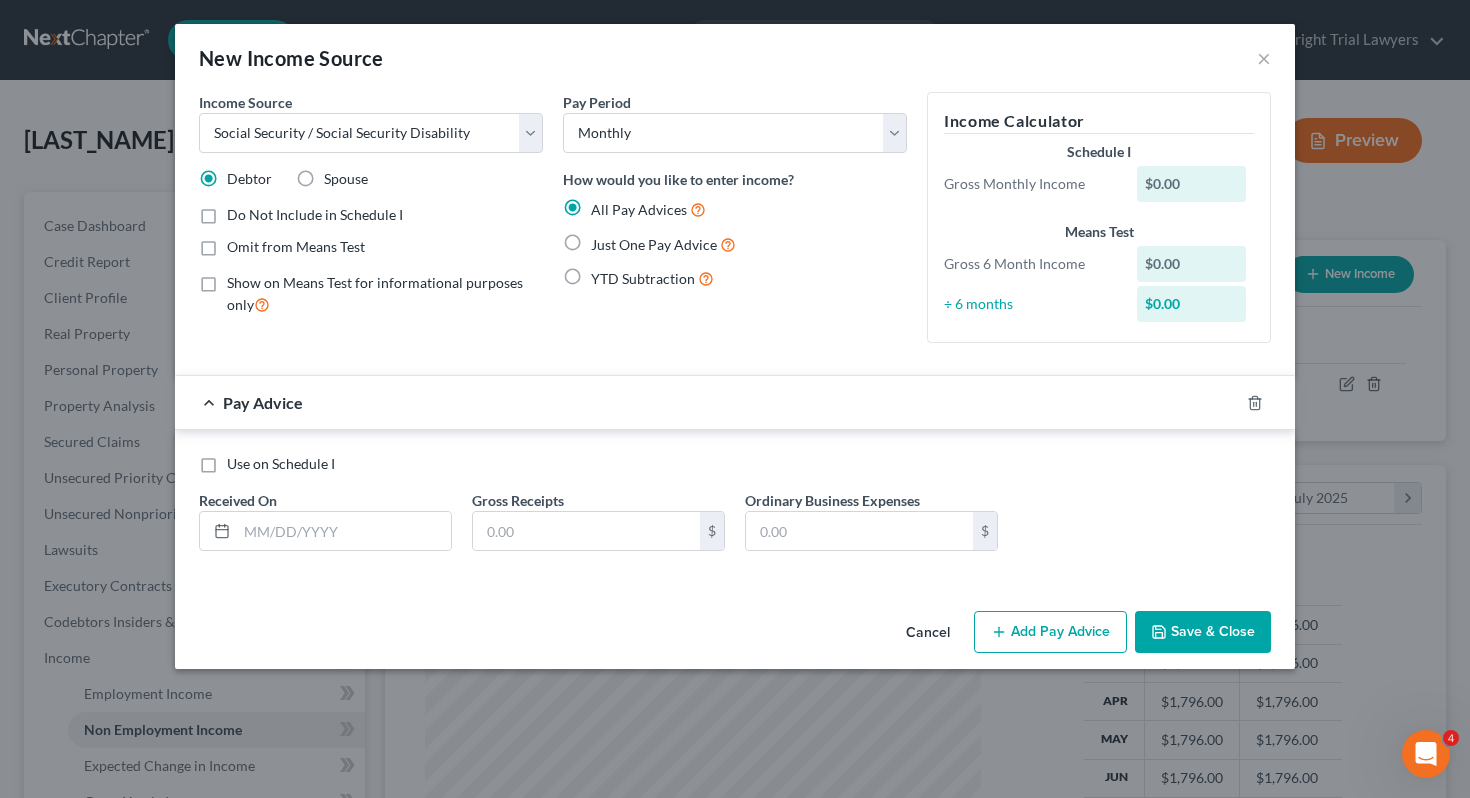 click on "Spouse" at bounding box center [346, 178] 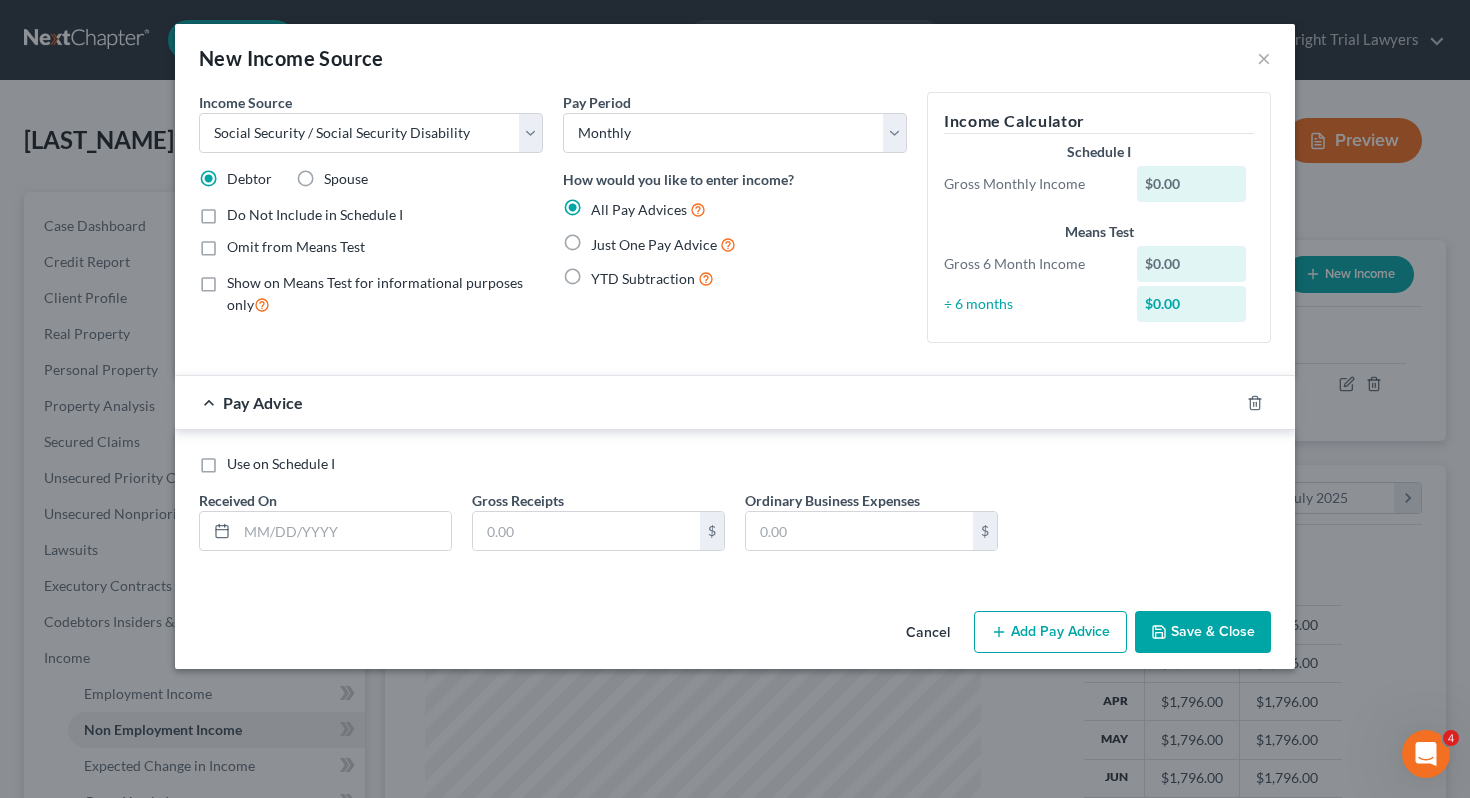 click on "Spouse" at bounding box center (338, 175) 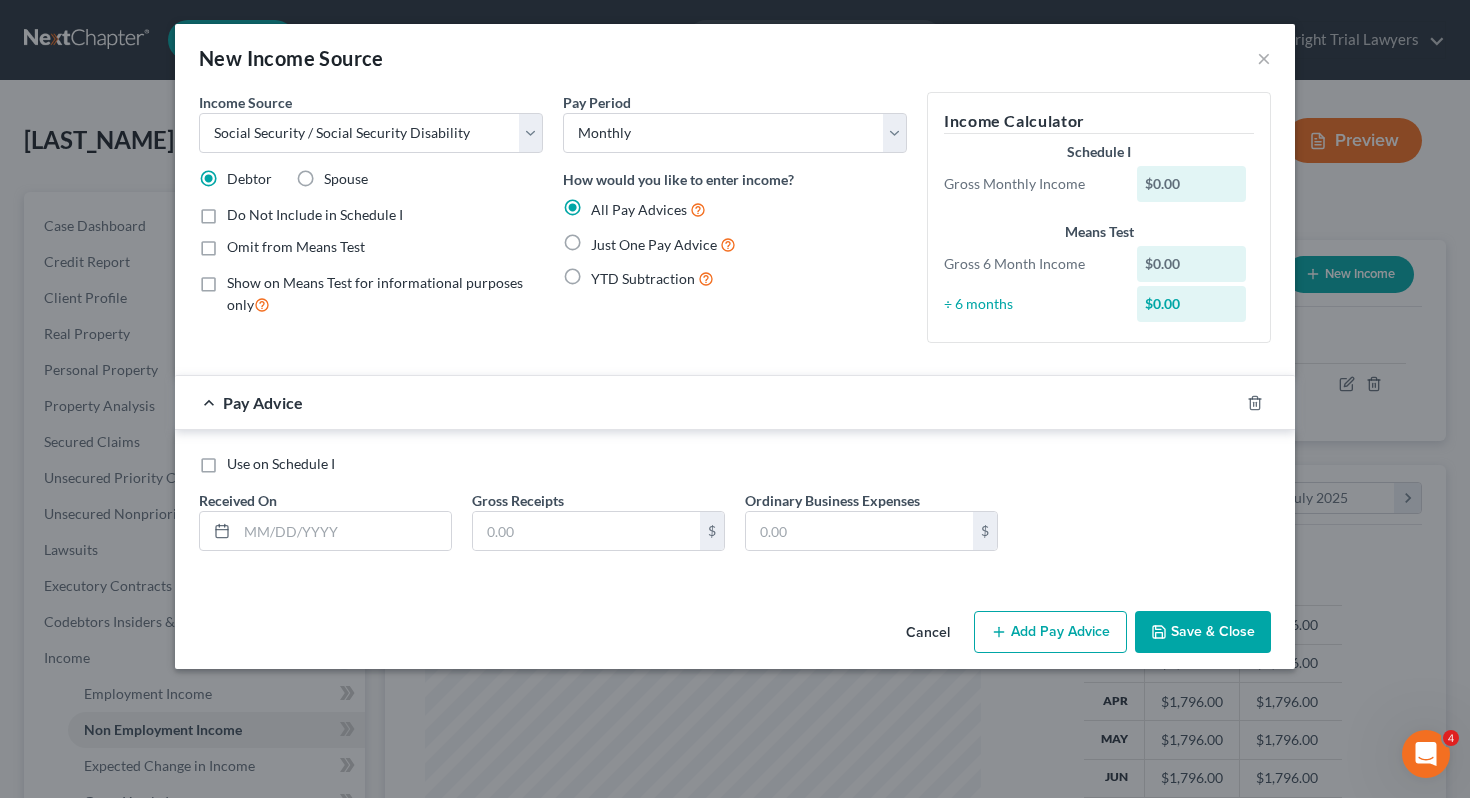 radio on "true" 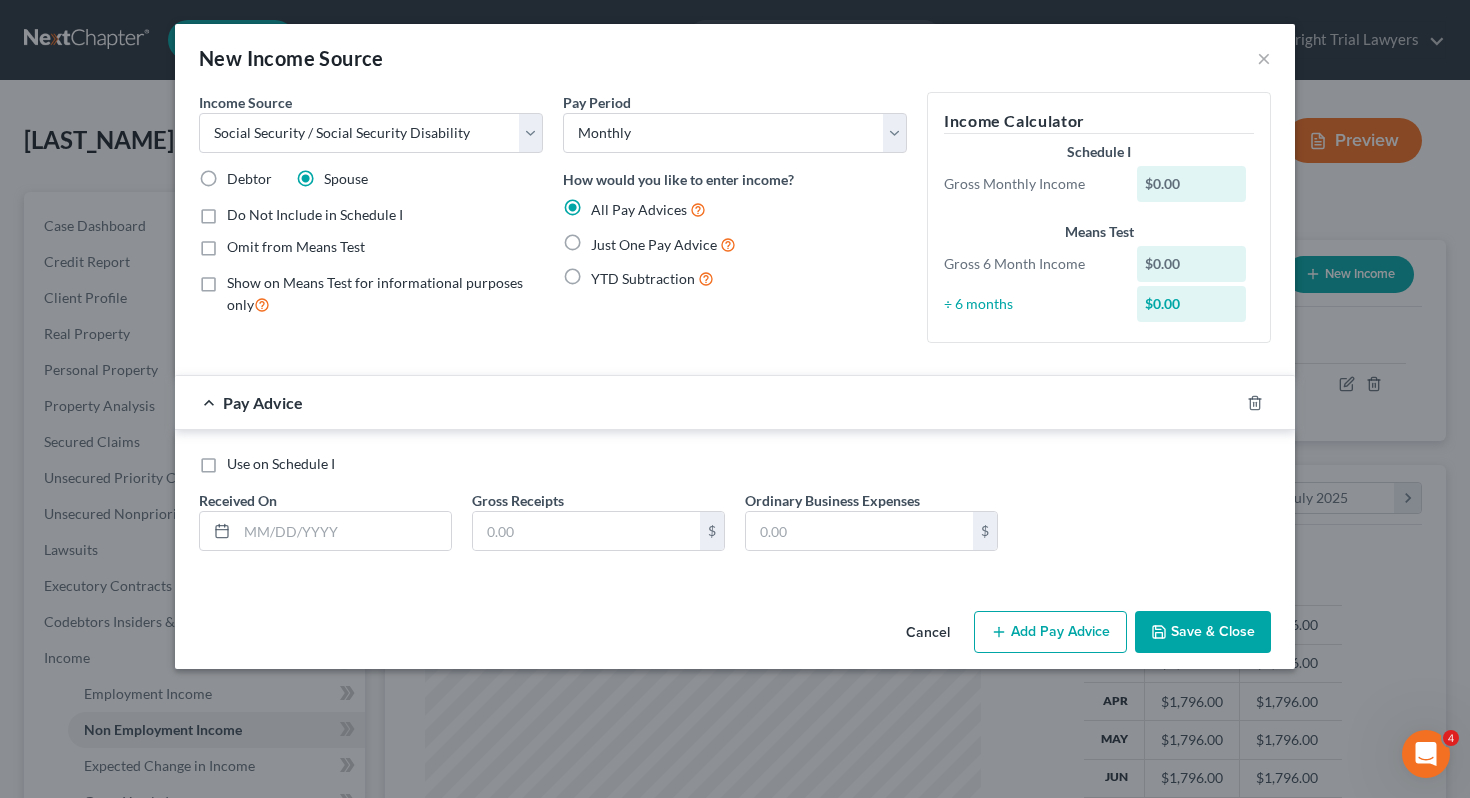 click on "Just One Pay Advice" at bounding box center (735, 244) 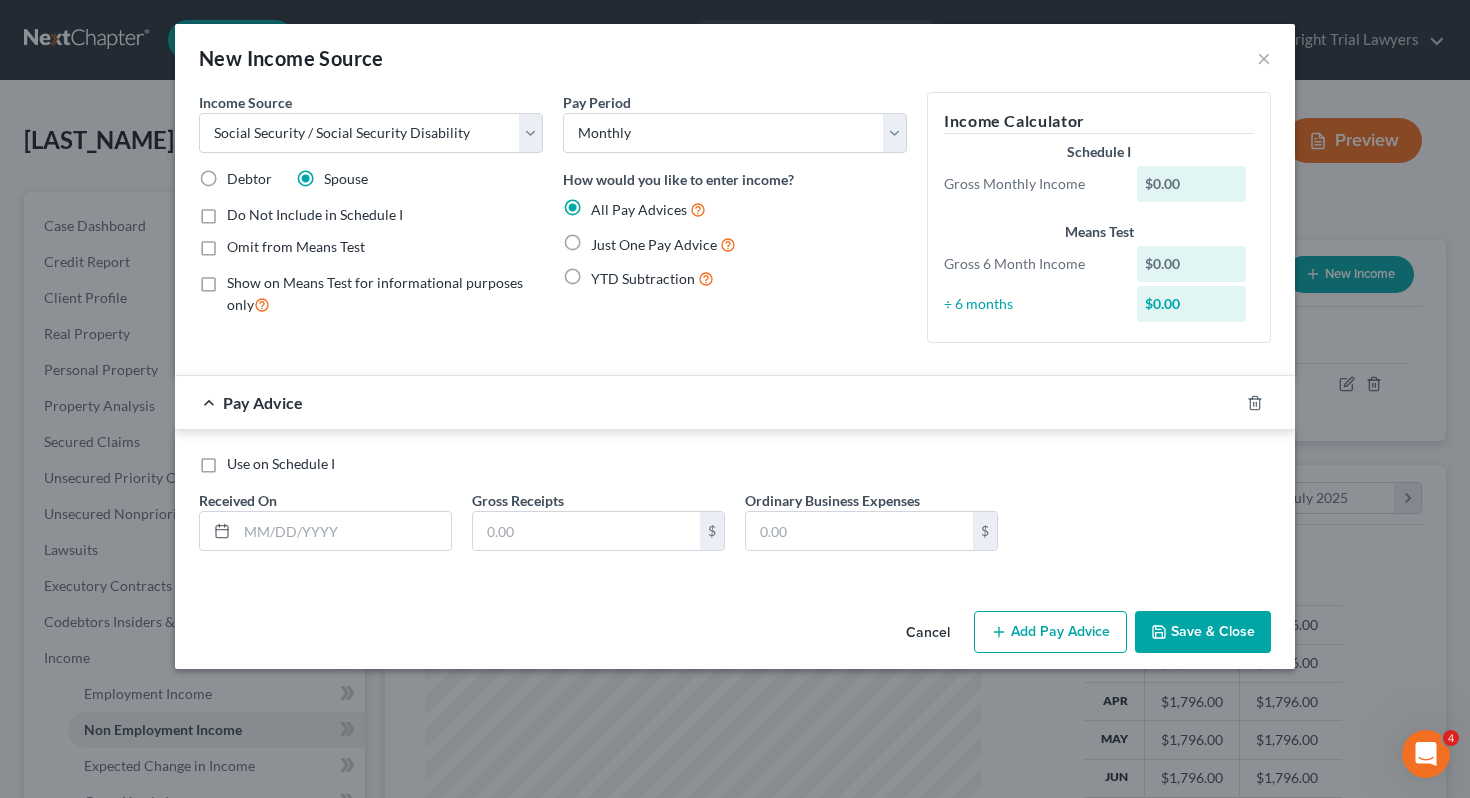 radio on "true" 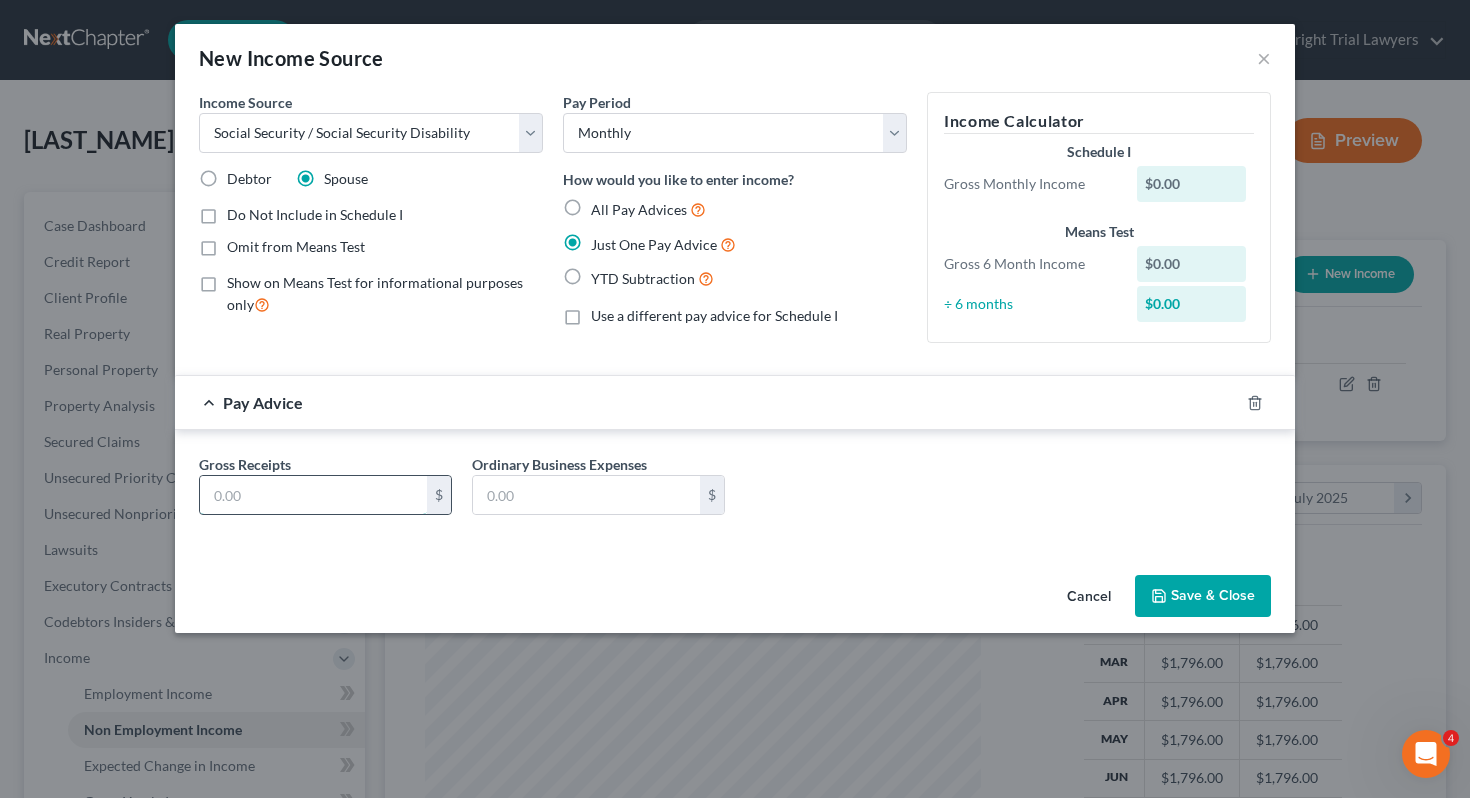 click at bounding box center (313, 495) 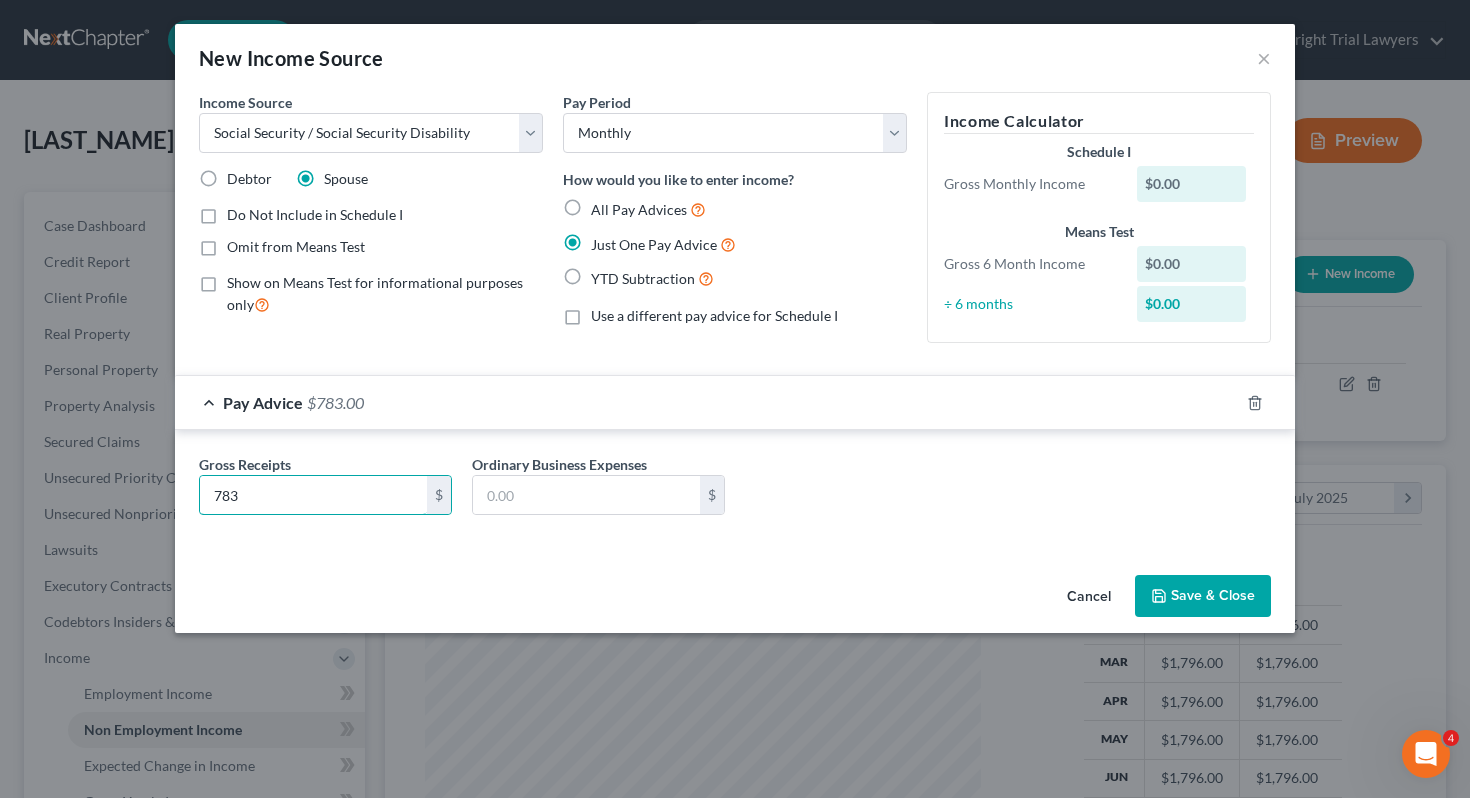 type on "783" 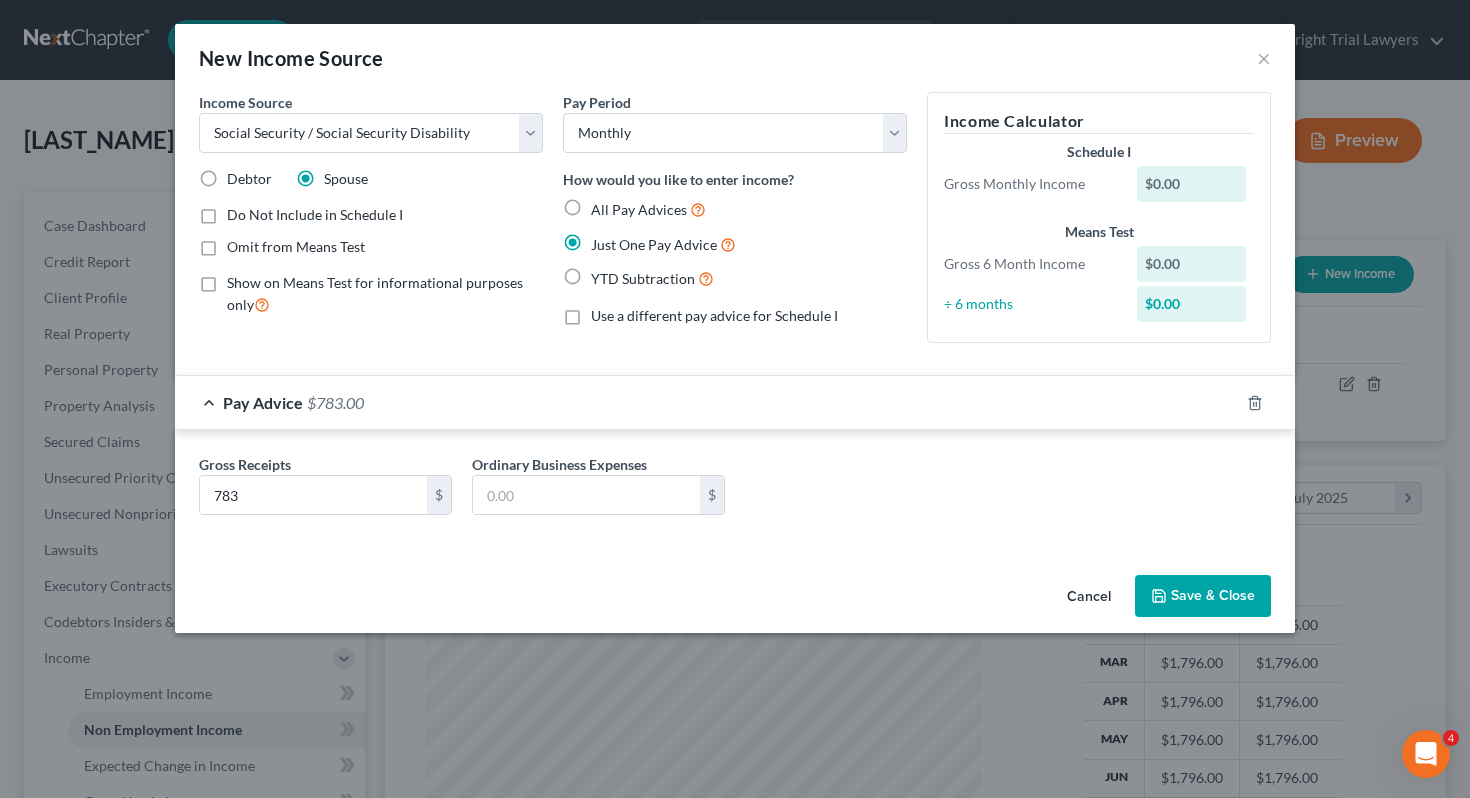 click on "Save & Close" at bounding box center [1203, 596] 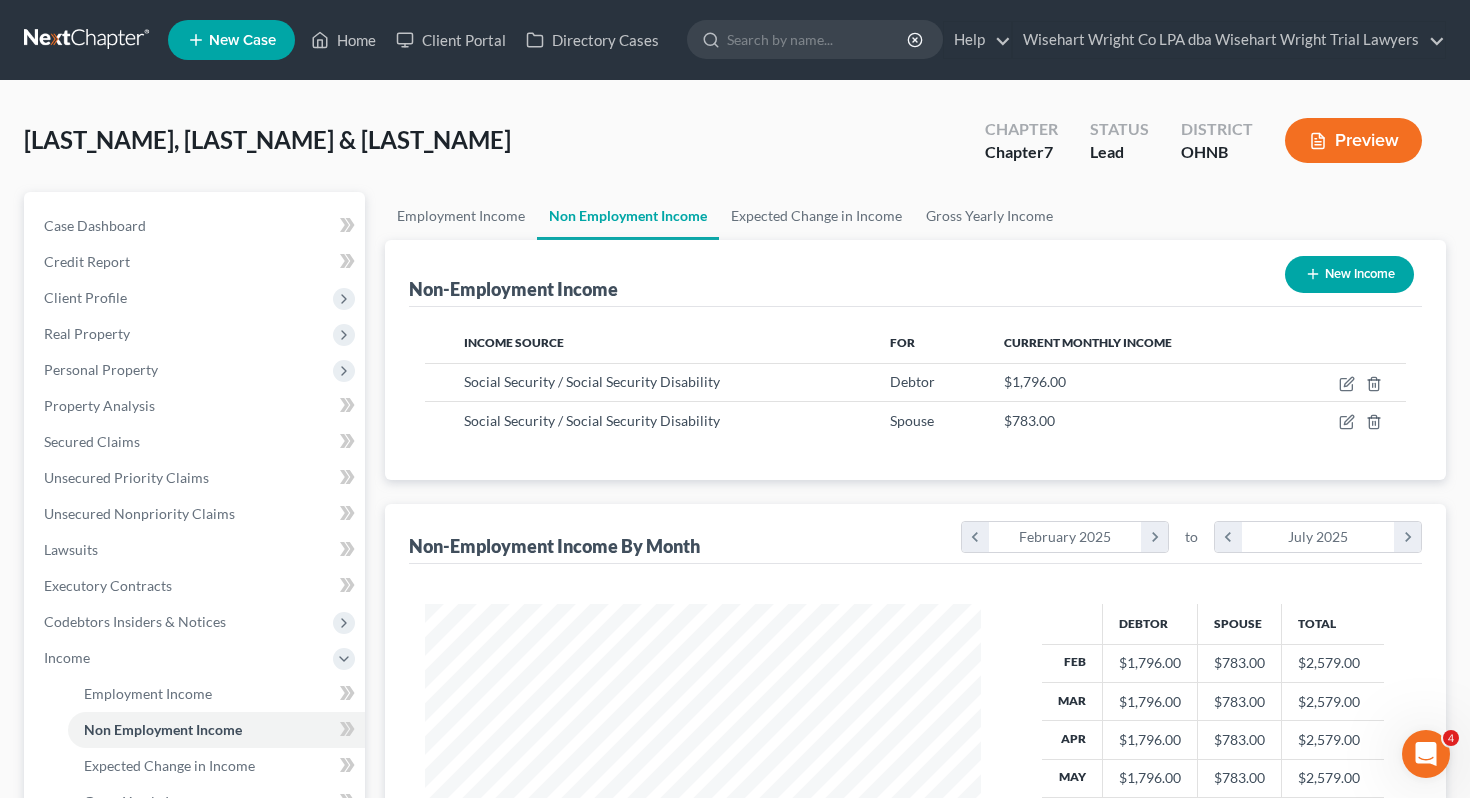 click on "New Income" at bounding box center [1349, 274] 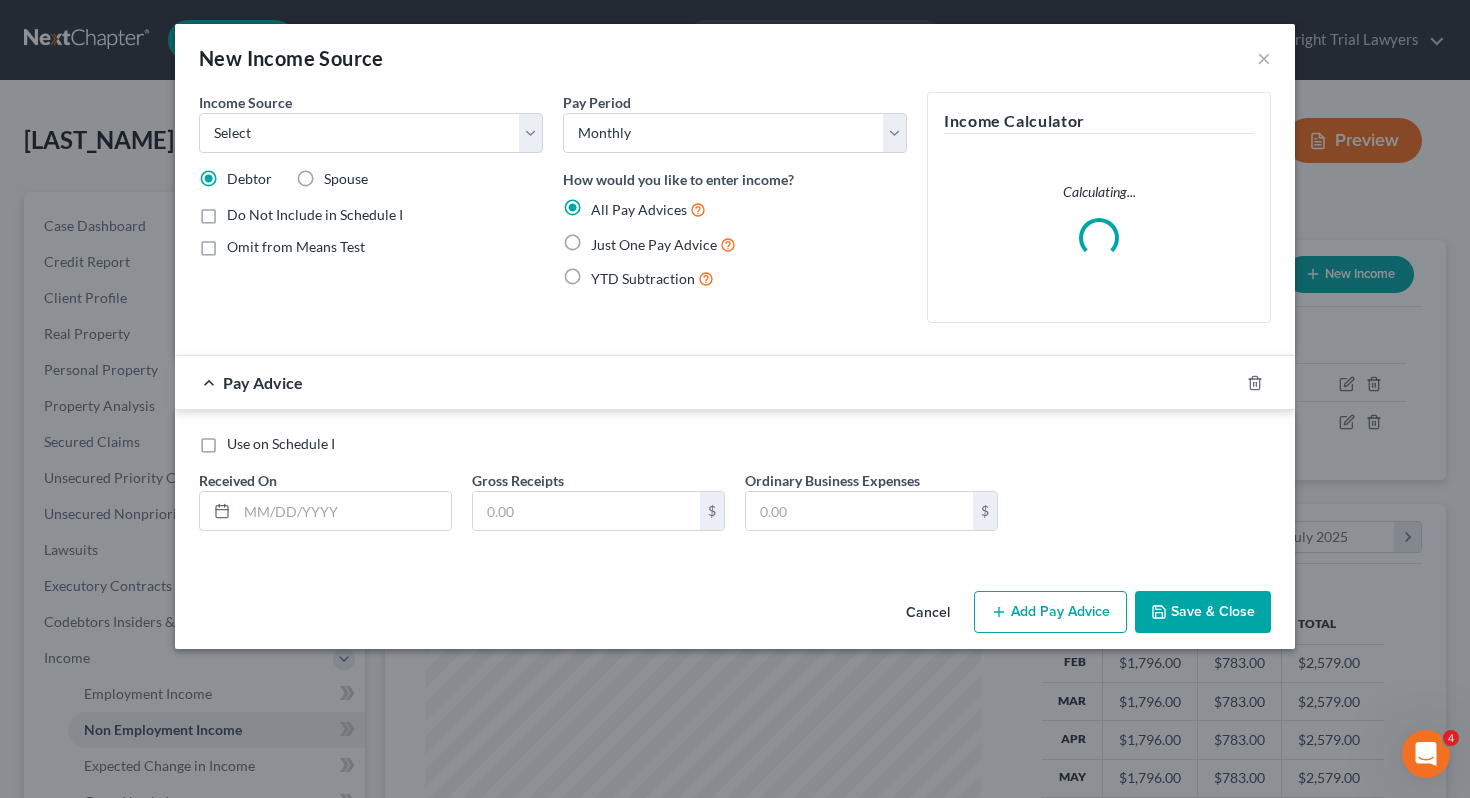 click on "Spouse" at bounding box center (346, 178) 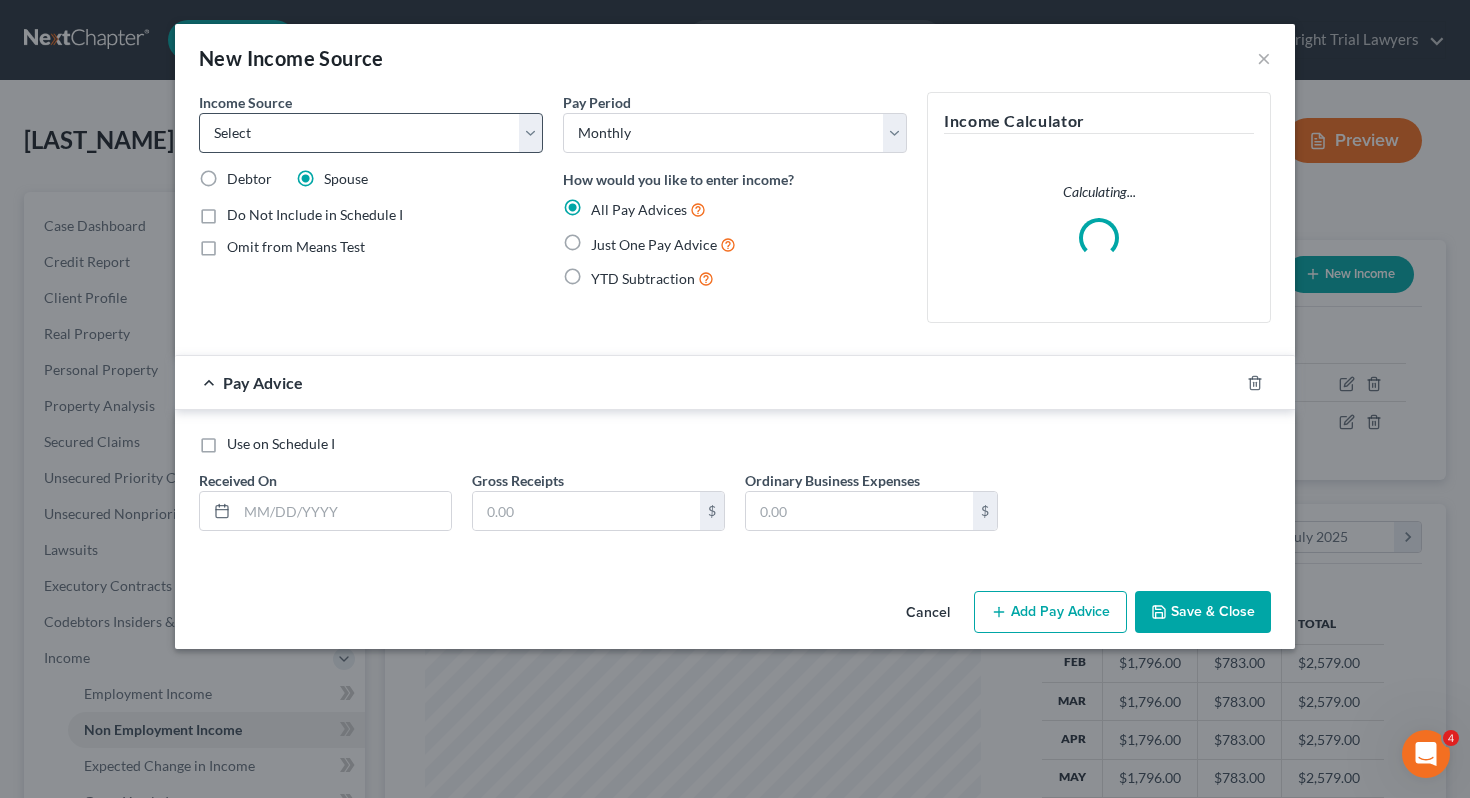 click on "Income Source
*
Select Unemployment Disability (from employer) Pension Retirement Social Security / Social Security Disability Other Government Assistance Interests, Dividends or Royalties Child / Family Support Contributions to Household Property / Rental Business, Professional or Farm Alimony / Maintenance Payments Military Disability Benefits Other Monthly Income Debtor Spouse Do Not Include in Schedule I Omit from Means Test" at bounding box center (371, 215) 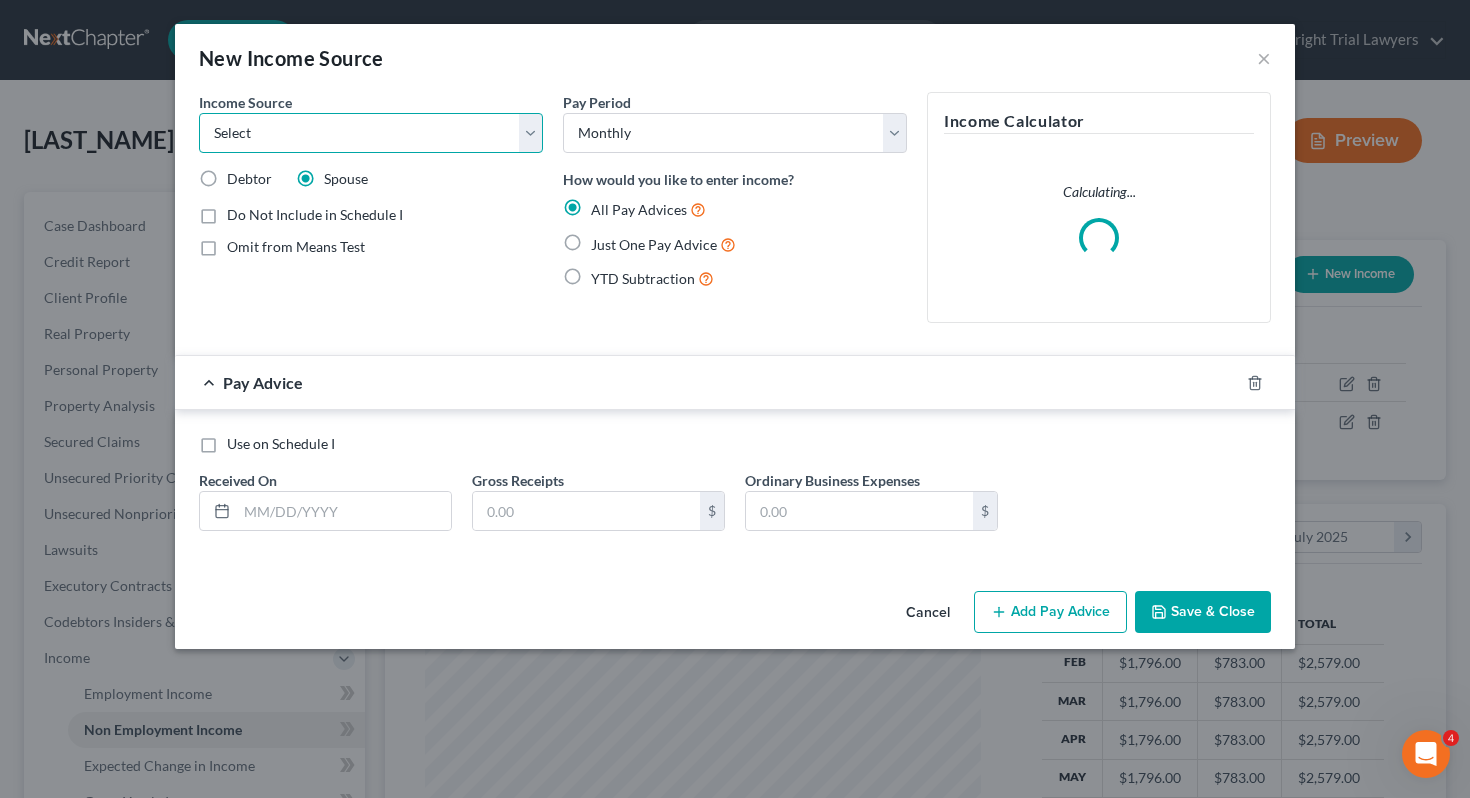 click on "Select Unemployment Disability (from employer) Pension Retirement Social Security / Social Security Disability Other Government Assistance Interests, Dividends or Royalties Child / Family Support Contributions to Household Property / Rental Business, Professional or Farm Alimony / Maintenance Payments Military Disability Benefits Other Monthly Income" at bounding box center (371, 133) 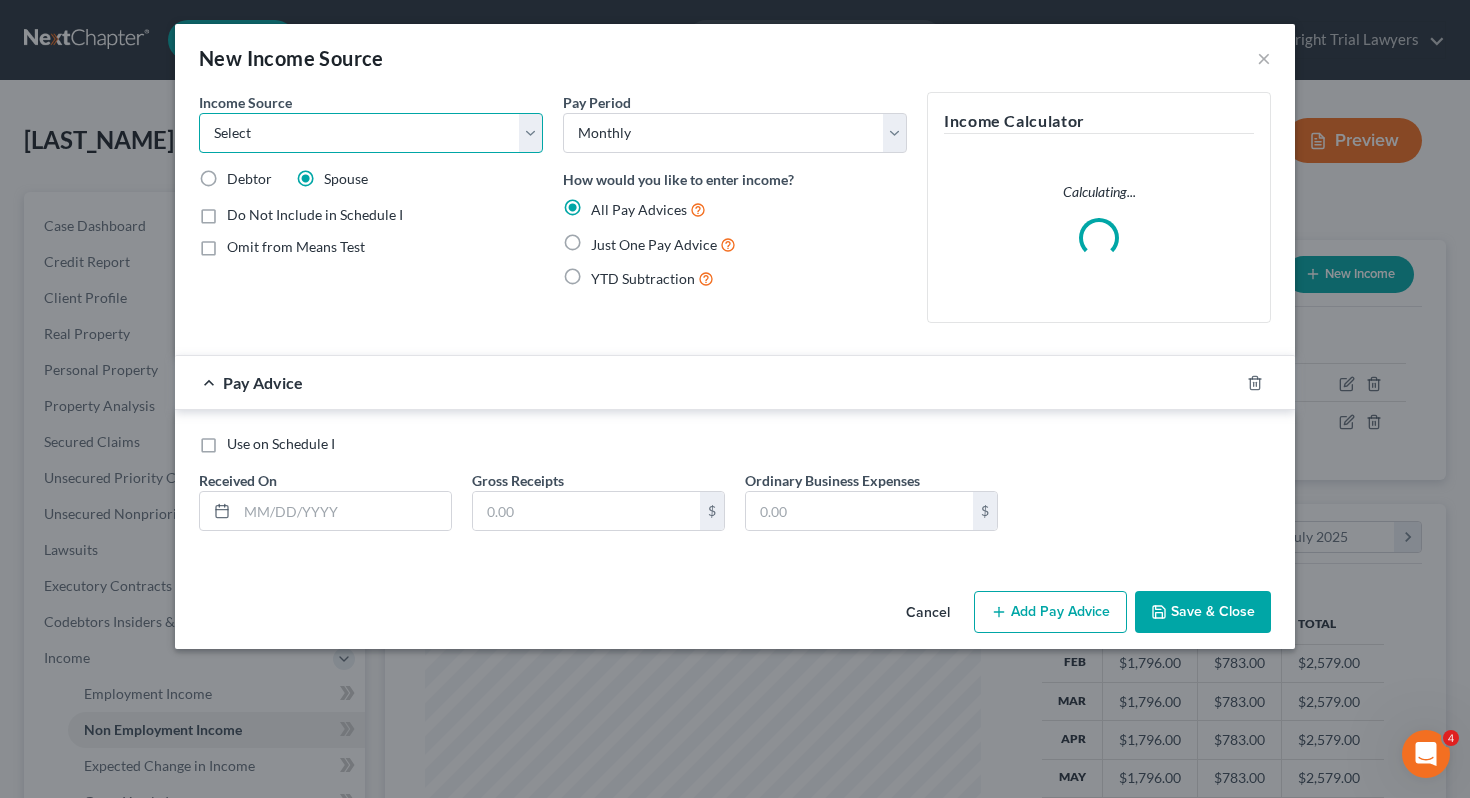 select on "3" 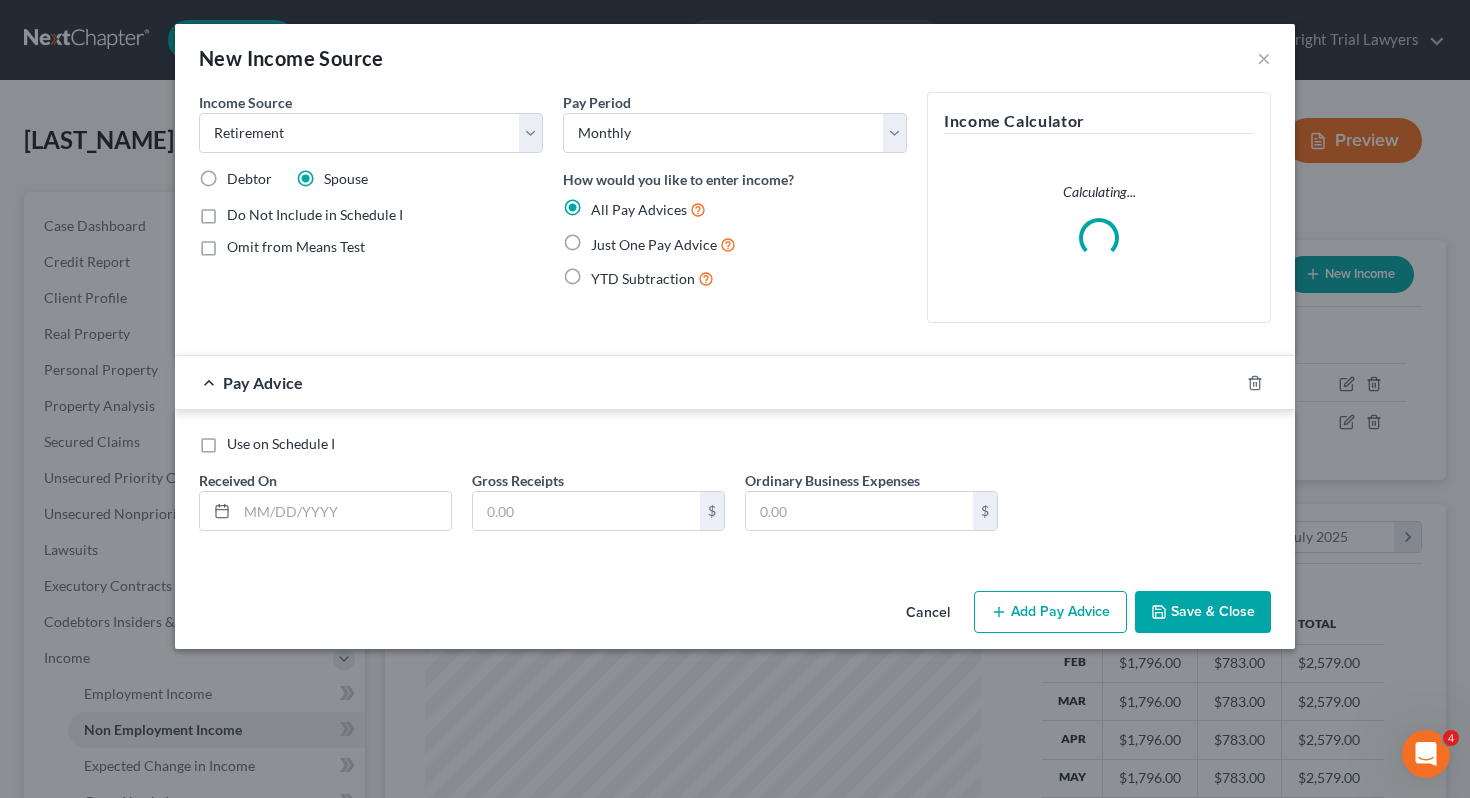 click on "Pay Period Select Monthly Twice Monthly Every Other Week Weekly How would you like to enter income?
All Pay Advices
Just One Pay Advice
YTD Subtraction" at bounding box center (735, 215) 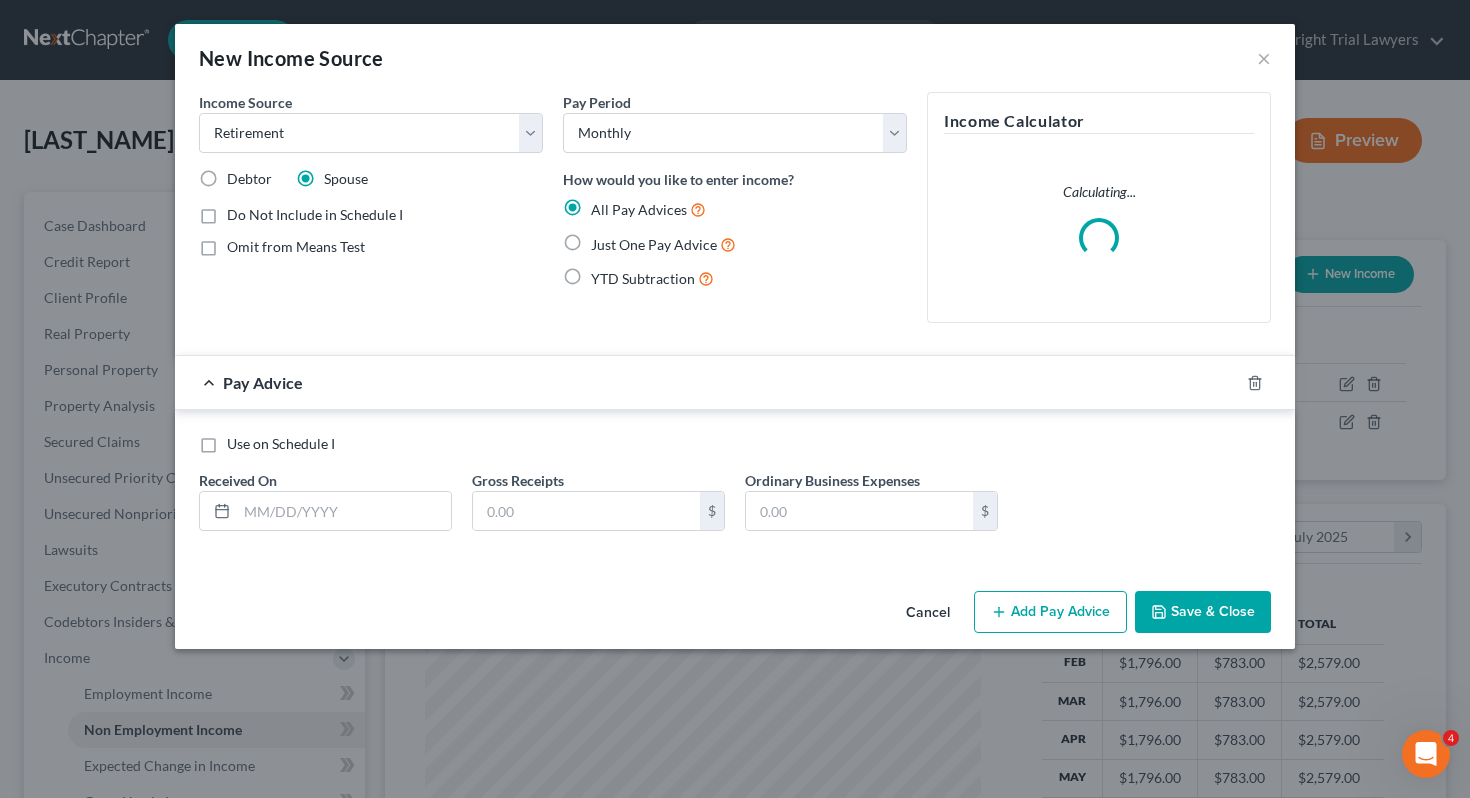 click on "Just One Pay Advice" at bounding box center (663, 244) 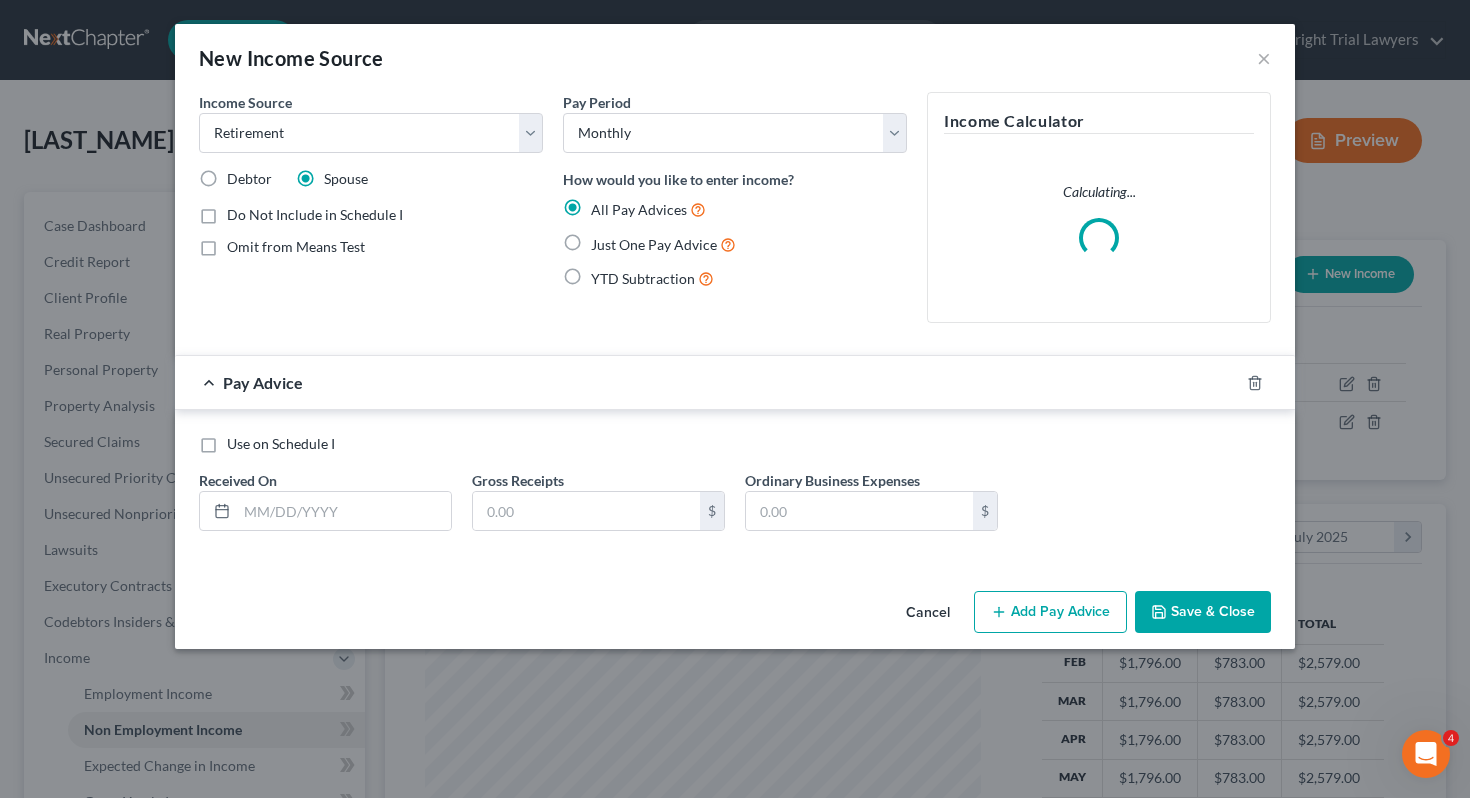 click on "Just One Pay Advice" at bounding box center [605, 239] 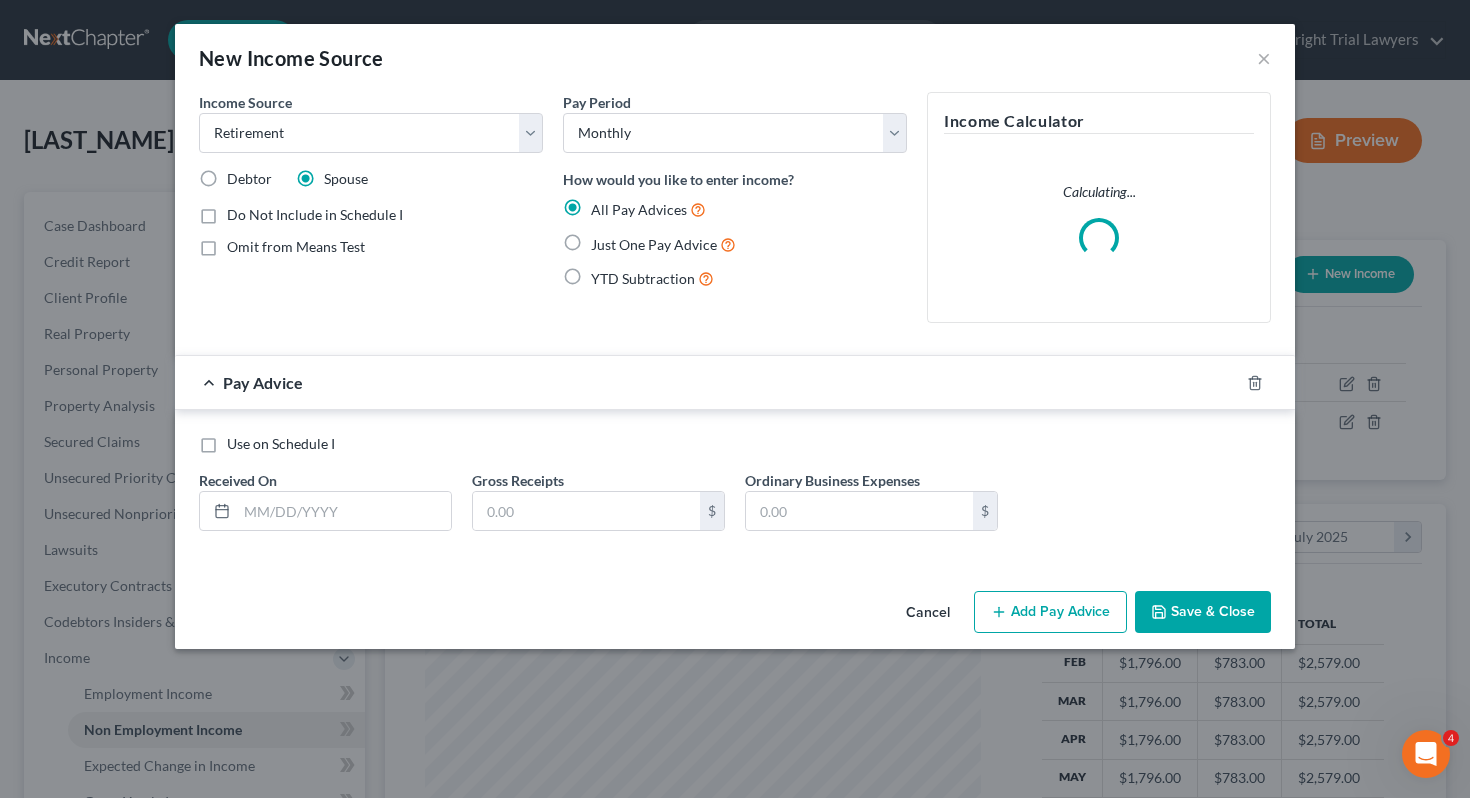 radio on "true" 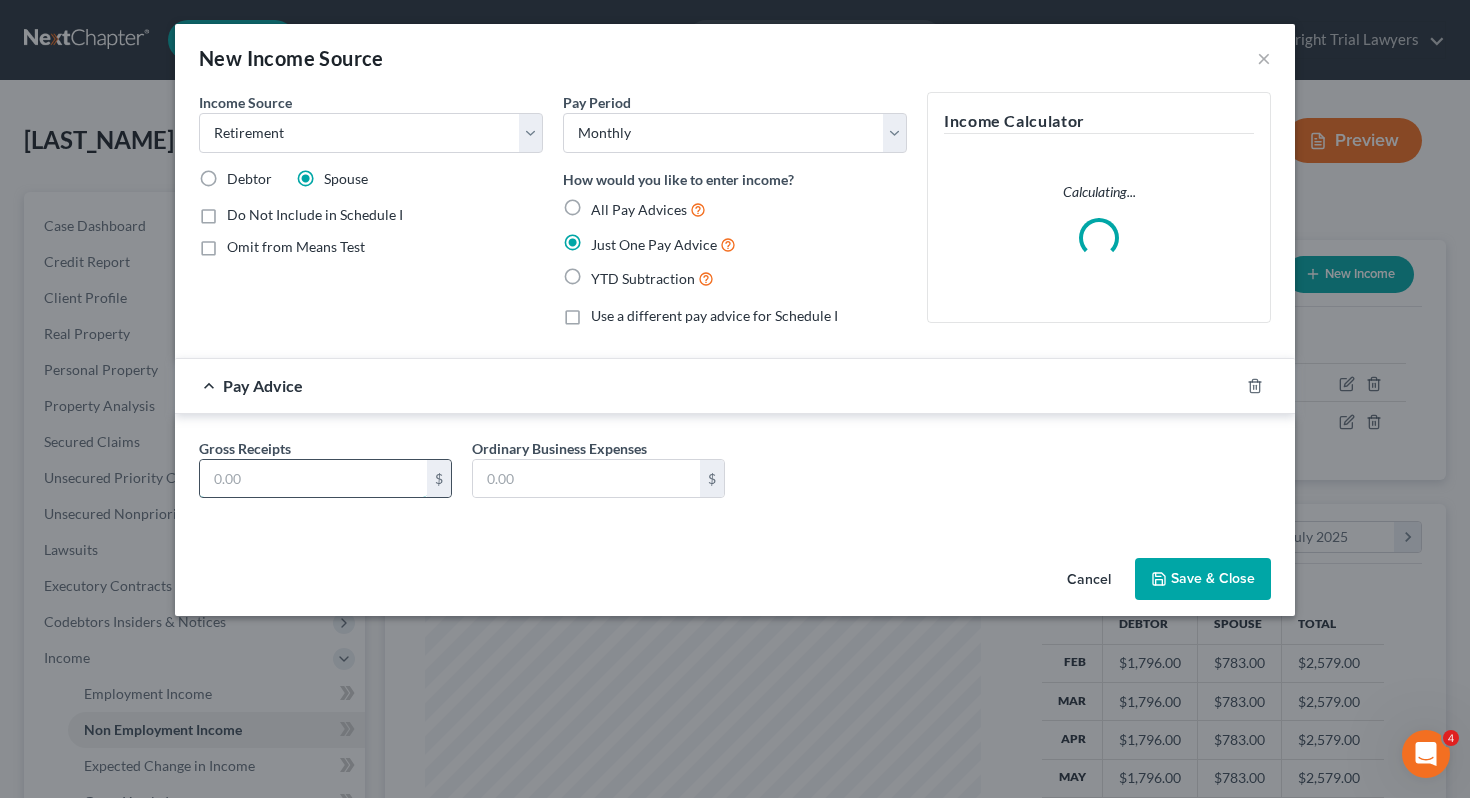 click at bounding box center [313, 479] 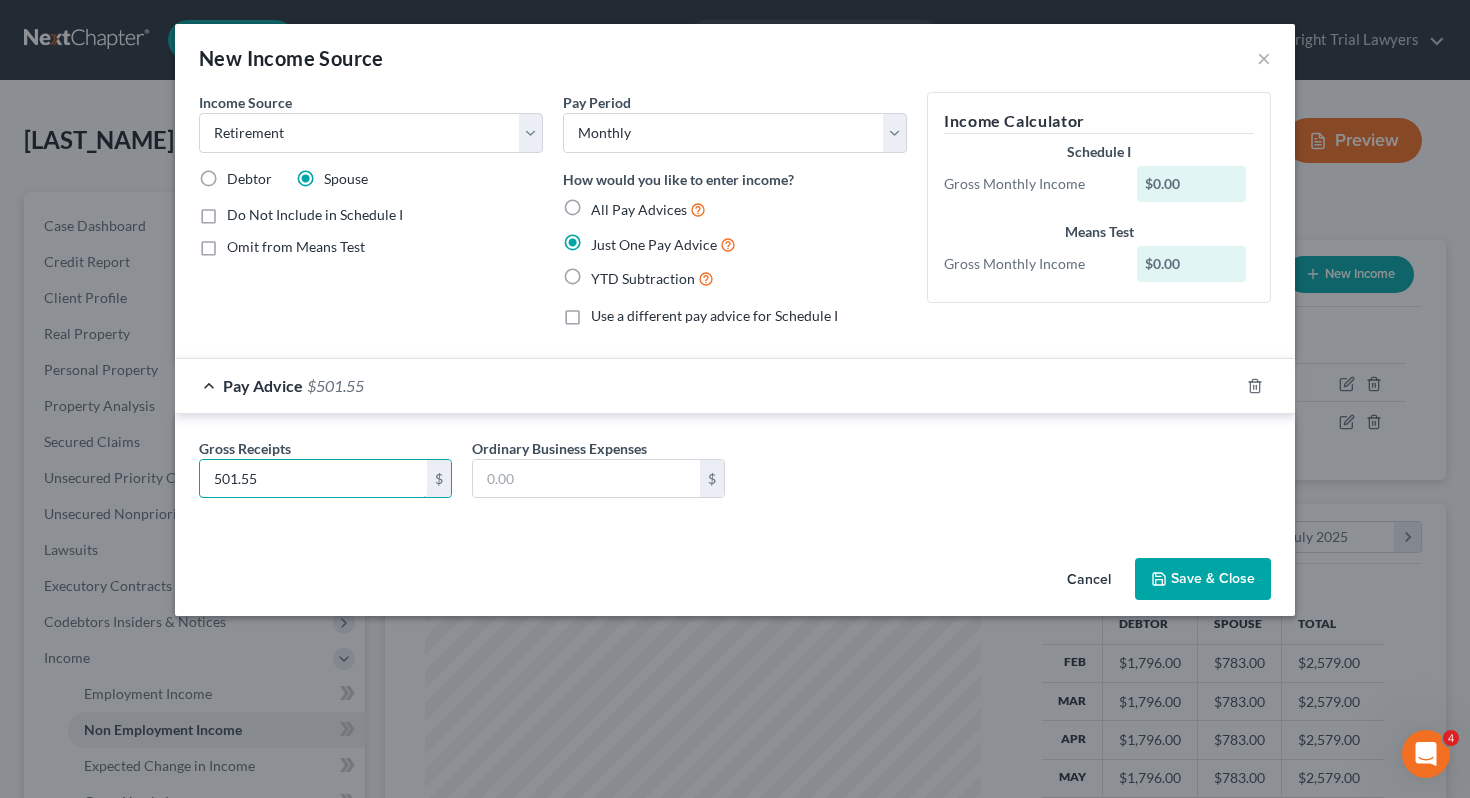 type on "501.55" 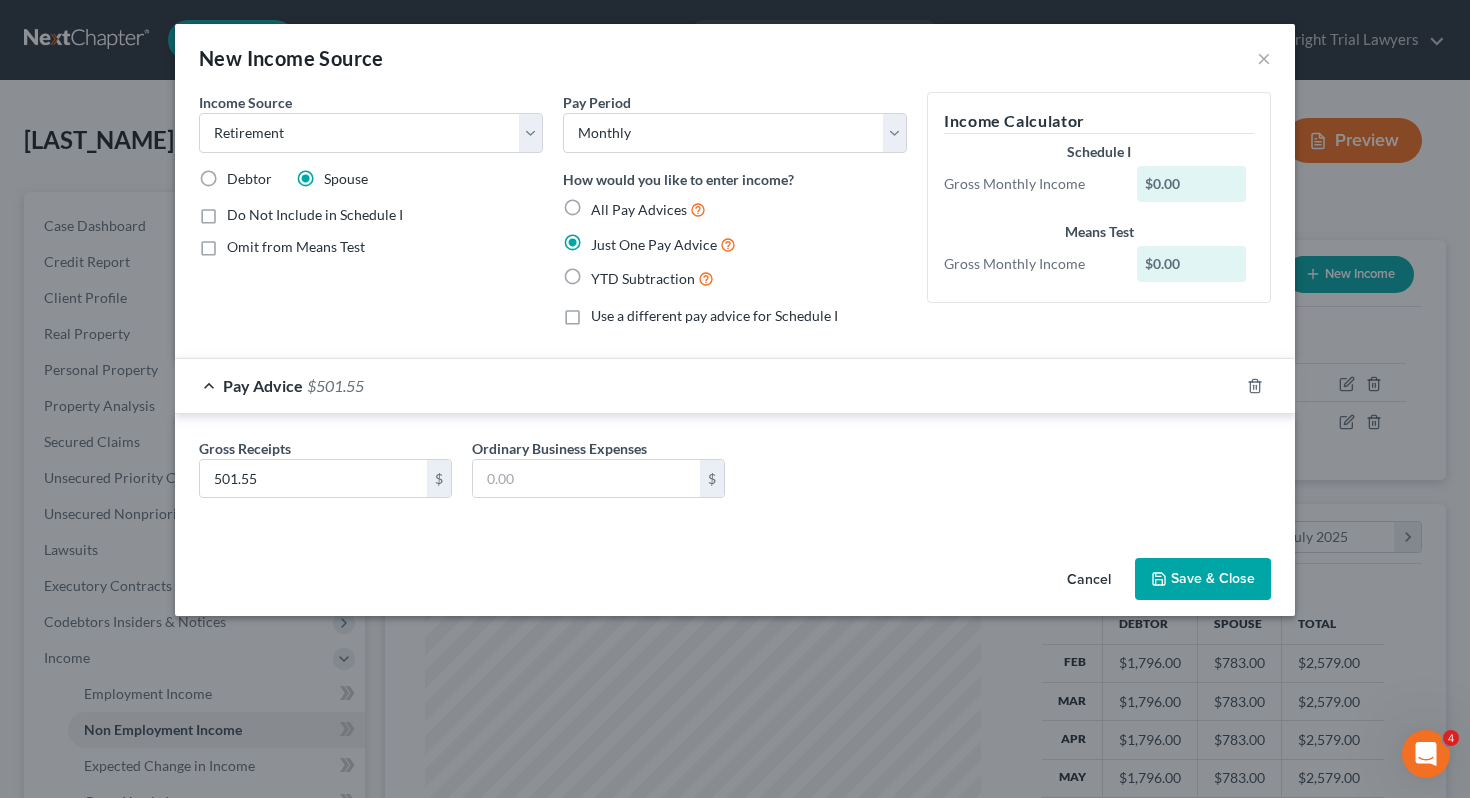 click on "Save & Close" at bounding box center (1203, 579) 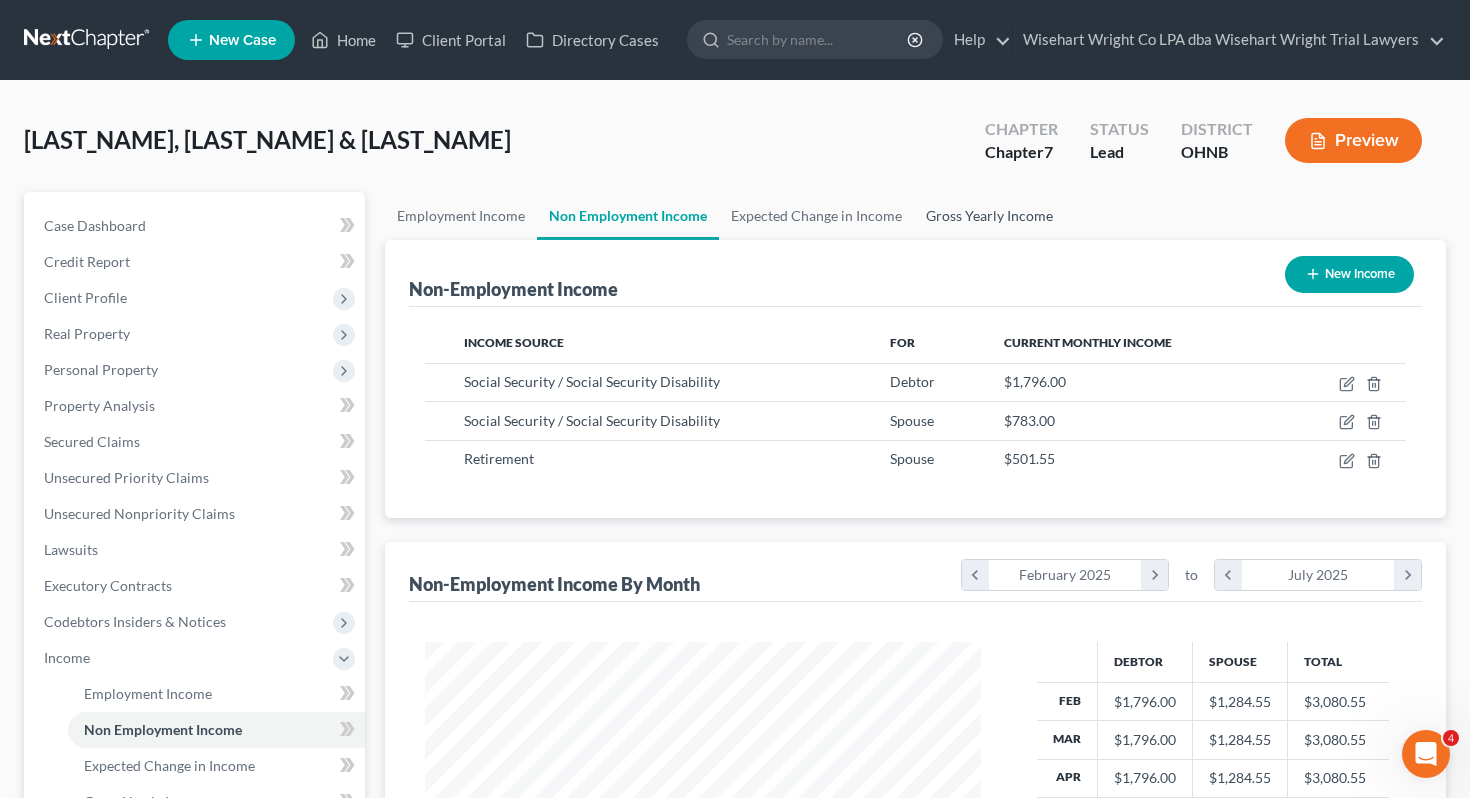 click on "Gross Yearly Income" at bounding box center (989, 216) 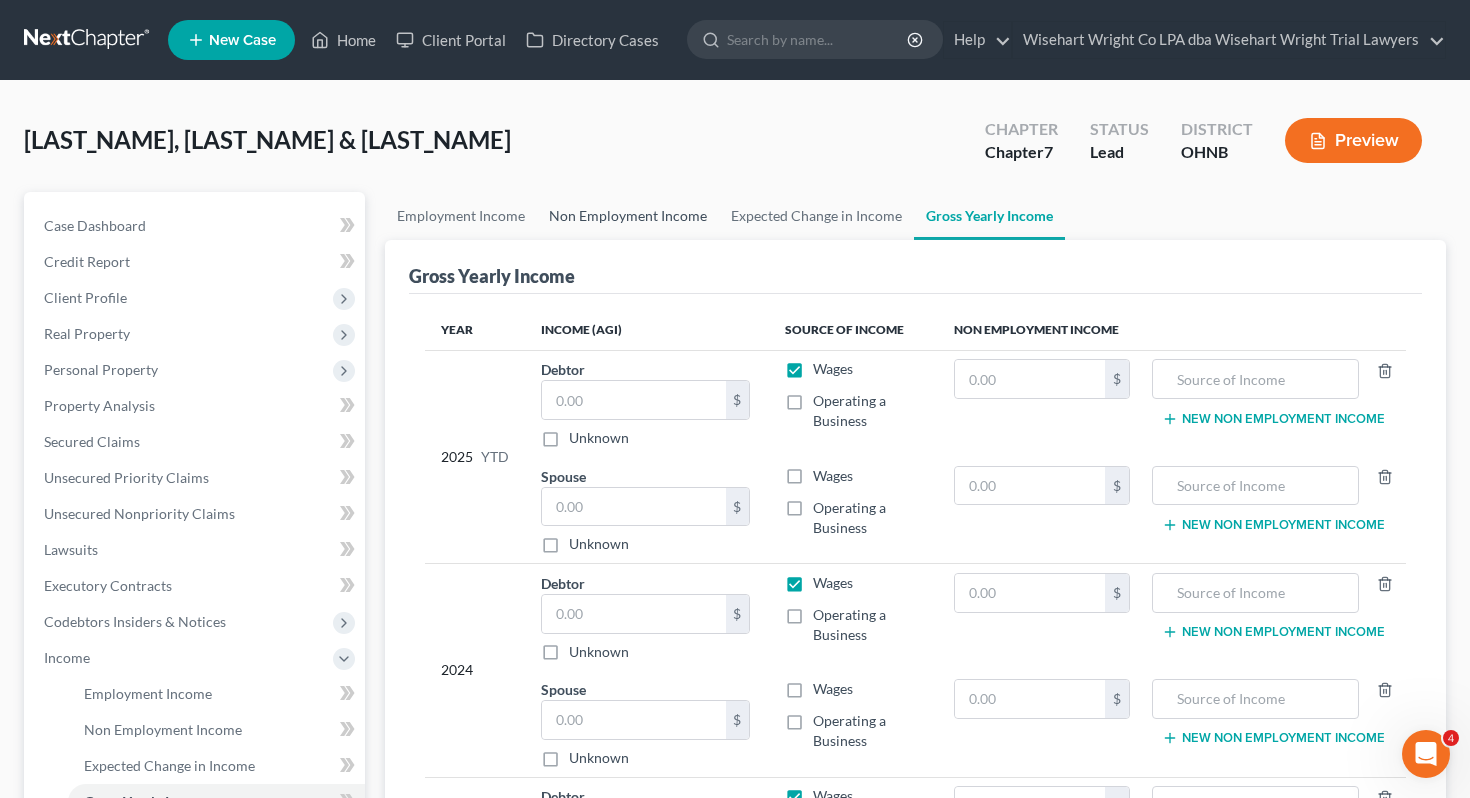 click on "Non Employment Income" at bounding box center (628, 216) 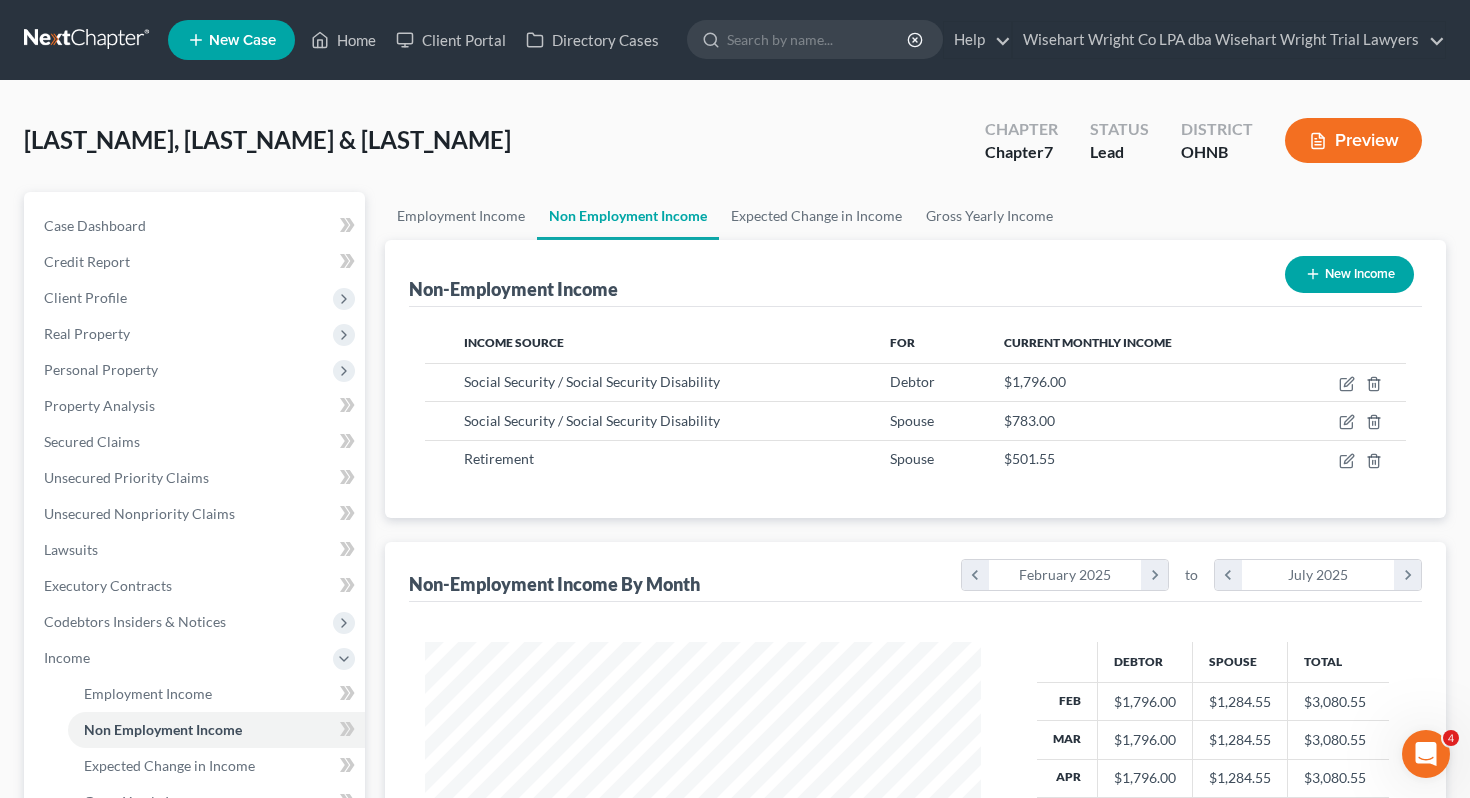 scroll, scrollTop: 999641, scrollLeft: 999404, axis: both 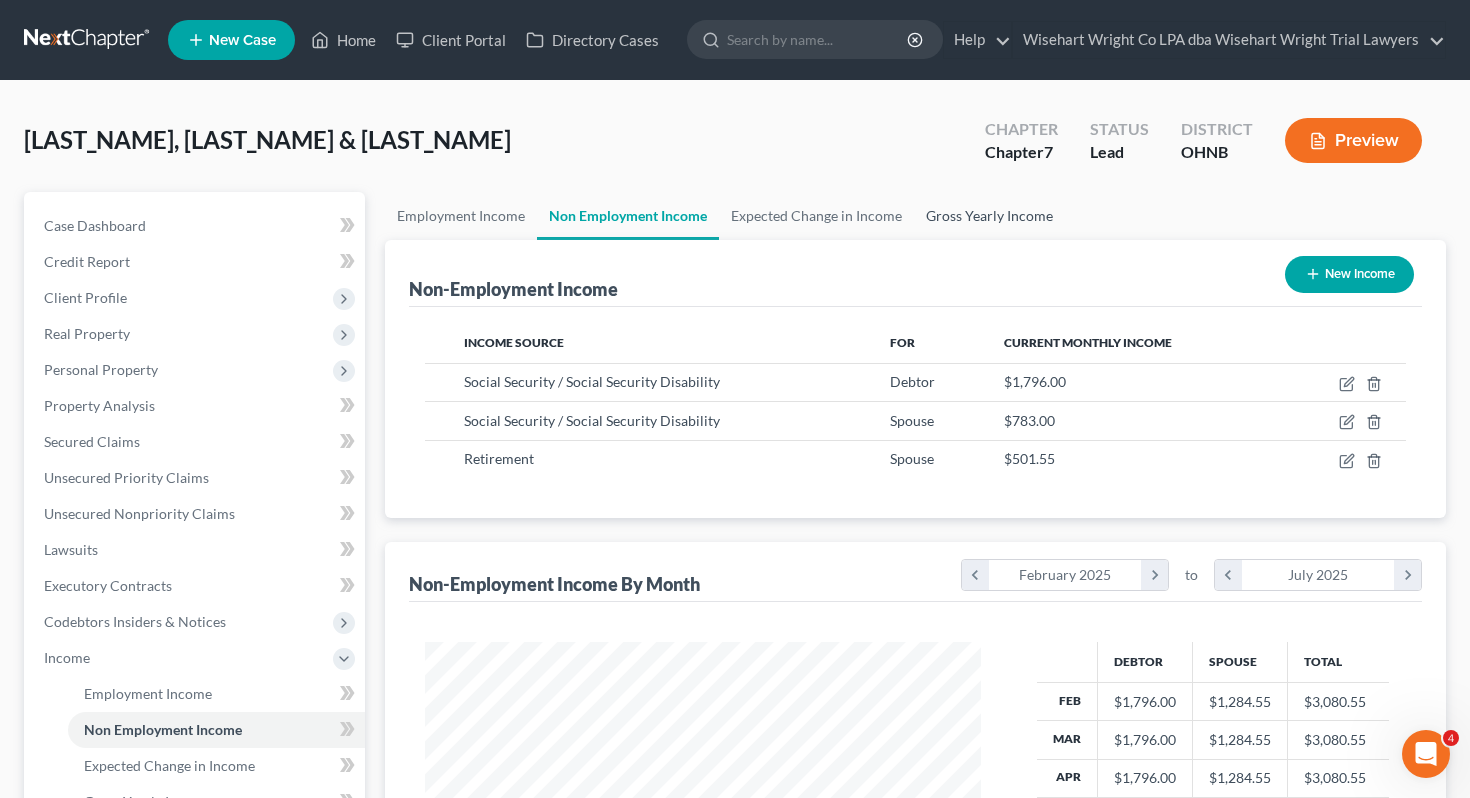click on "Gross Yearly Income" at bounding box center (989, 216) 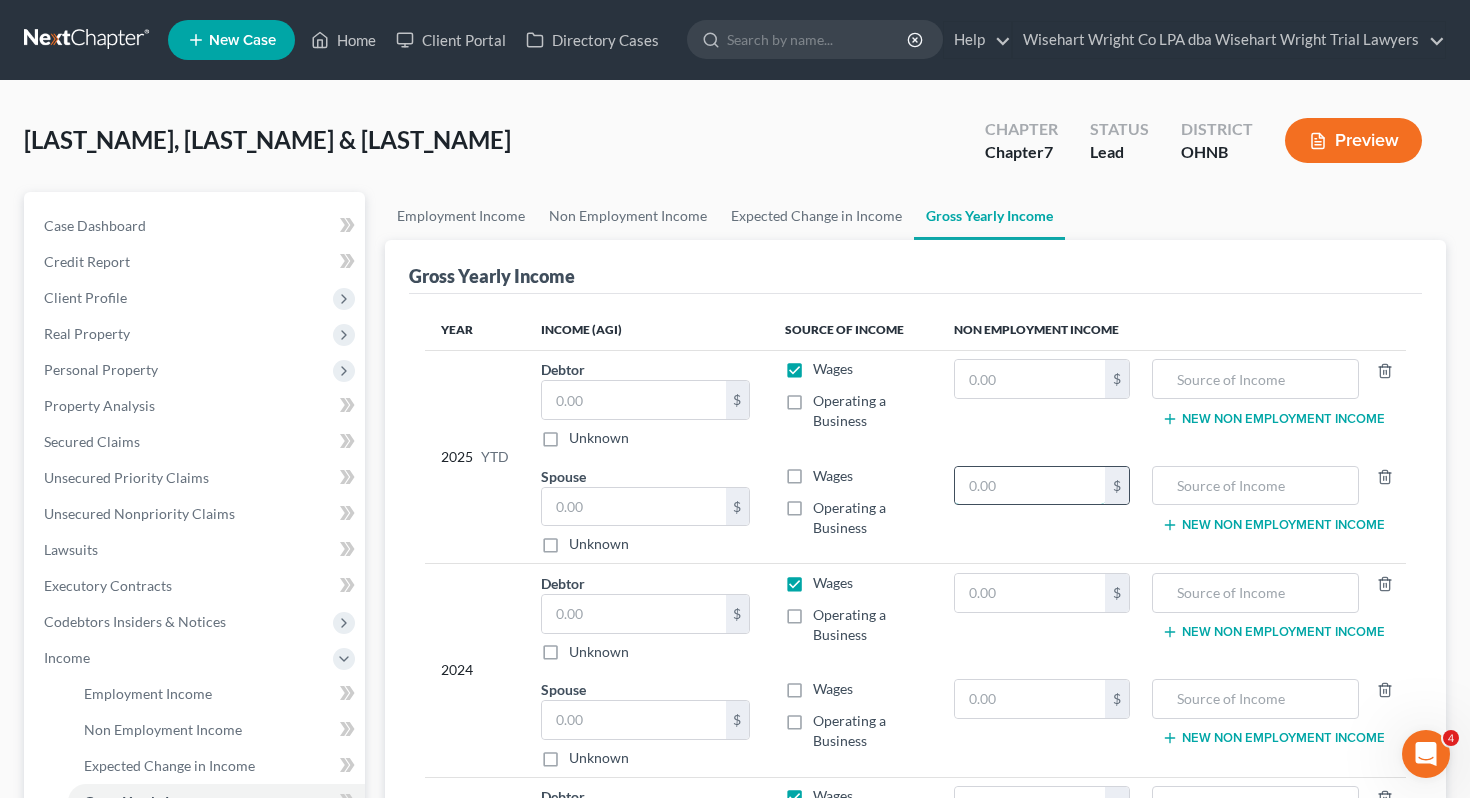 click at bounding box center (1030, 486) 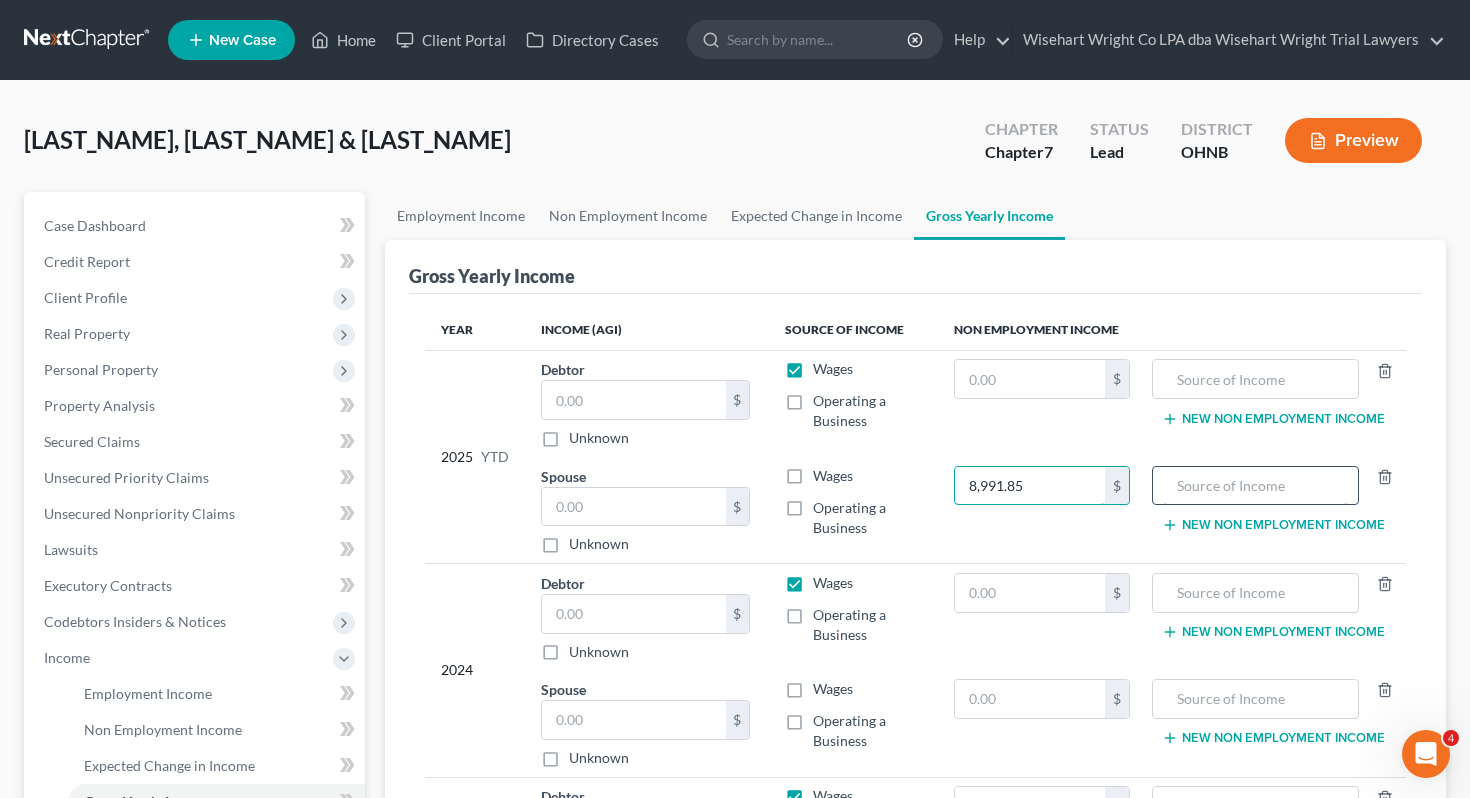 type on "8,991.85" 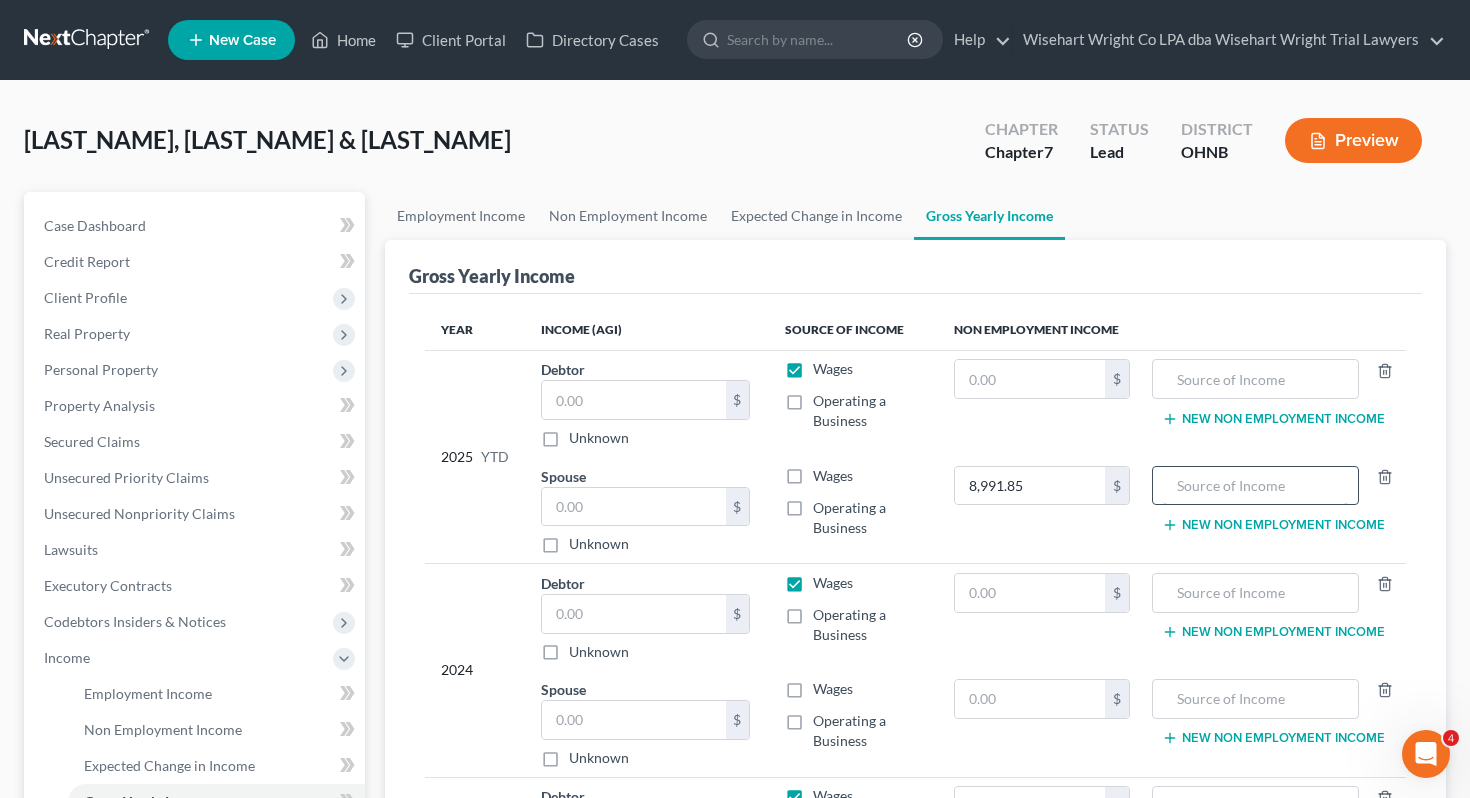 click at bounding box center [1255, 486] 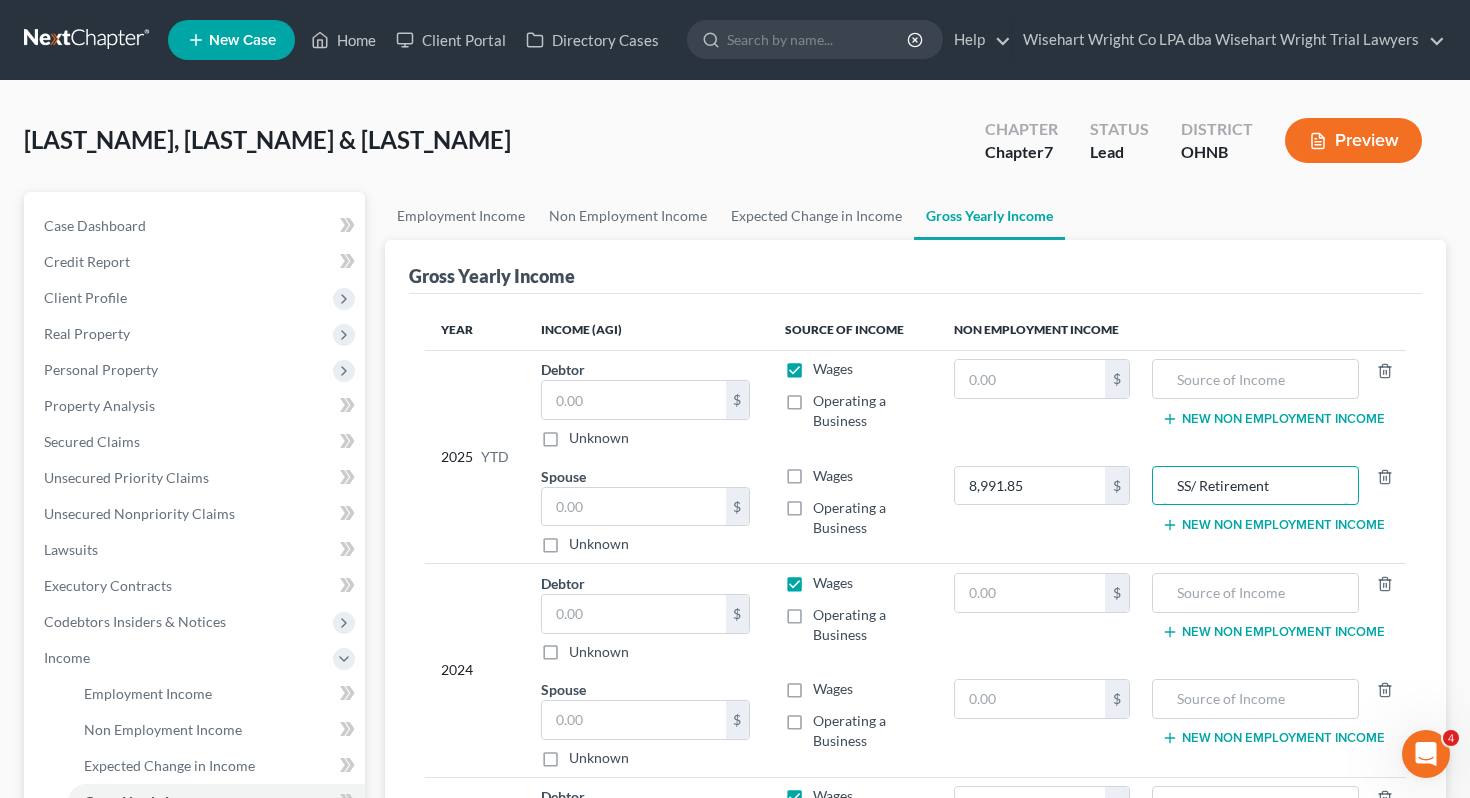 type on "SS/ Retirement" 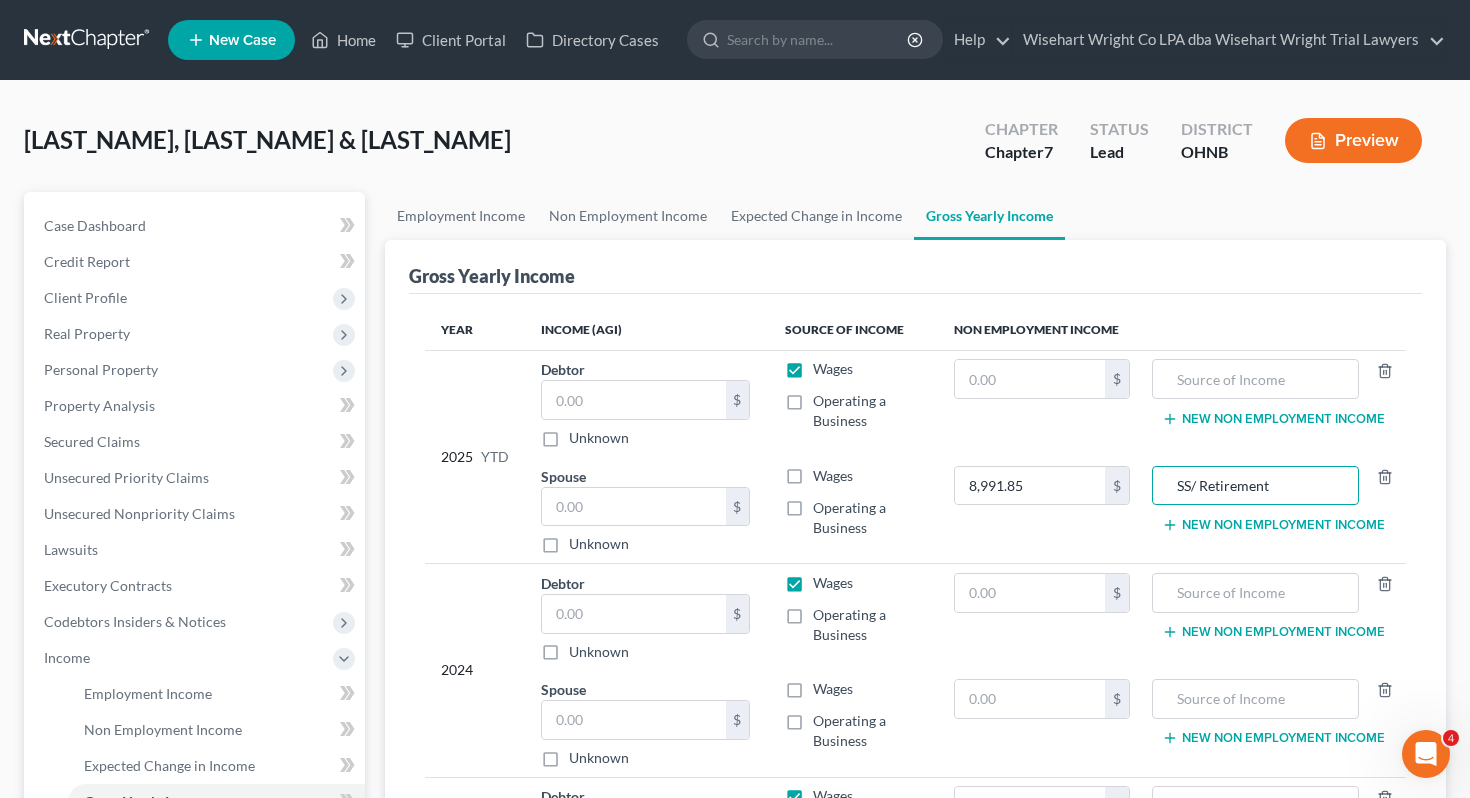click on "$" at bounding box center [1042, 403] 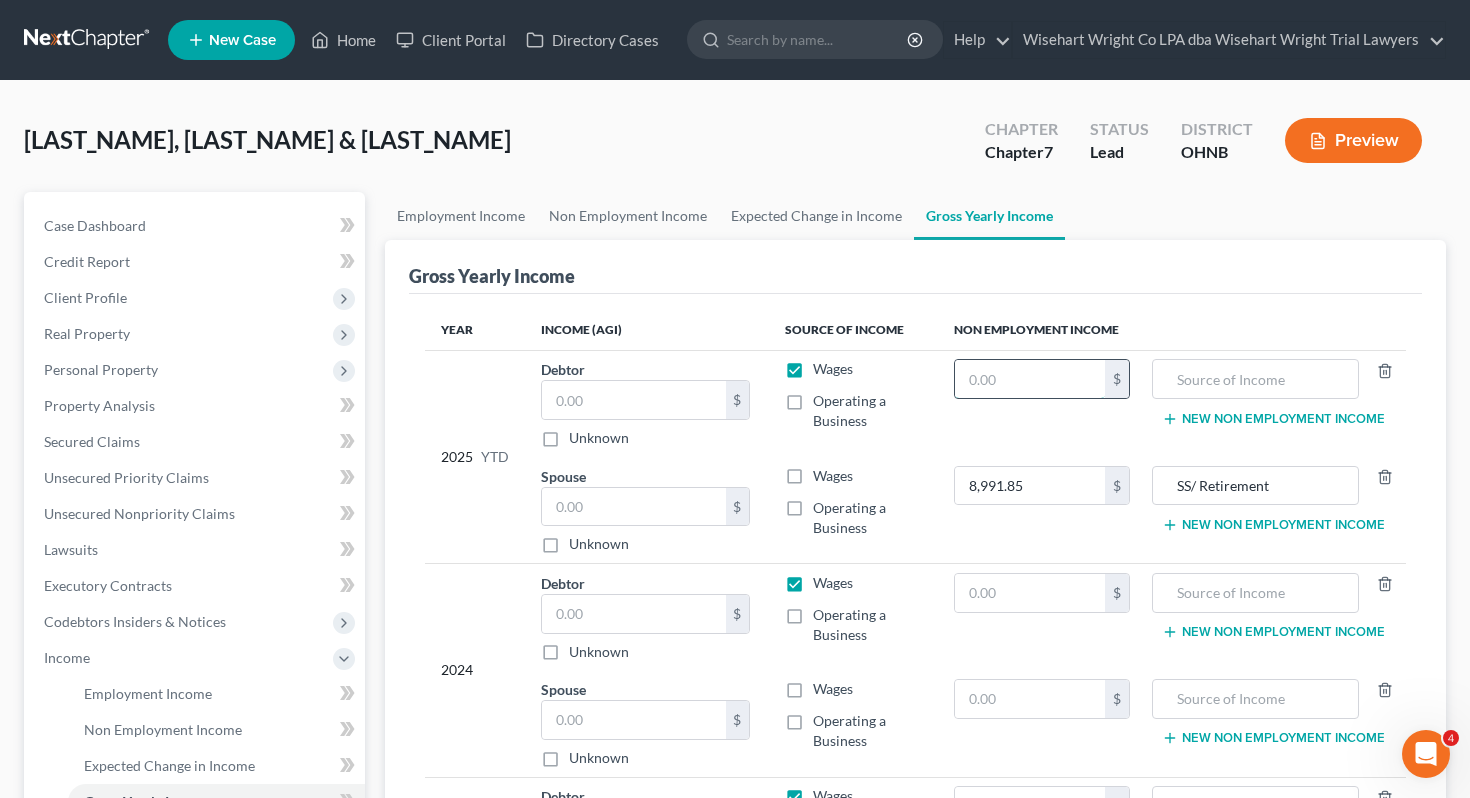 click at bounding box center [1030, 379] 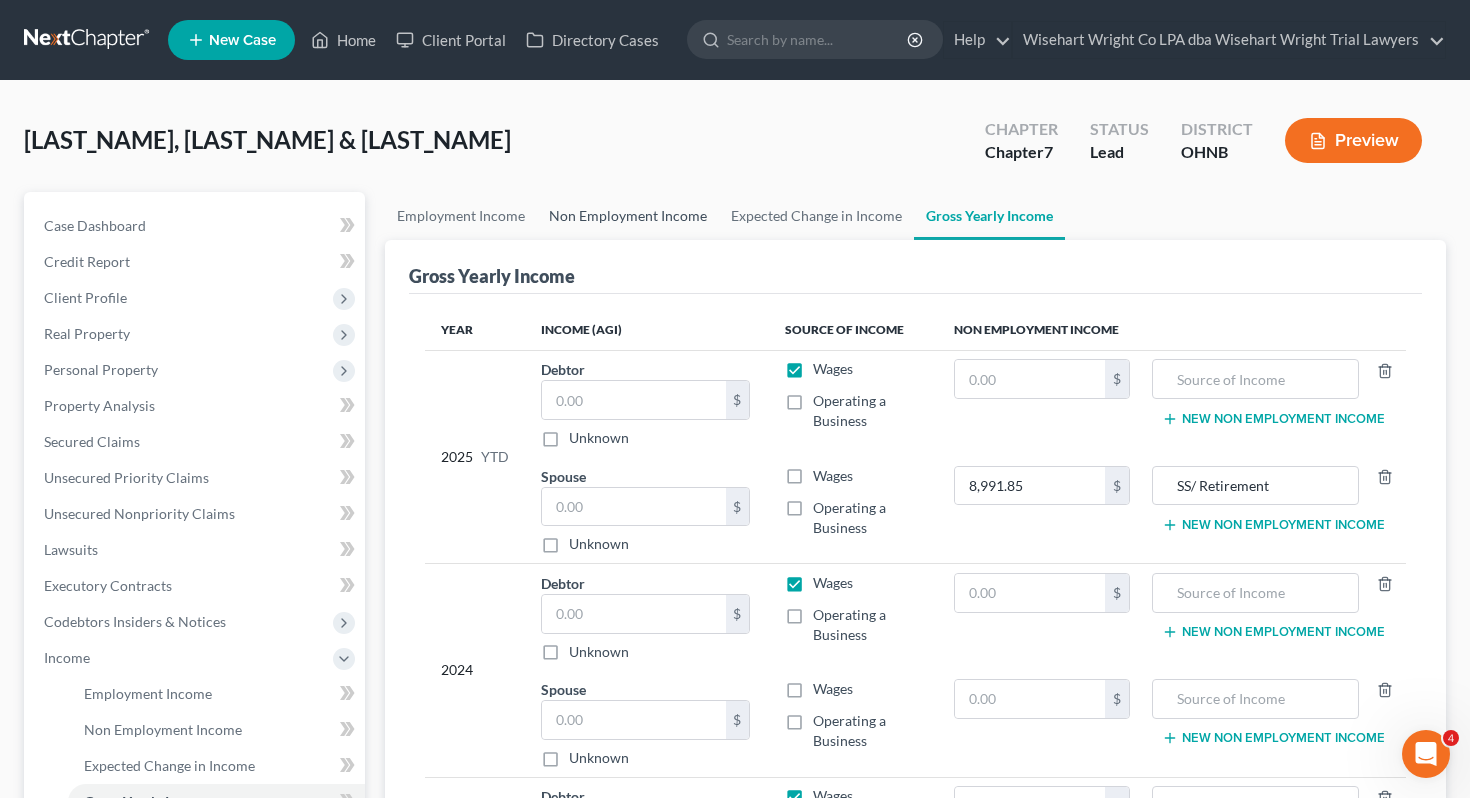 click on "Non Employment Income" at bounding box center [628, 216] 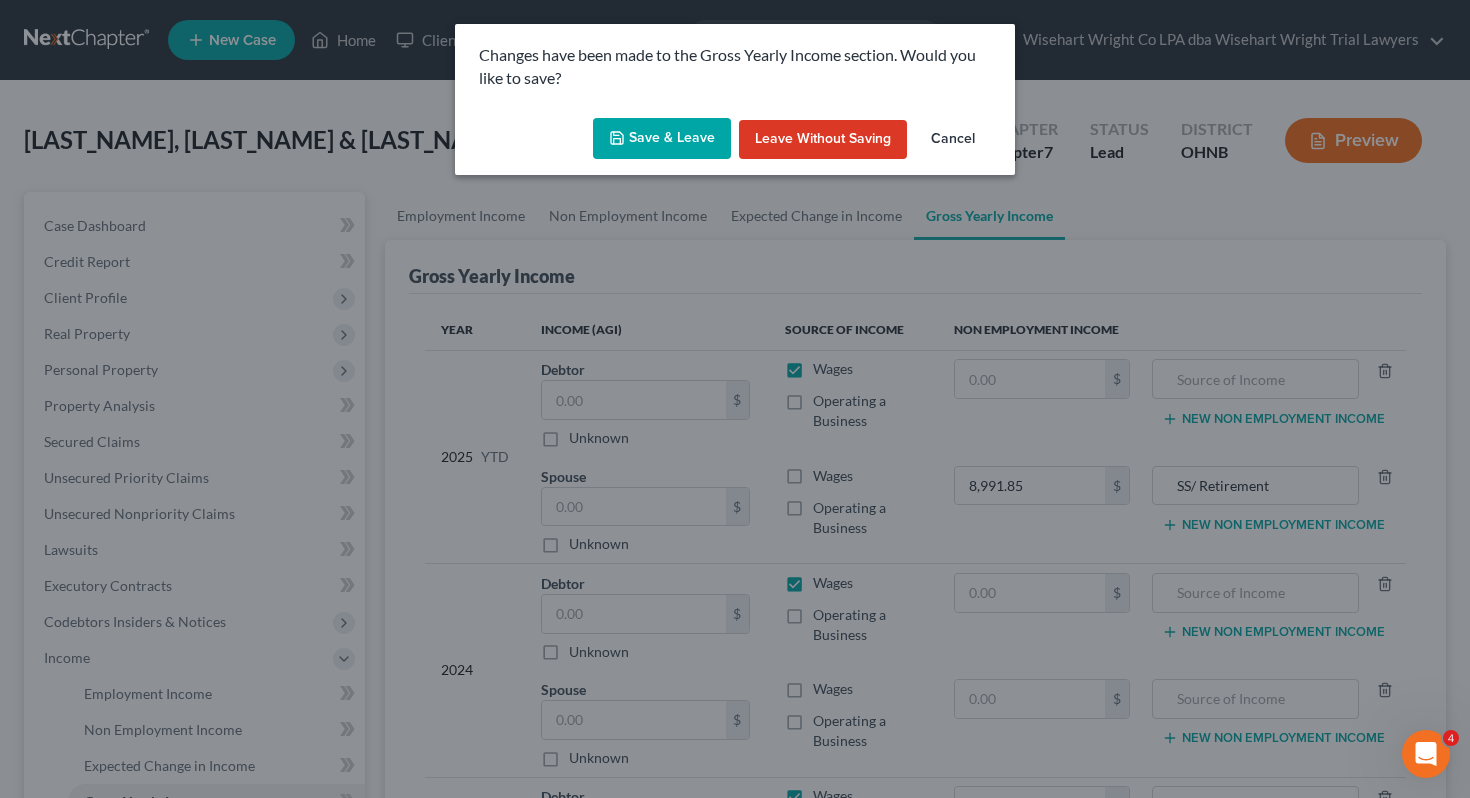 click on "Save & Leave" at bounding box center [662, 139] 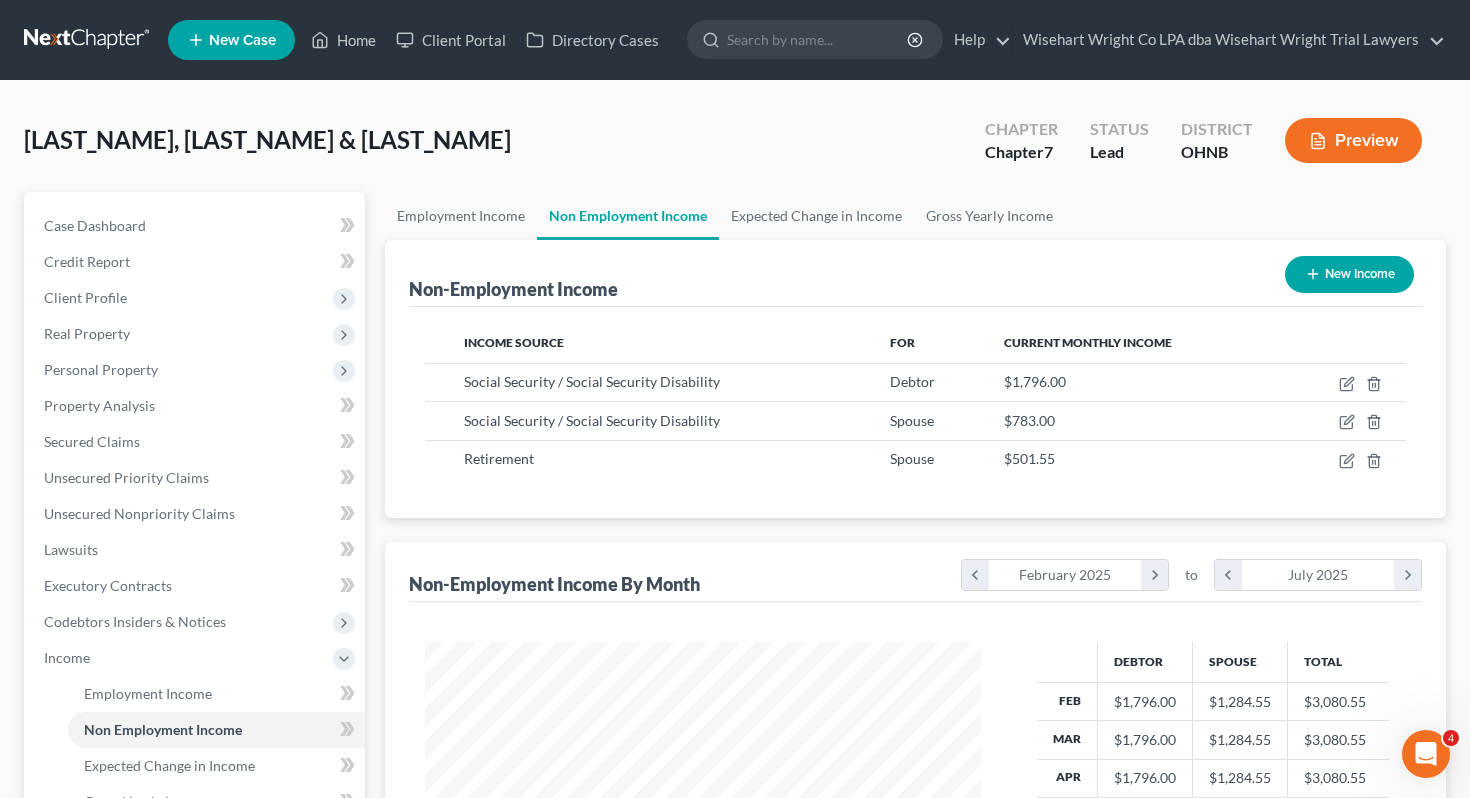 scroll, scrollTop: 999641, scrollLeft: 999404, axis: both 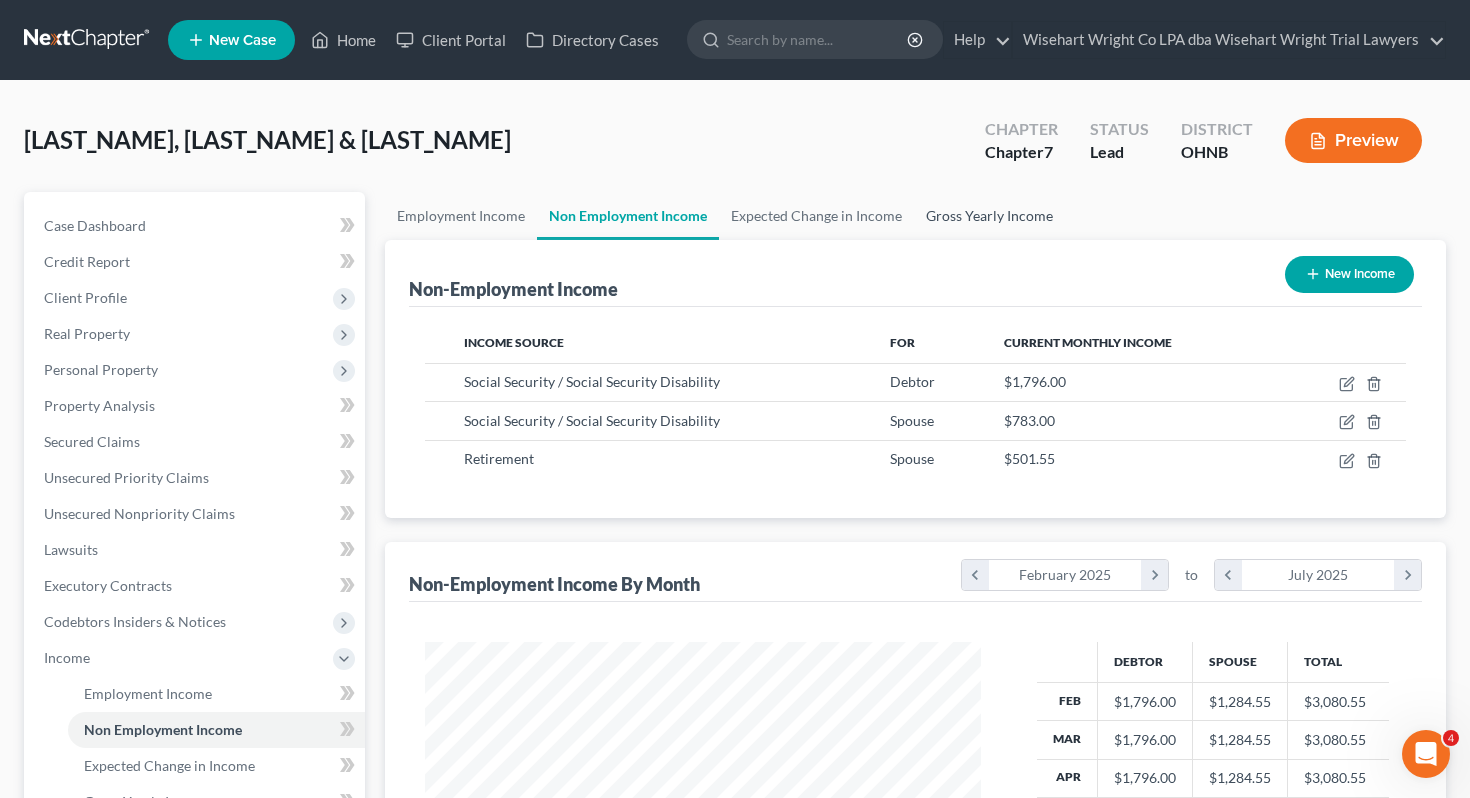 click on "Gross Yearly Income" at bounding box center (989, 216) 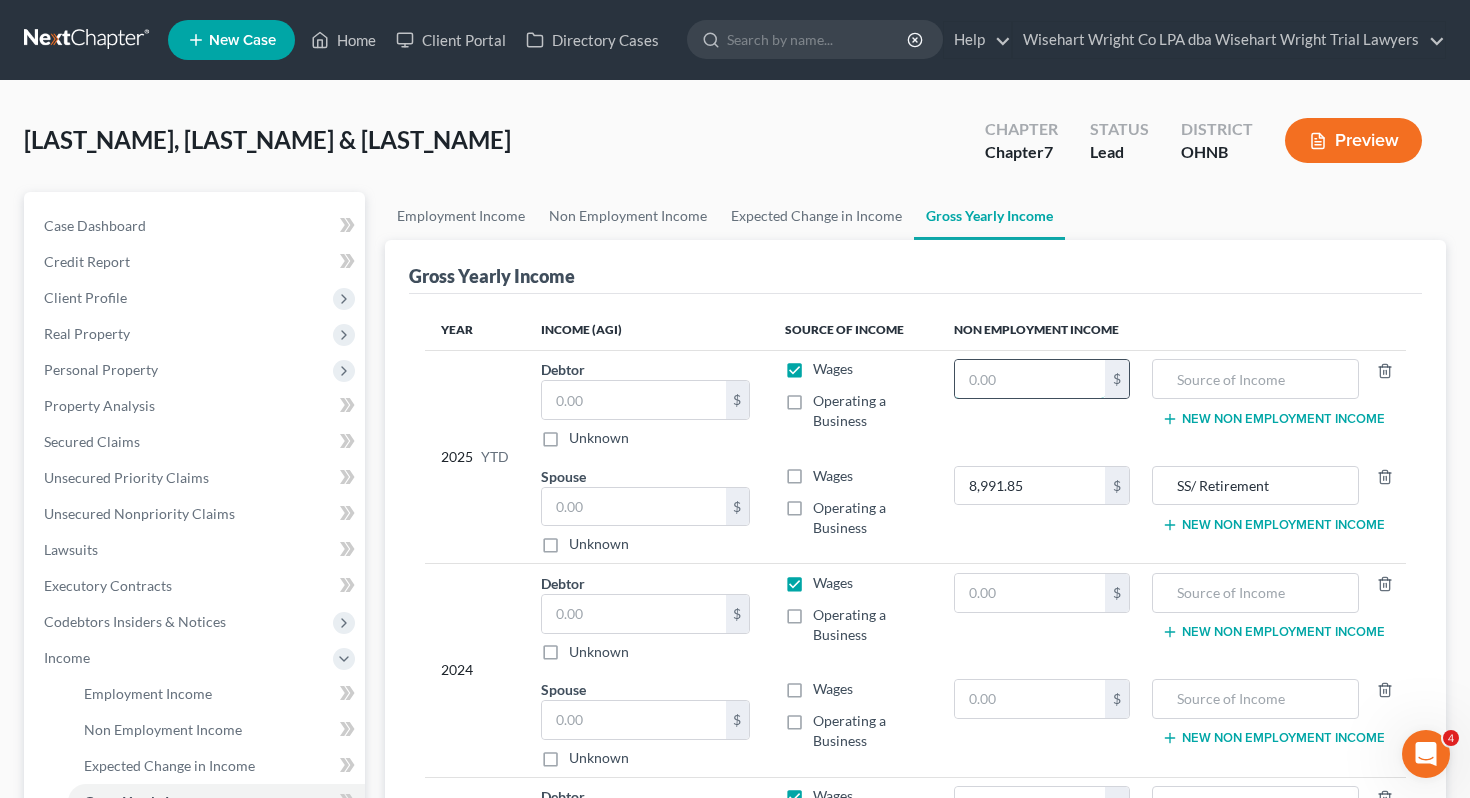 click at bounding box center [1030, 379] 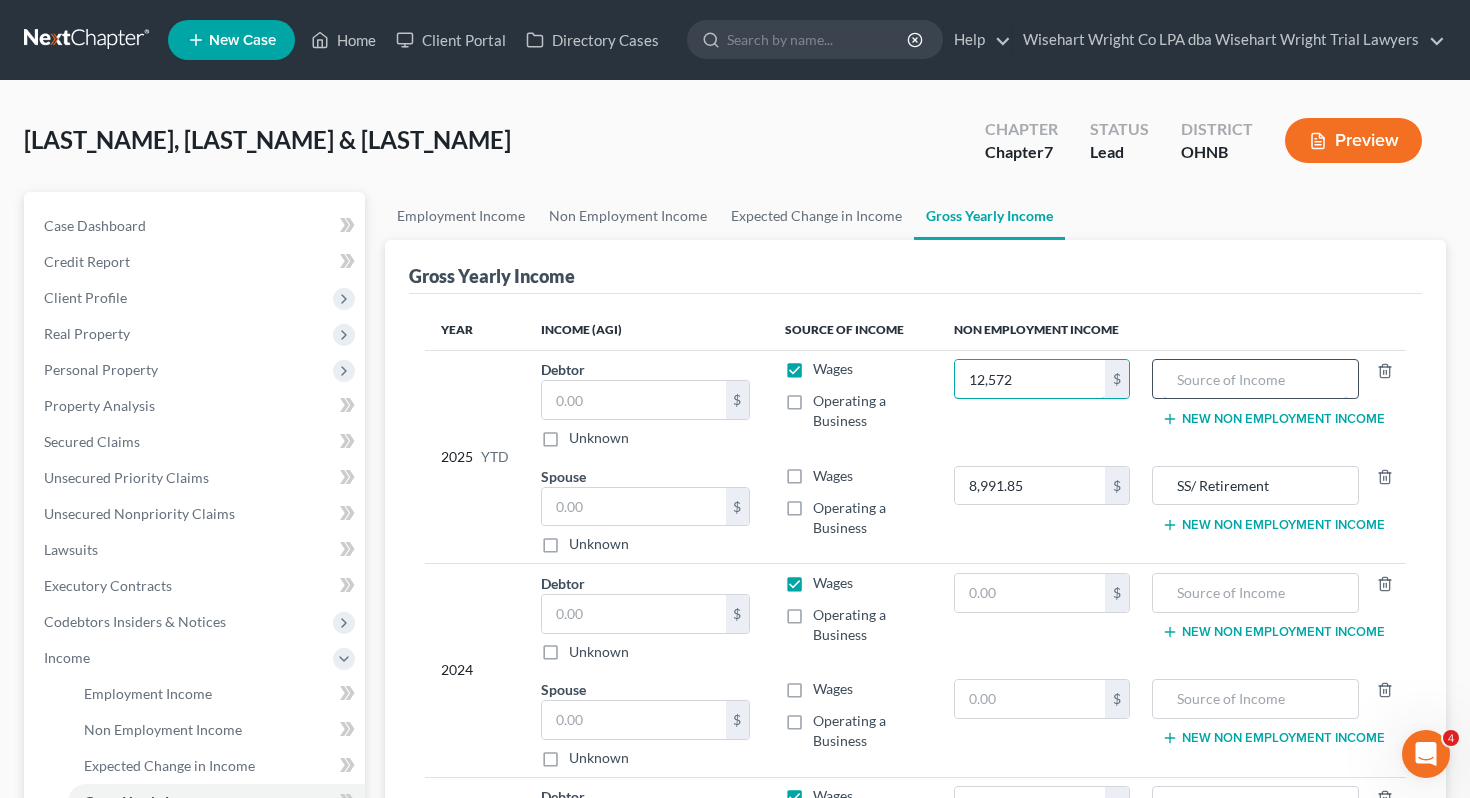 type on "12,572" 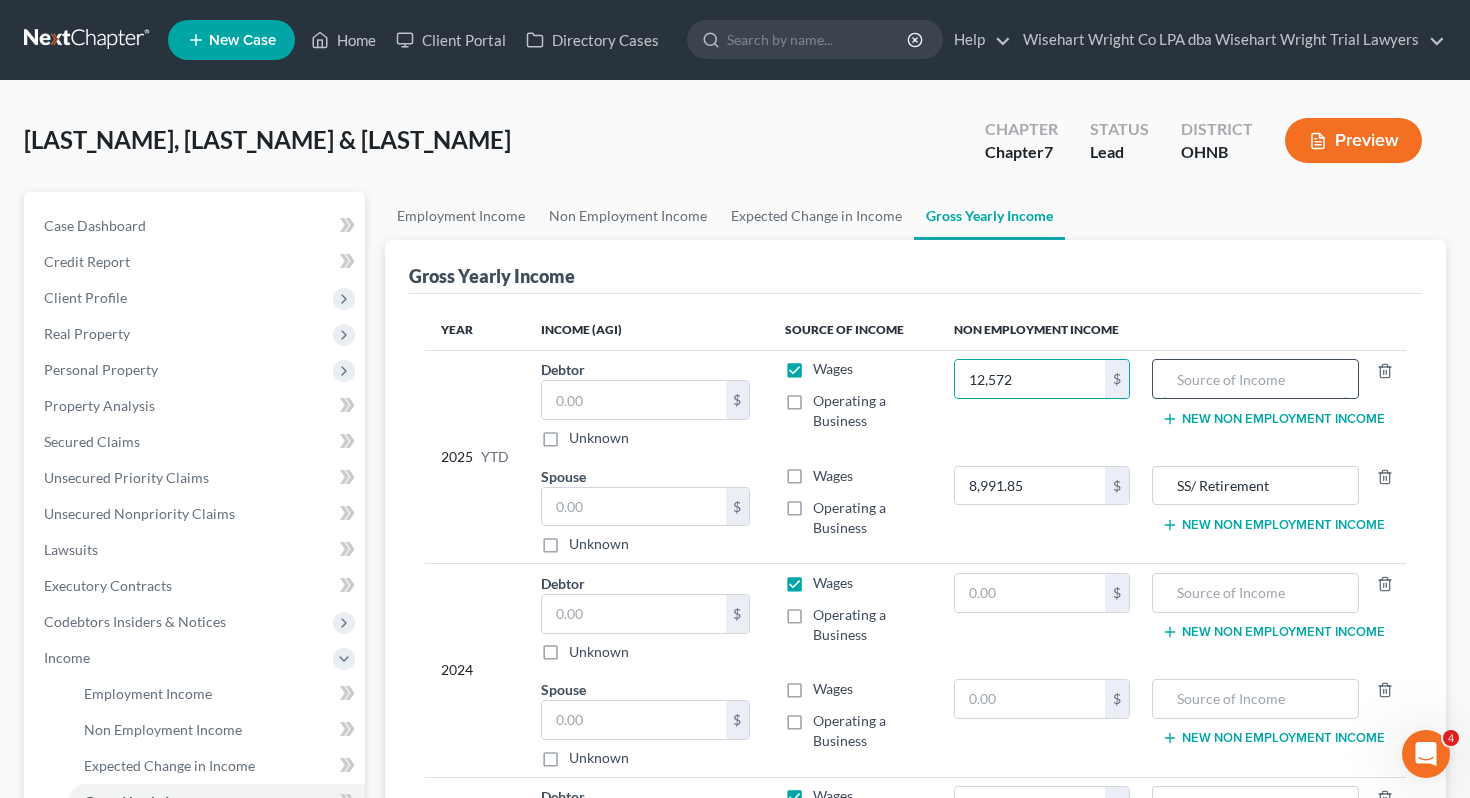 click at bounding box center [1255, 379] 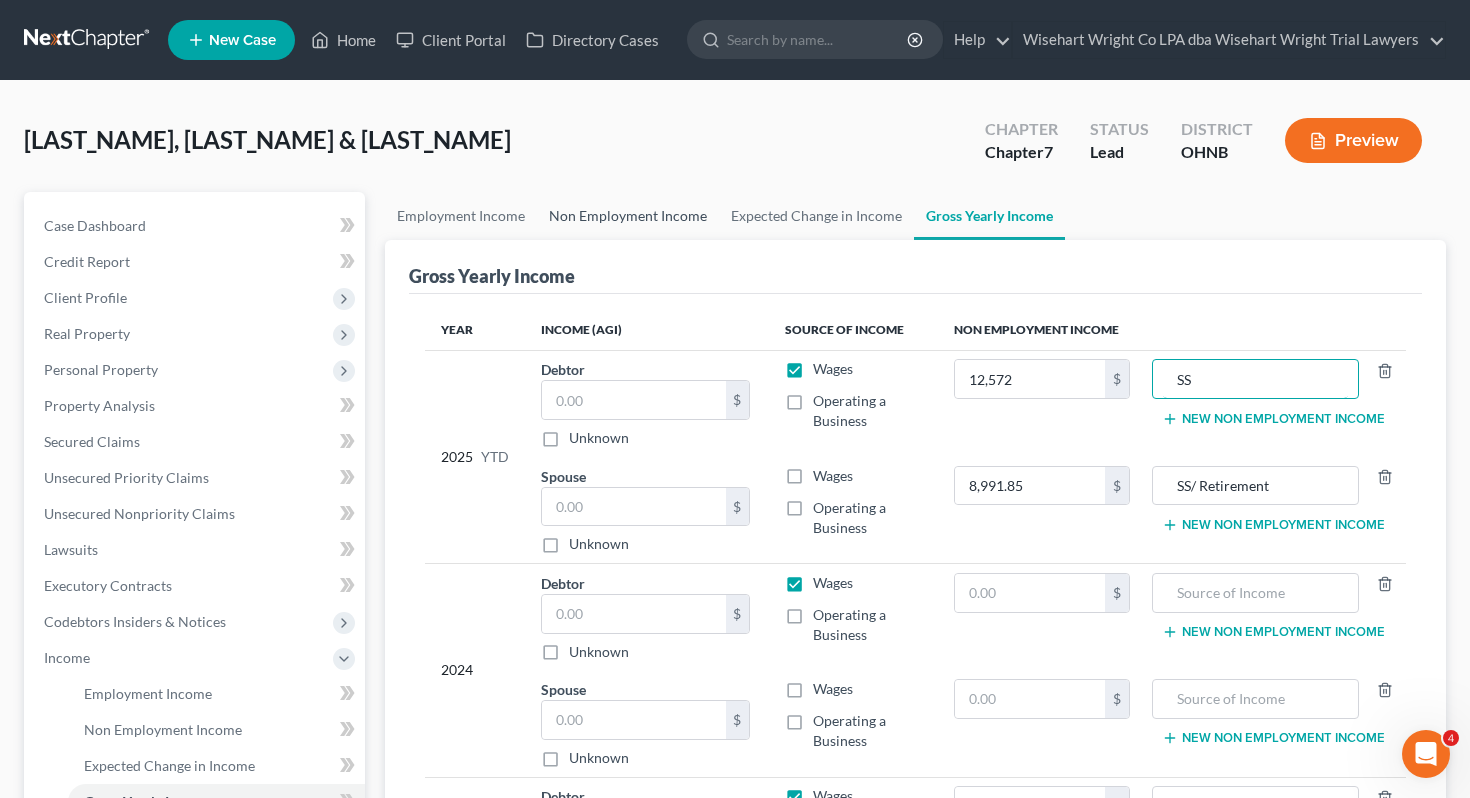 type on "SS" 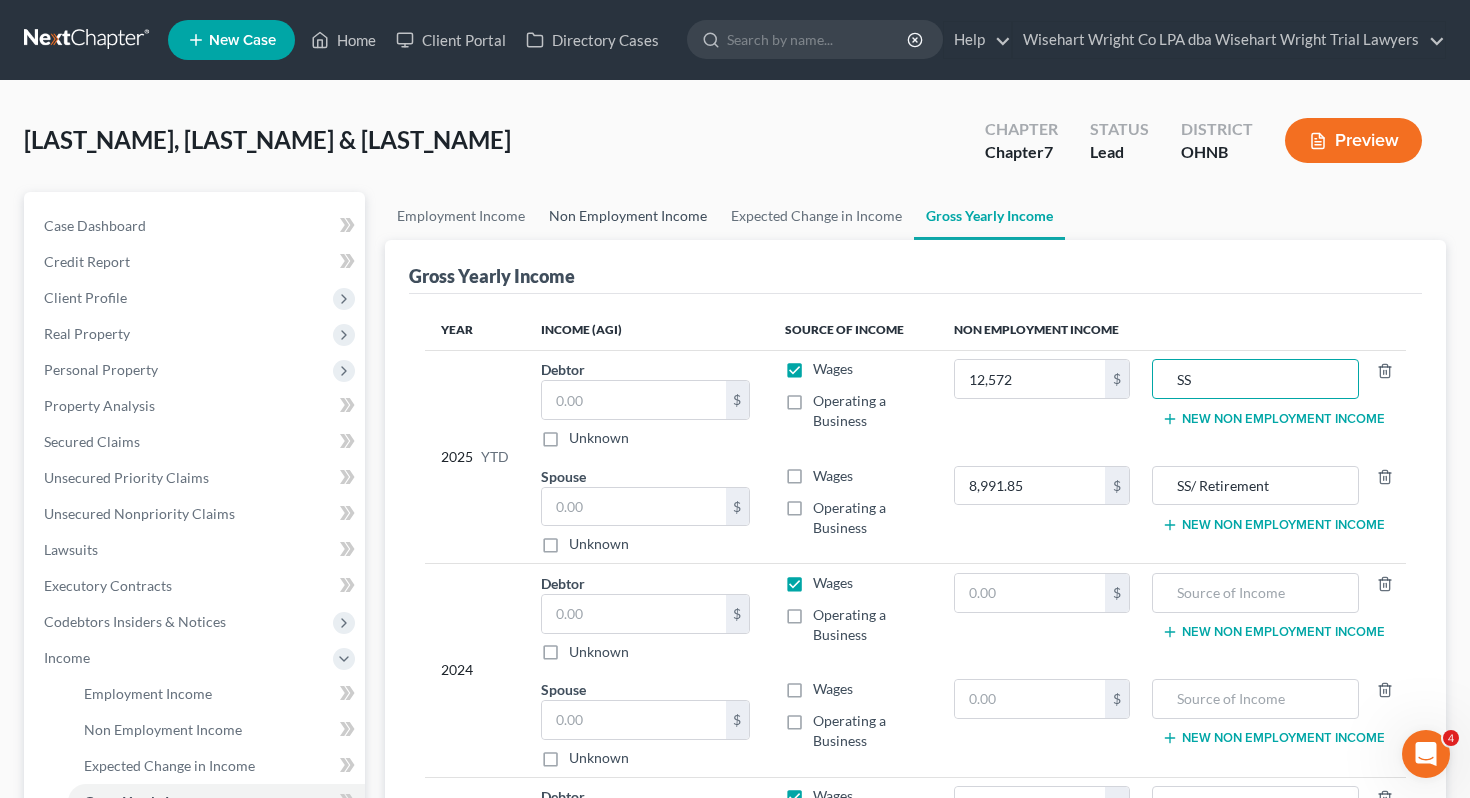 click on "Non Employment Income" at bounding box center (628, 216) 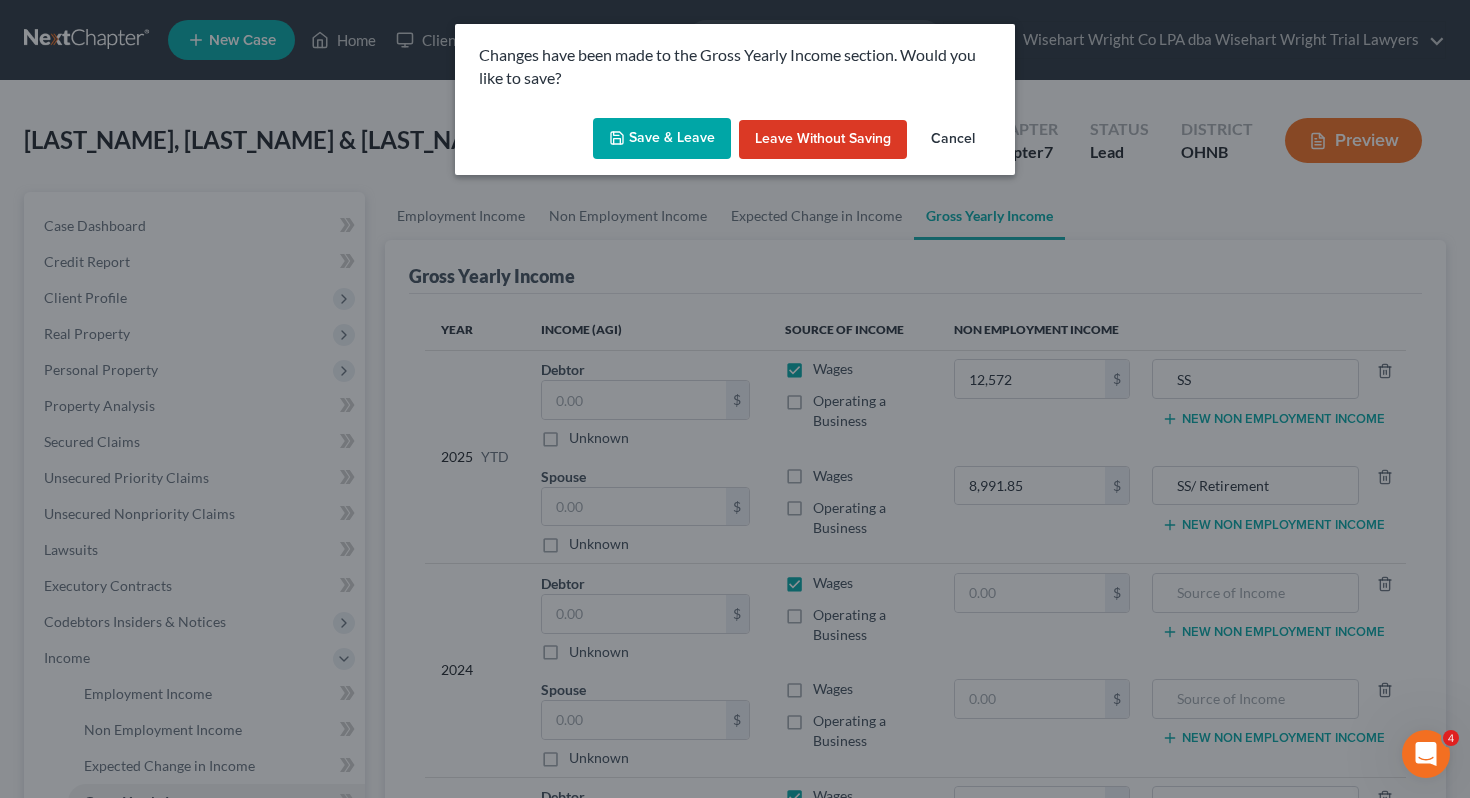 click on "Save & Leave" at bounding box center [662, 139] 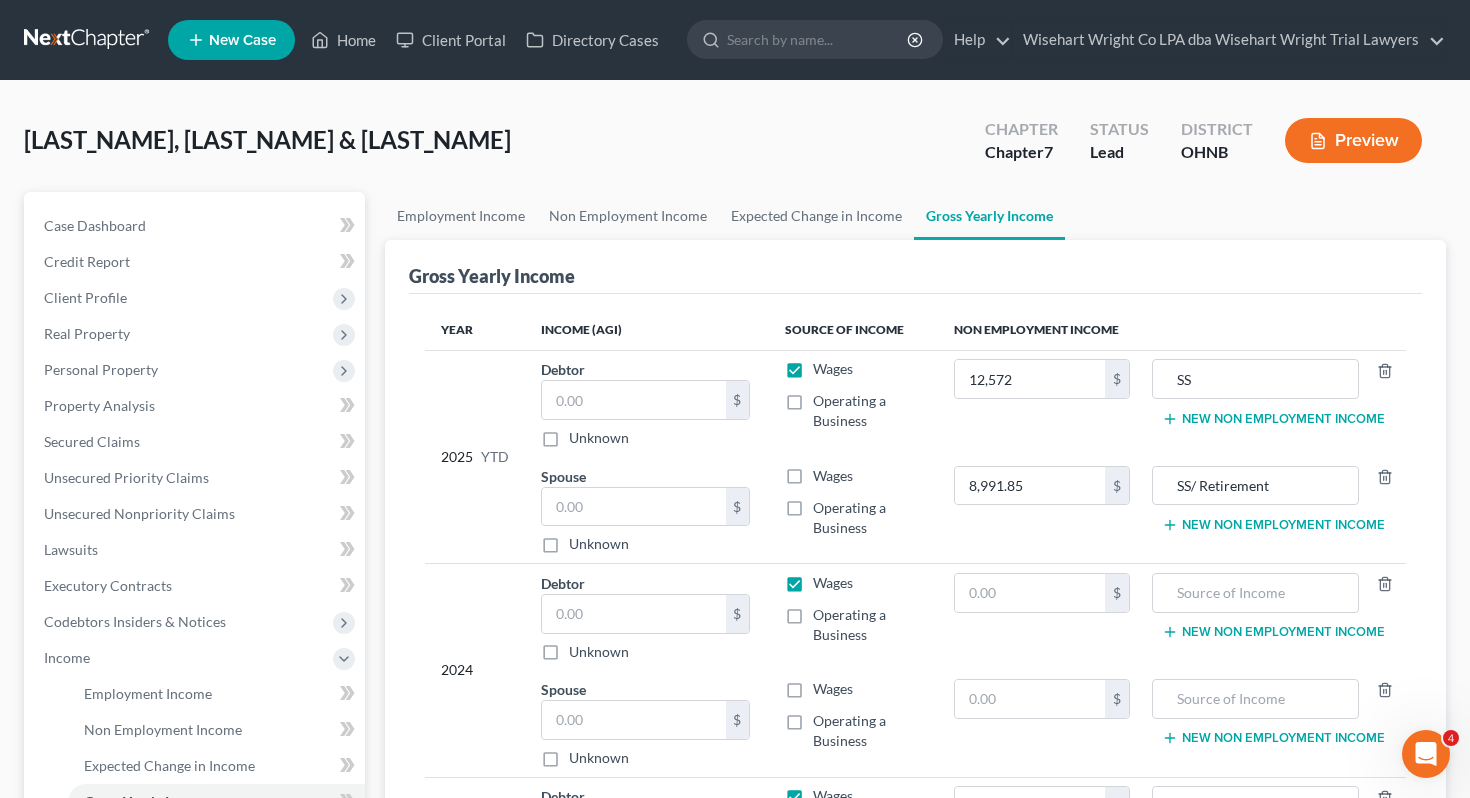 type on "12,572.00" 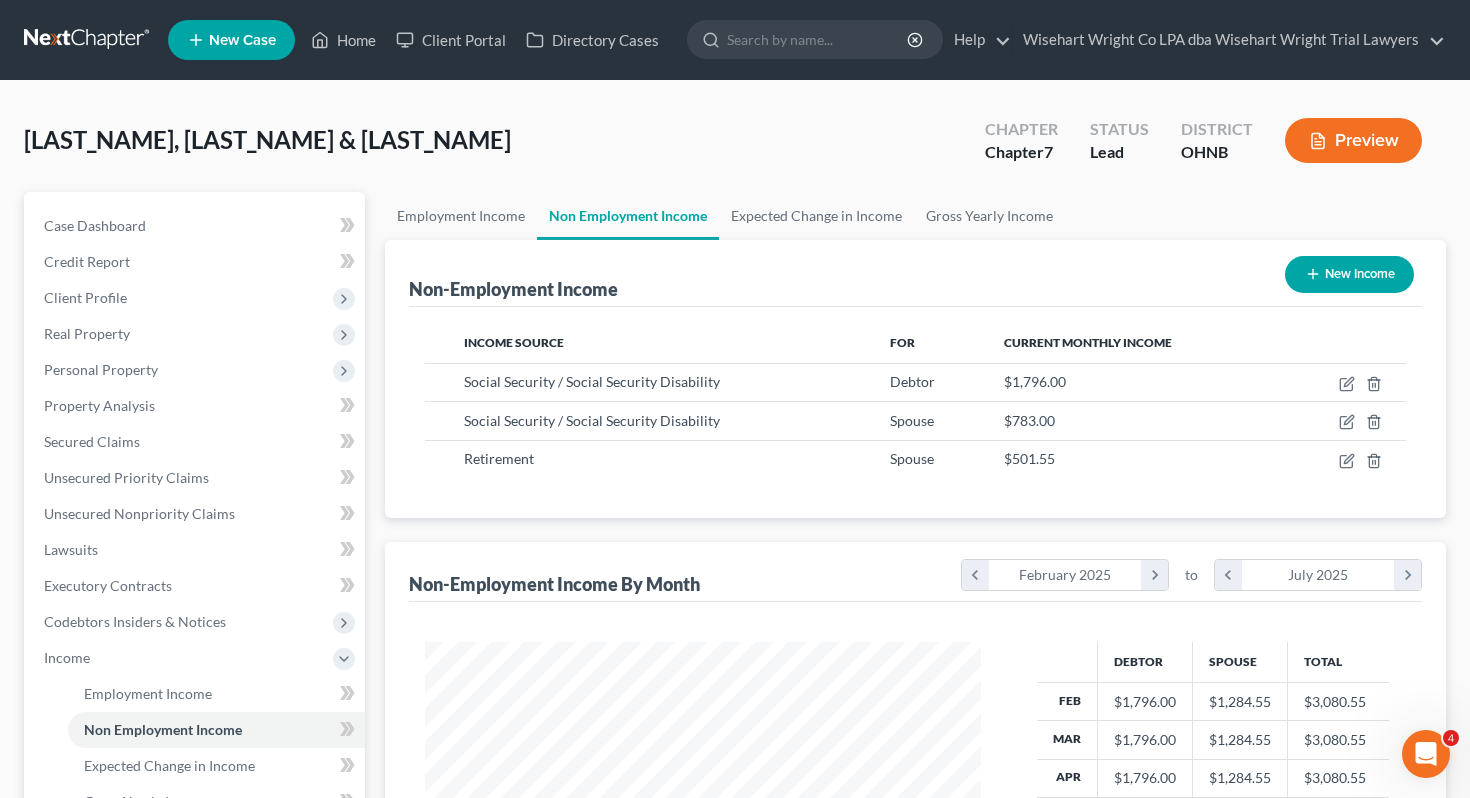 scroll, scrollTop: 999641, scrollLeft: 999404, axis: both 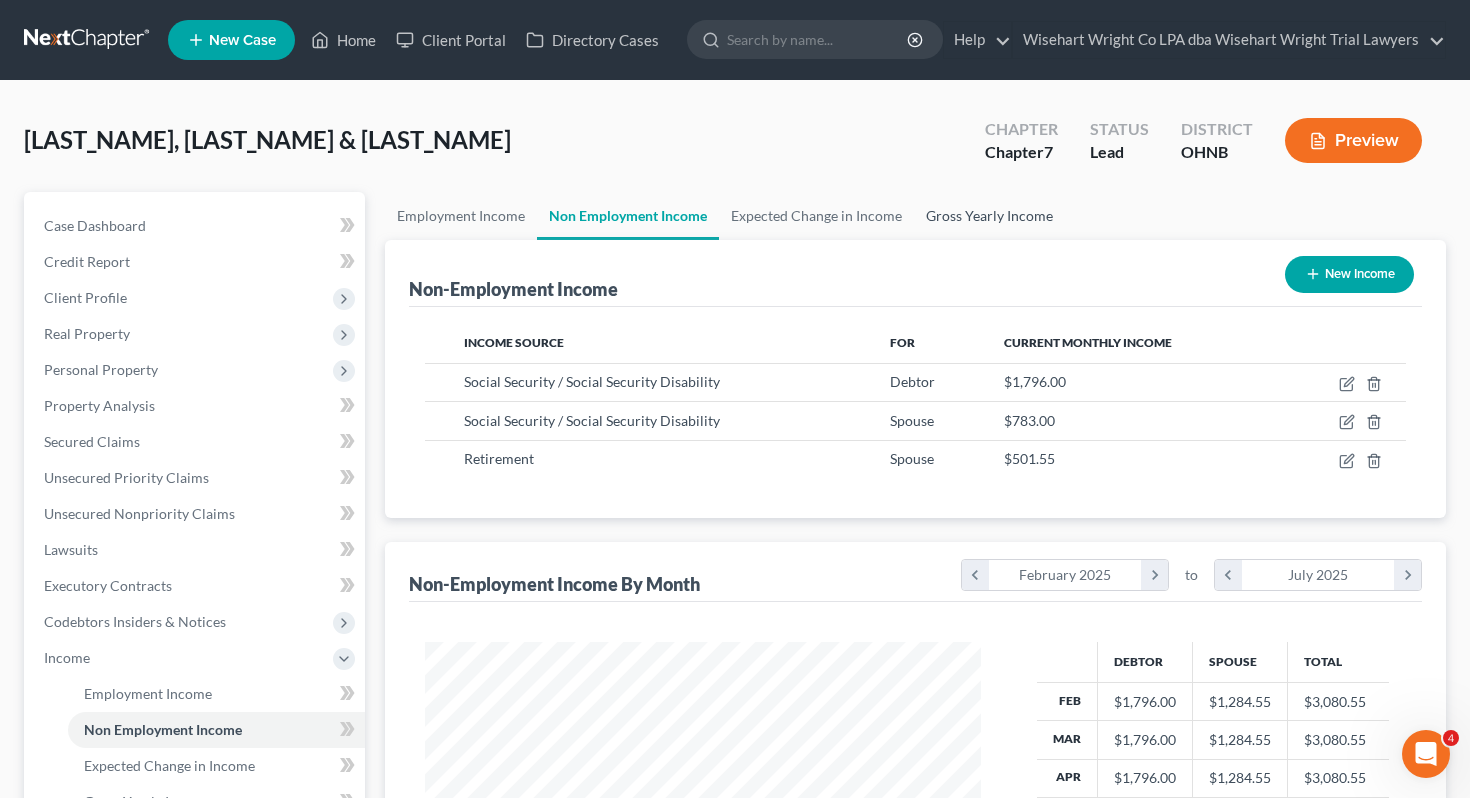 click on "Gross Yearly Income" at bounding box center [989, 216] 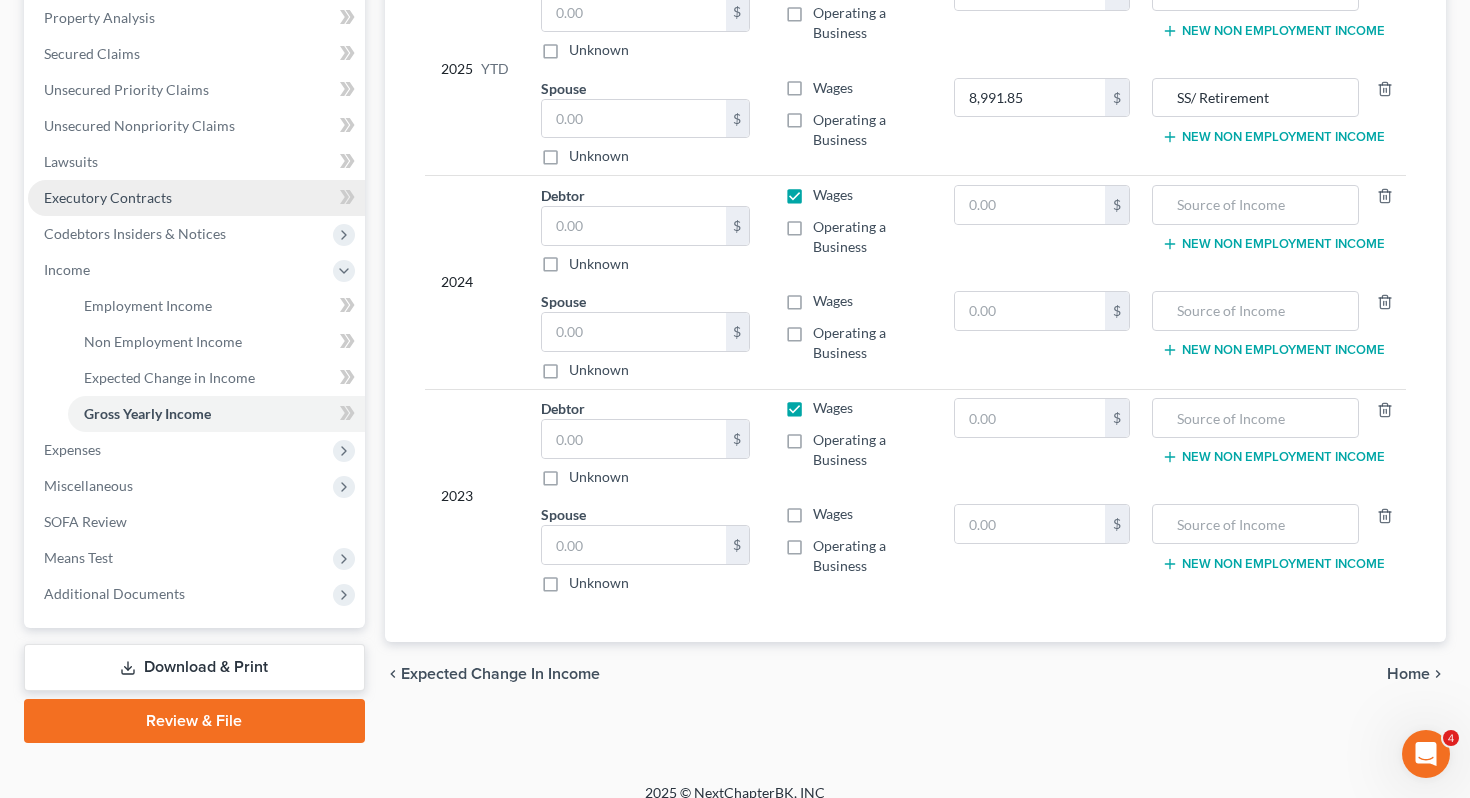 scroll, scrollTop: 407, scrollLeft: 0, axis: vertical 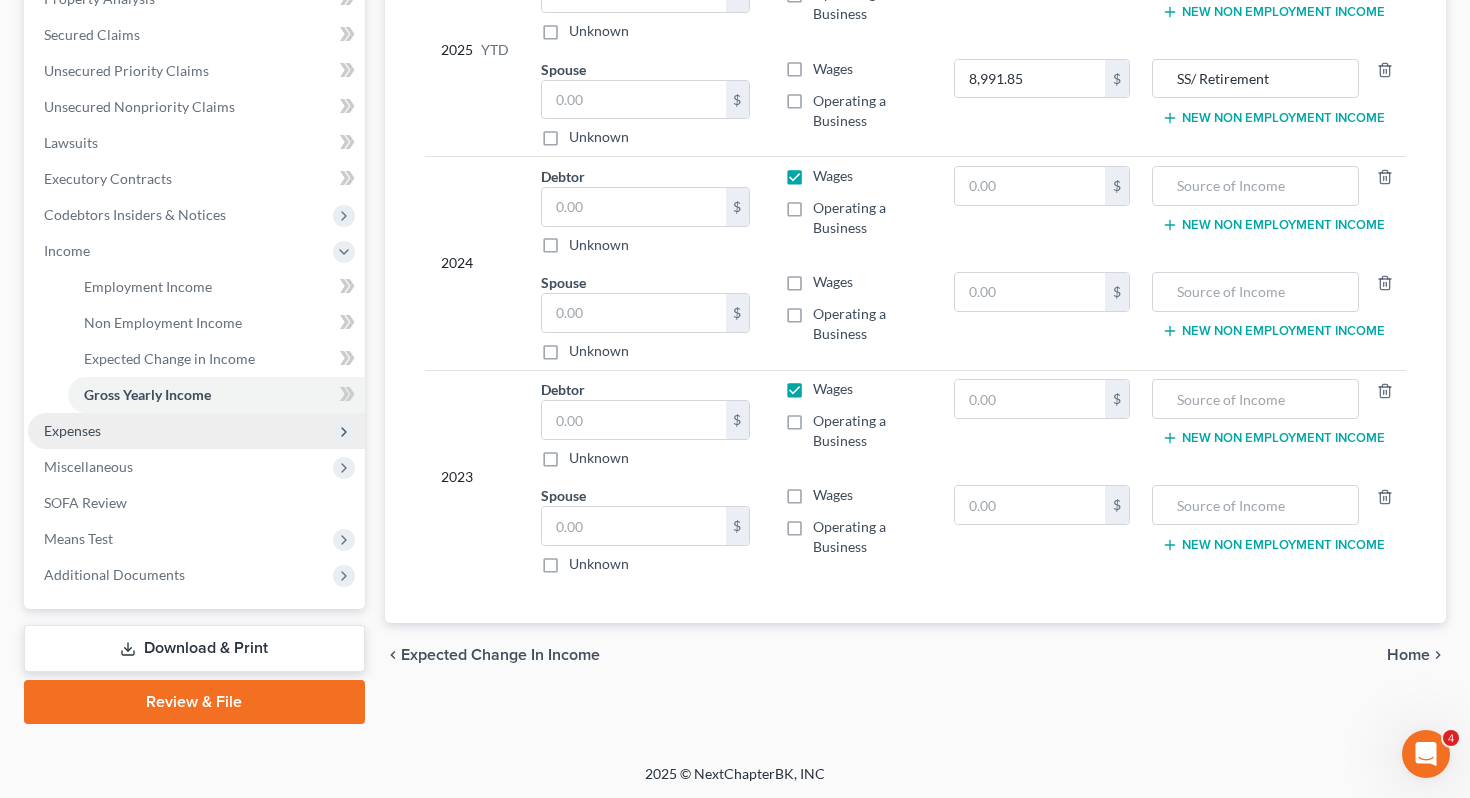 click on "Expenses" at bounding box center [196, 431] 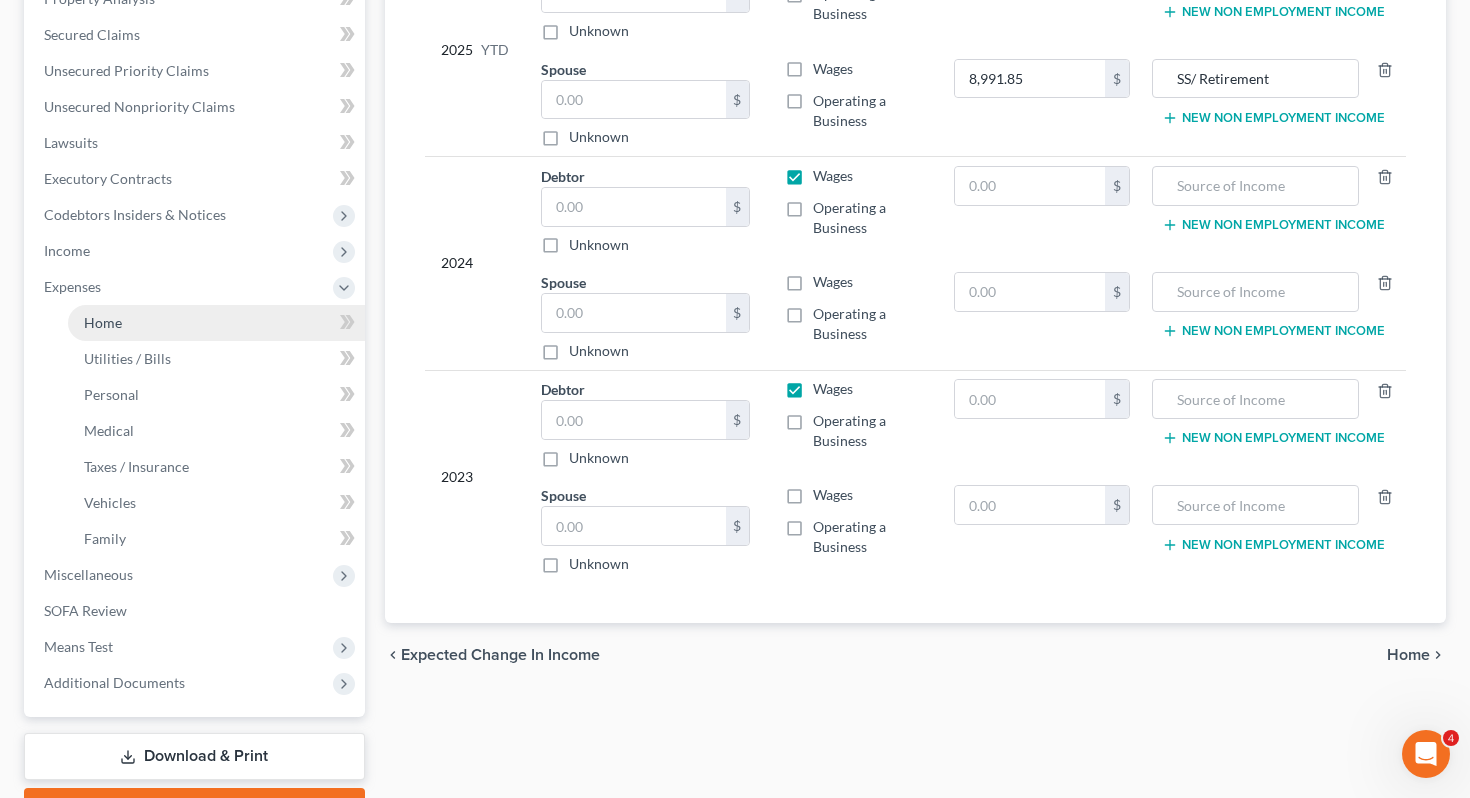 click on "Home" at bounding box center (216, 323) 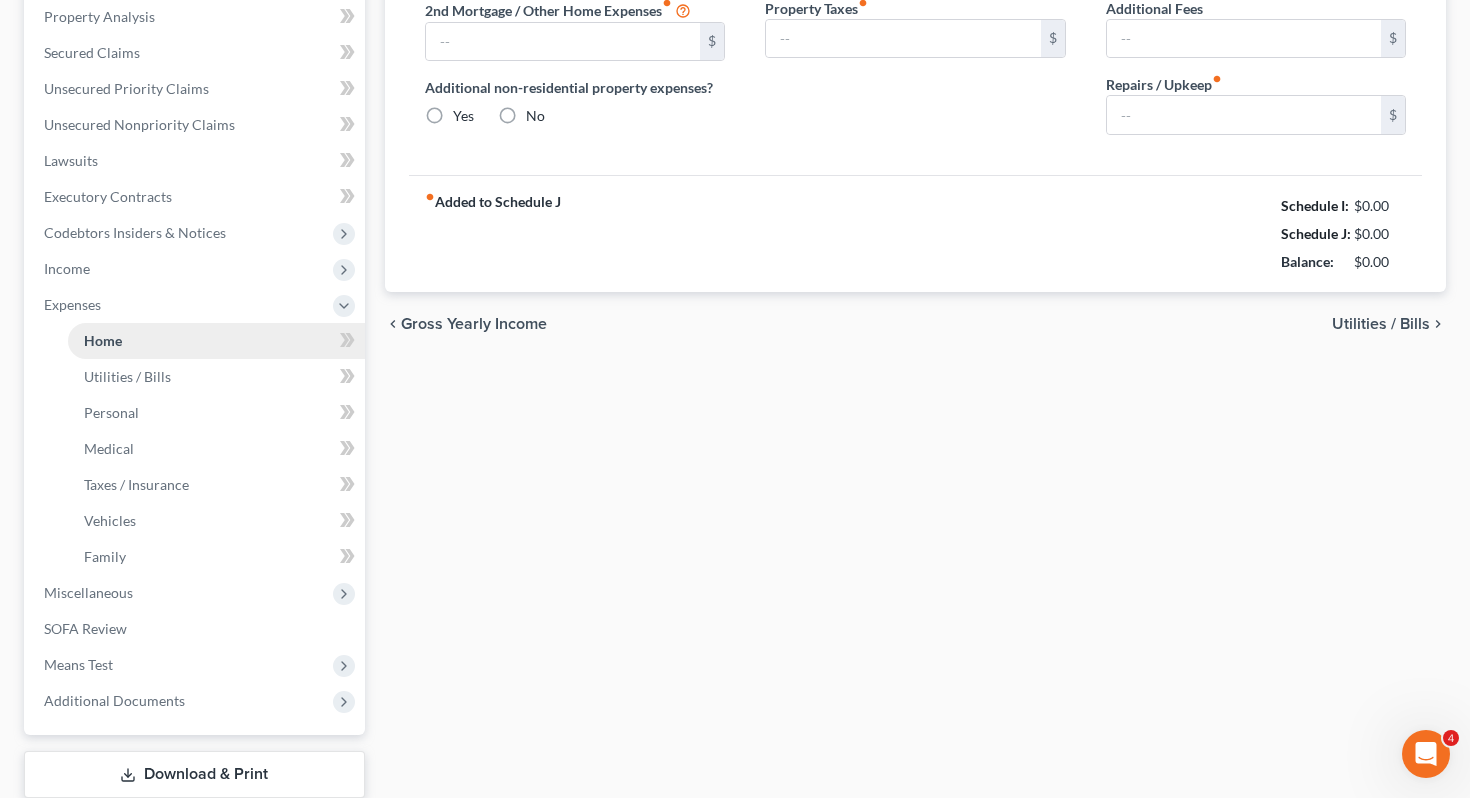 type on "0.00" 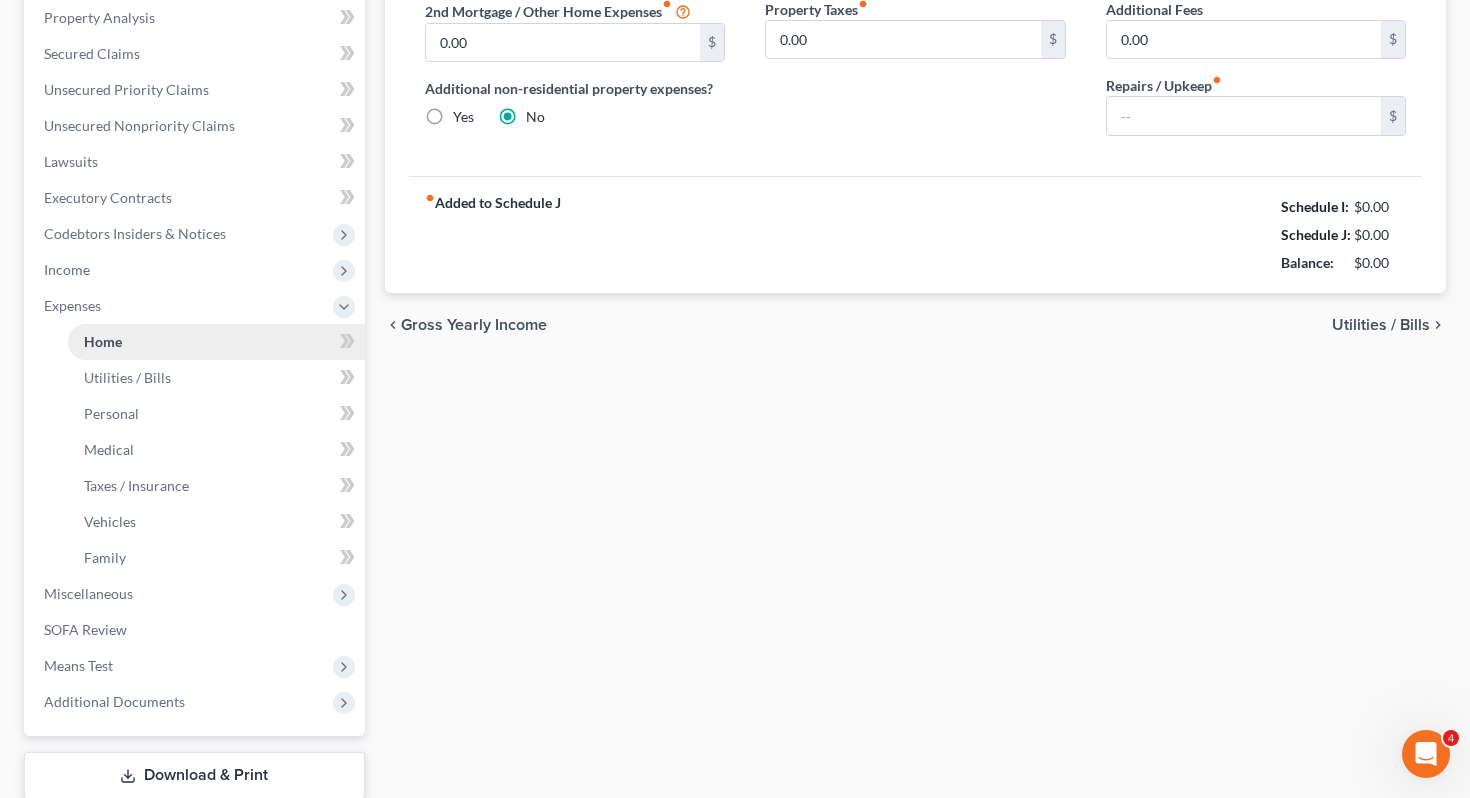 type on "0.00" 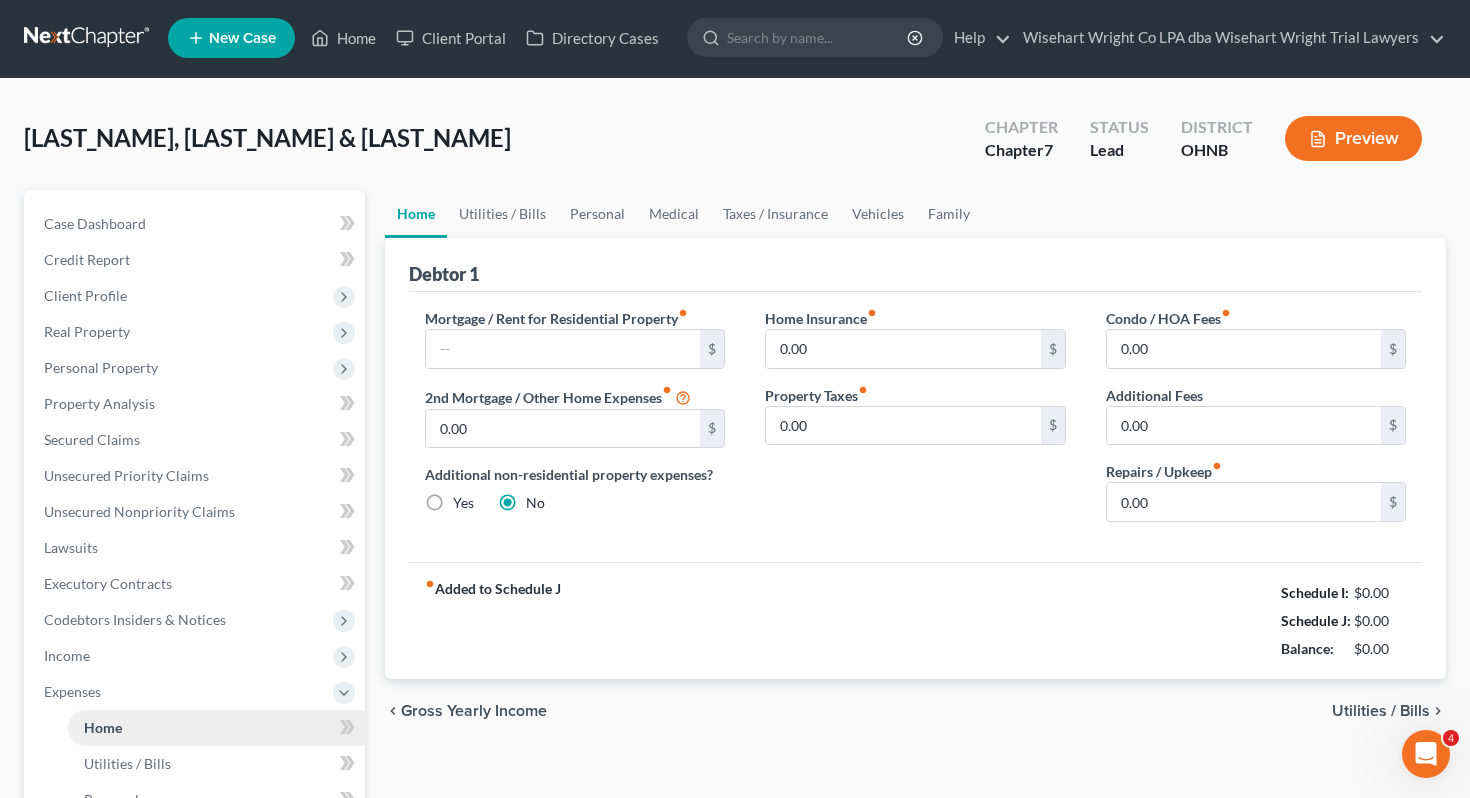 scroll, scrollTop: 0, scrollLeft: 0, axis: both 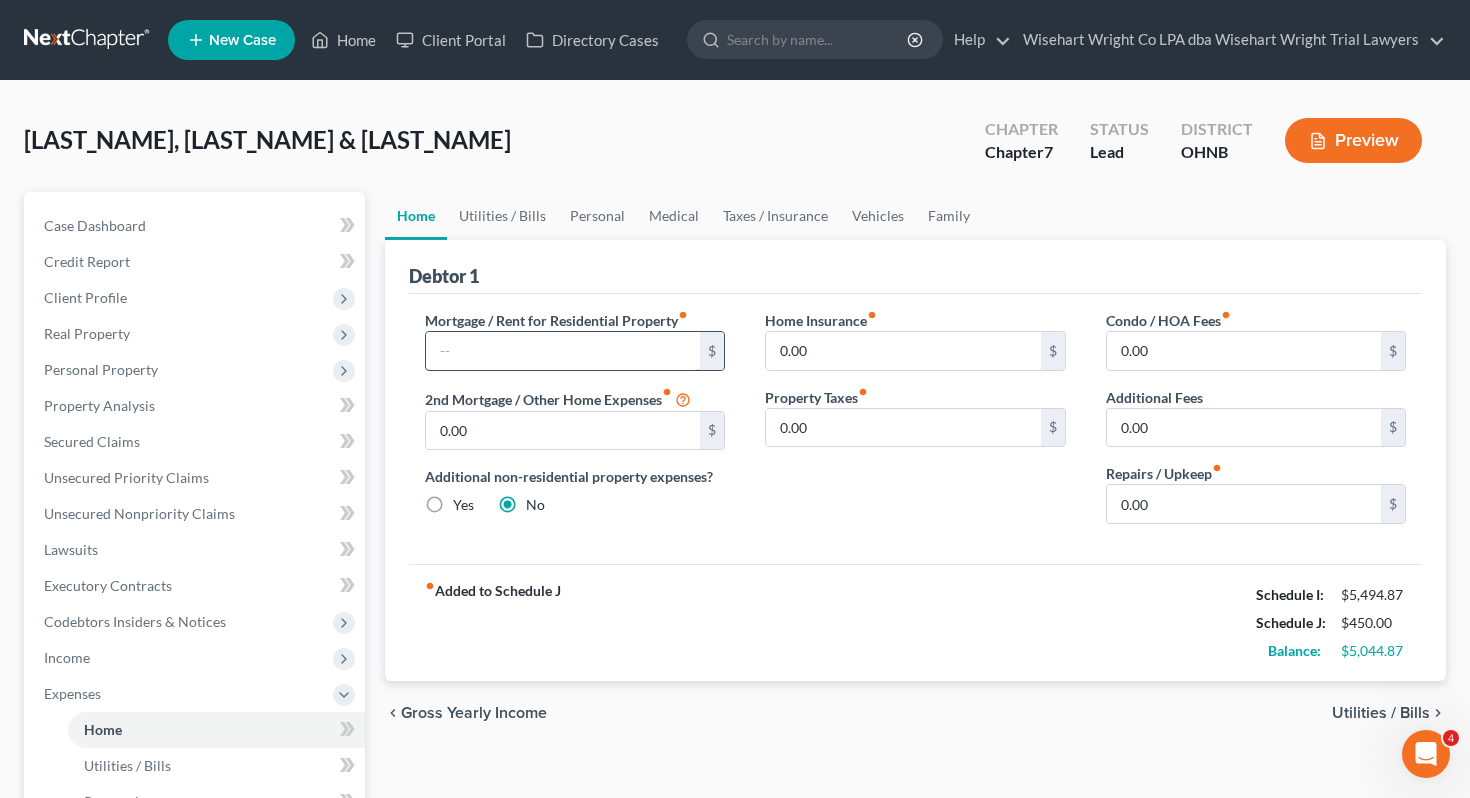 click on "$" at bounding box center [575, 351] 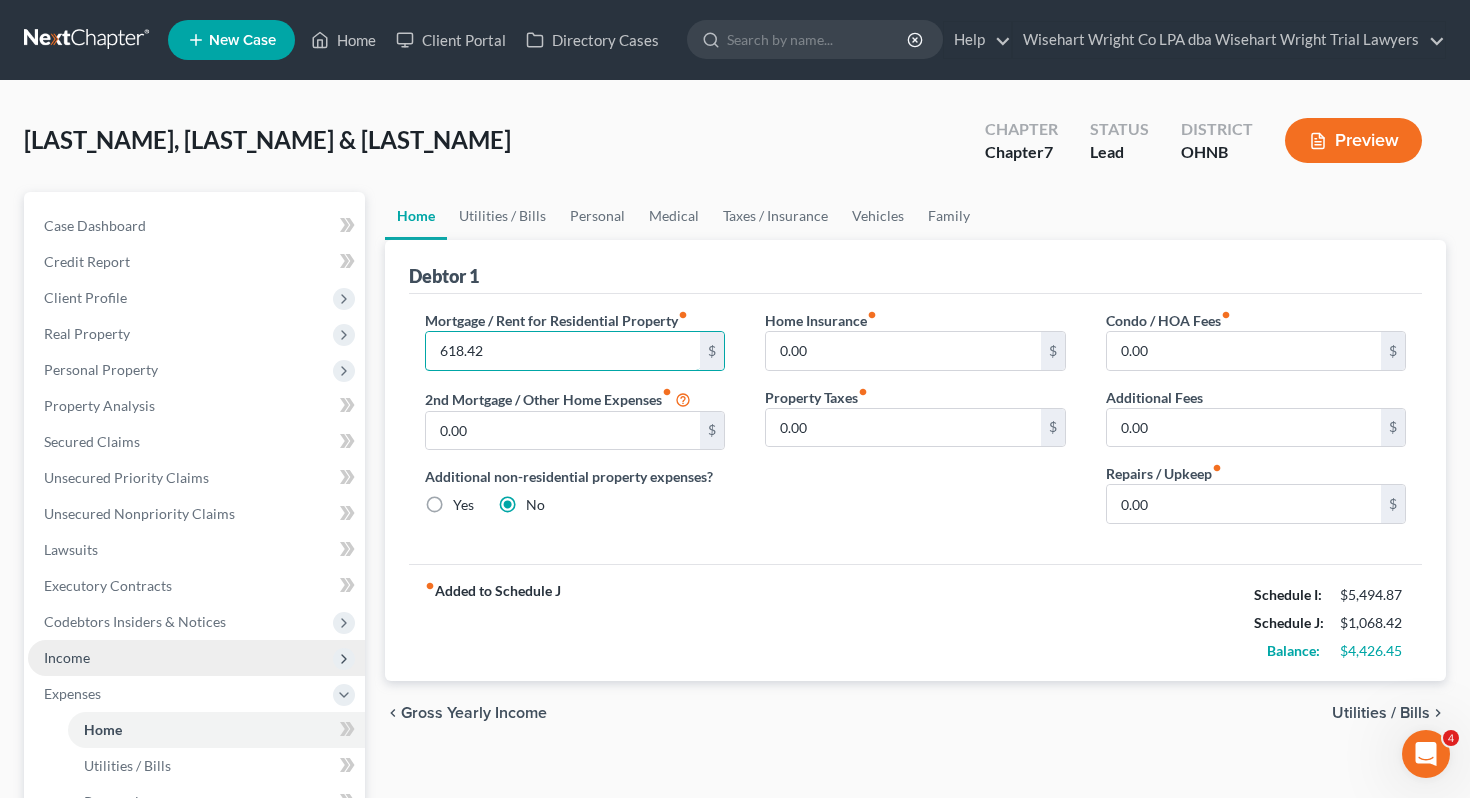 type on "618.42" 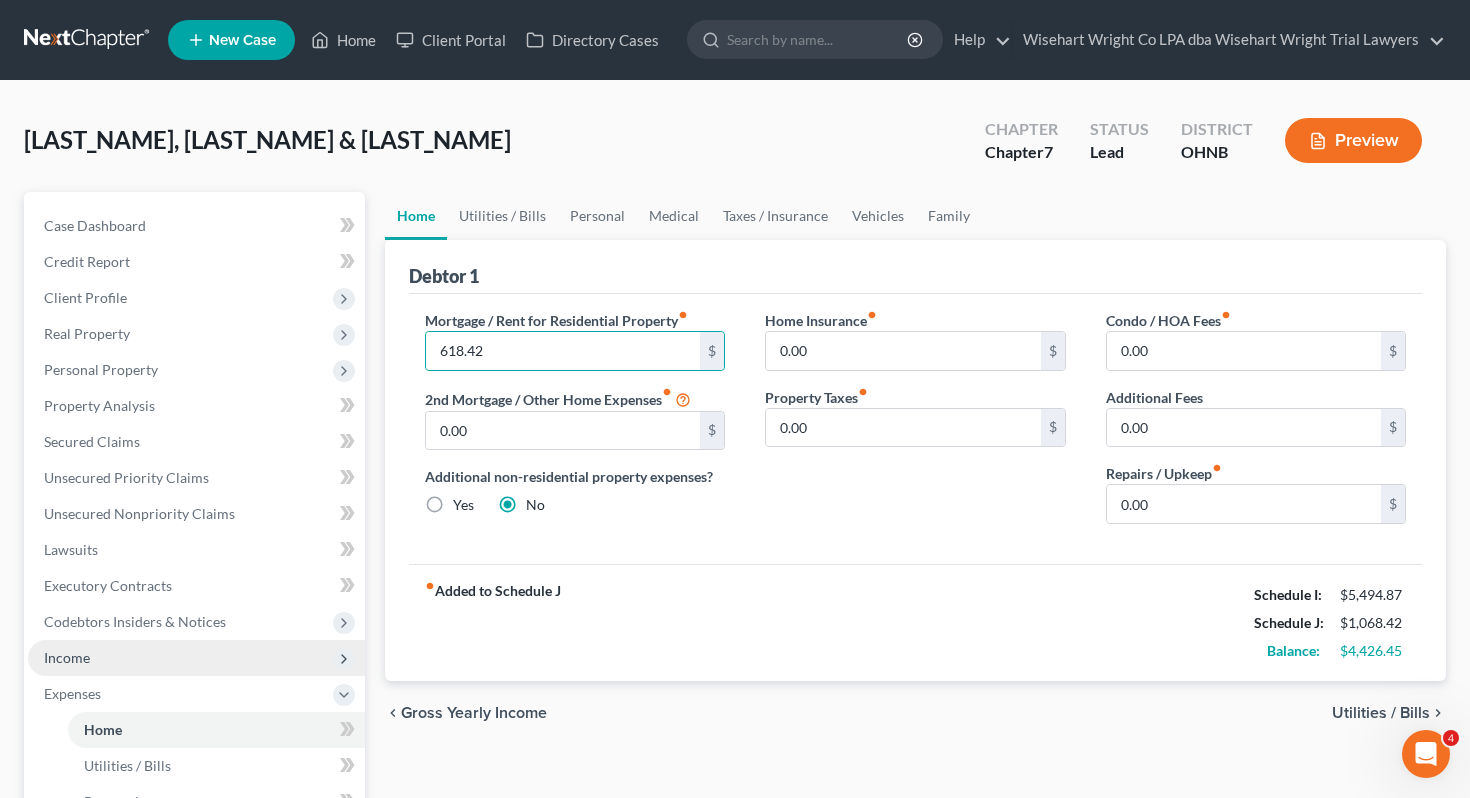 click on "Income" at bounding box center (196, 658) 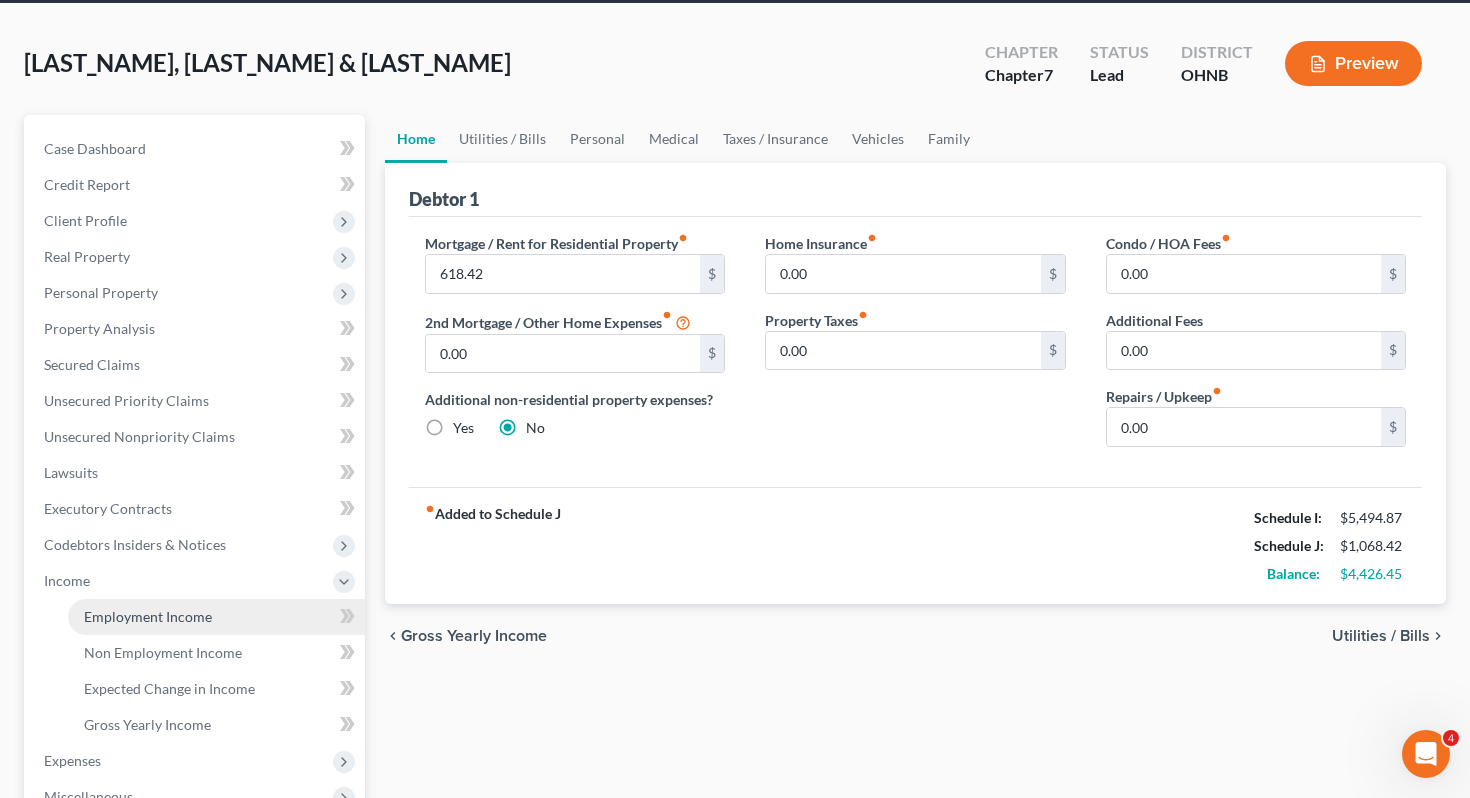 scroll, scrollTop: 79, scrollLeft: 0, axis: vertical 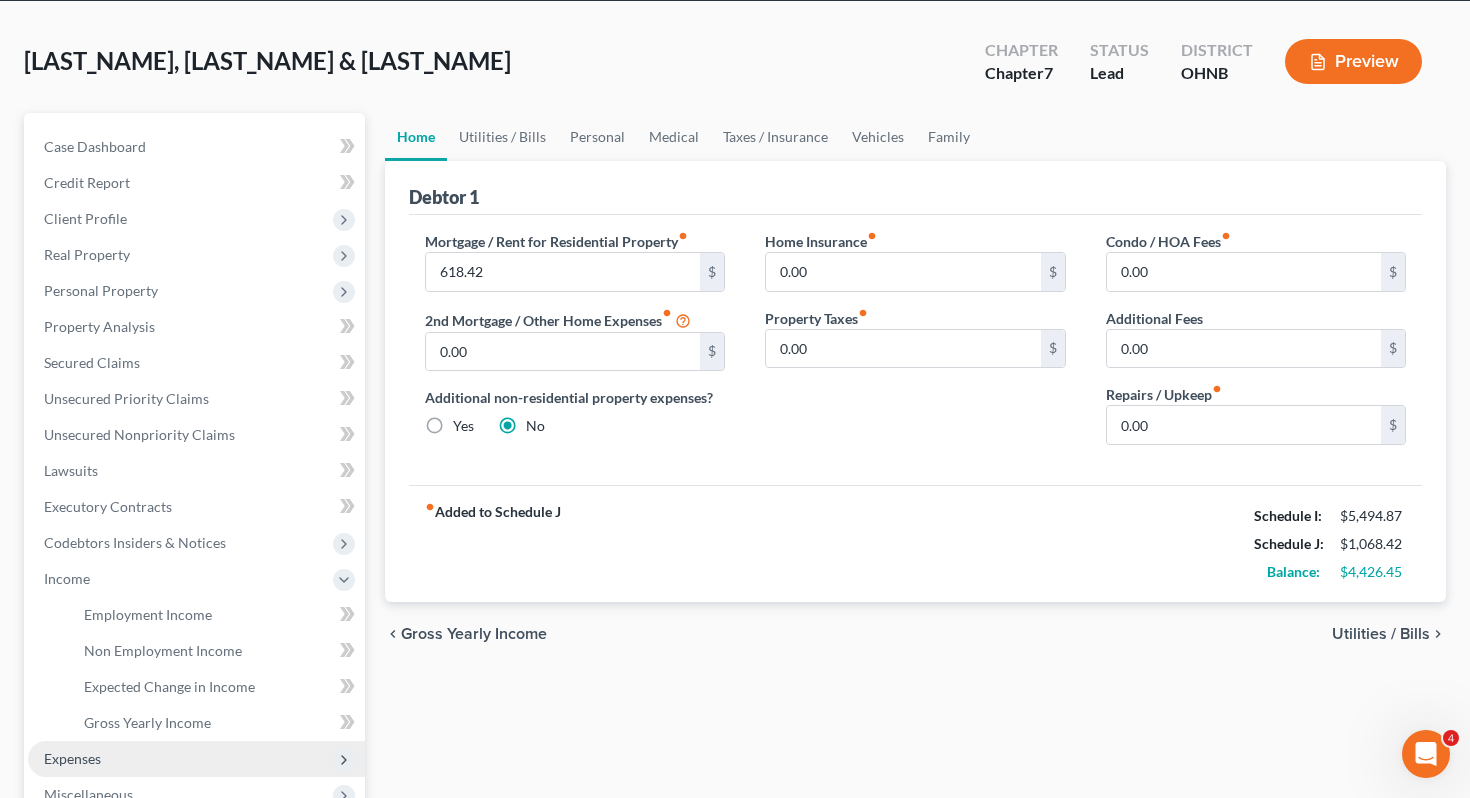 click on "Expenses" at bounding box center [196, 759] 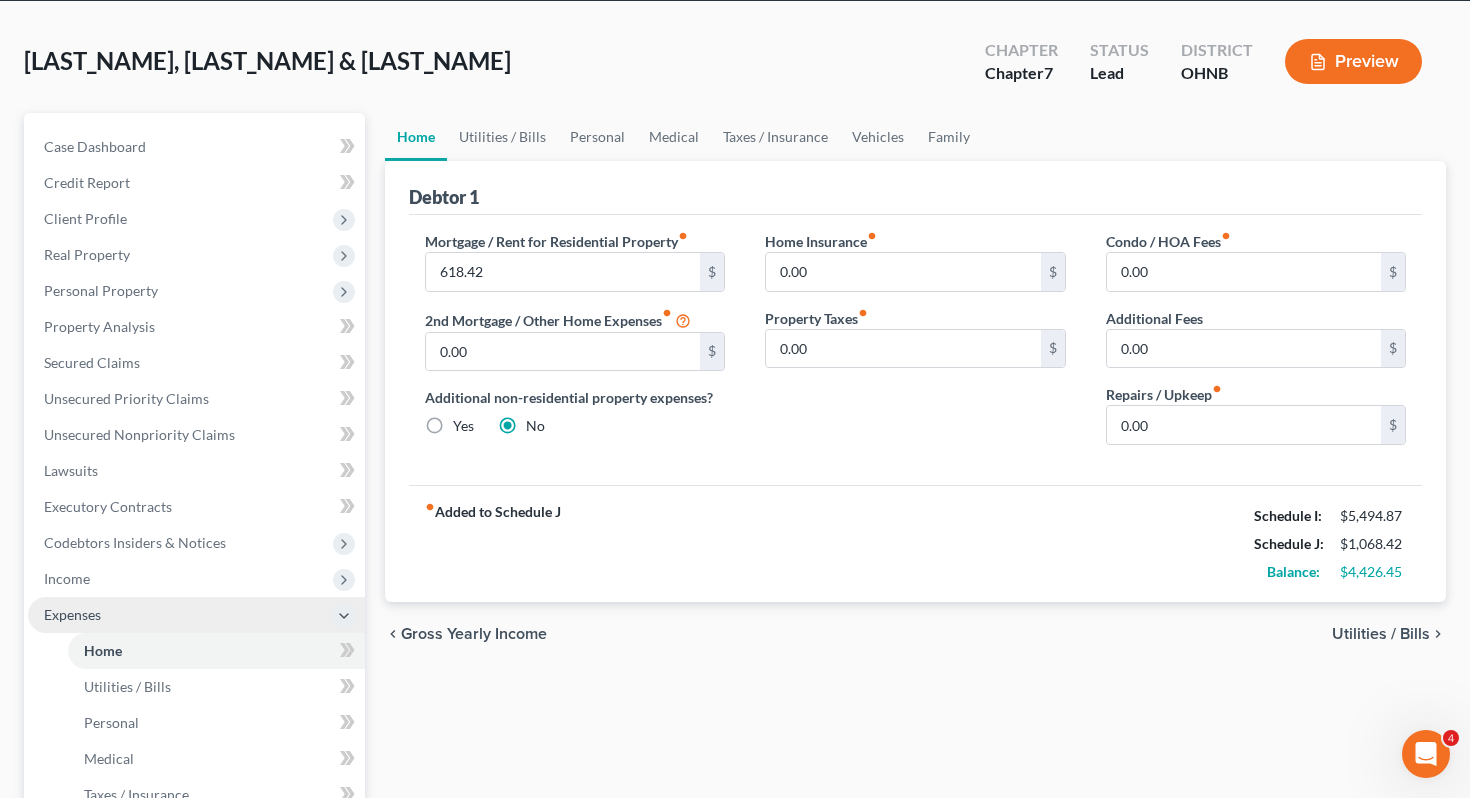click on "Expenses" at bounding box center [196, 615] 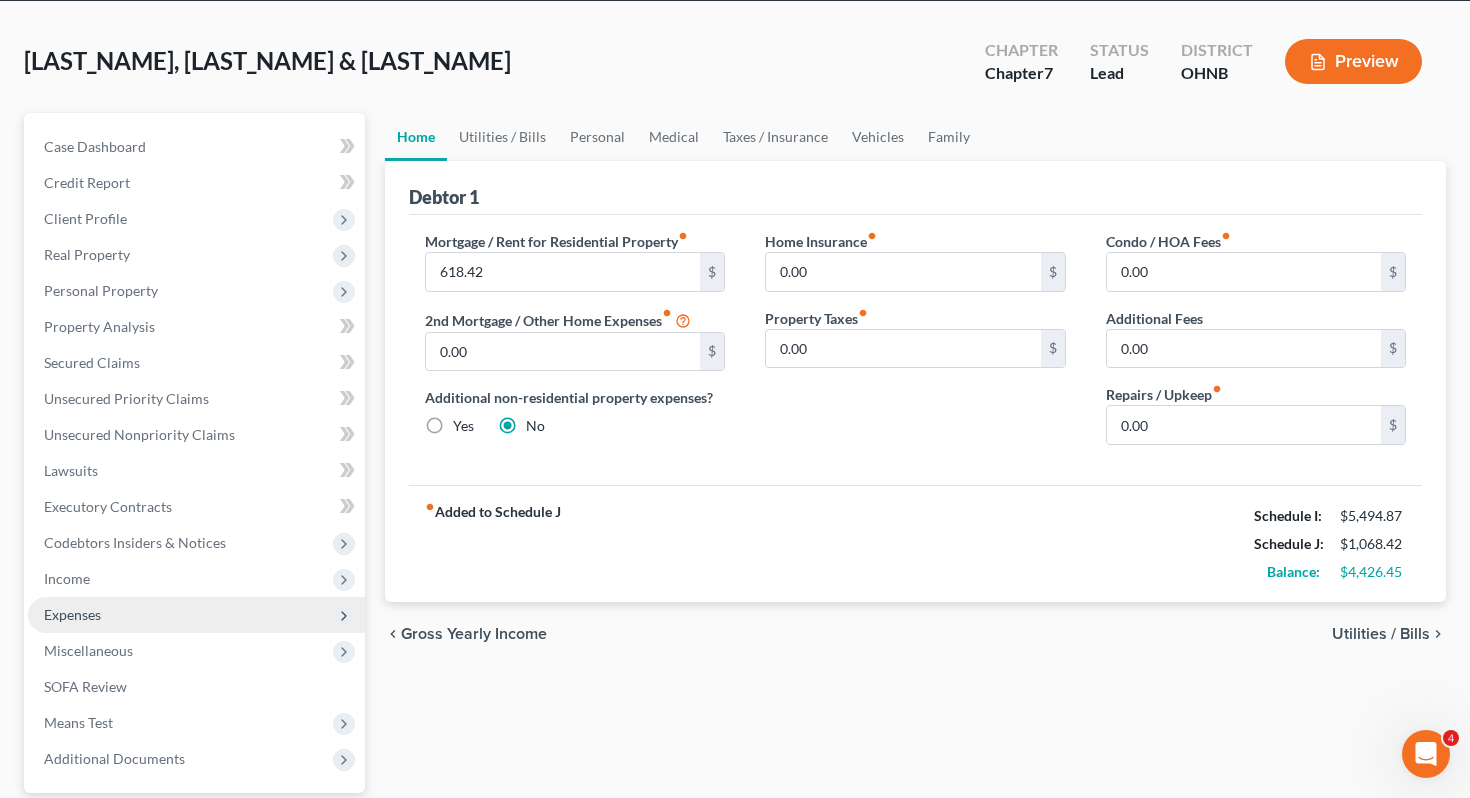 click on "Expenses" at bounding box center (196, 615) 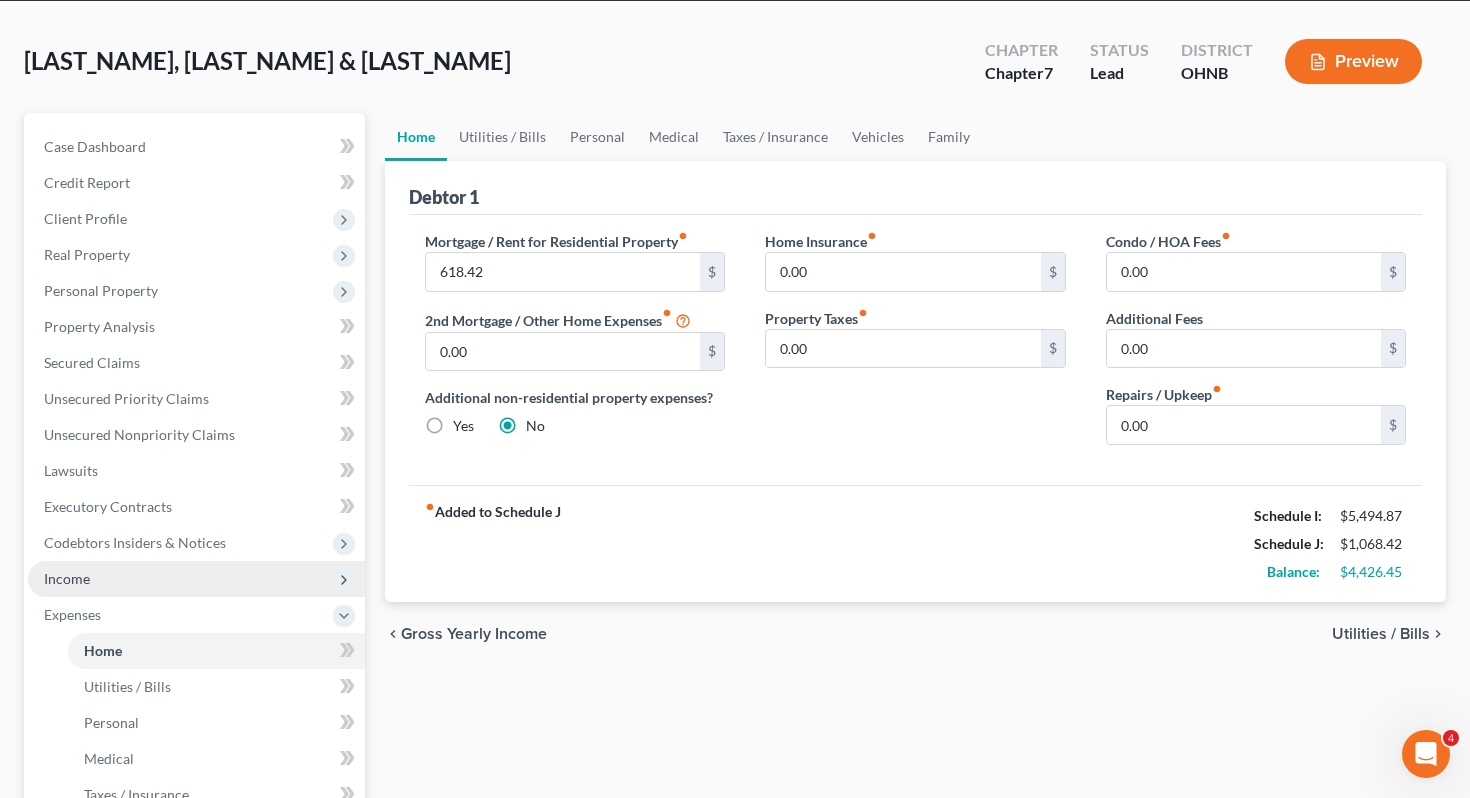 click on "Income" at bounding box center (196, 579) 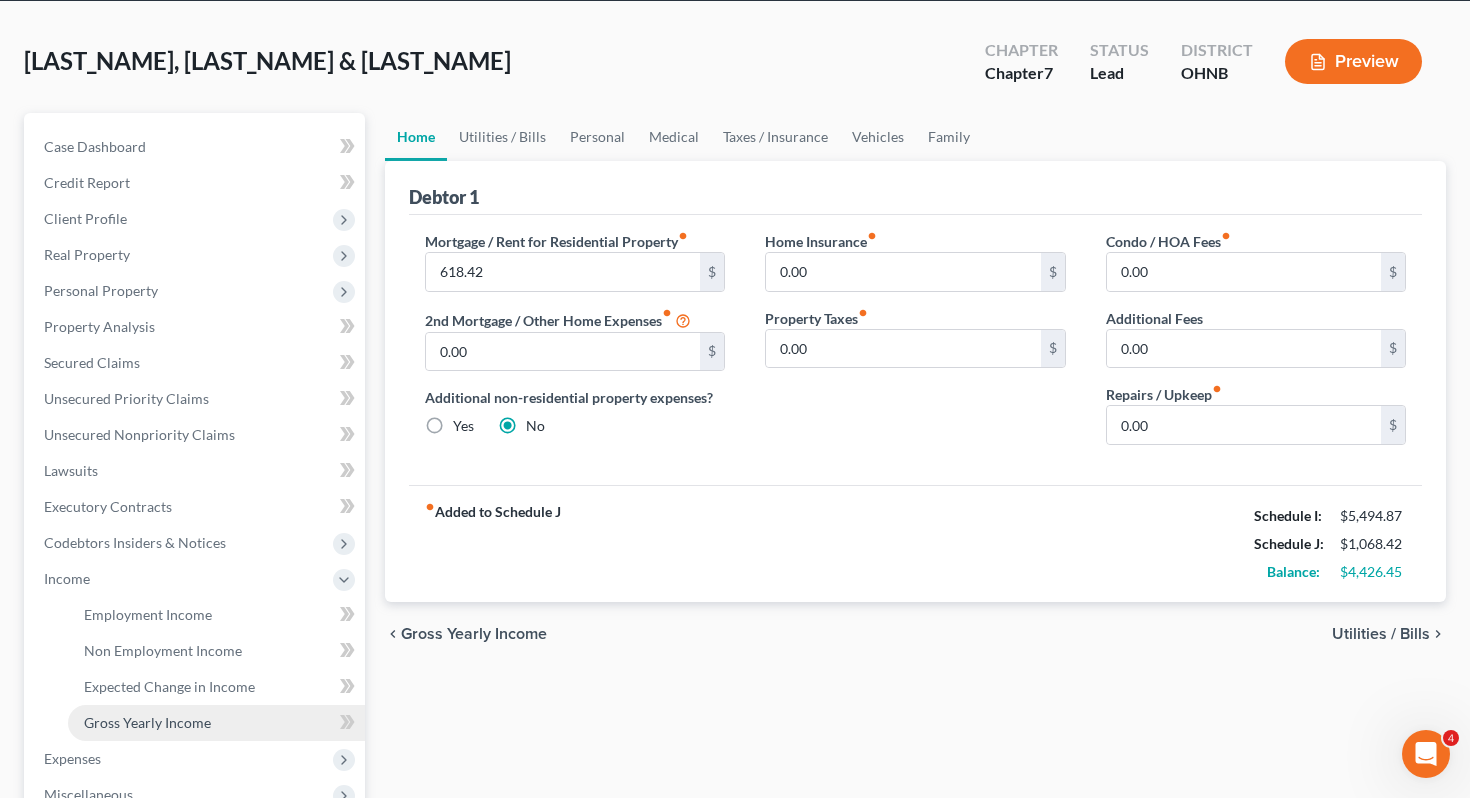click on "Gross Yearly Income" at bounding box center [216, 723] 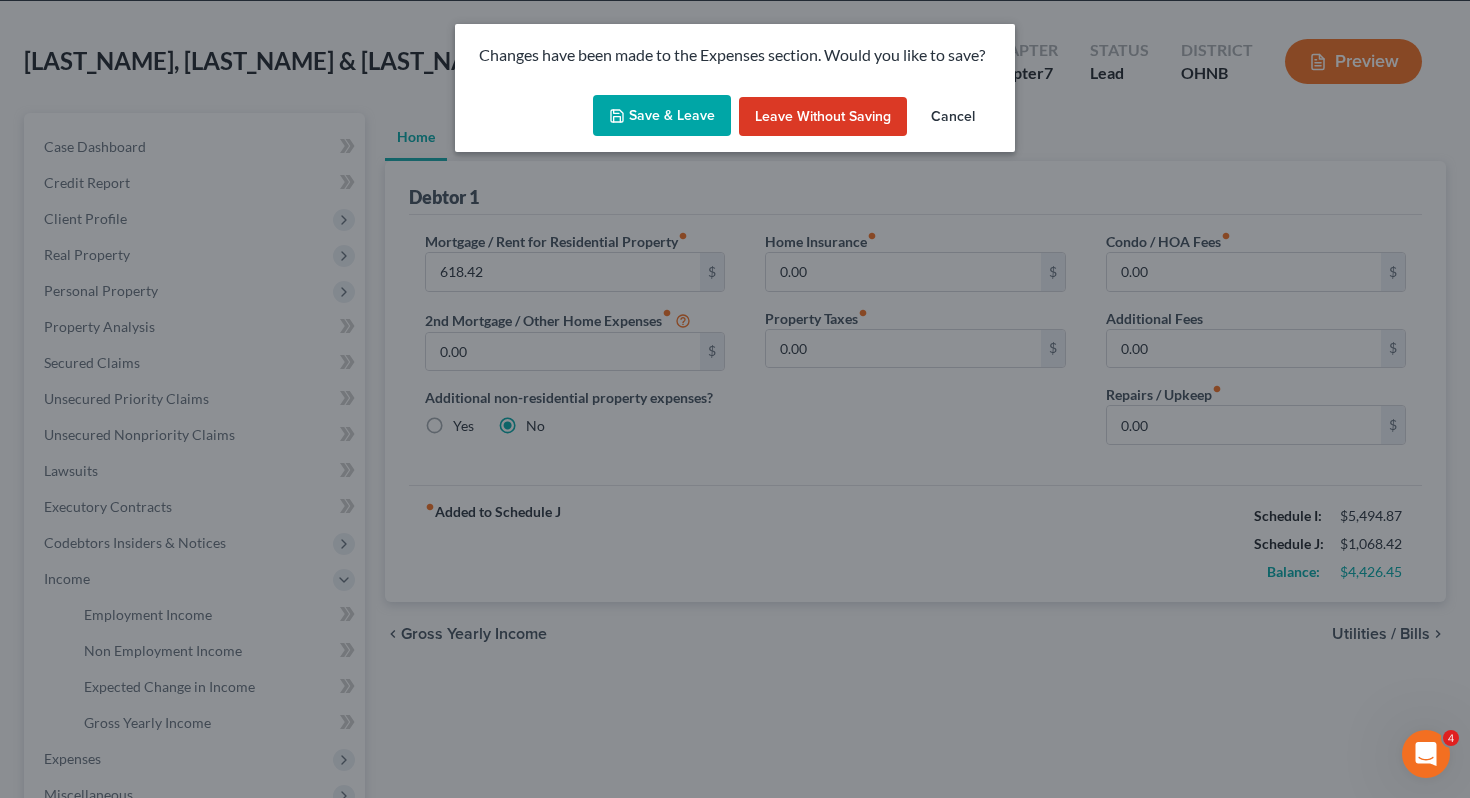 click on "Save & Leave" at bounding box center [662, 116] 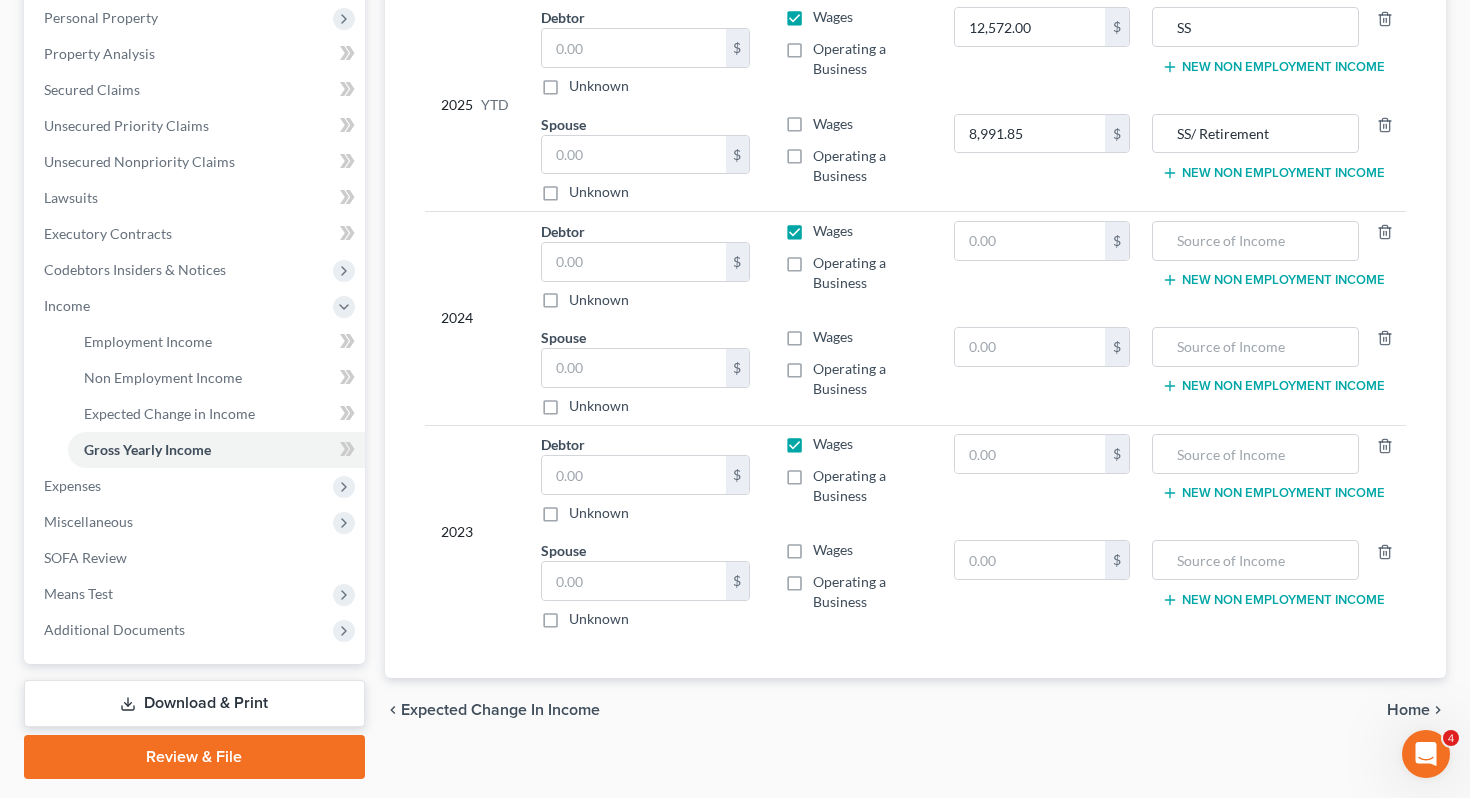 scroll, scrollTop: 355, scrollLeft: 0, axis: vertical 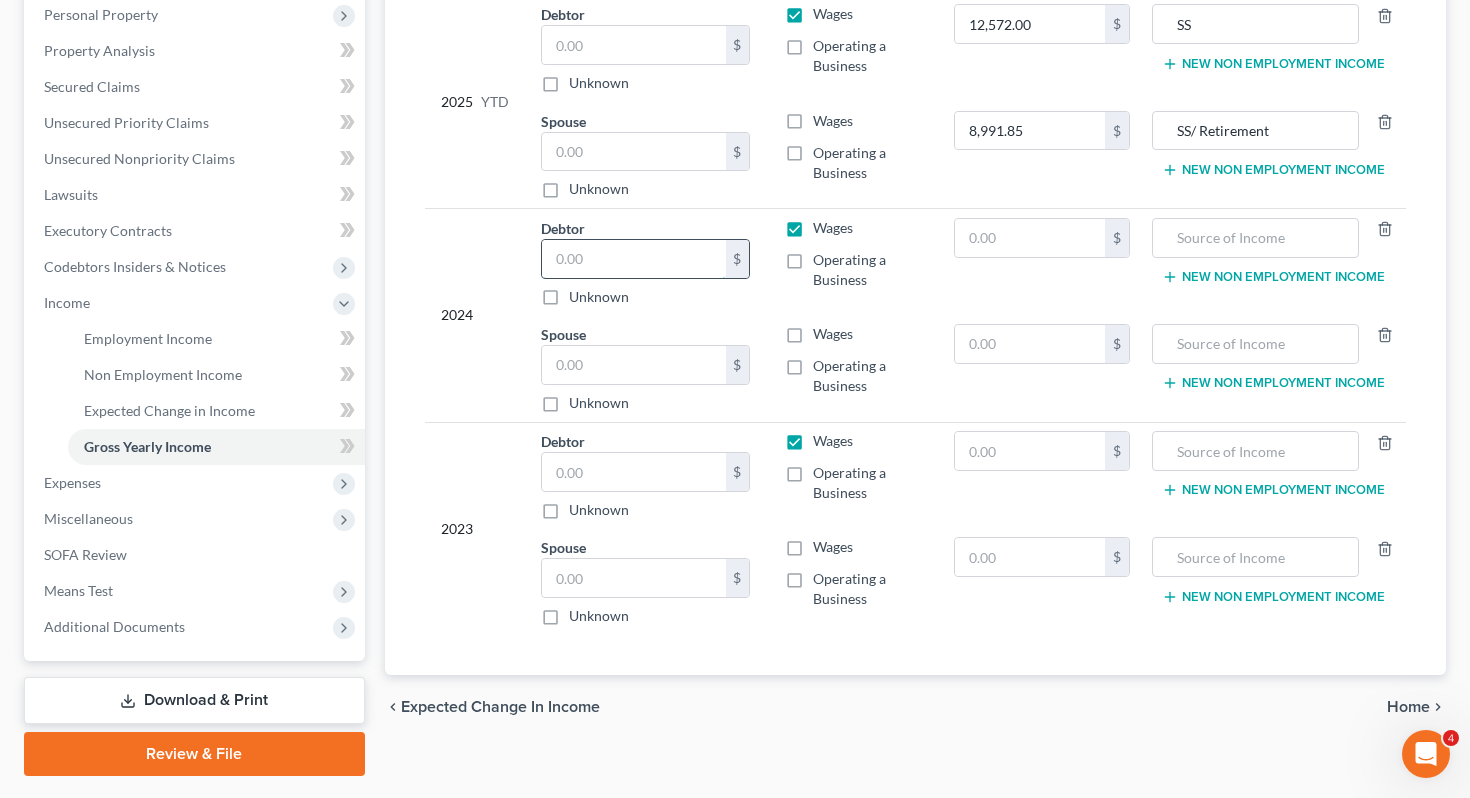 click at bounding box center [634, 259] 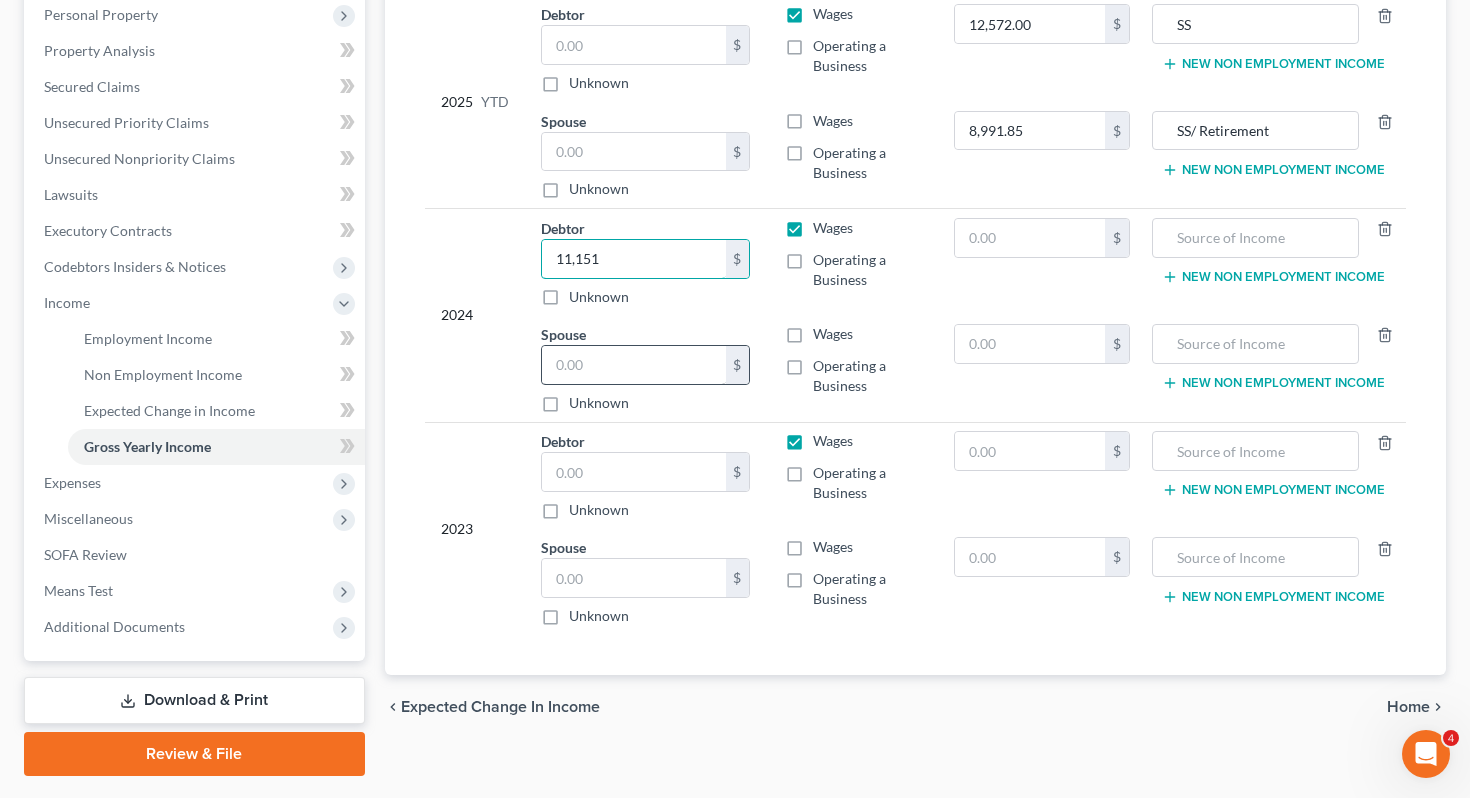type on "11,151" 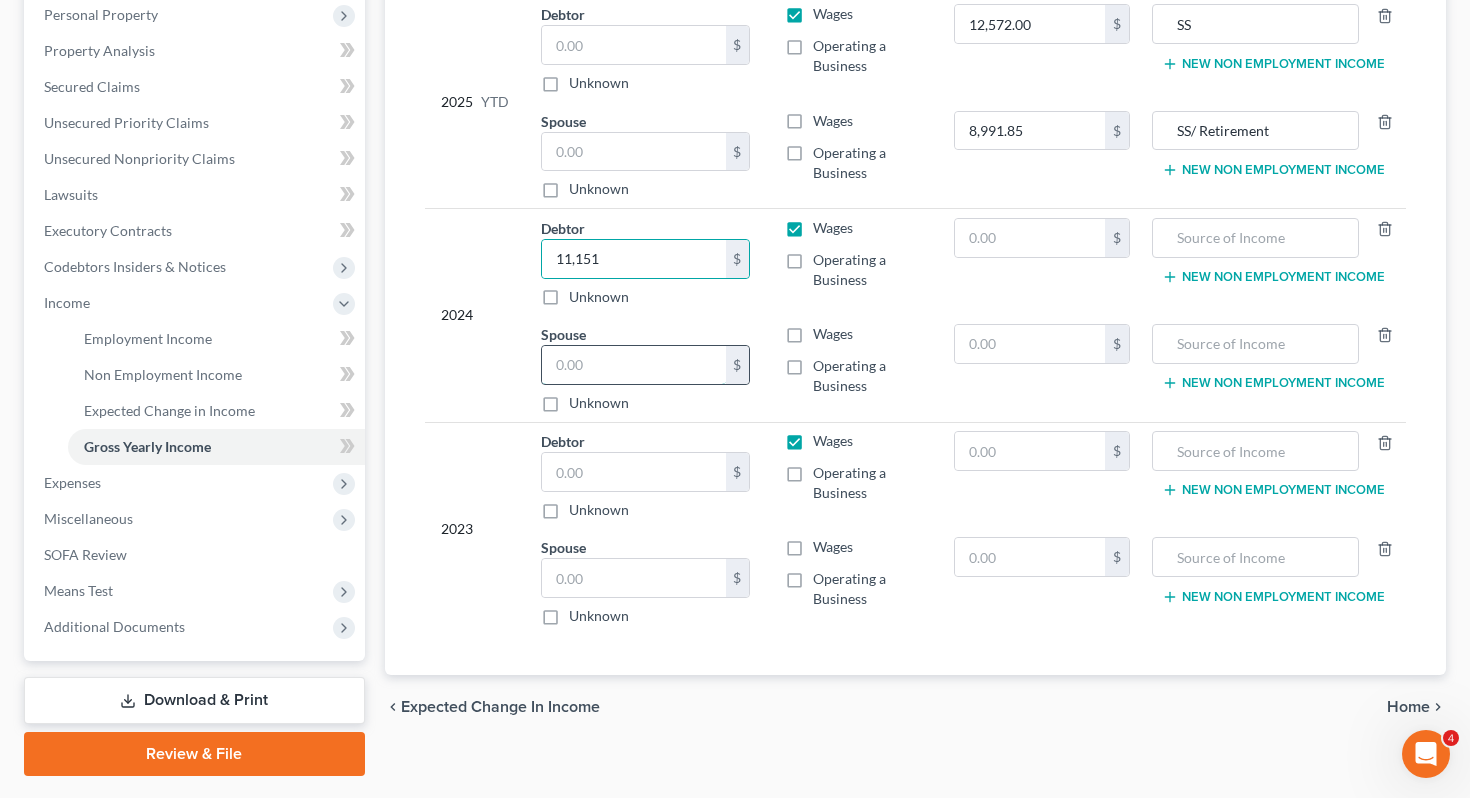 click at bounding box center (634, 365) 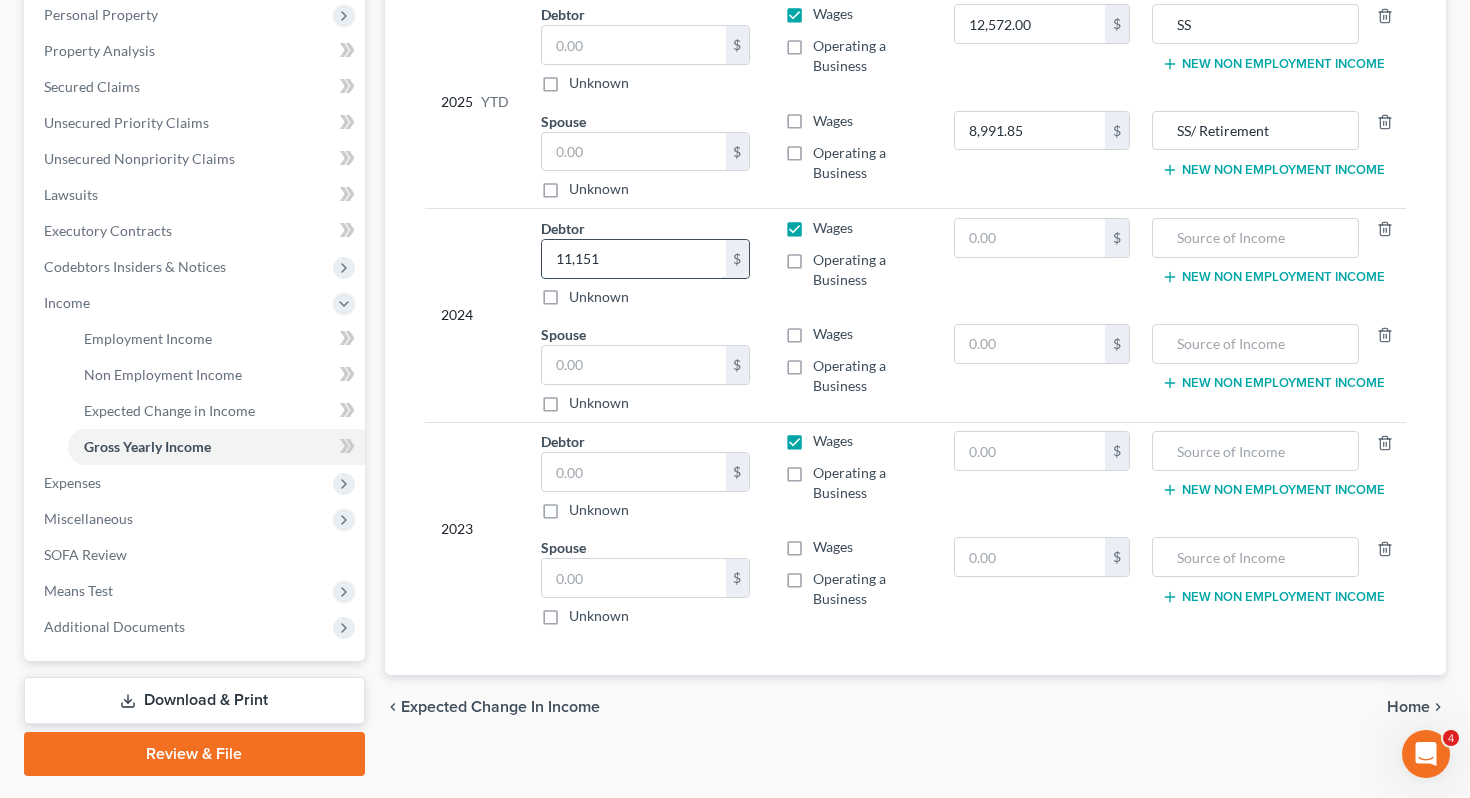click on "11,151" at bounding box center (634, 259) 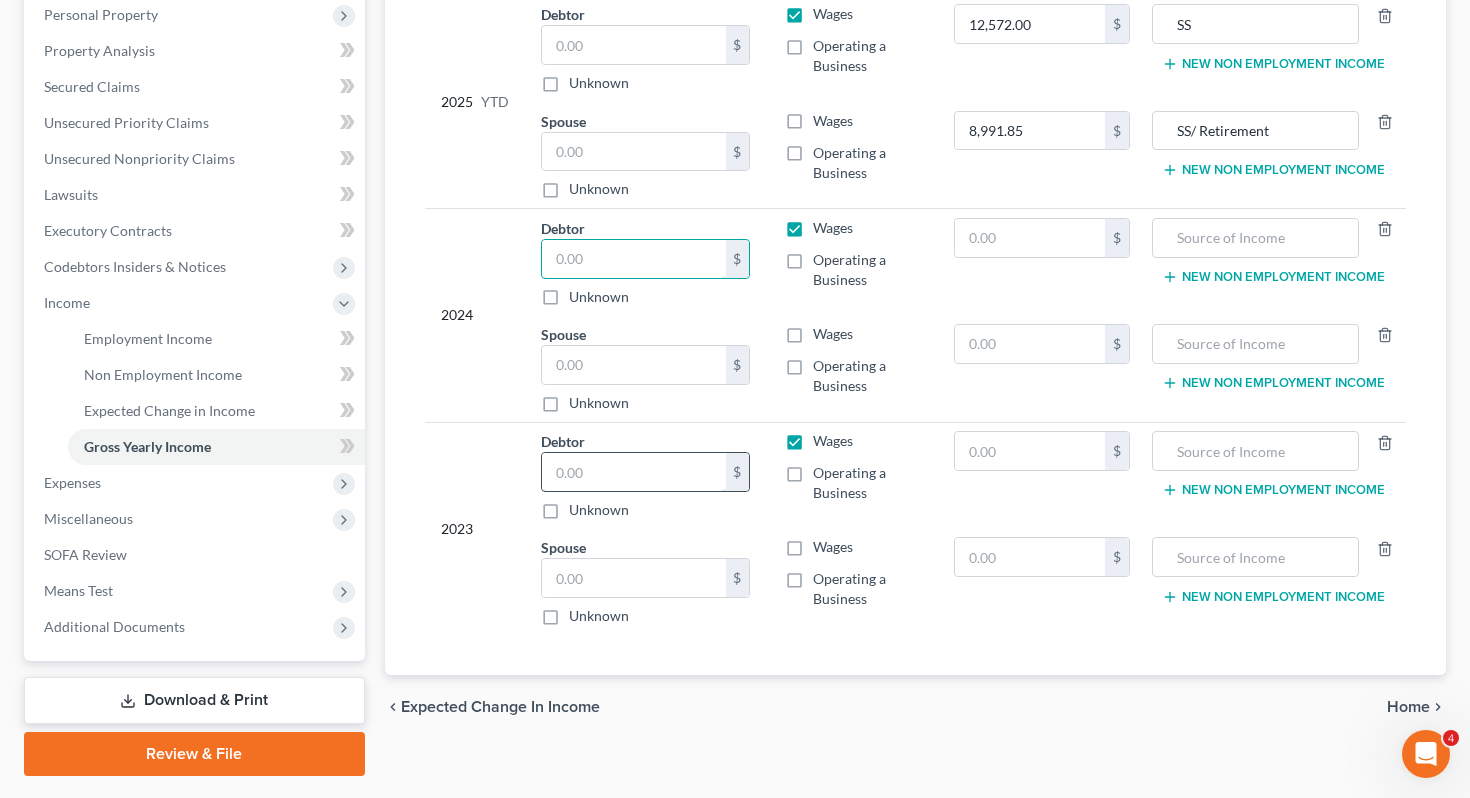 type 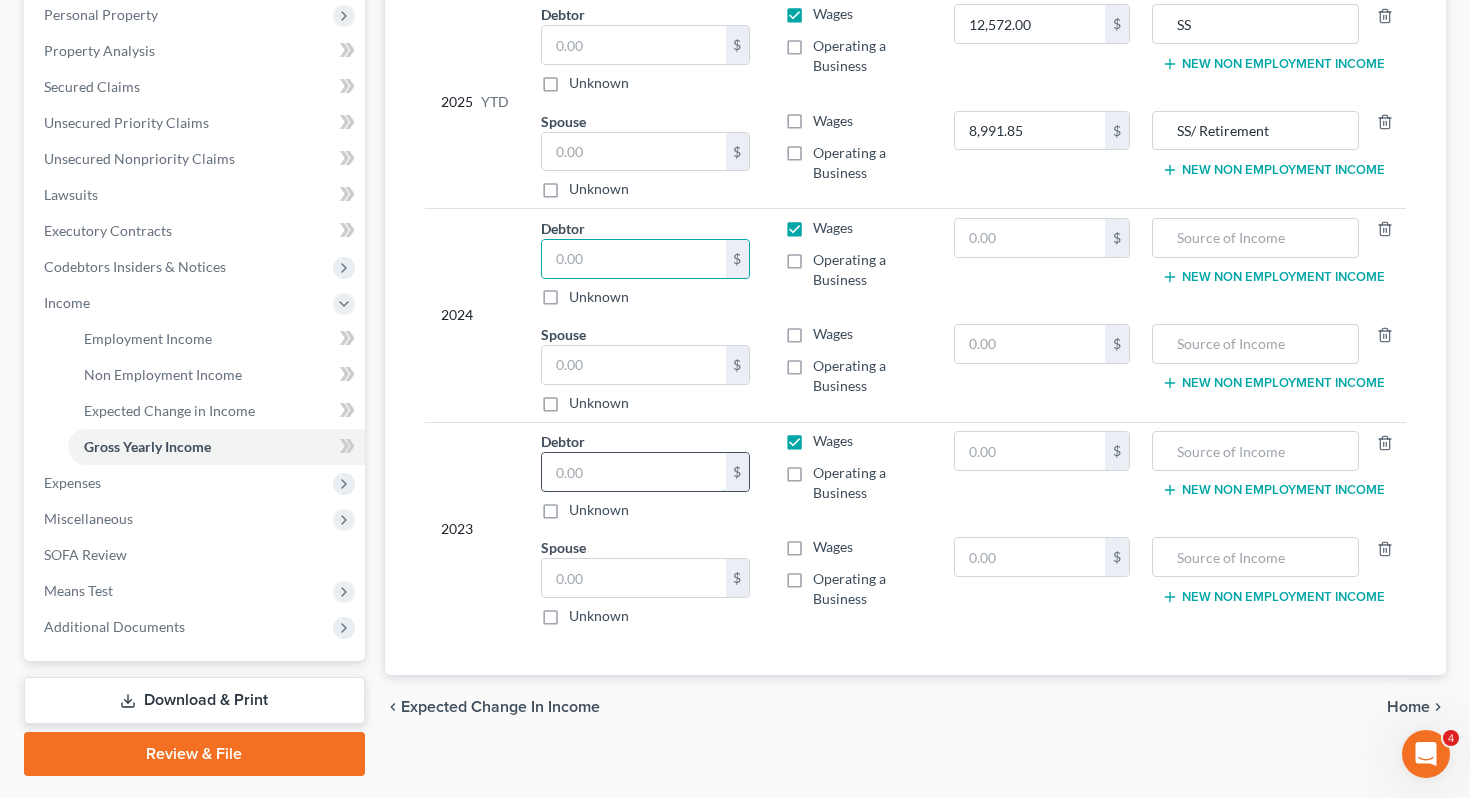 click at bounding box center [634, 472] 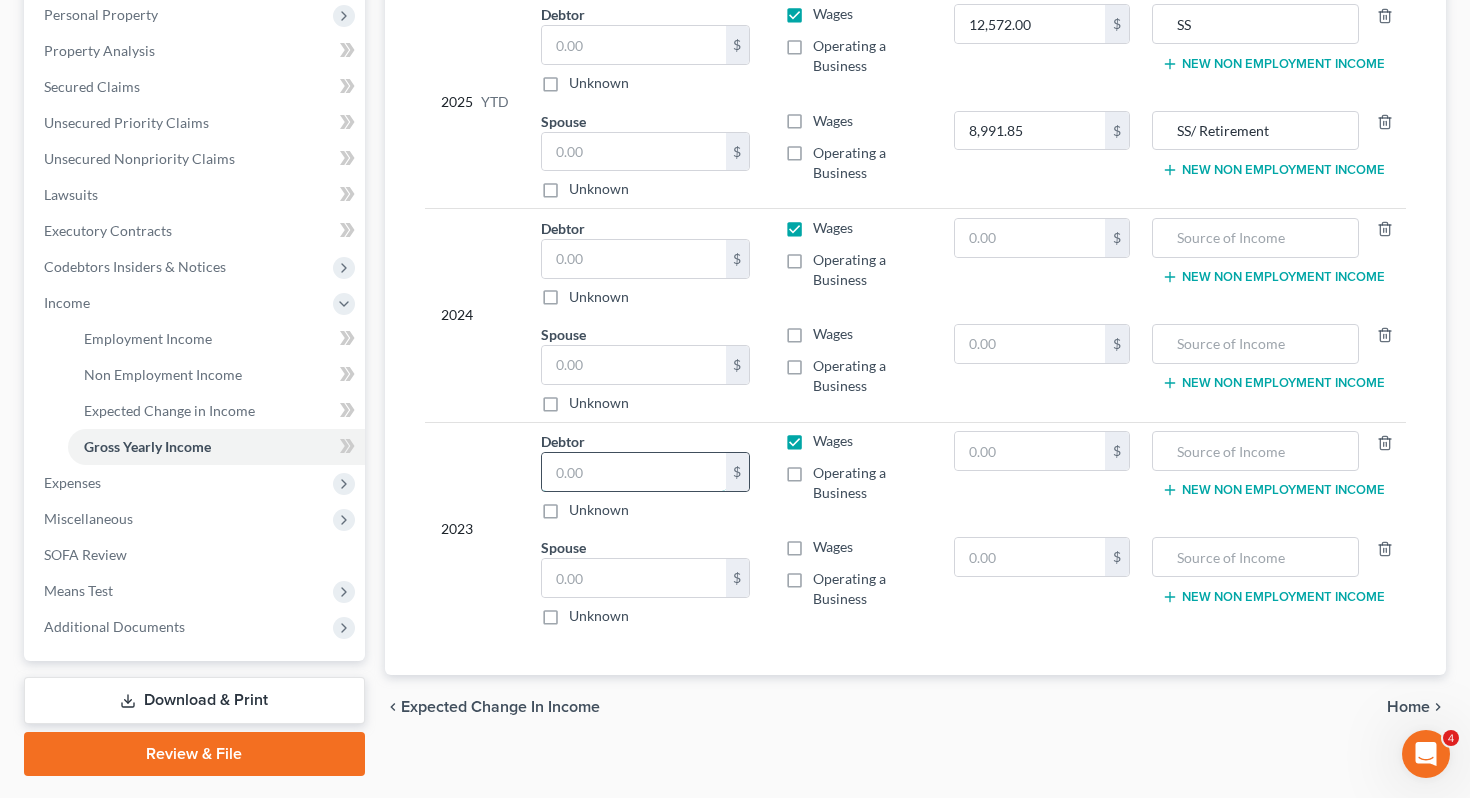 paste on "11,151" 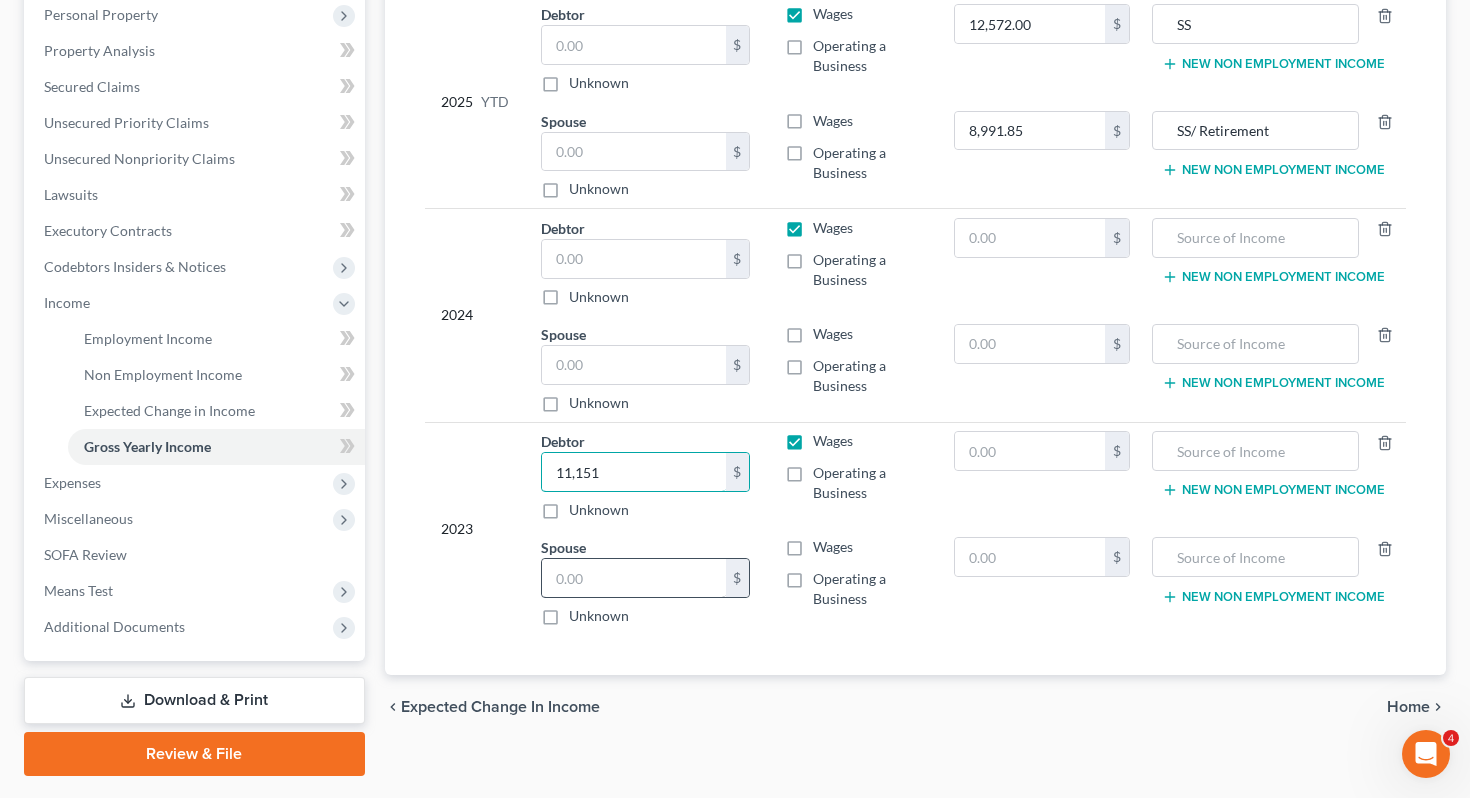 type on "11,151" 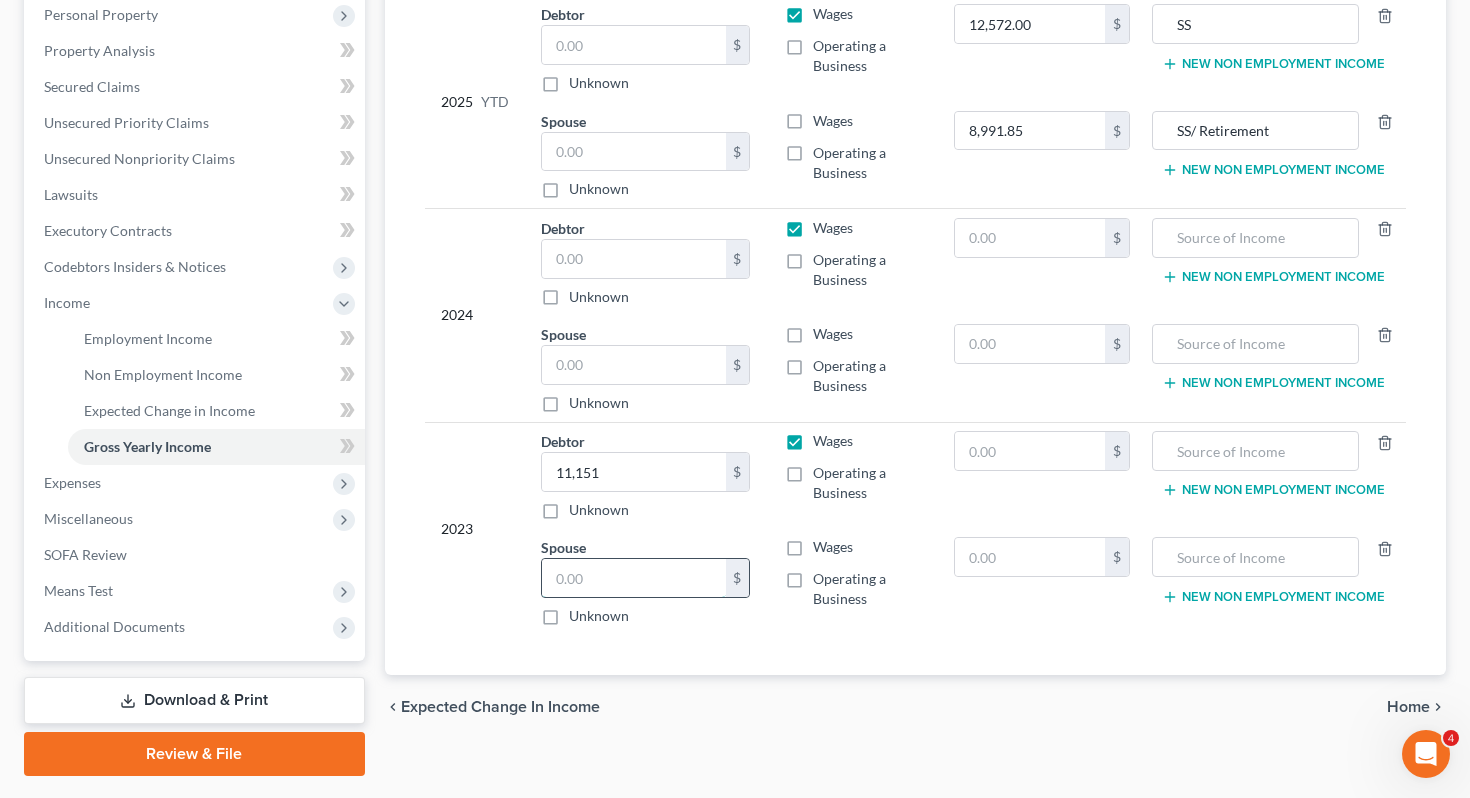 click at bounding box center (634, 578) 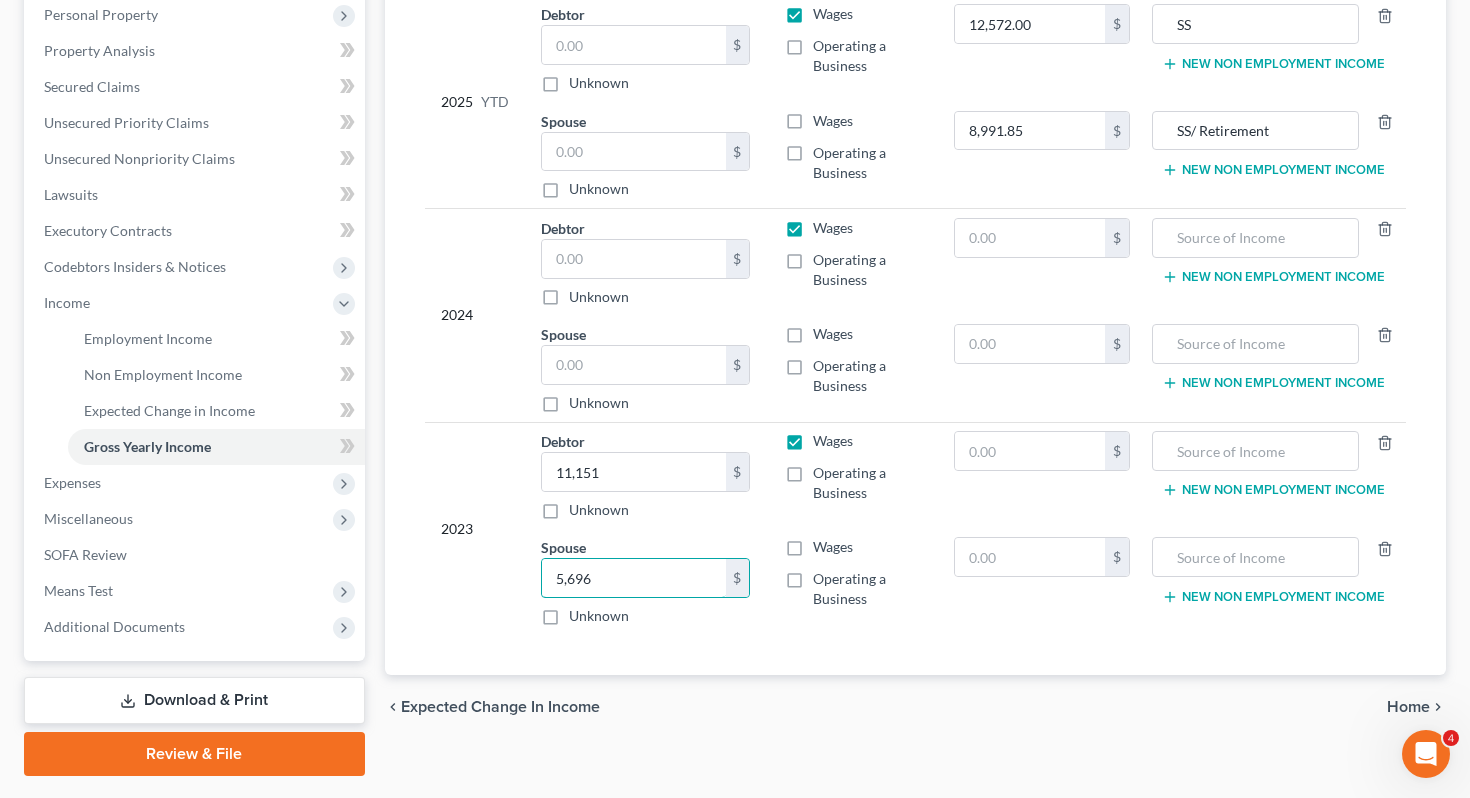 type on "5,696" 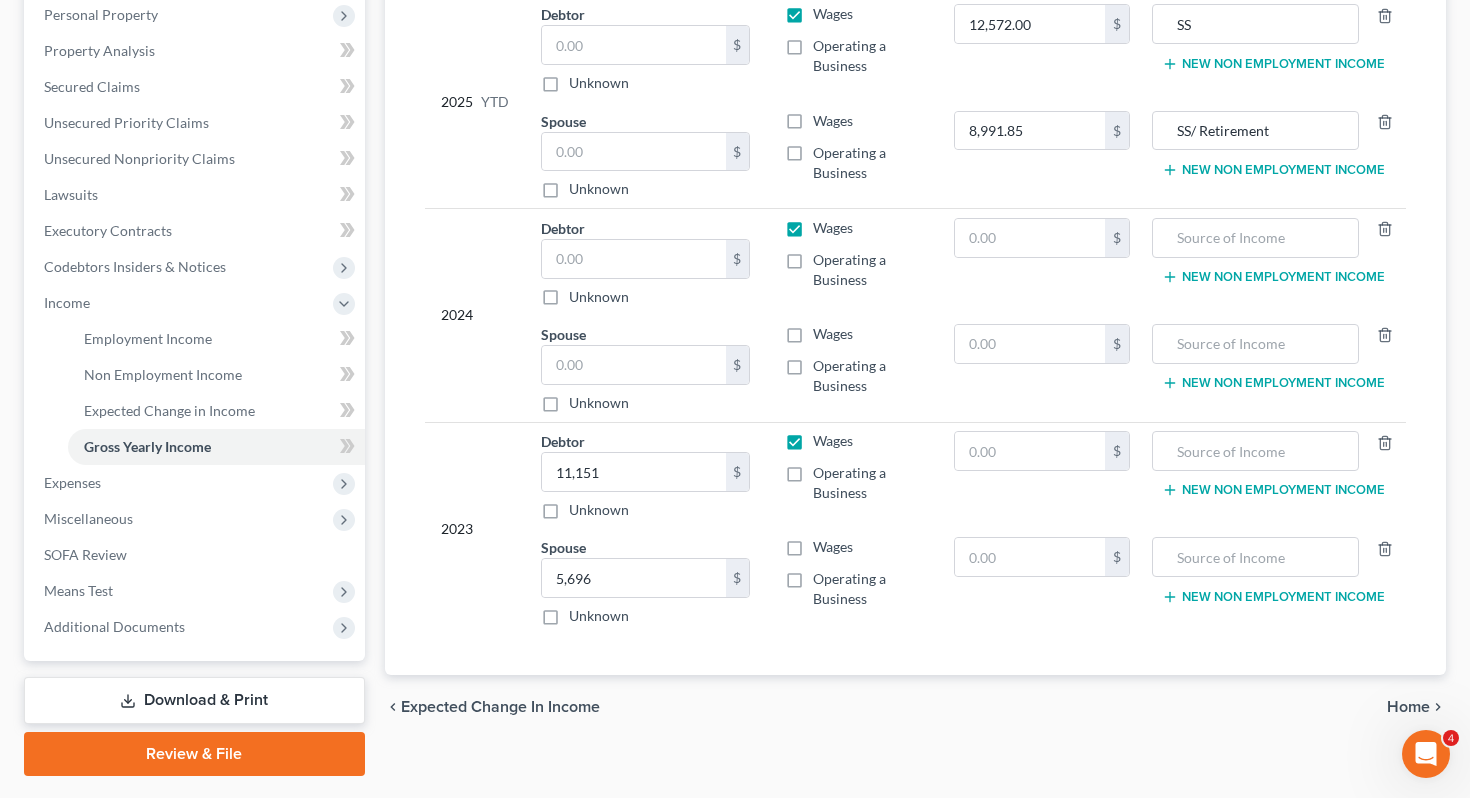 click on "Wages" at bounding box center (833, 546) 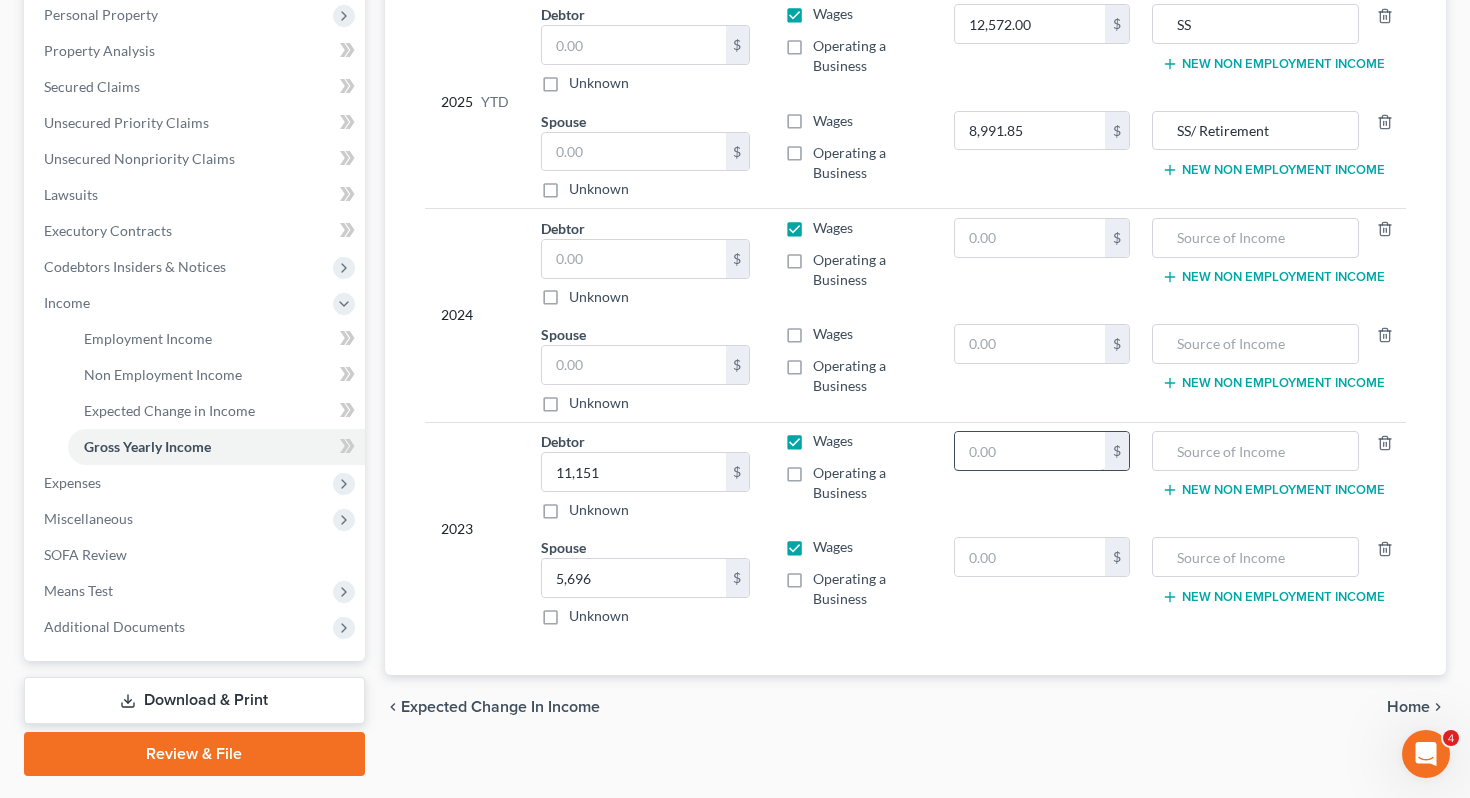 click at bounding box center [1030, 451] 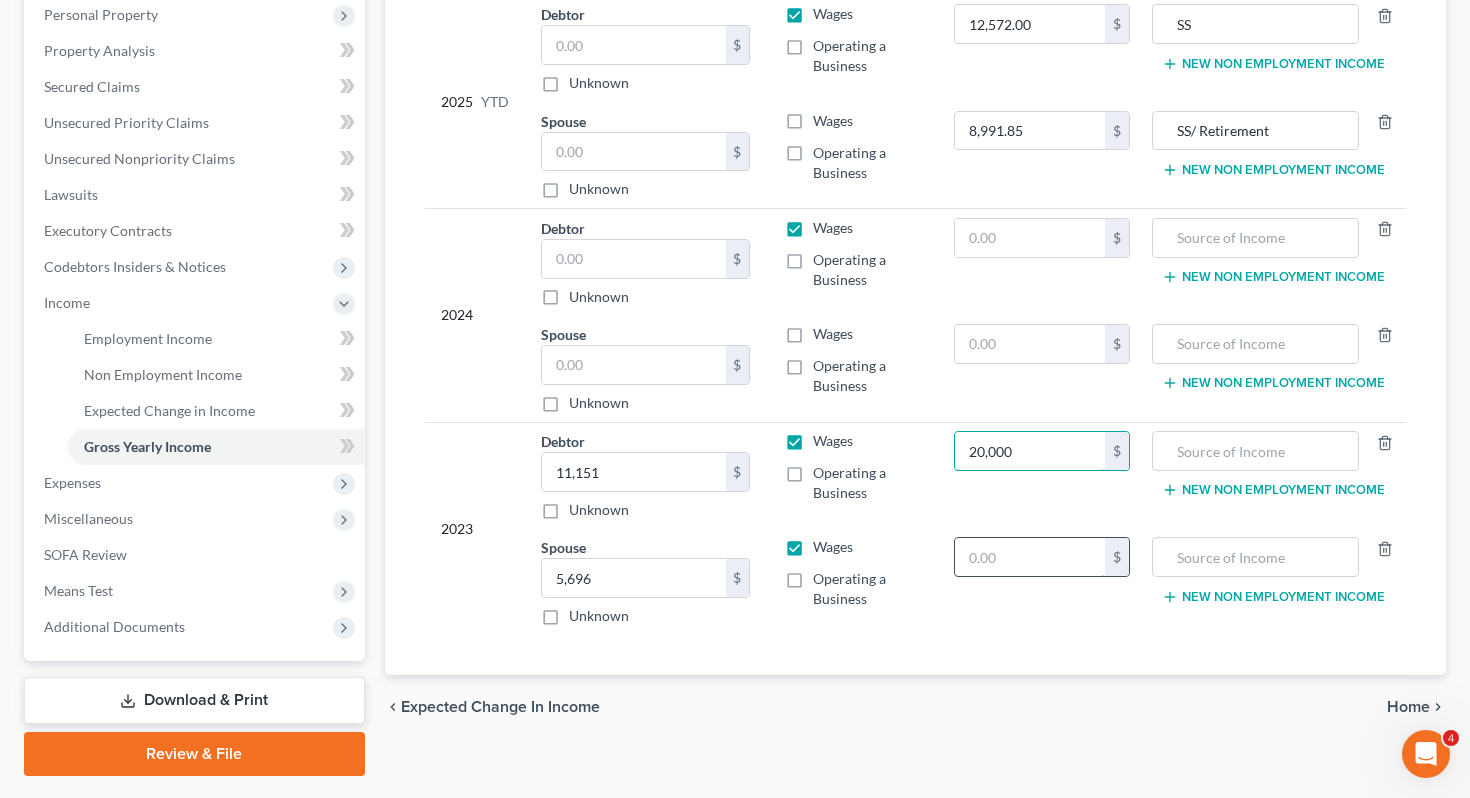 type on "20,000" 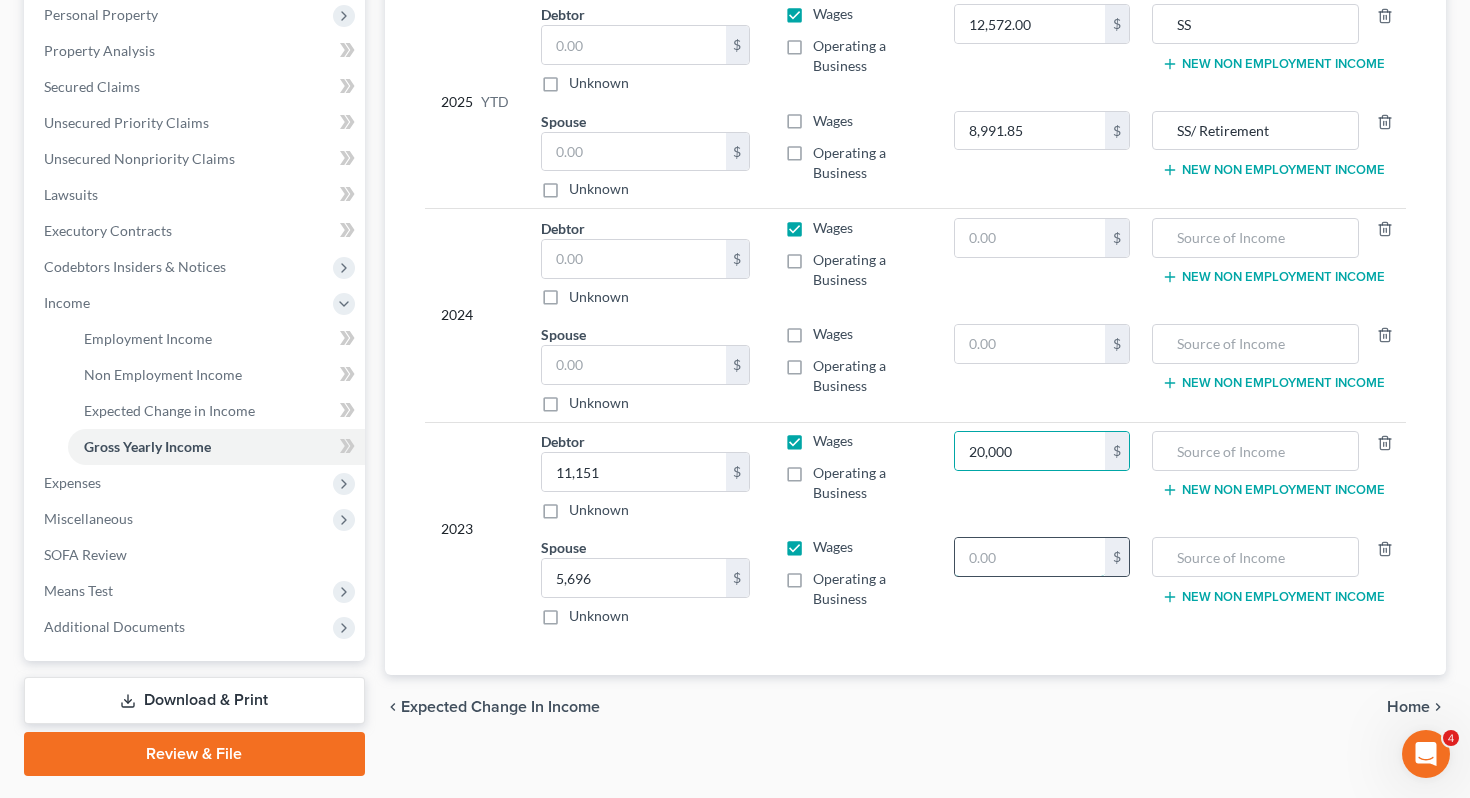 click at bounding box center (1030, 557) 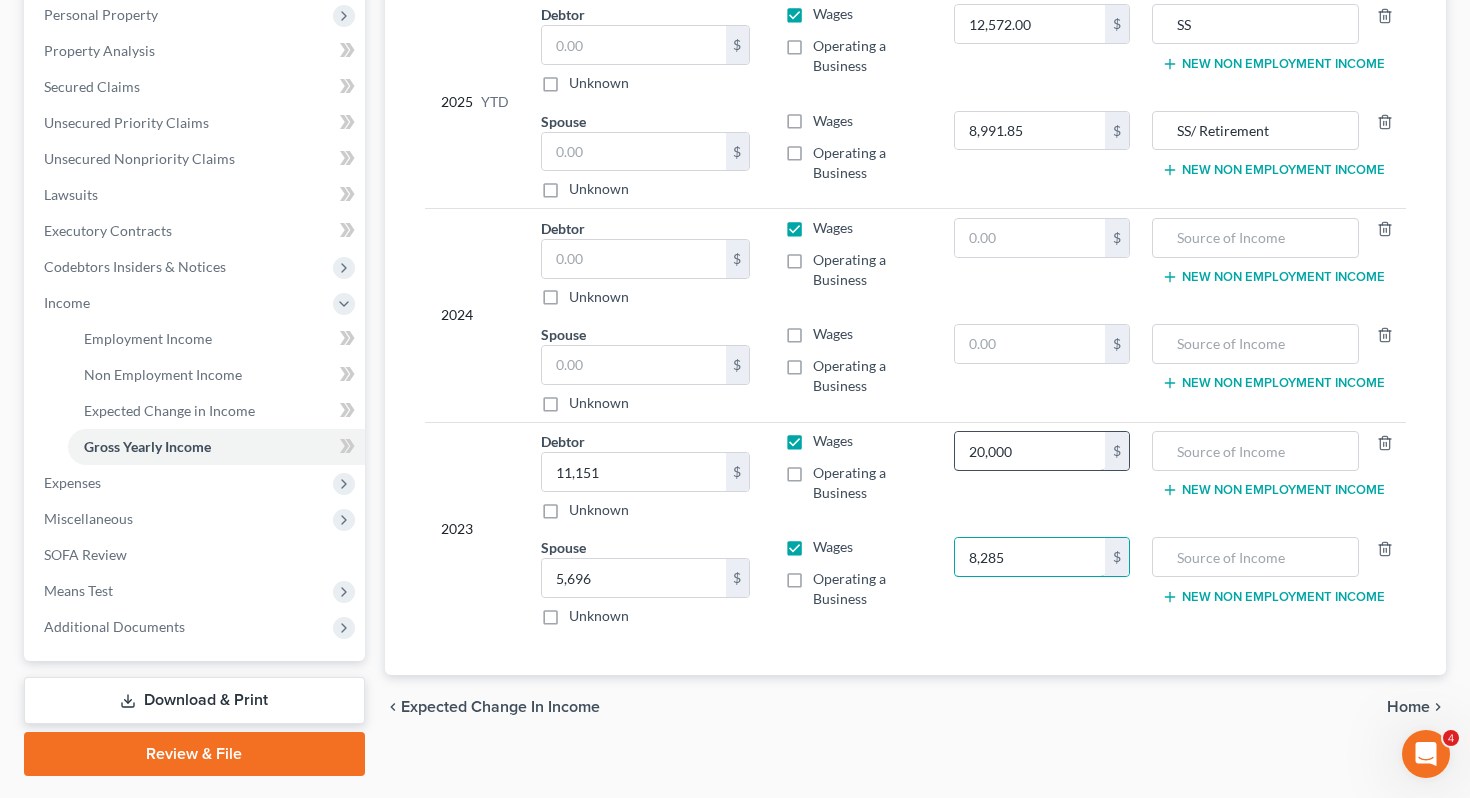 type on "8,285" 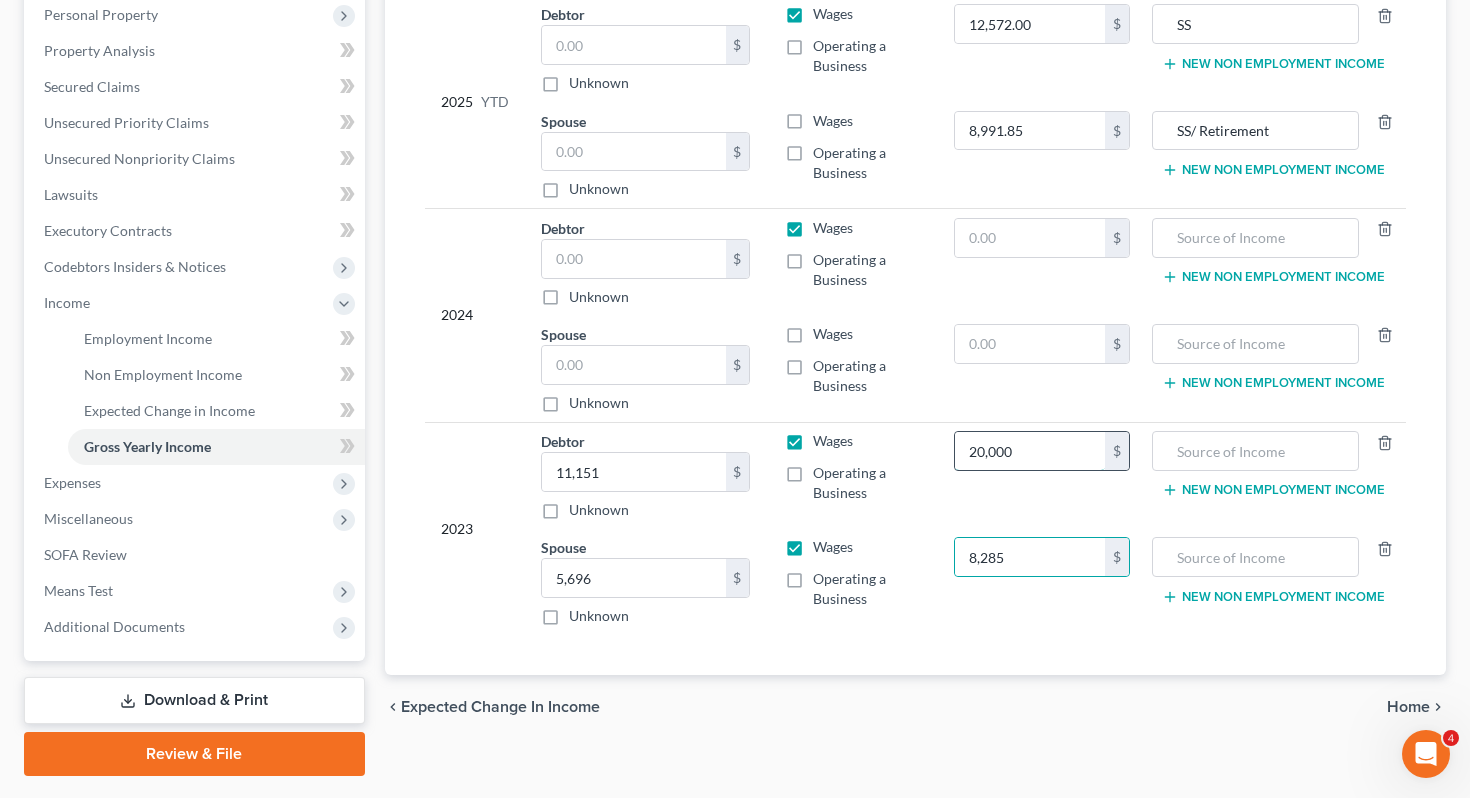 click on "20,000" at bounding box center (1030, 451) 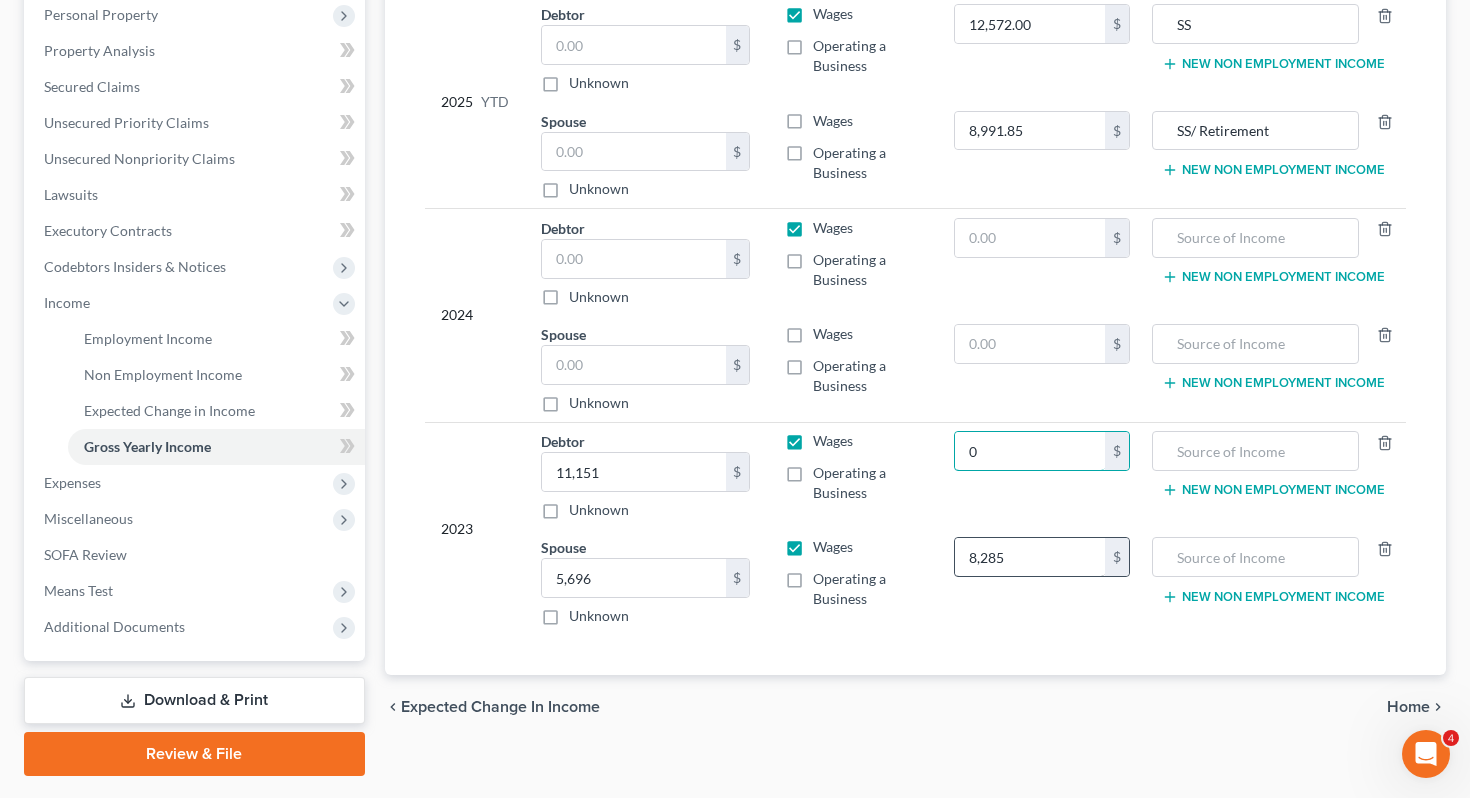 type on "0" 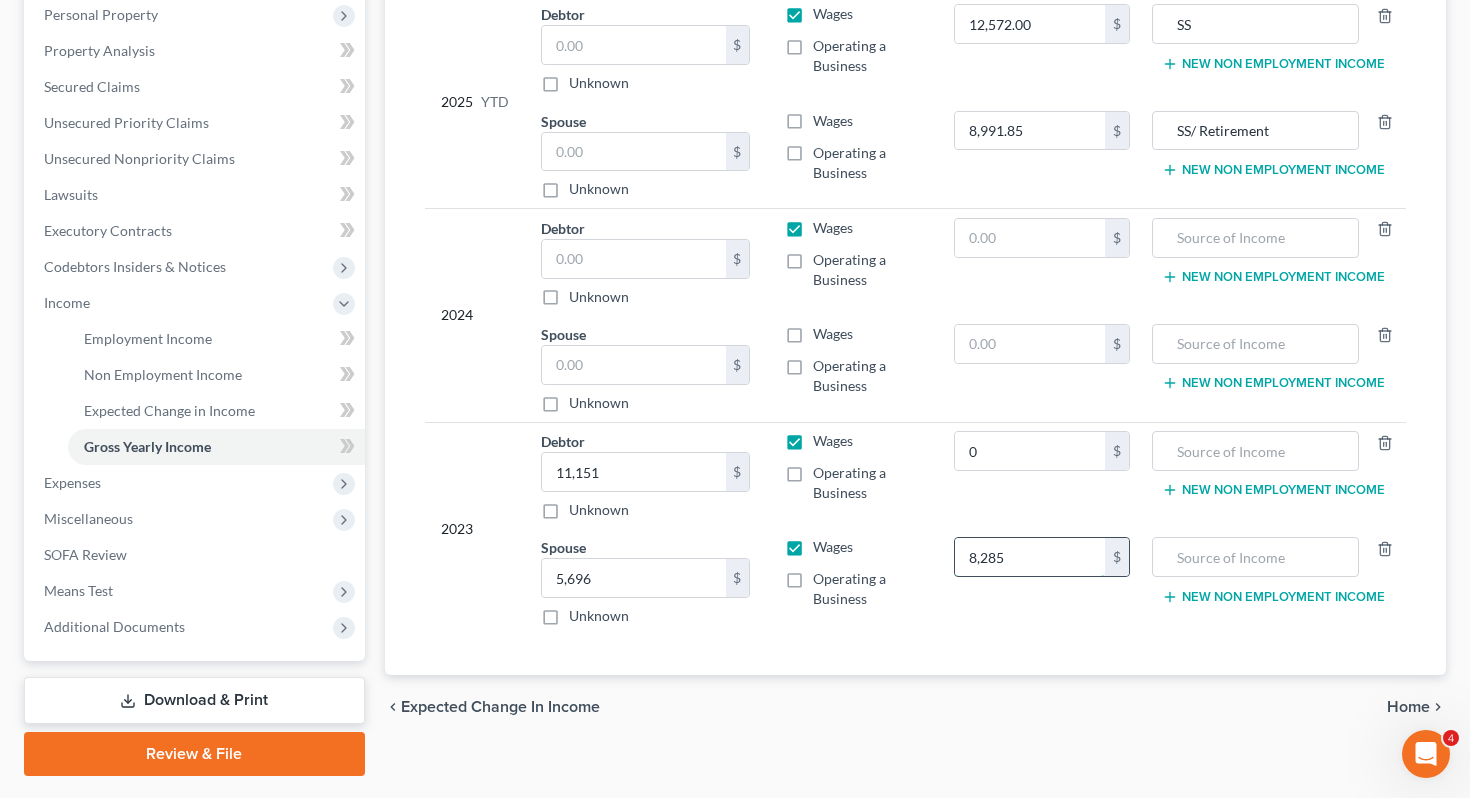 click on "8,285" at bounding box center [1030, 557] 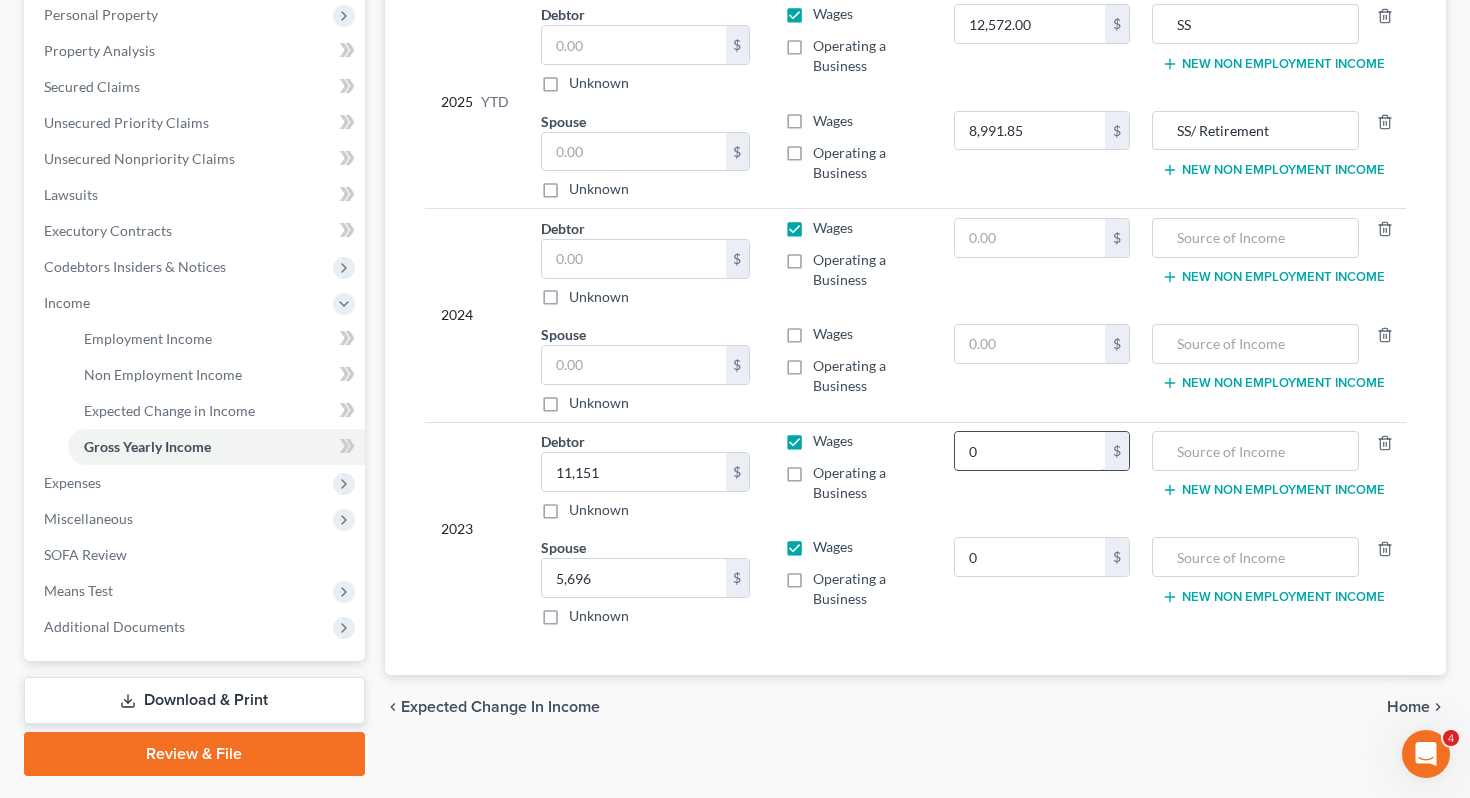 click on "0" at bounding box center (1030, 451) 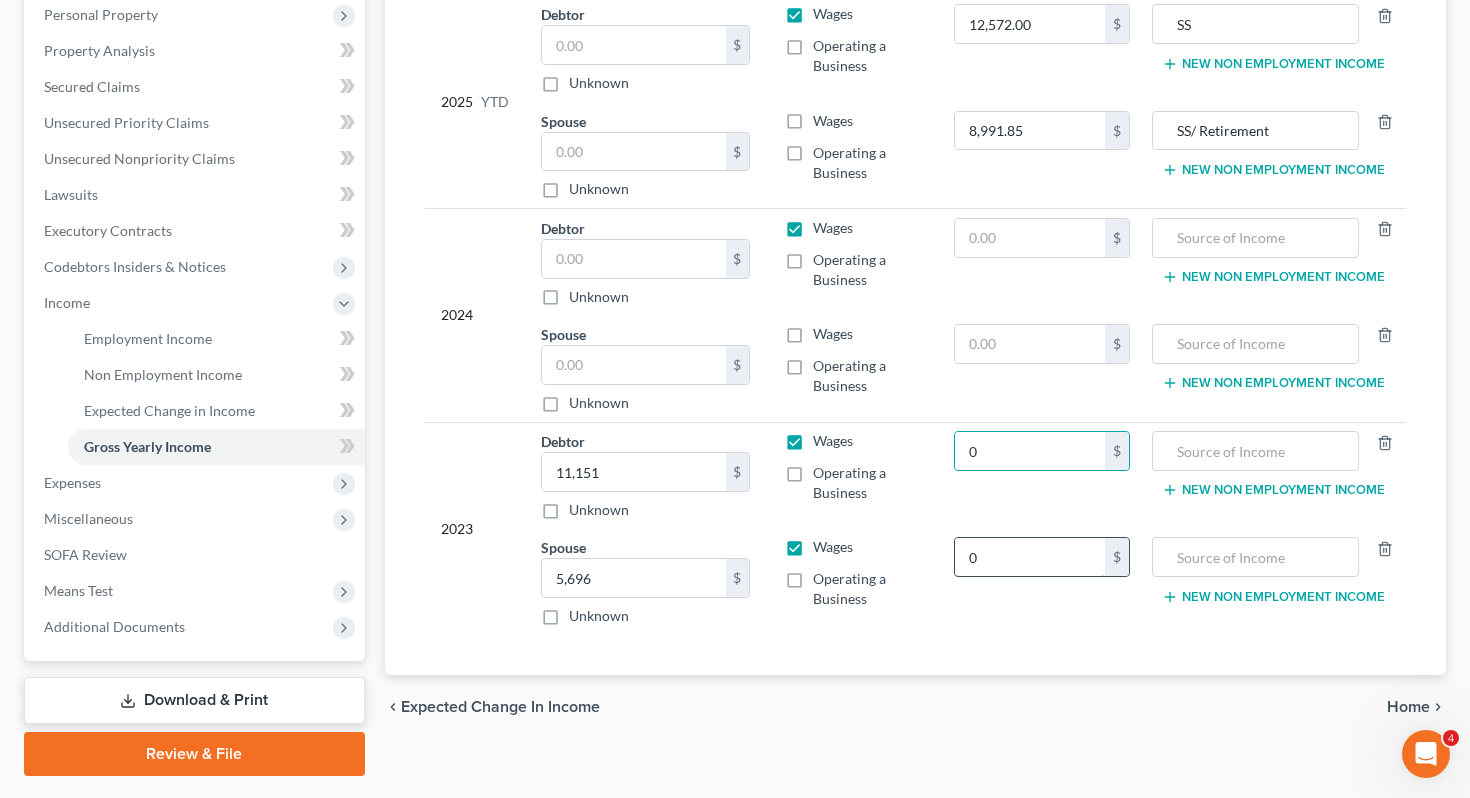 click on "0" at bounding box center [1030, 557] 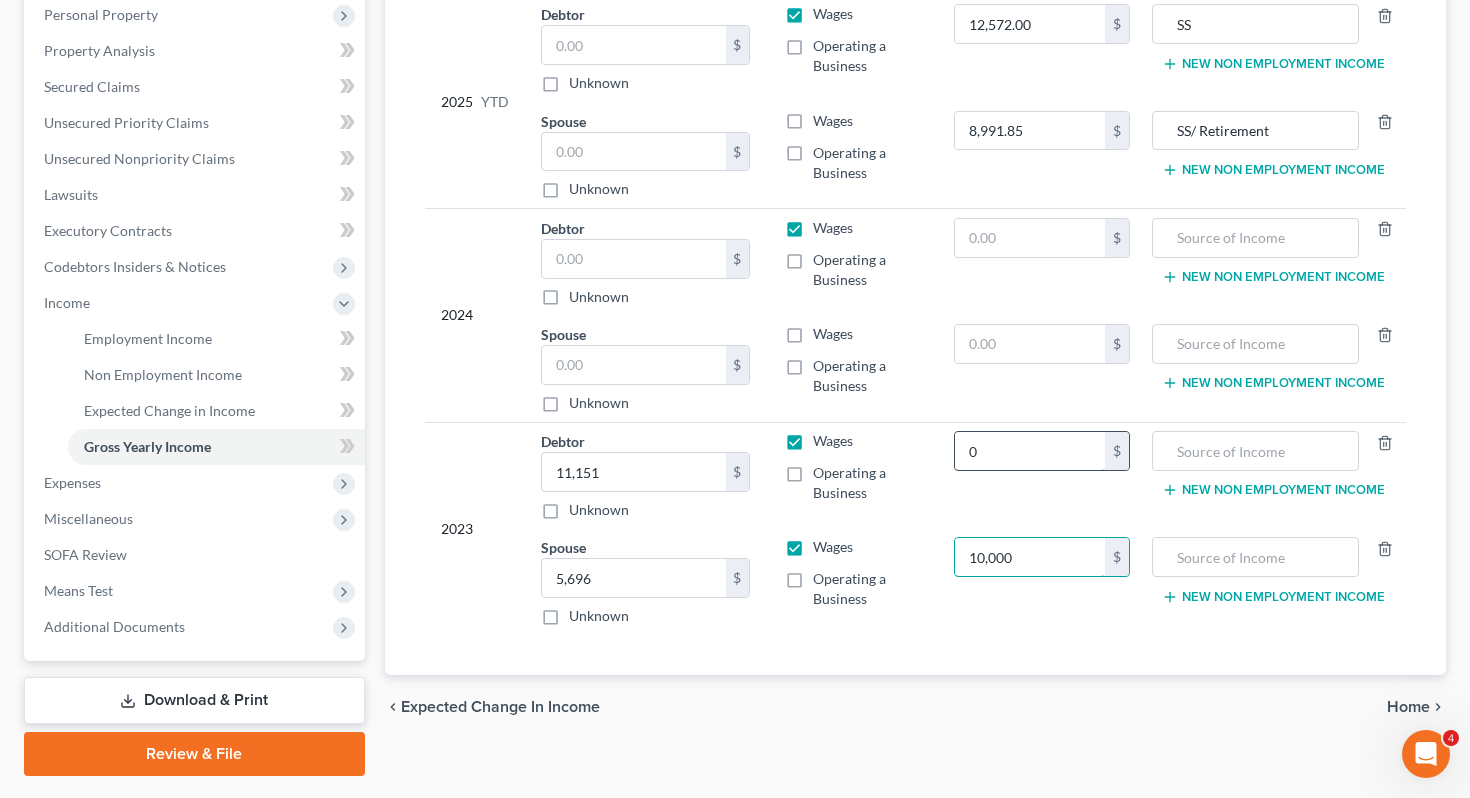type on "10,000" 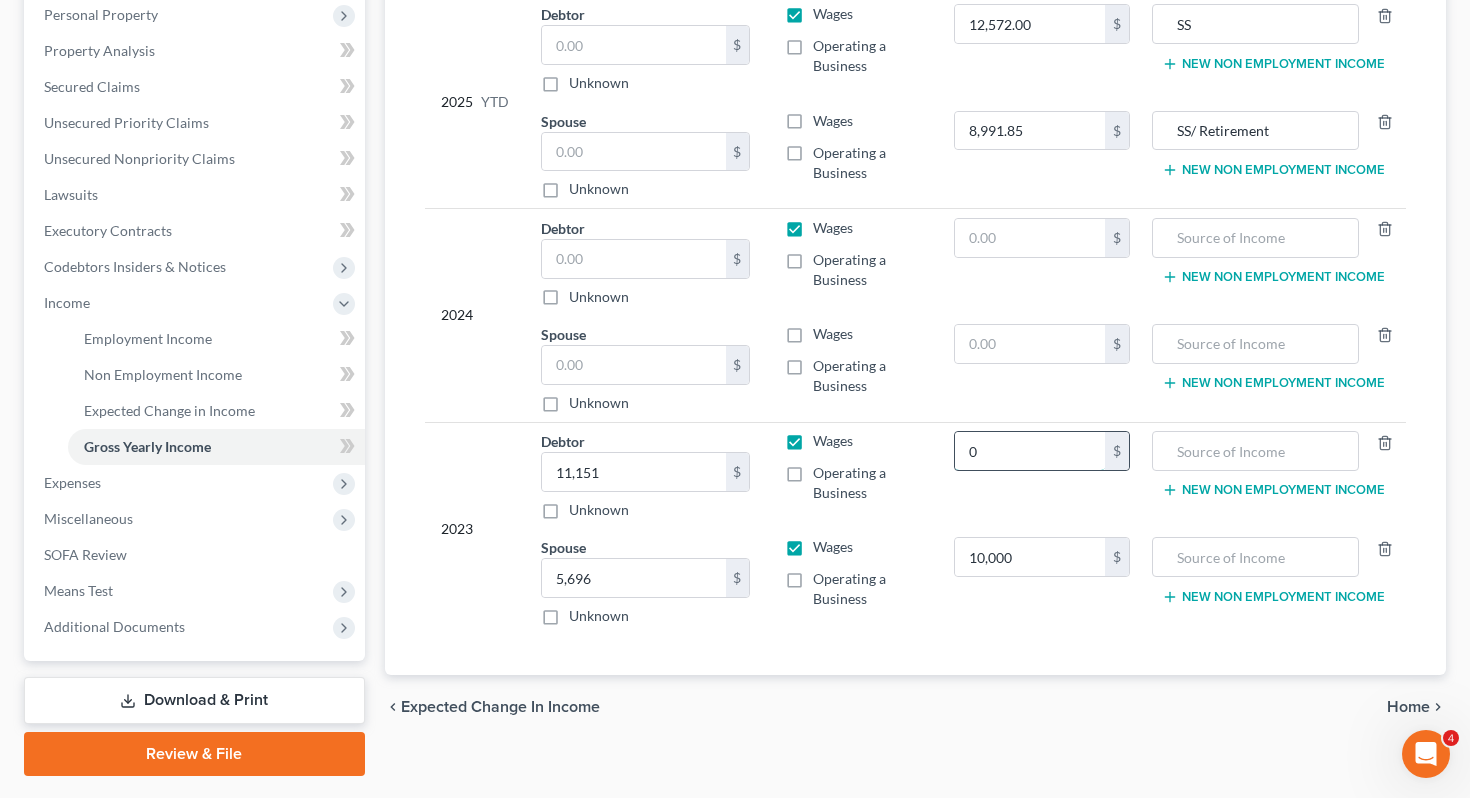 click on "0" at bounding box center [1030, 451] 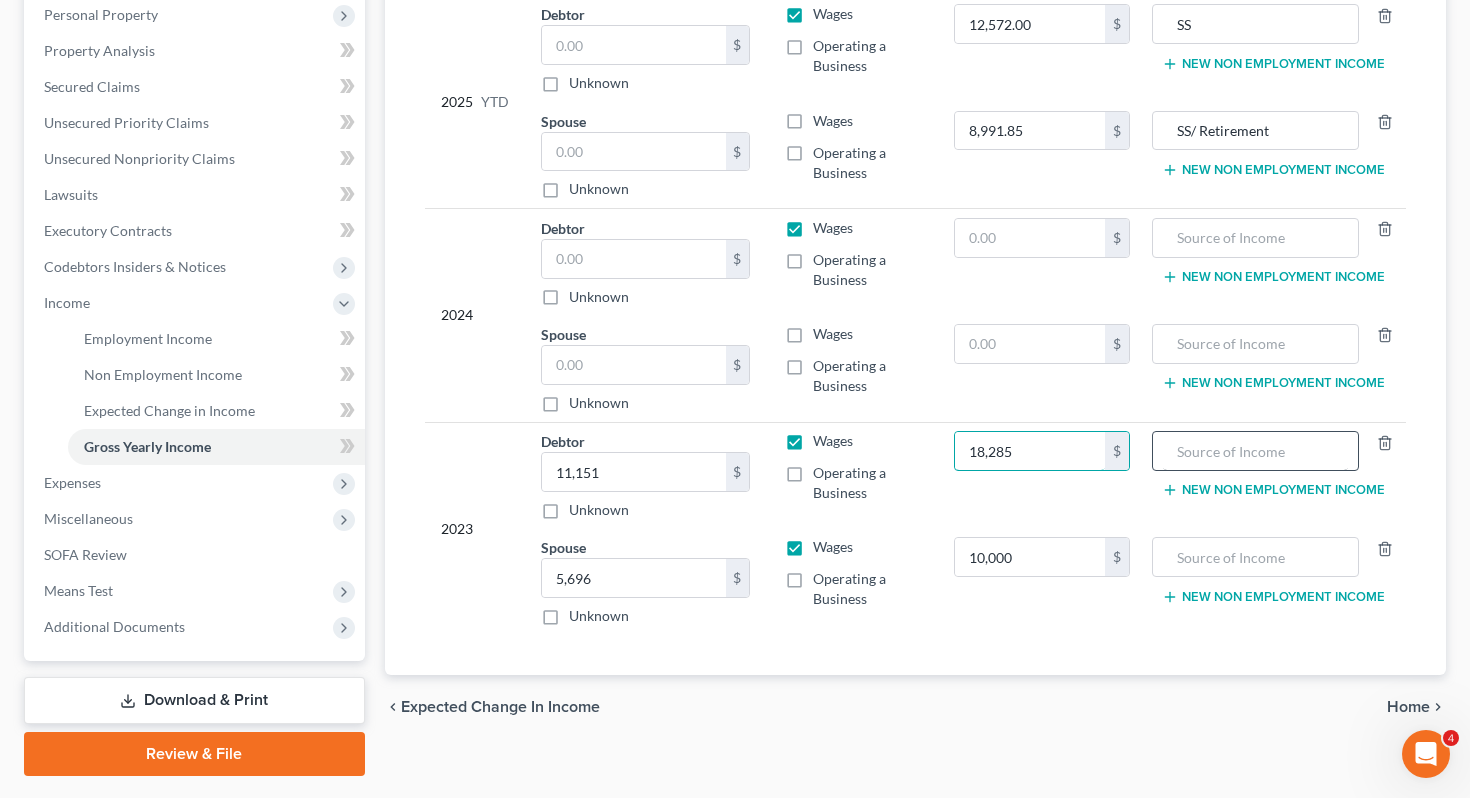 type on "18,285" 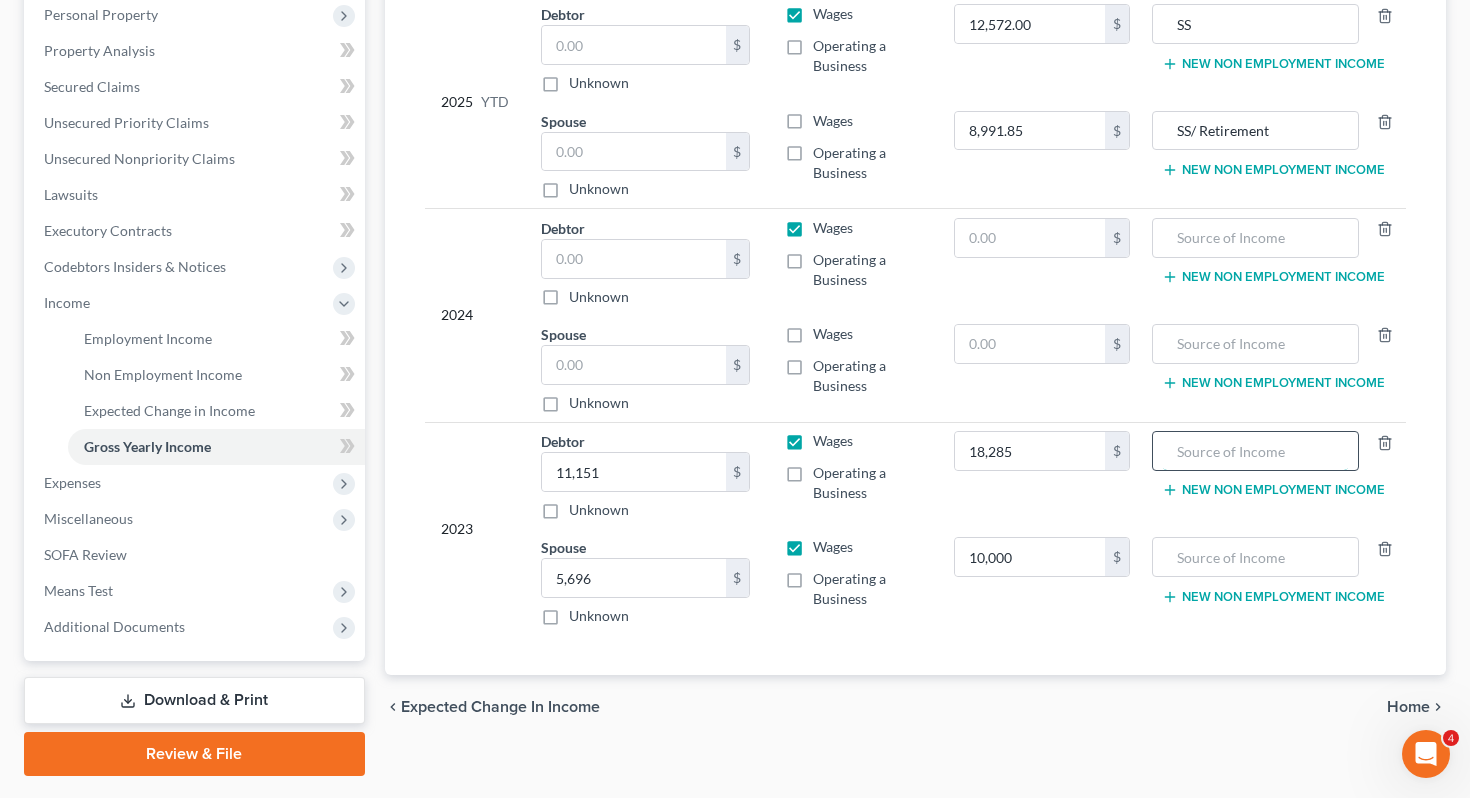 click at bounding box center [1255, 451] 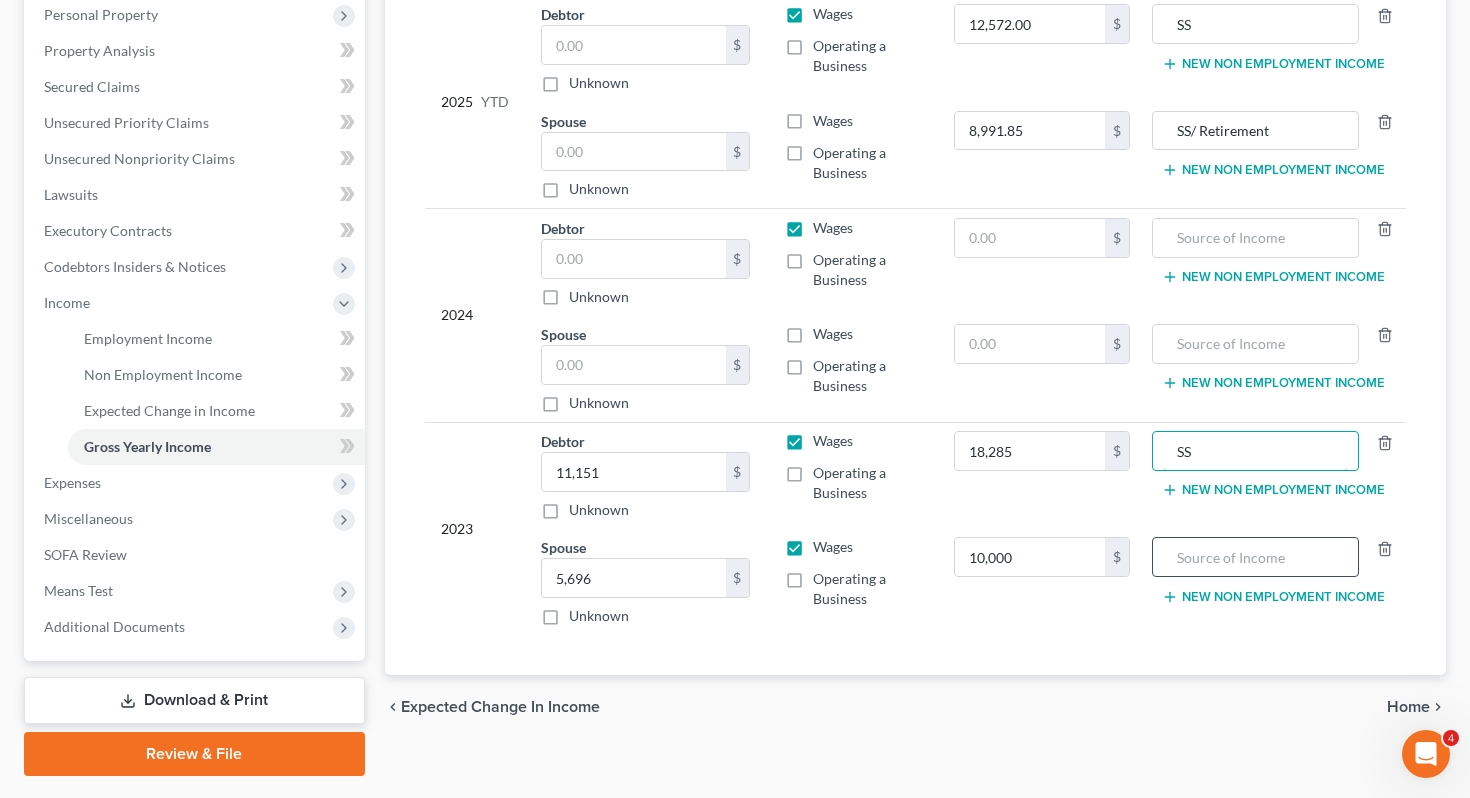 type on "SS" 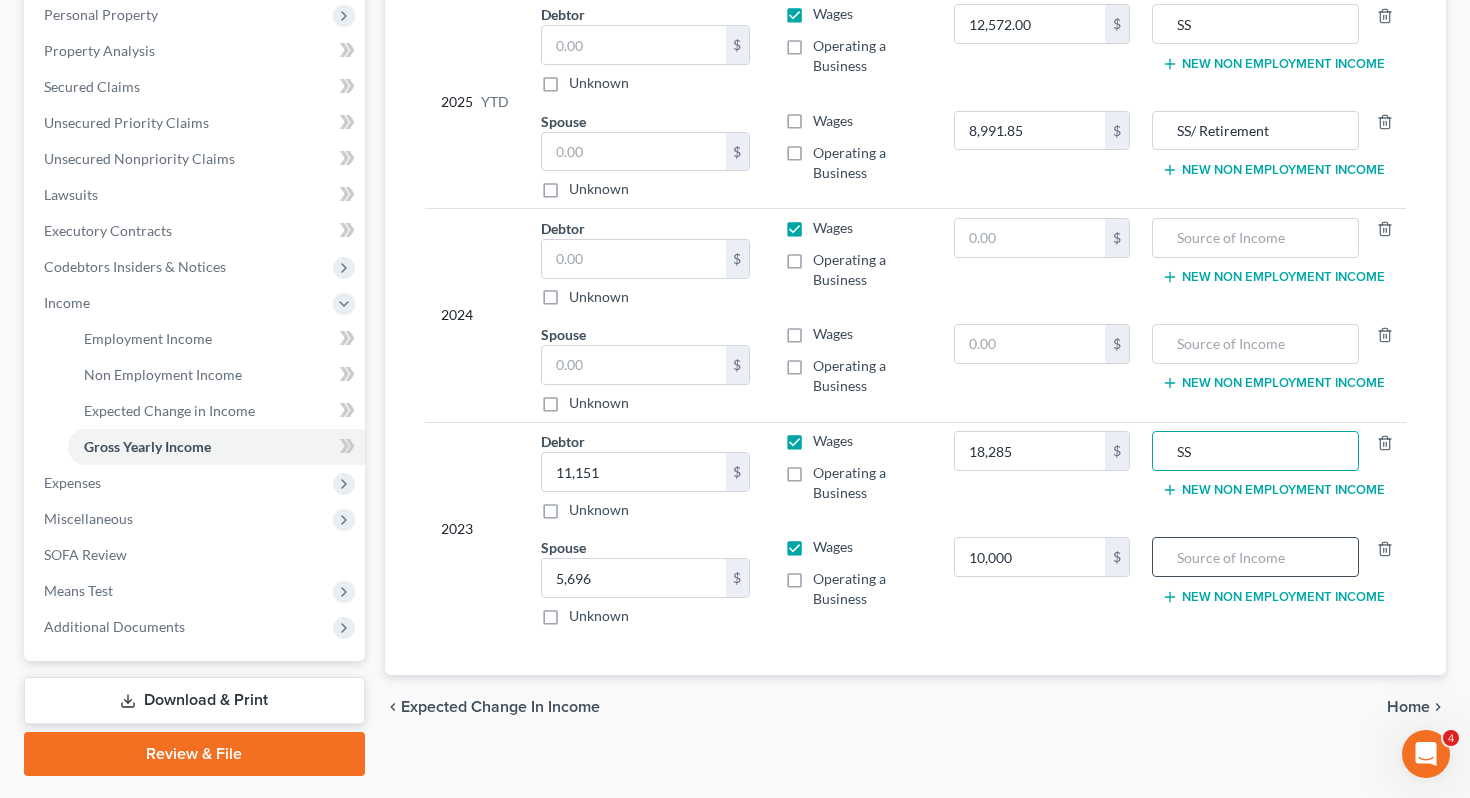 click on "New Non Employment Income" at bounding box center (1276, 582) 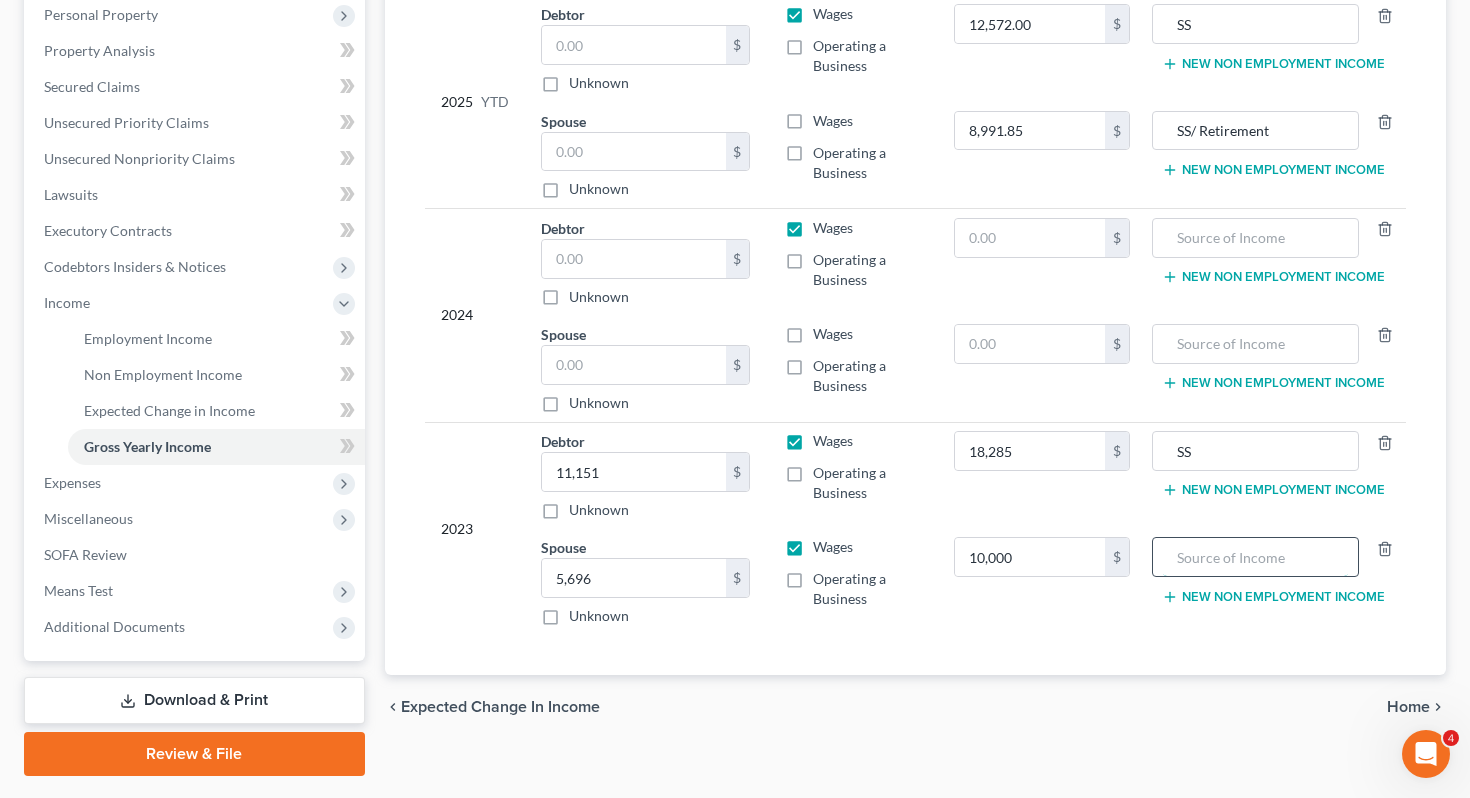 click at bounding box center [1255, 557] 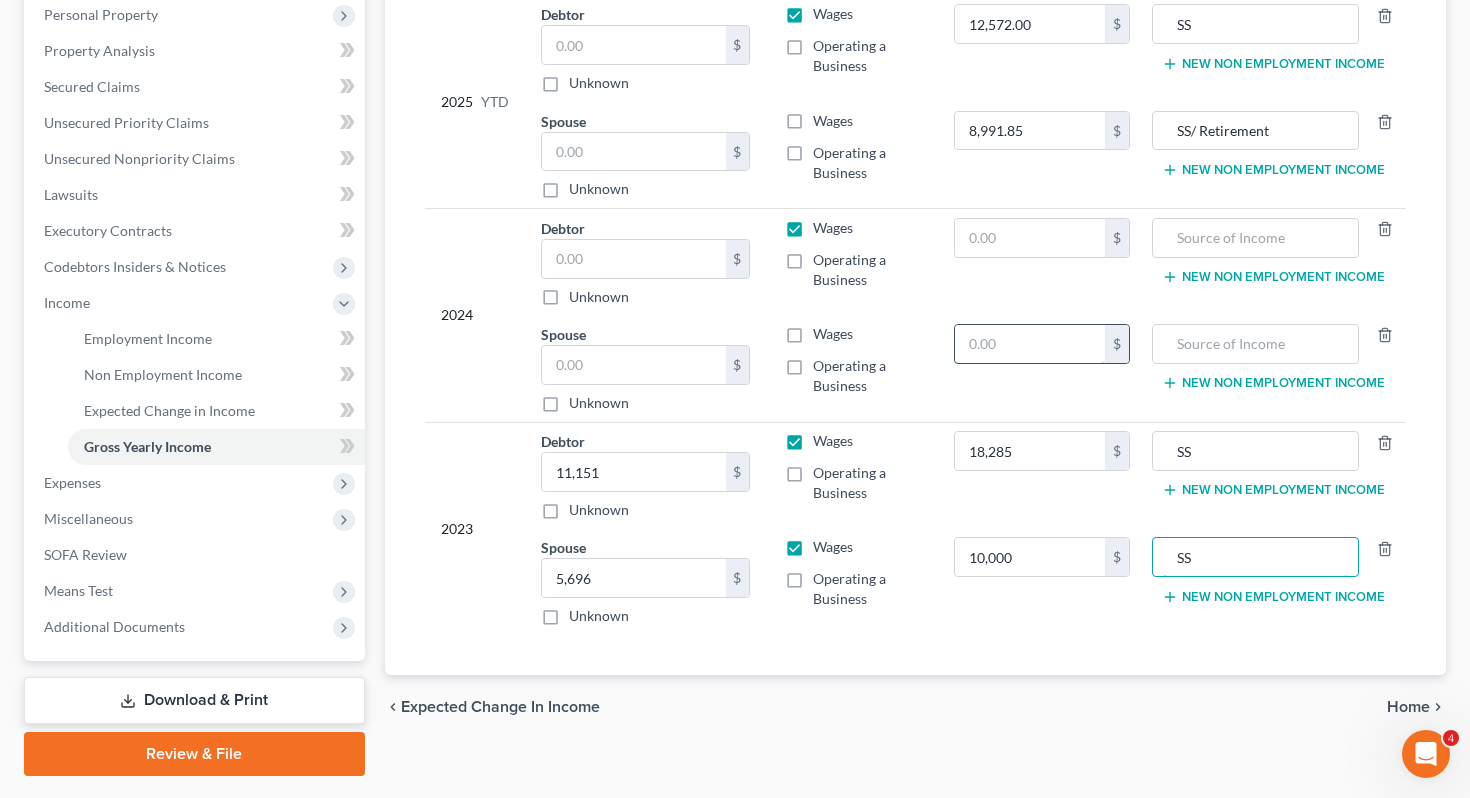 type on "SS" 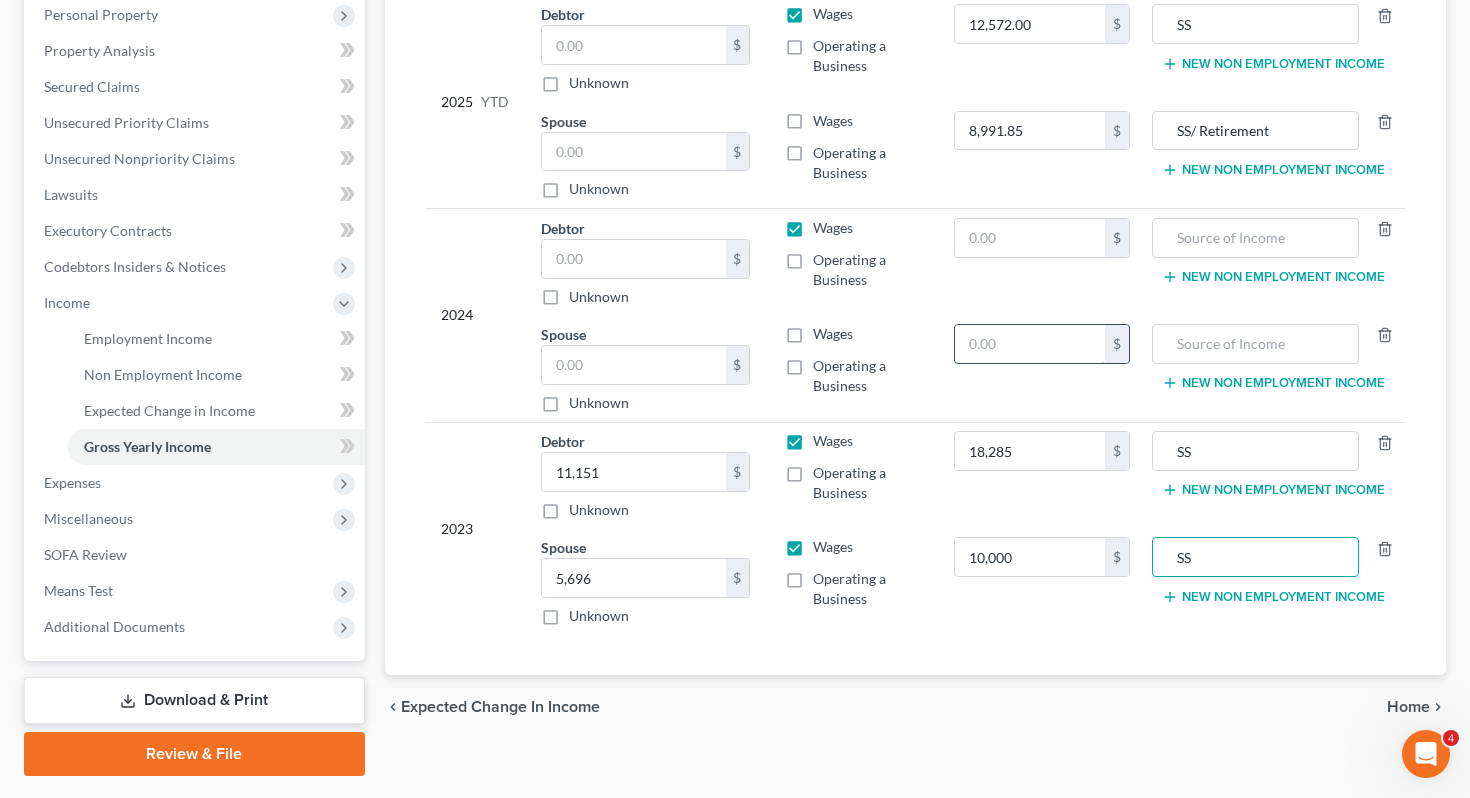 click at bounding box center (1030, 344) 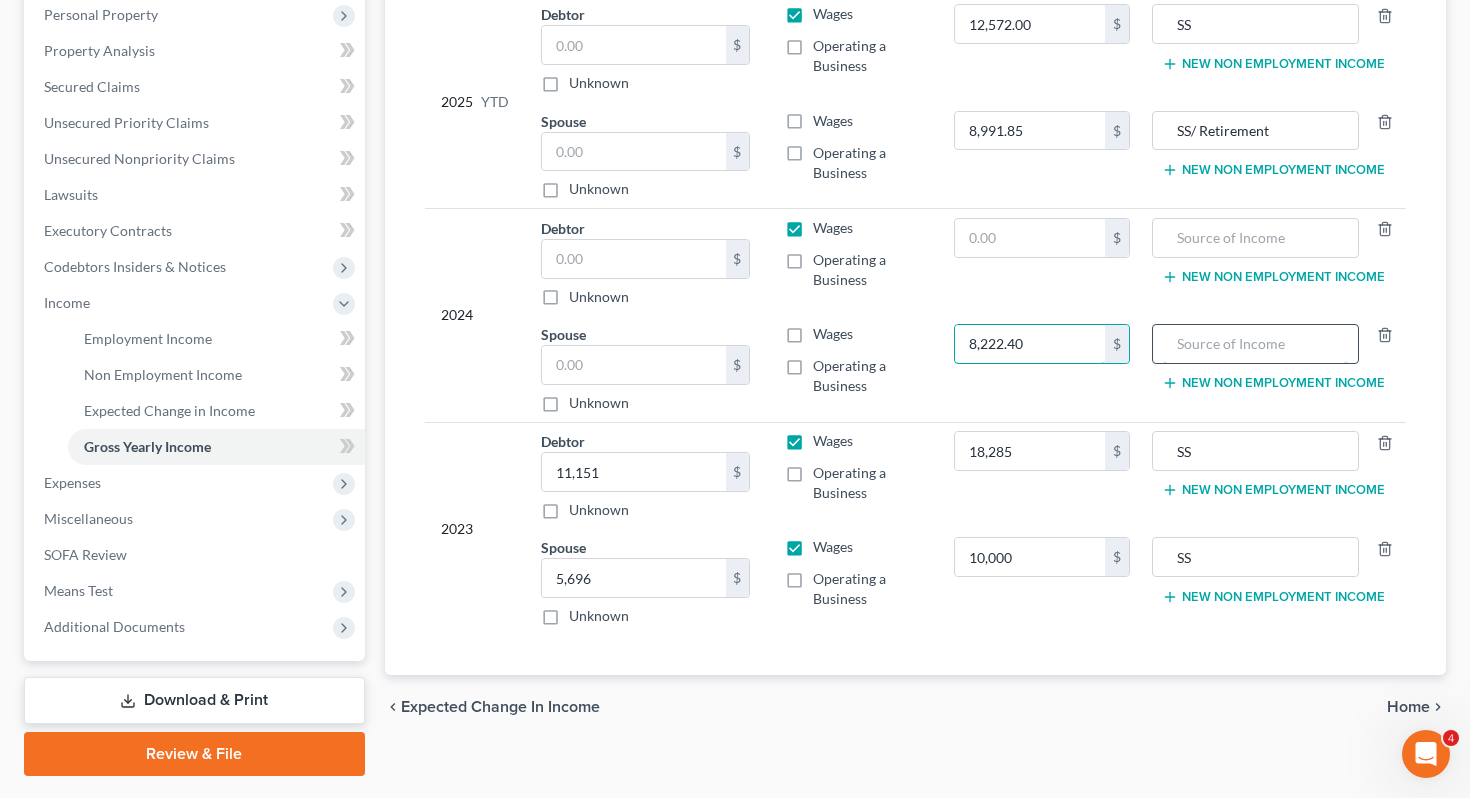 type on "8,222.40" 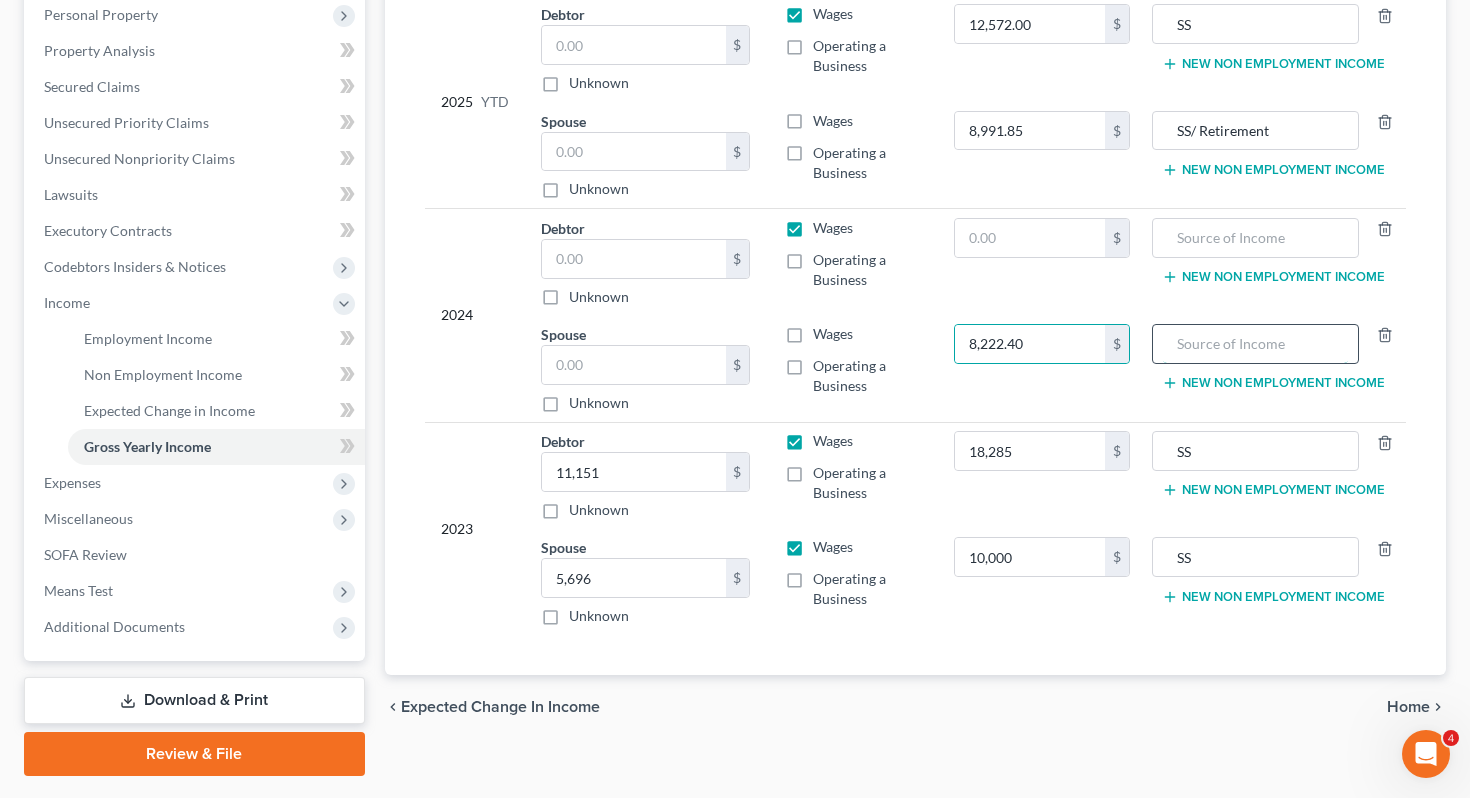 click at bounding box center (1255, 344) 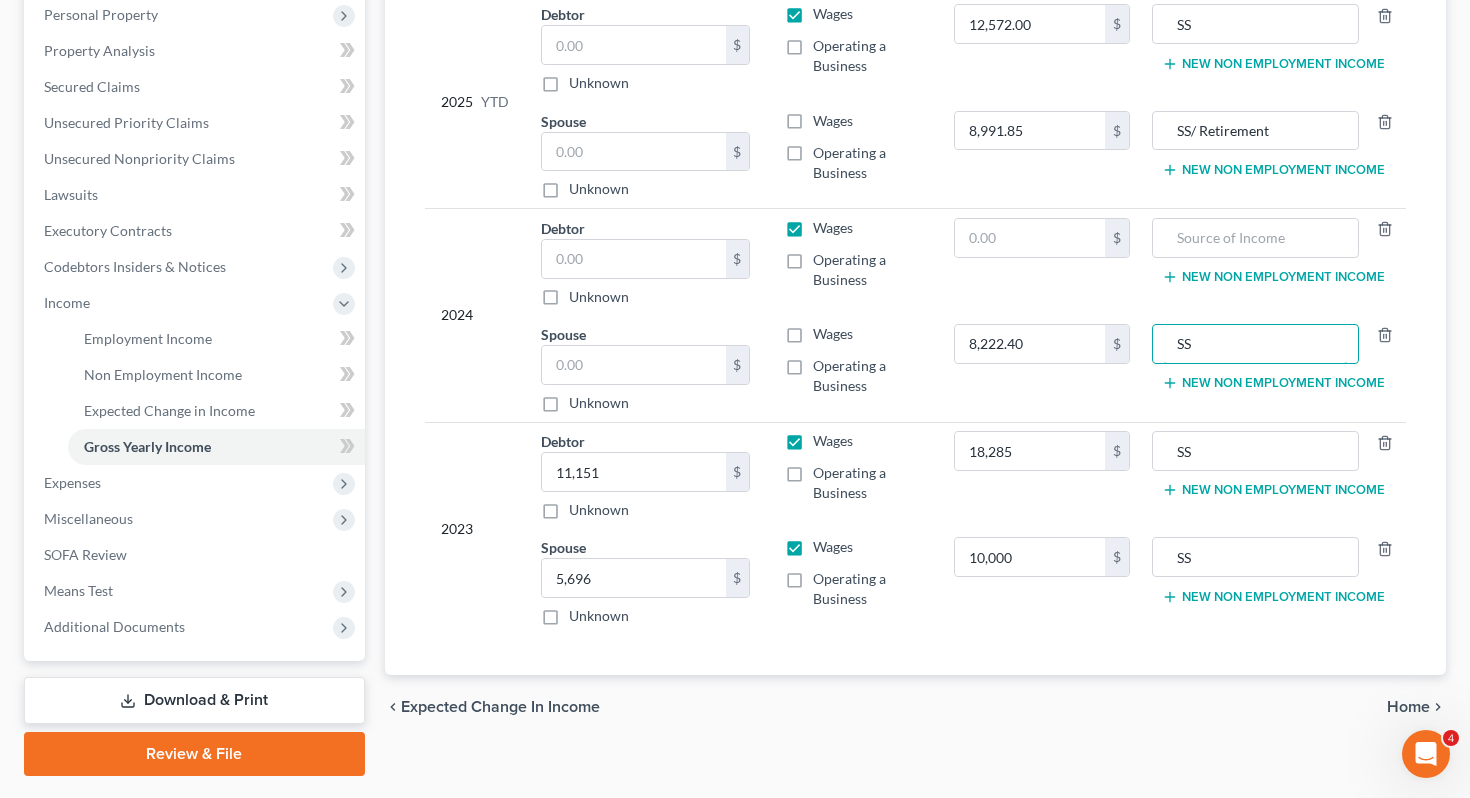 type on "SS" 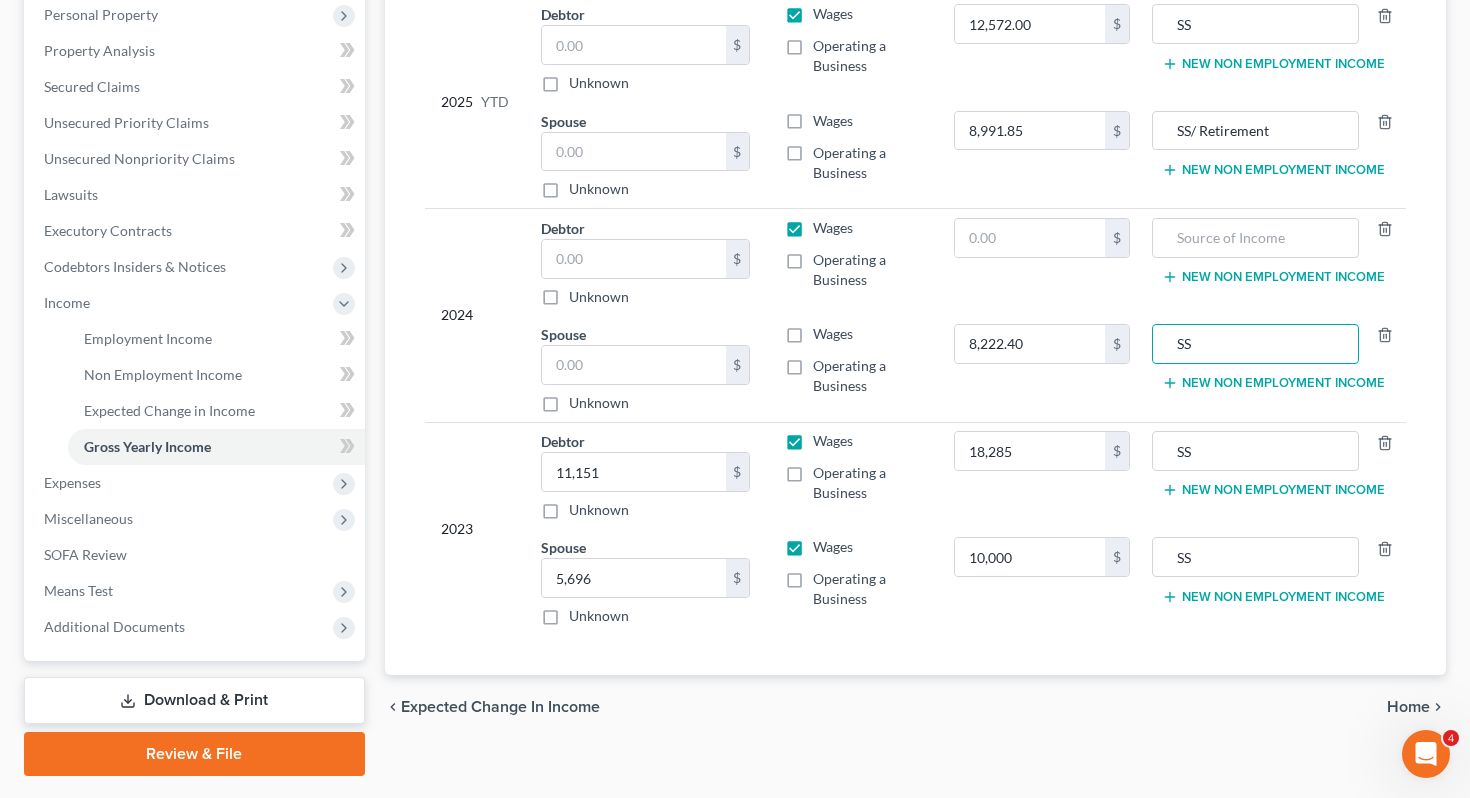 click on "8,222.40 $" at bounding box center [1042, 368] 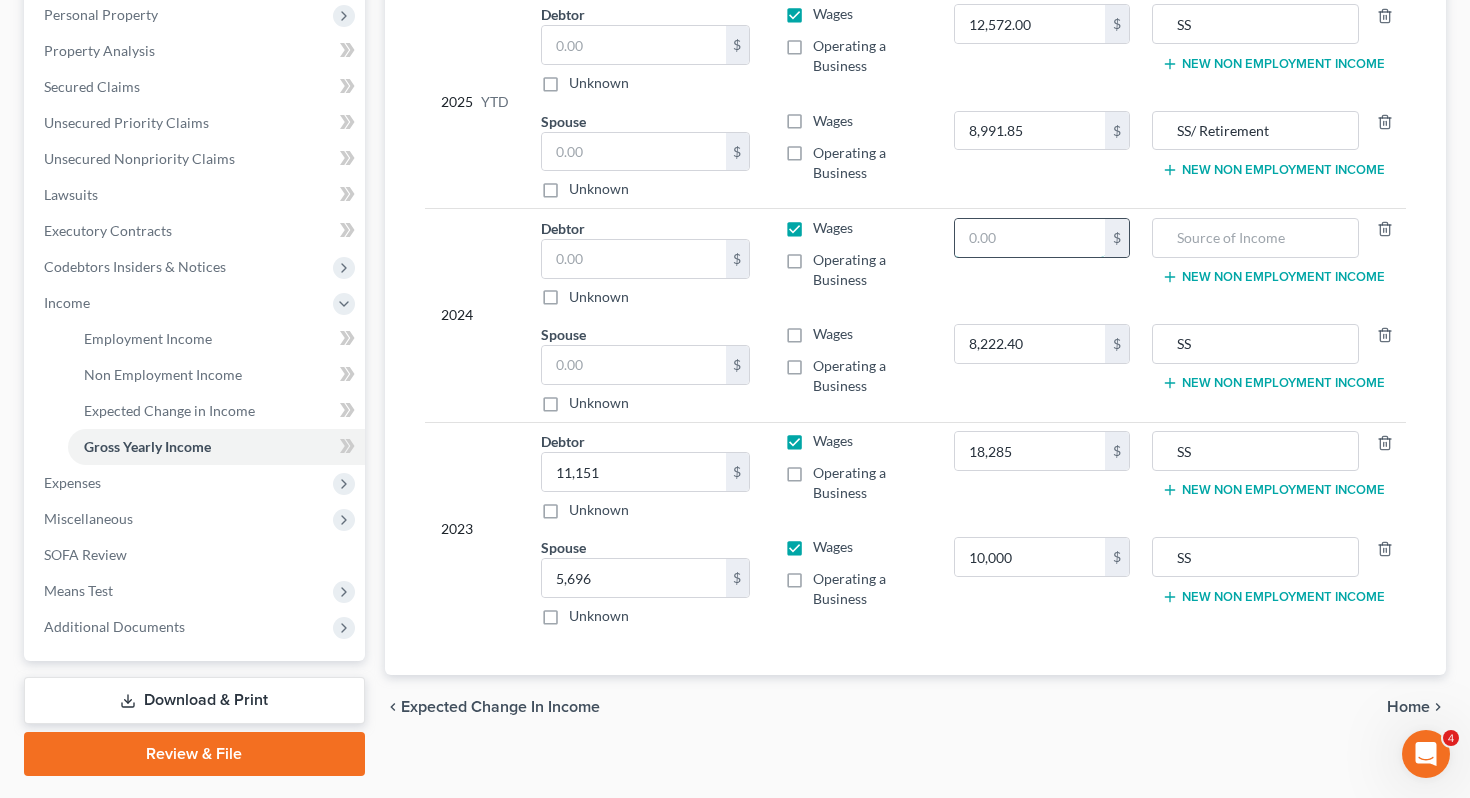 click at bounding box center [1030, 238] 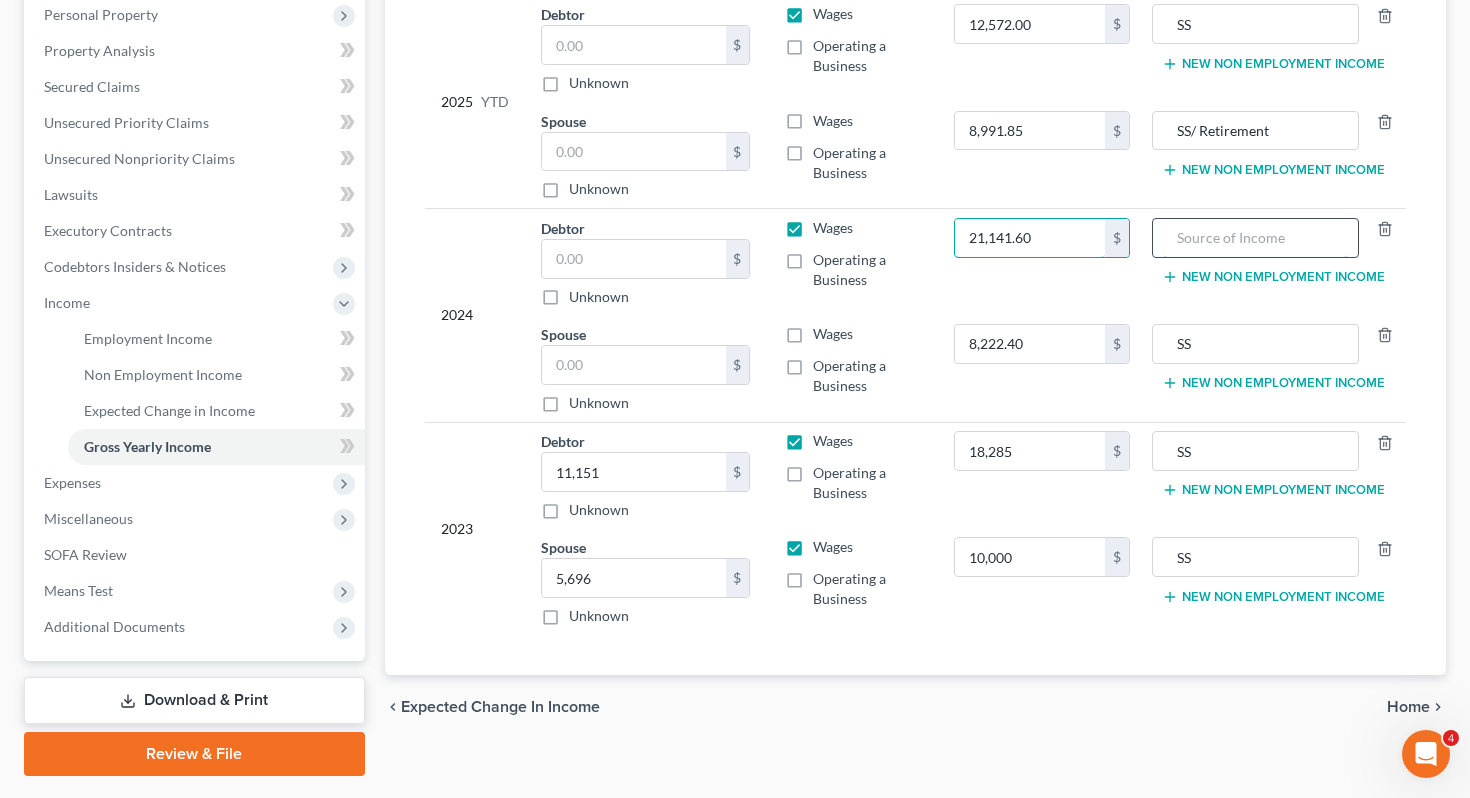 type on "21,141.60" 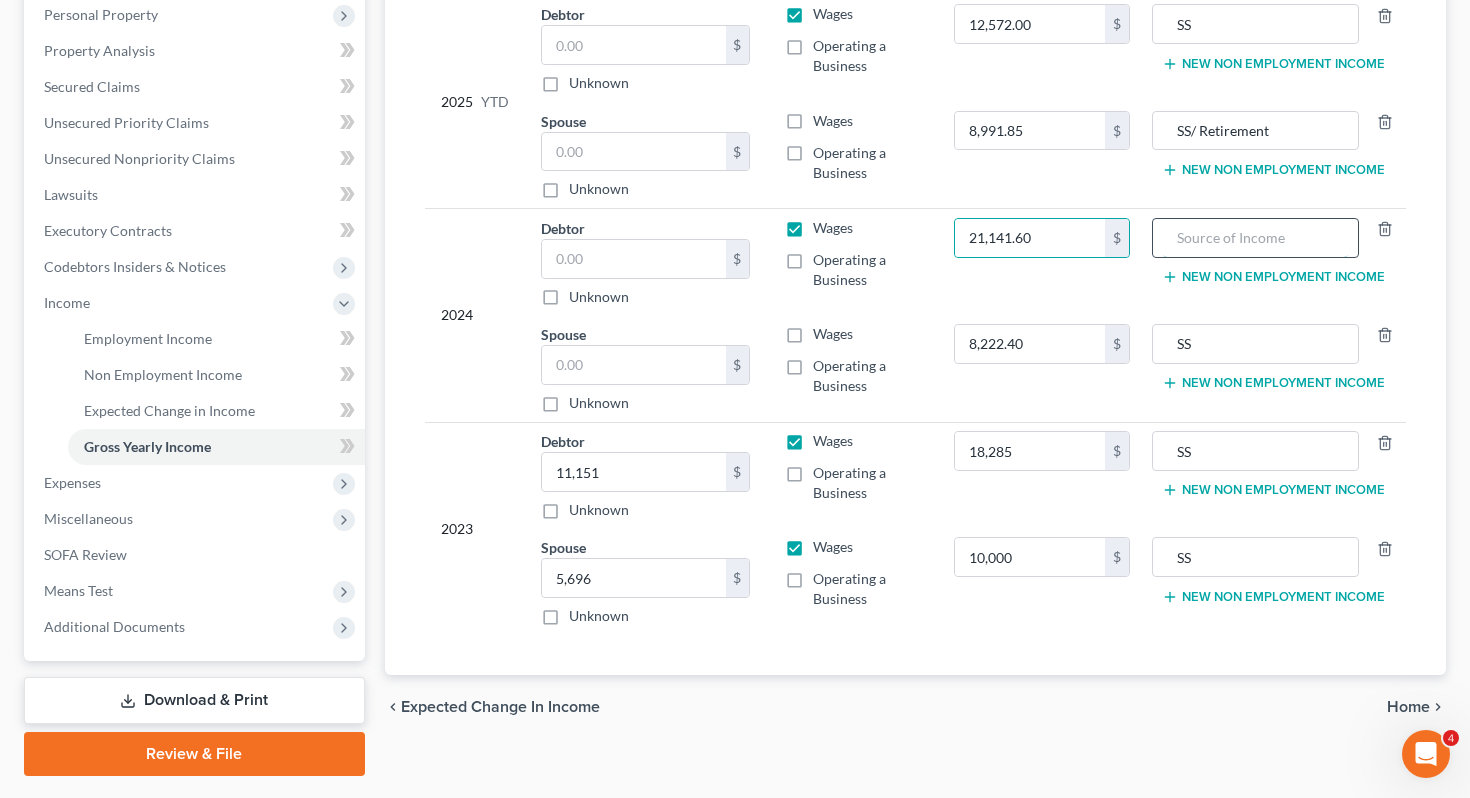click at bounding box center (1255, 238) 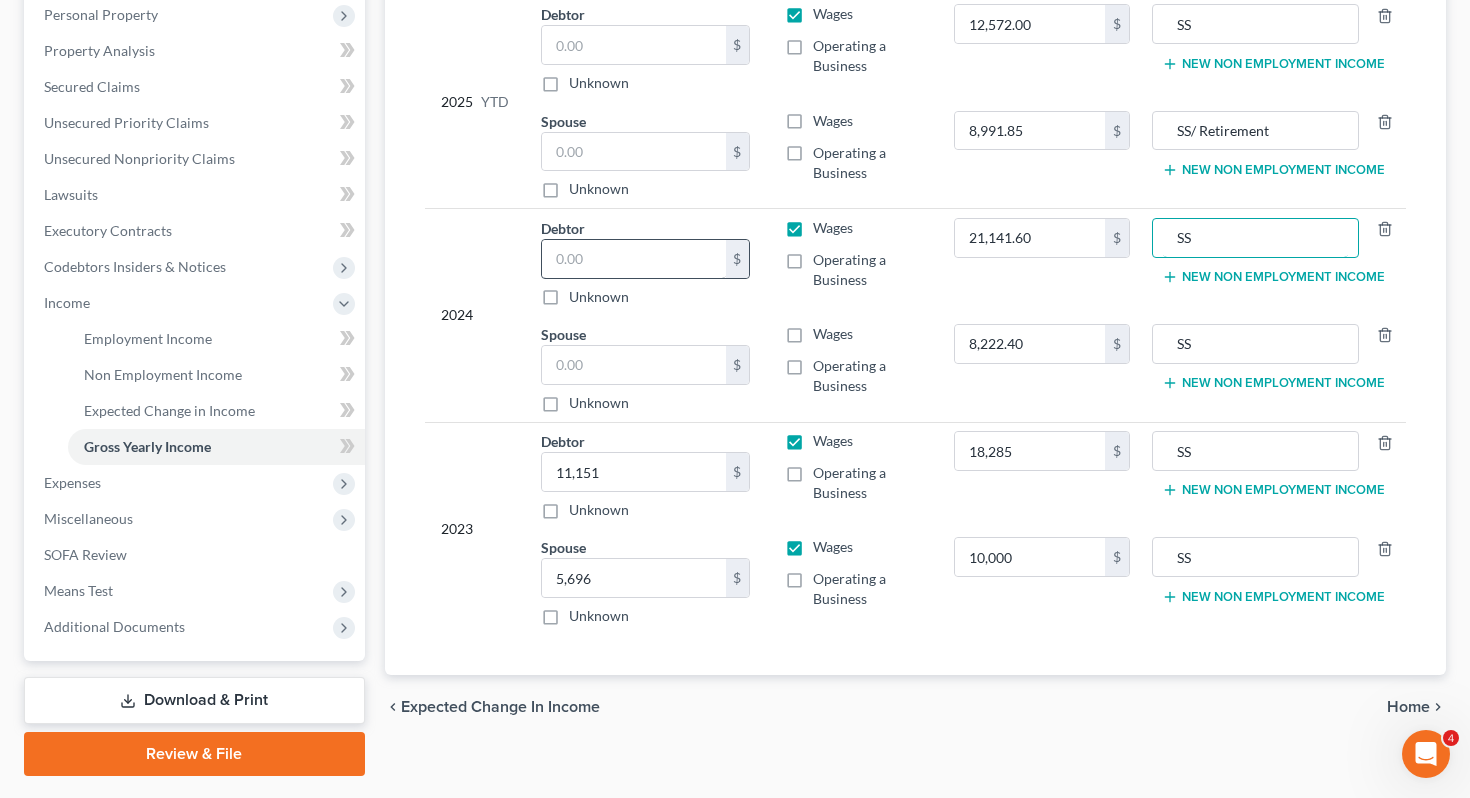 type on "SS" 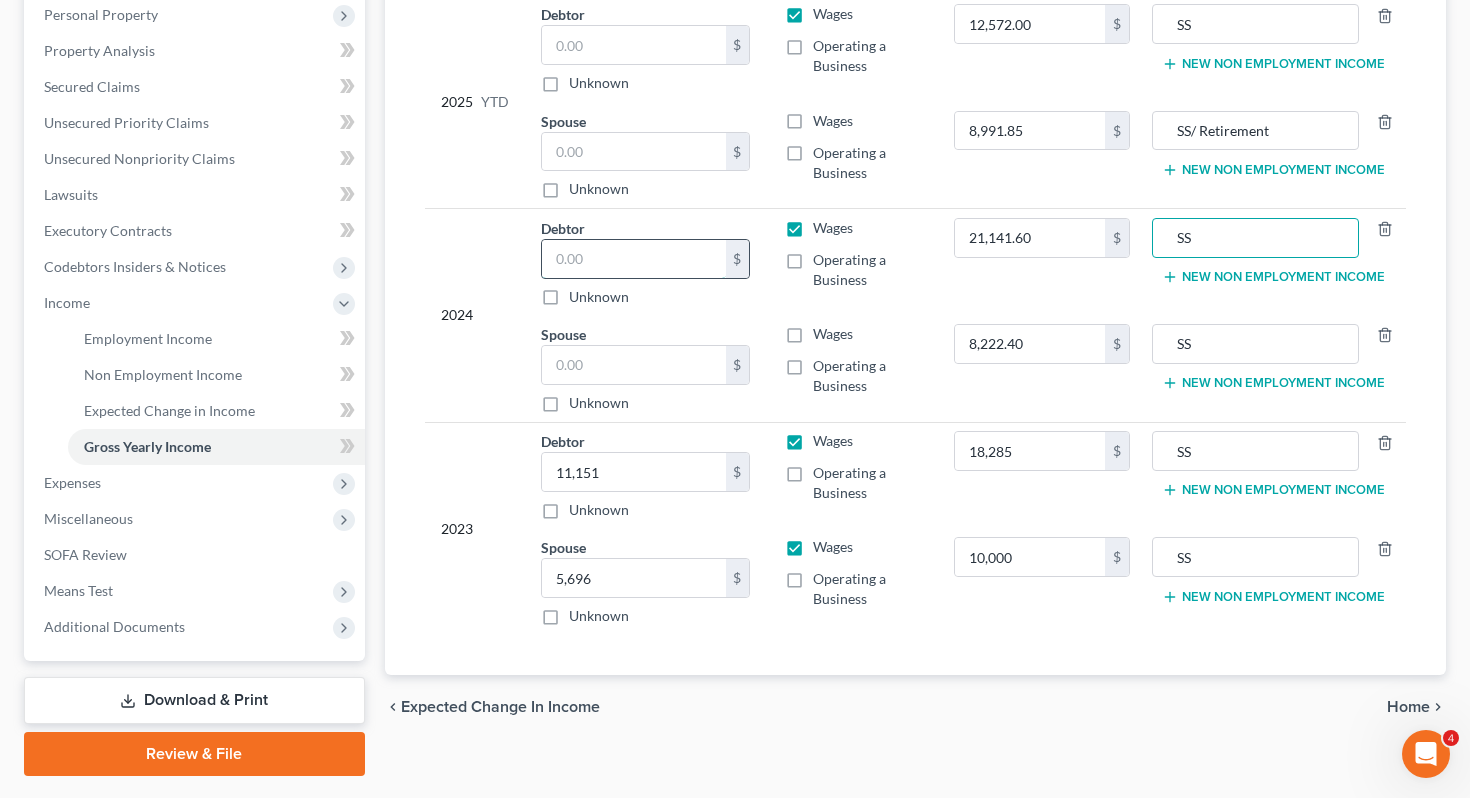 click at bounding box center (634, 259) 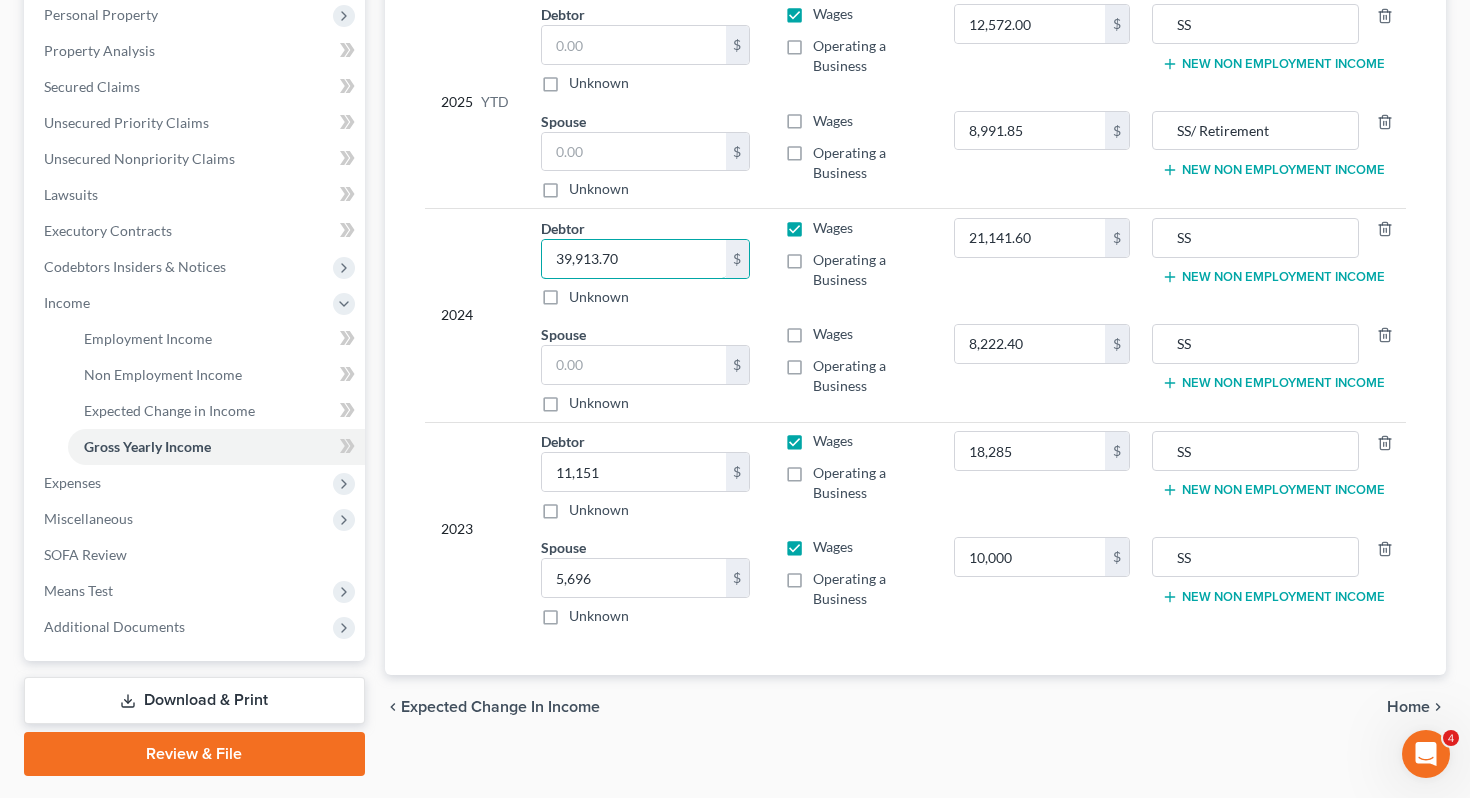 type on "39,913.70" 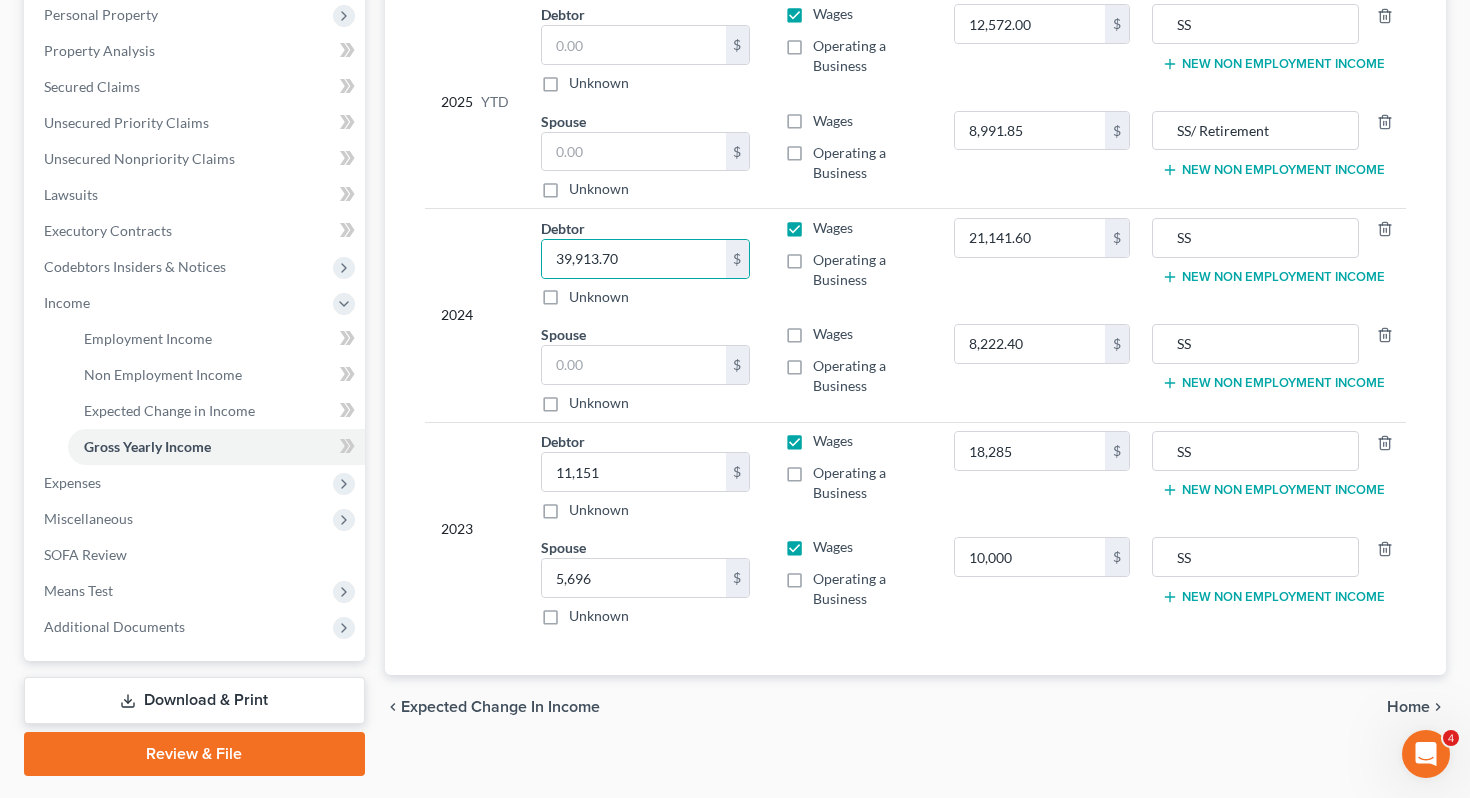 click on "New Non Employment Income" at bounding box center (1273, 383) 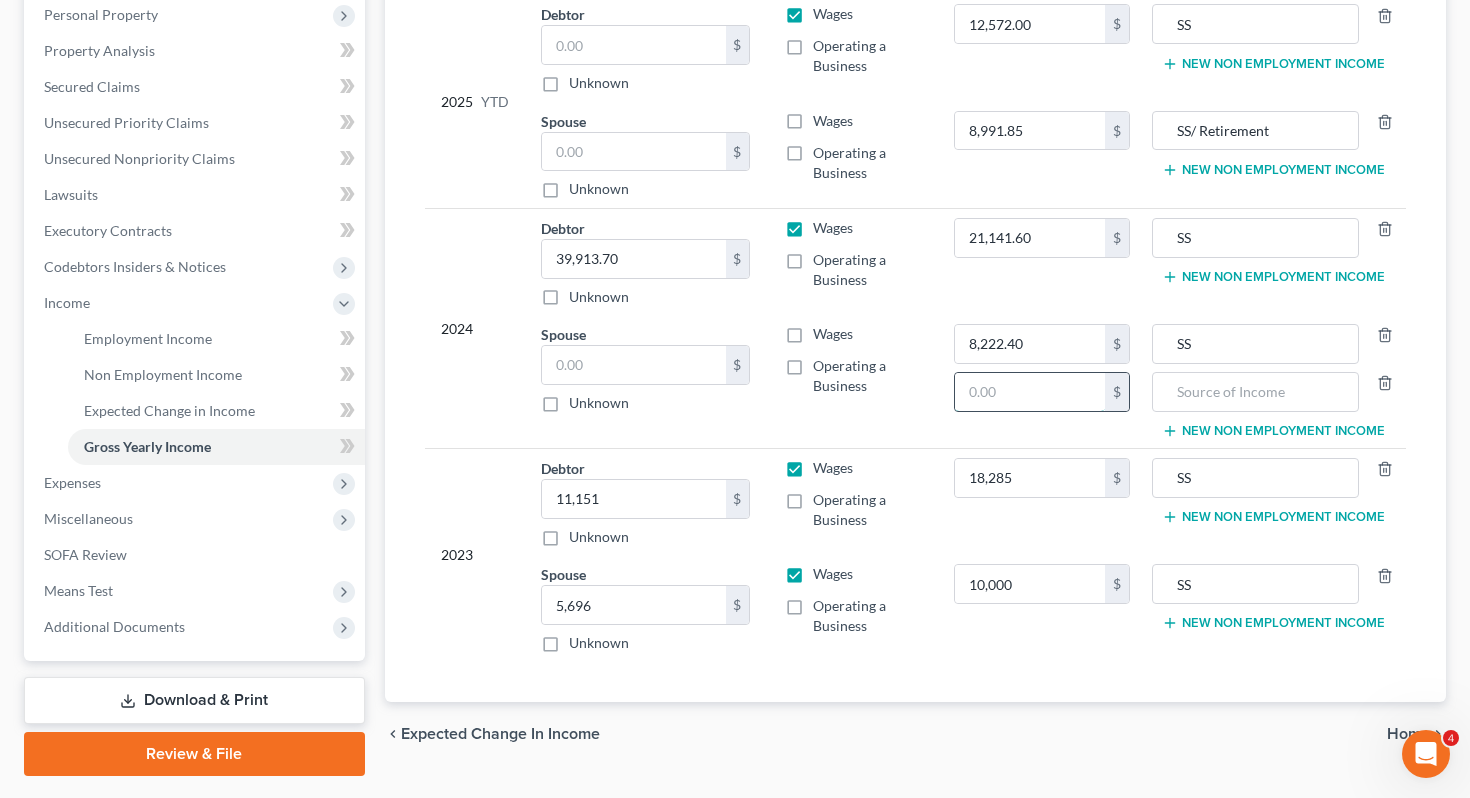 click at bounding box center (1030, 392) 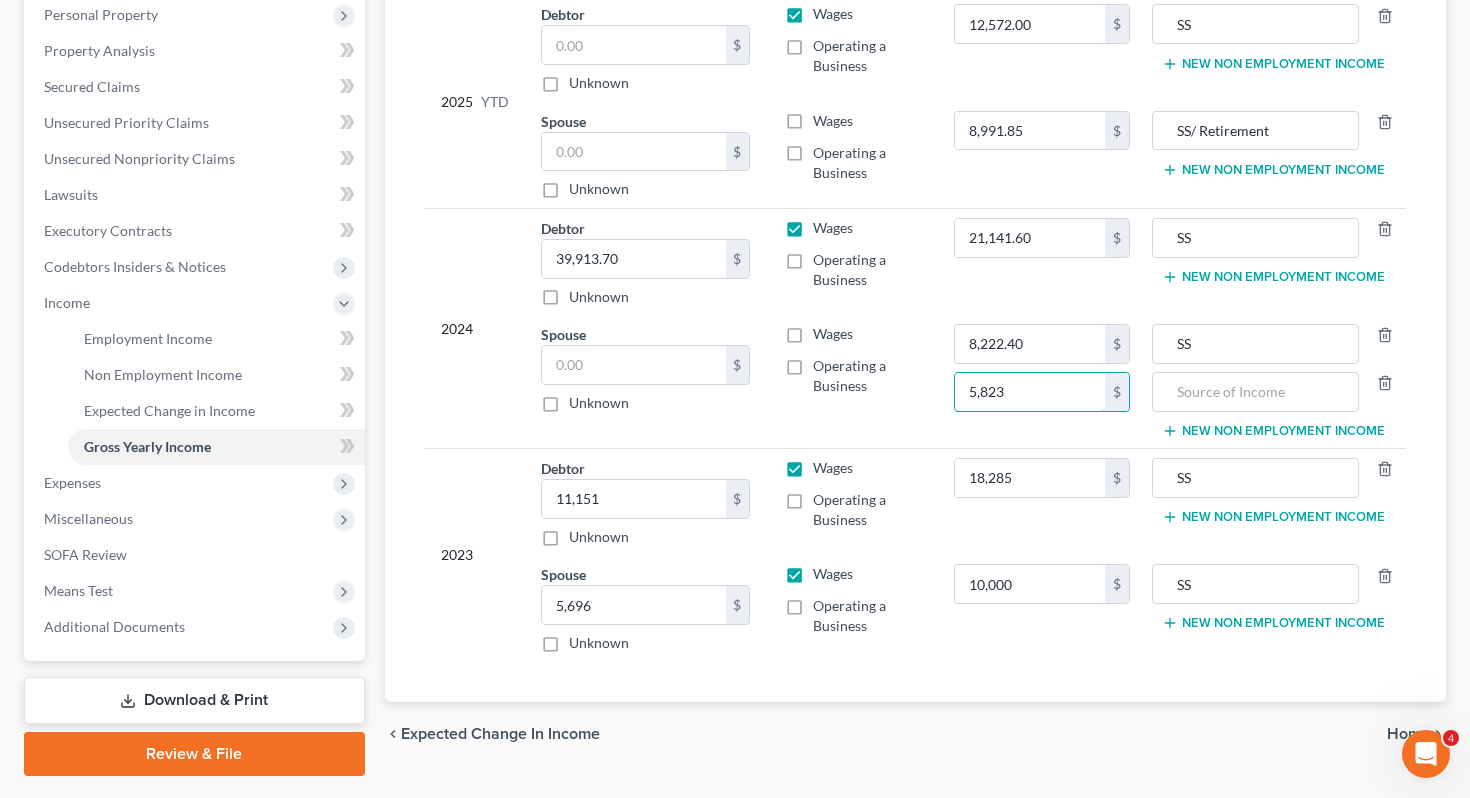 type on "5,823" 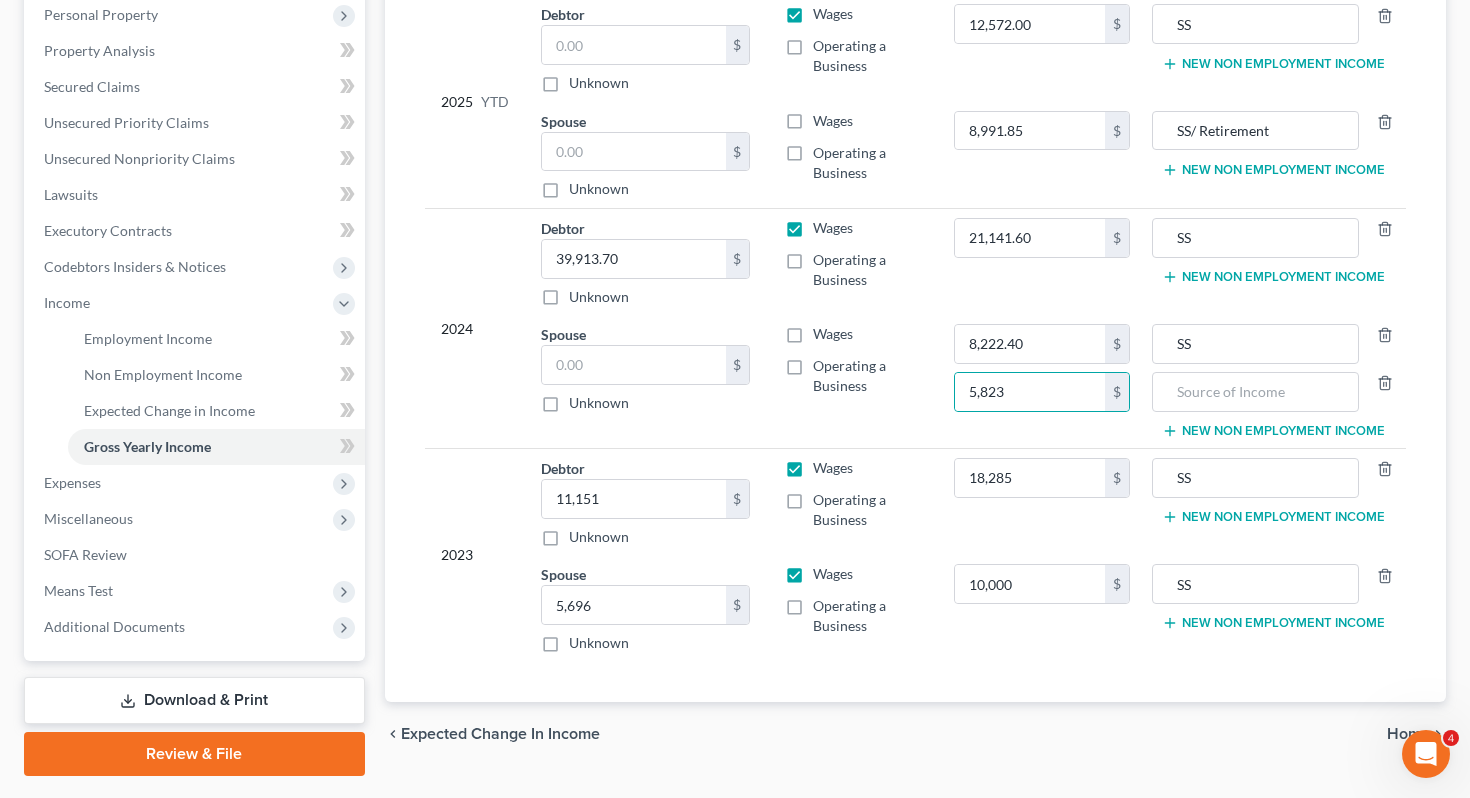 click on "SS New Non Employment Income" at bounding box center (1276, 381) 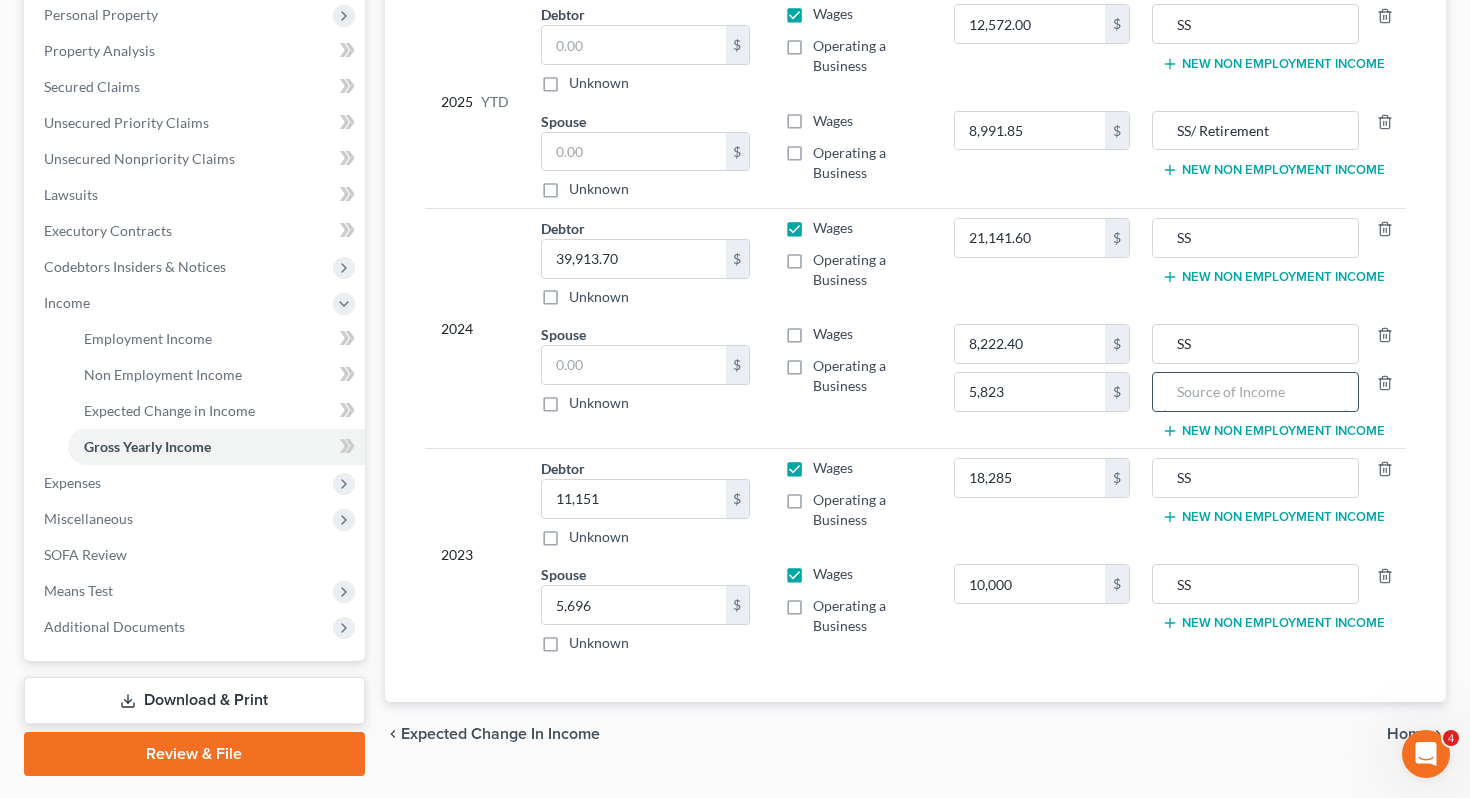 click at bounding box center [1255, 392] 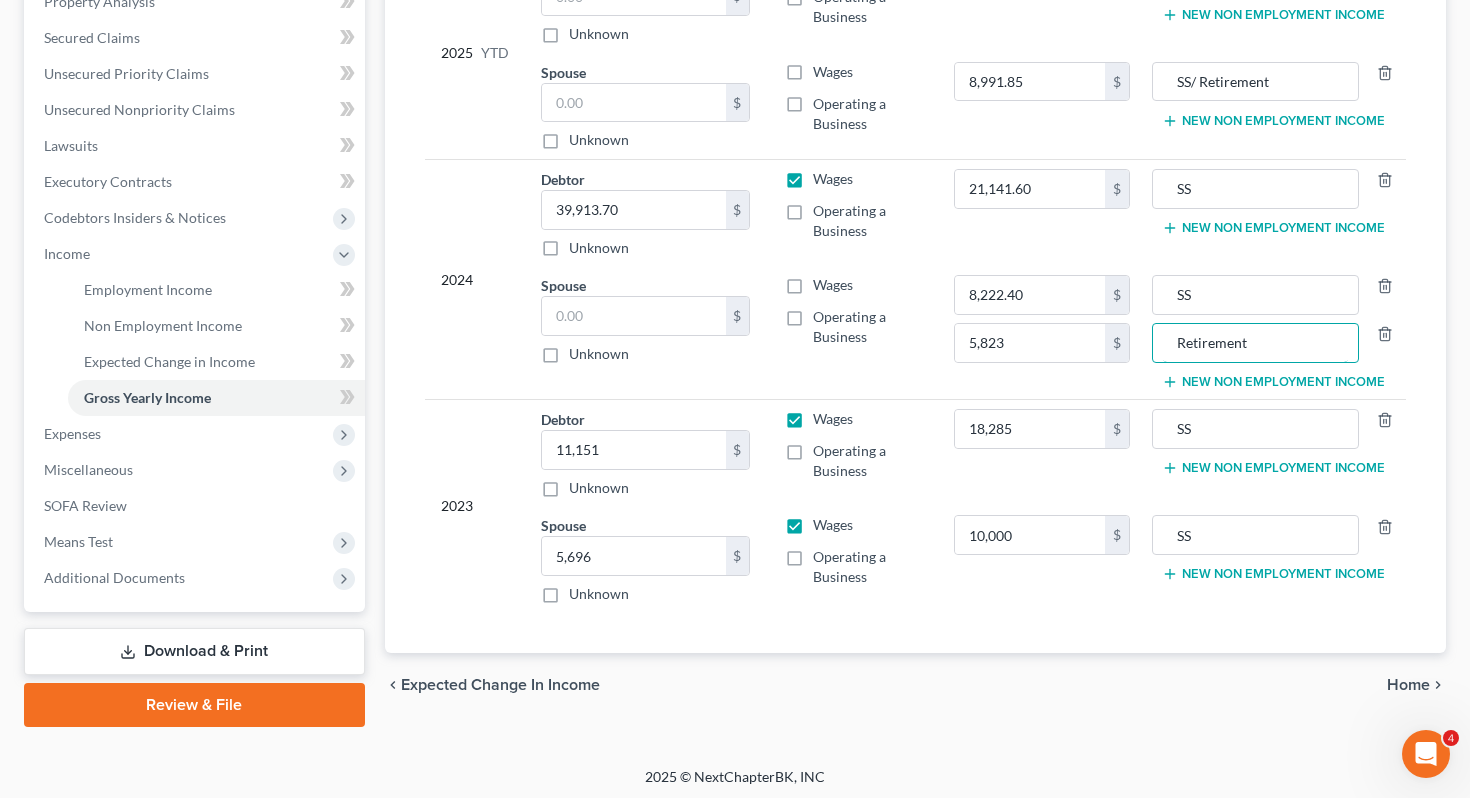 scroll, scrollTop: 407, scrollLeft: 0, axis: vertical 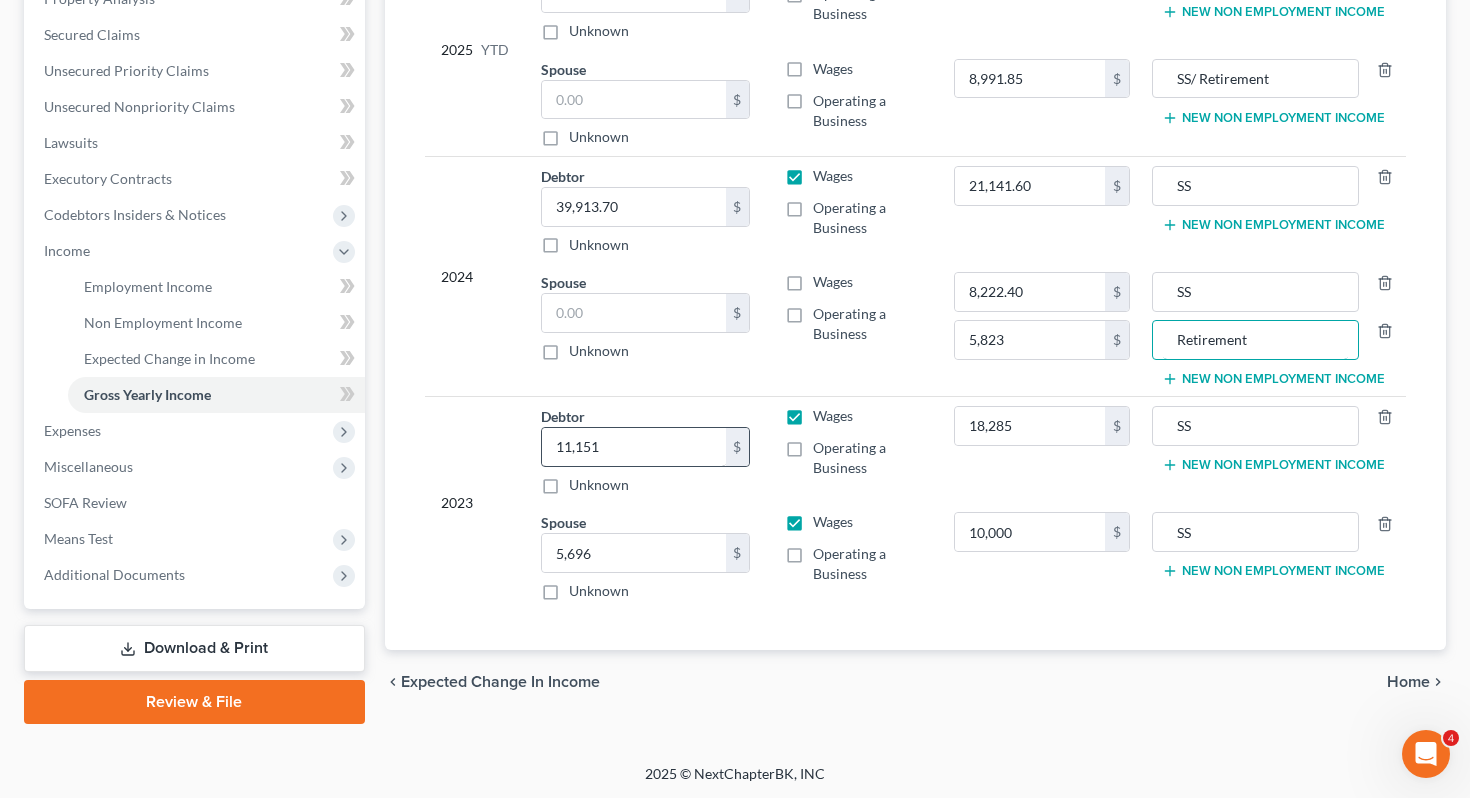 type on "Retirement" 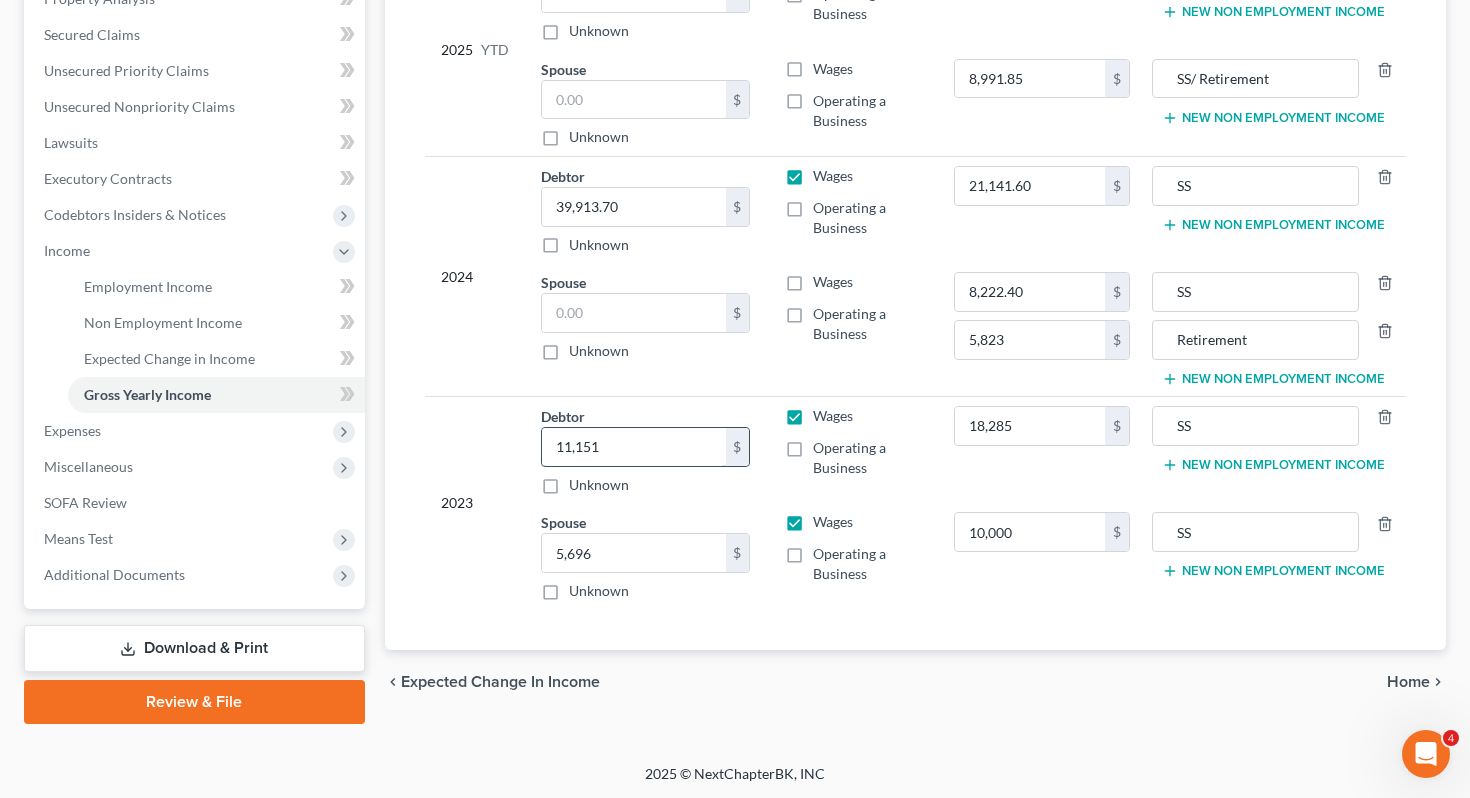 click on "11,151" at bounding box center [634, 447] 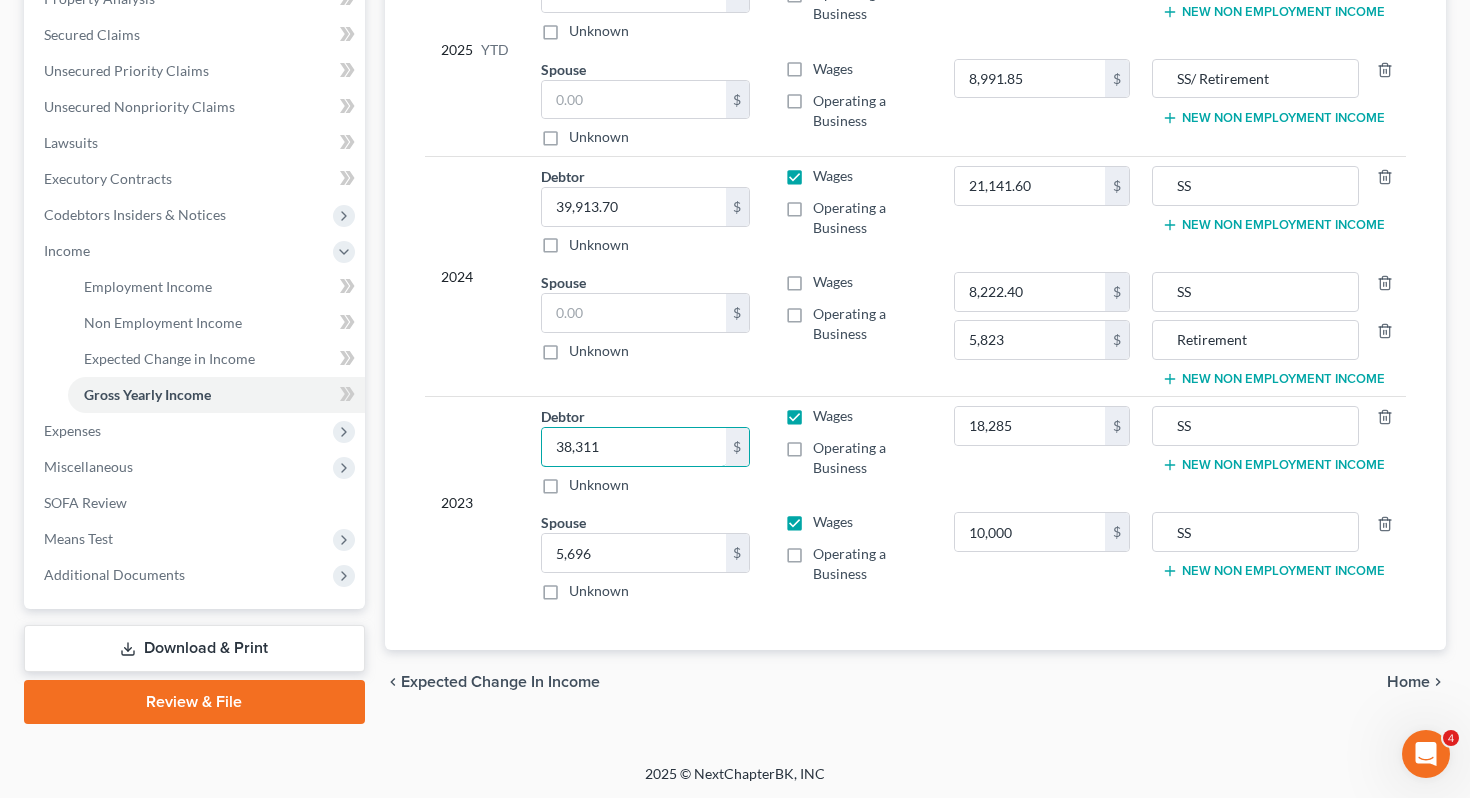 type on "38,311" 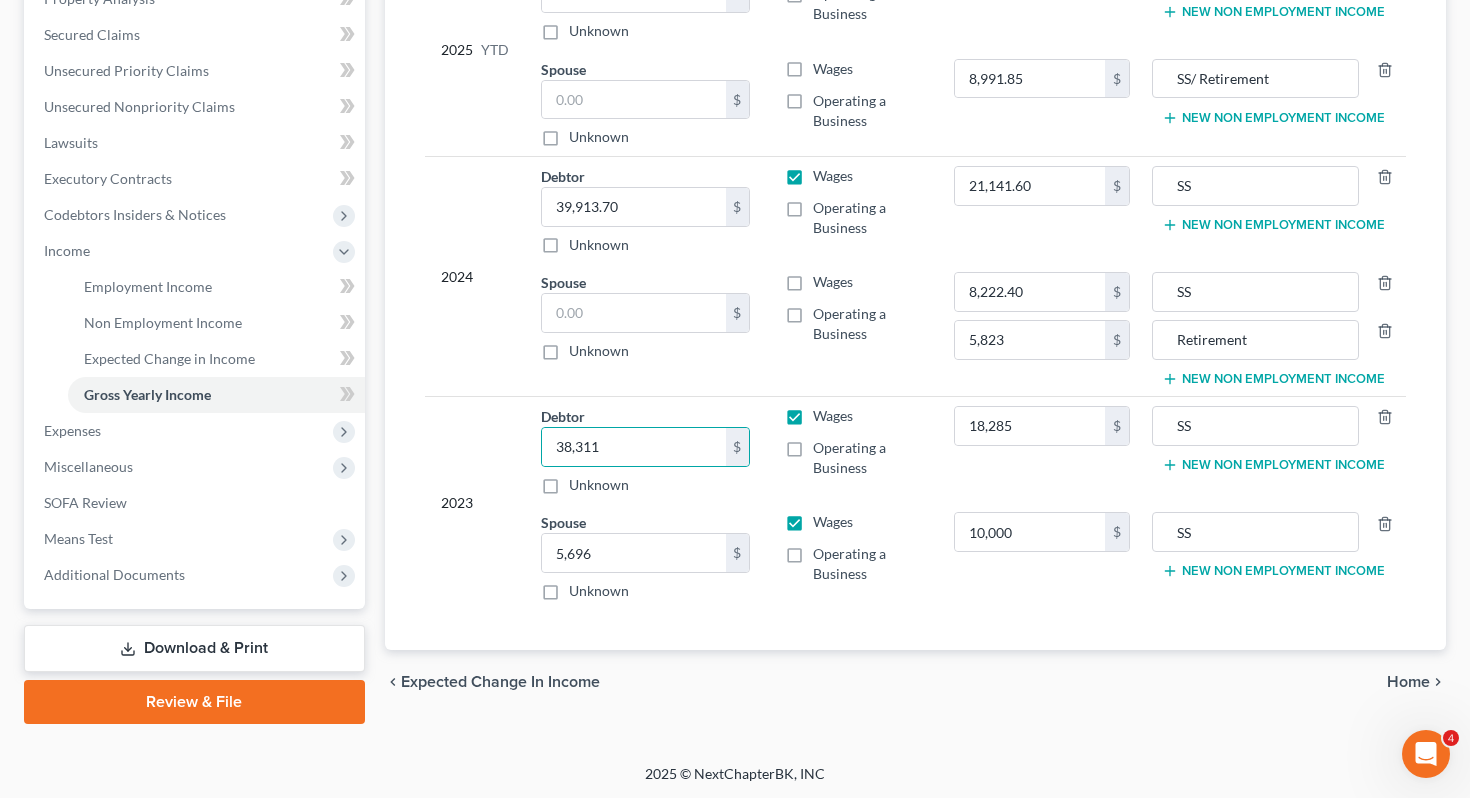 click on "New Non Employment Income" at bounding box center [1273, 571] 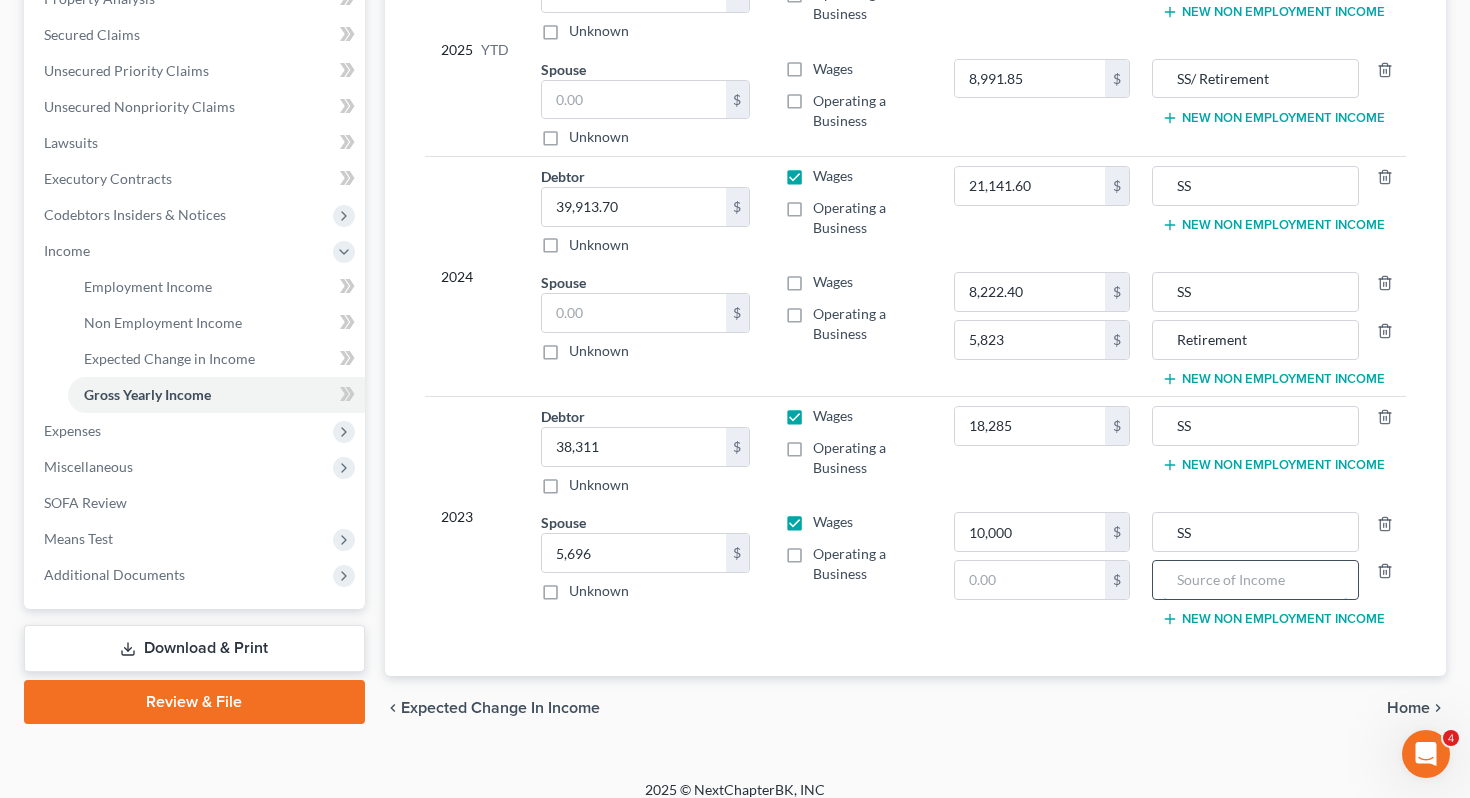 click at bounding box center [1255, 580] 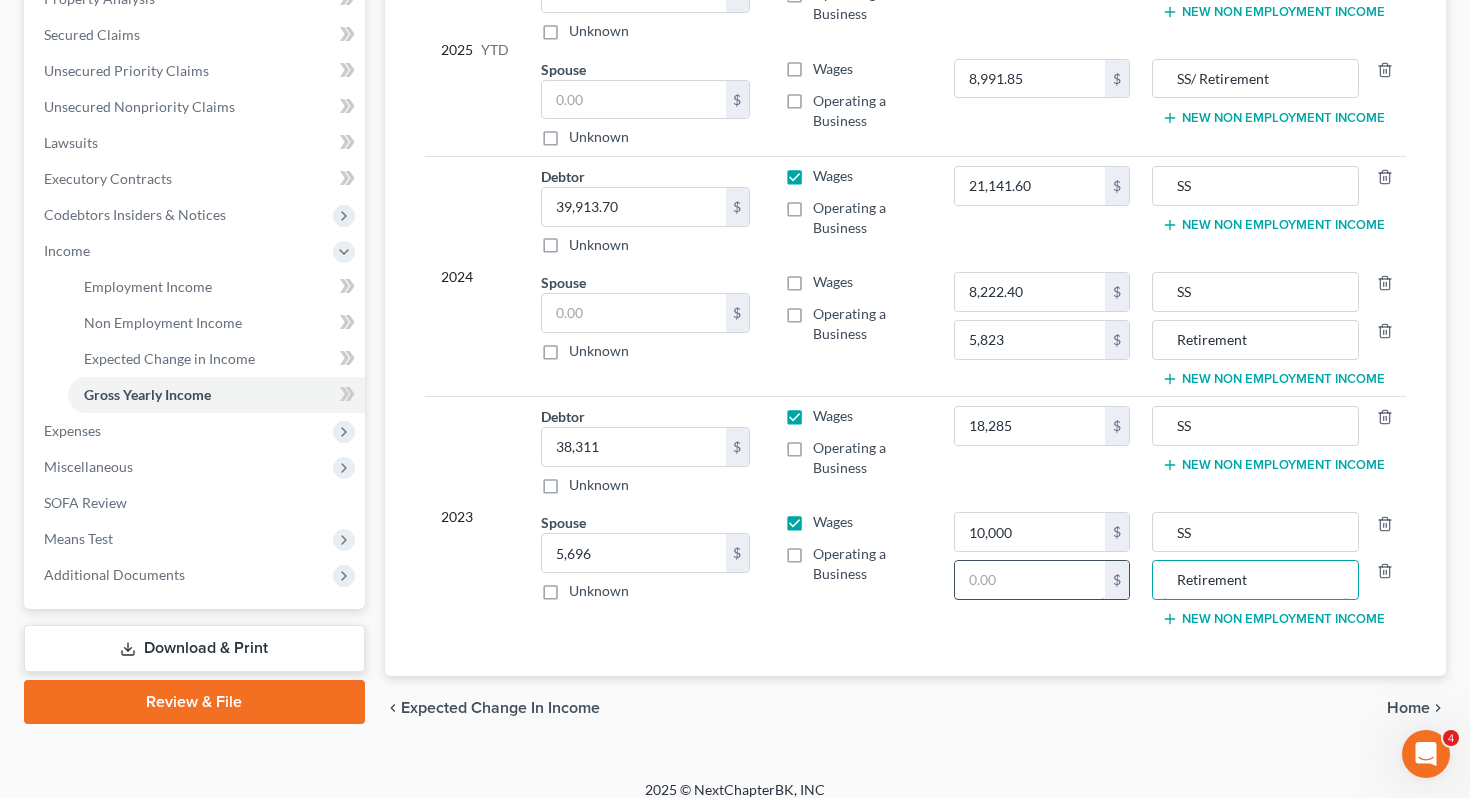 type on "Retirement" 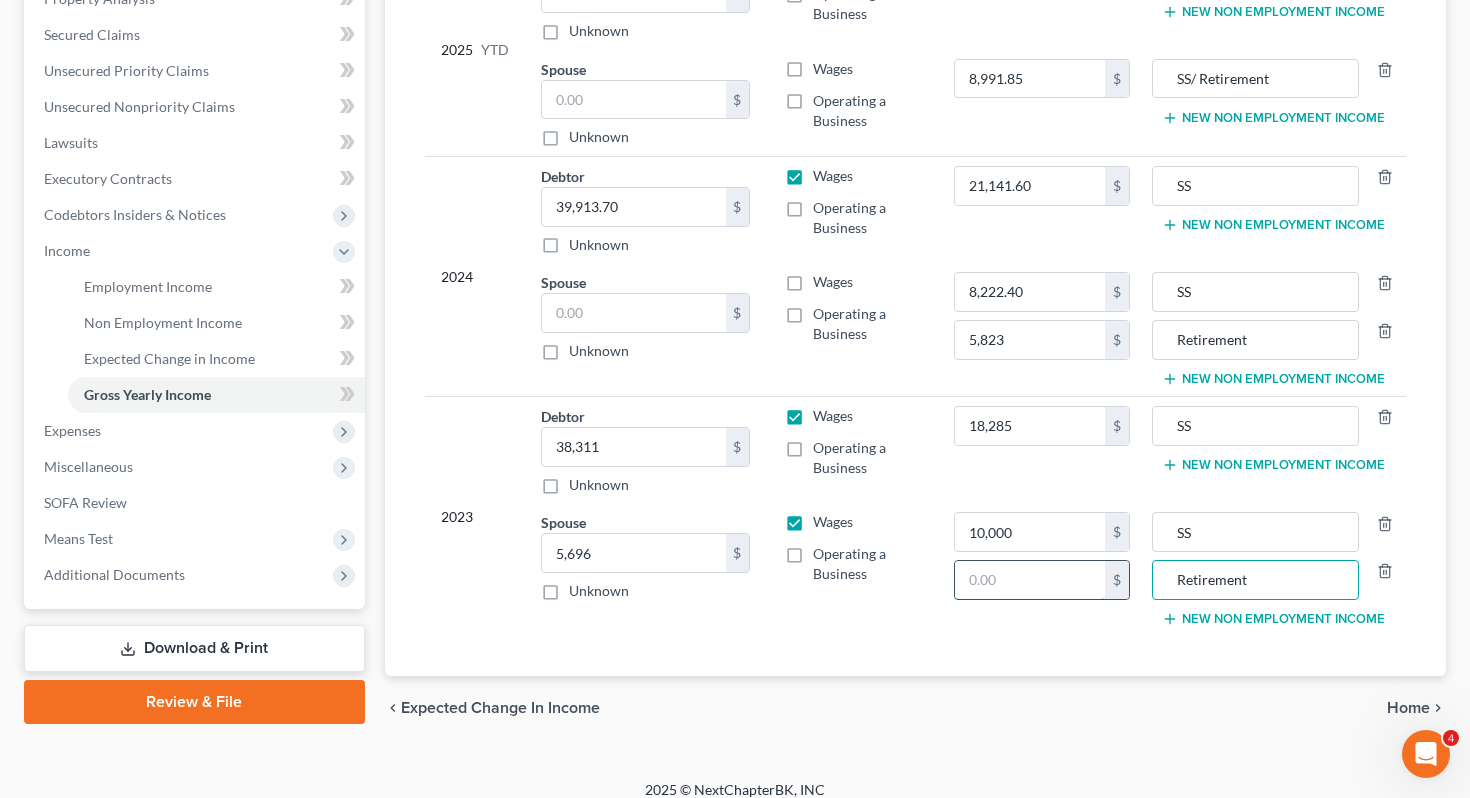 click at bounding box center [1030, 580] 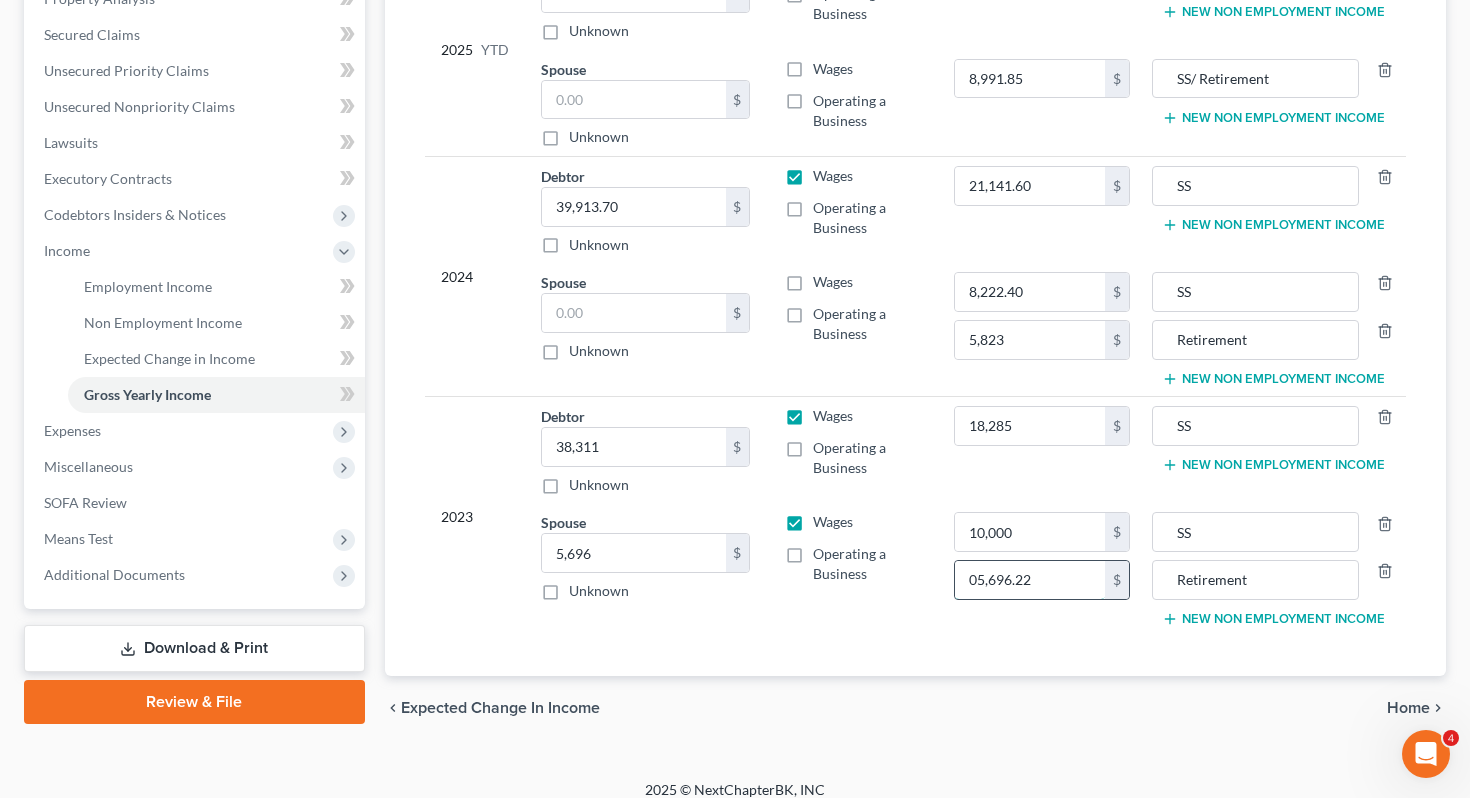 click on "05,696.22" at bounding box center (1030, 580) 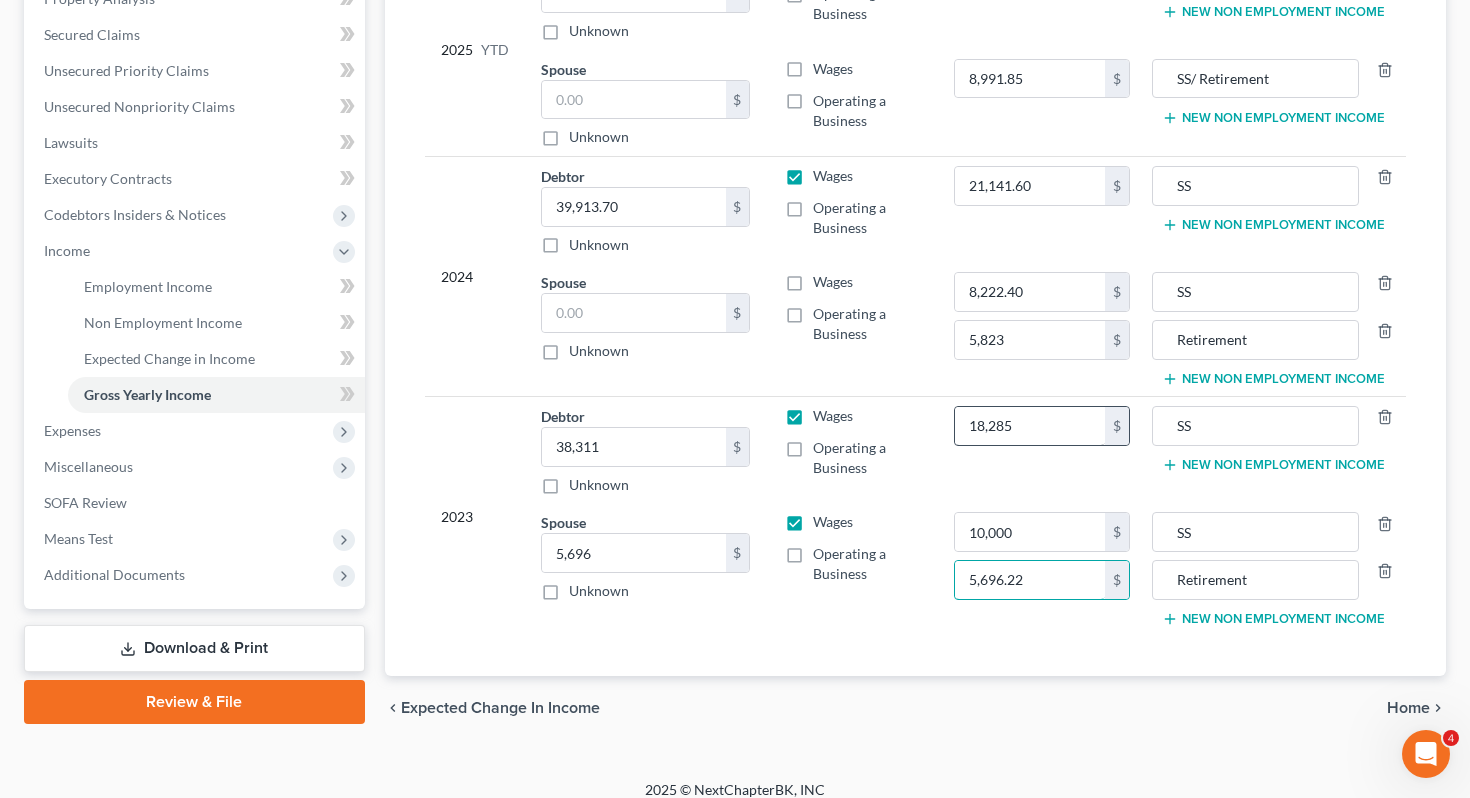 type on "5,696.22" 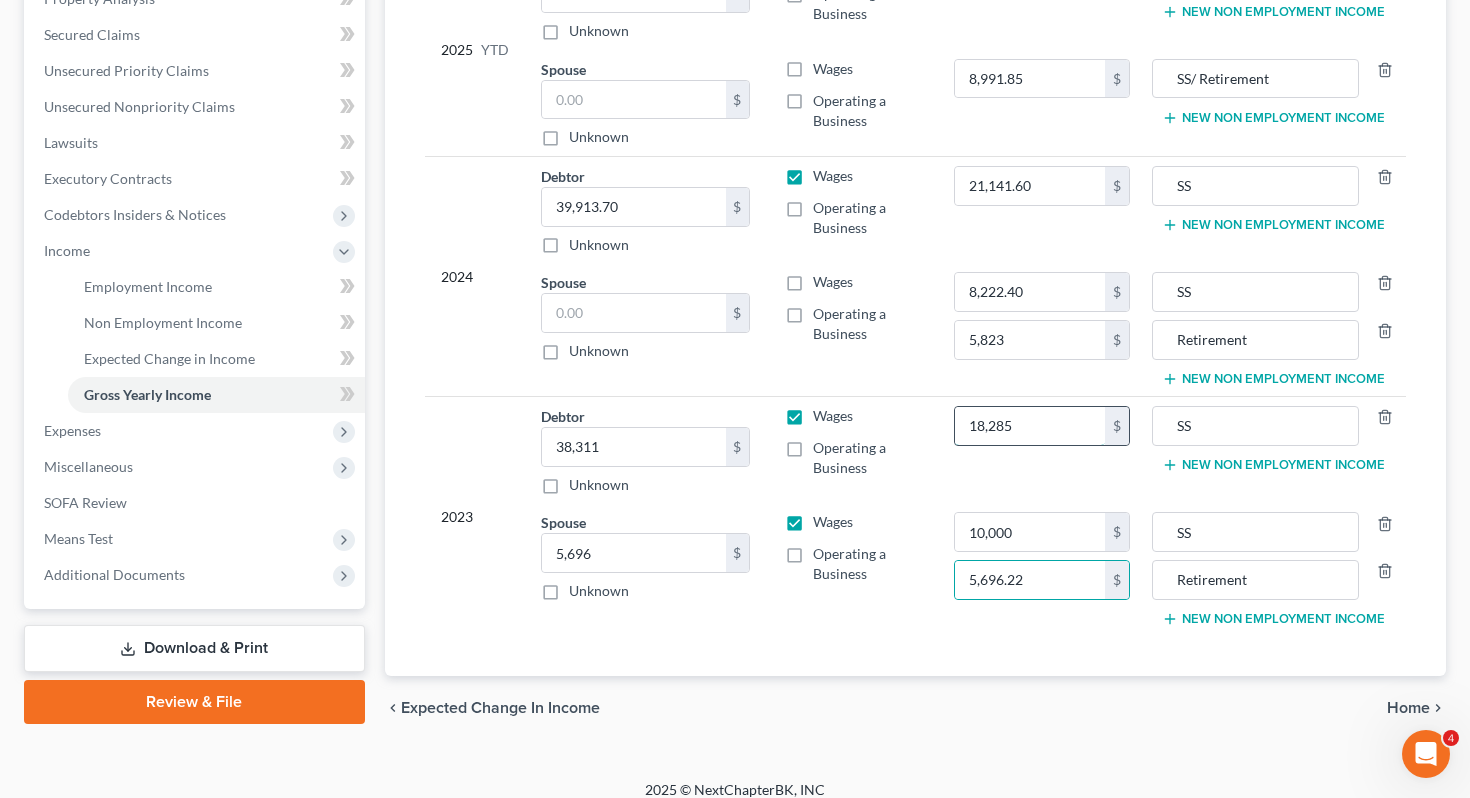 click on "18,285" at bounding box center (1030, 426) 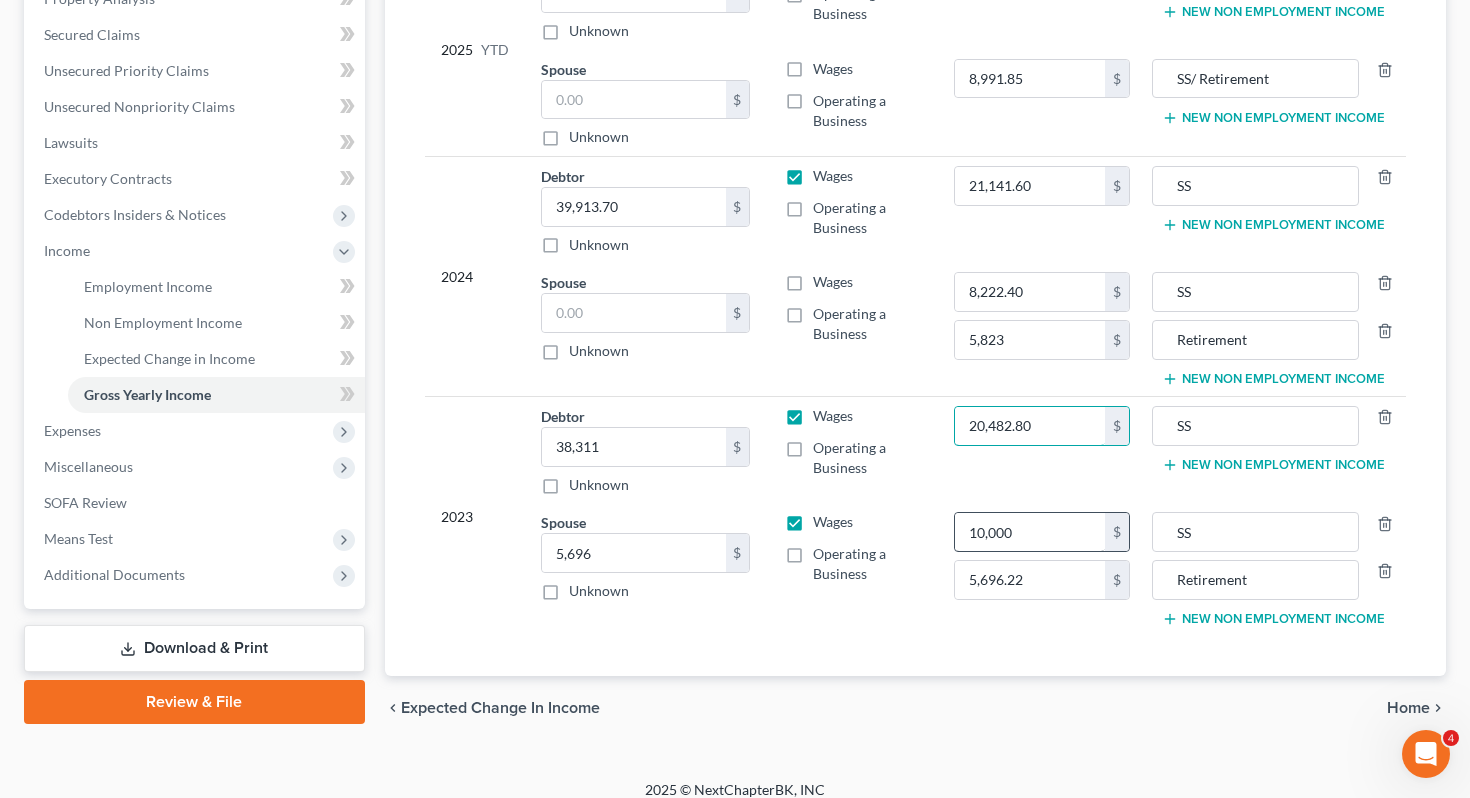 type on "20,482.80" 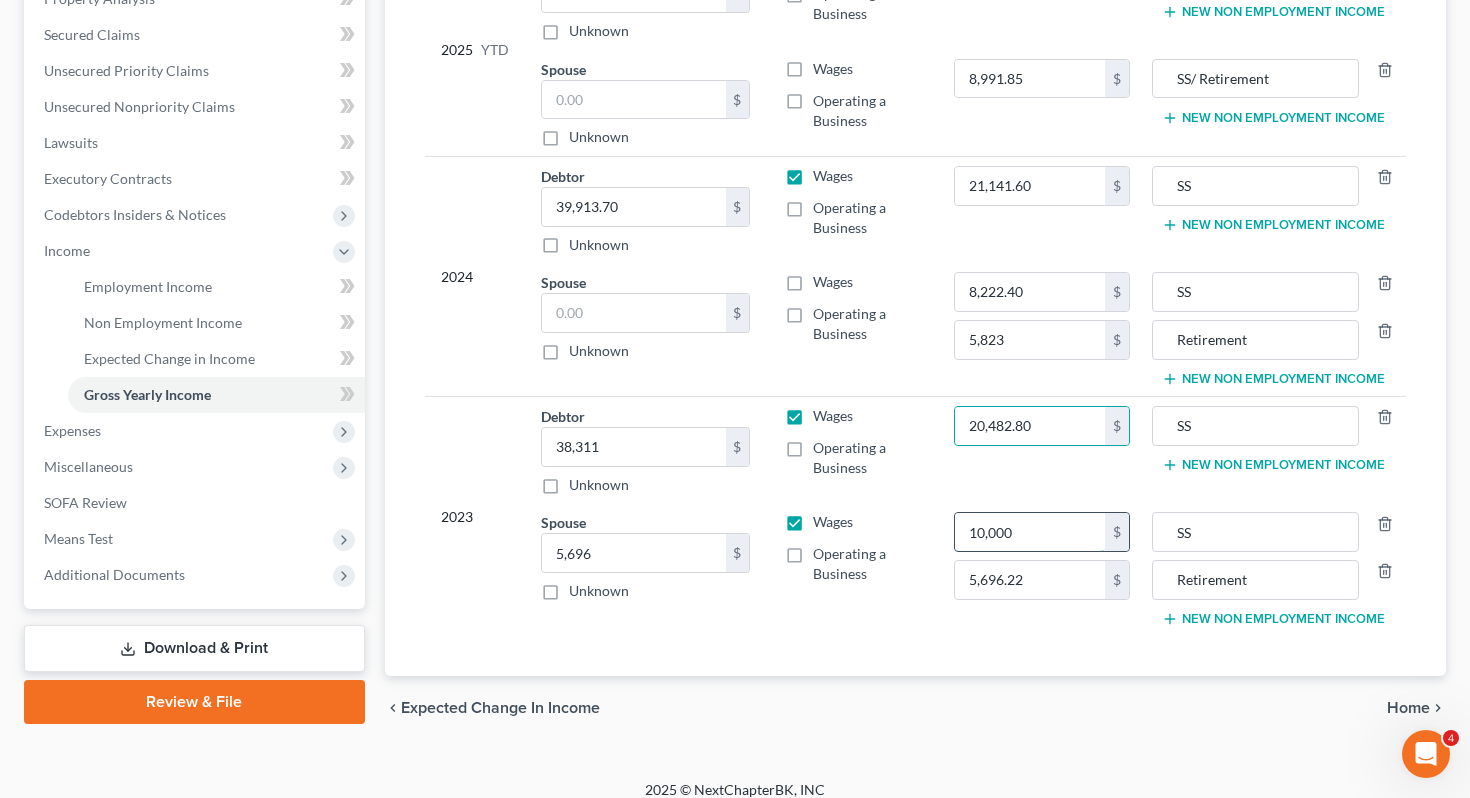 click on "10,000" at bounding box center (1030, 532) 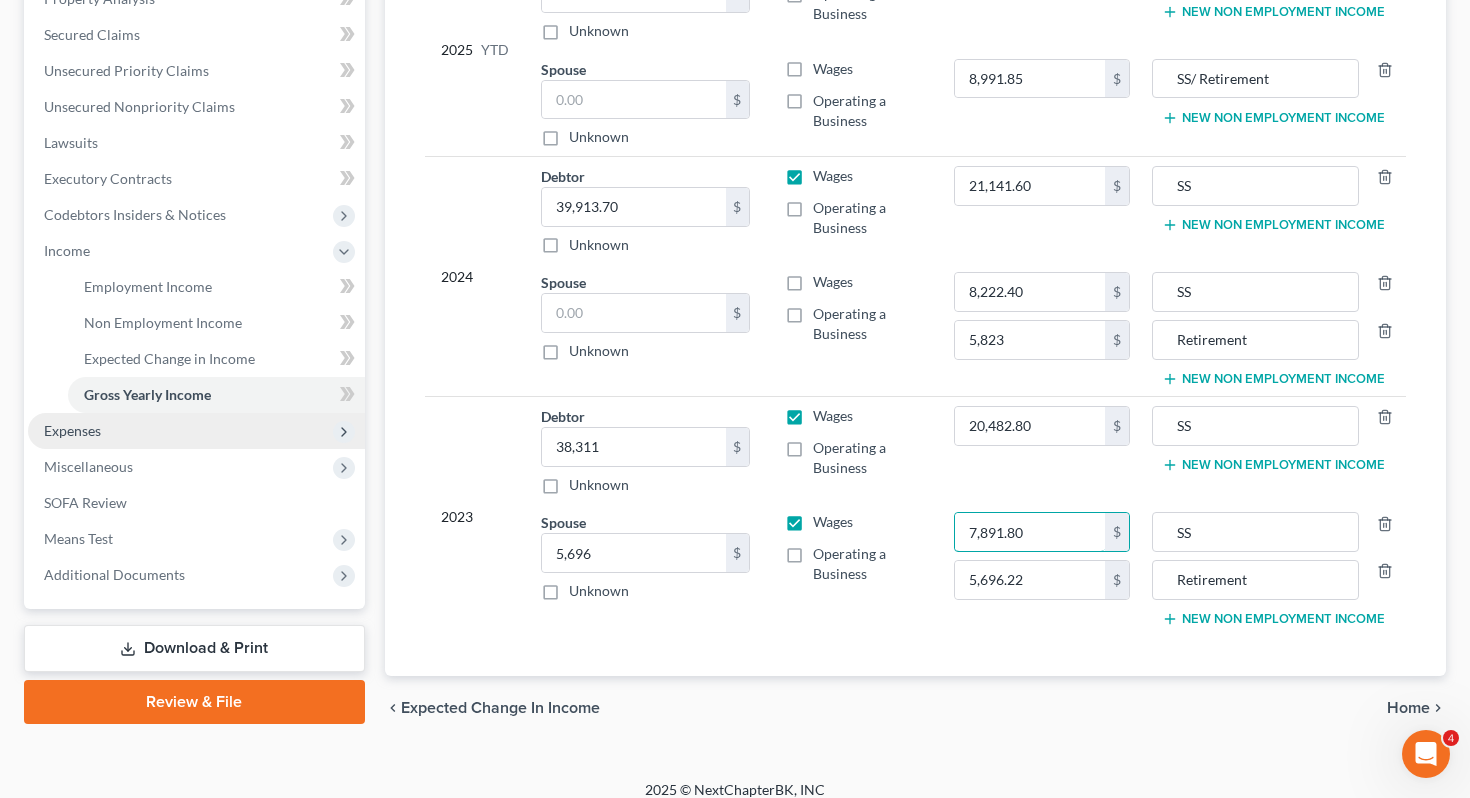 type on "7,891.80" 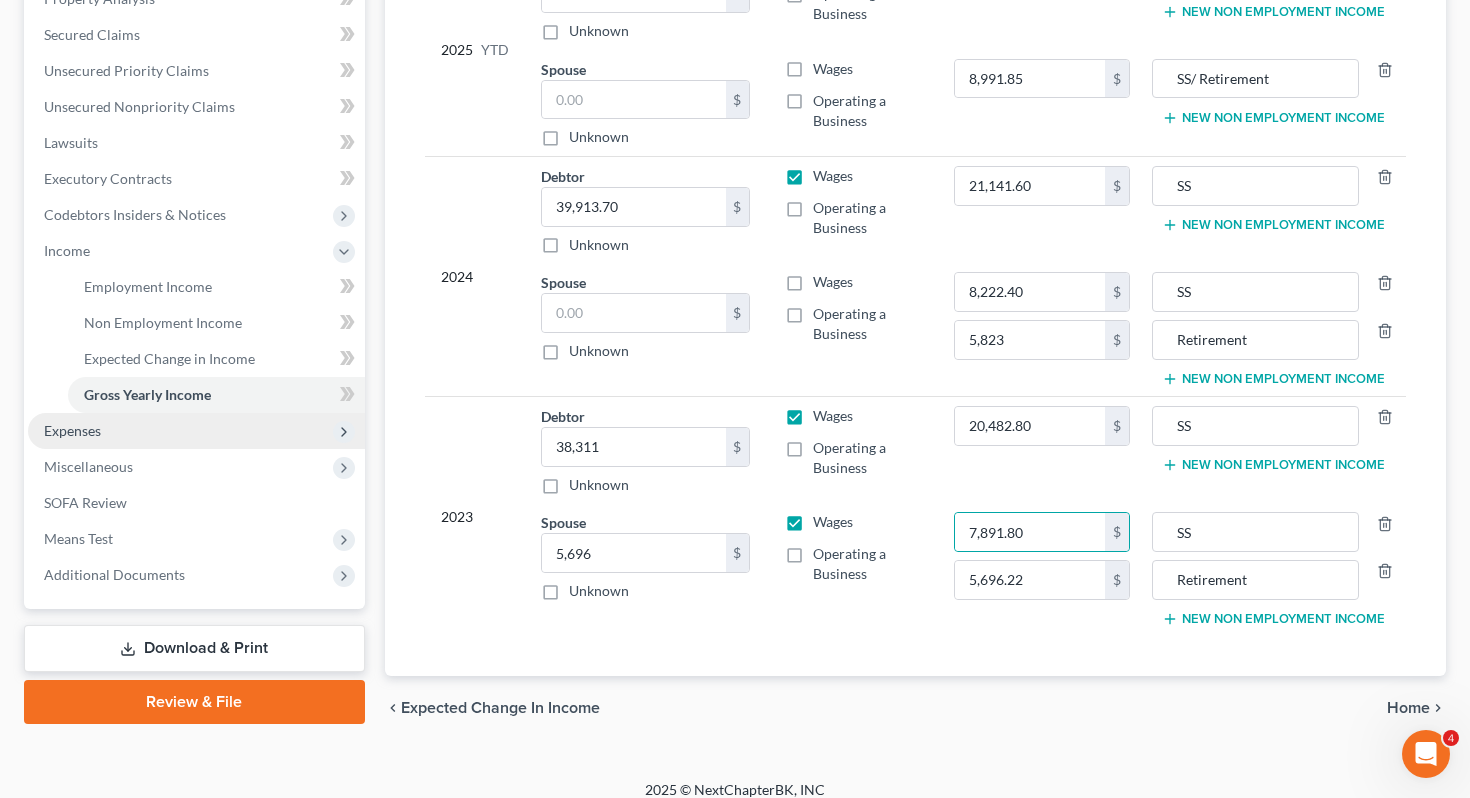 click on "Expenses" at bounding box center [72, 430] 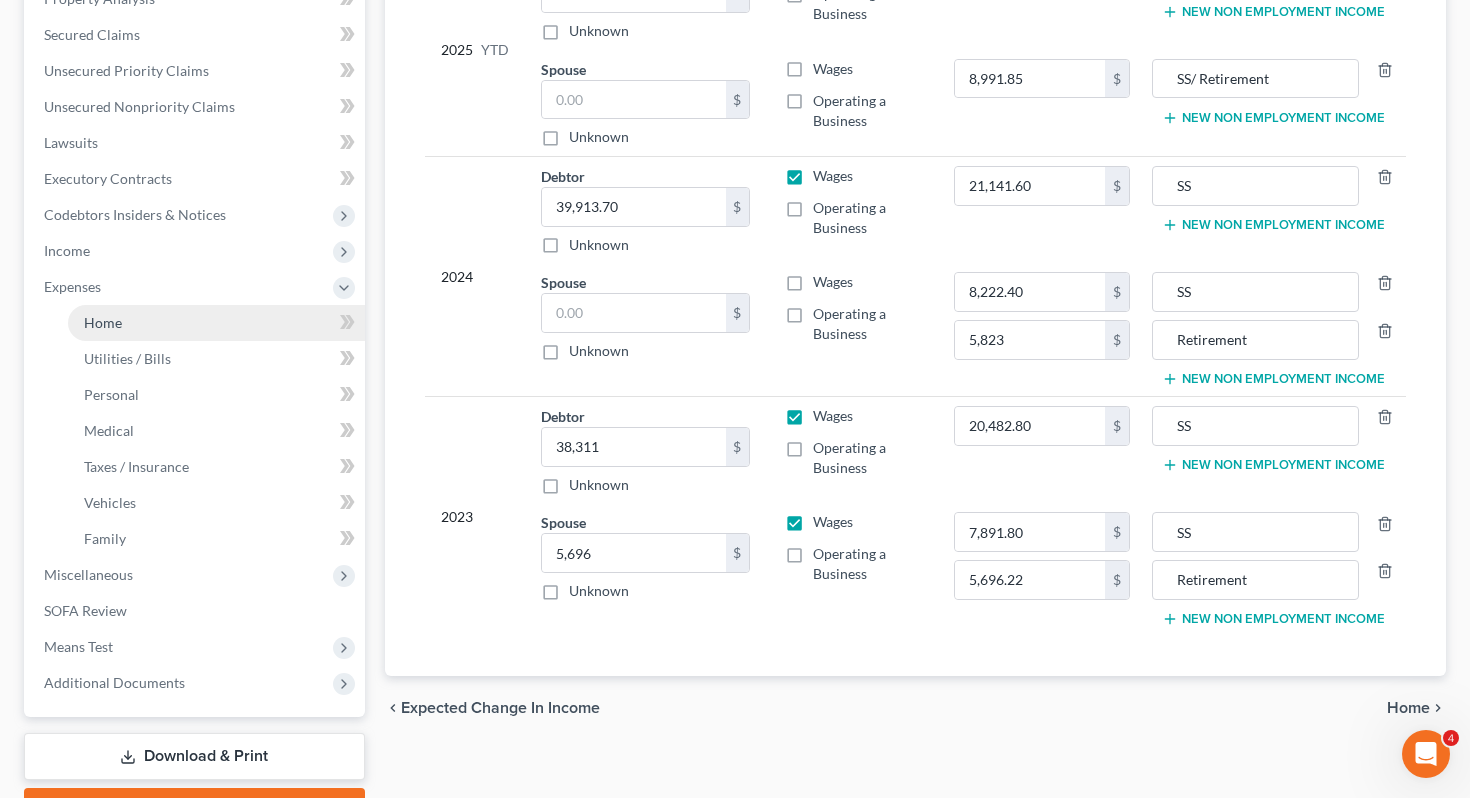 click on "Home" at bounding box center (216, 323) 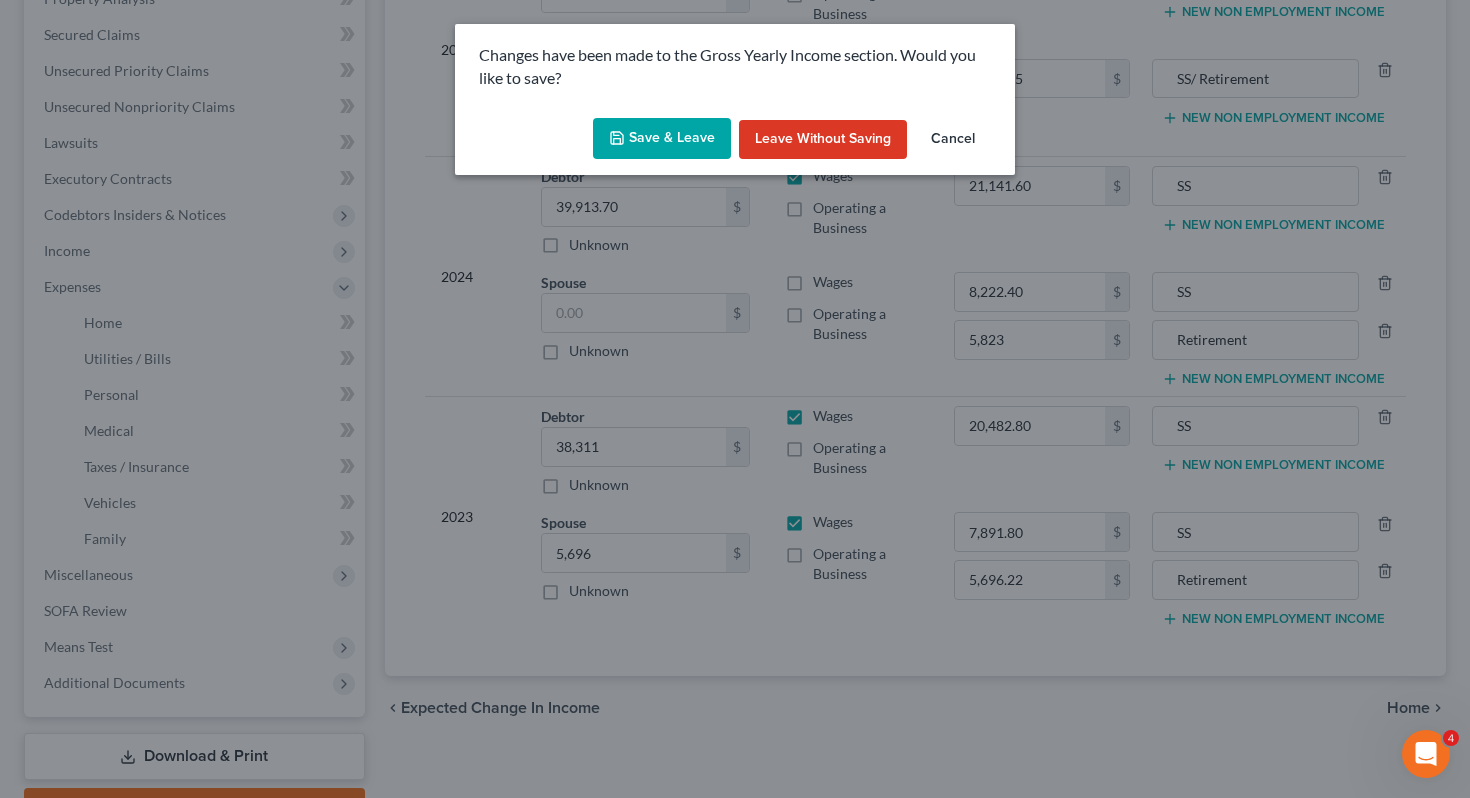 click on "Save & Leave" at bounding box center (662, 139) 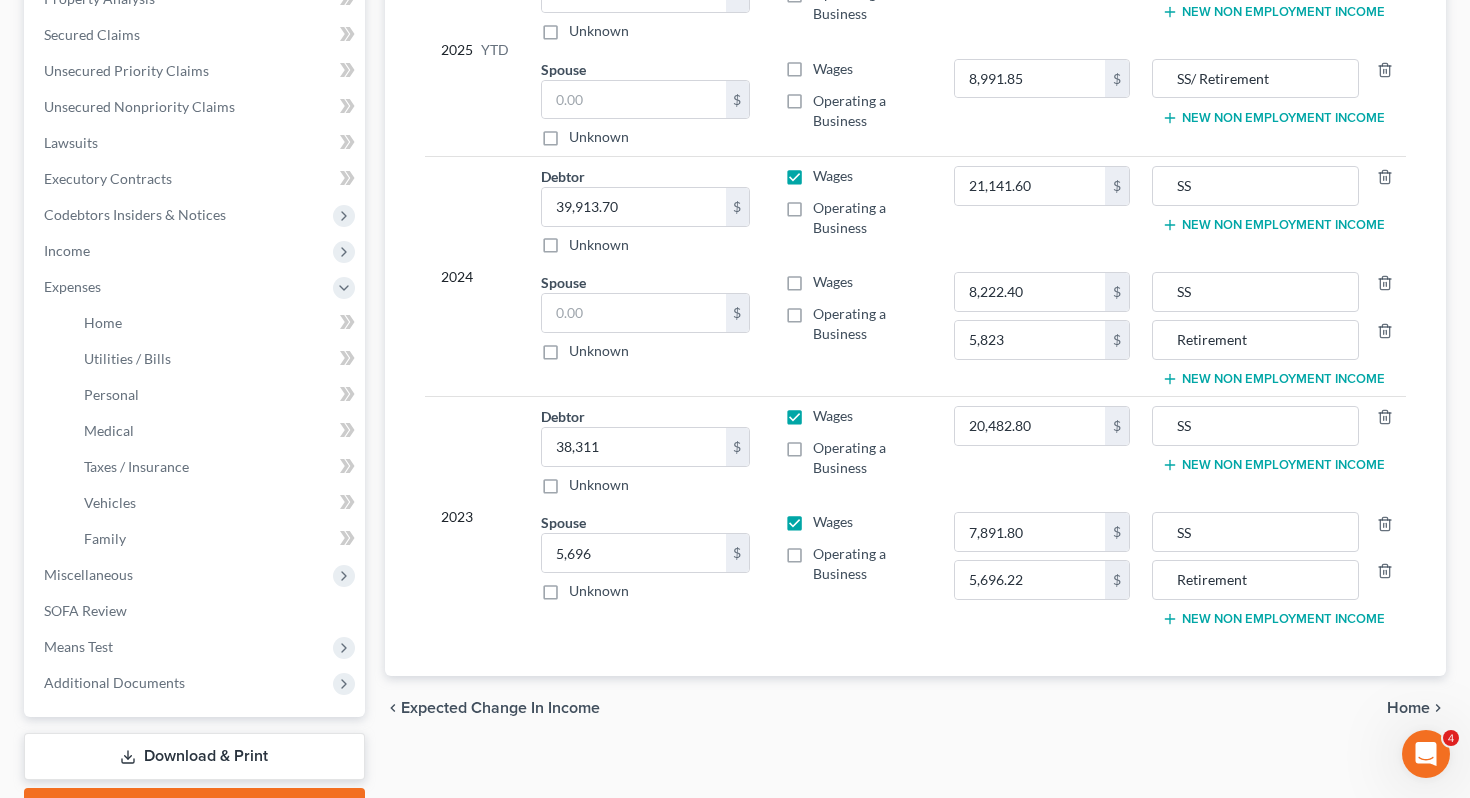 type on "5,823.00" 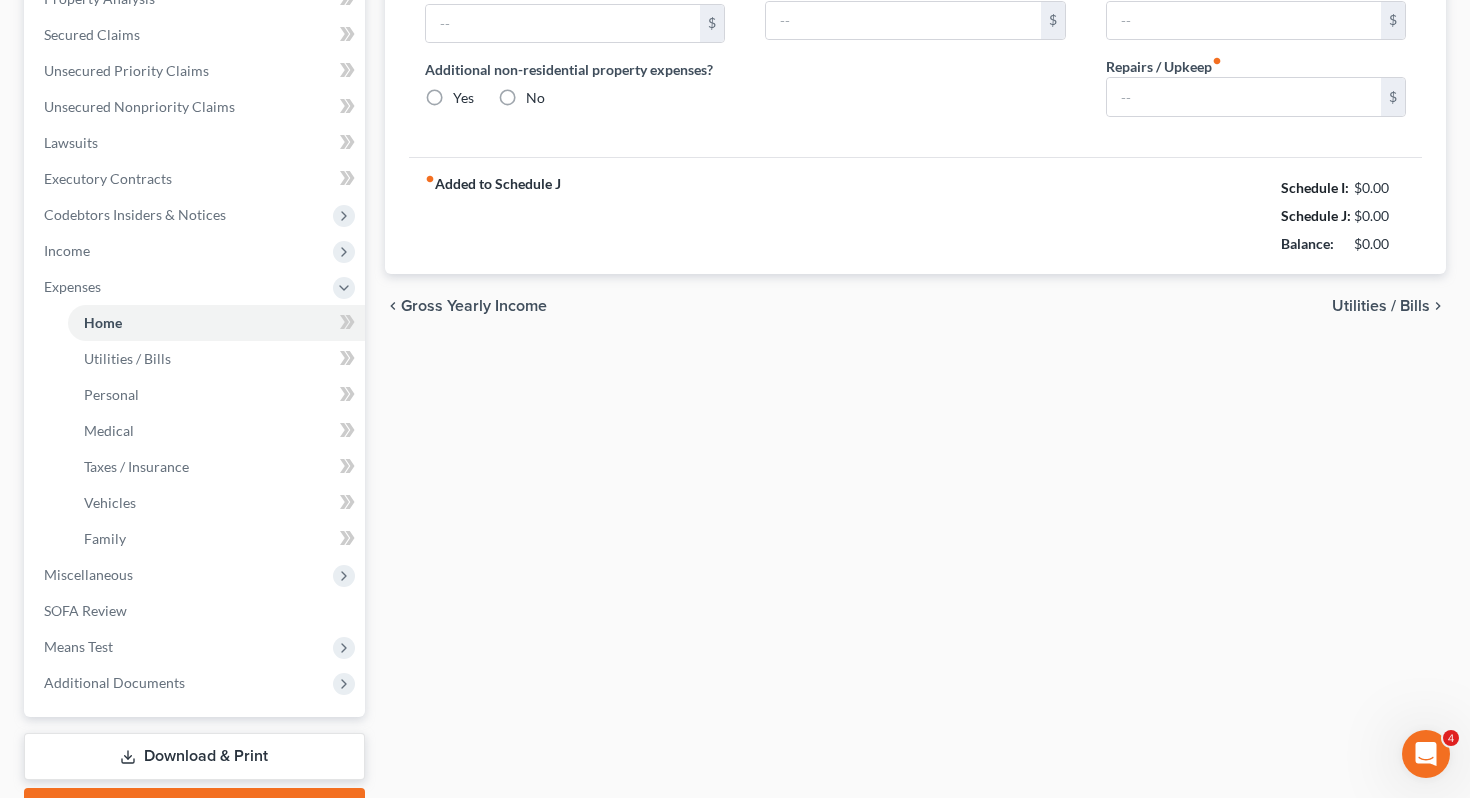 type on "618.42" 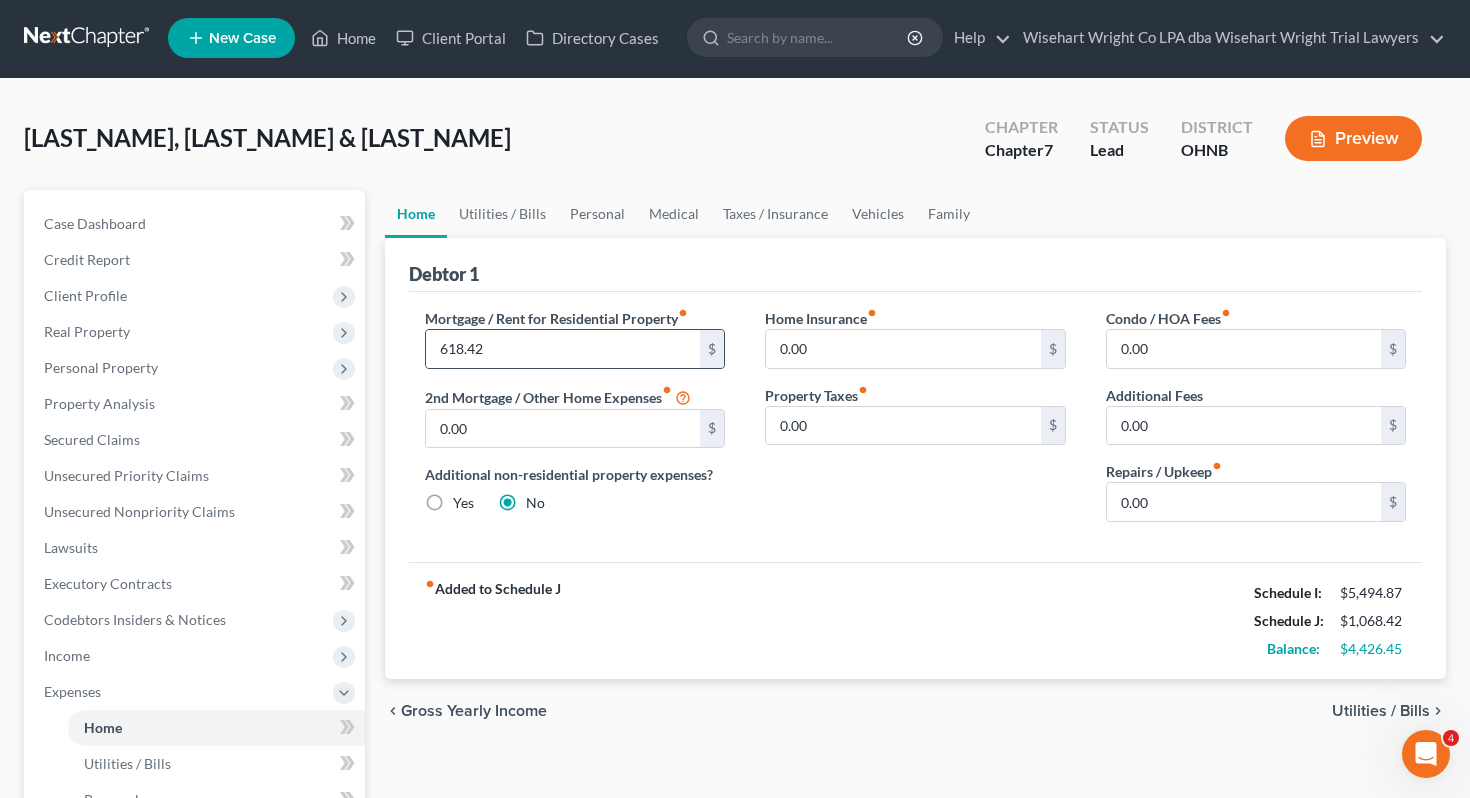 scroll, scrollTop: 0, scrollLeft: 0, axis: both 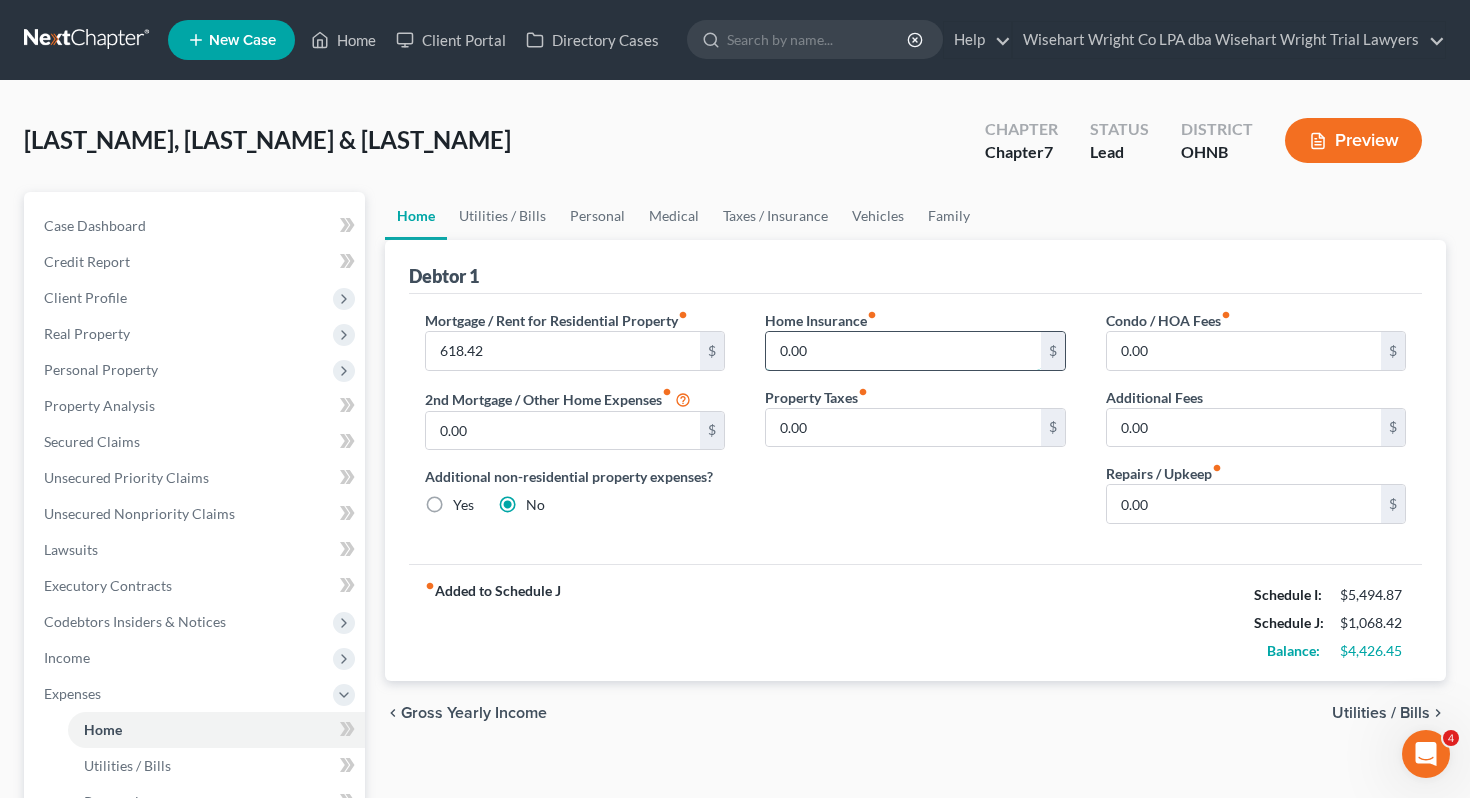click on "0.00" at bounding box center (903, 351) 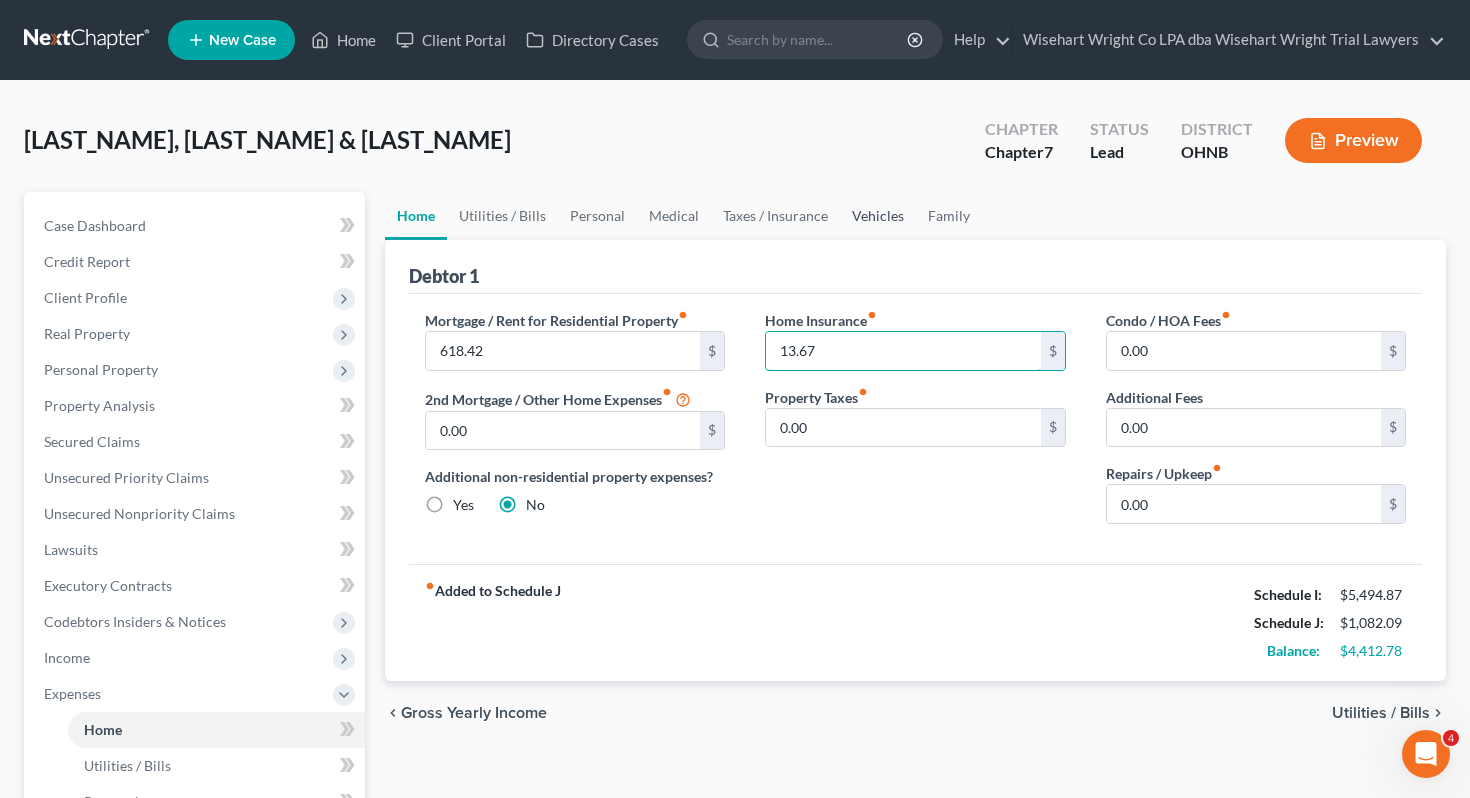 type on "13.67" 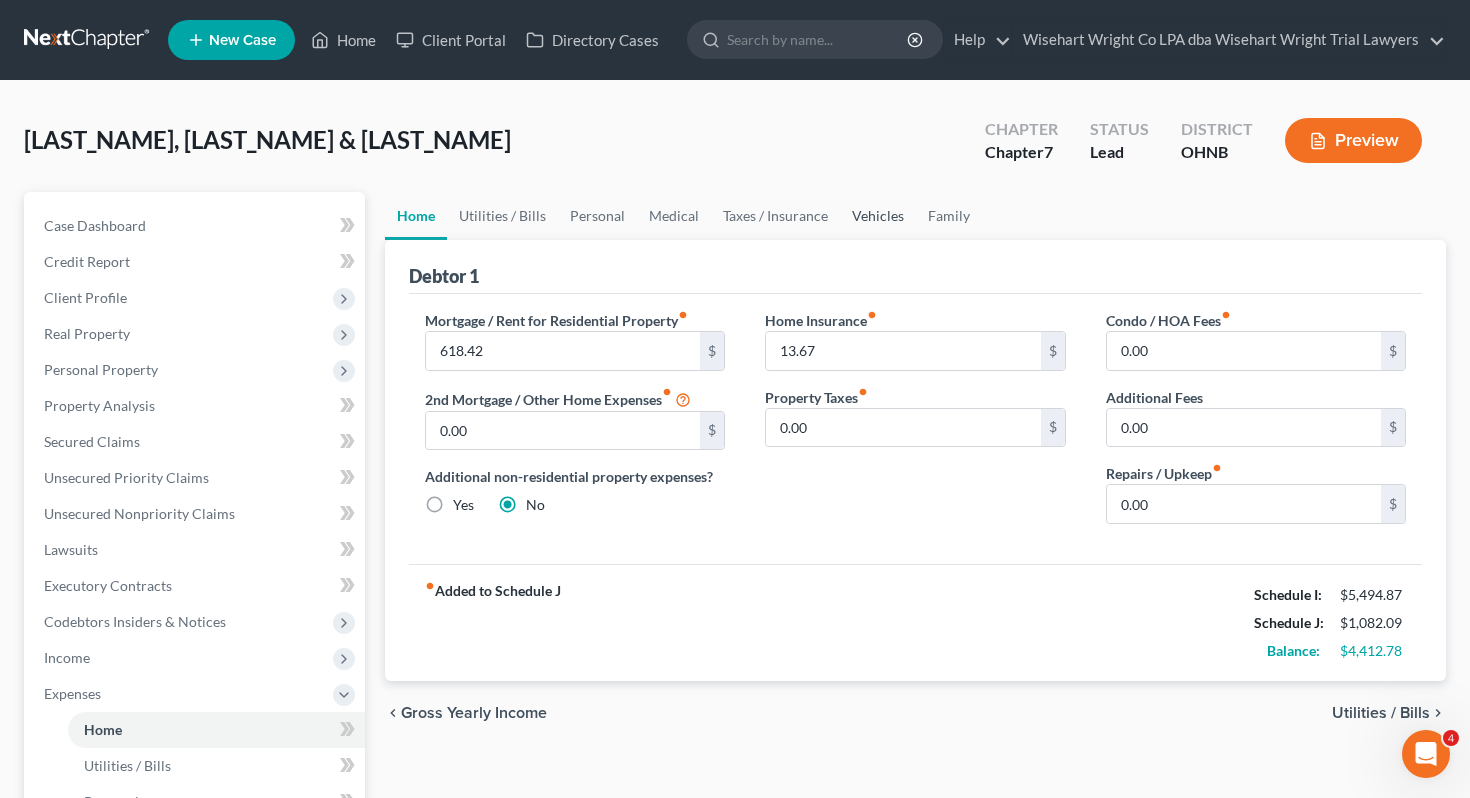 click on "Vehicles" at bounding box center [878, 216] 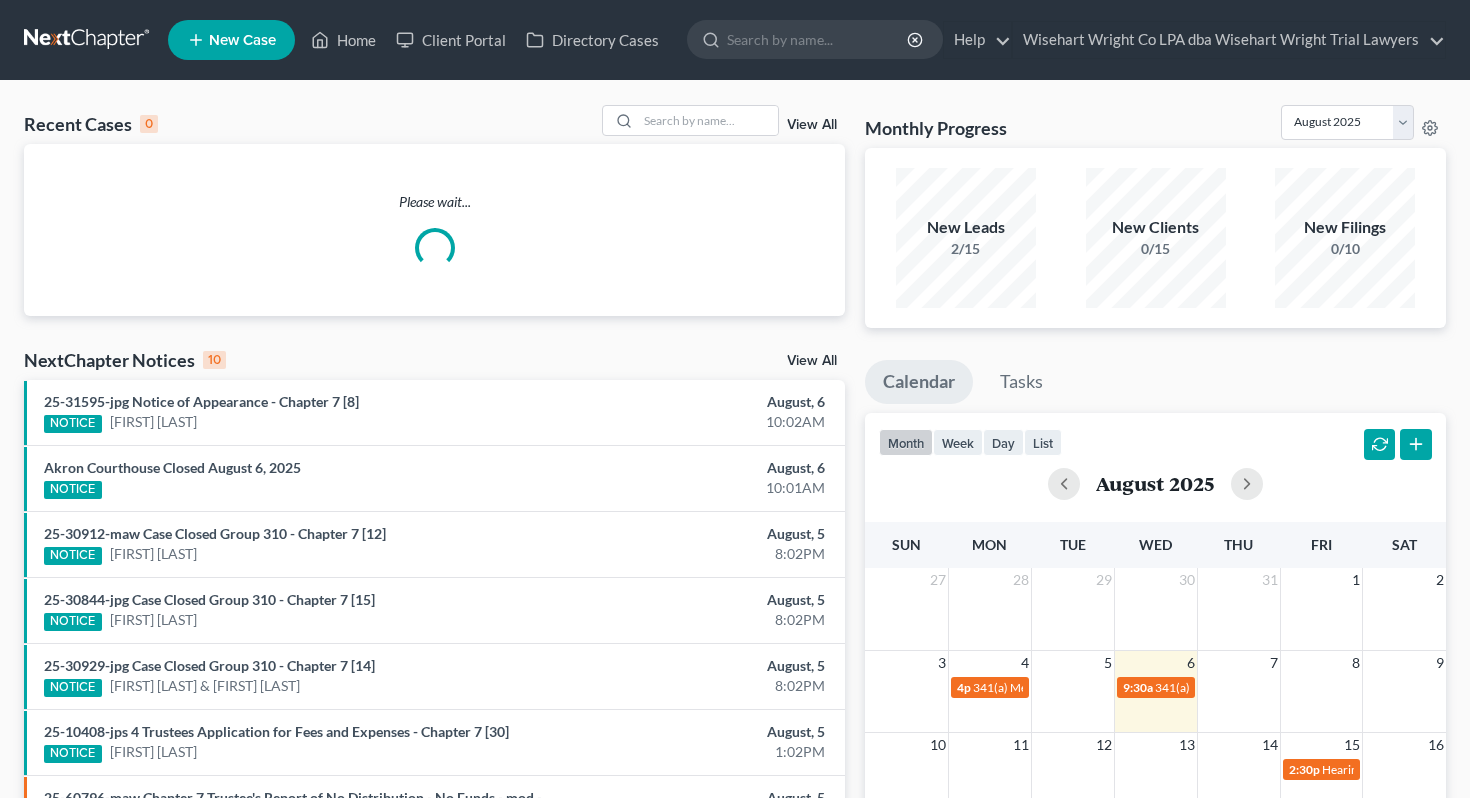 scroll, scrollTop: 0, scrollLeft: 0, axis: both 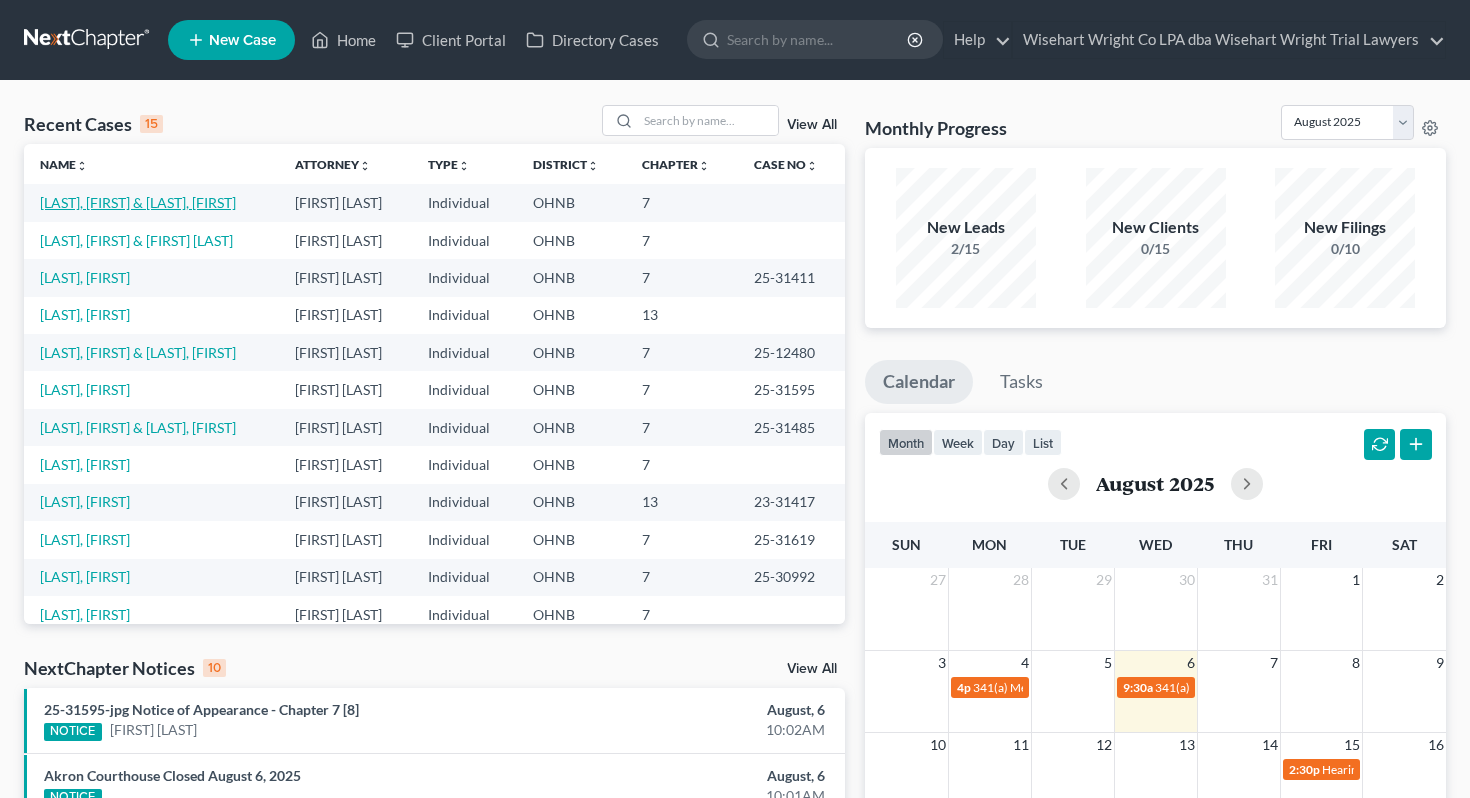 click on "[LAST_NAME], [LAST_NAME] & [LAST_NAME]" at bounding box center (138, 202) 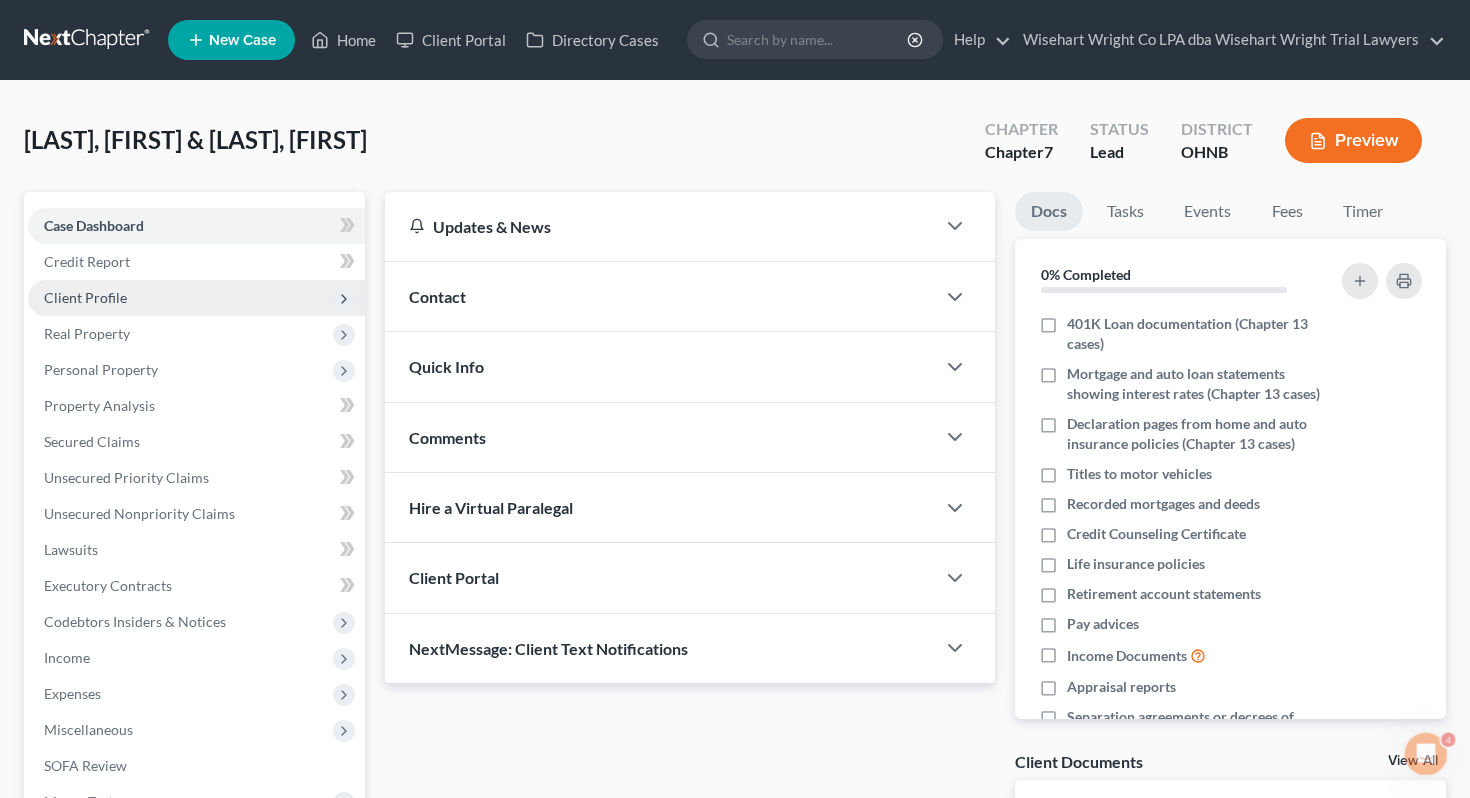 scroll, scrollTop: 0, scrollLeft: 0, axis: both 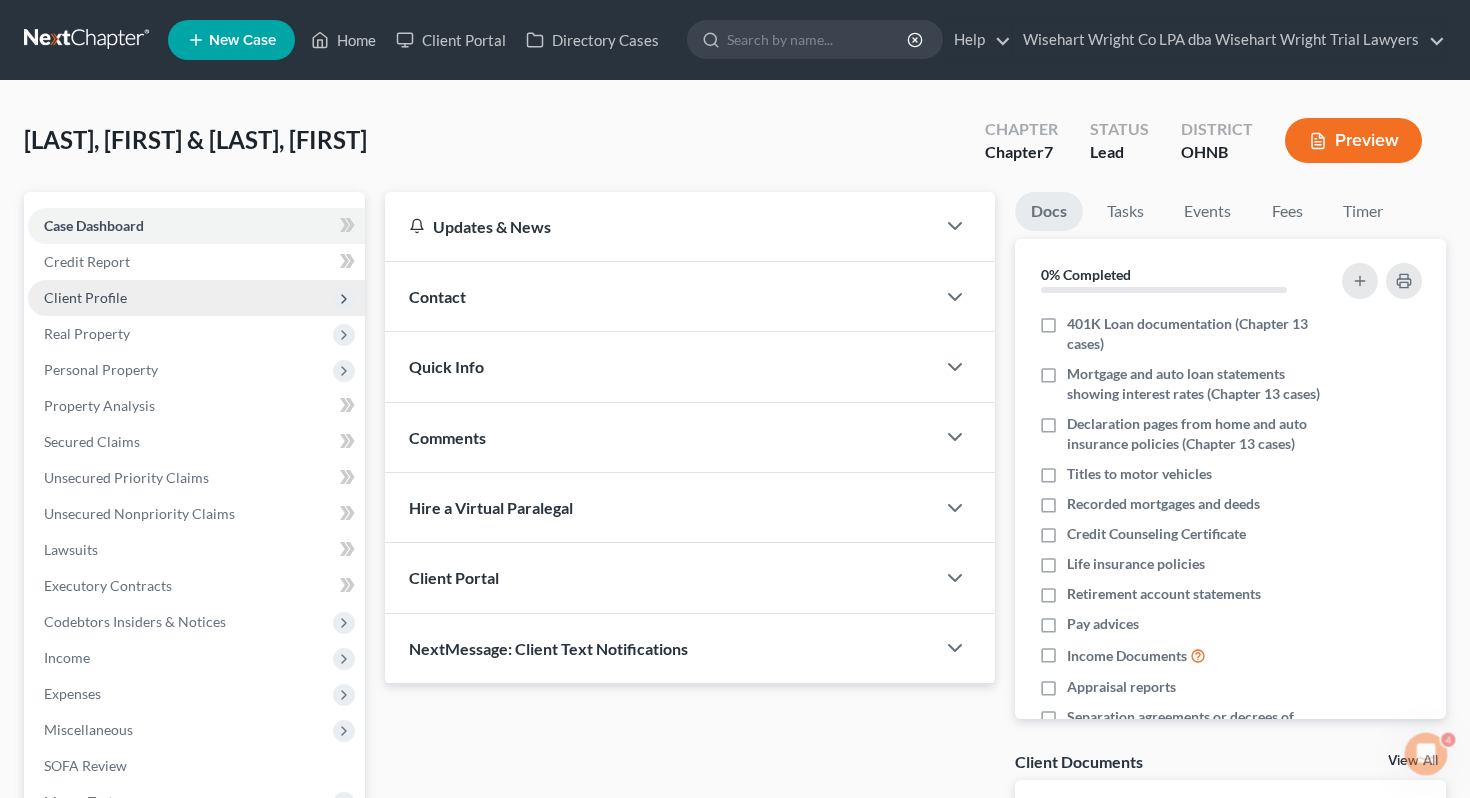 click on "Client Profile" at bounding box center [196, 298] 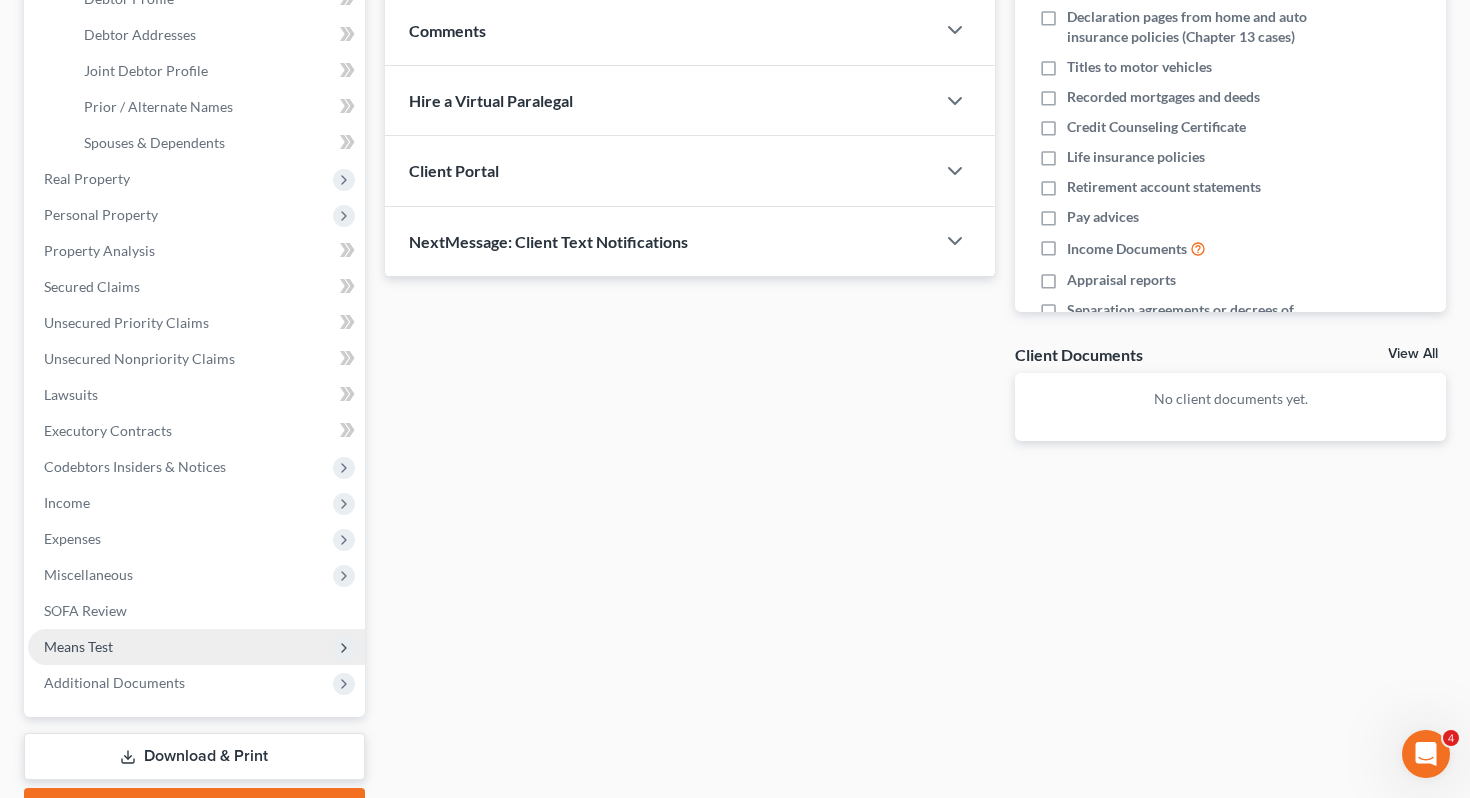 scroll, scrollTop: 387, scrollLeft: 0, axis: vertical 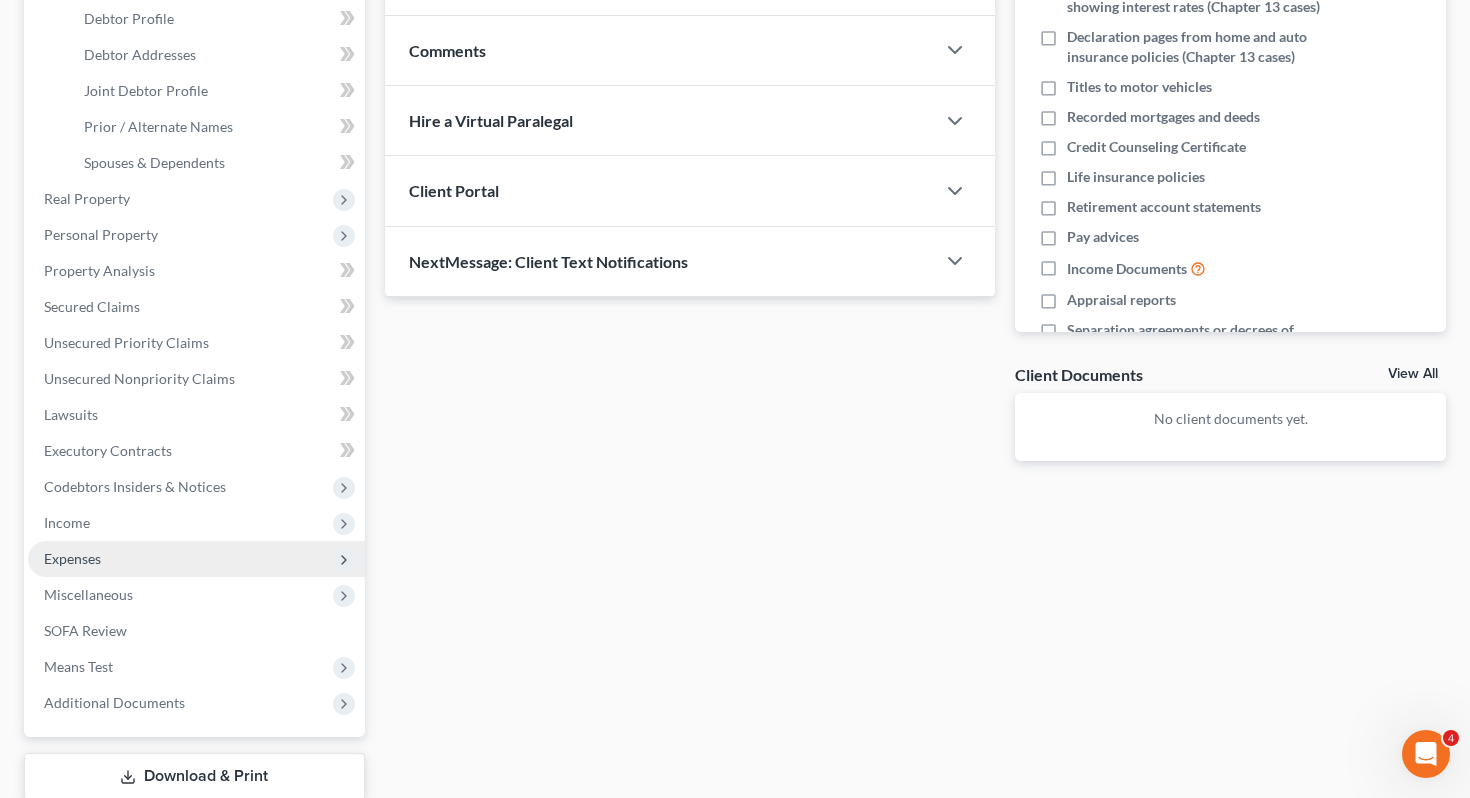 click on "Expenses" at bounding box center (196, 559) 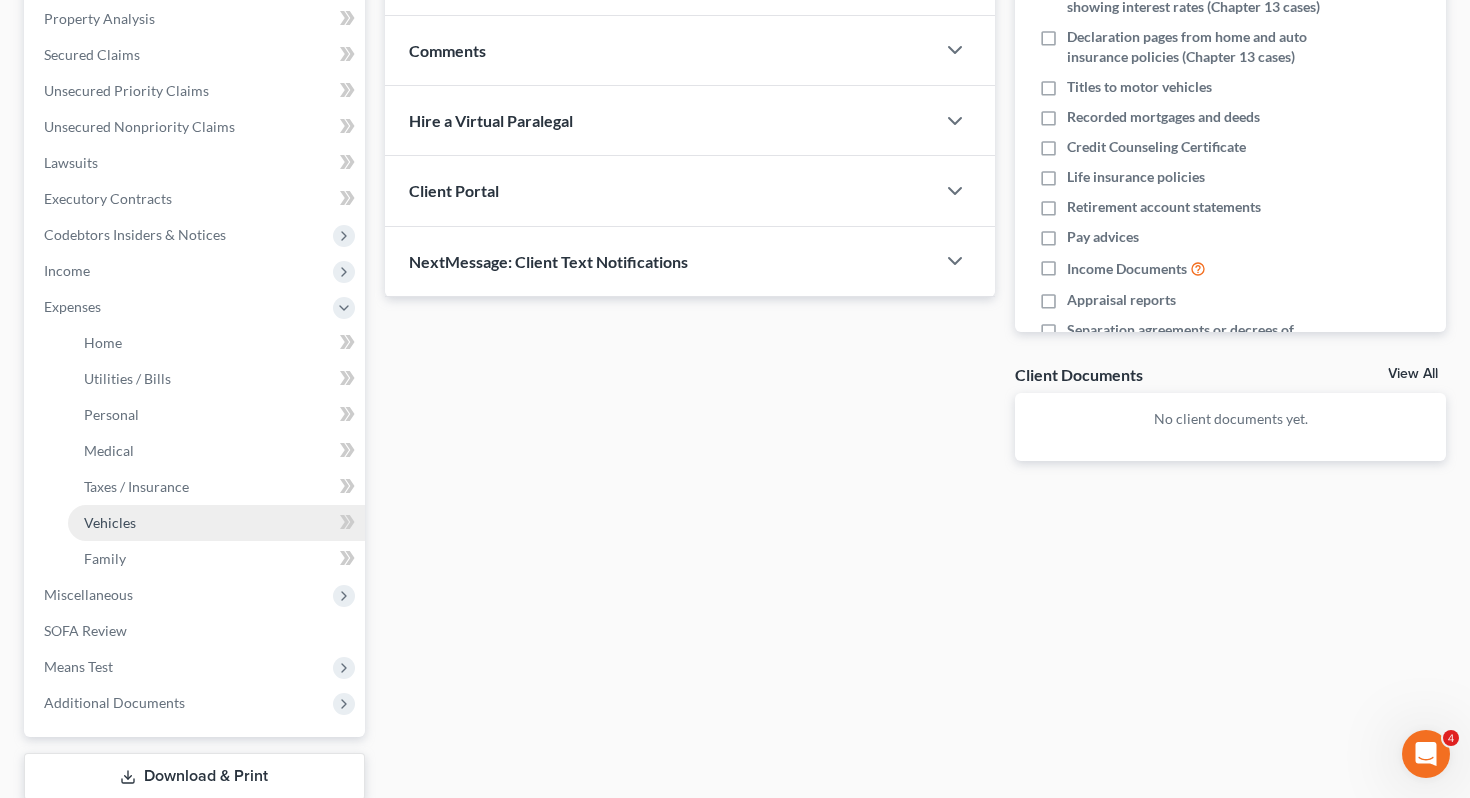 click on "Vehicles" at bounding box center (216, 523) 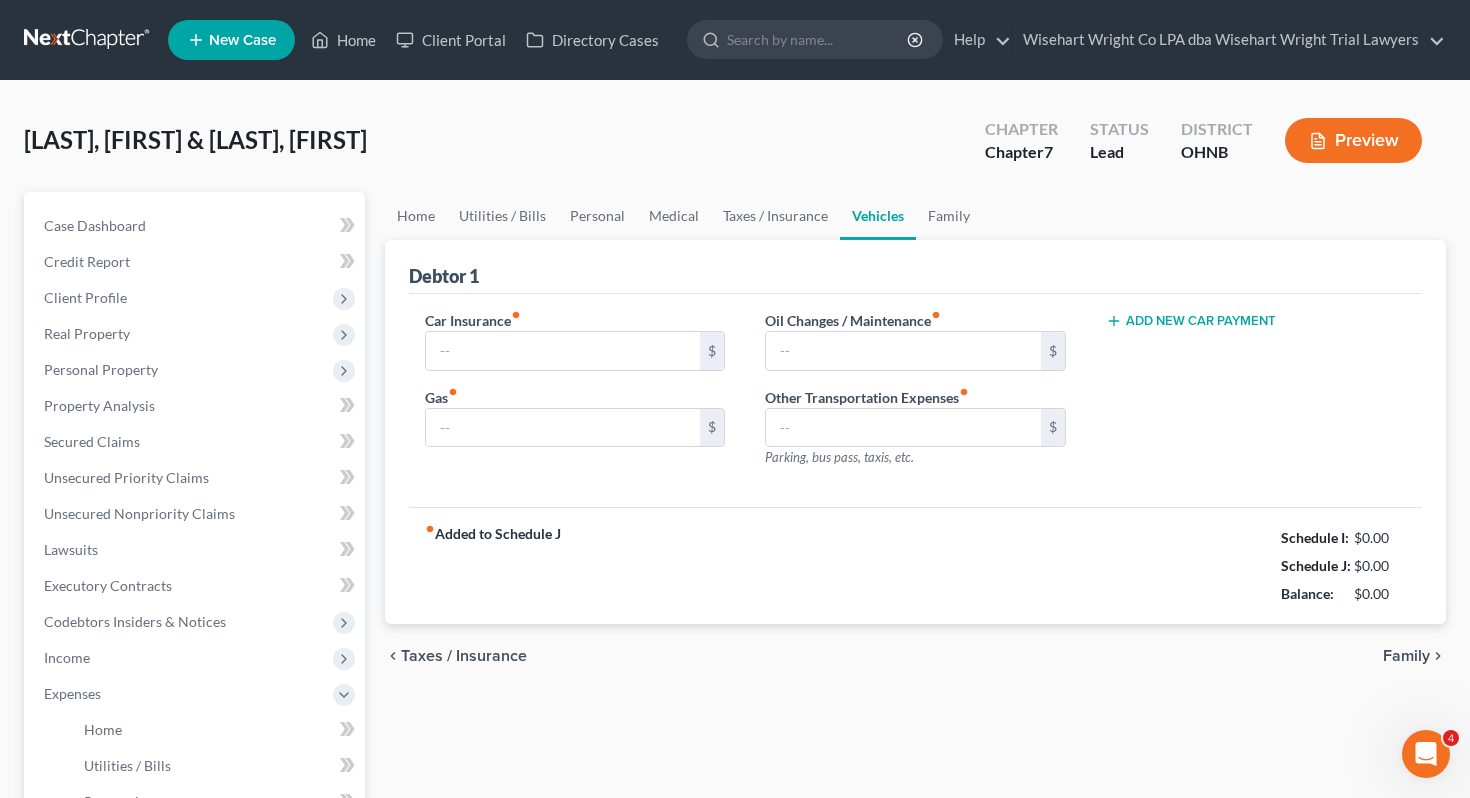 scroll, scrollTop: 0, scrollLeft: 0, axis: both 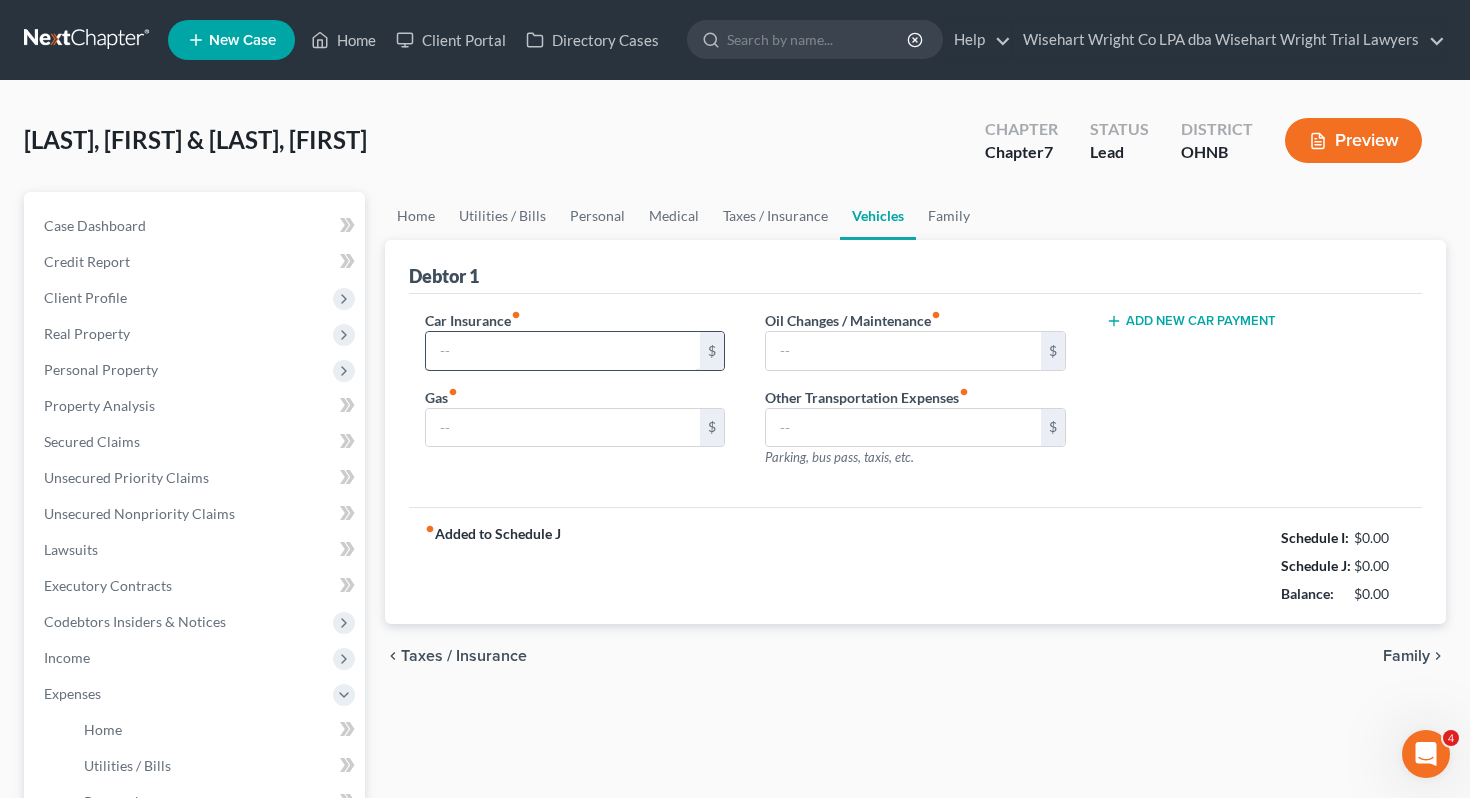 type on "0.00" 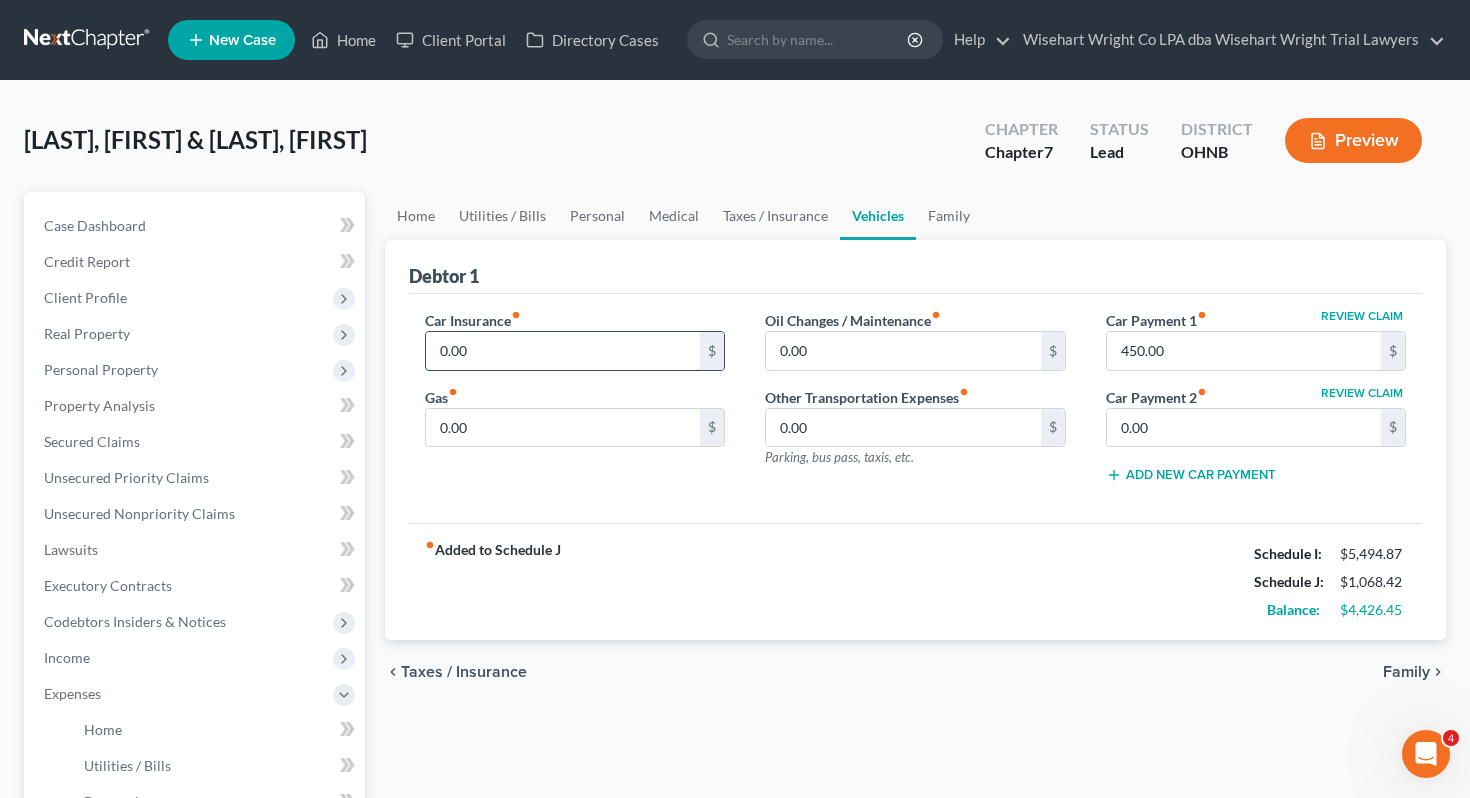 click on "0.00" at bounding box center [563, 351] 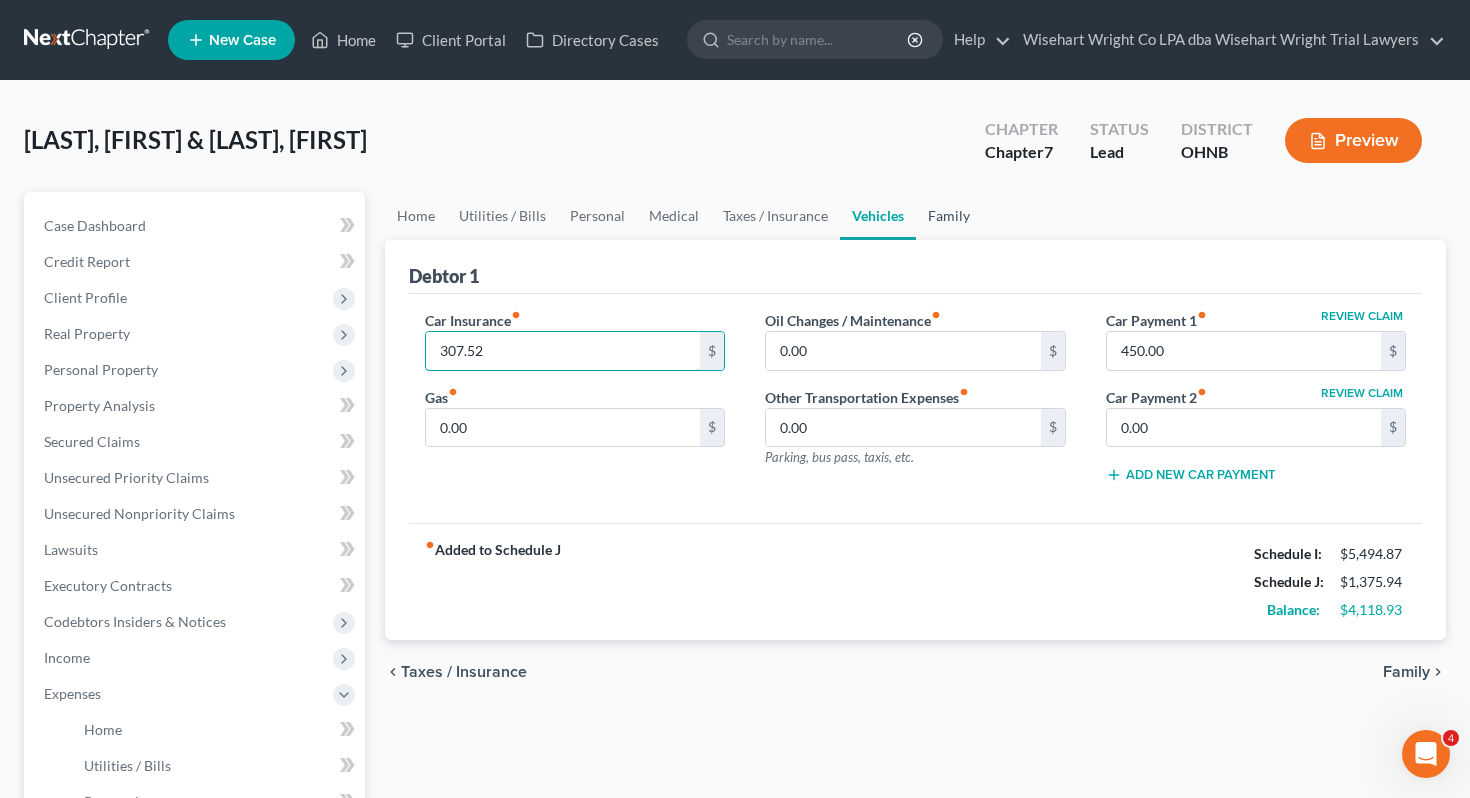 type on "307.52" 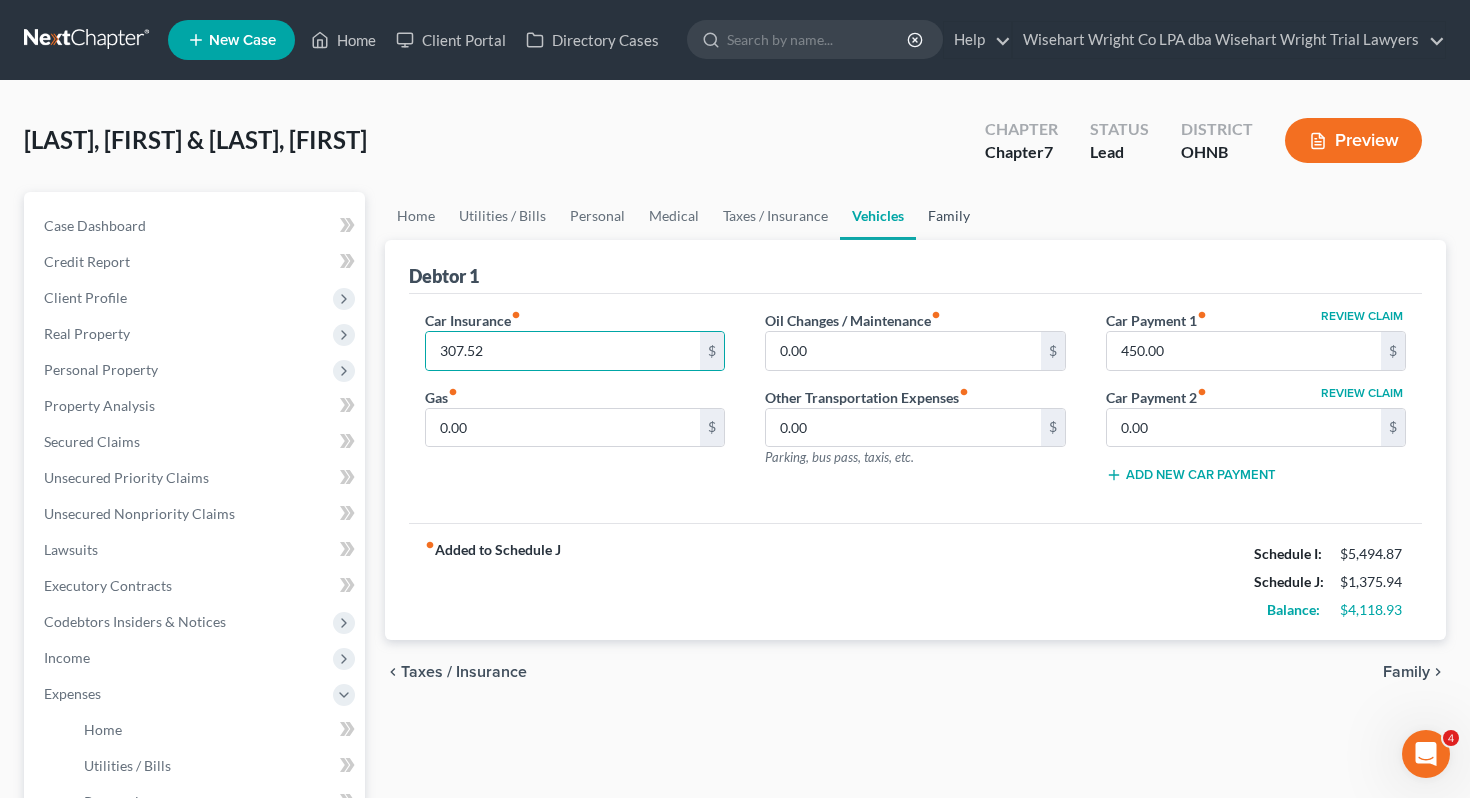 click on "Family" at bounding box center (949, 216) 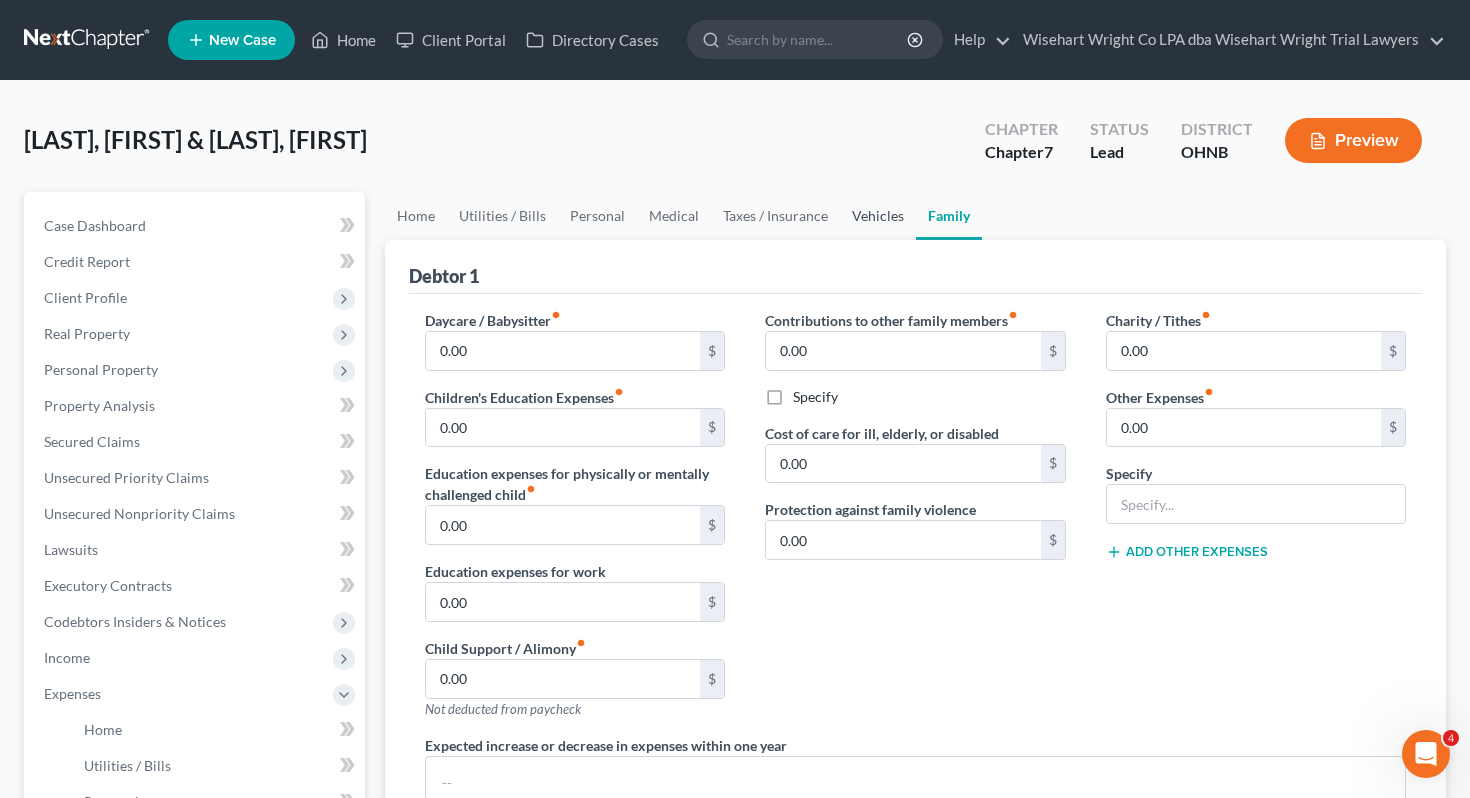 click on "Vehicles" at bounding box center (878, 216) 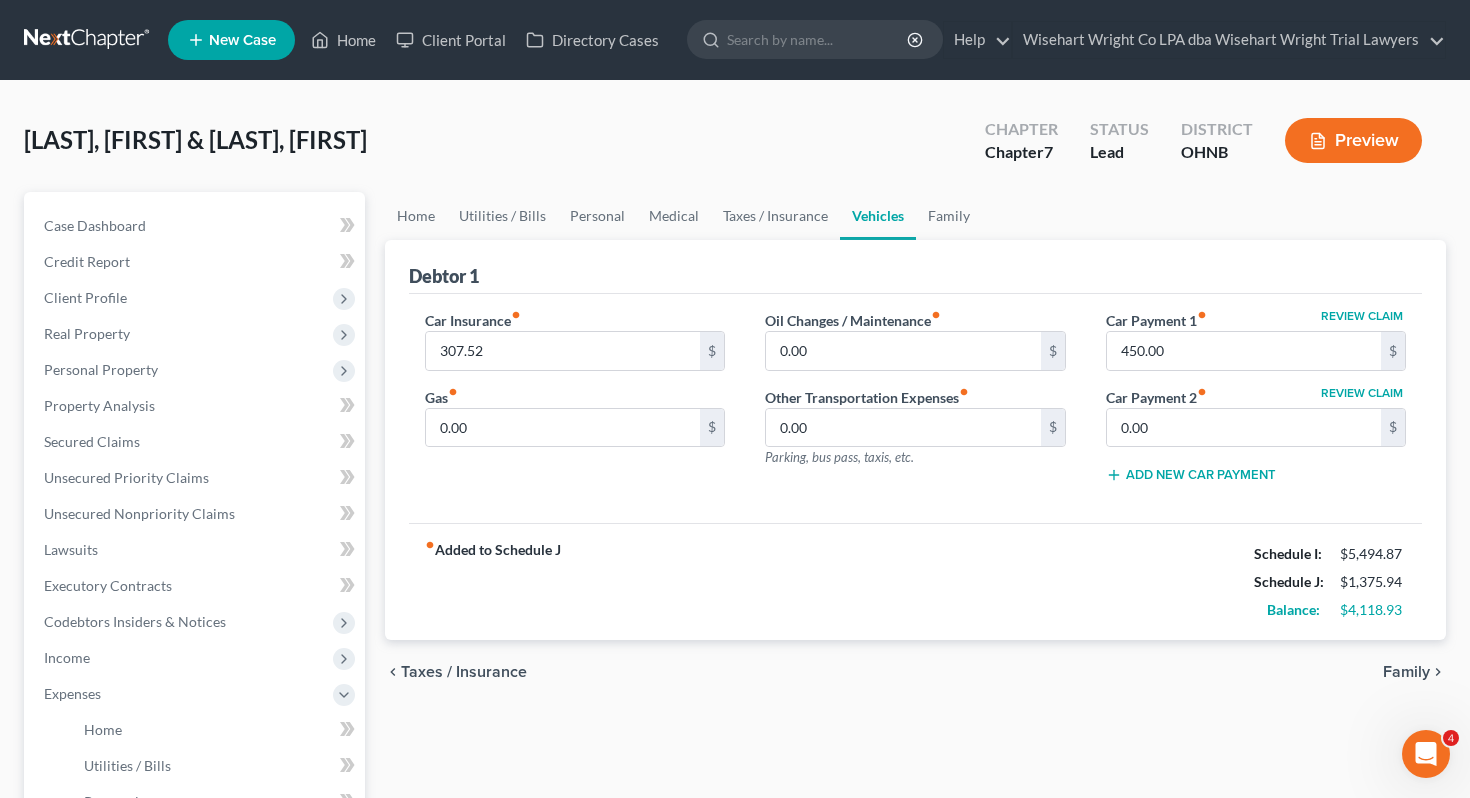 click on "Debtor 1" at bounding box center [916, 267] 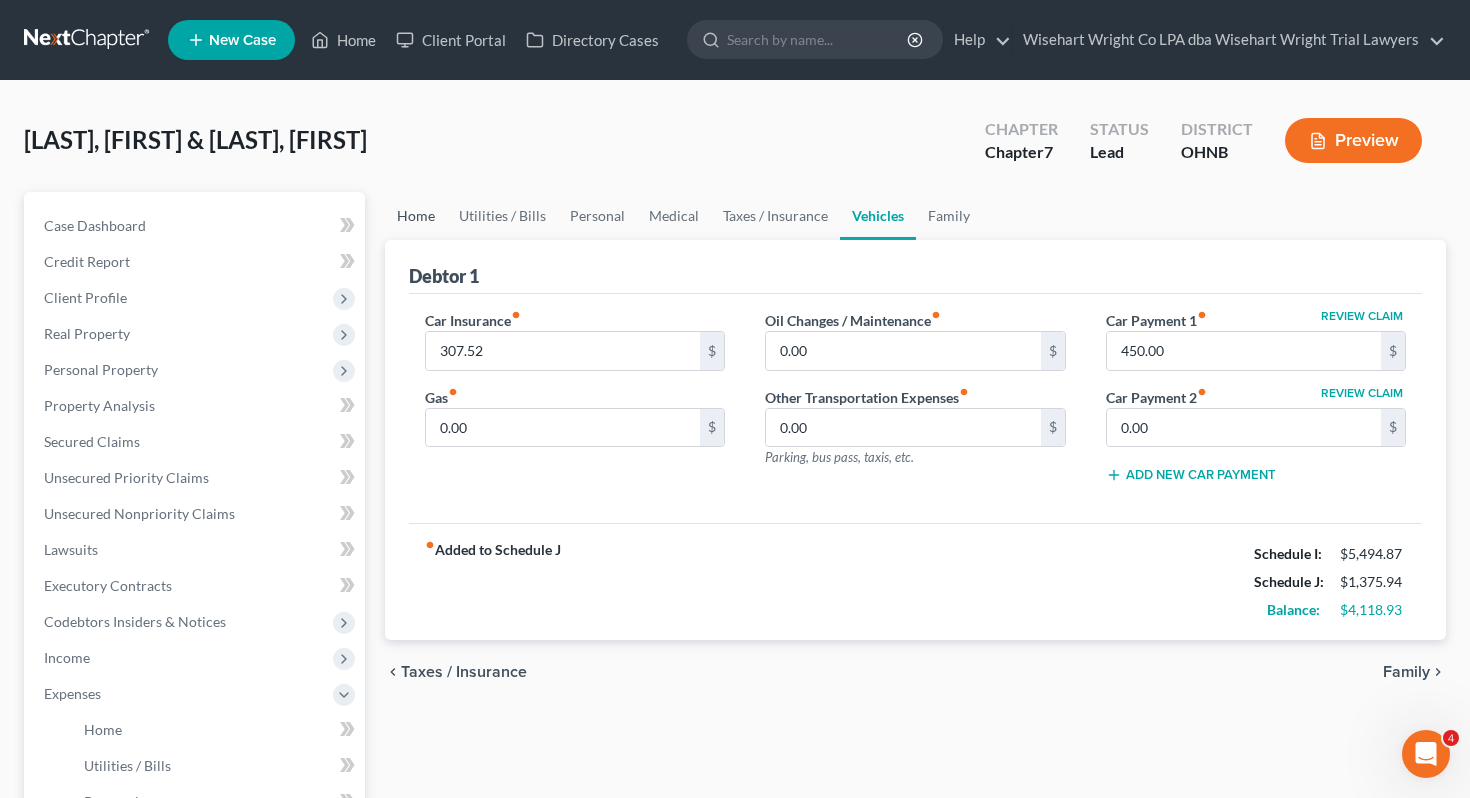 click on "Home" at bounding box center [416, 216] 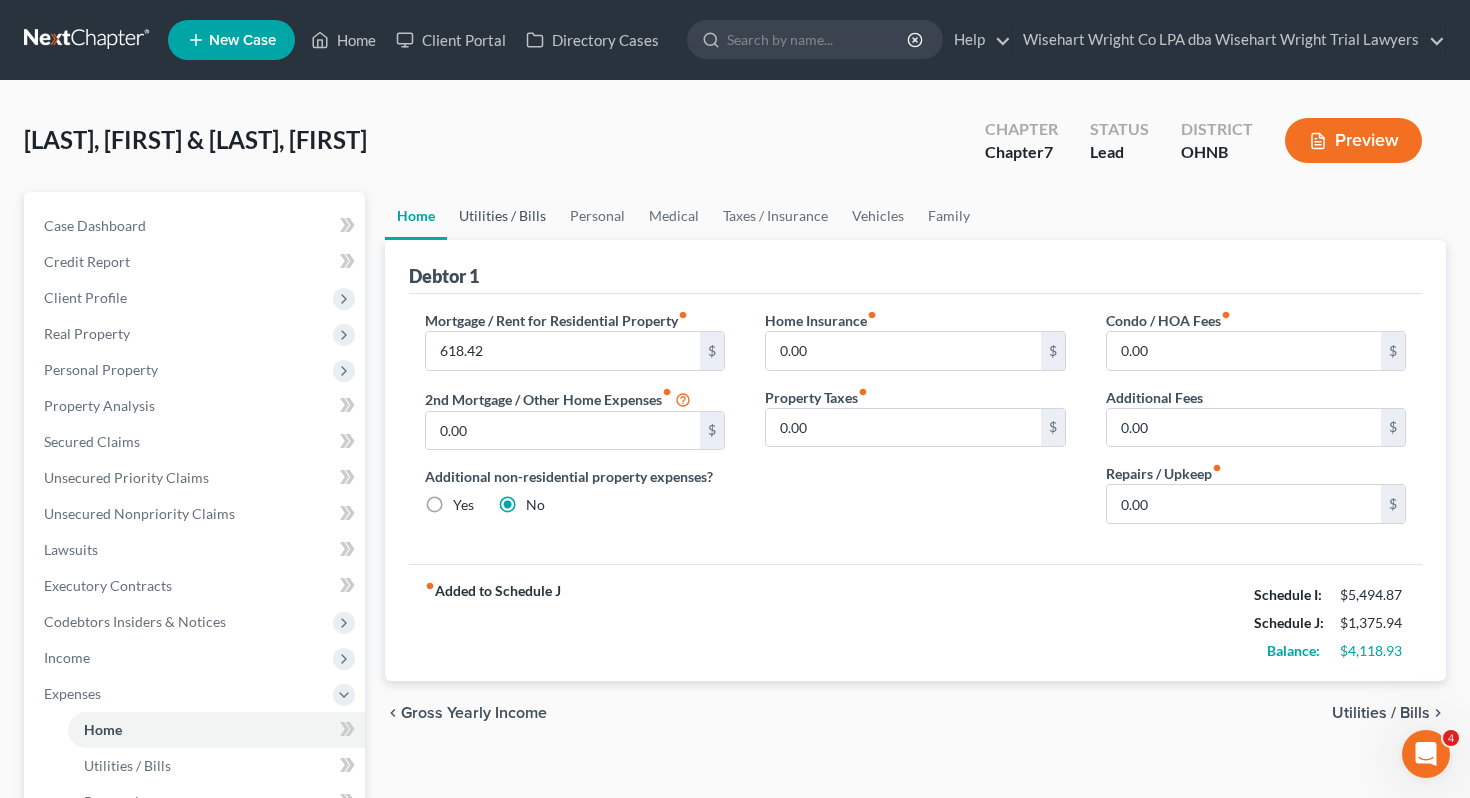 click on "Utilities / Bills" at bounding box center [502, 216] 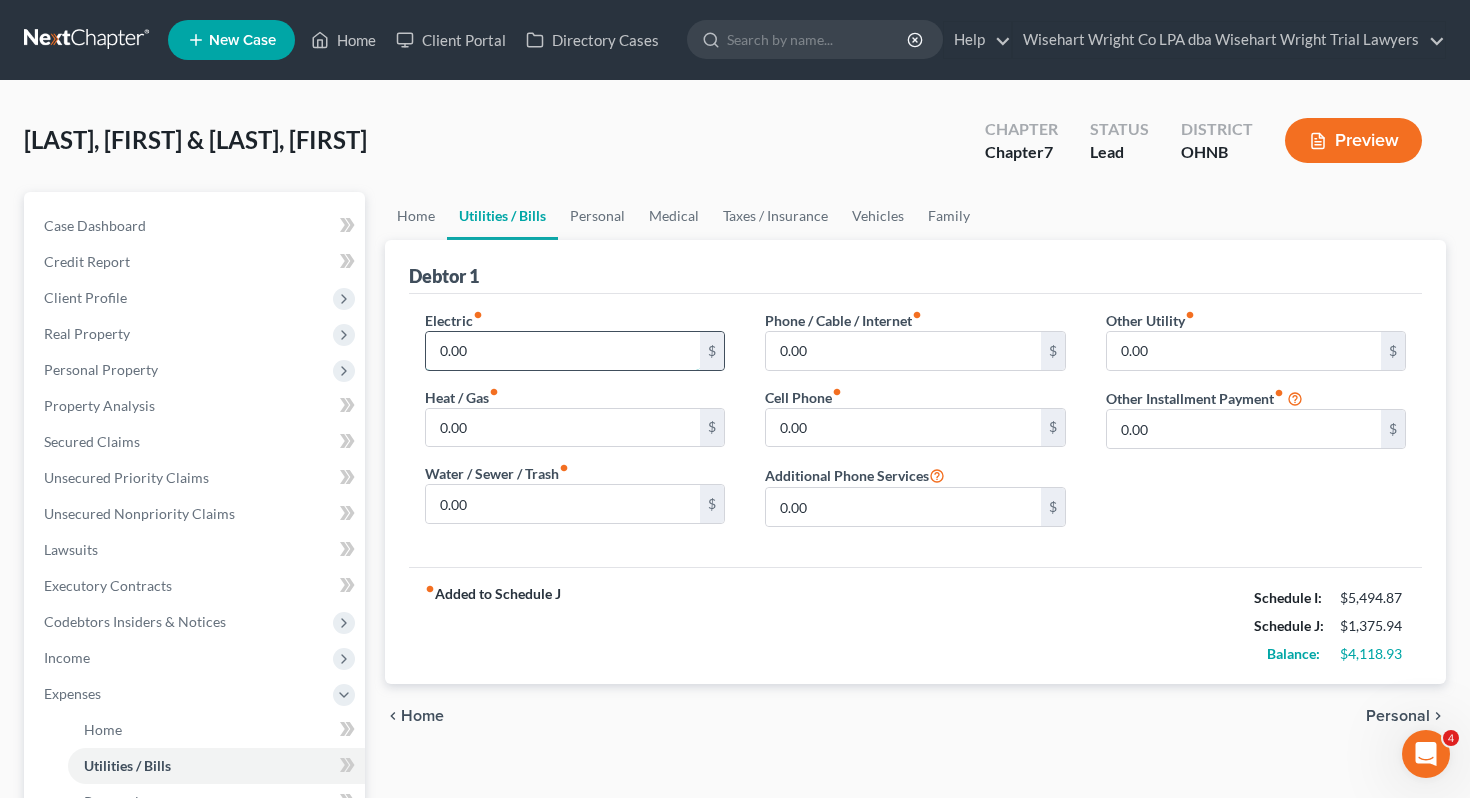 click on "0.00" at bounding box center [563, 351] 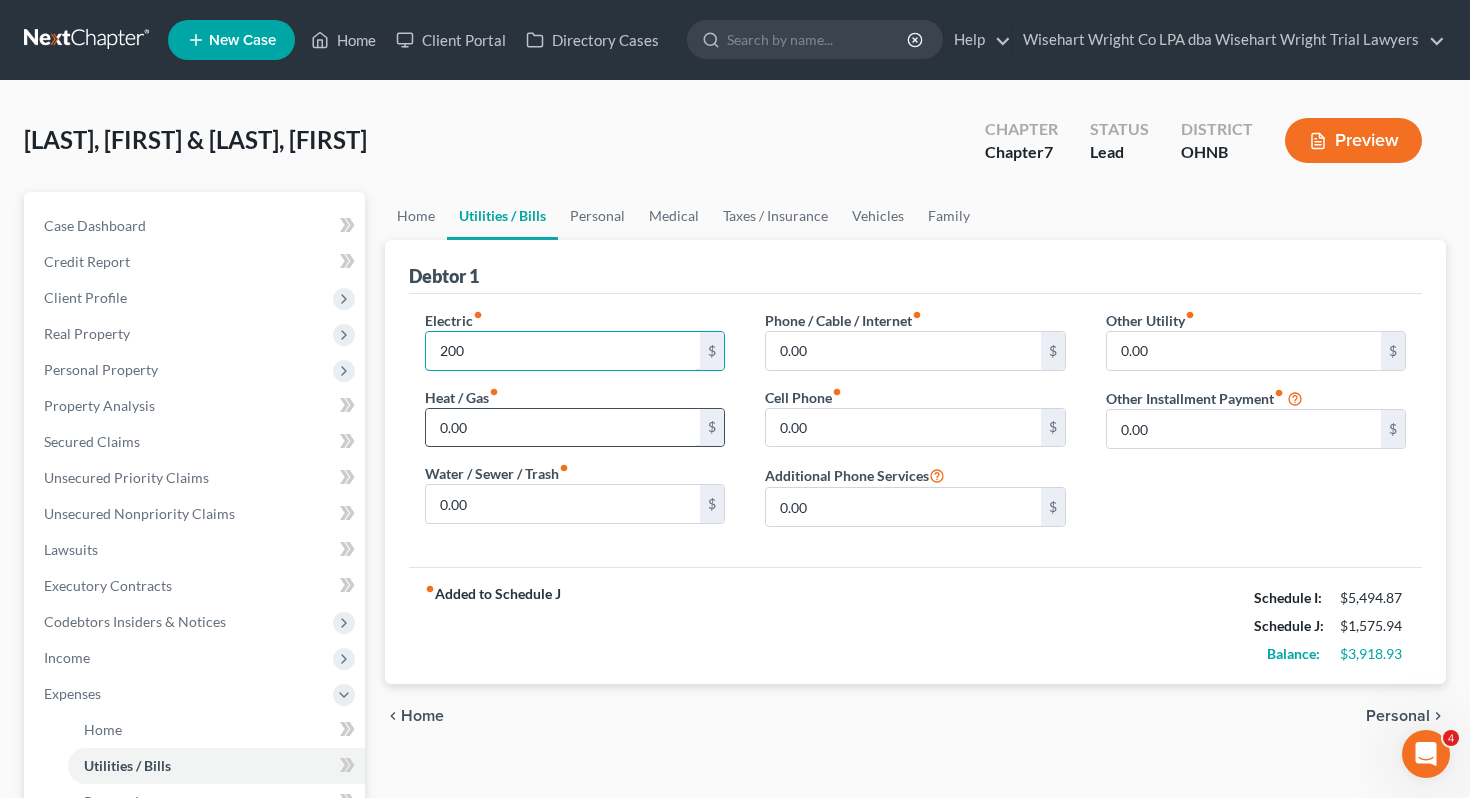 type on "200" 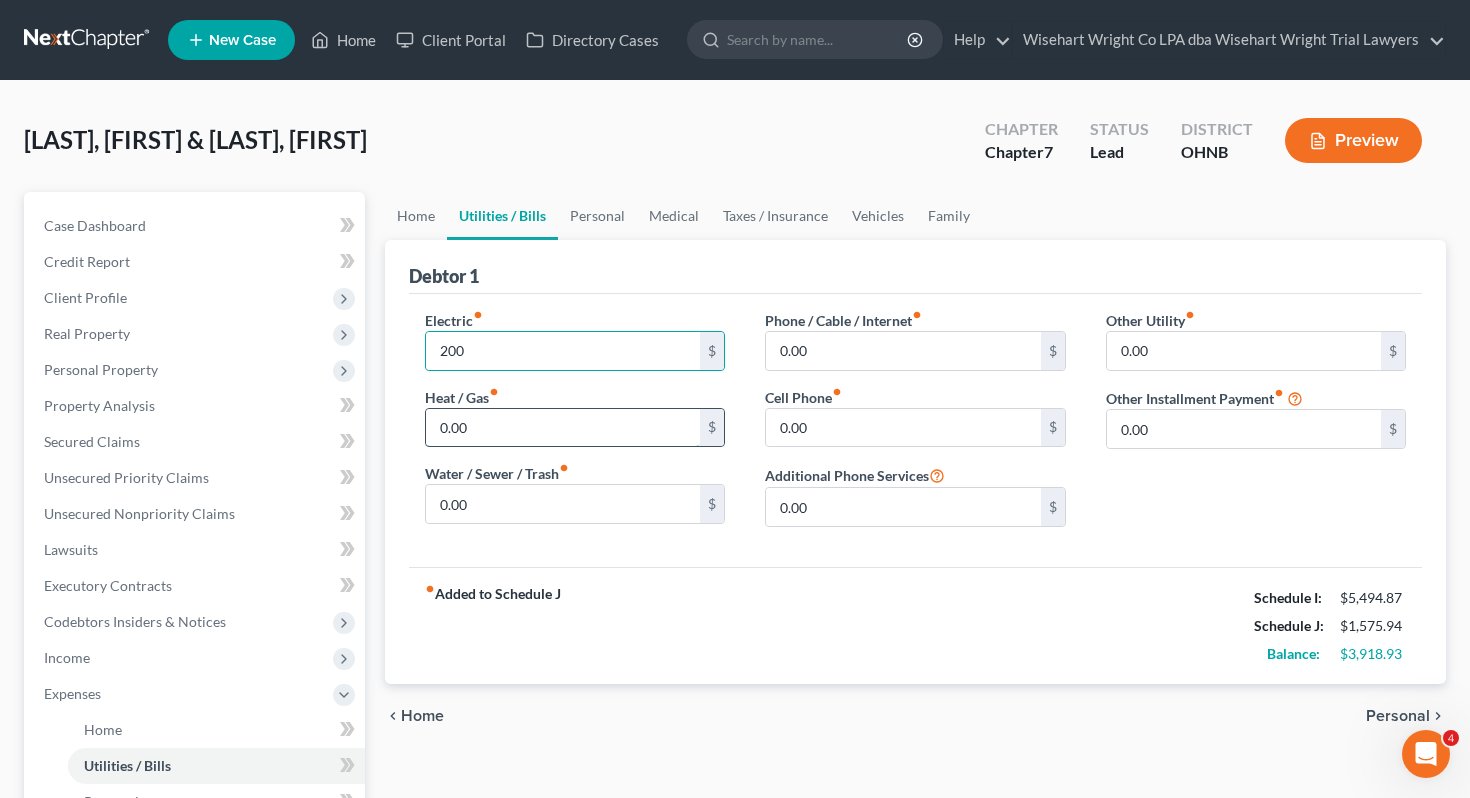 click on "0.00" at bounding box center (563, 428) 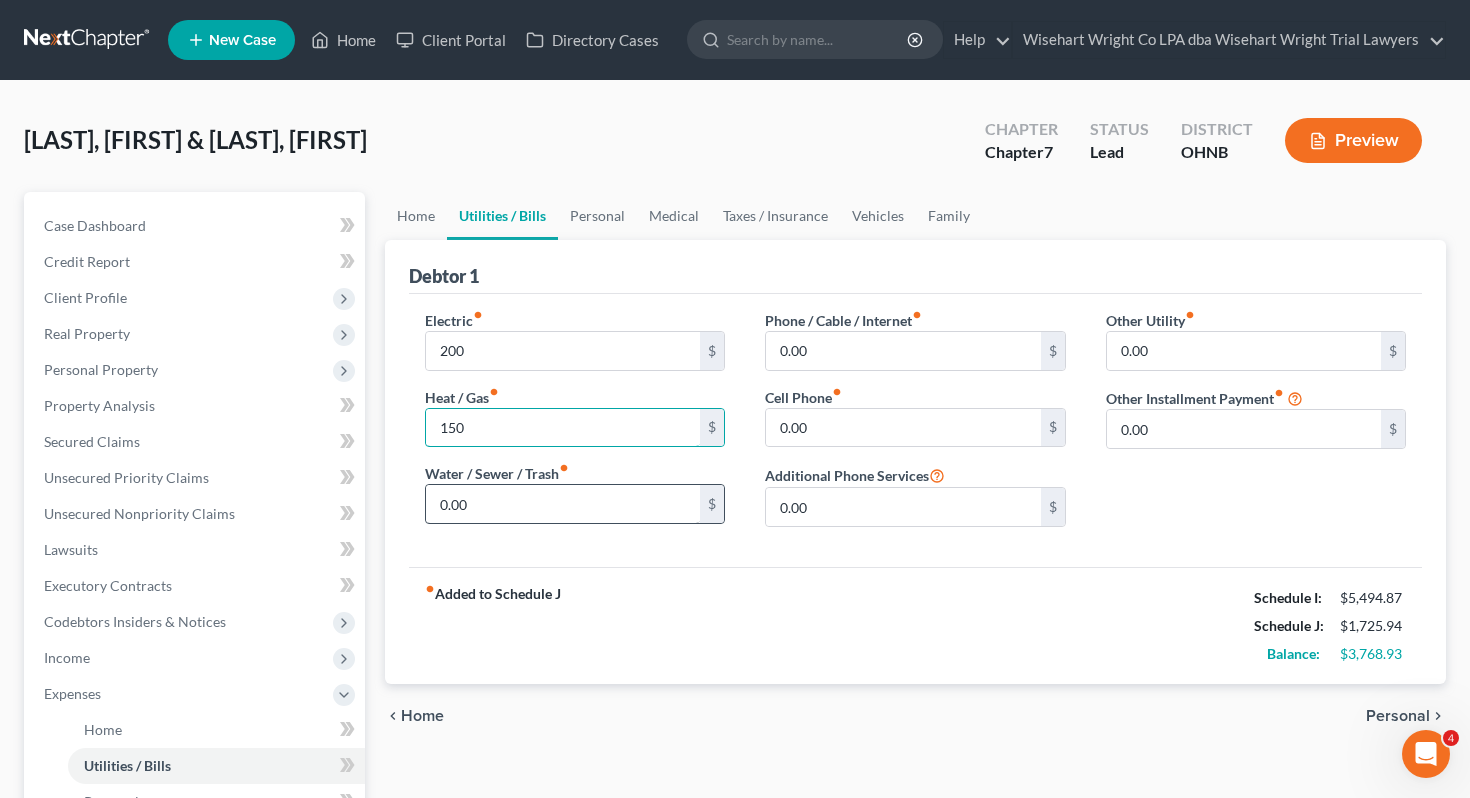 type on "150" 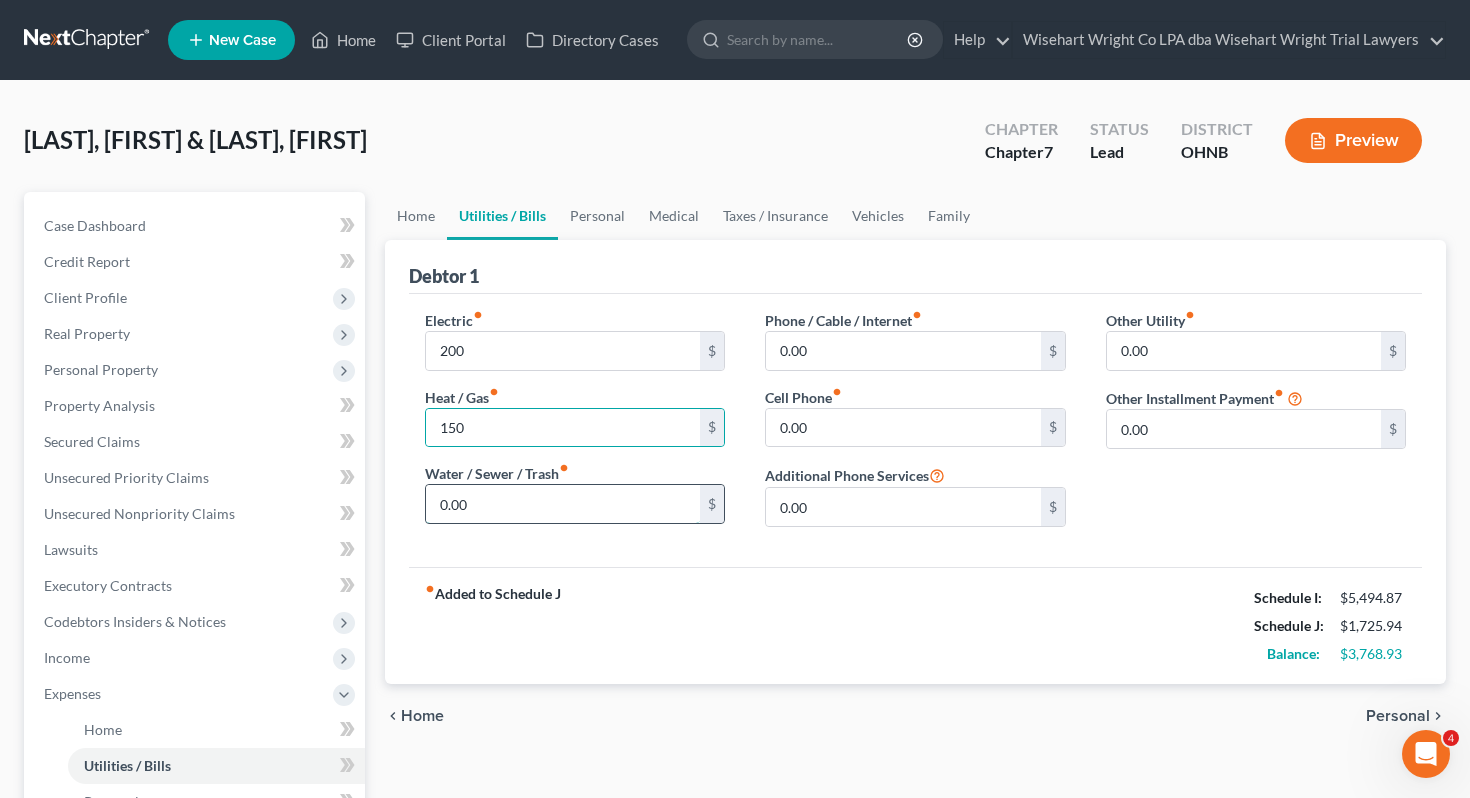 click on "0.00" at bounding box center (563, 504) 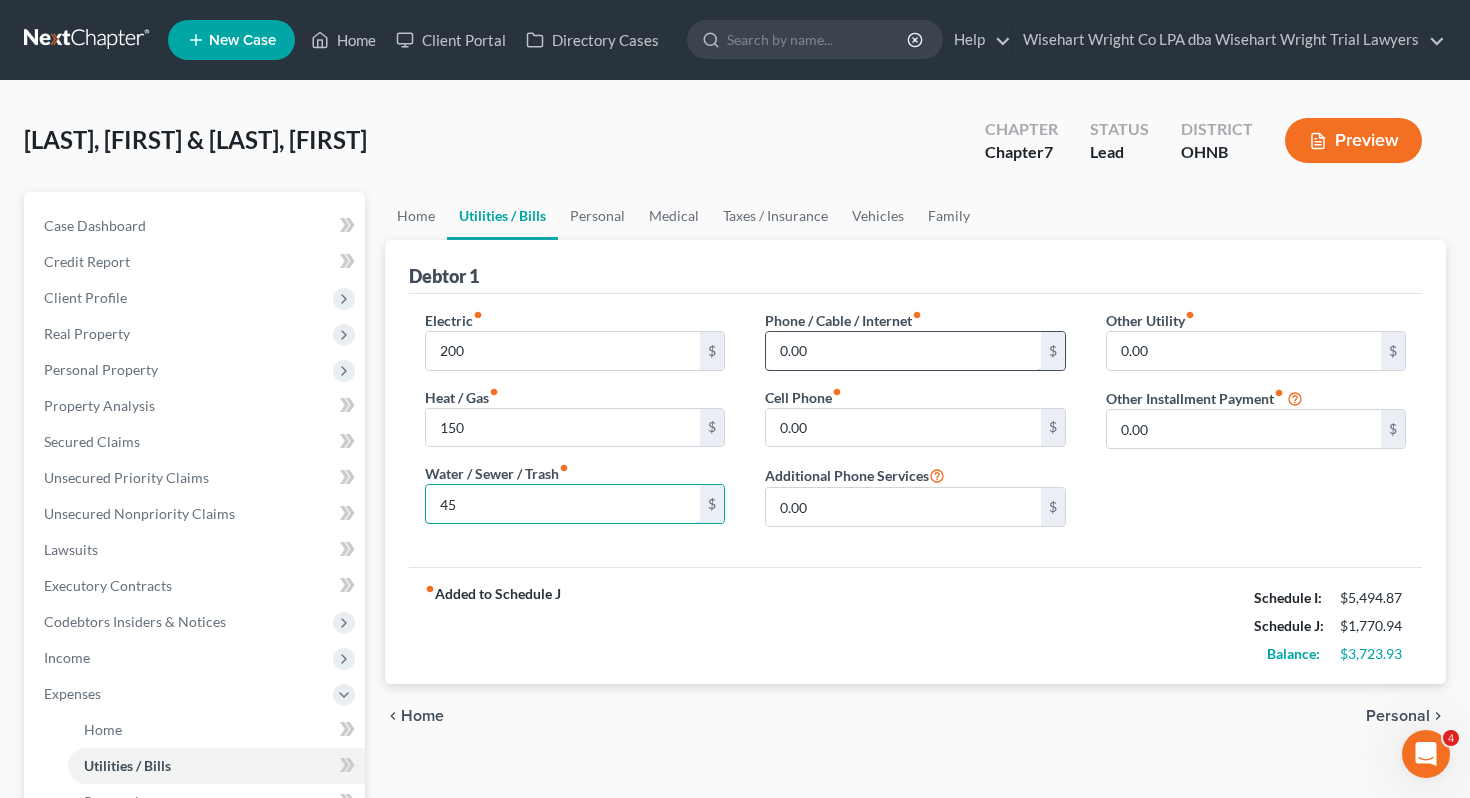 type on "45" 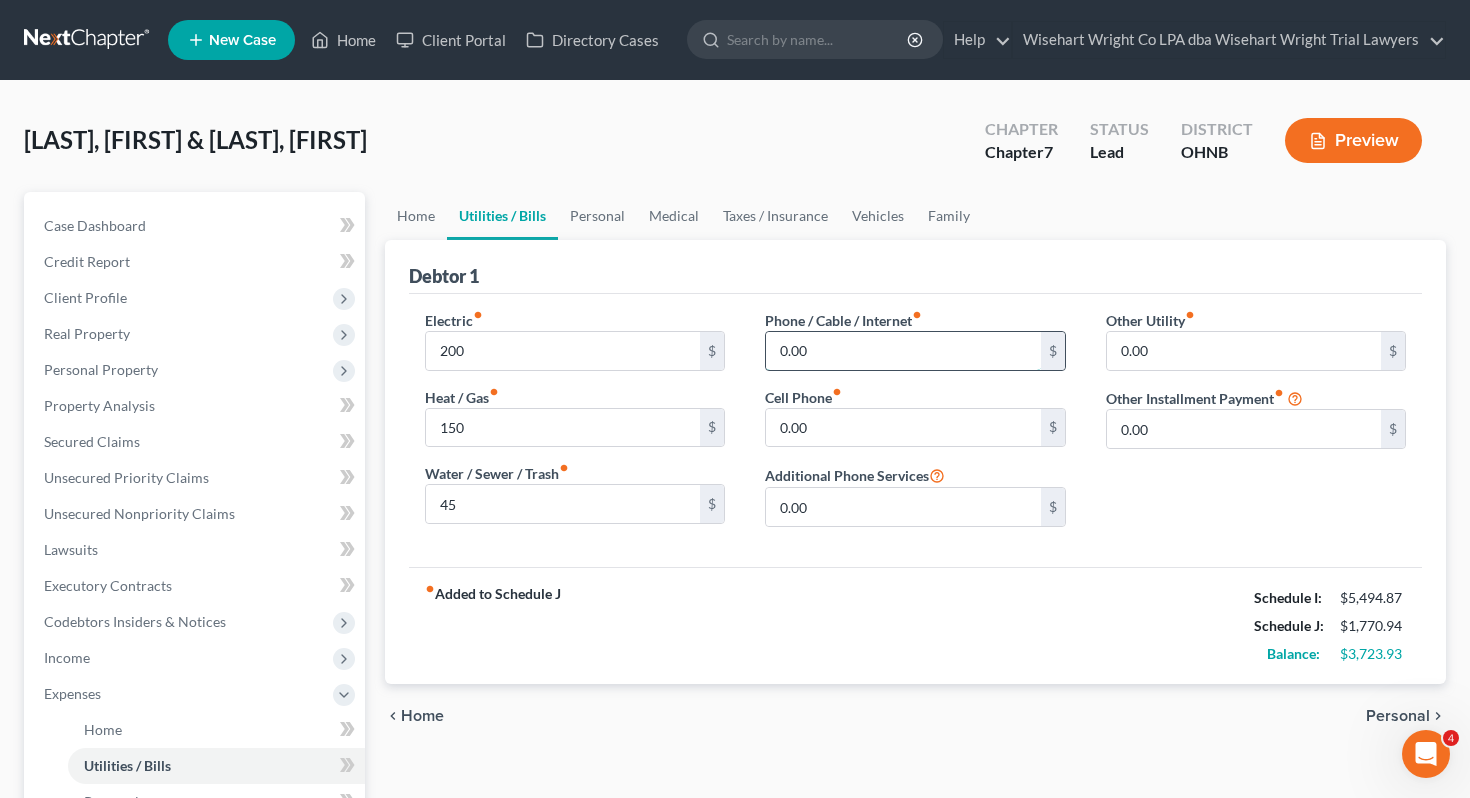 click on "0.00" at bounding box center (903, 351) 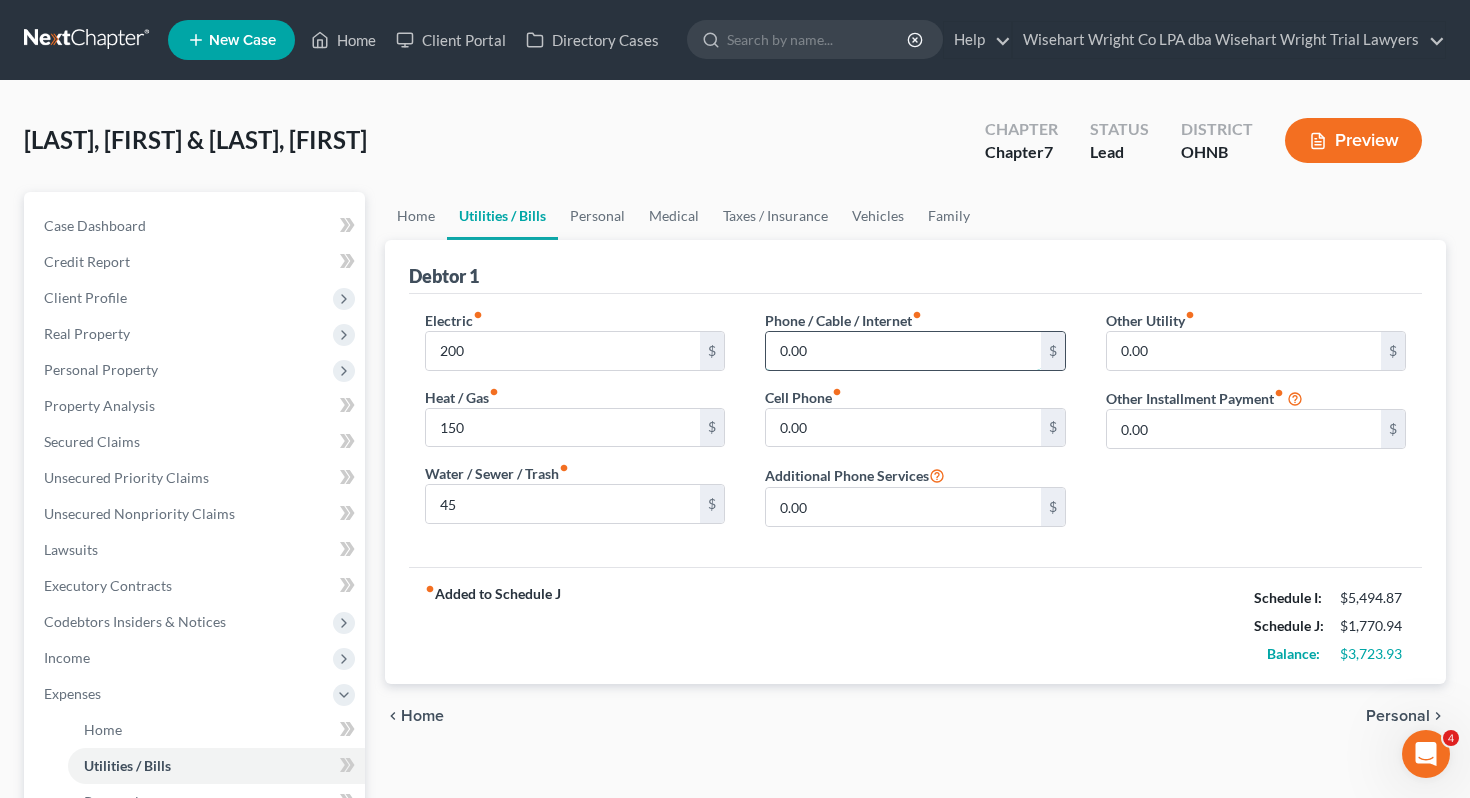 click on "0.00" at bounding box center [903, 351] 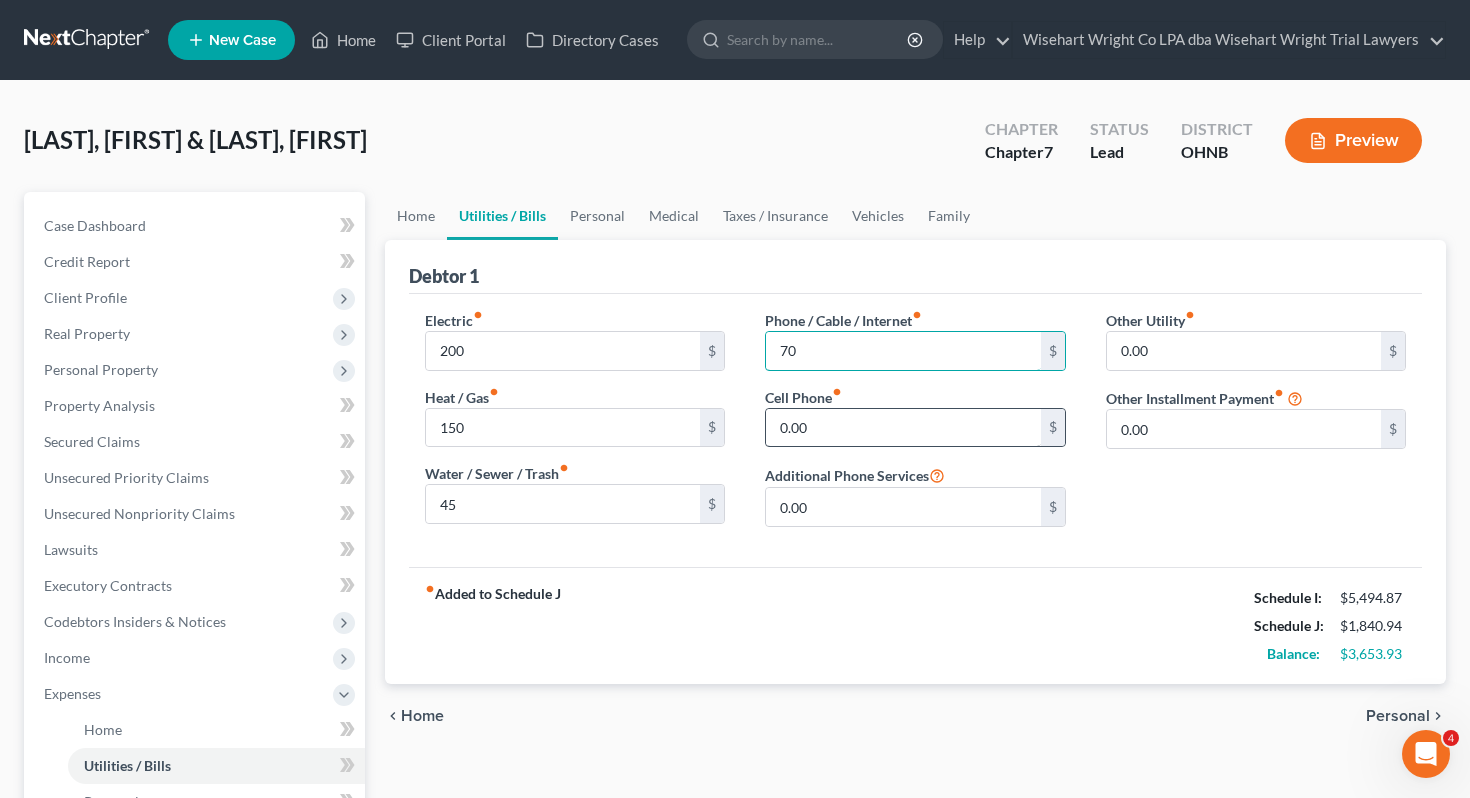 type on "70" 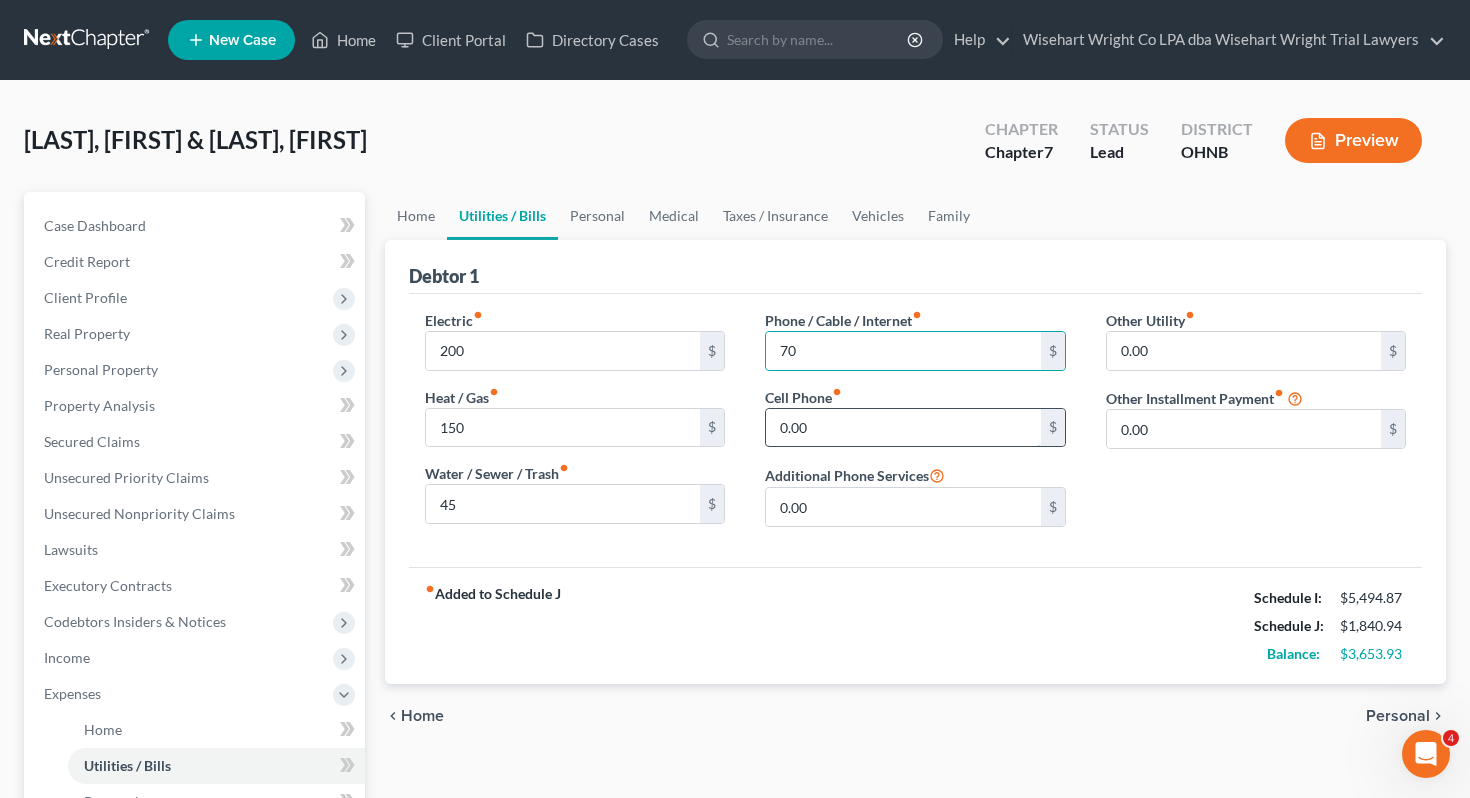 click on "0.00" at bounding box center (903, 428) 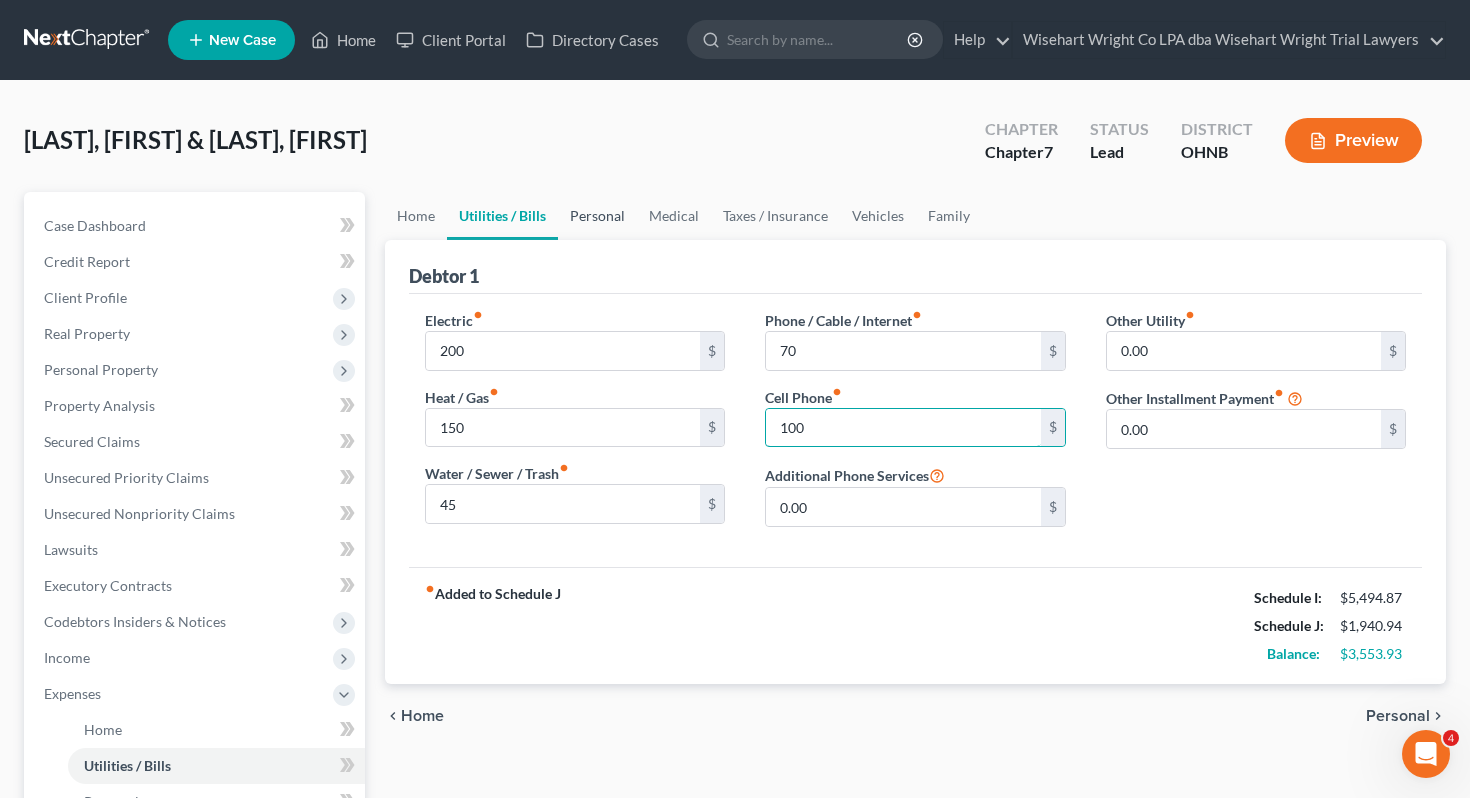 type on "100" 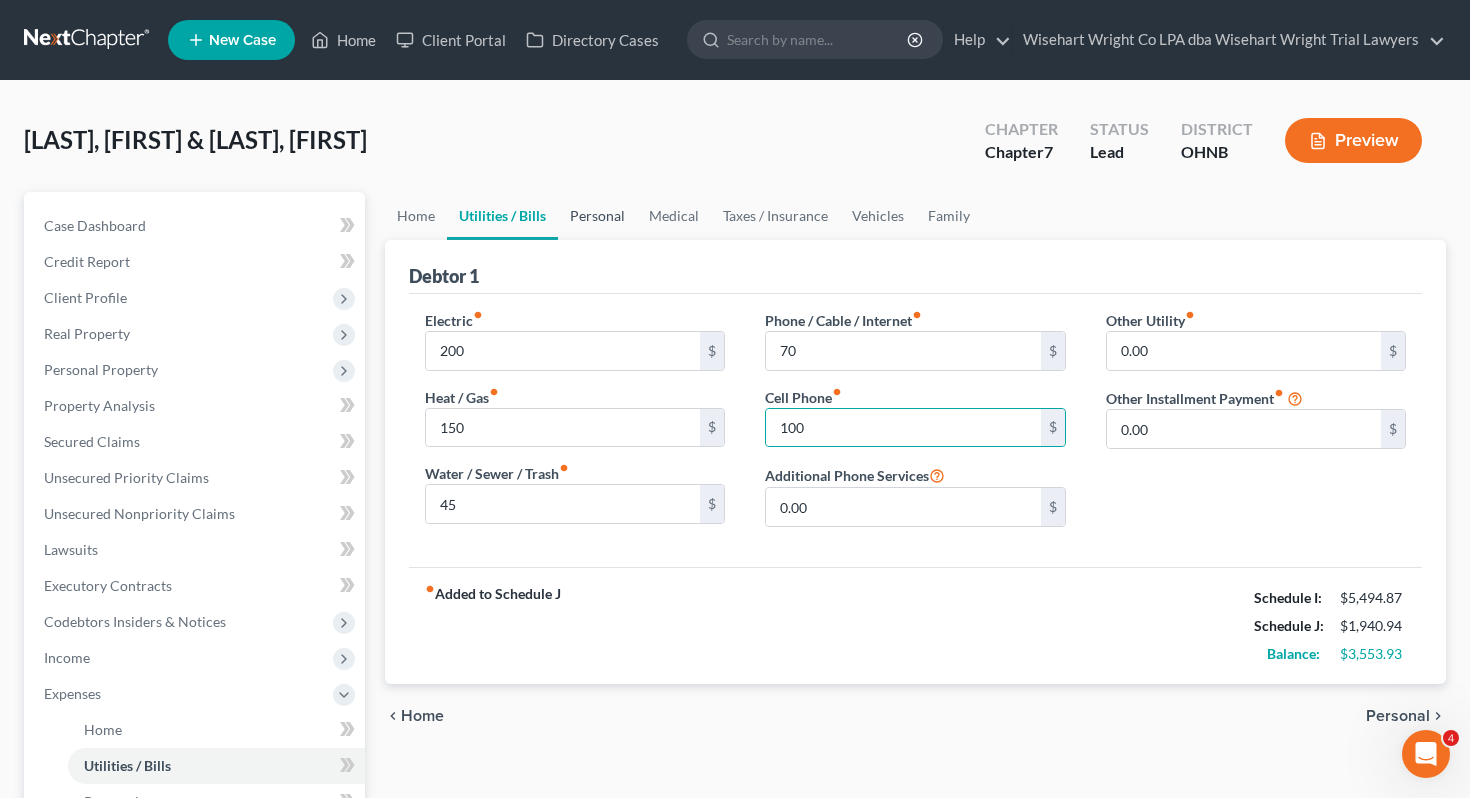 click on "Personal" at bounding box center (597, 216) 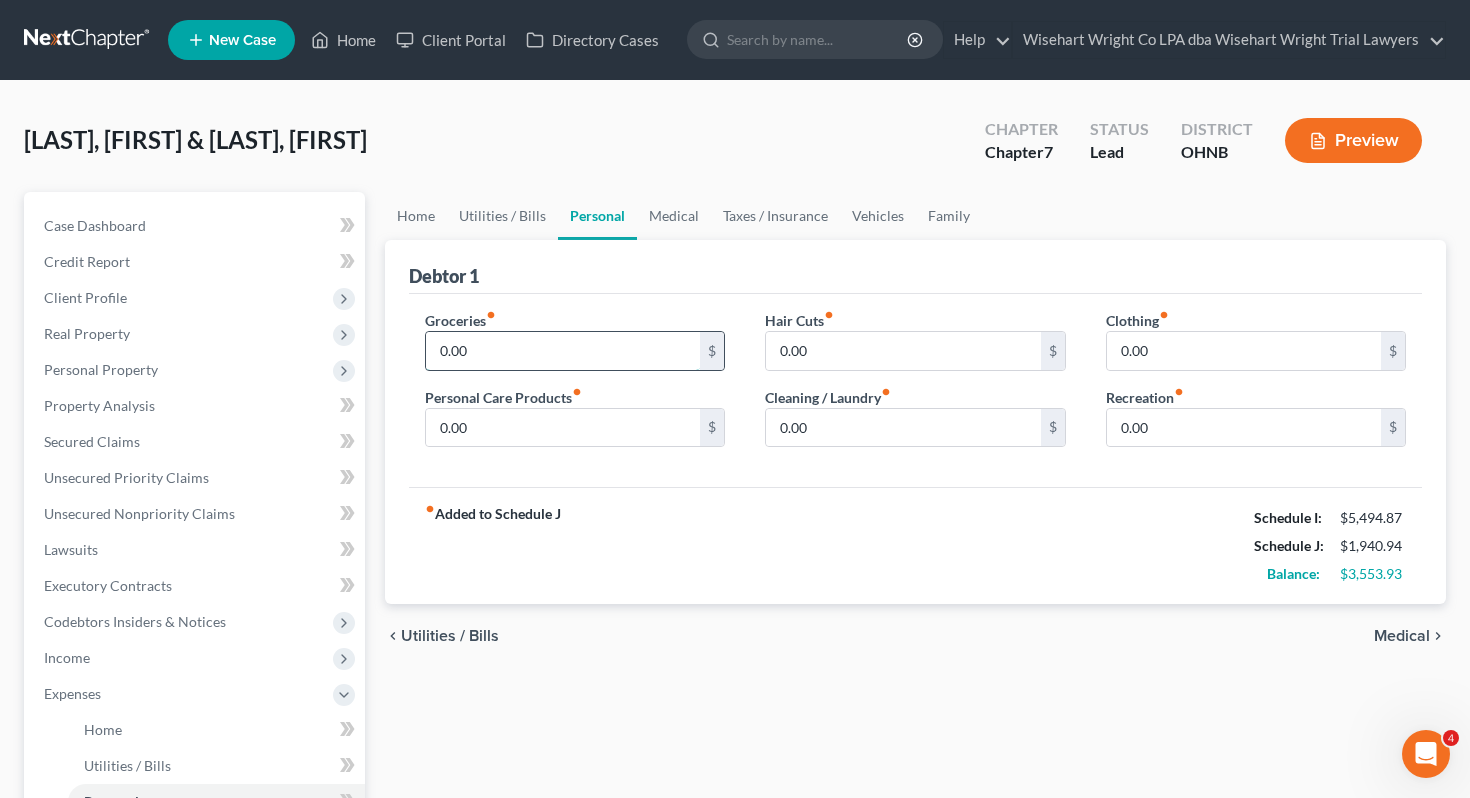 click on "0.00" at bounding box center [563, 351] 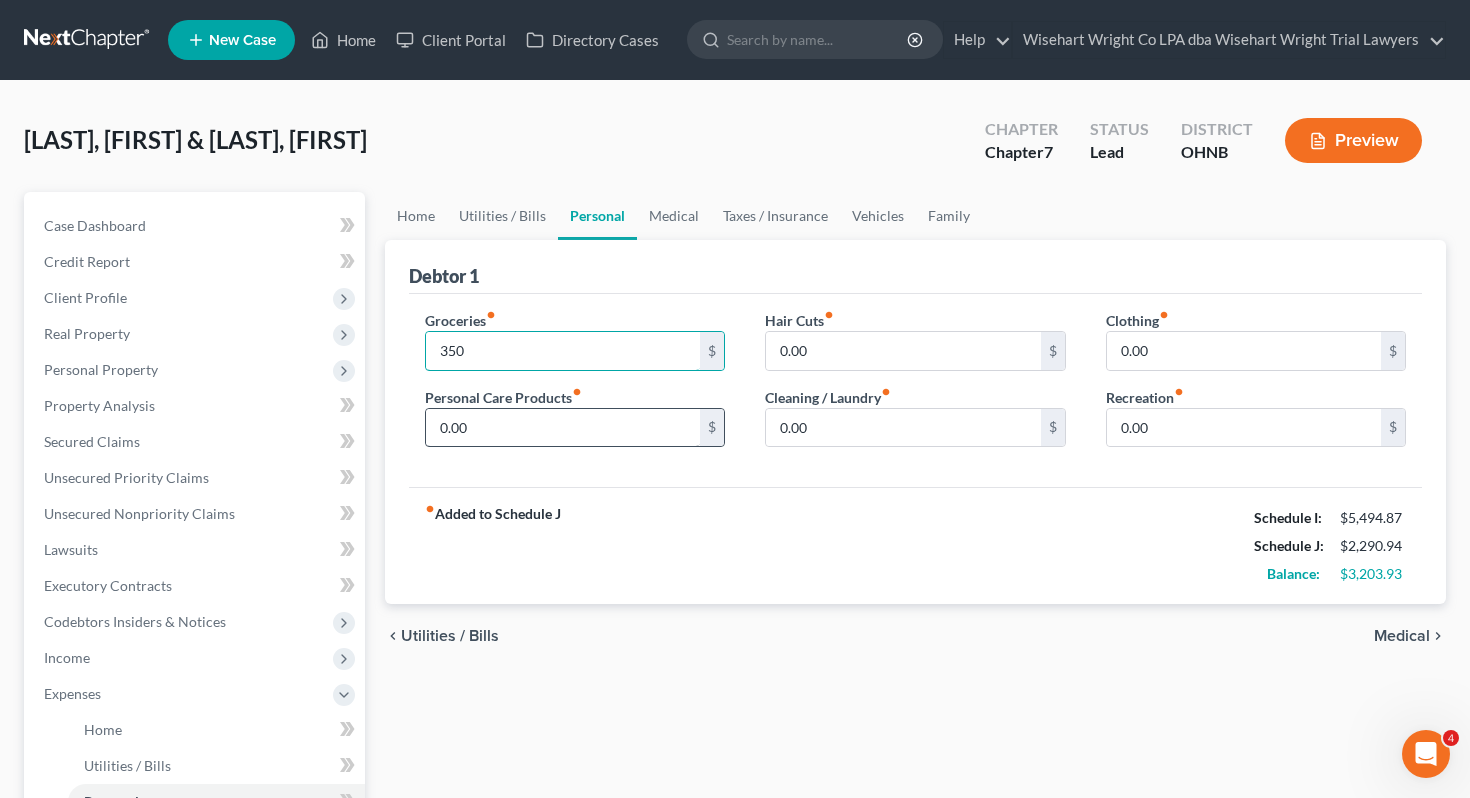 type on "350" 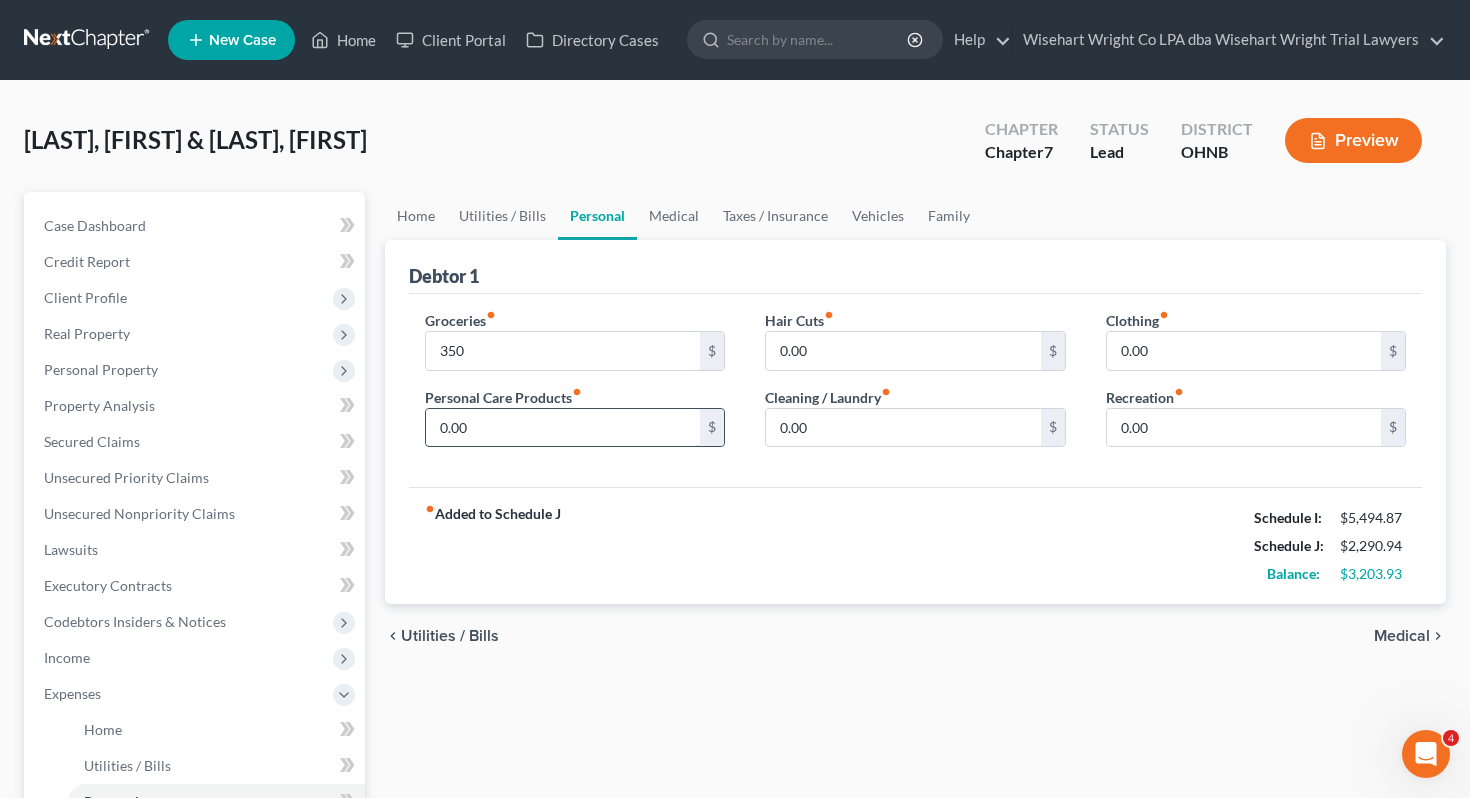 click on "0.00" at bounding box center (563, 428) 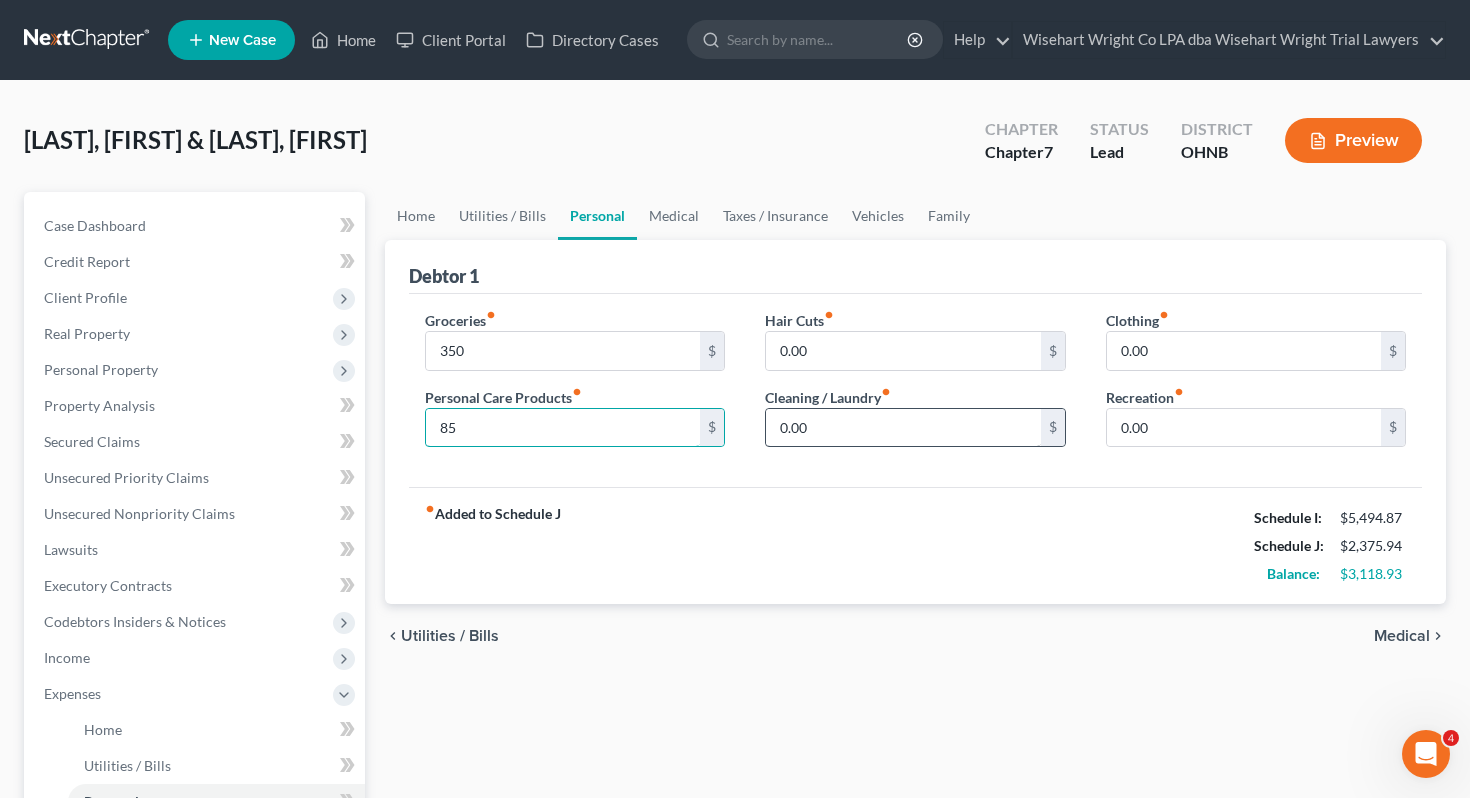 type on "85" 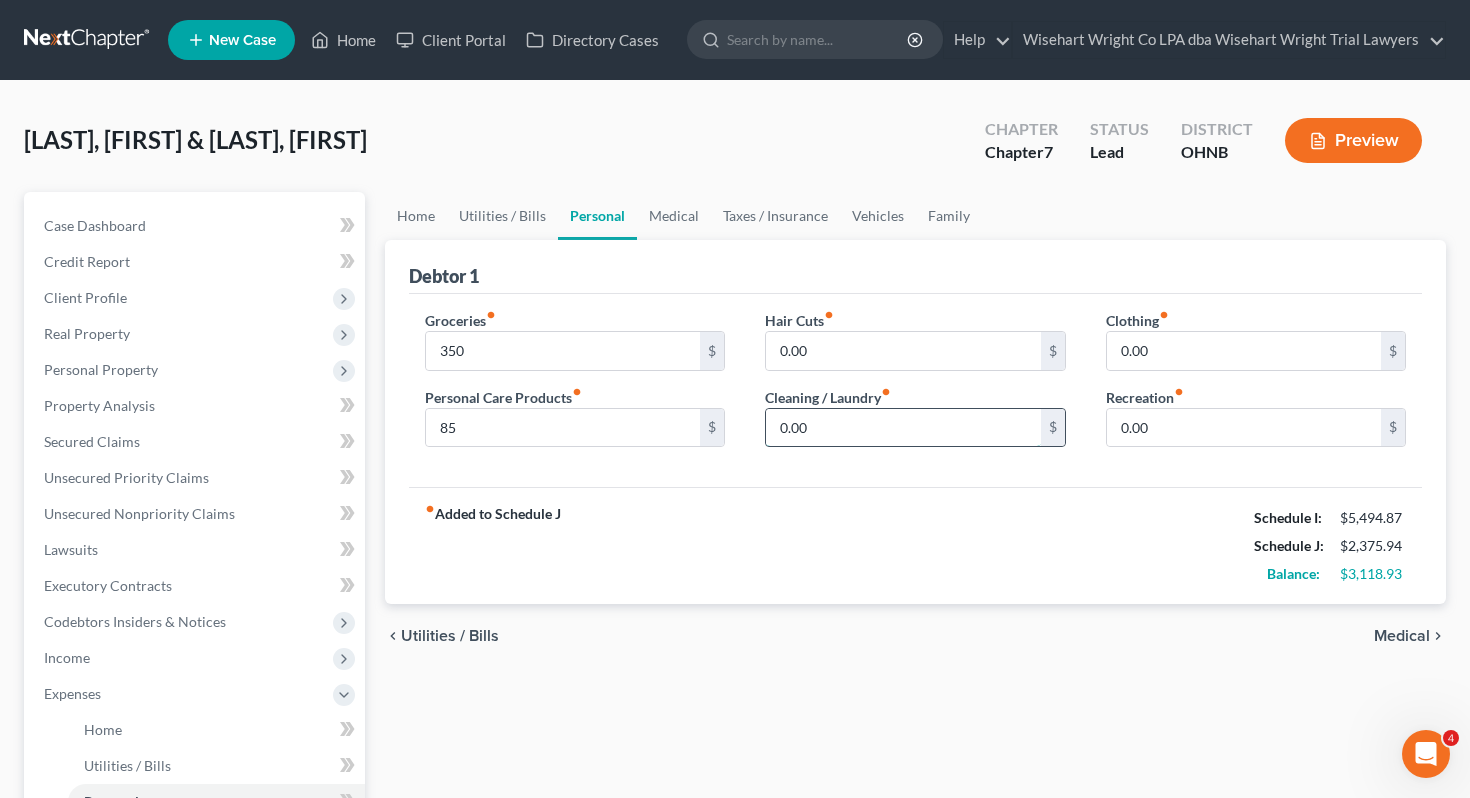 click on "0.00" at bounding box center [903, 428] 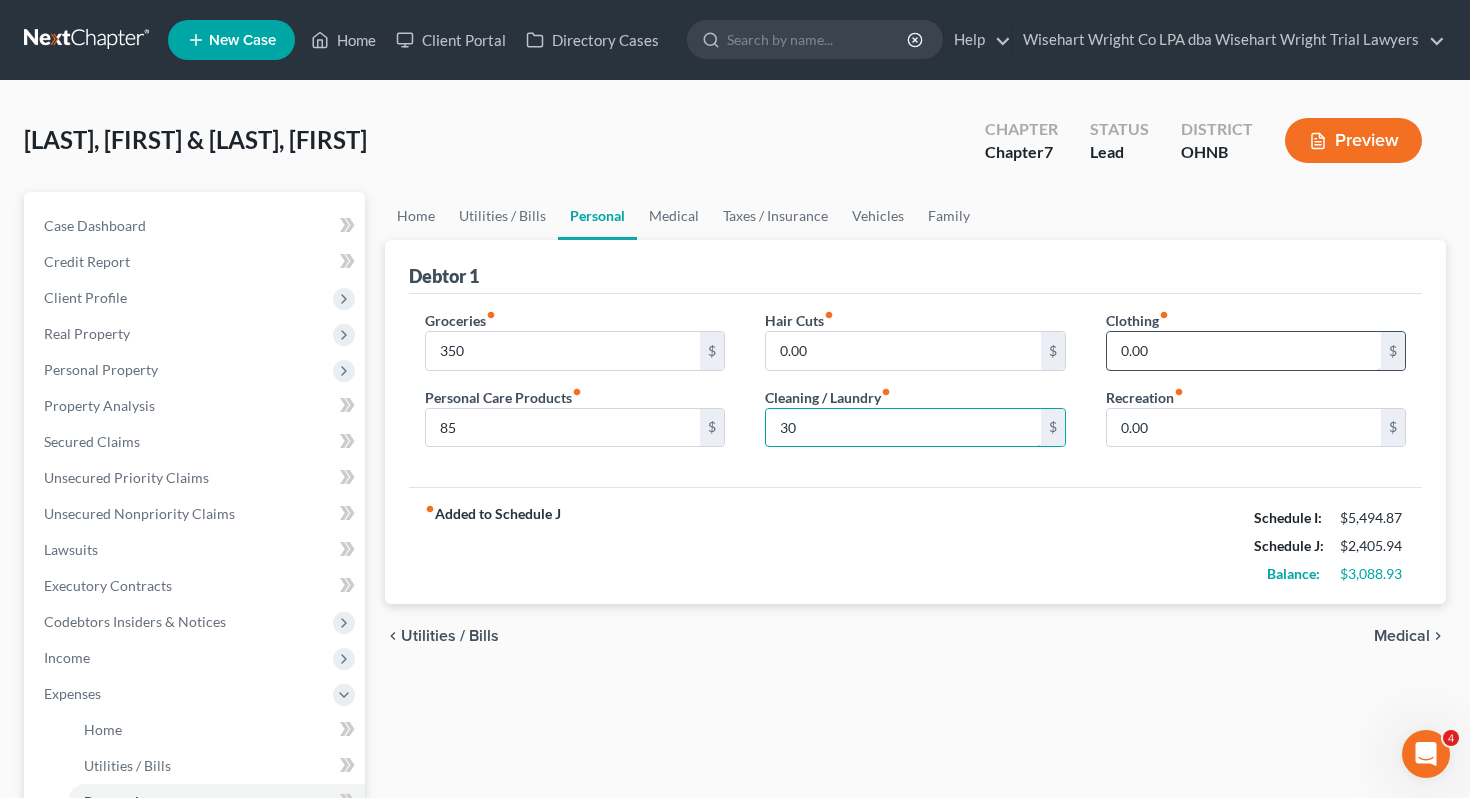 type on "30" 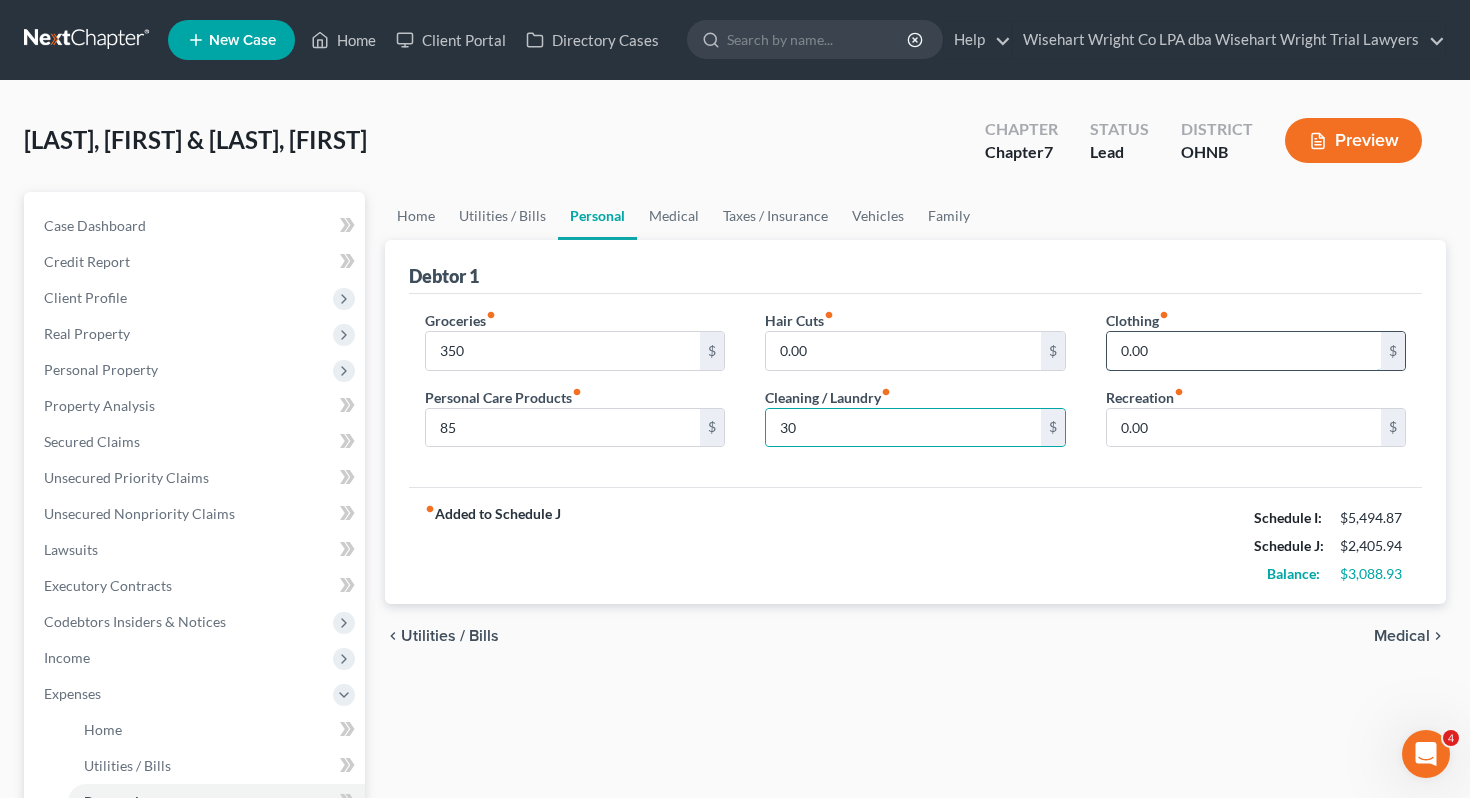 click on "0.00" at bounding box center (1244, 351) 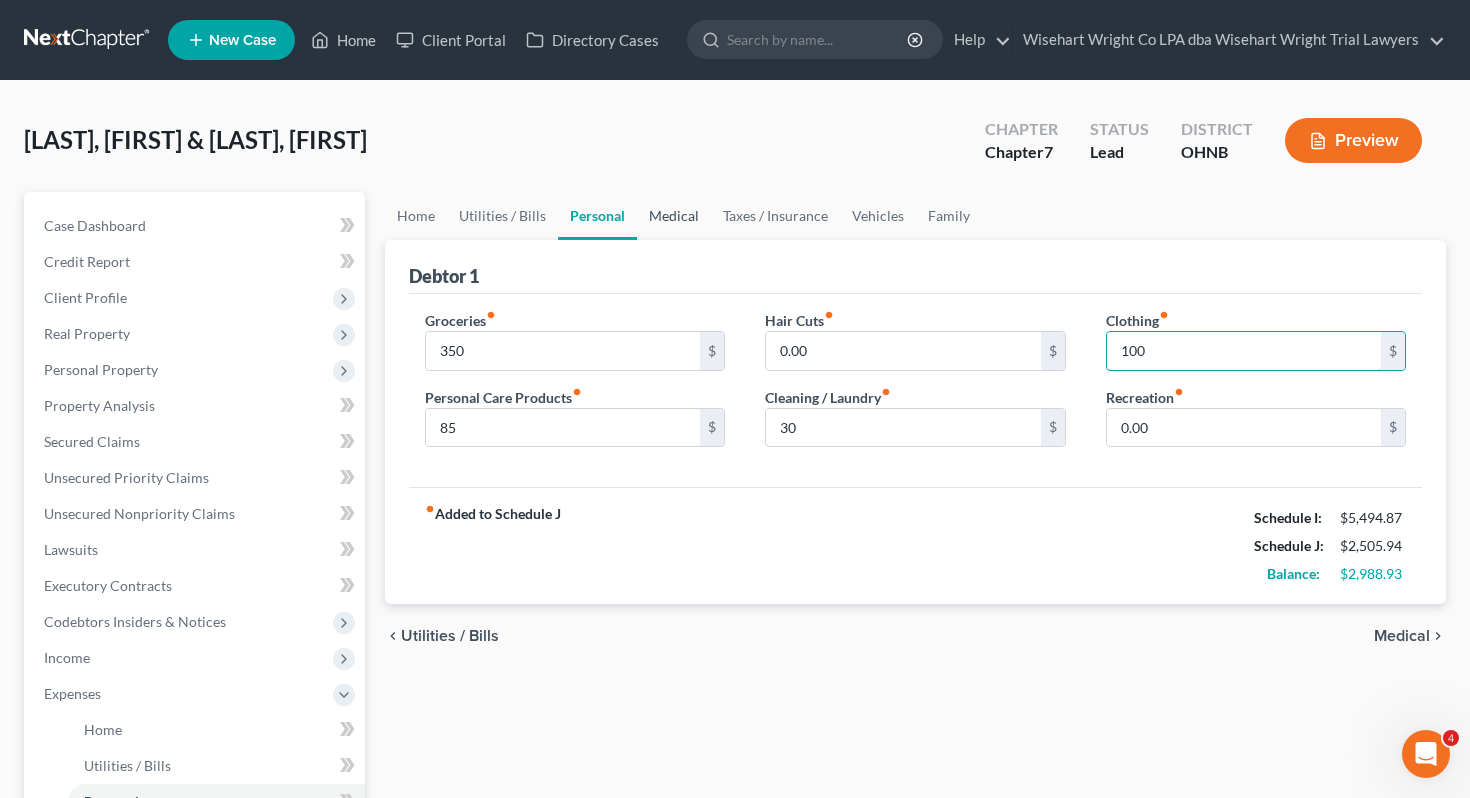 type on "100" 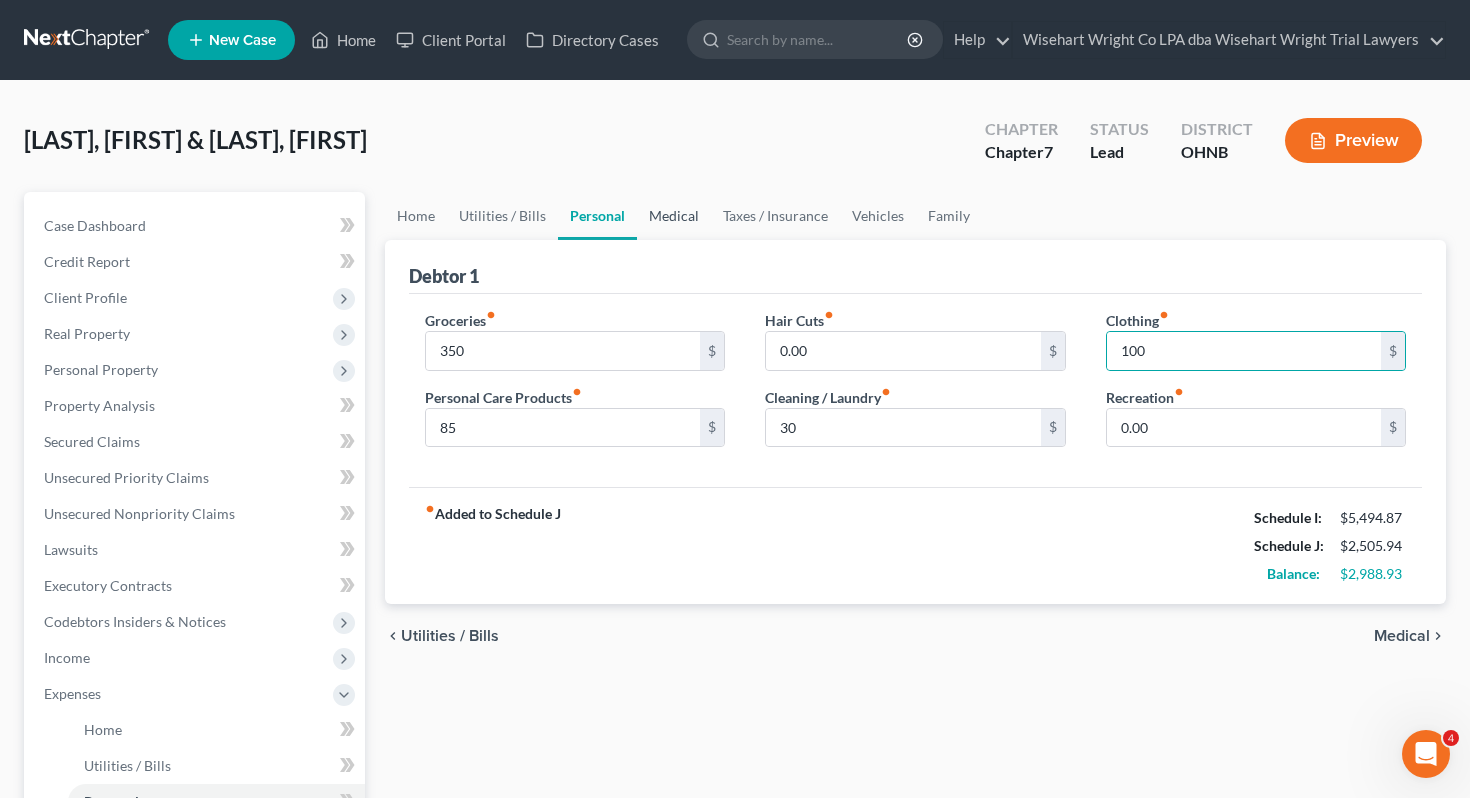 click on "Medical" at bounding box center (674, 216) 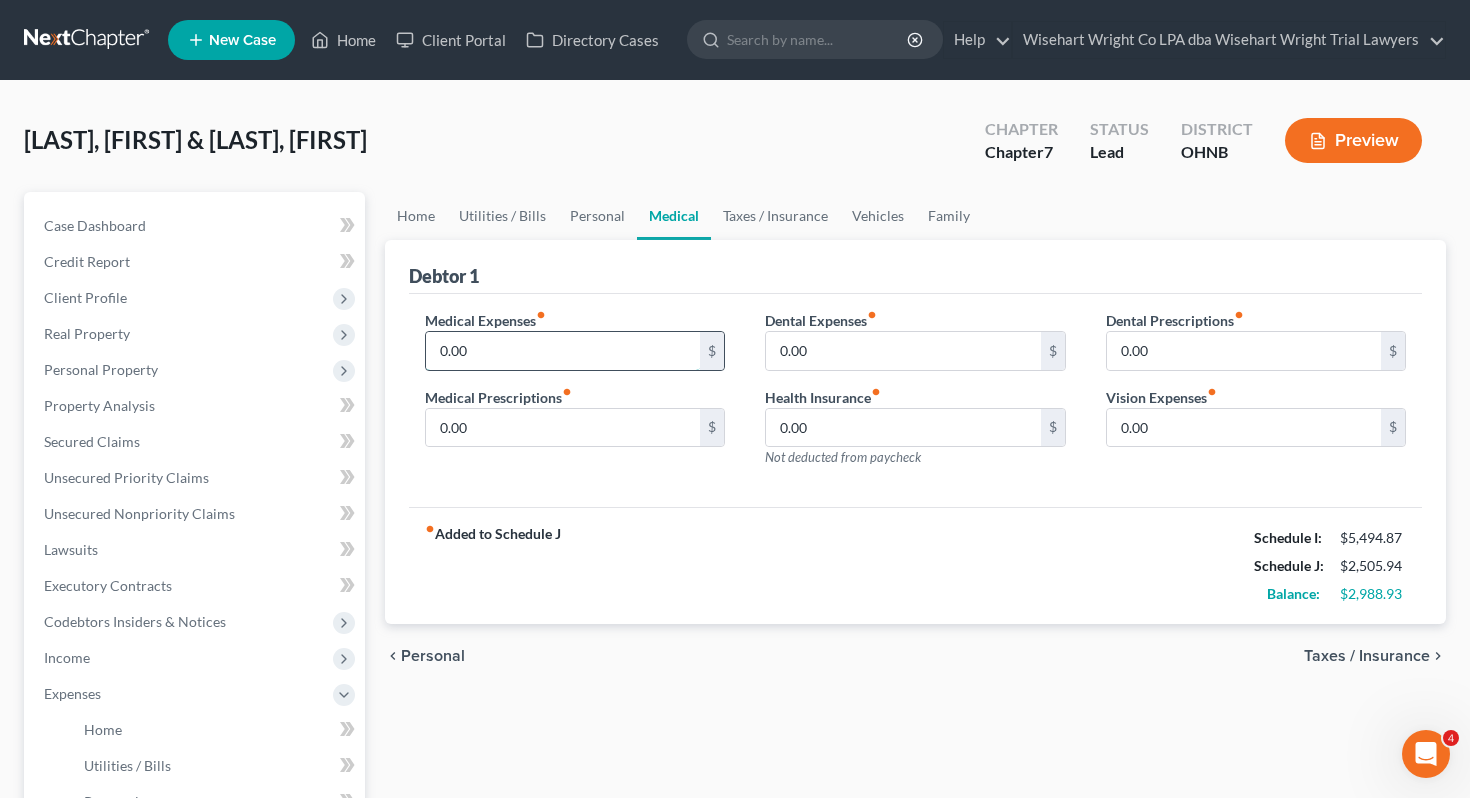 click on "0.00" at bounding box center (563, 351) 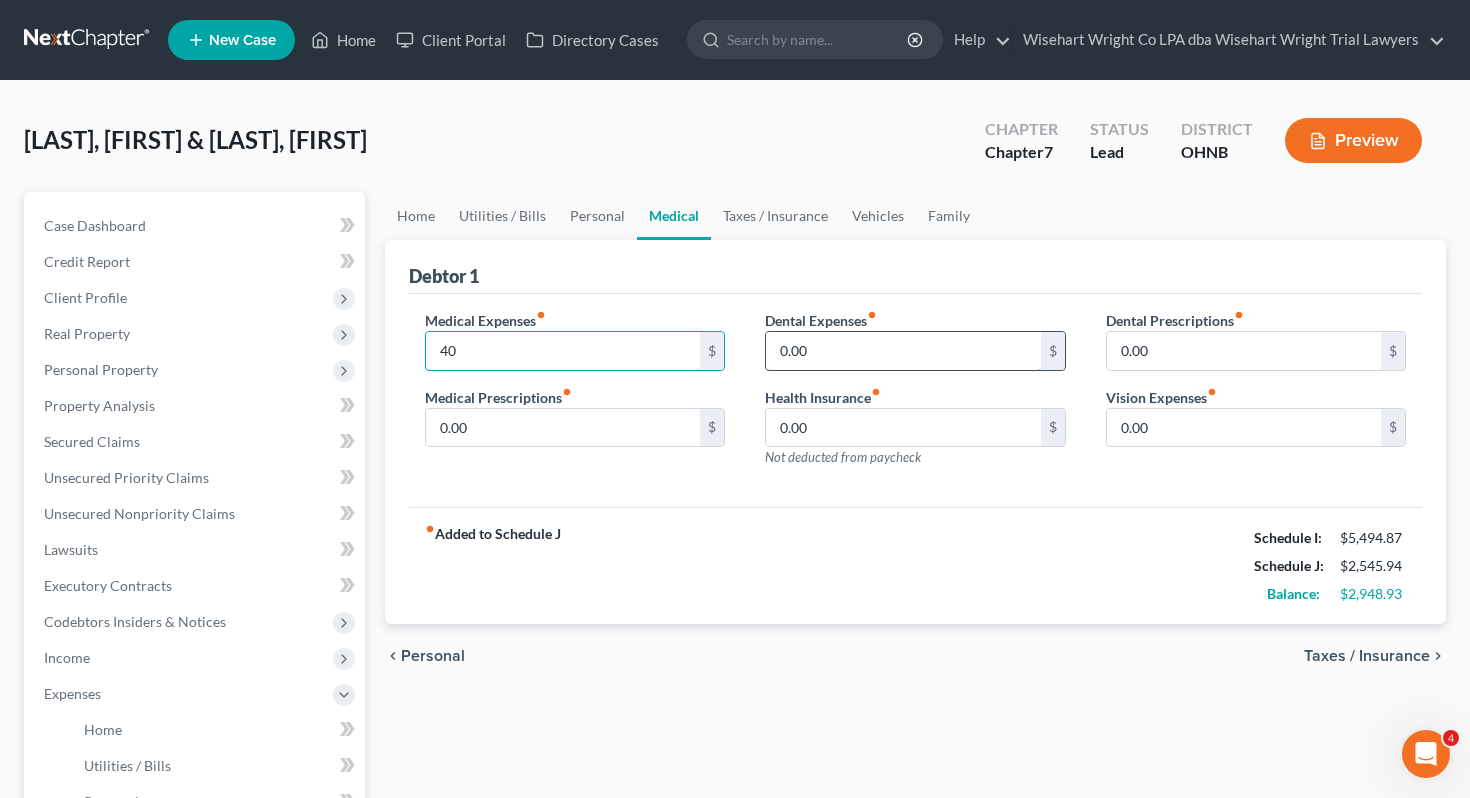 type on "40" 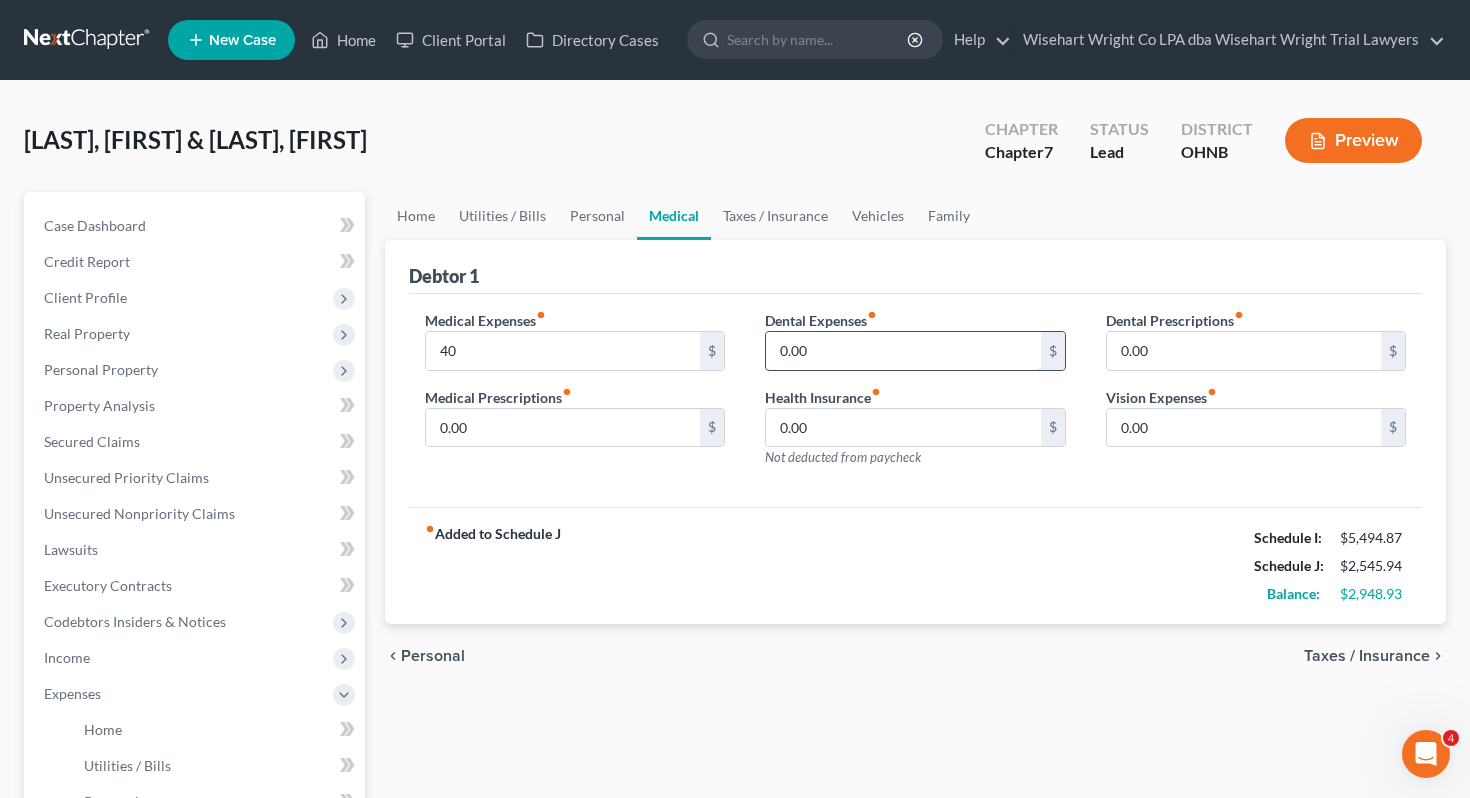 click on "0.00" at bounding box center (903, 351) 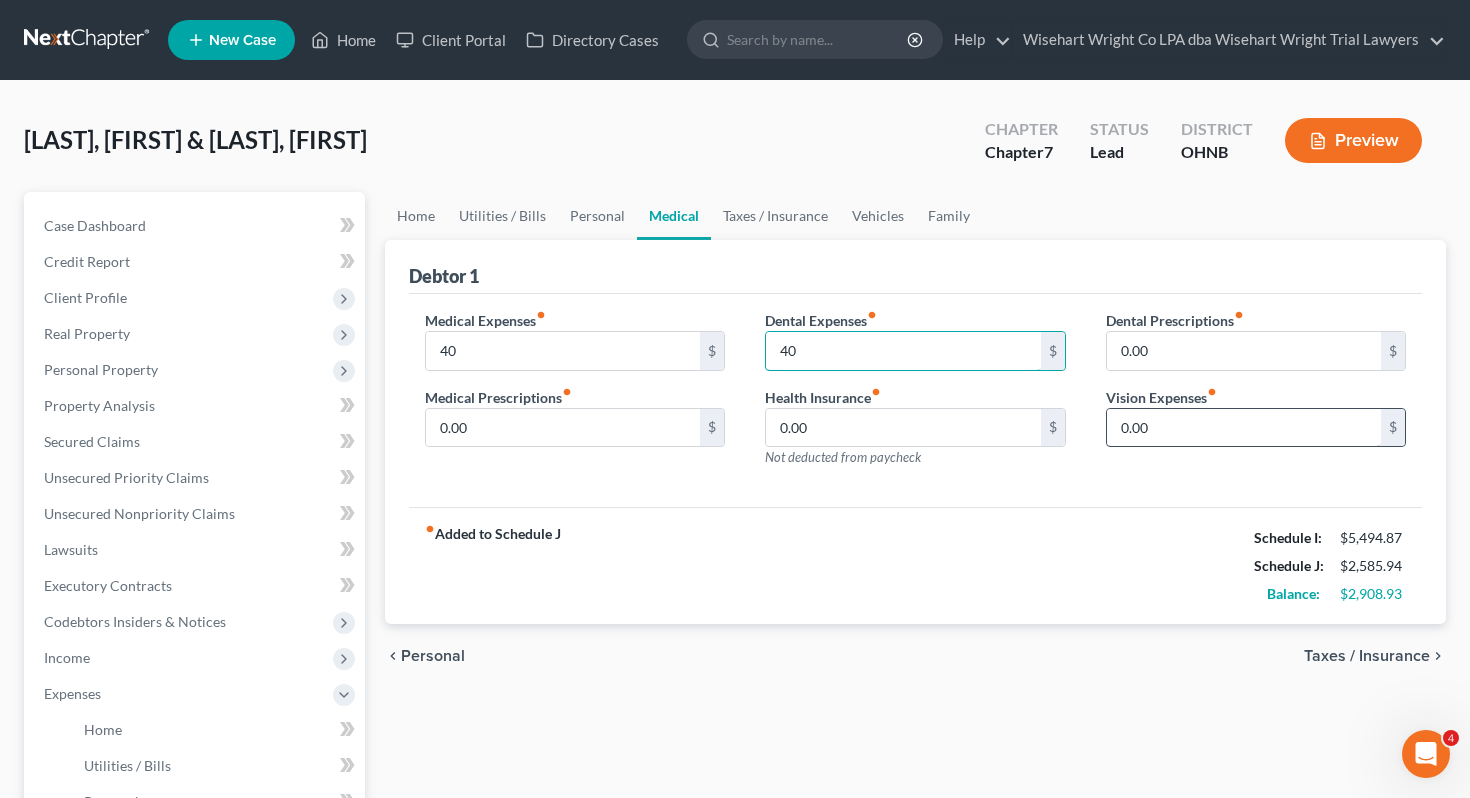 type on "40" 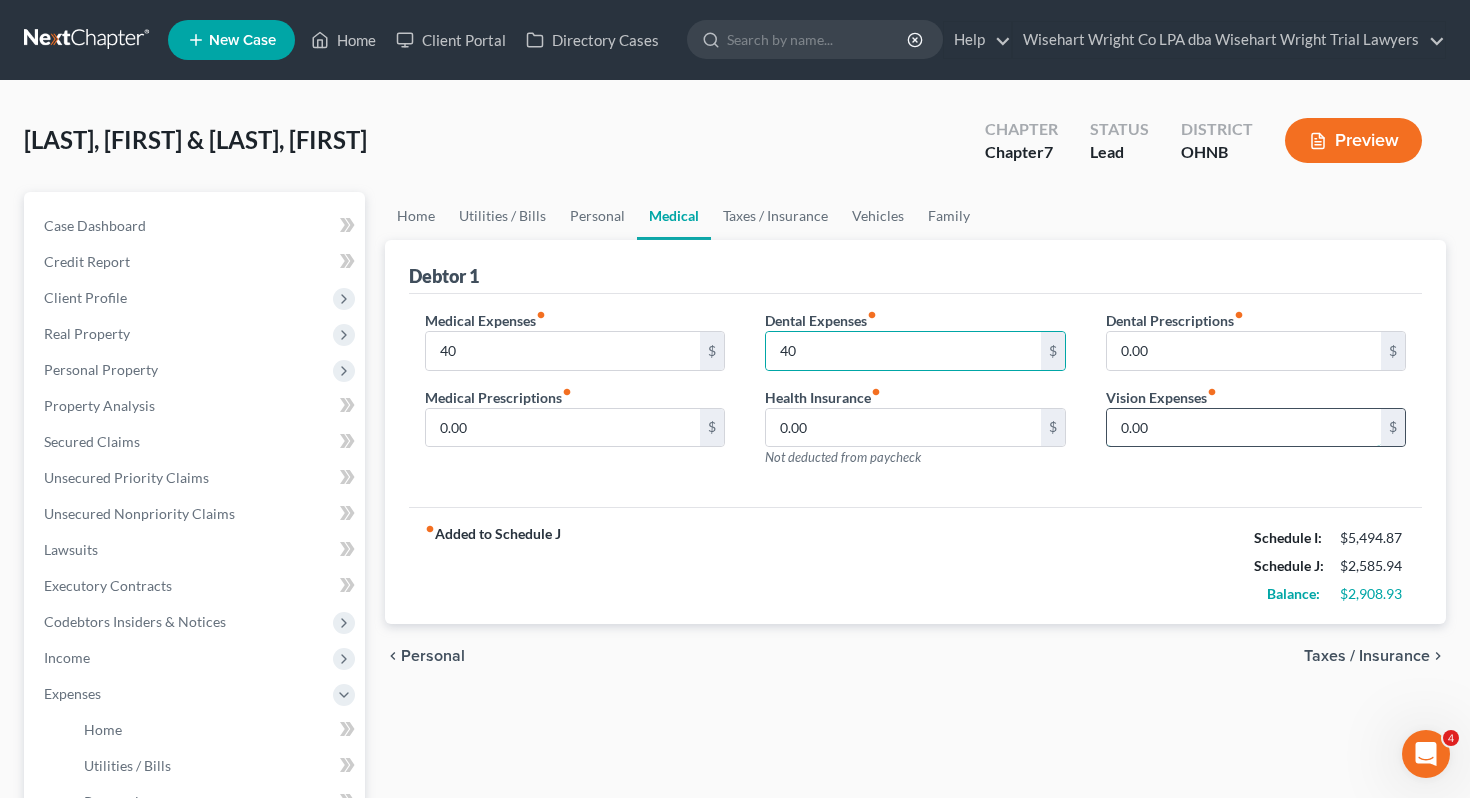 click on "0.00" at bounding box center [1244, 428] 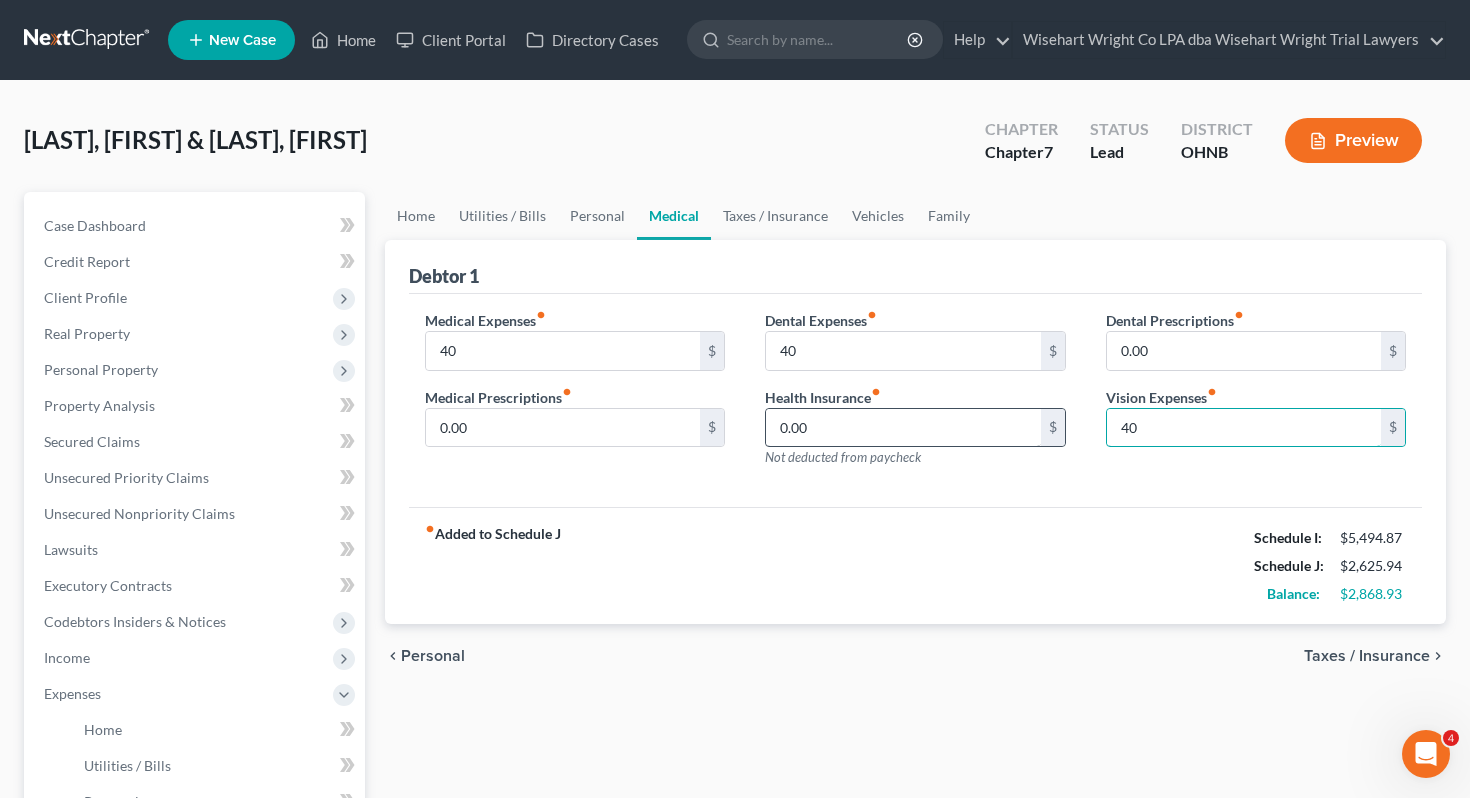 type on "40" 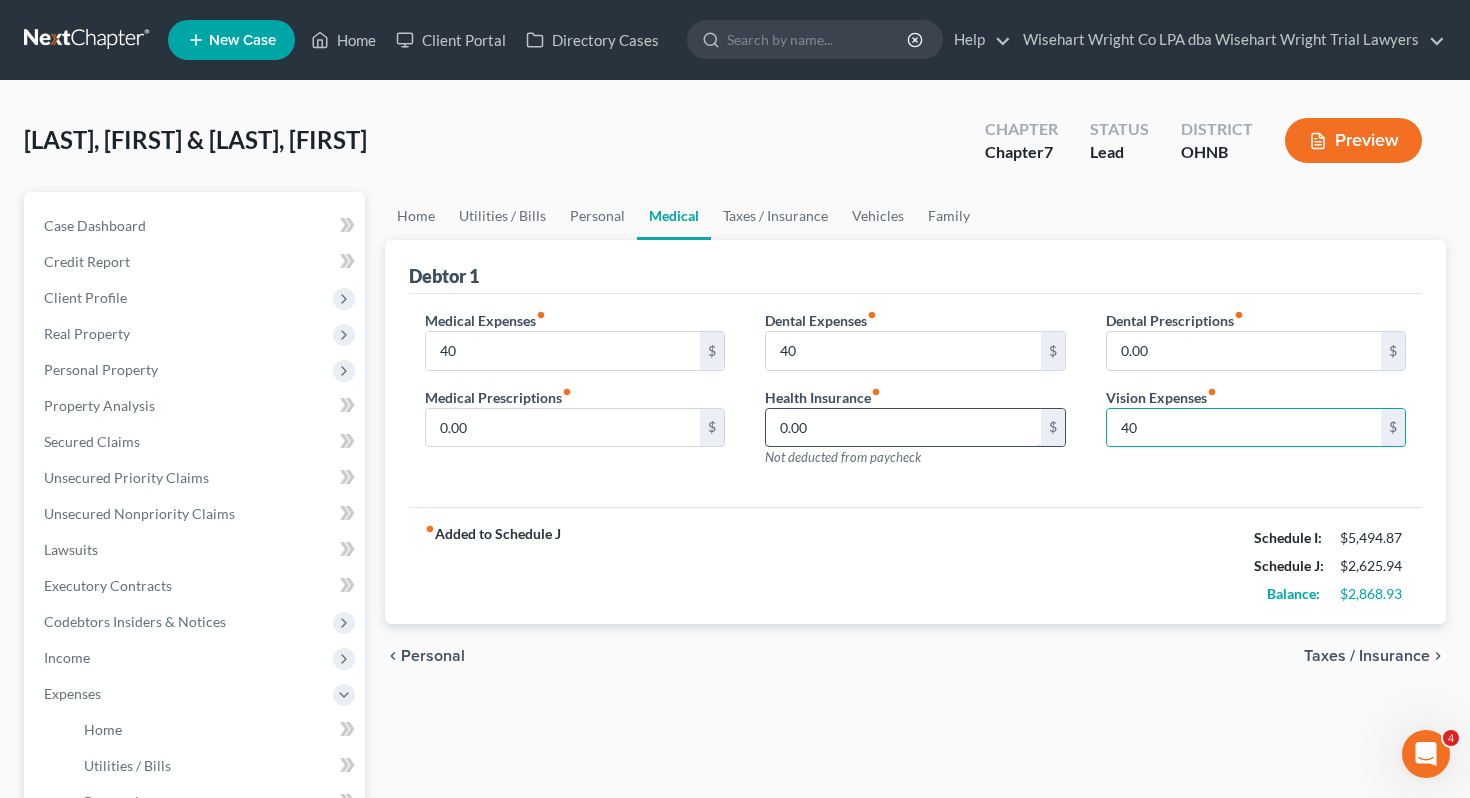 click on "0.00" at bounding box center [903, 428] 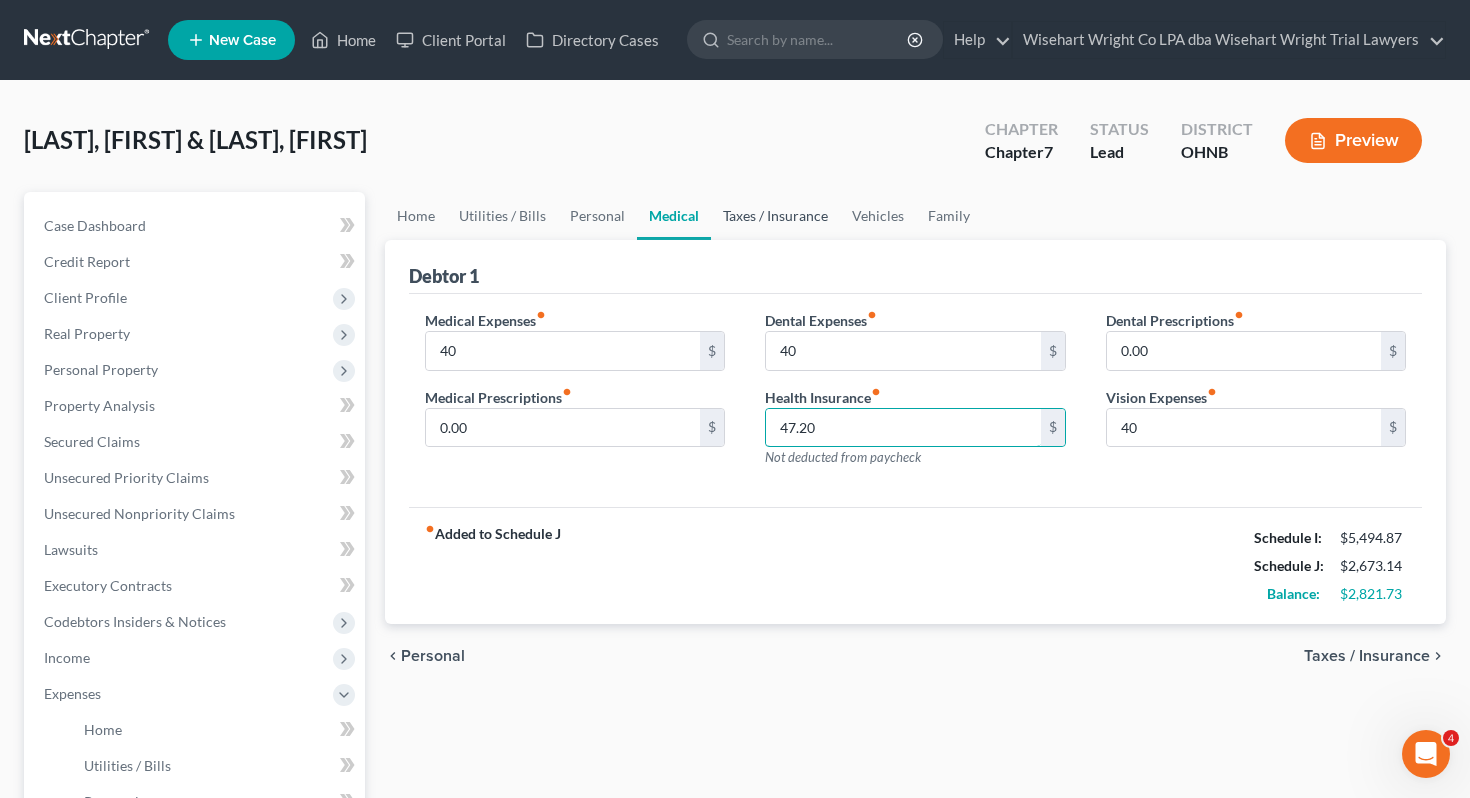 type on "47.20" 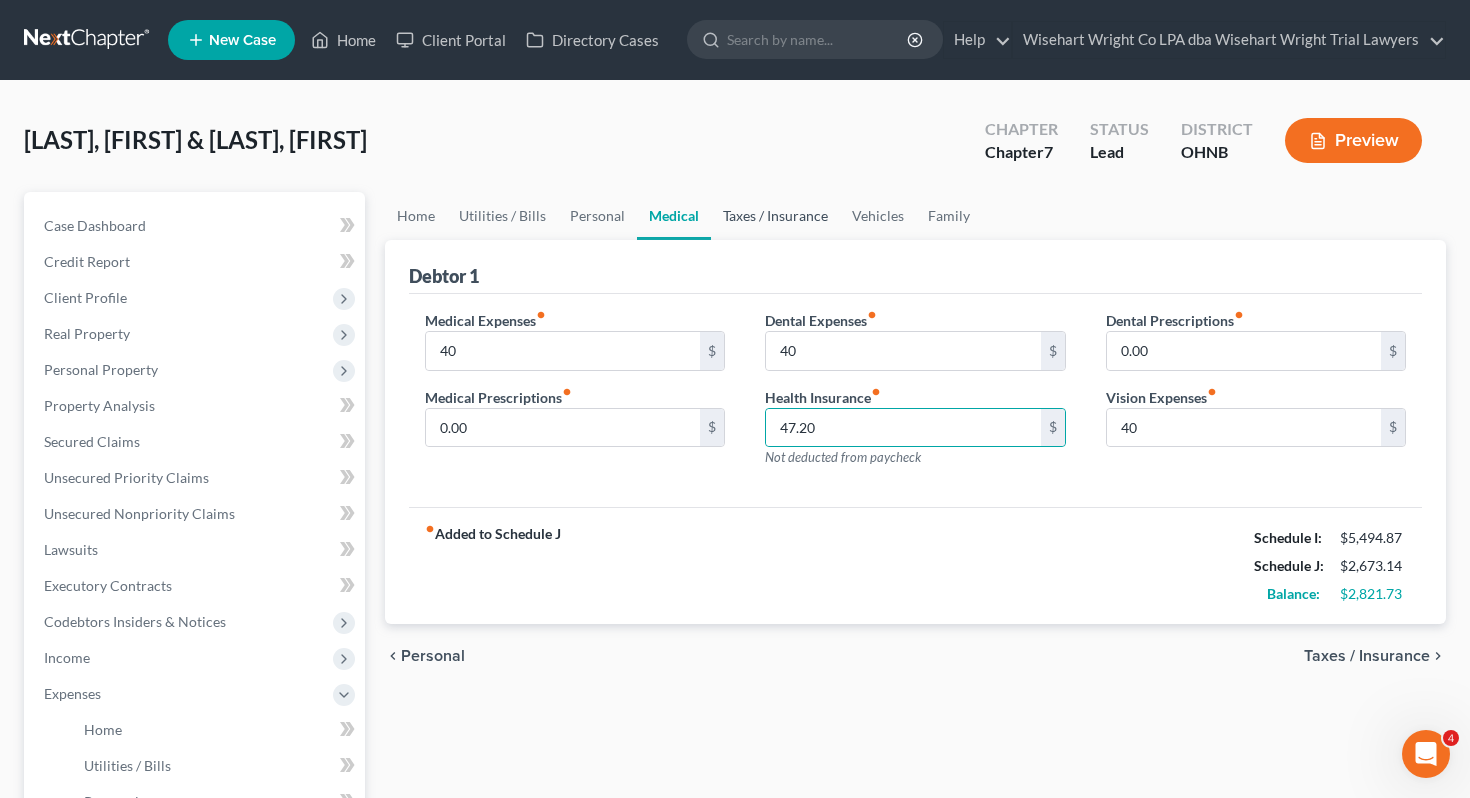 click on "Taxes / Insurance" at bounding box center (775, 216) 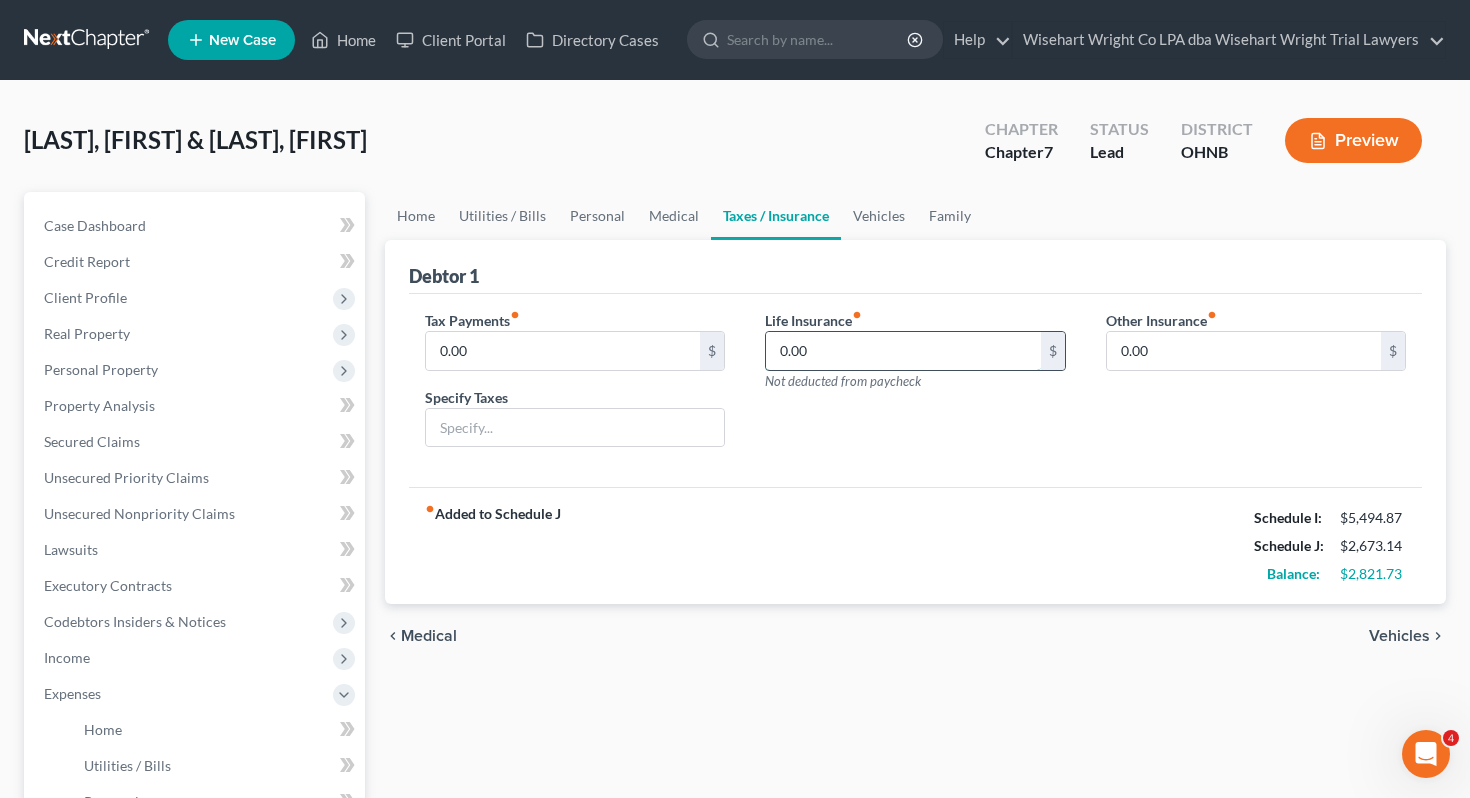 click on "0.00" at bounding box center (903, 351) 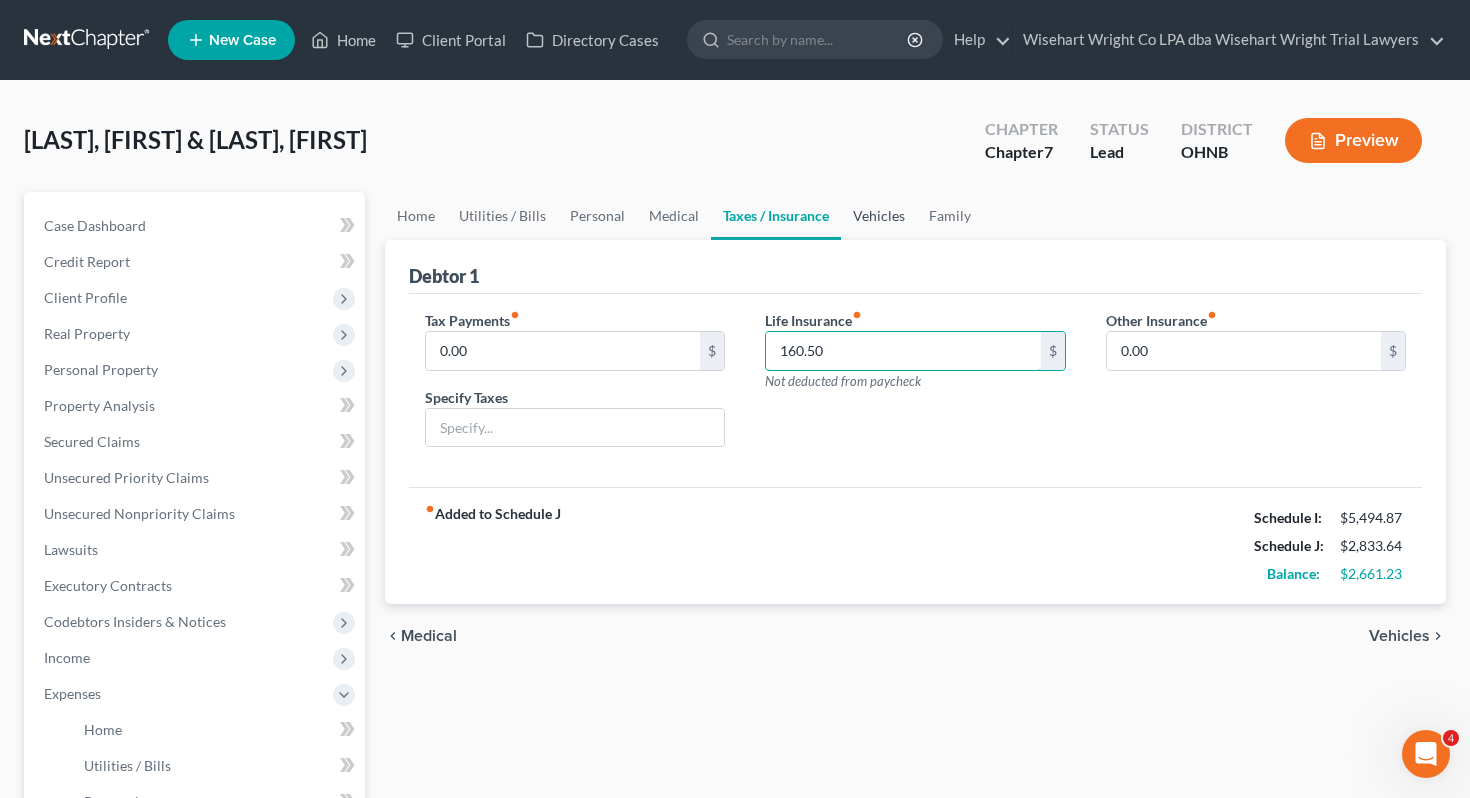 type on "160.50" 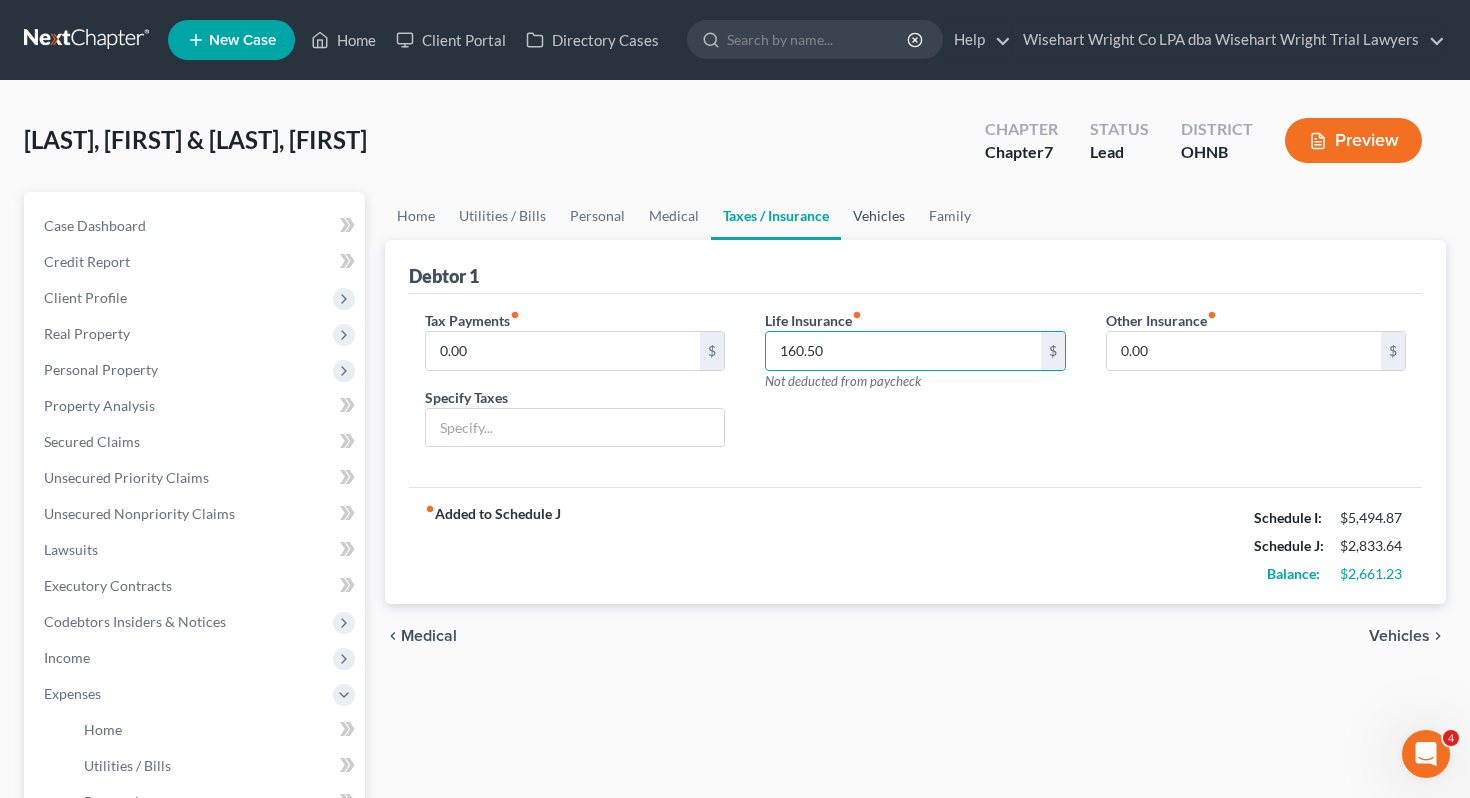 click on "Vehicles" at bounding box center (879, 216) 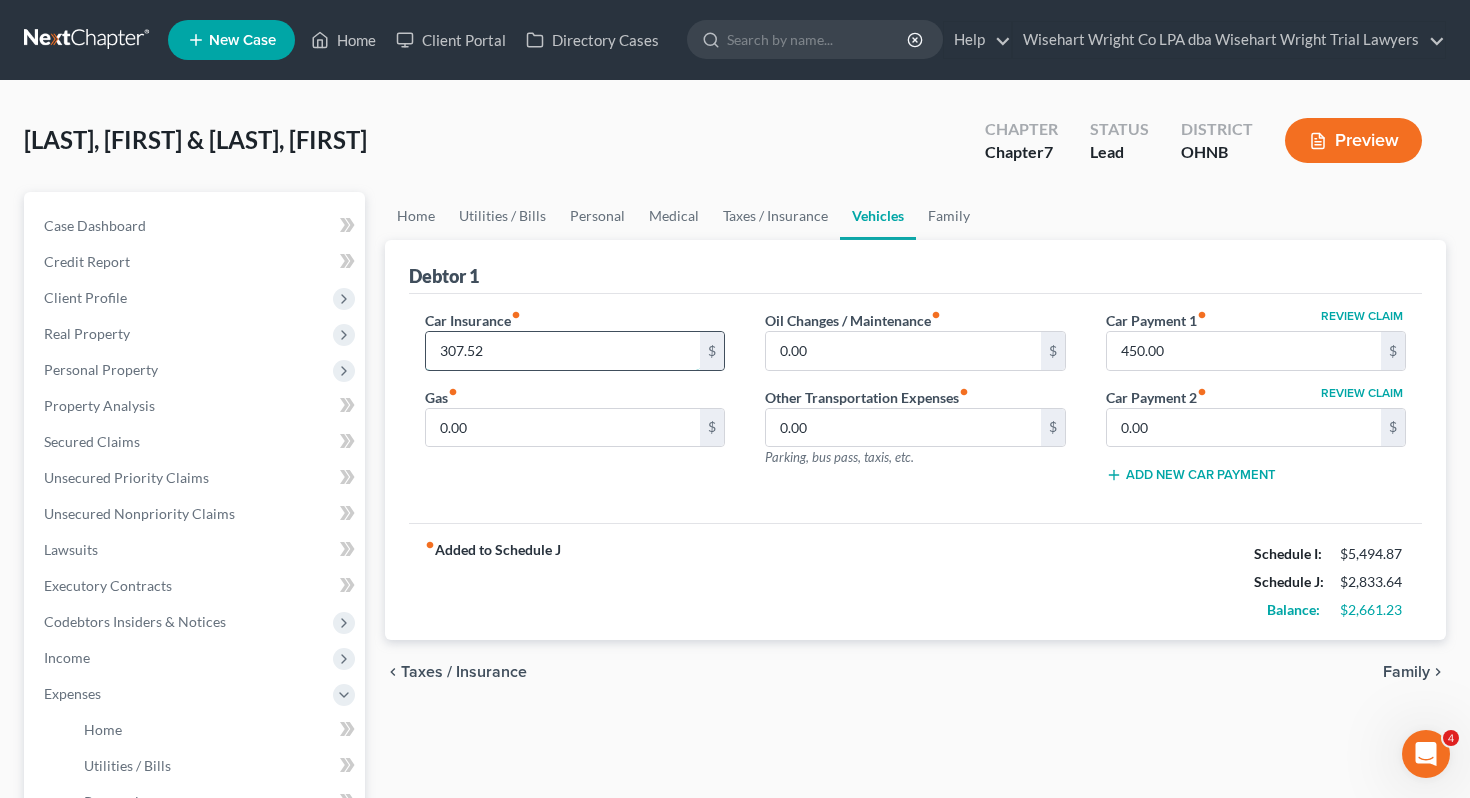 click on "307.52" at bounding box center (563, 351) 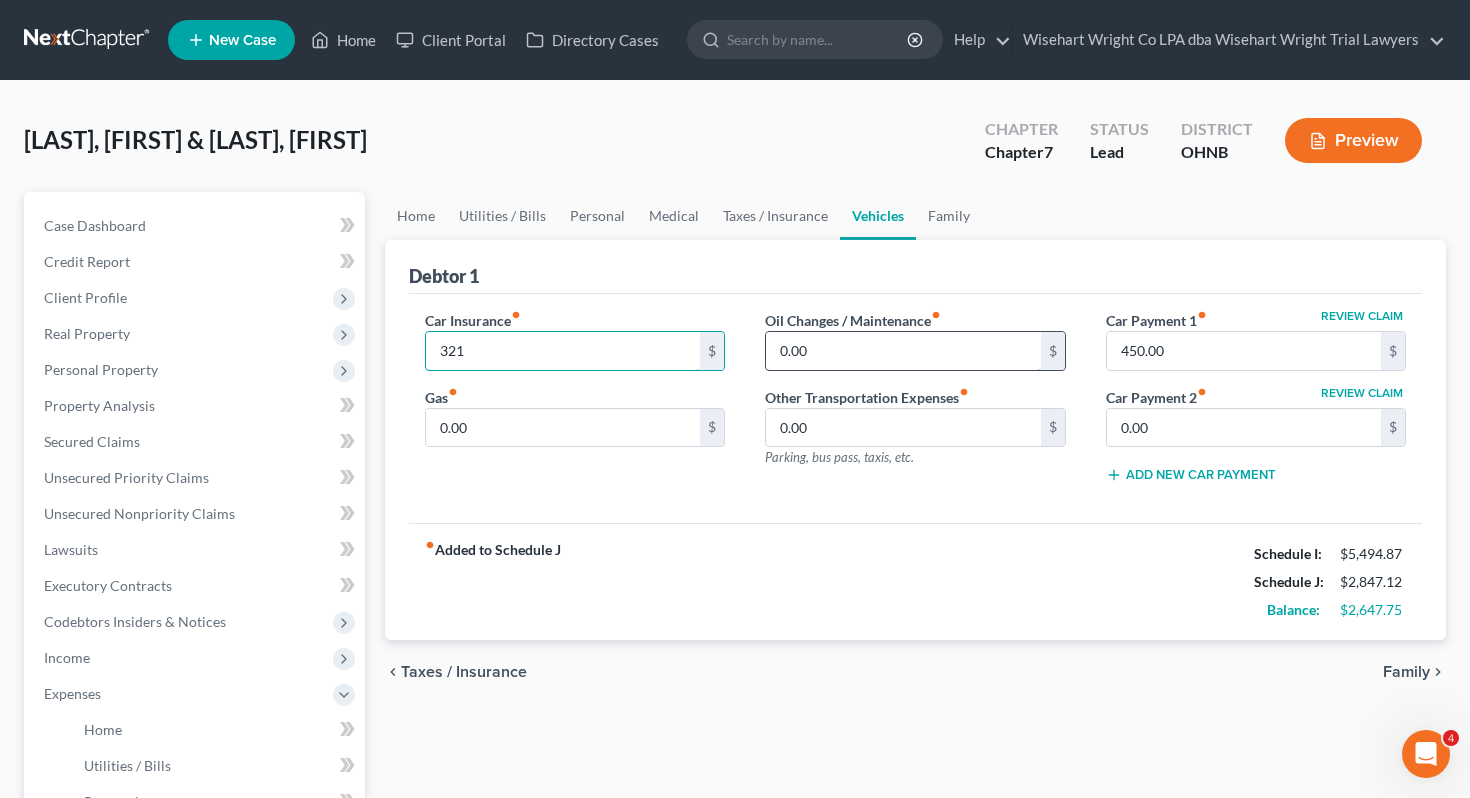 type on "321" 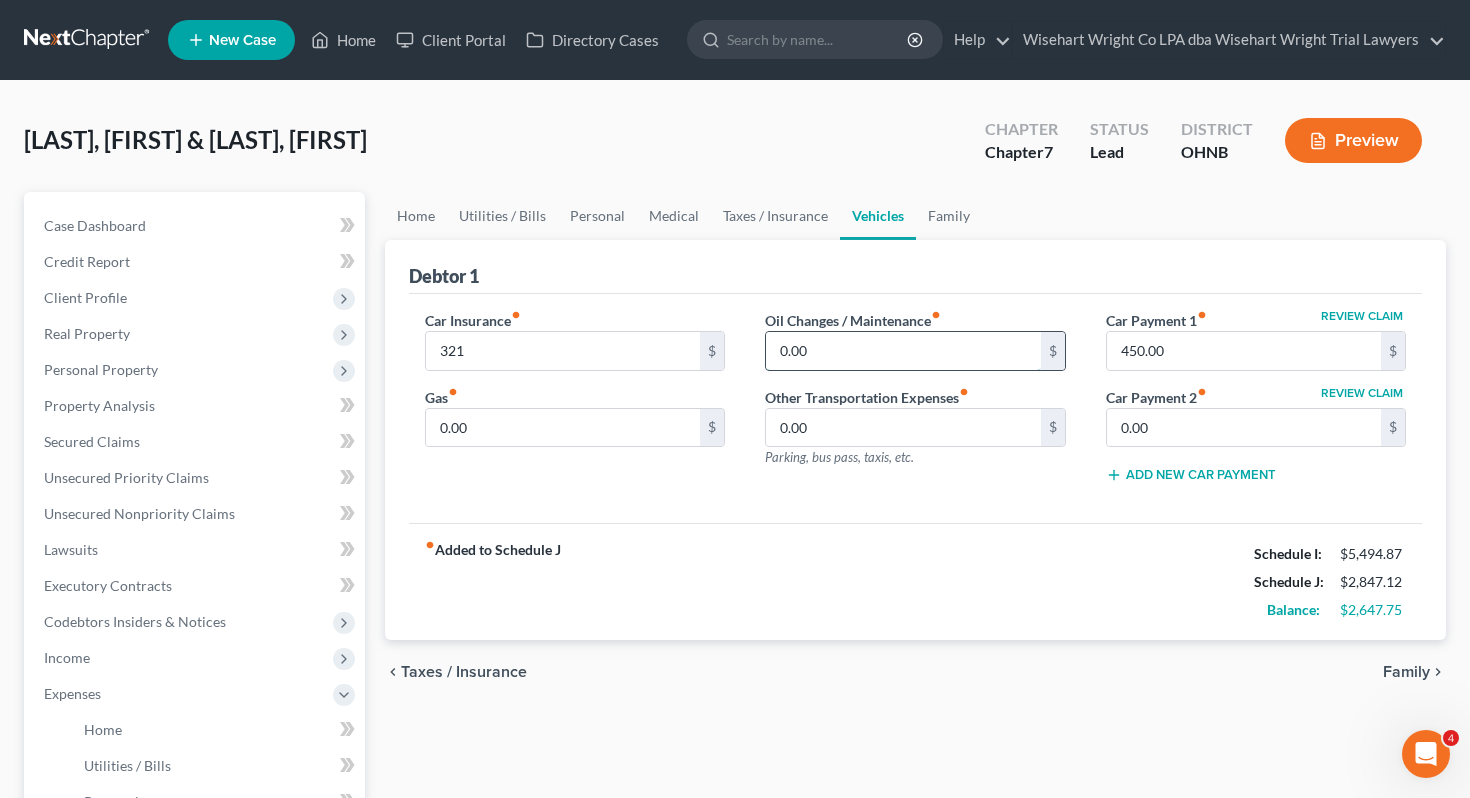 click on "0.00" at bounding box center [903, 351] 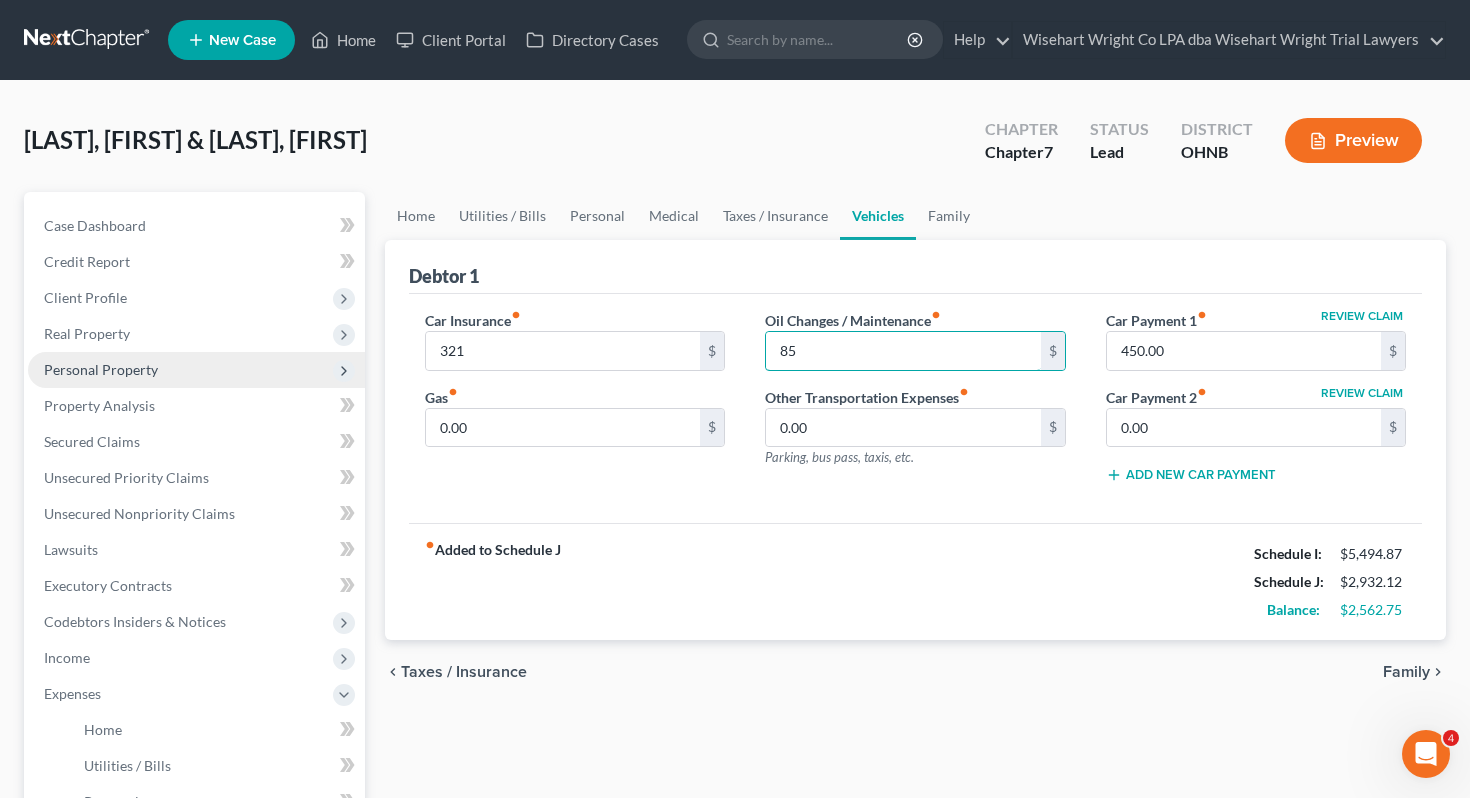 type on "85" 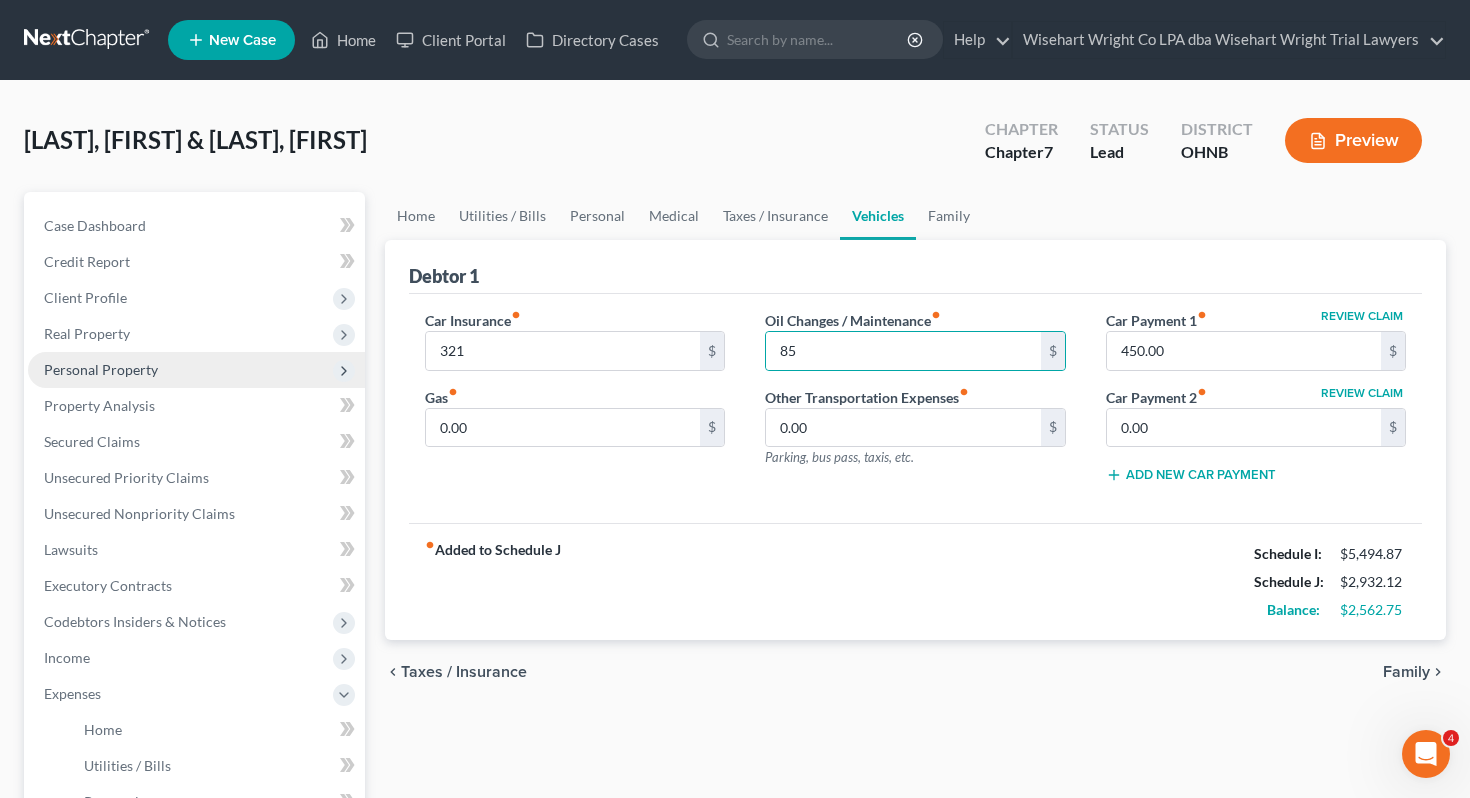 click on "Personal Property" at bounding box center (196, 370) 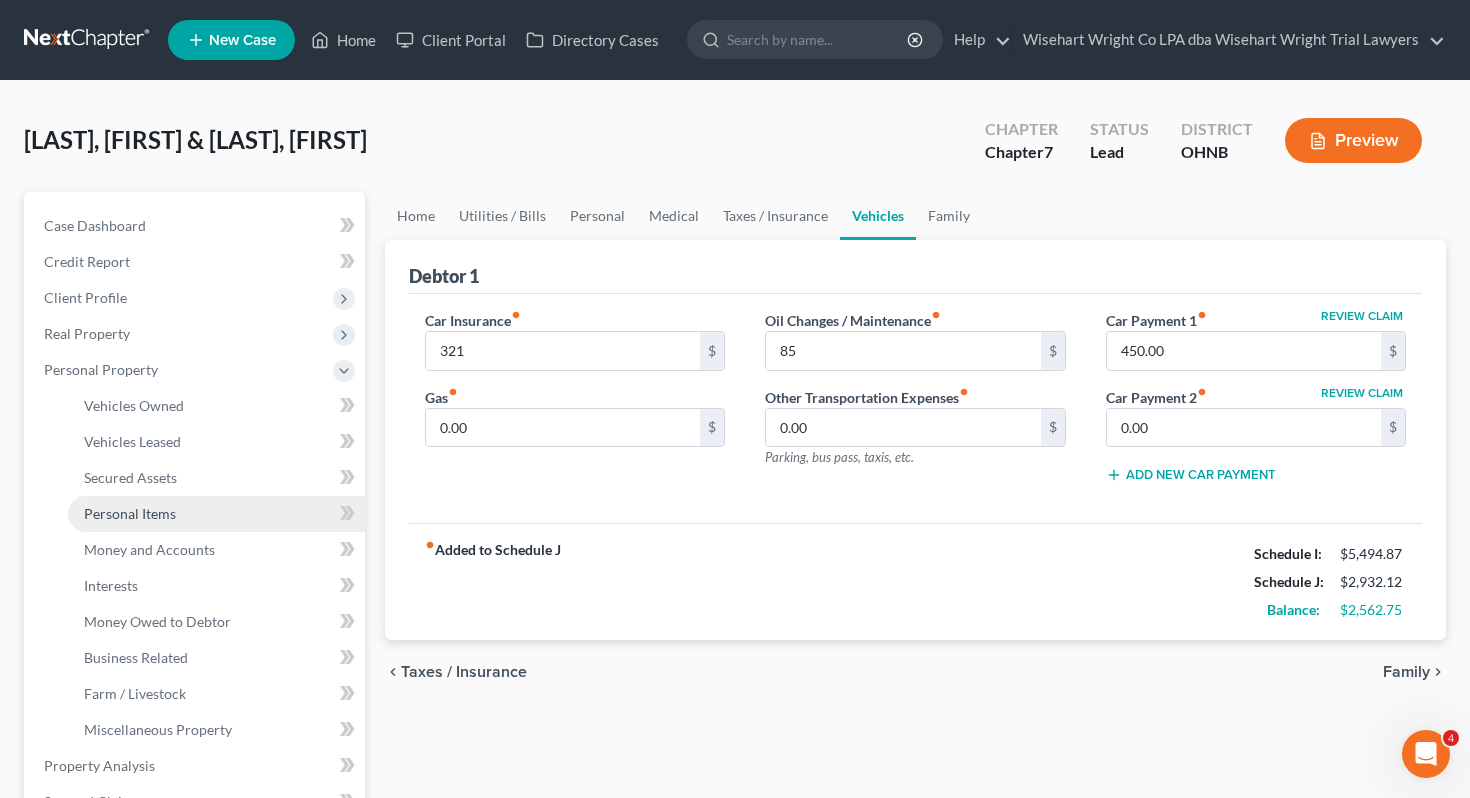 click on "Personal Items" at bounding box center (216, 514) 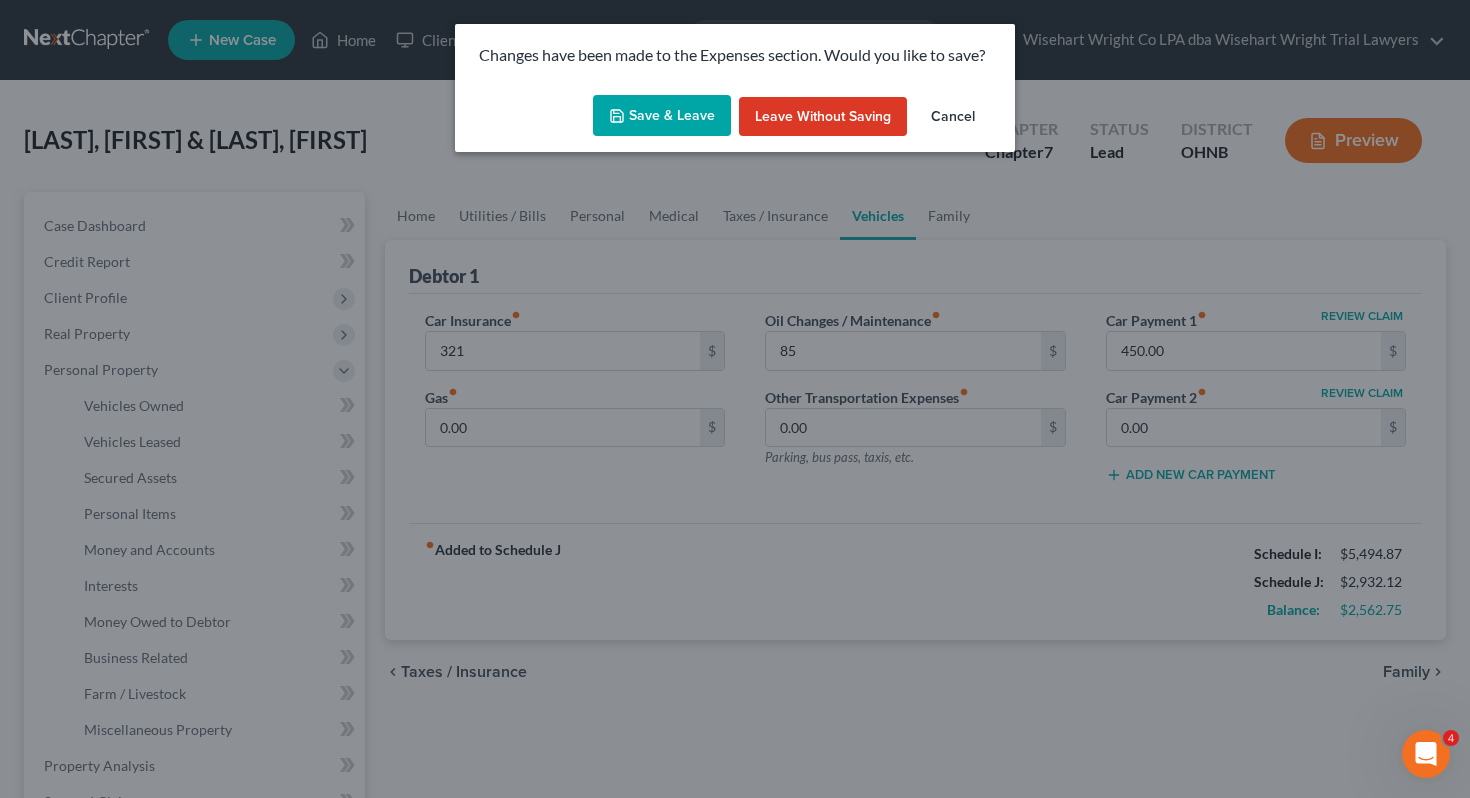 click on "Save & Leave" at bounding box center [662, 116] 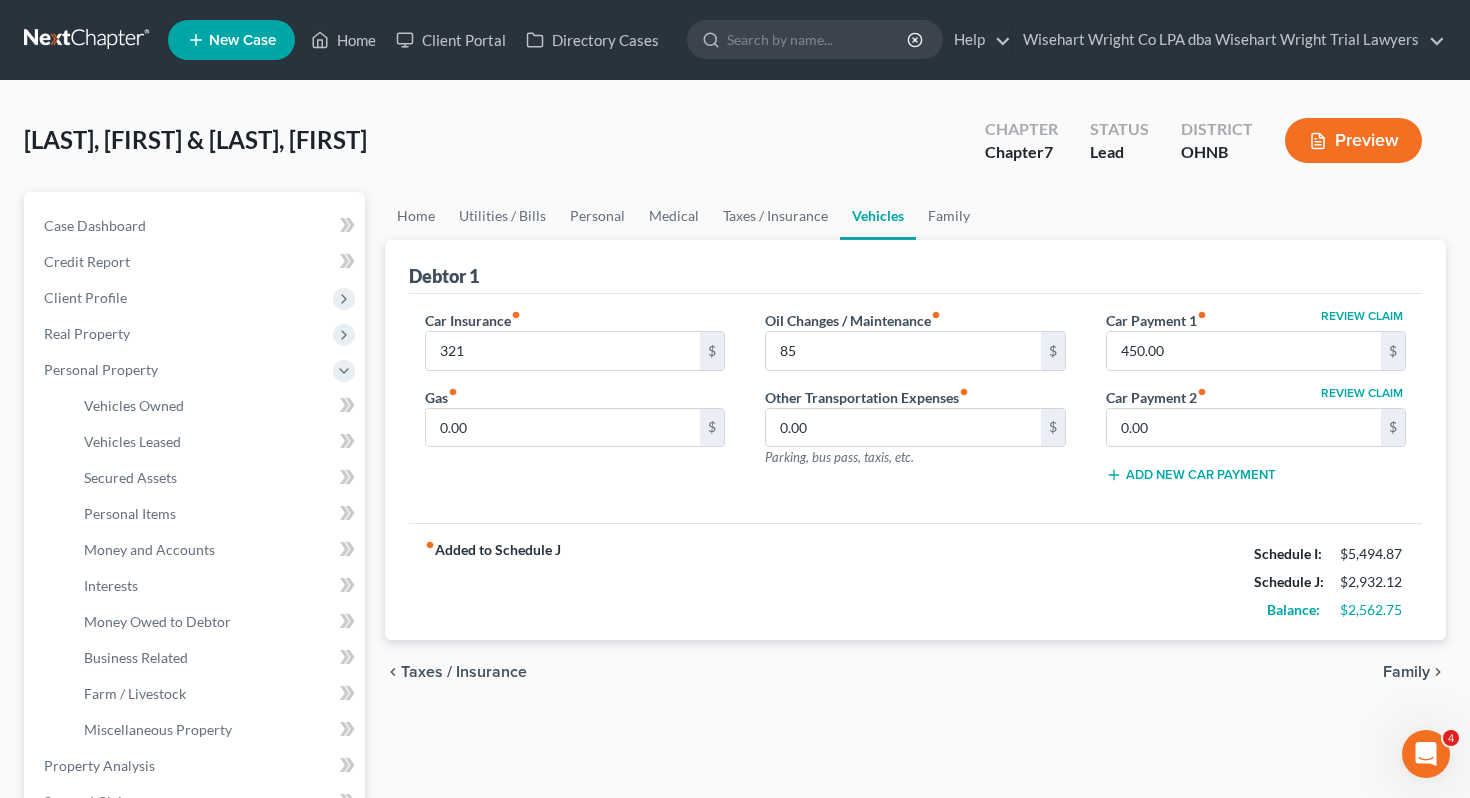 type on "321.00" 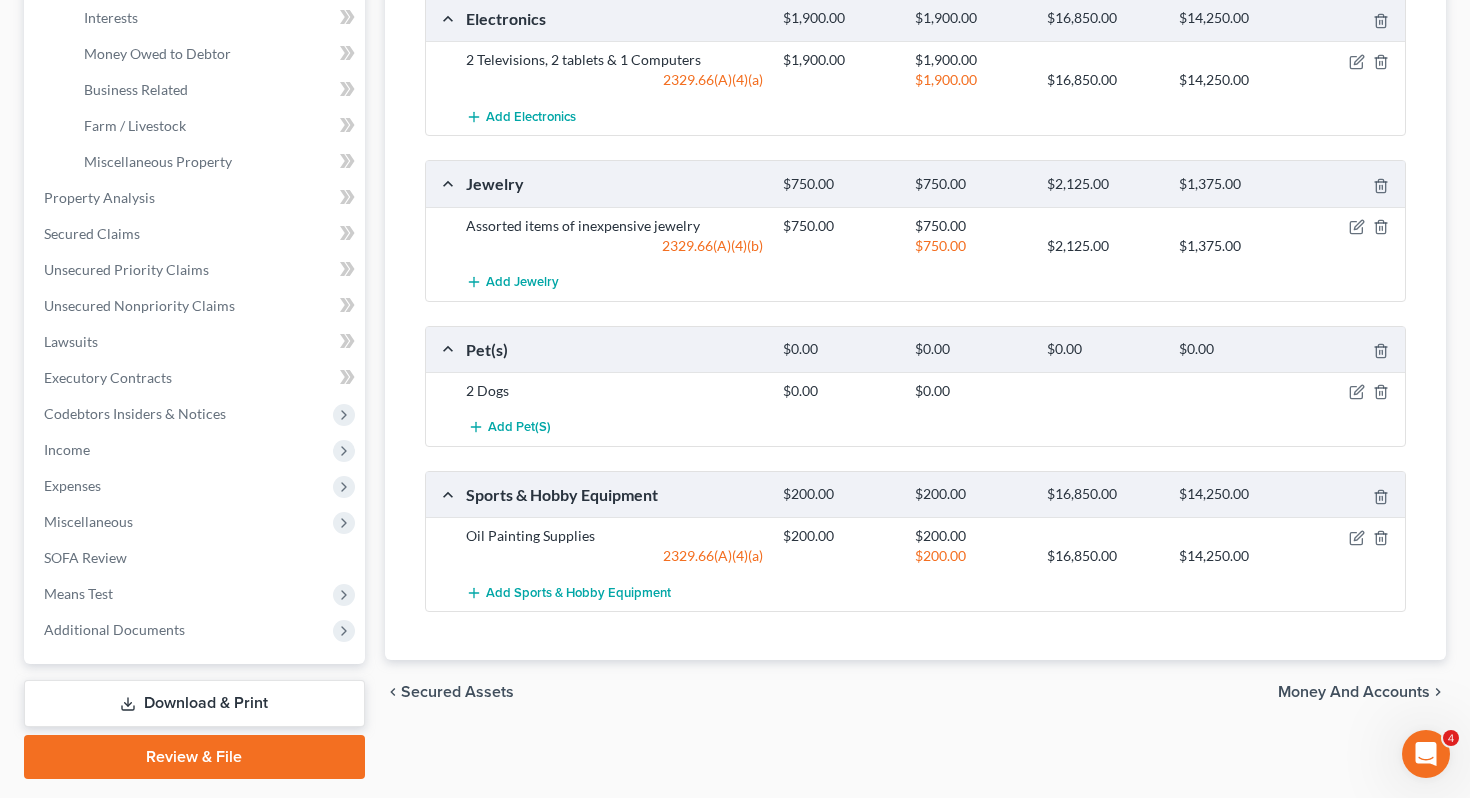 scroll, scrollTop: 559, scrollLeft: 0, axis: vertical 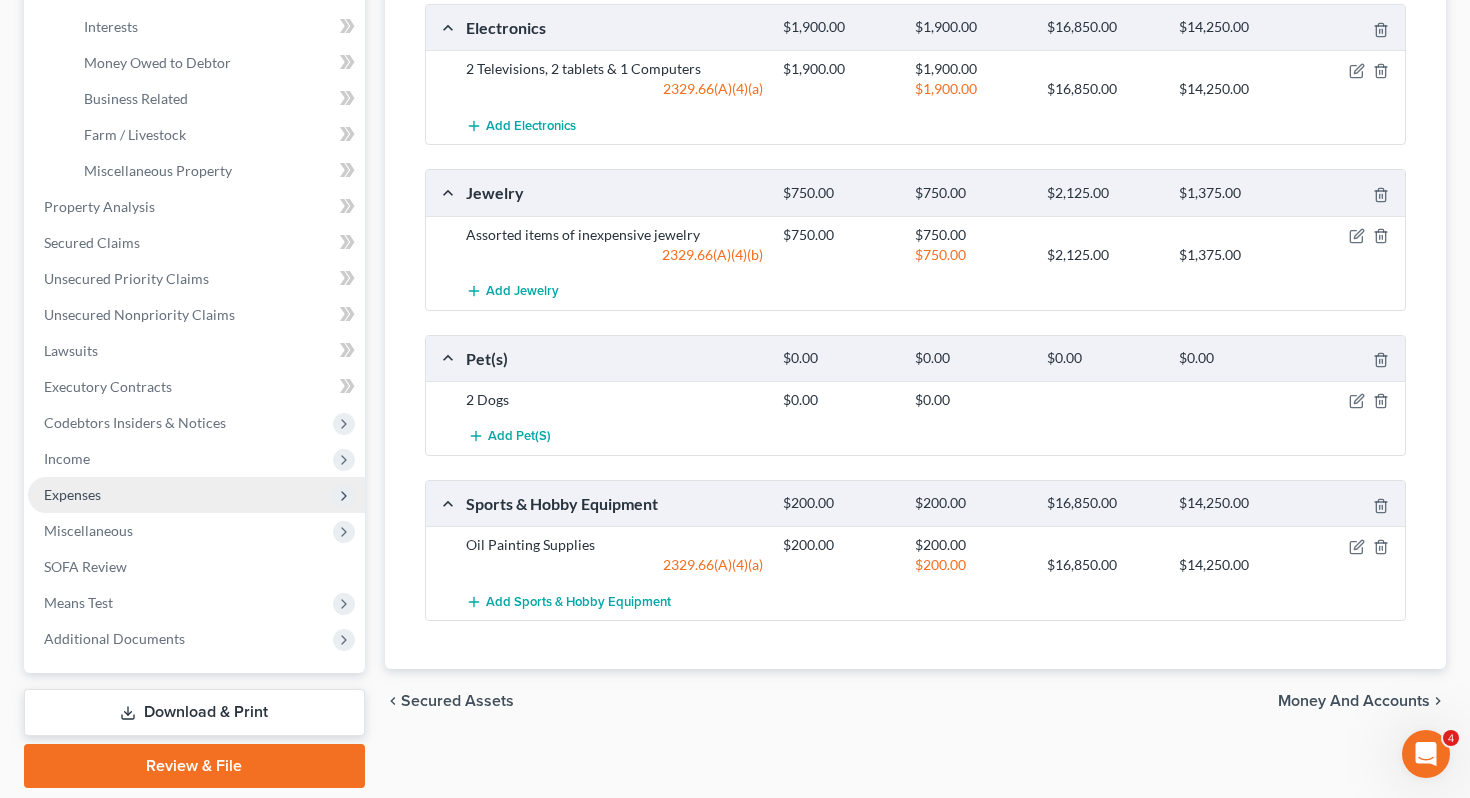 click on "Expenses" at bounding box center [196, 495] 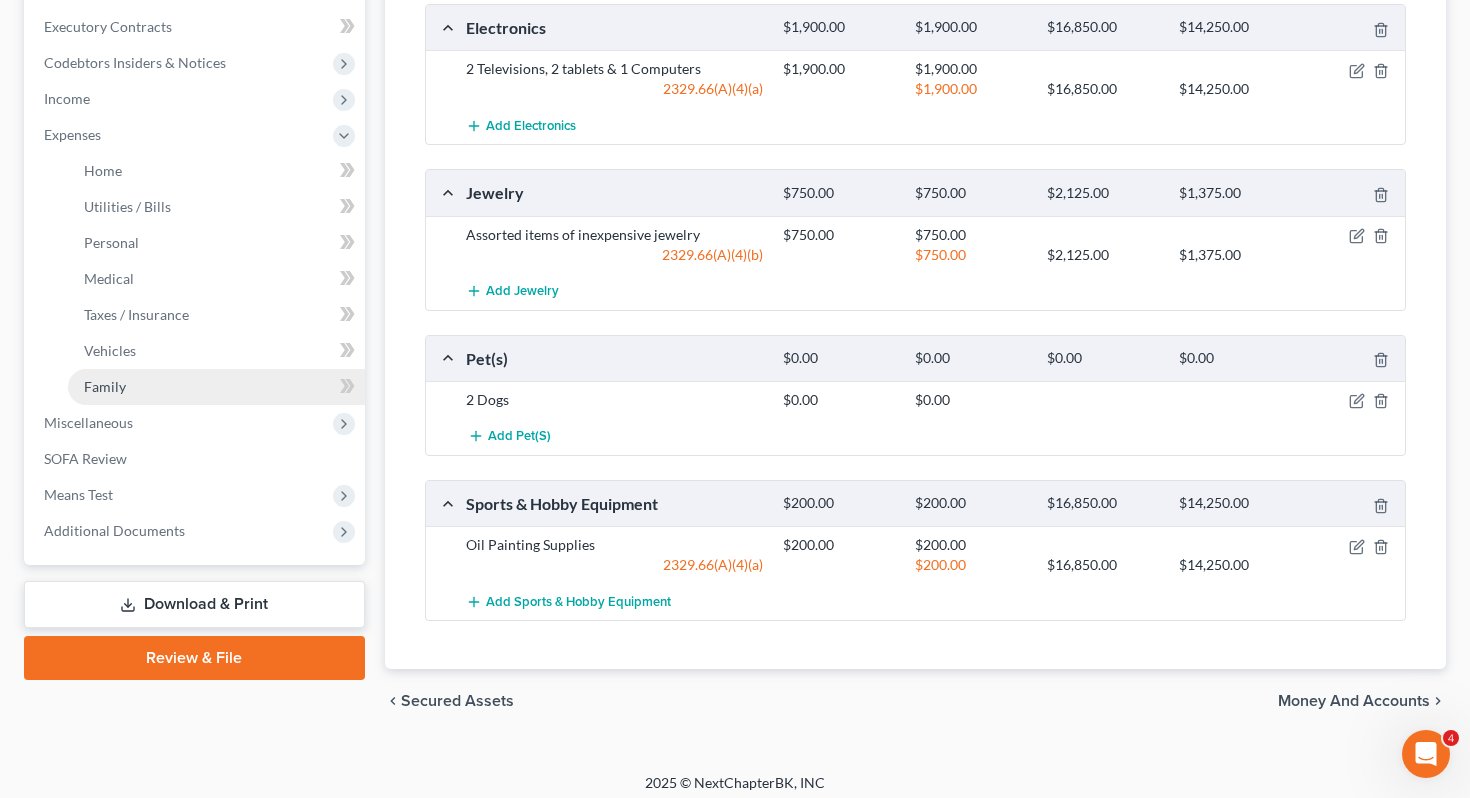 click on "Family" at bounding box center (216, 387) 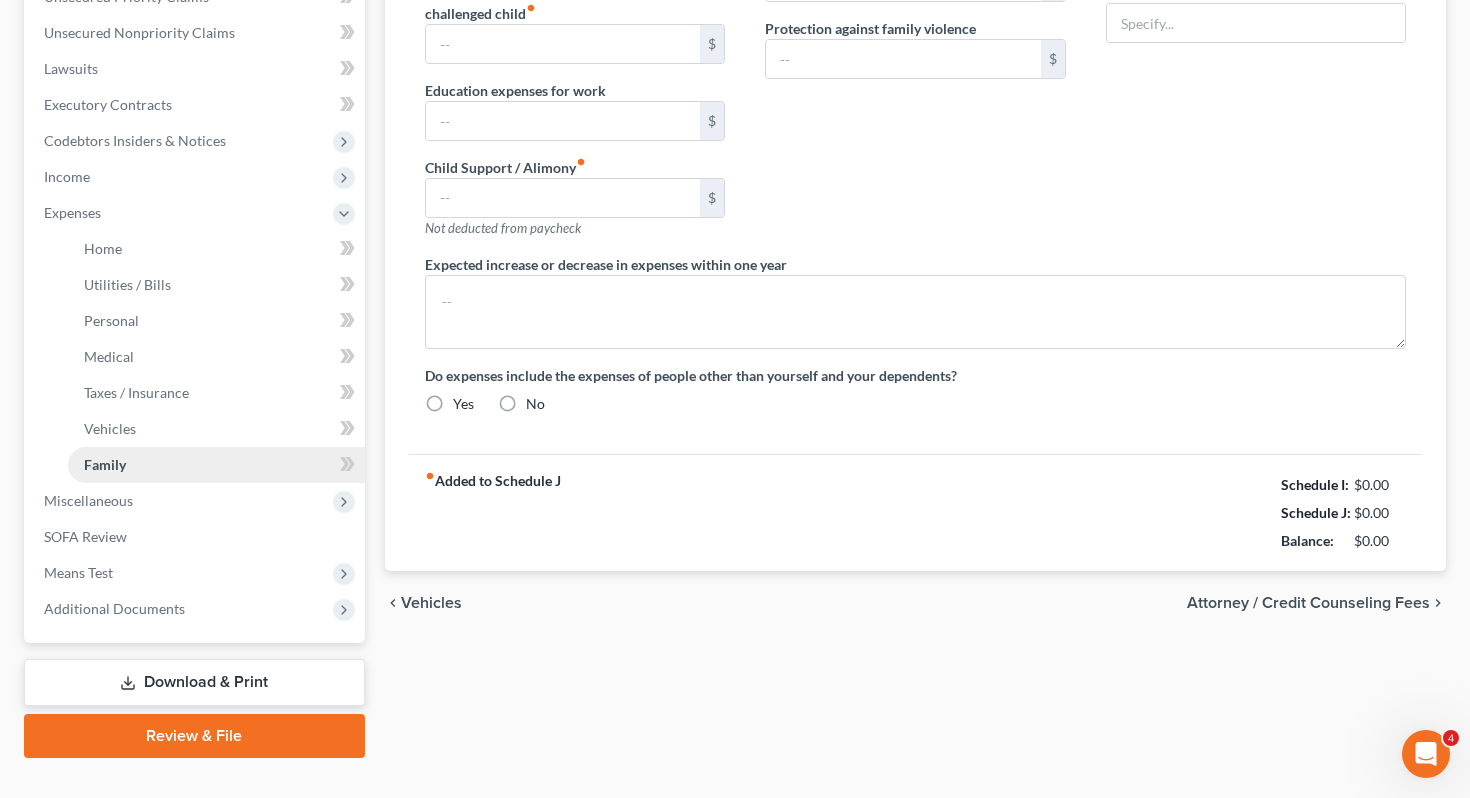 type on "0.00" 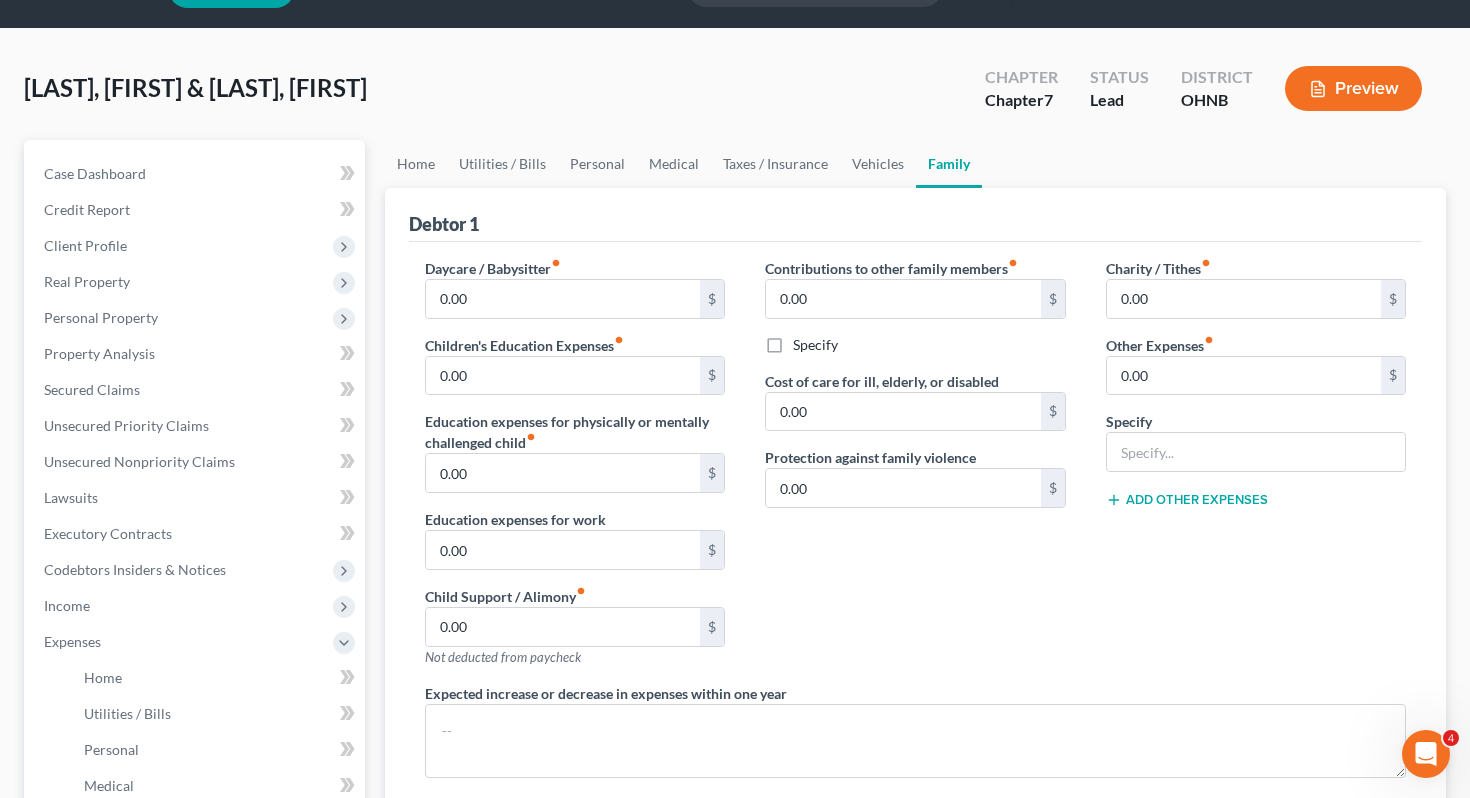 scroll, scrollTop: 0, scrollLeft: 0, axis: both 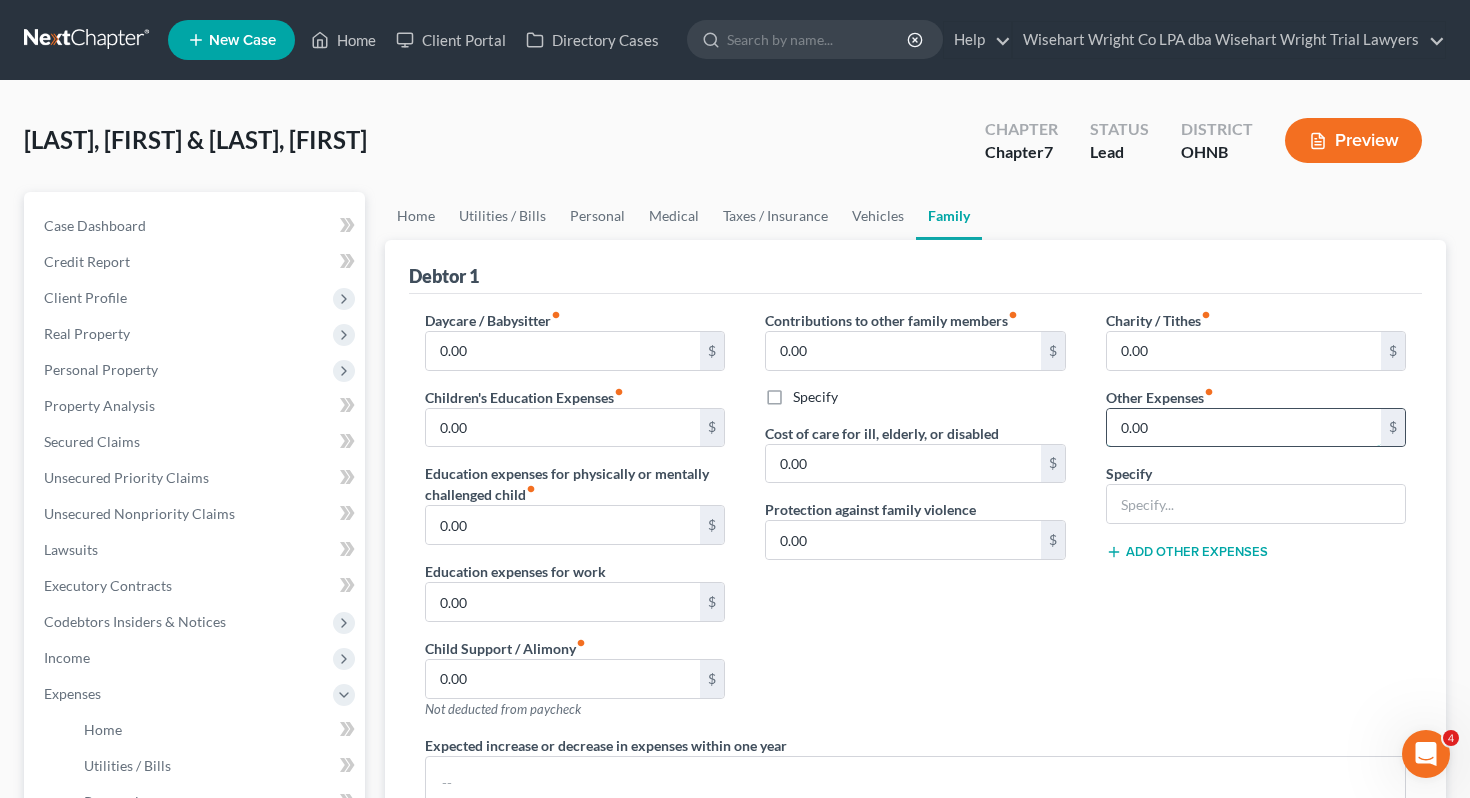 click on "0.00" at bounding box center (1244, 428) 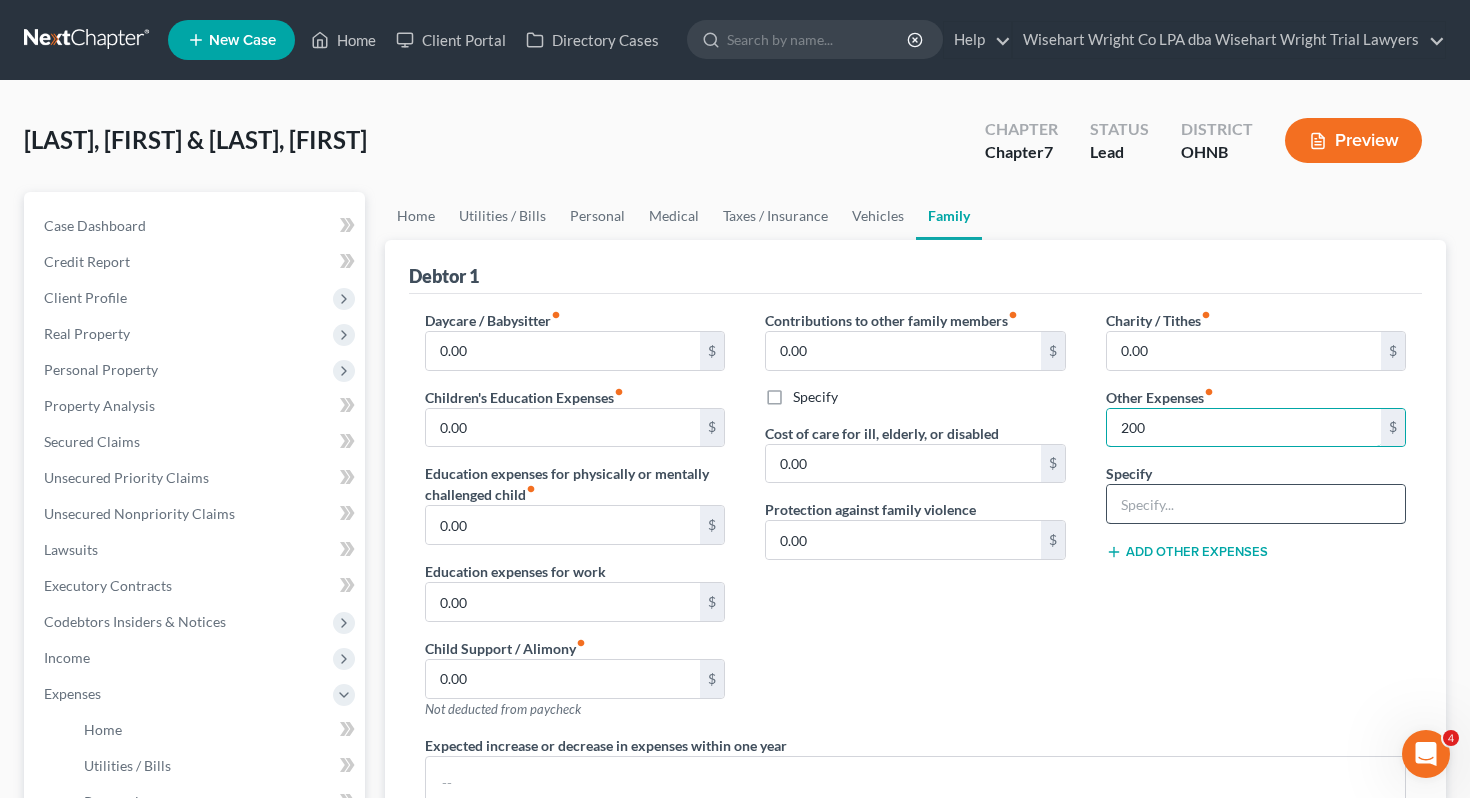 type on "200" 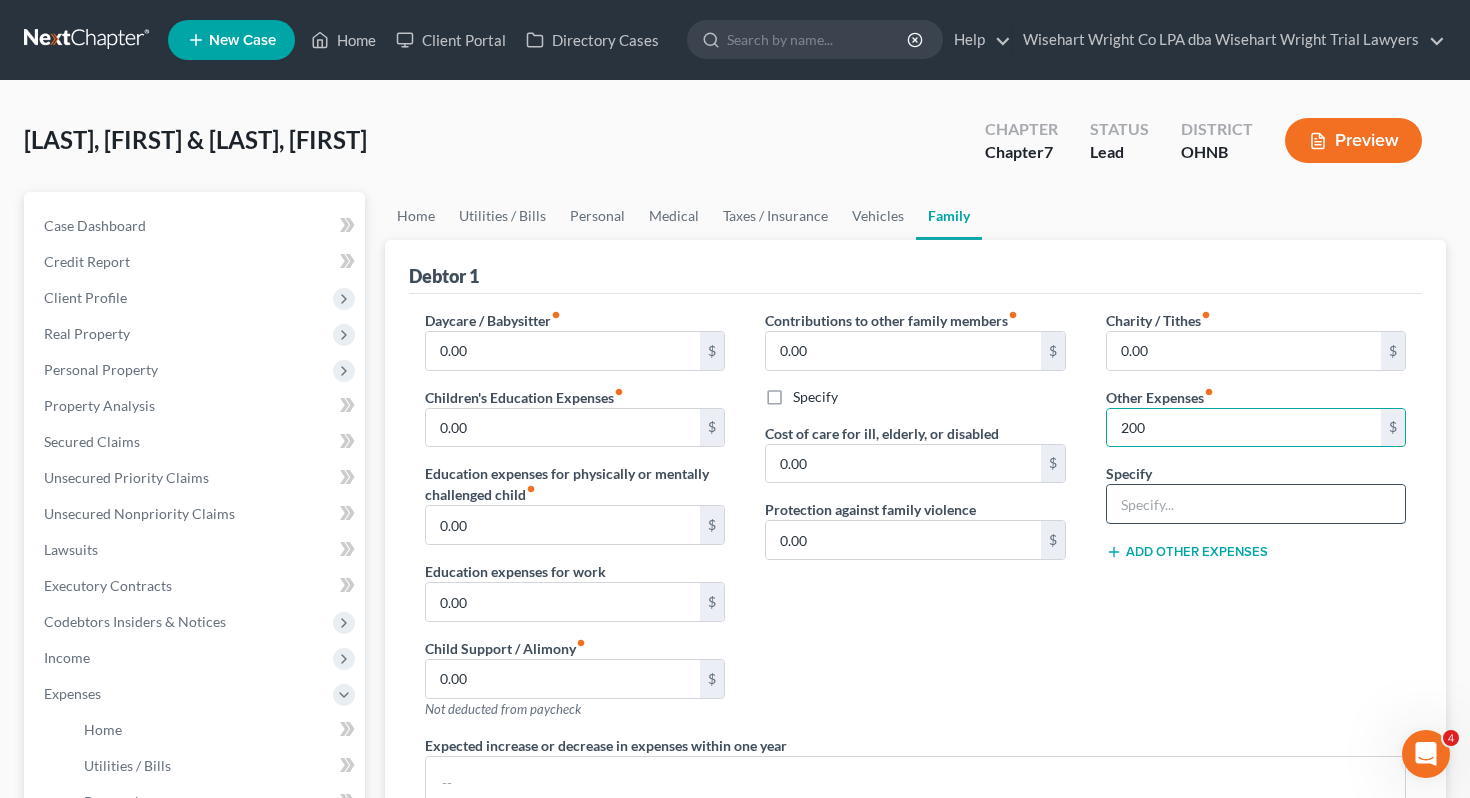 click at bounding box center (1256, 504) 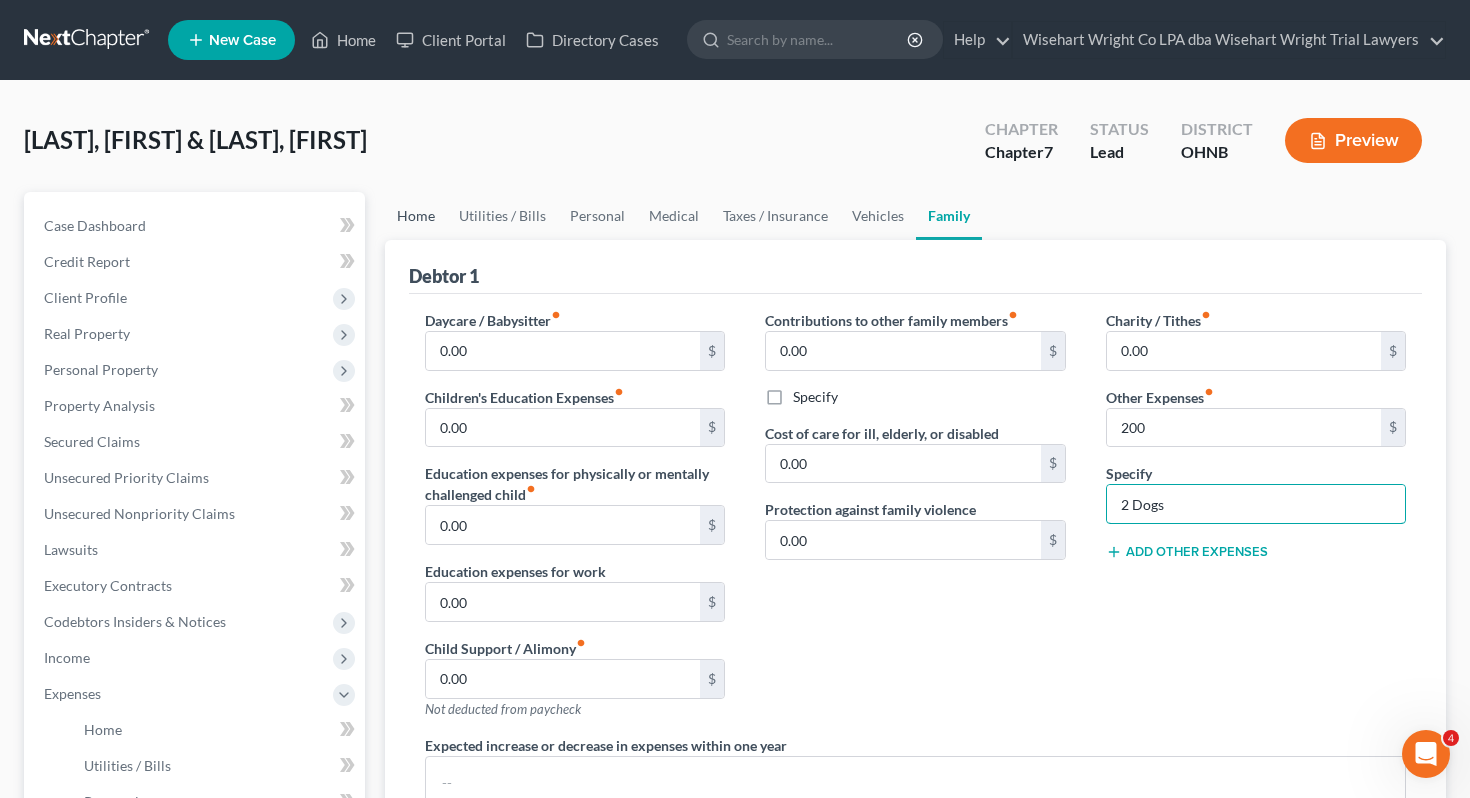 type on "2 Dogs" 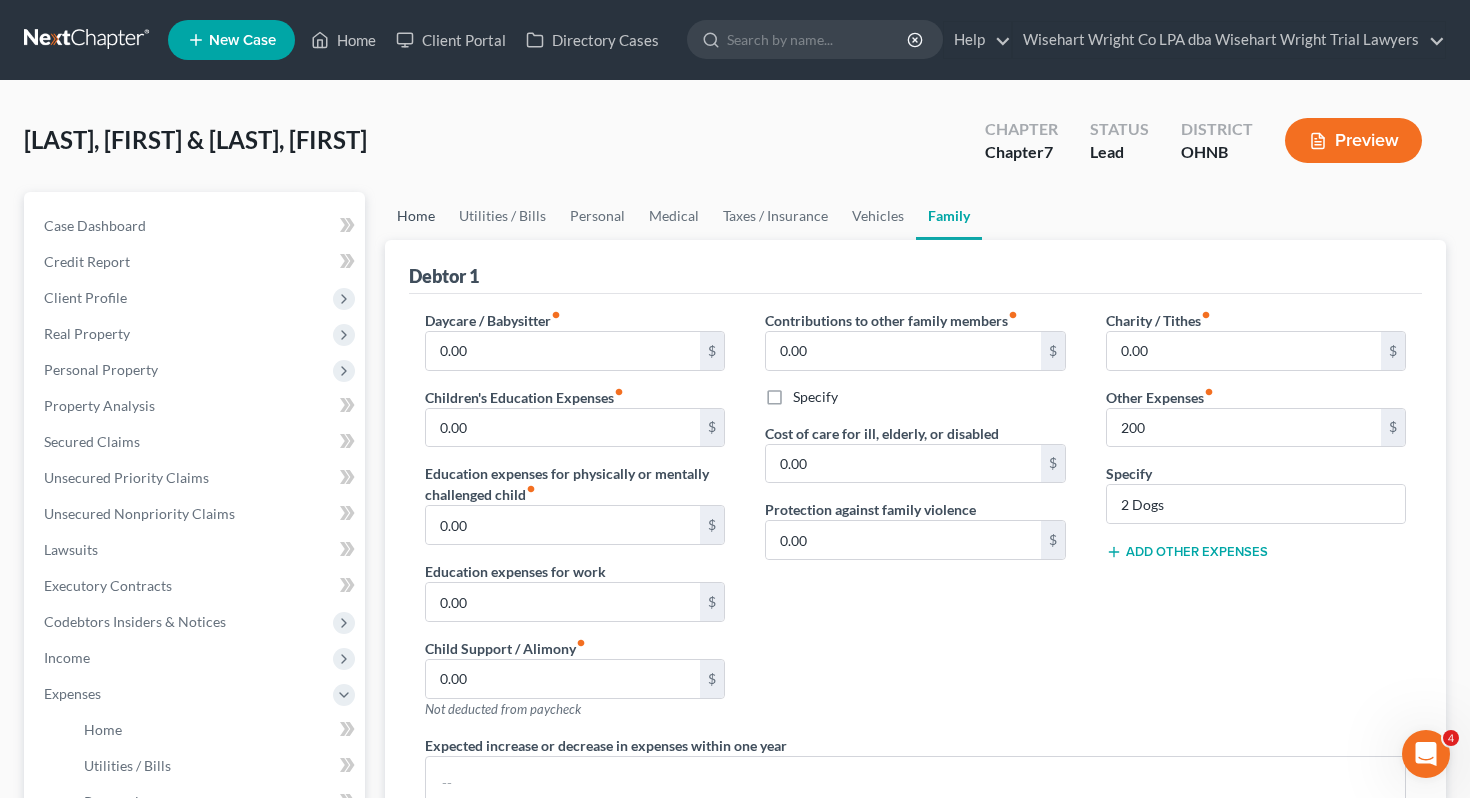 click on "Home" at bounding box center [416, 216] 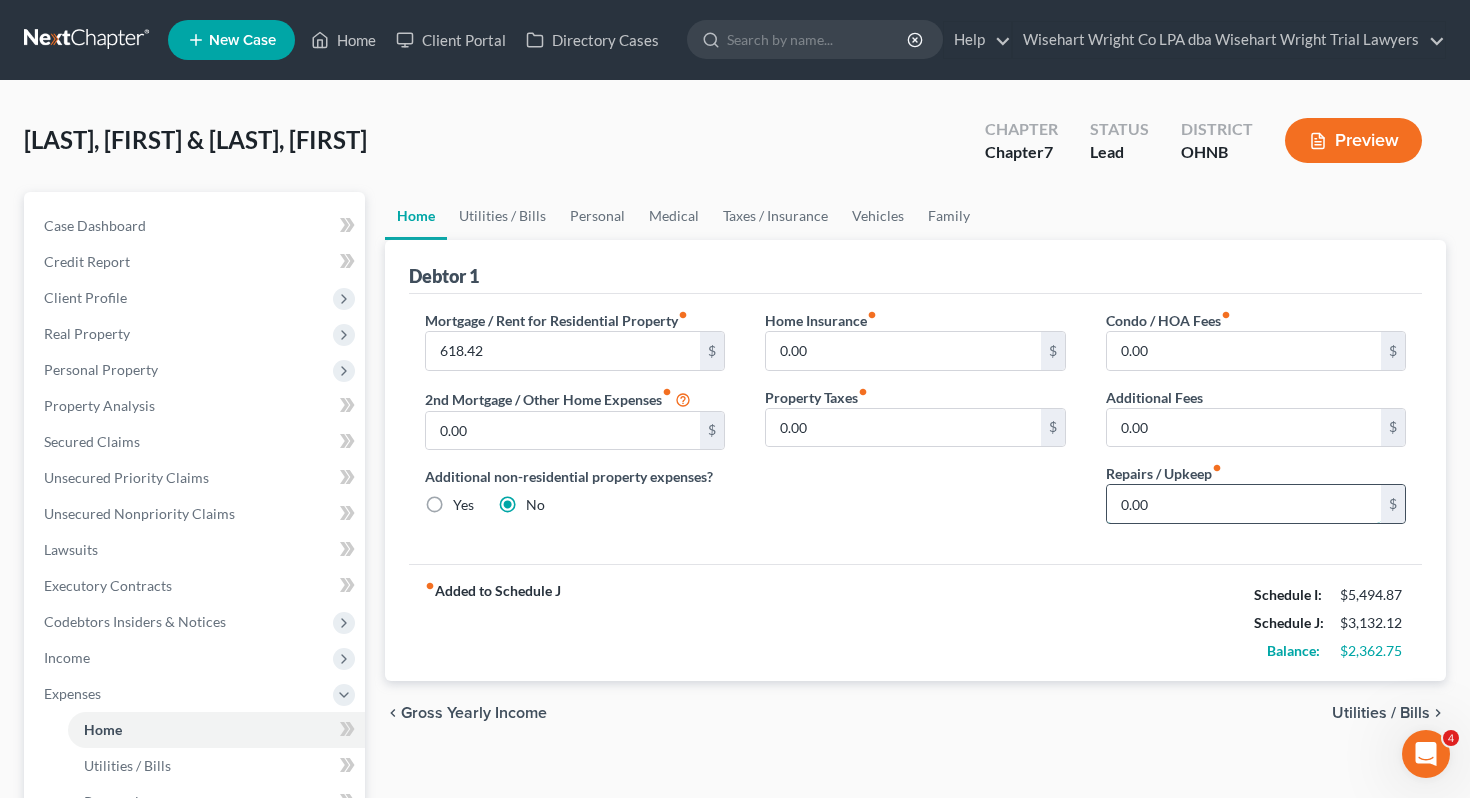 click on "0.00" at bounding box center [1244, 504] 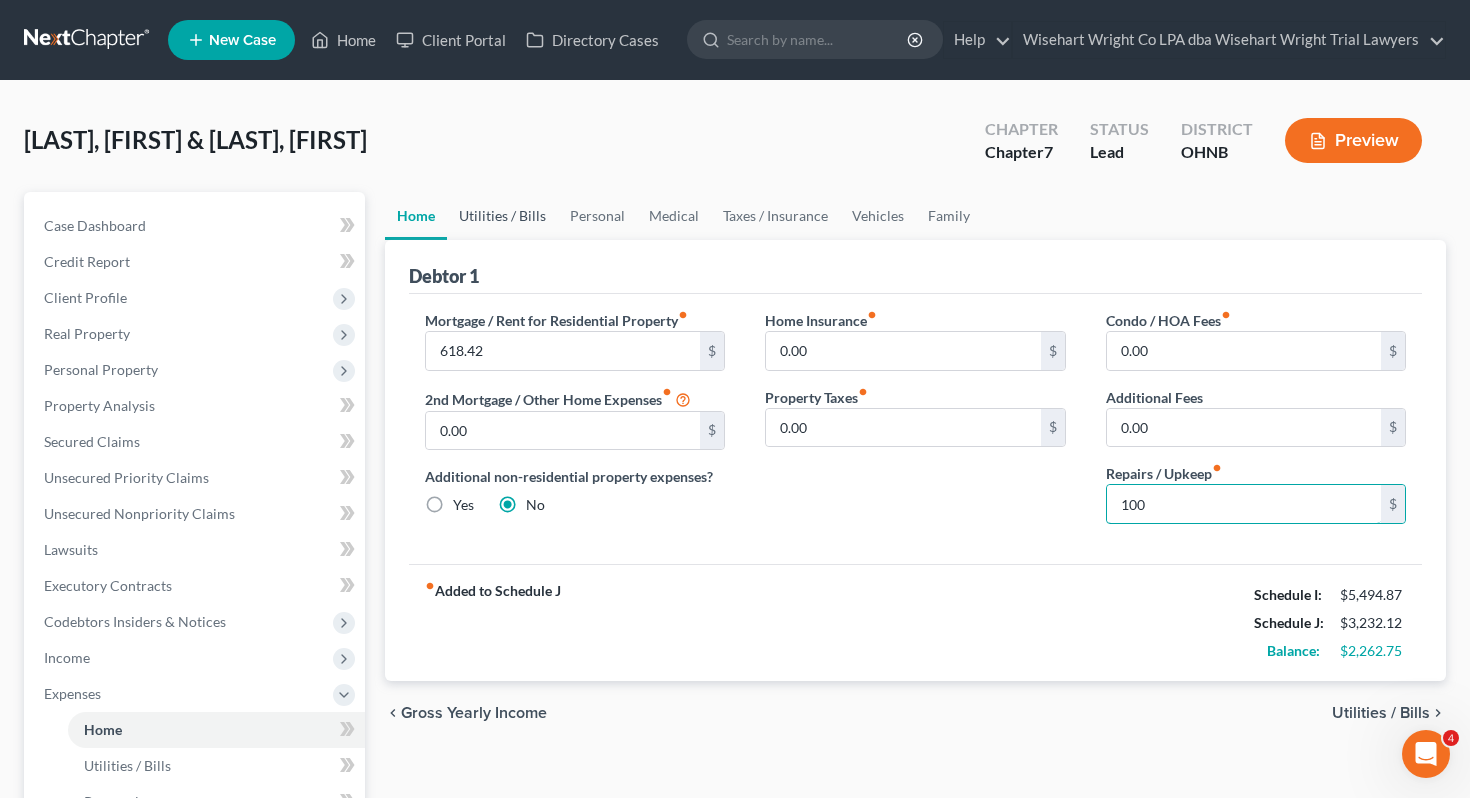 type on "100" 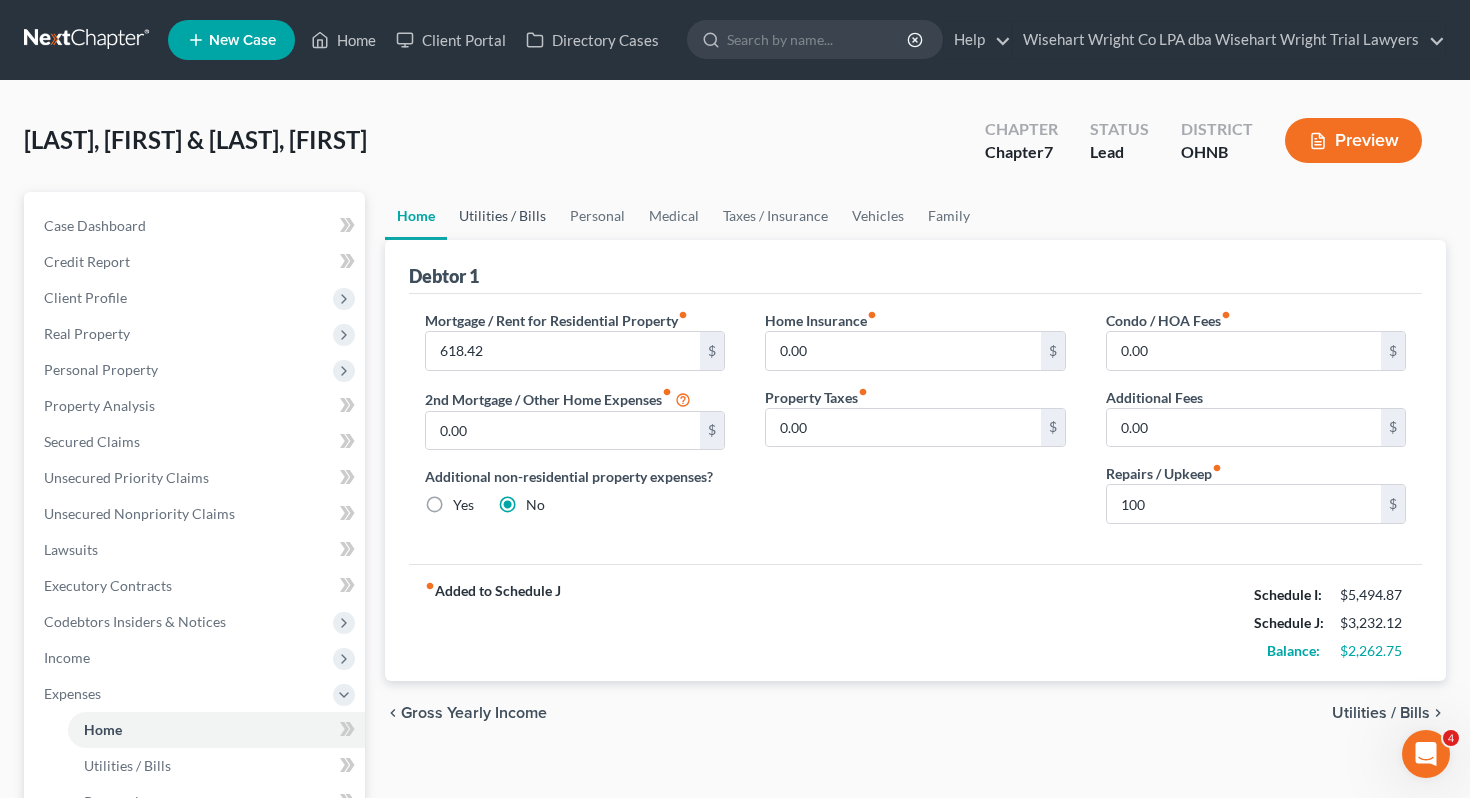 click on "Utilities / Bills" at bounding box center (502, 216) 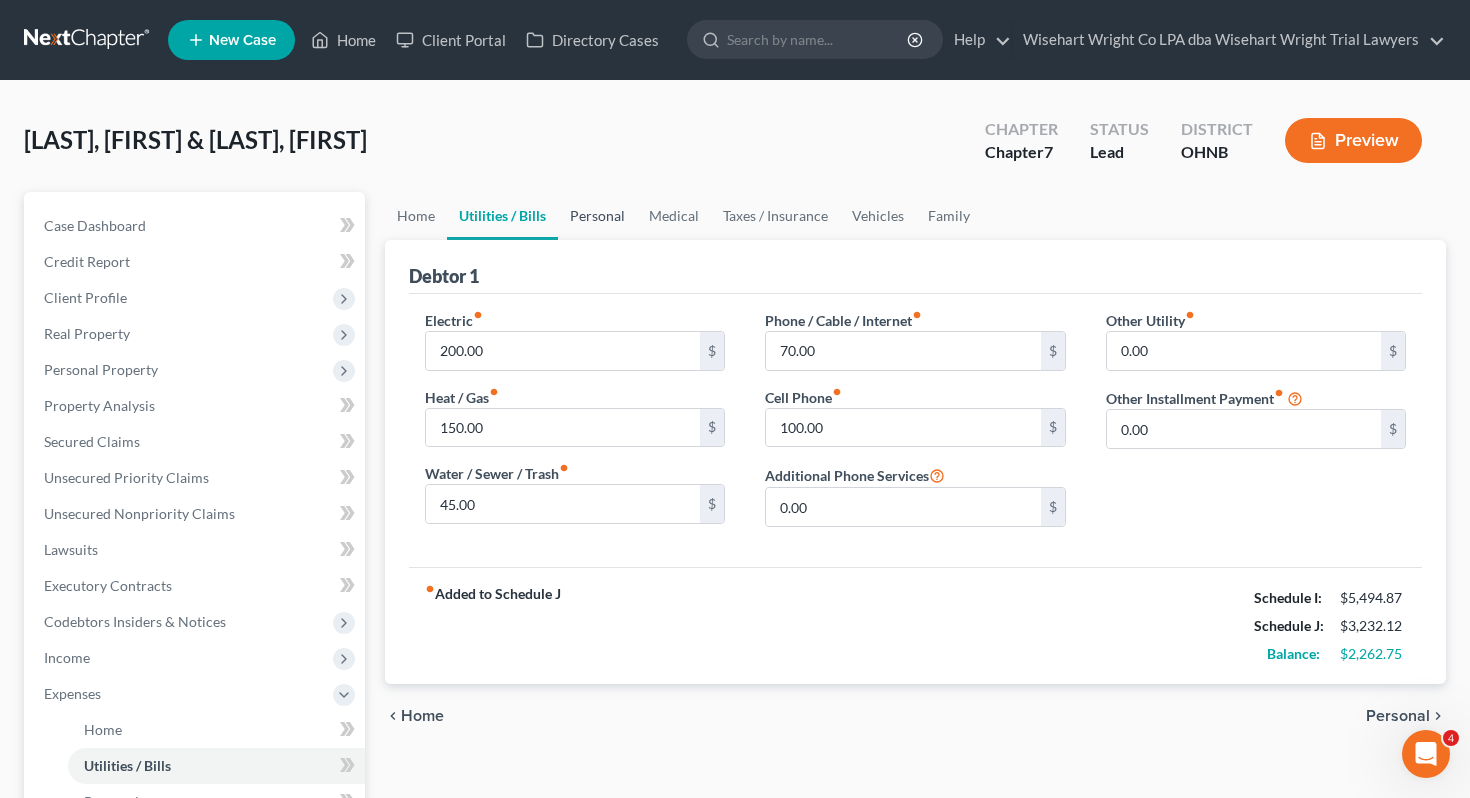 click on "Personal" at bounding box center (597, 216) 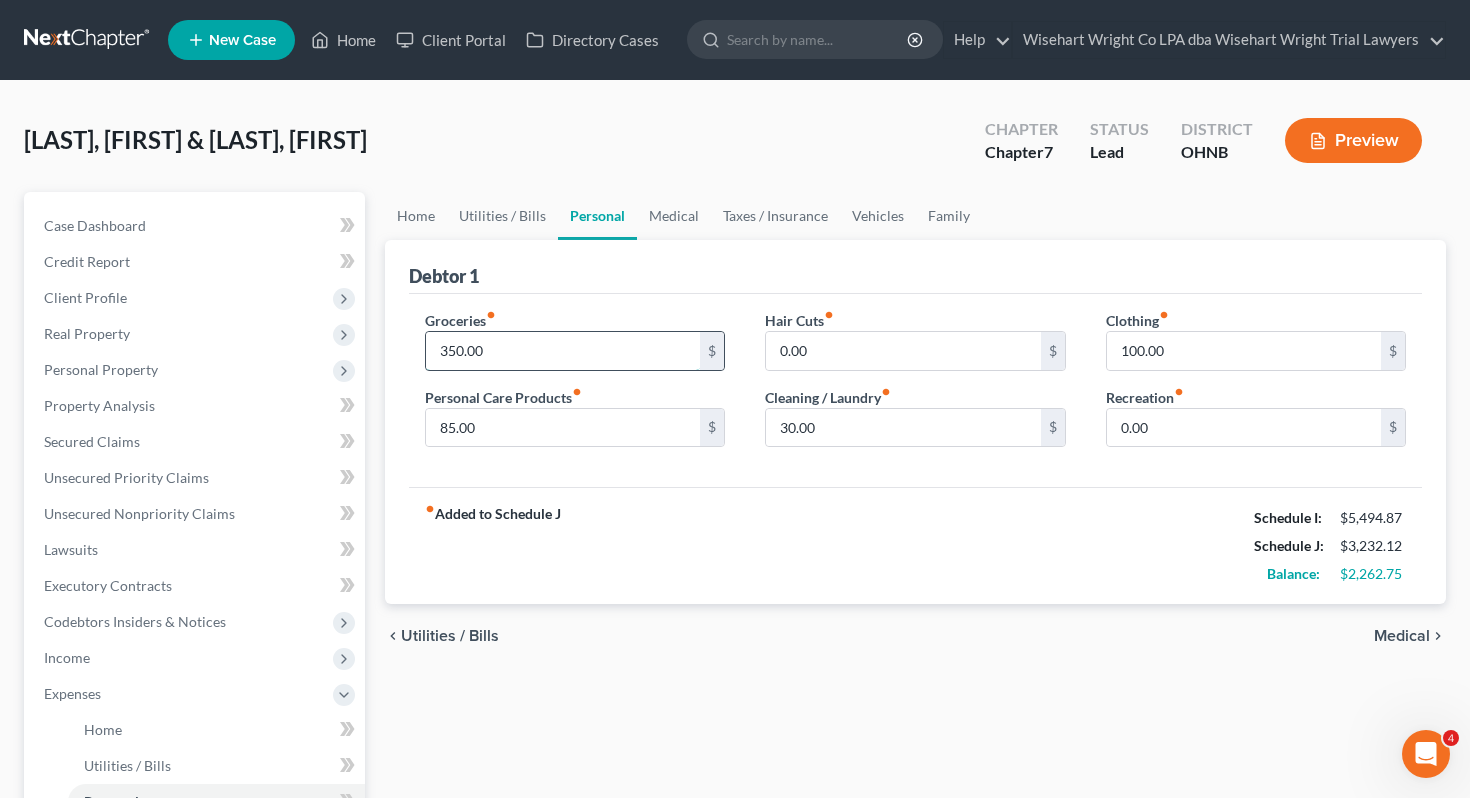 click on "350.00" at bounding box center (563, 351) 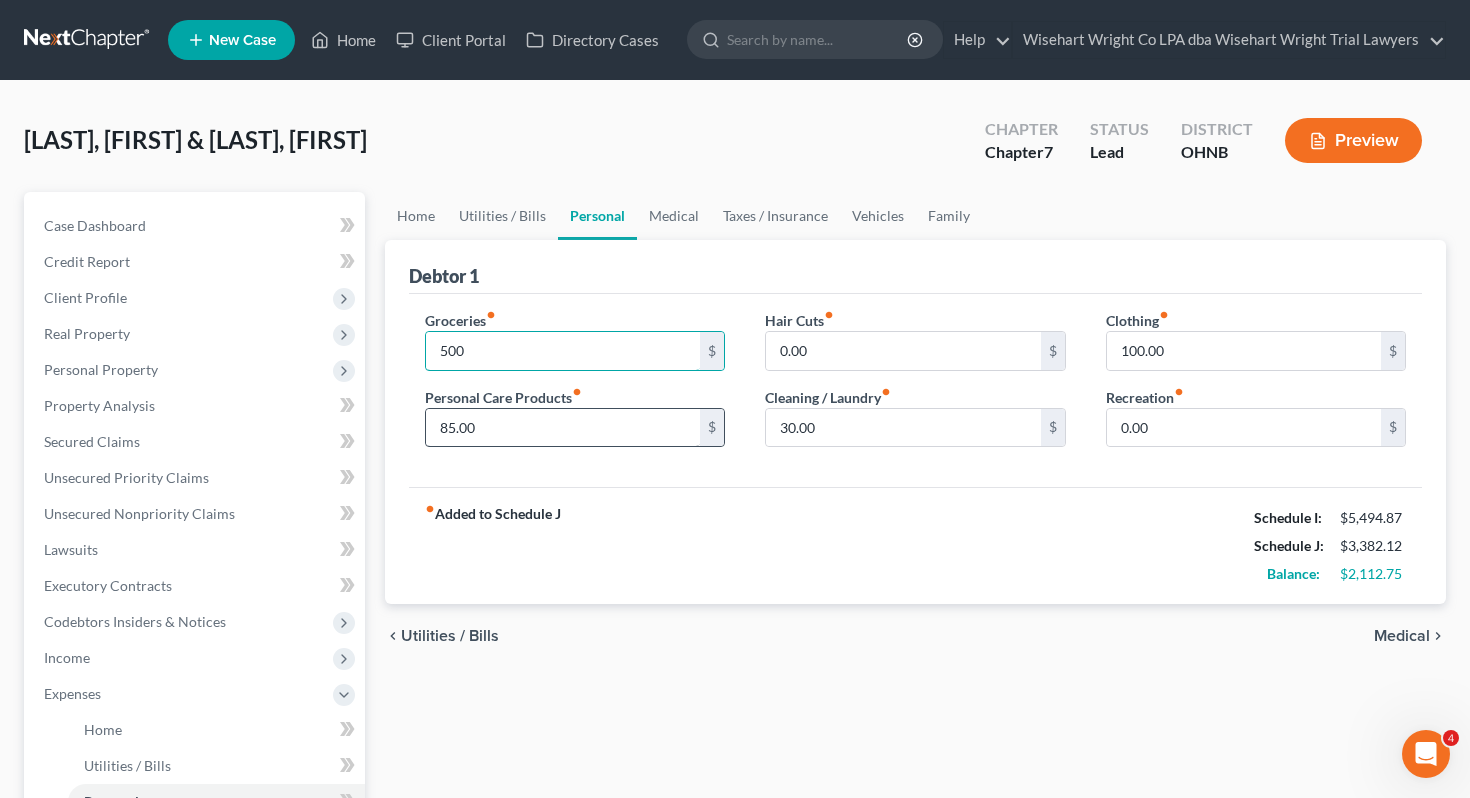type on "500" 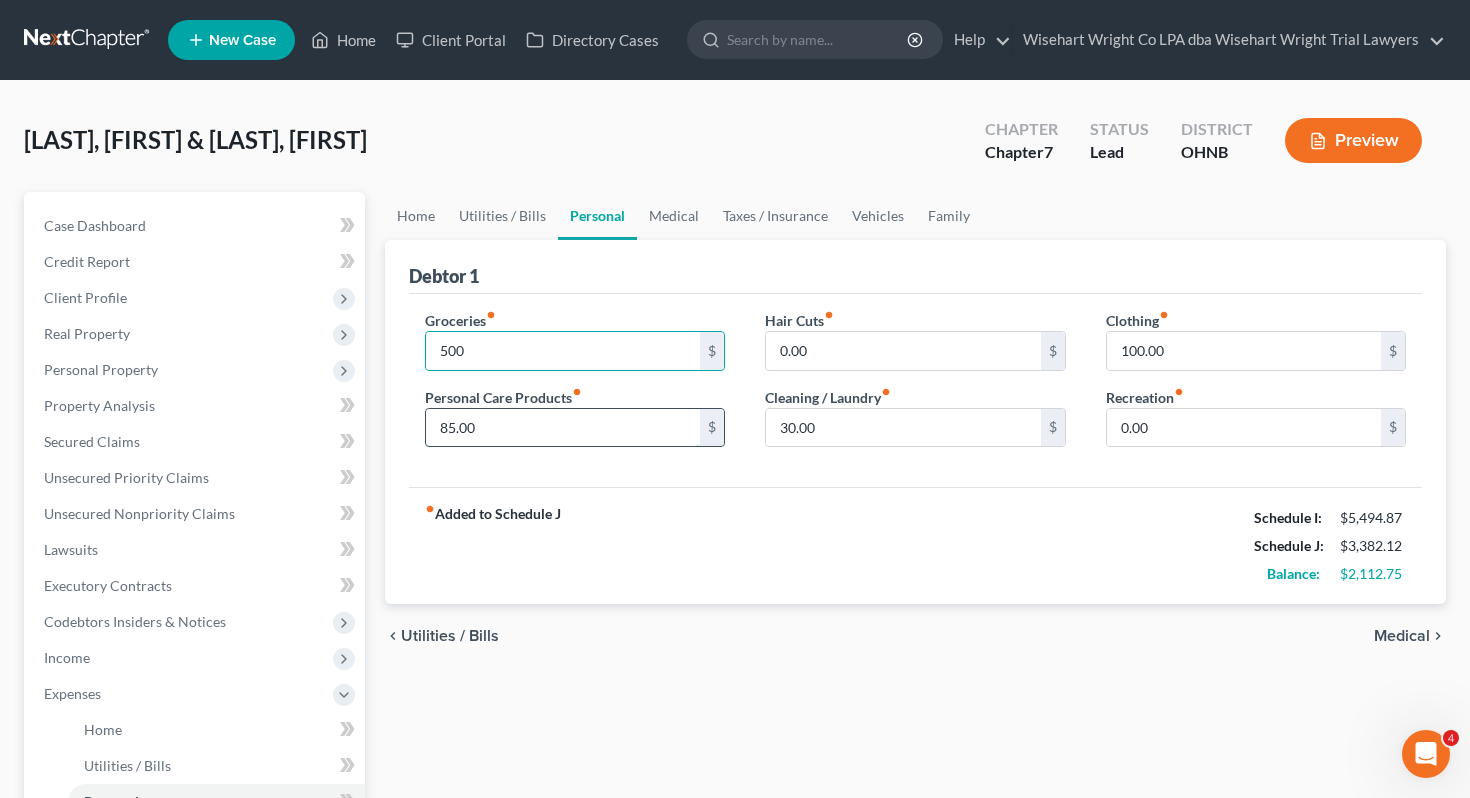 click on "85.00" at bounding box center (563, 428) 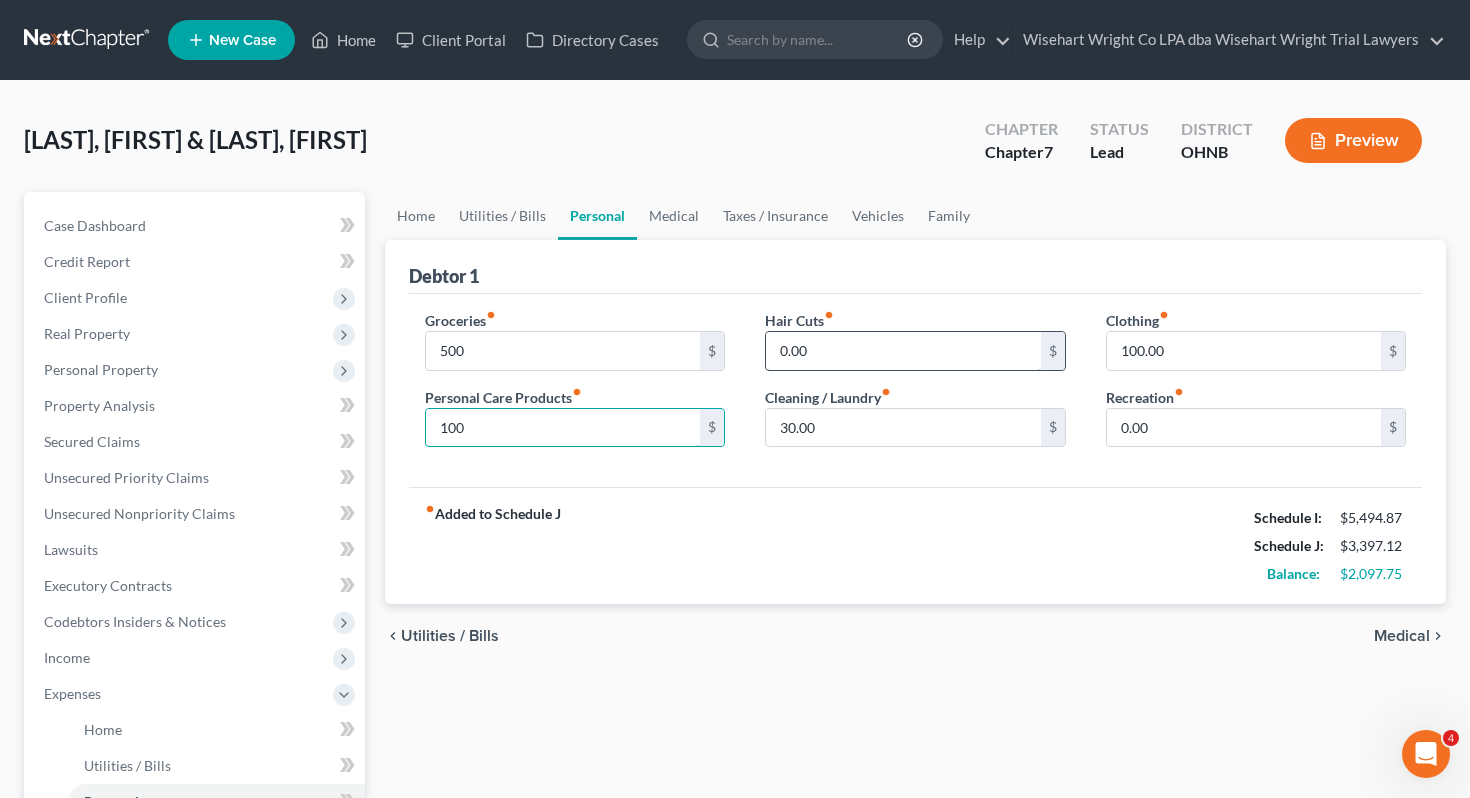 type on "100" 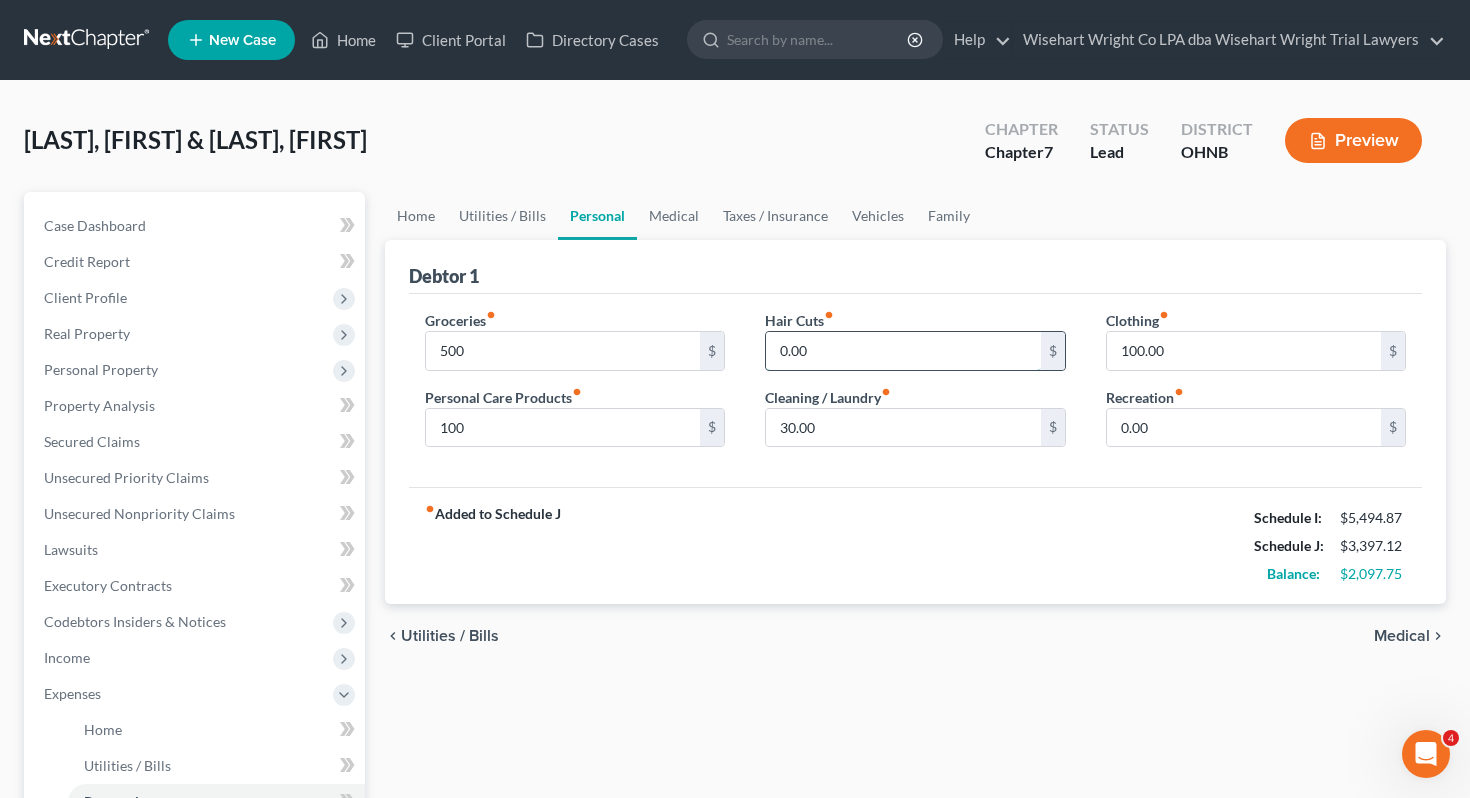 click on "0.00" at bounding box center [903, 351] 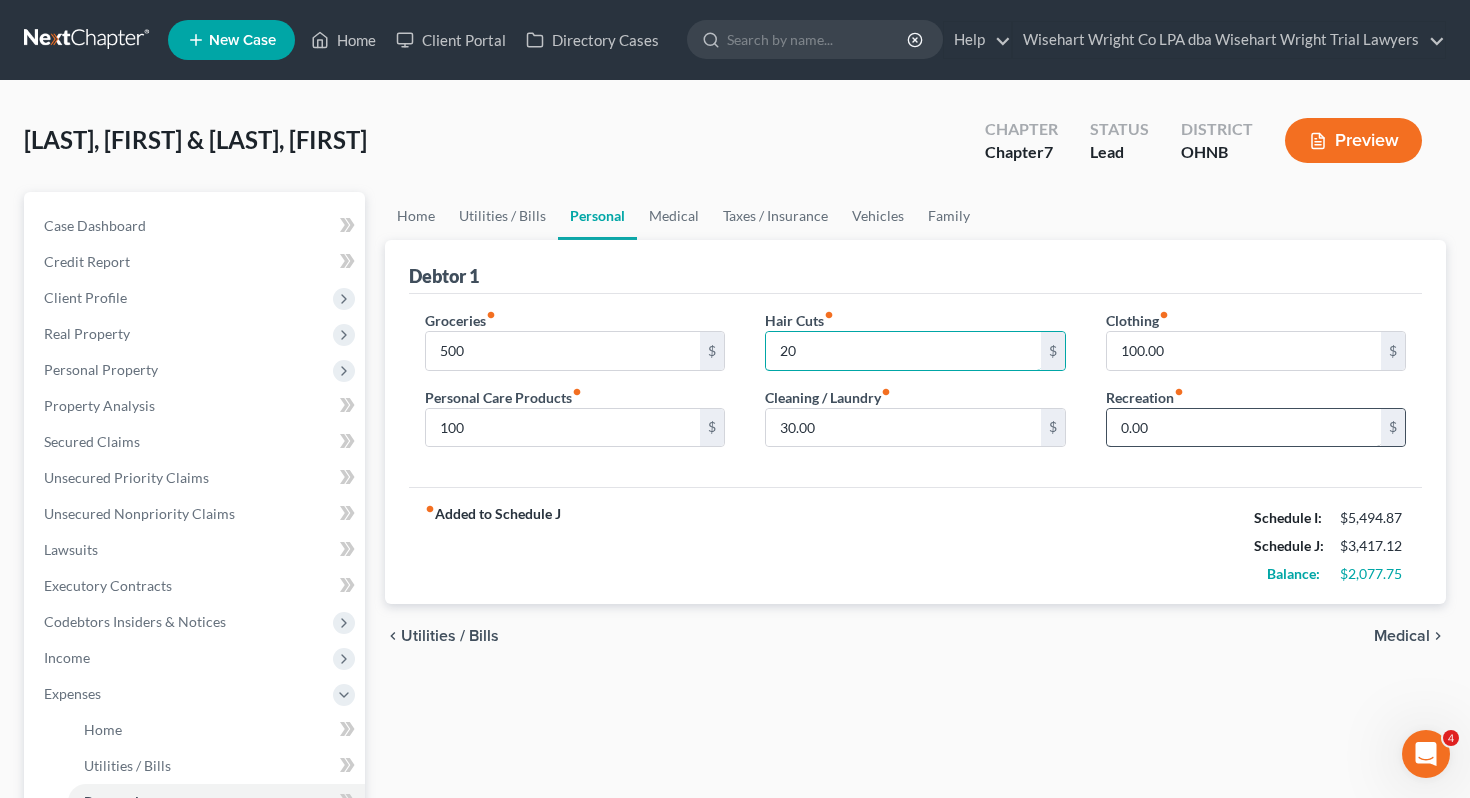 type on "20" 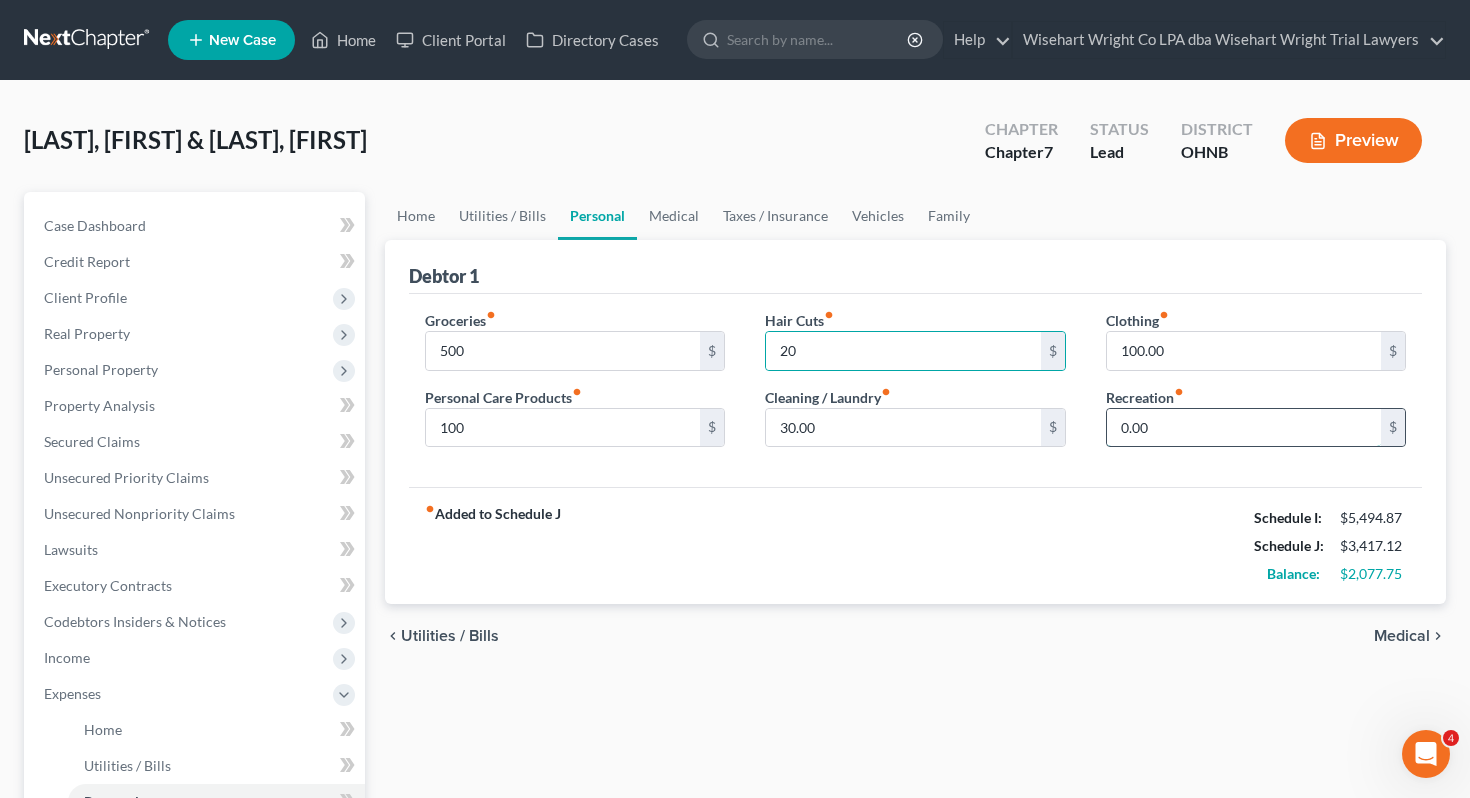 click on "0.00" at bounding box center [1244, 428] 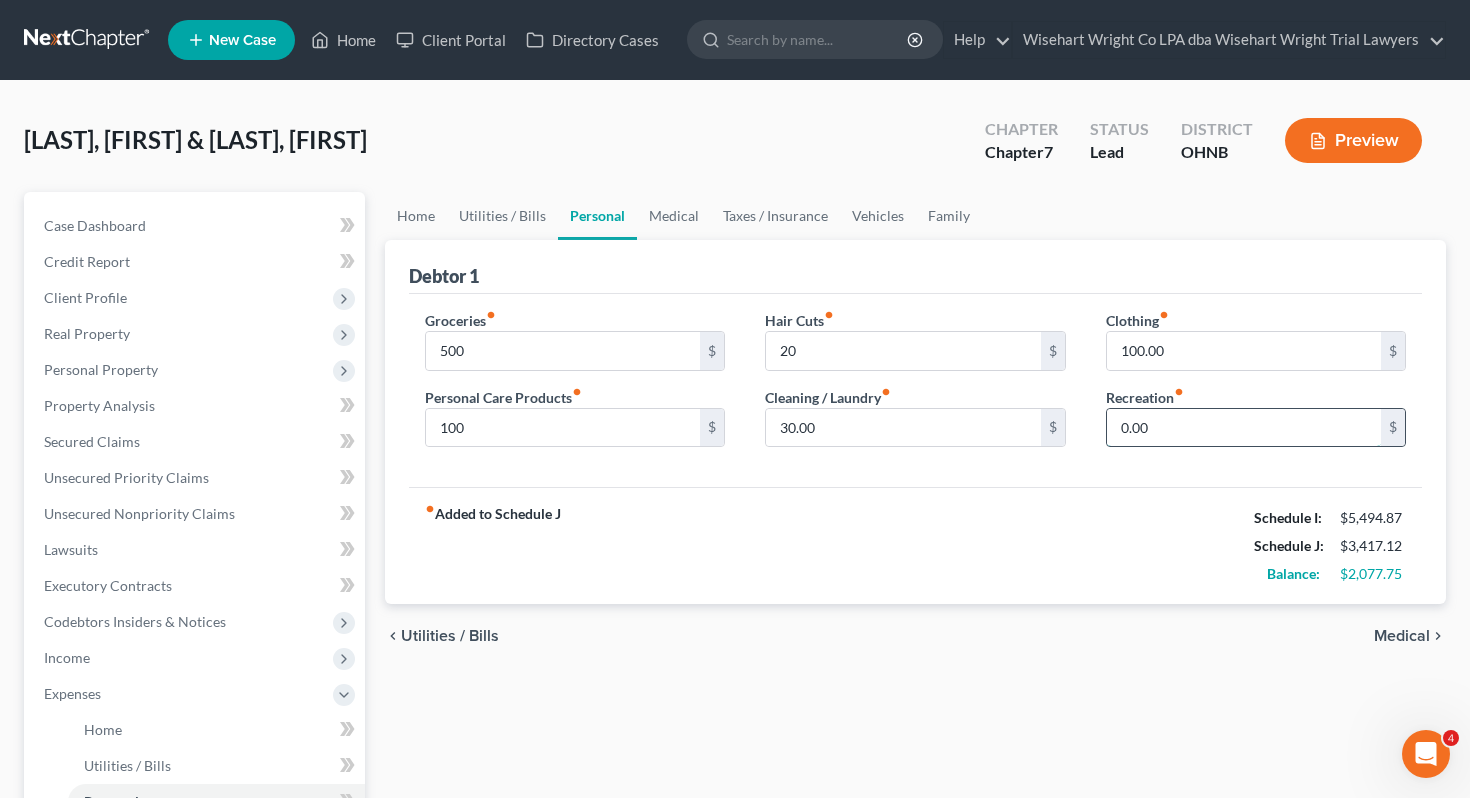 click on "0.00" at bounding box center (1244, 428) 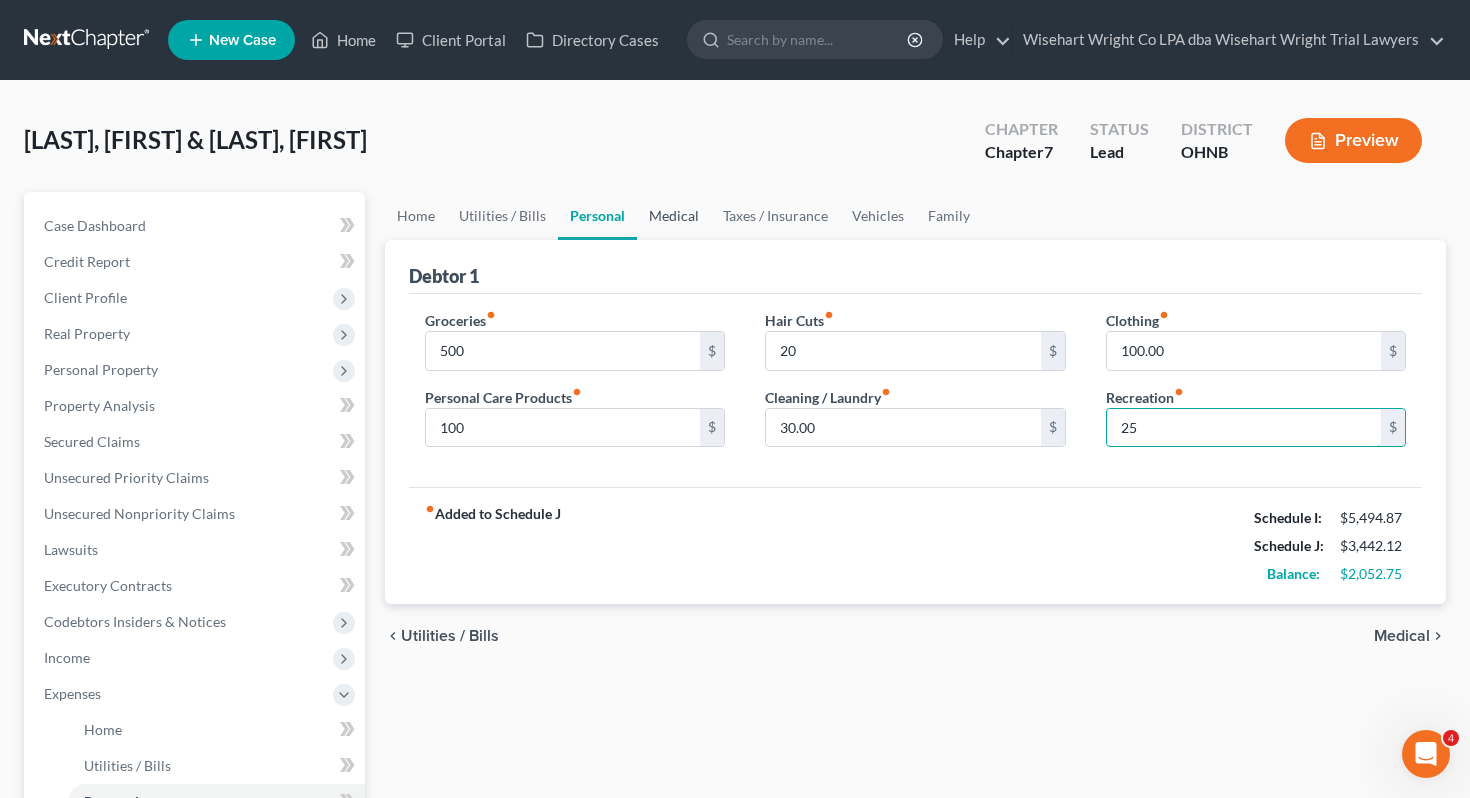 type on "25" 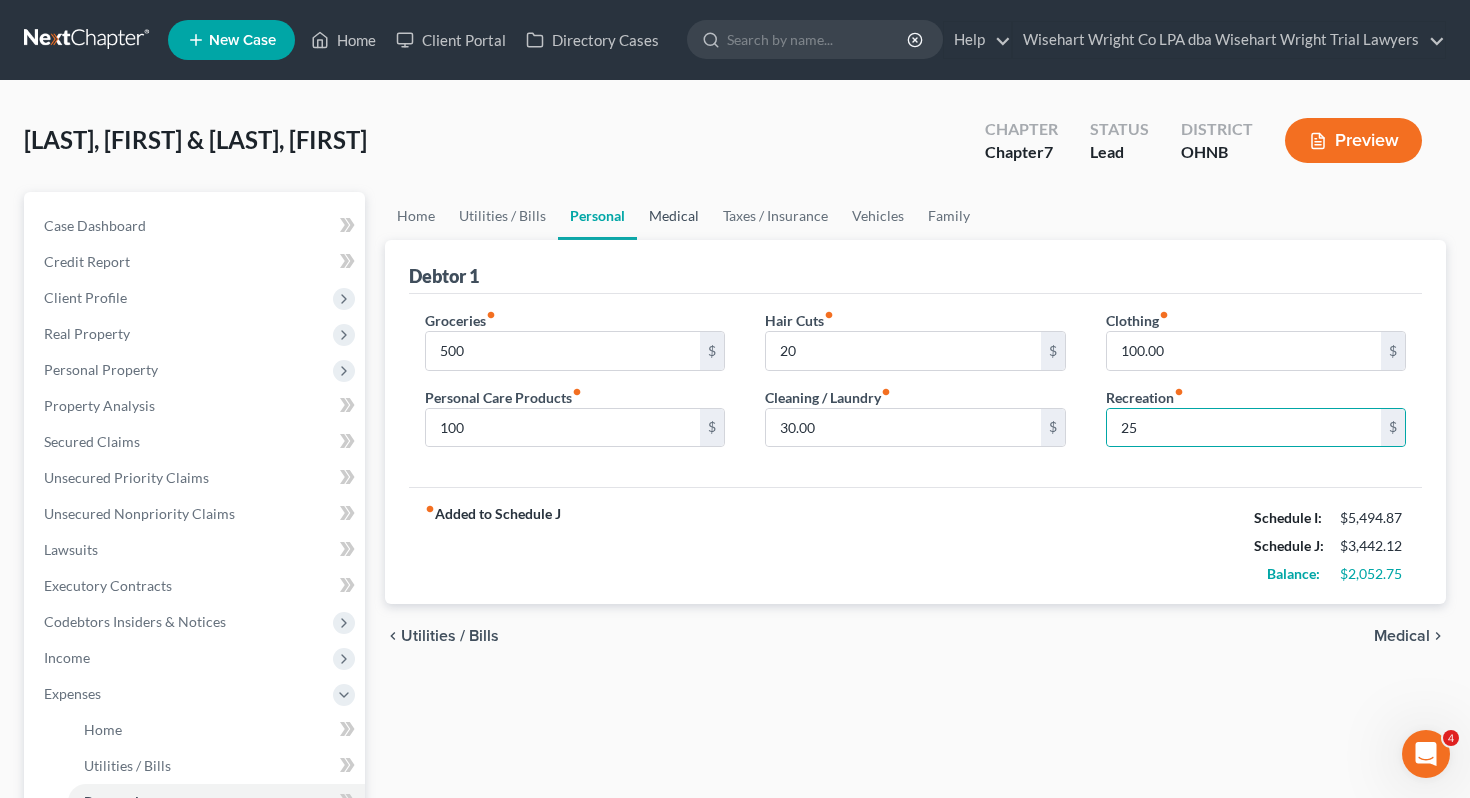 click on "Medical" at bounding box center (674, 216) 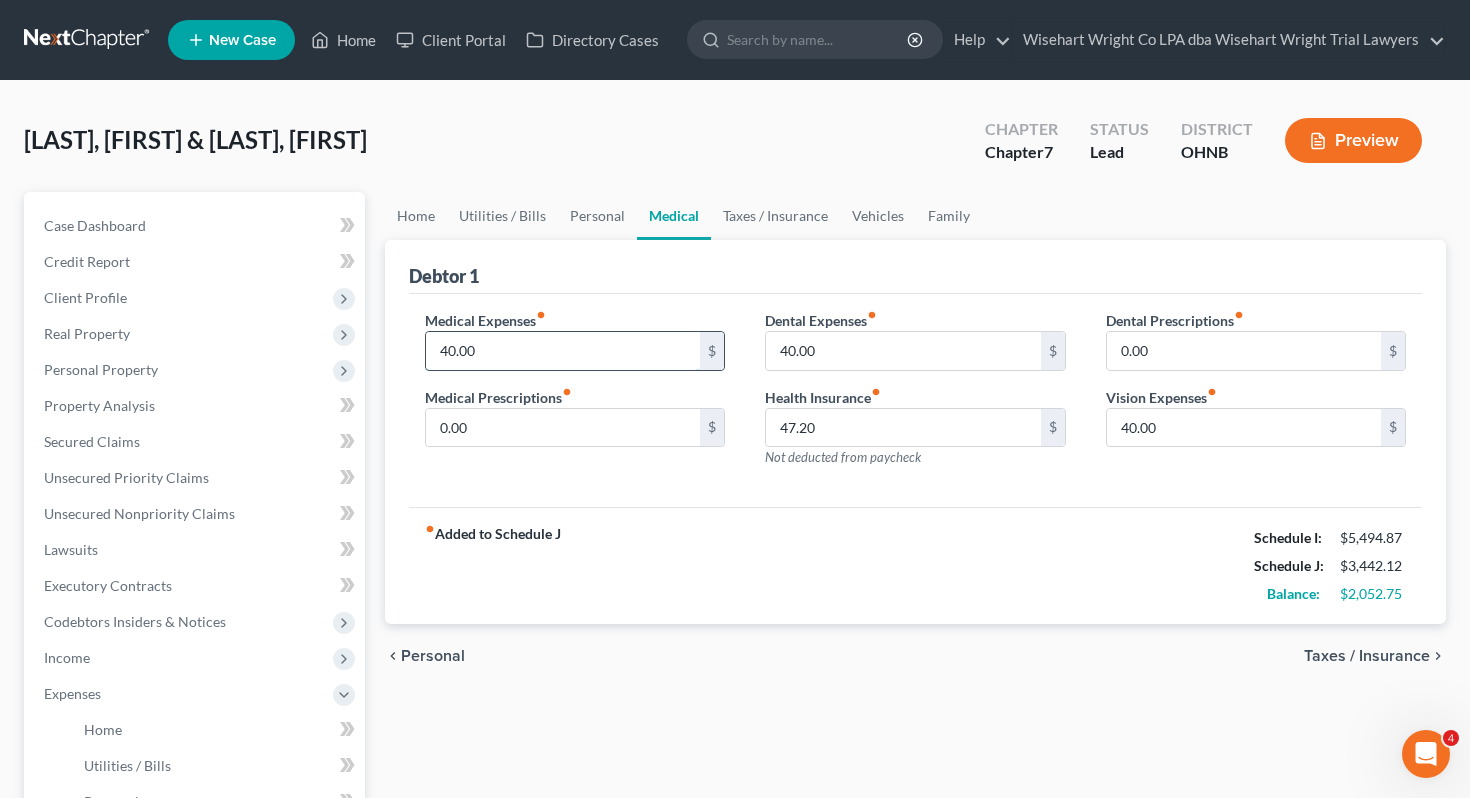 click on "40.00" at bounding box center [563, 351] 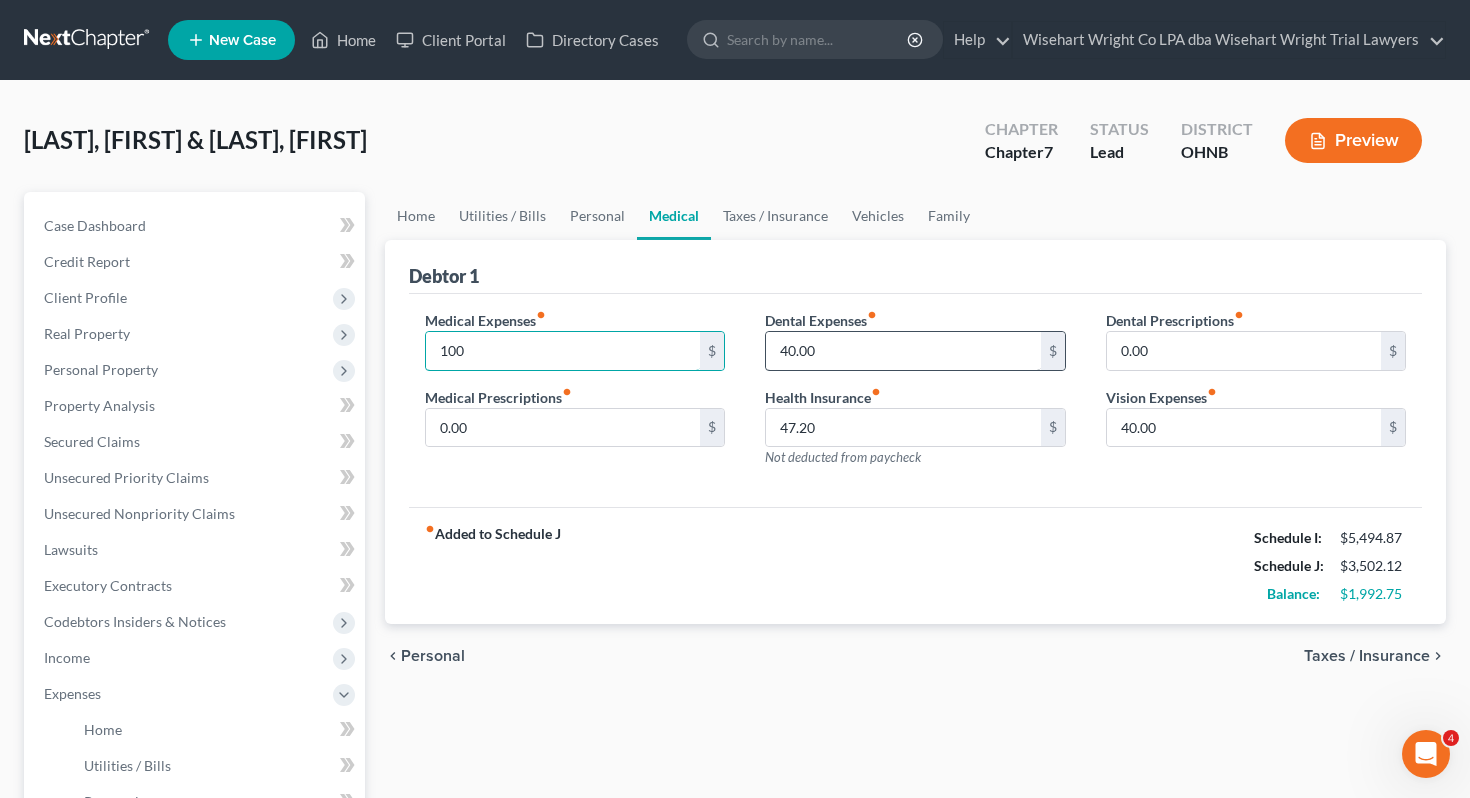 type on "100" 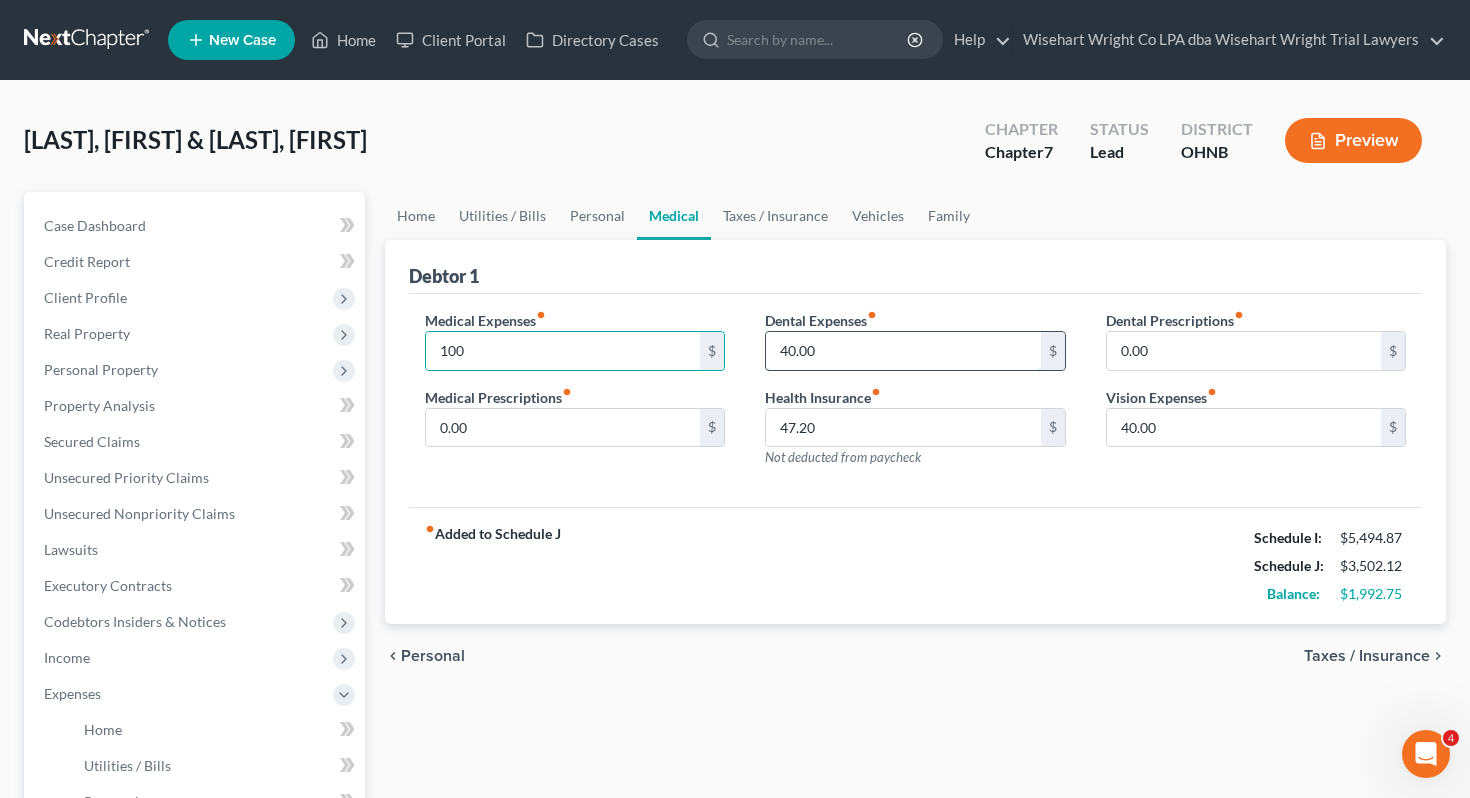click on "40.00" at bounding box center [903, 351] 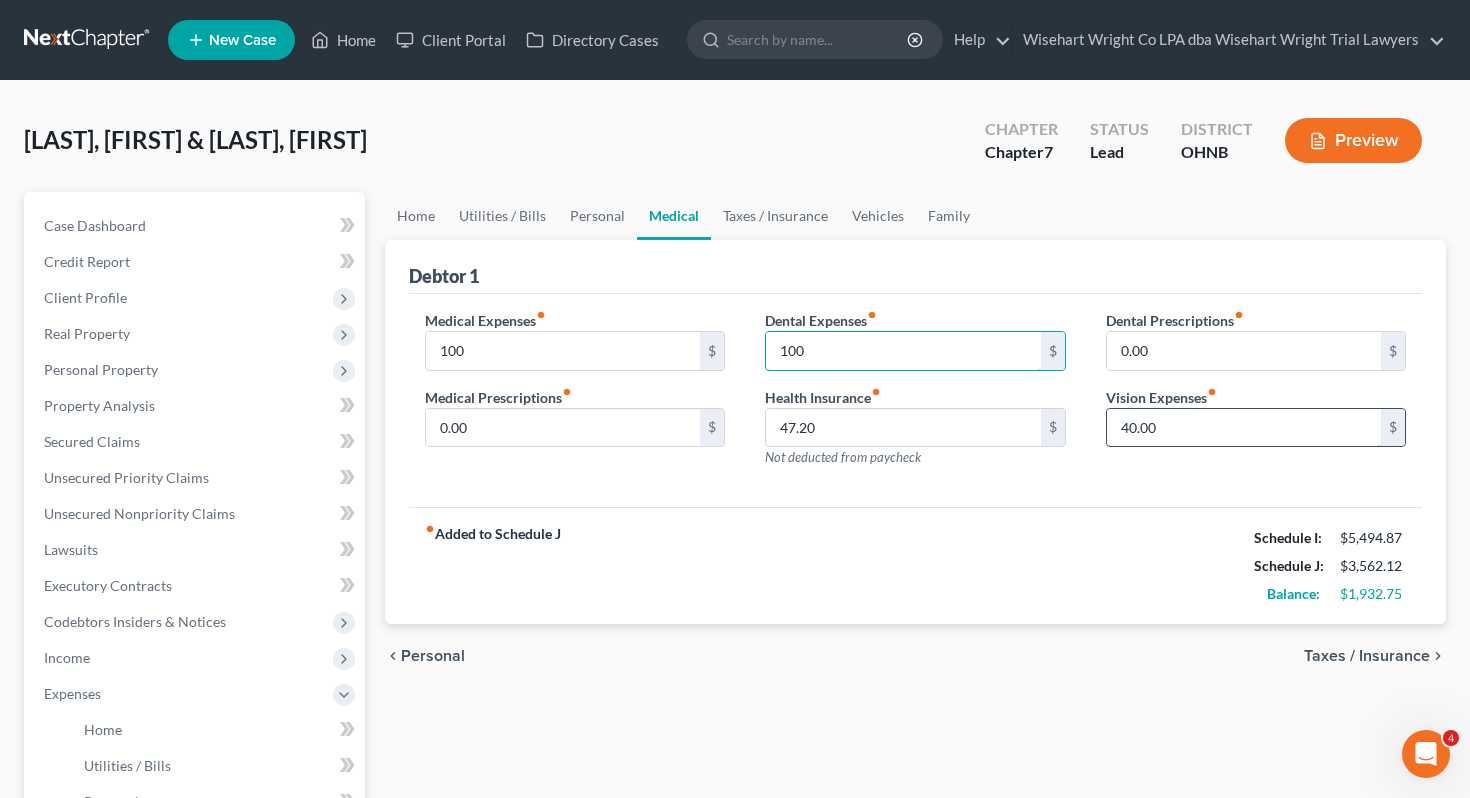 type on "100" 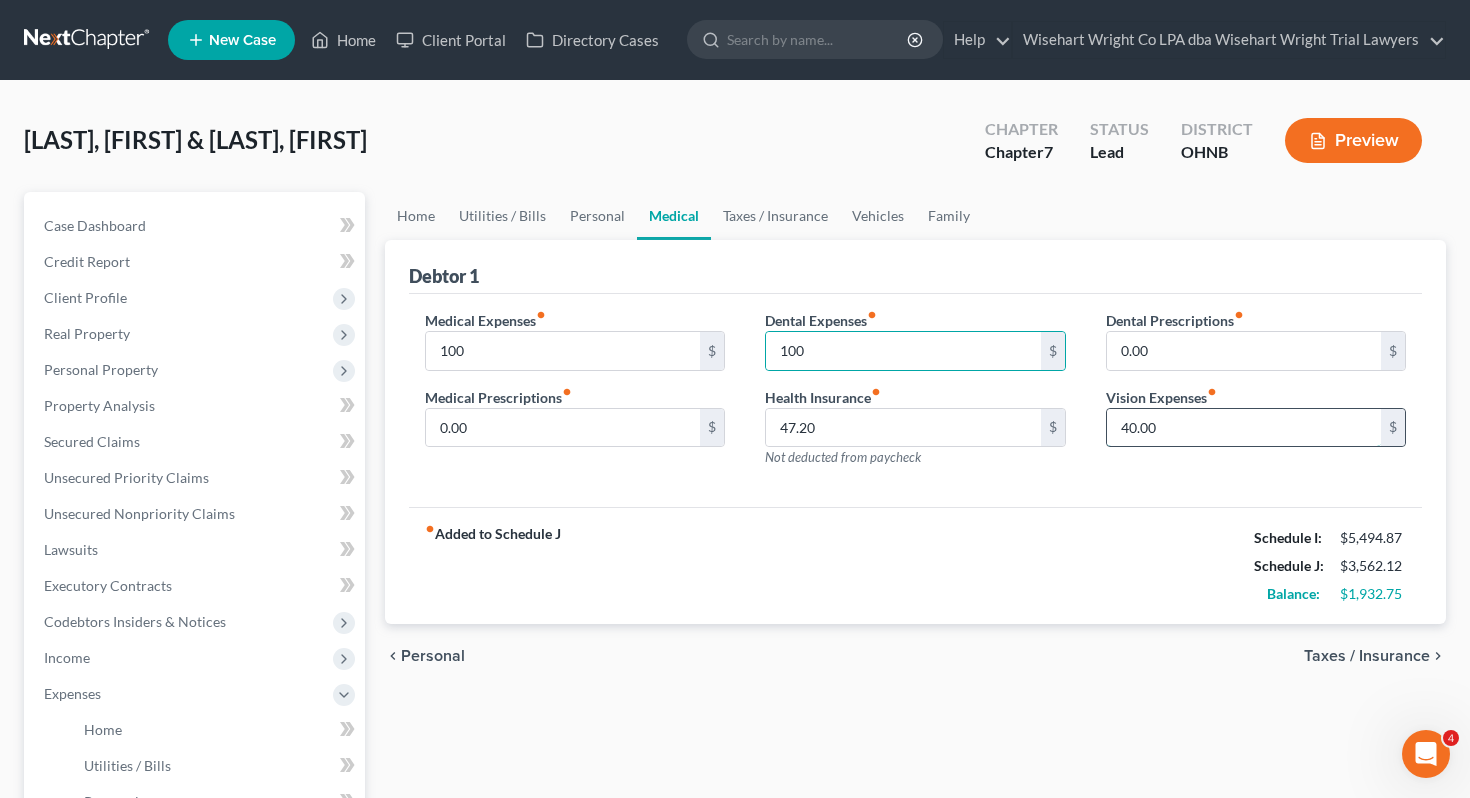 click on "40.00" at bounding box center (1244, 428) 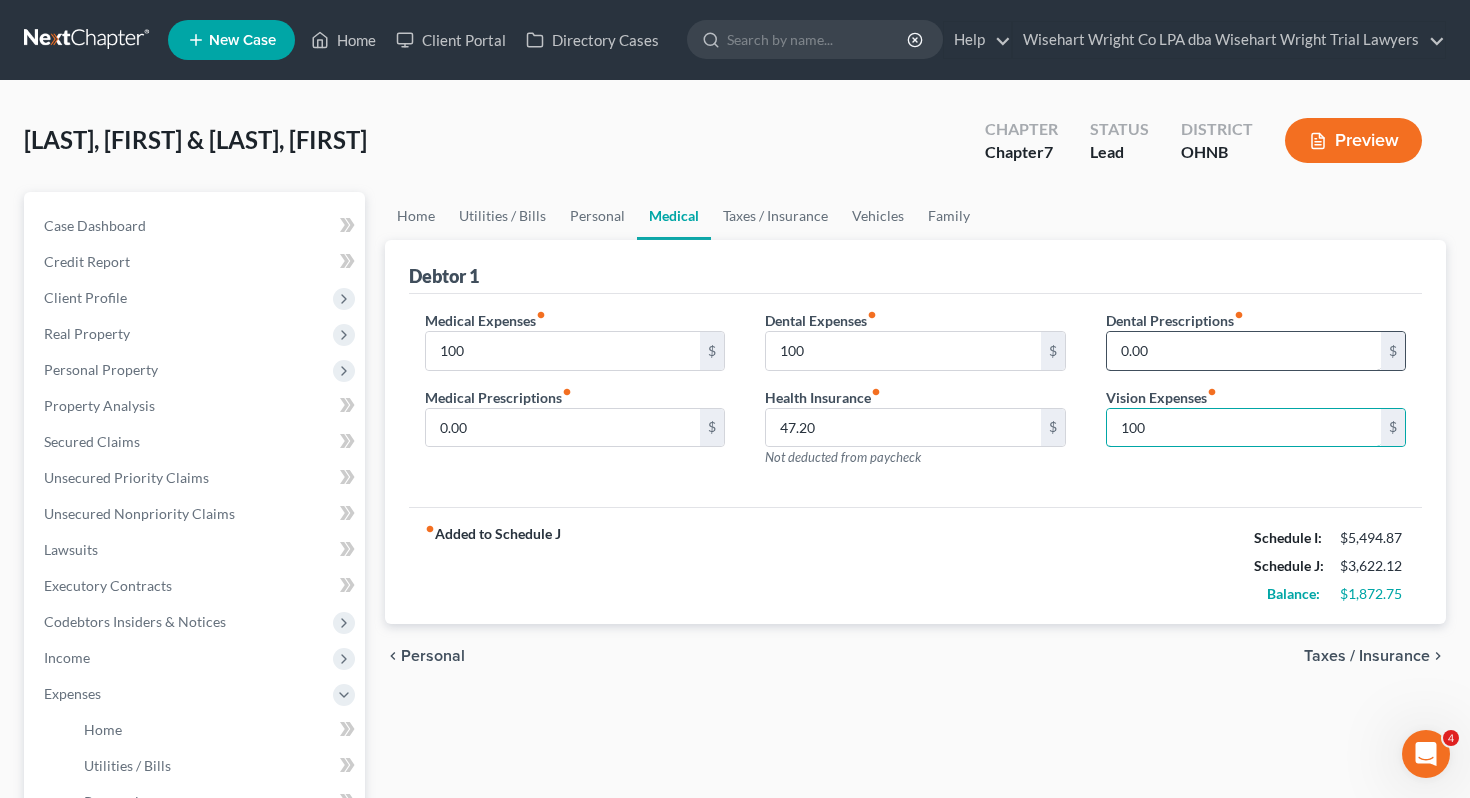 type on "100" 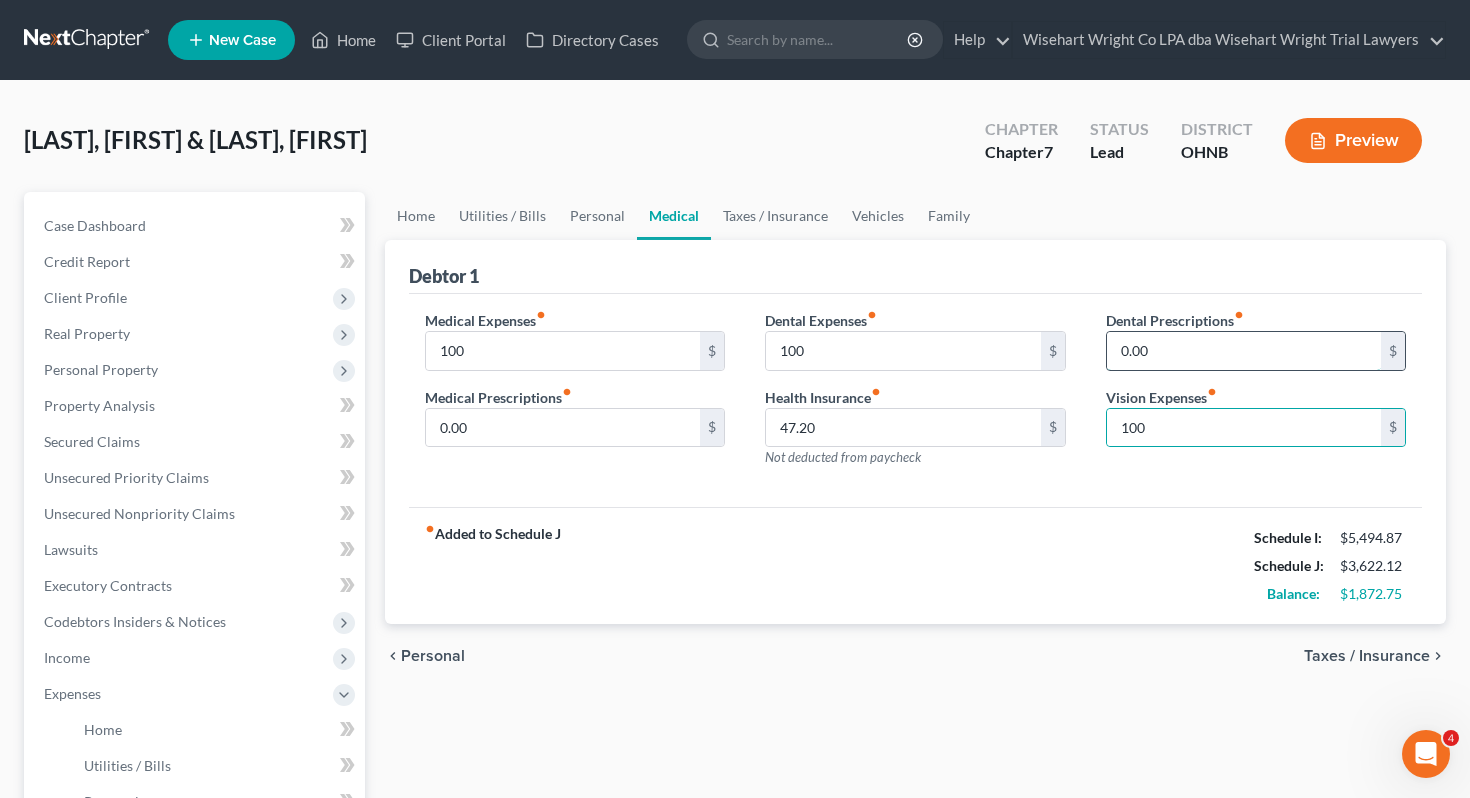 click on "0.00" at bounding box center (1244, 351) 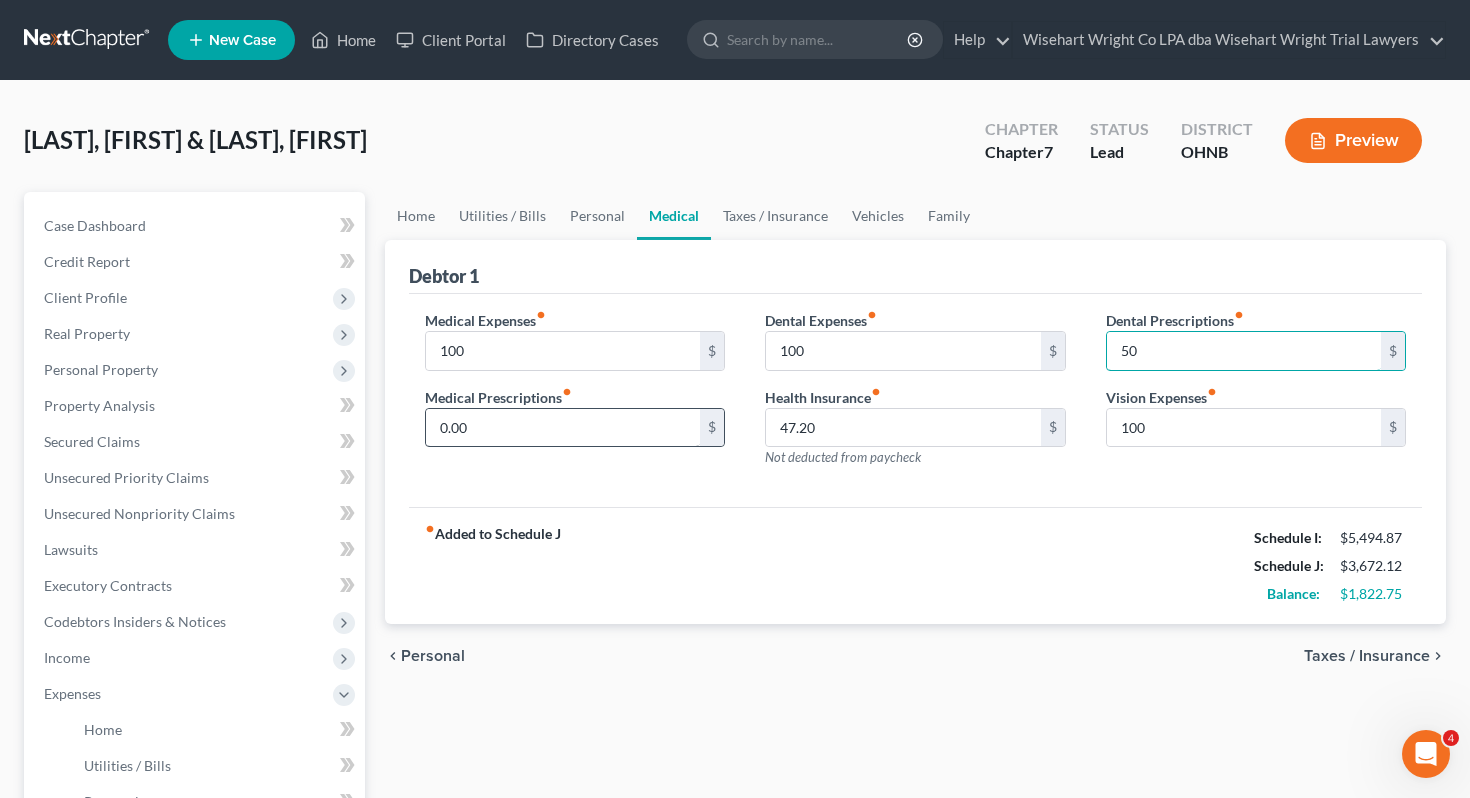 type on "50" 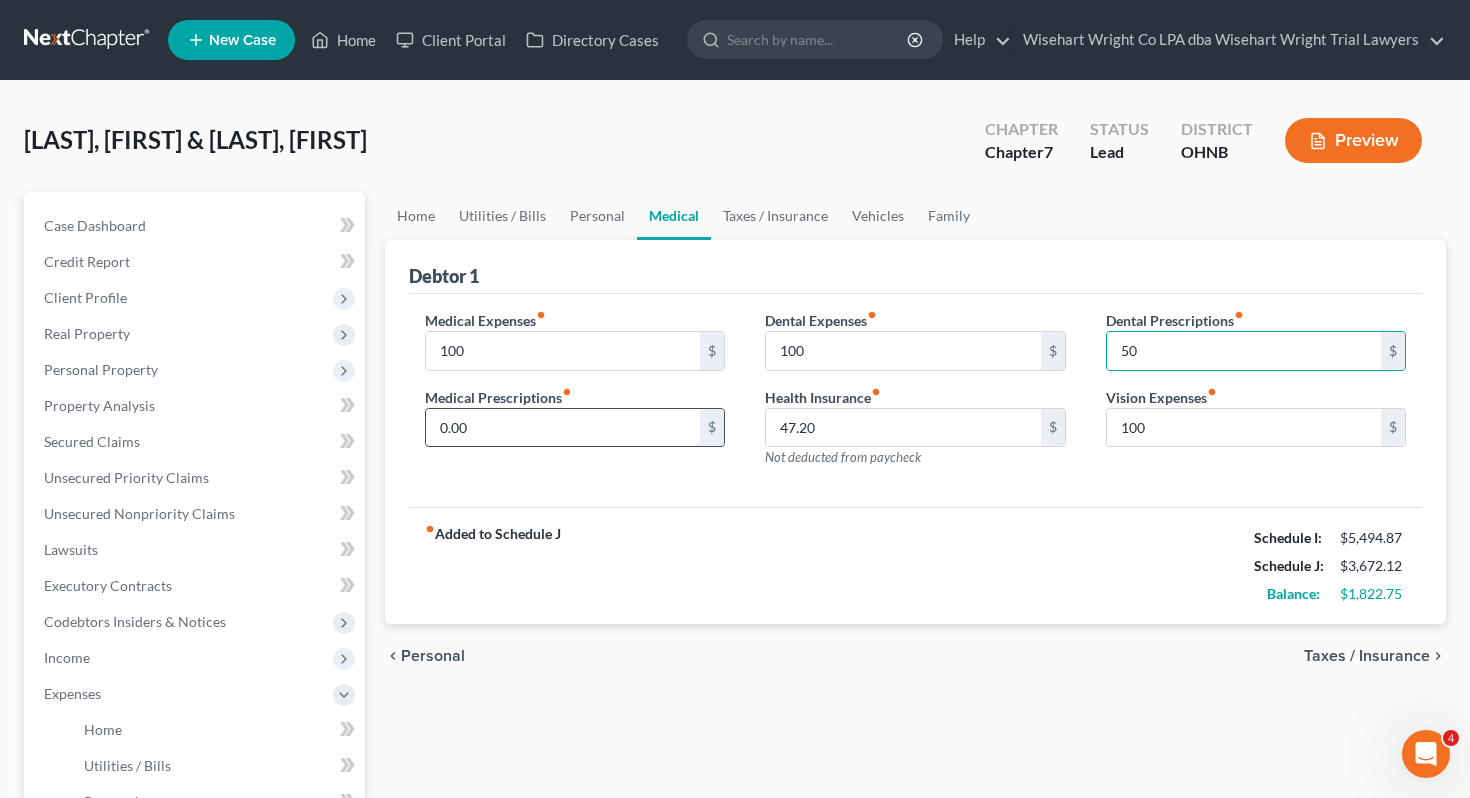 click on "0.00" at bounding box center [563, 428] 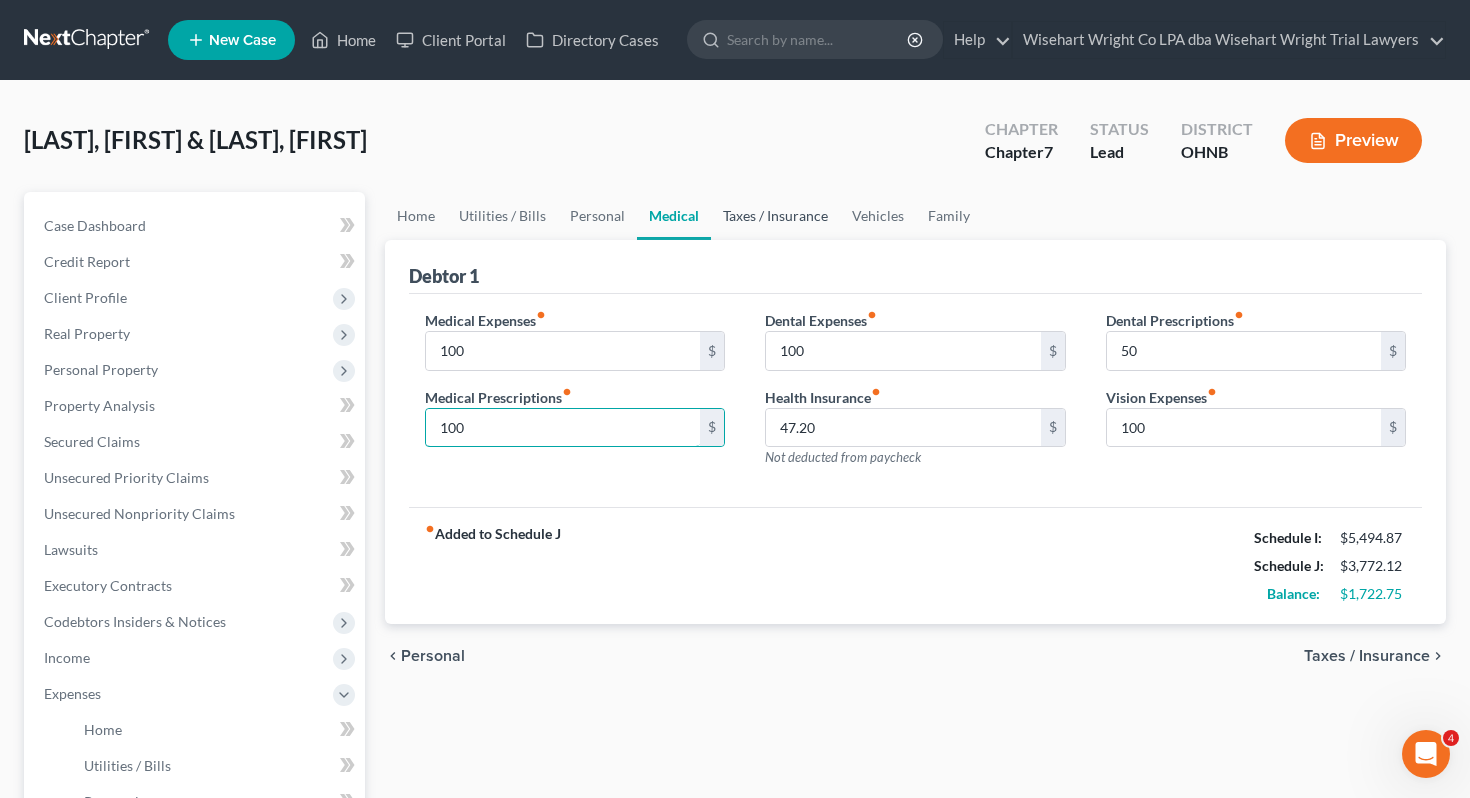type on "100" 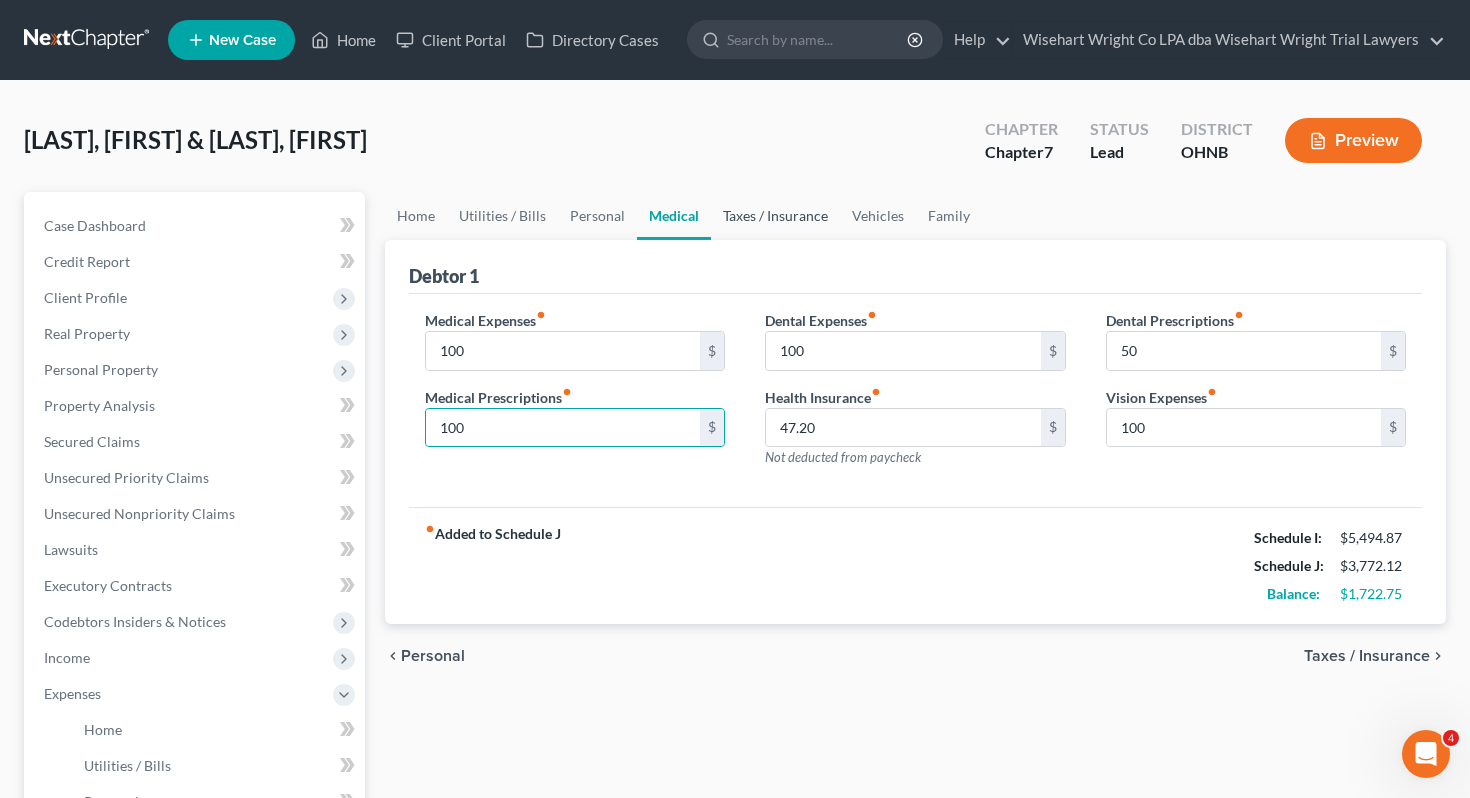 click on "Taxes / Insurance" at bounding box center [775, 216] 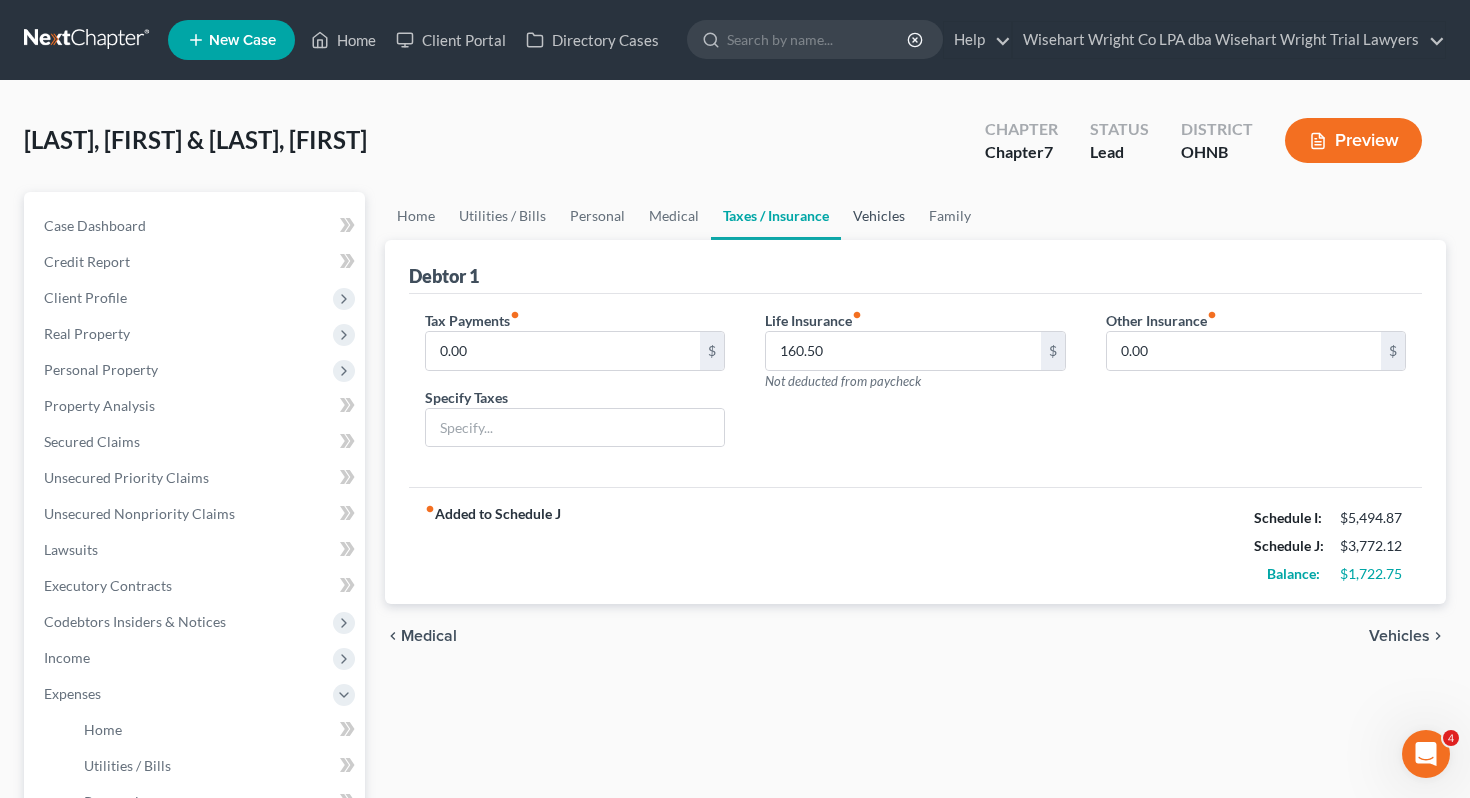 click on "Vehicles" at bounding box center (879, 216) 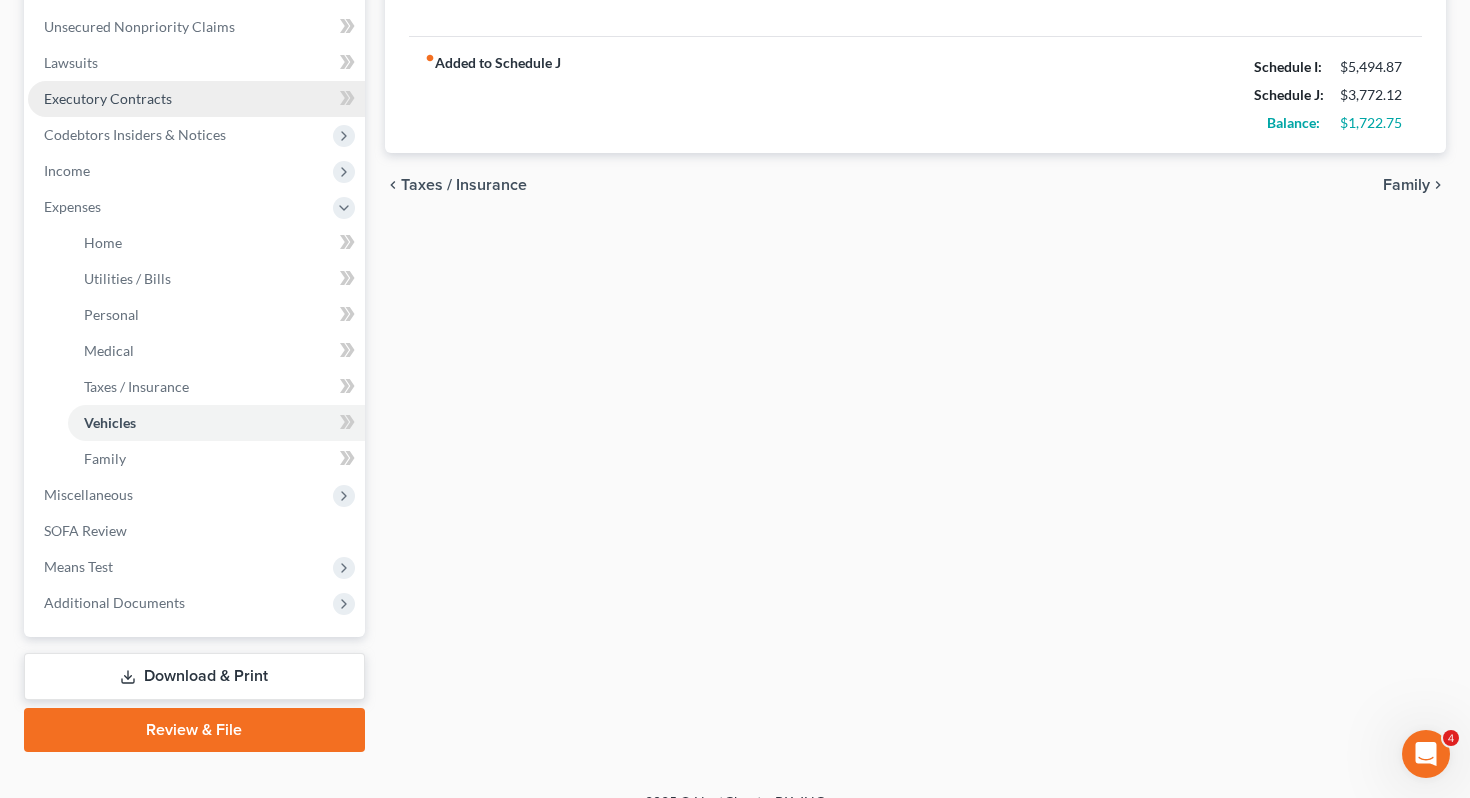 scroll, scrollTop: 515, scrollLeft: 0, axis: vertical 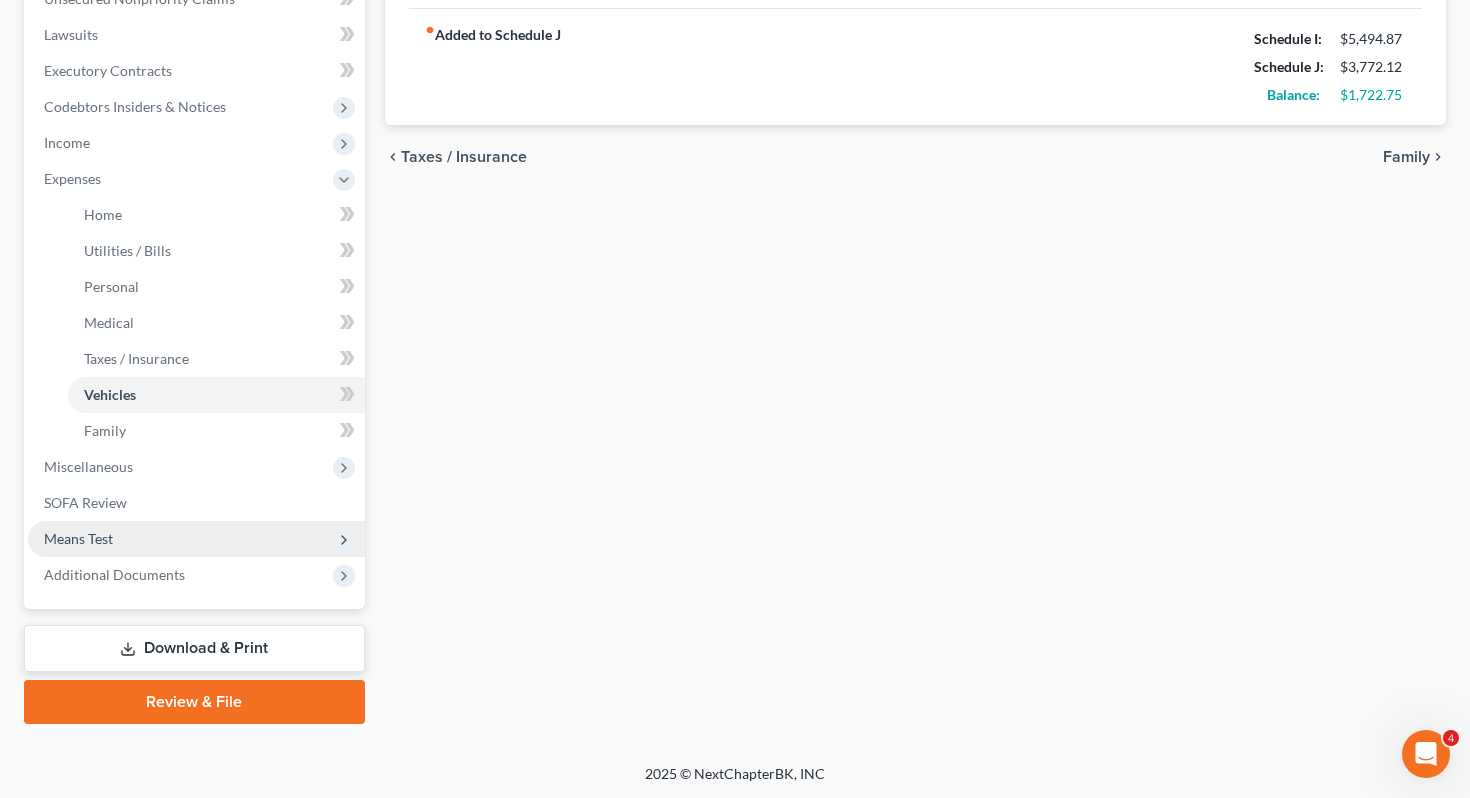 click on "Means Test" at bounding box center [196, 539] 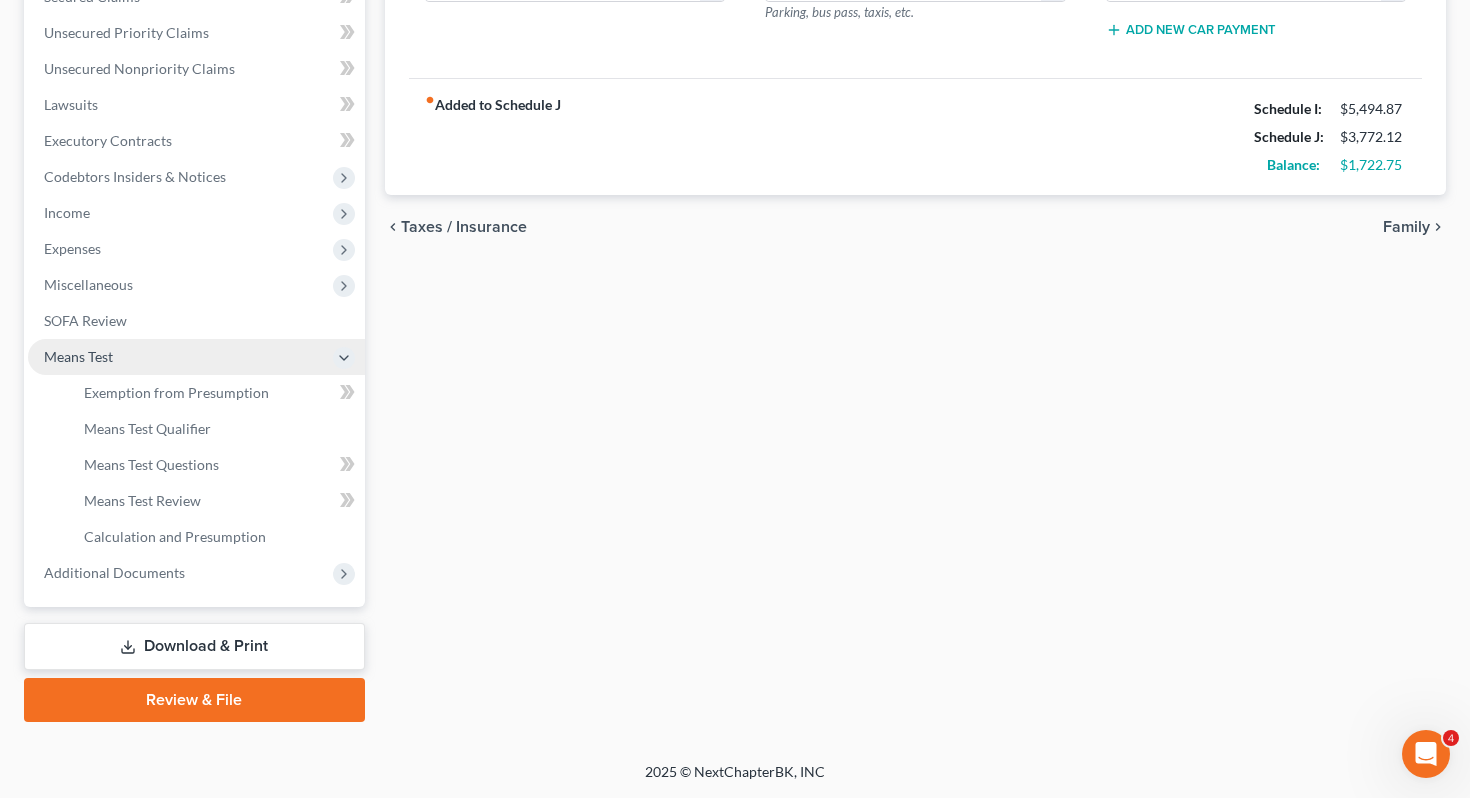 scroll, scrollTop: 443, scrollLeft: 0, axis: vertical 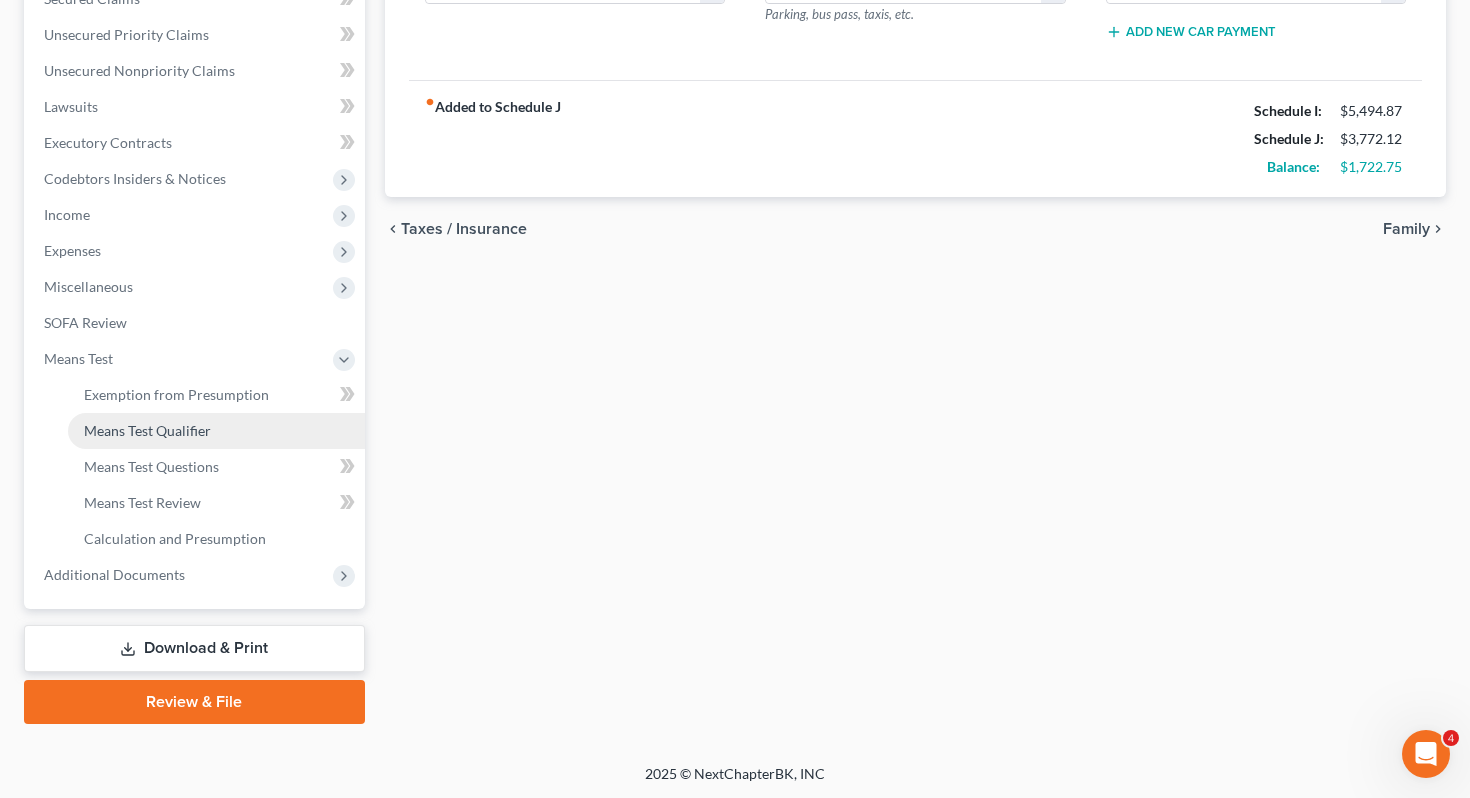 click on "Means Test Qualifier" at bounding box center (216, 431) 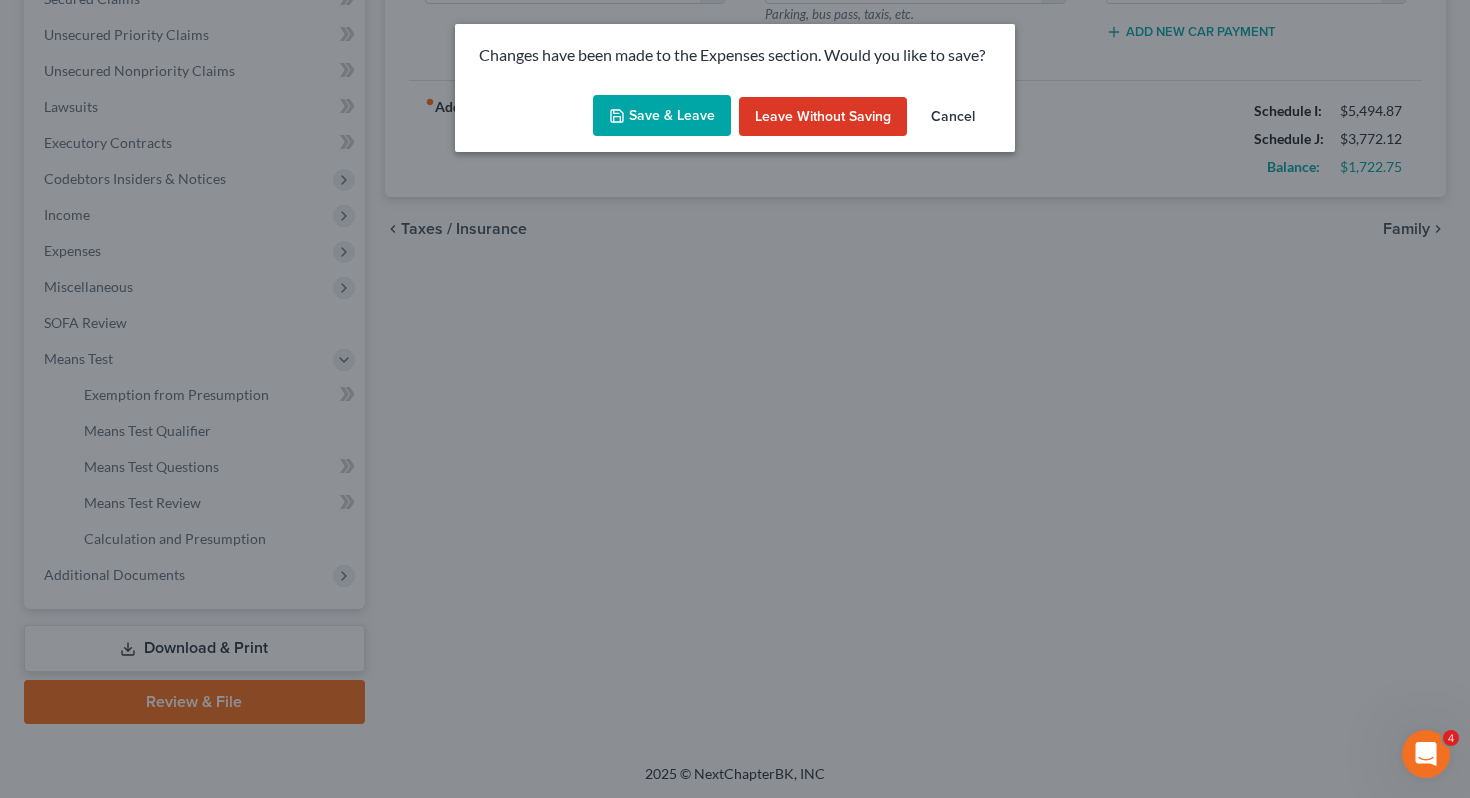 click on "Save & Leave" at bounding box center [662, 116] 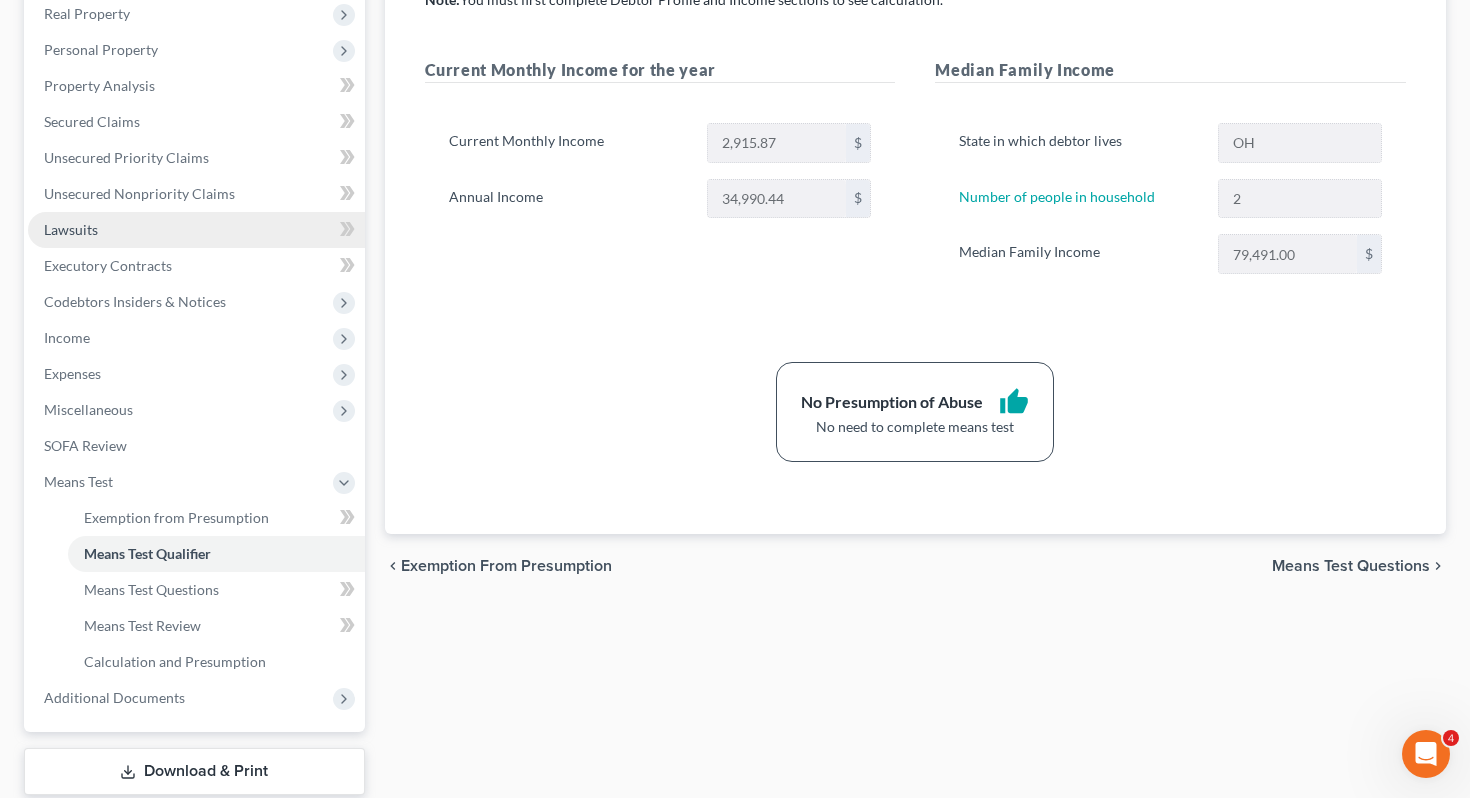 scroll, scrollTop: 326, scrollLeft: 0, axis: vertical 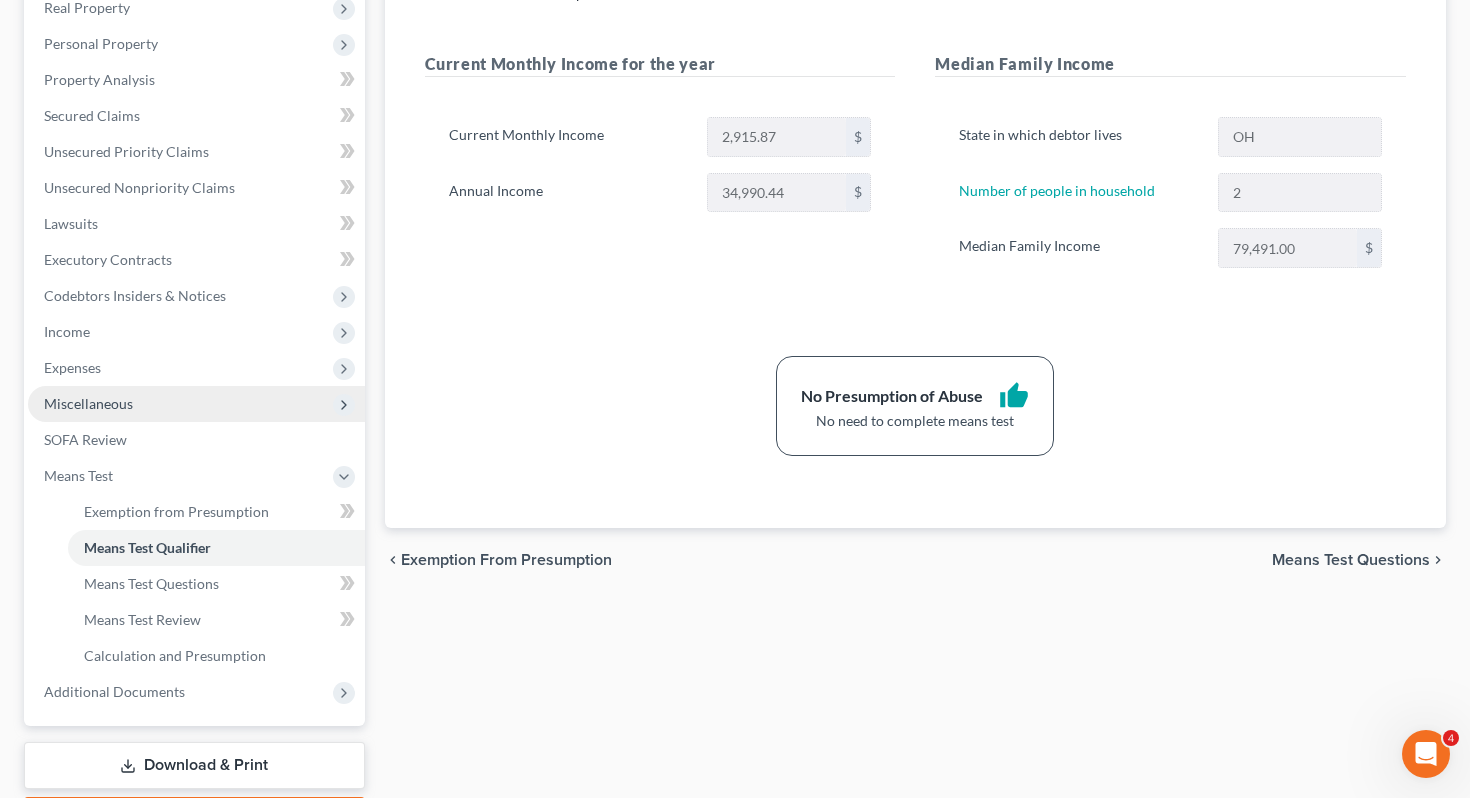 click on "Miscellaneous" at bounding box center [196, 404] 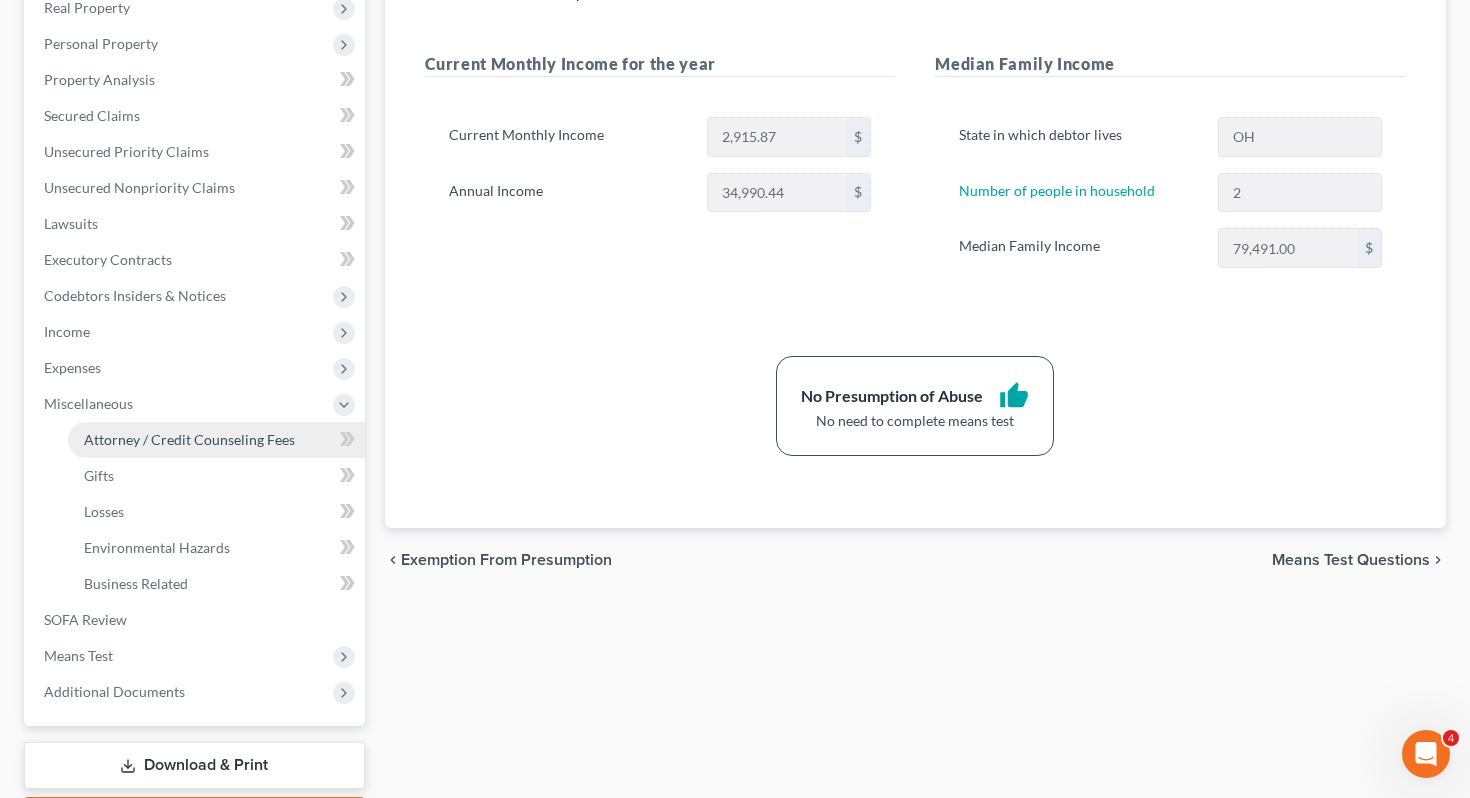 click on "Attorney / Credit Counseling Fees" at bounding box center [216, 440] 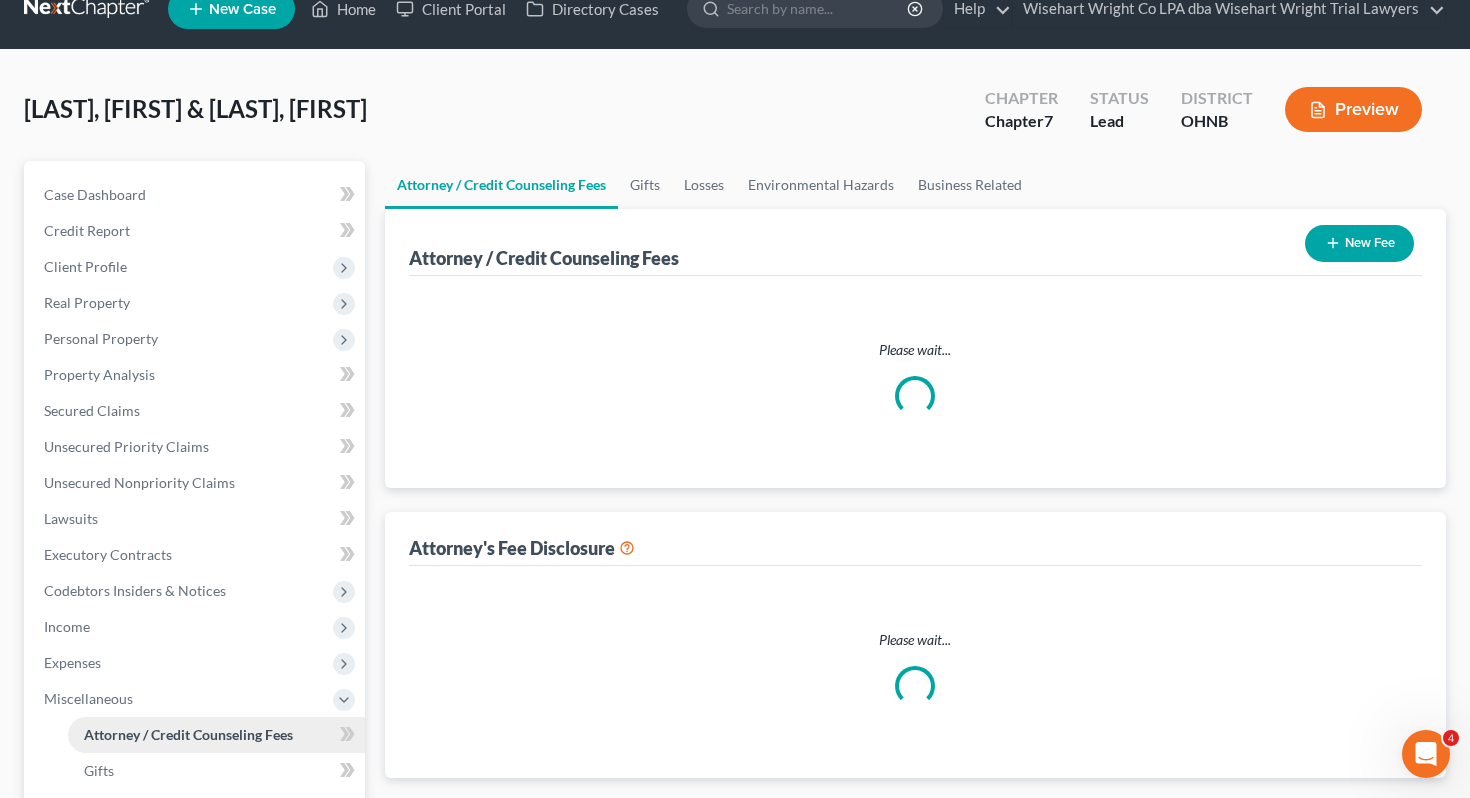 scroll, scrollTop: 0, scrollLeft: 0, axis: both 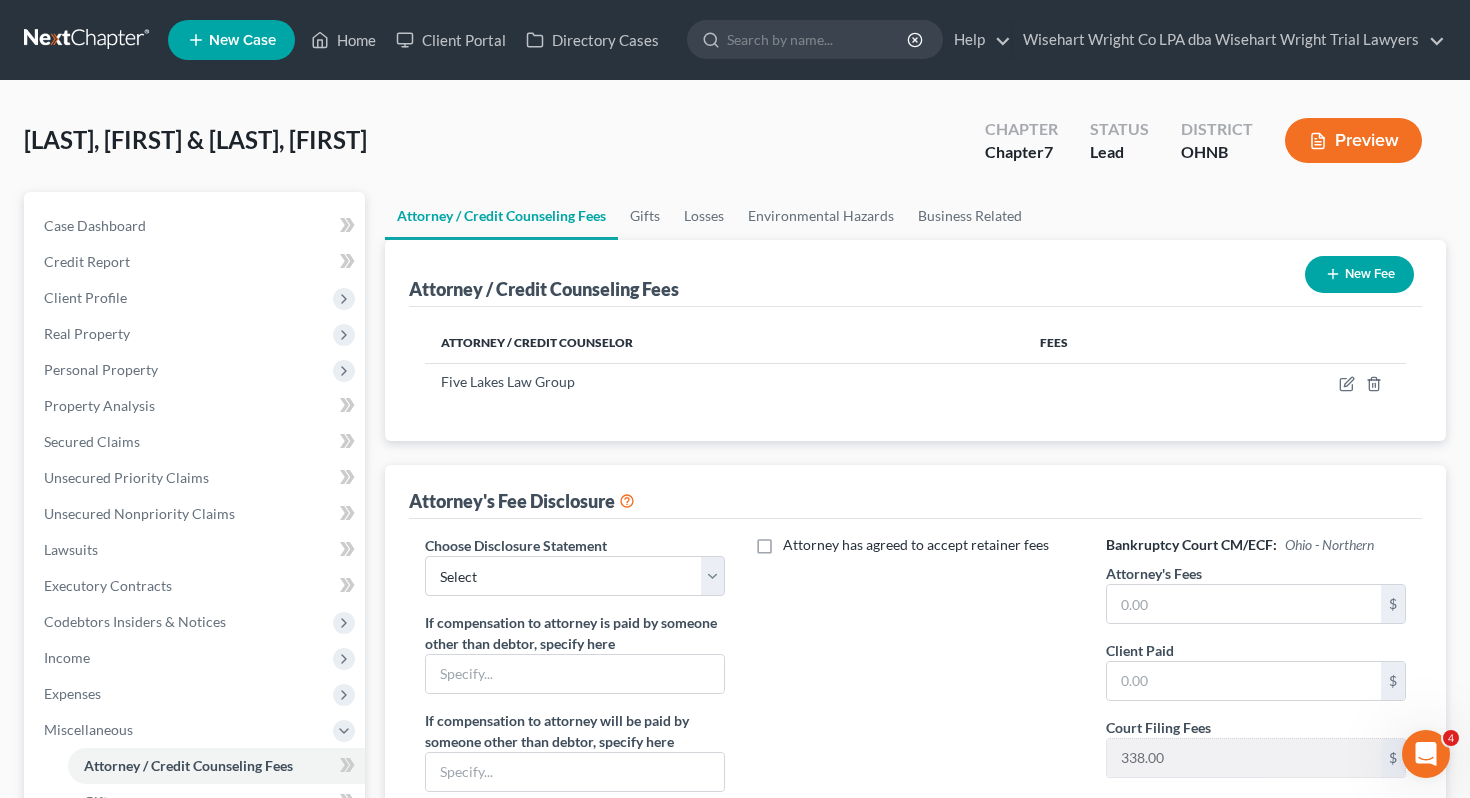 click 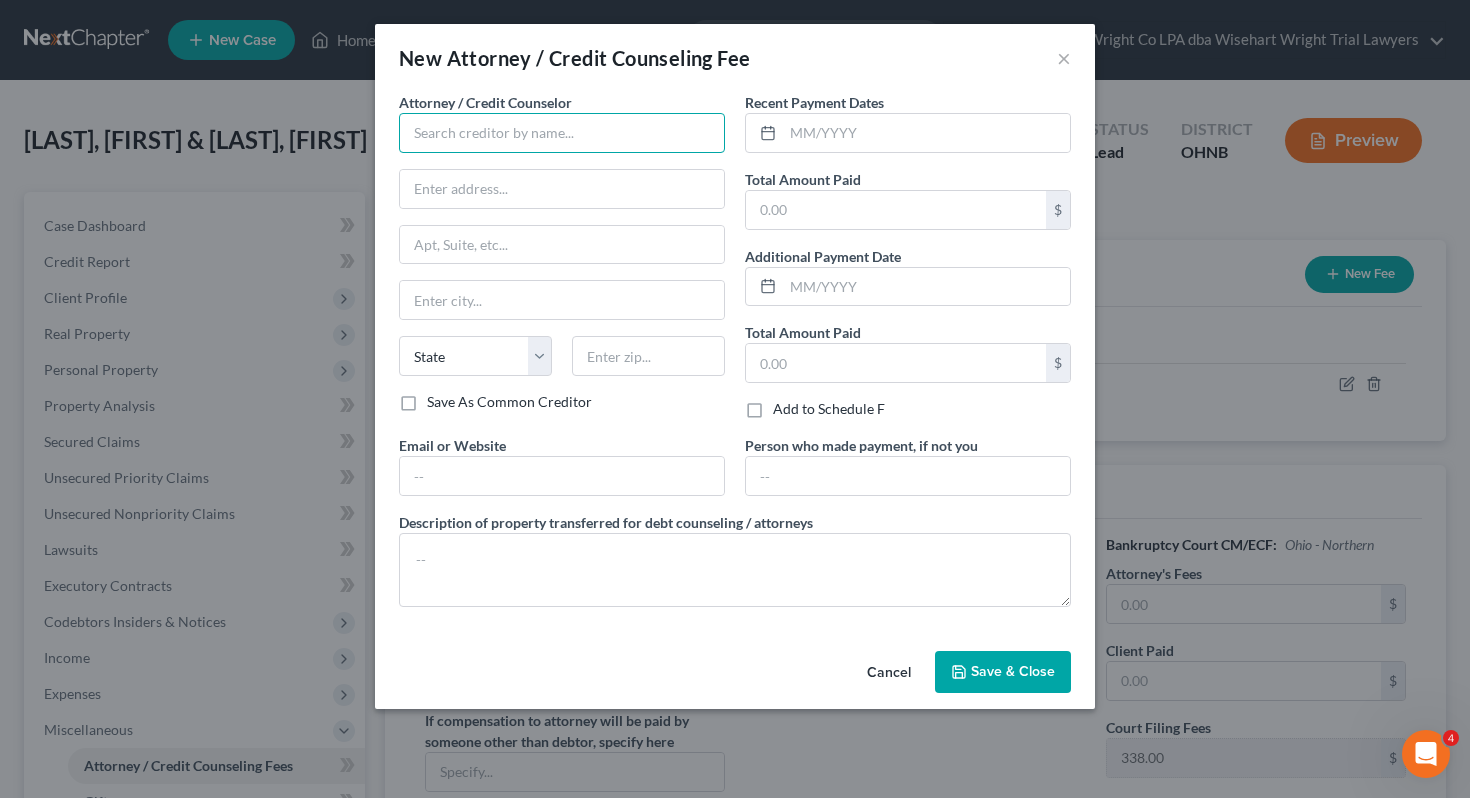 click at bounding box center (562, 133) 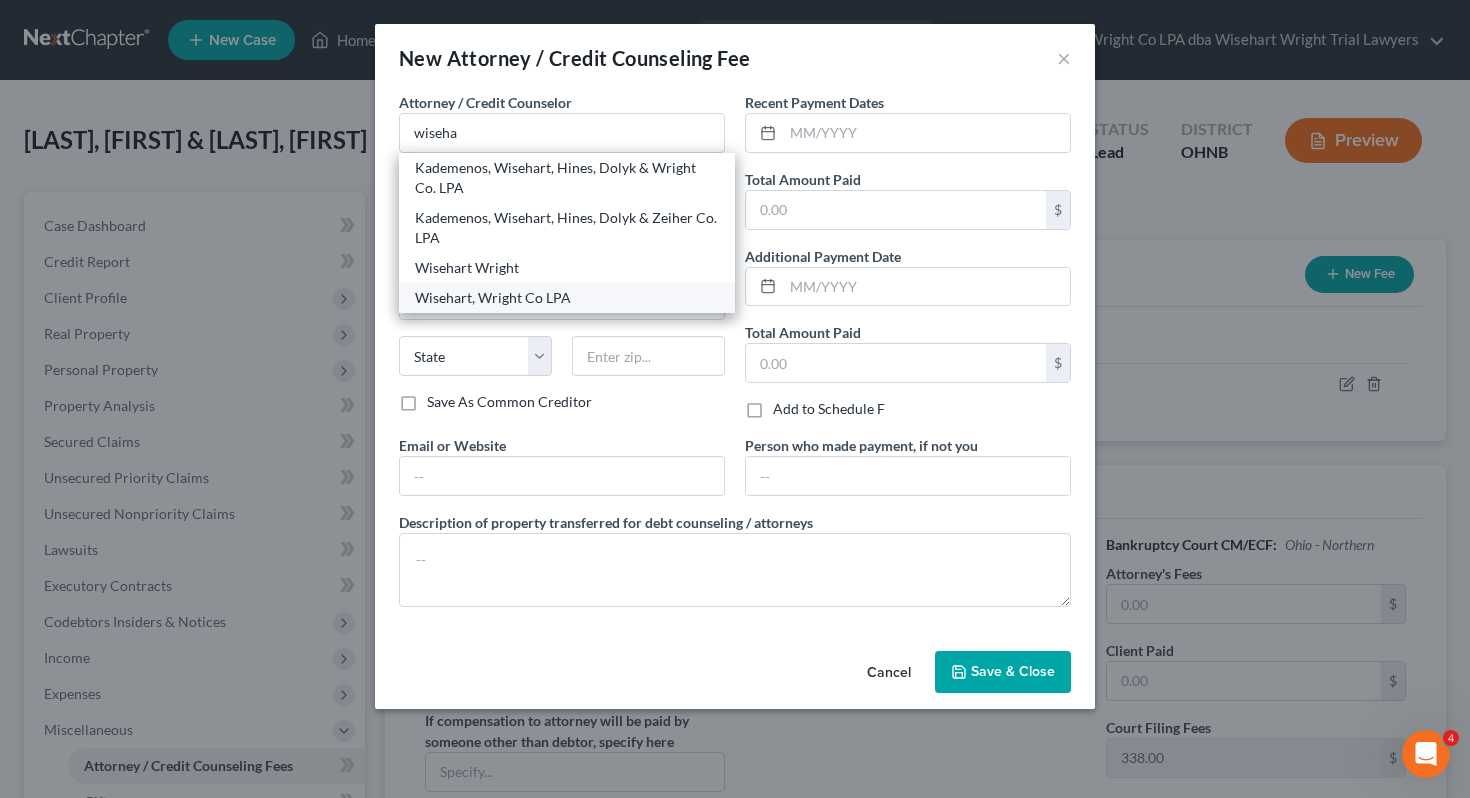 click on "Wisehart, Wright Co LPA" at bounding box center [567, 298] 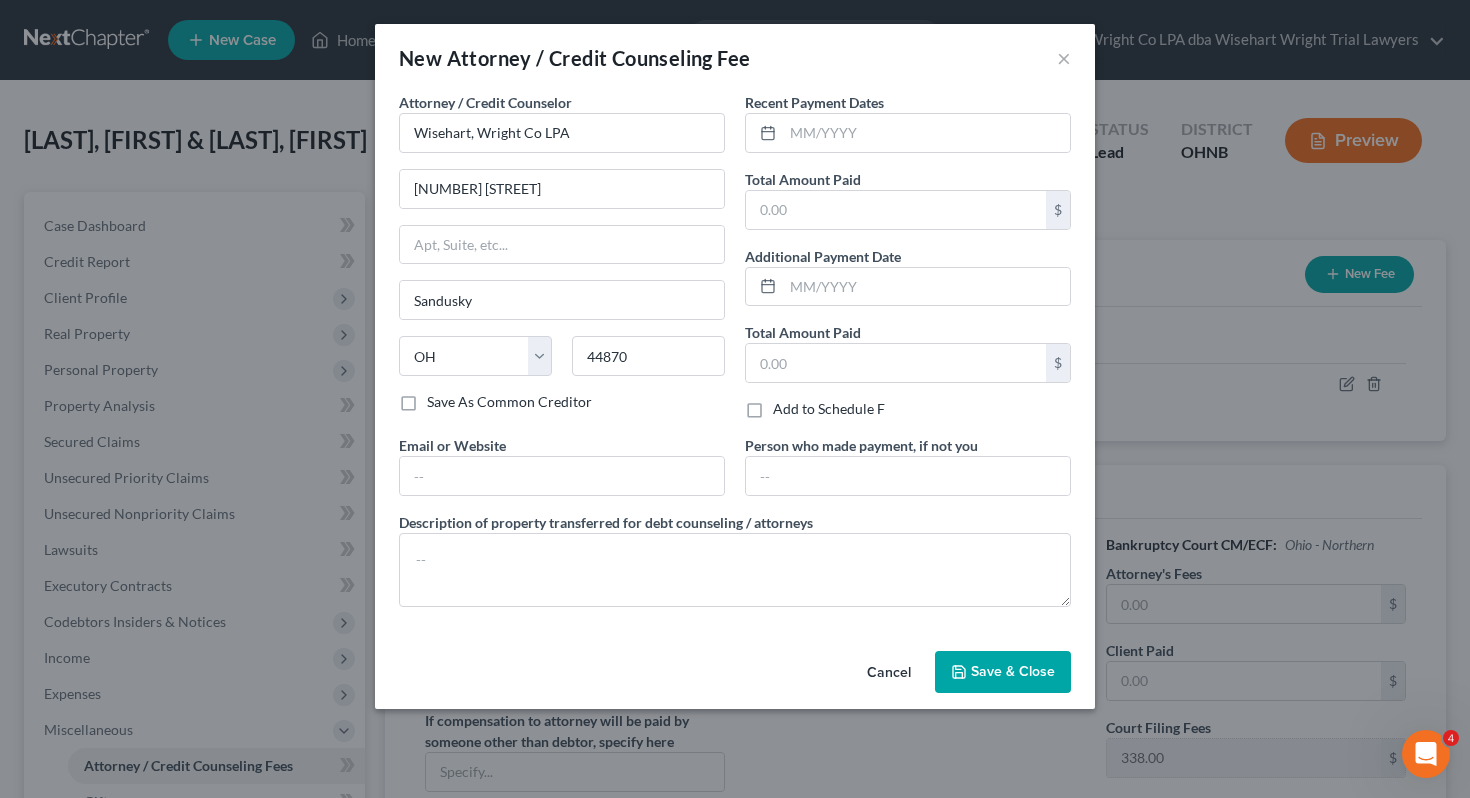 click on "Attorney / Credit Counselor *    Wisehart, Wright Co LPA                      502 West Washington Street Sandusky State AL AK AR AZ CA CO CT DE DC FL GA GU HI ID IL IN IA KS KY LA ME MD MA MI MN MS MO MT NC ND NE NV NH NJ NM NY OH OK OR PA PR RI SC SD TN TX UT VI VA VT WA WV WI WY 44870 Save As Common Creditor Recent Payment Dates         Total Amount Paid $ Additional Payment Date         Total Amount Paid $ Add to Schedule F Email or Website Person who made payment, if not you Description of property transferred for debt counseling / attorneys" at bounding box center (735, 357) 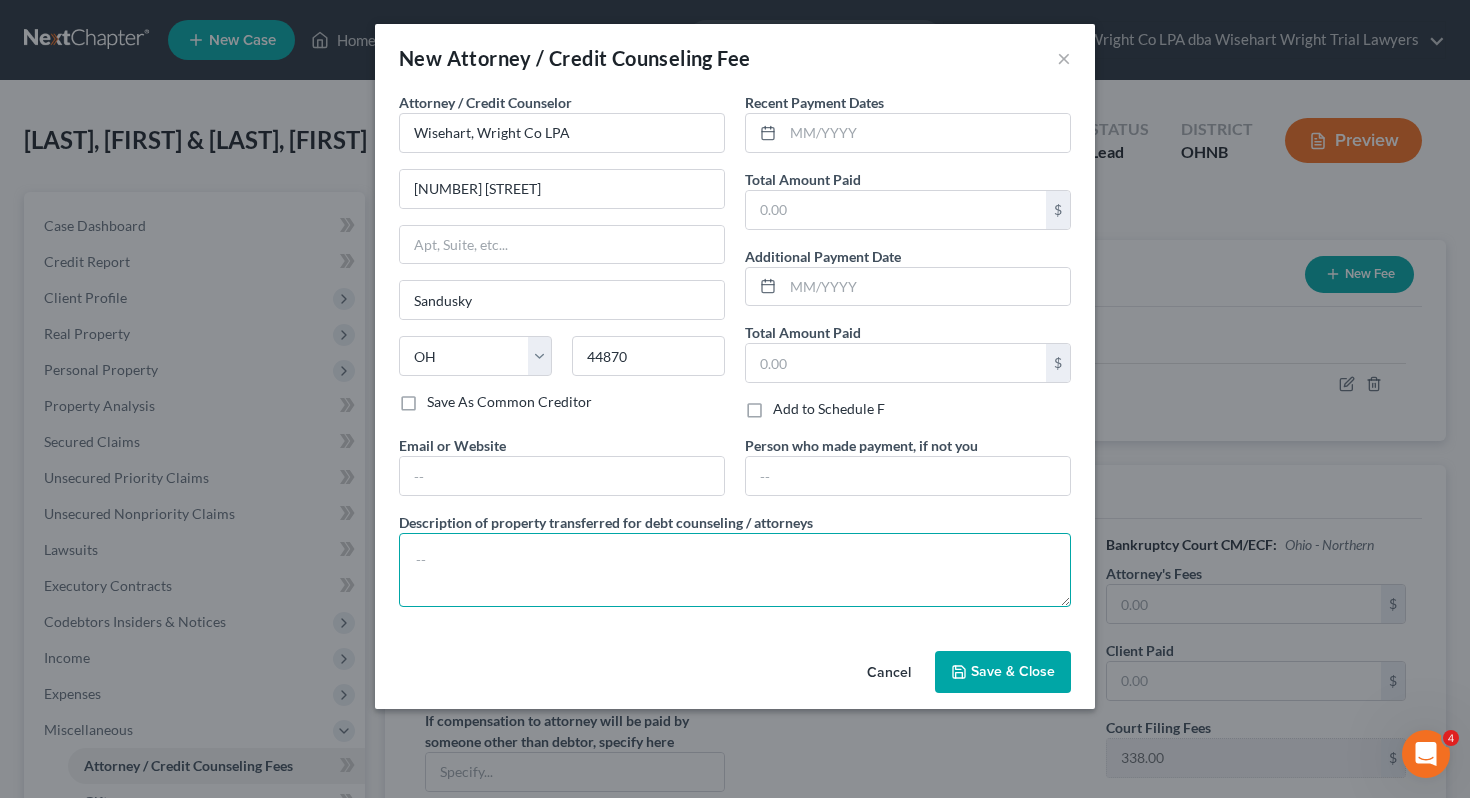 click at bounding box center (735, 570) 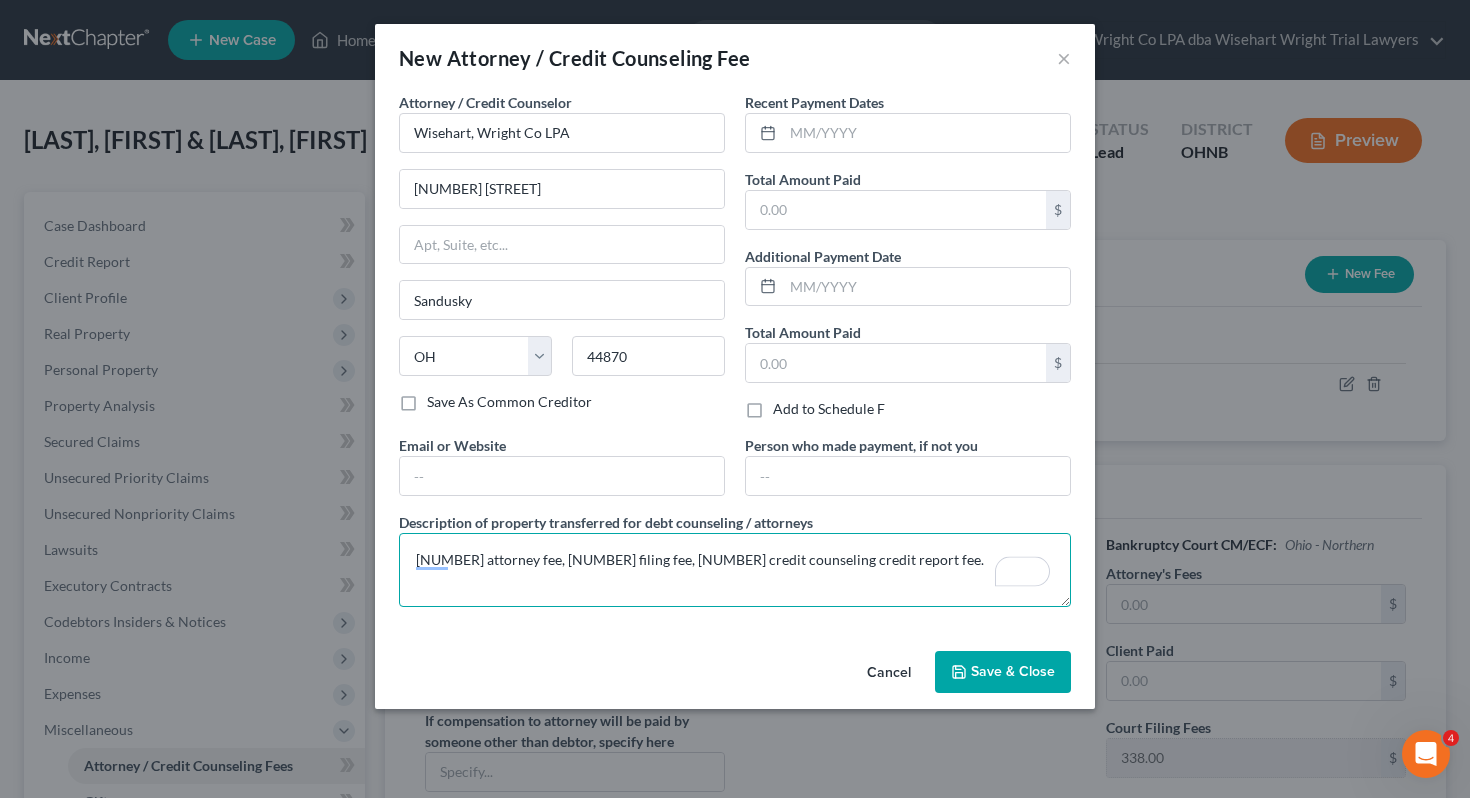 type on "1200 attorney fee, 338 filing fee, 62 credit counseling credit report fee." 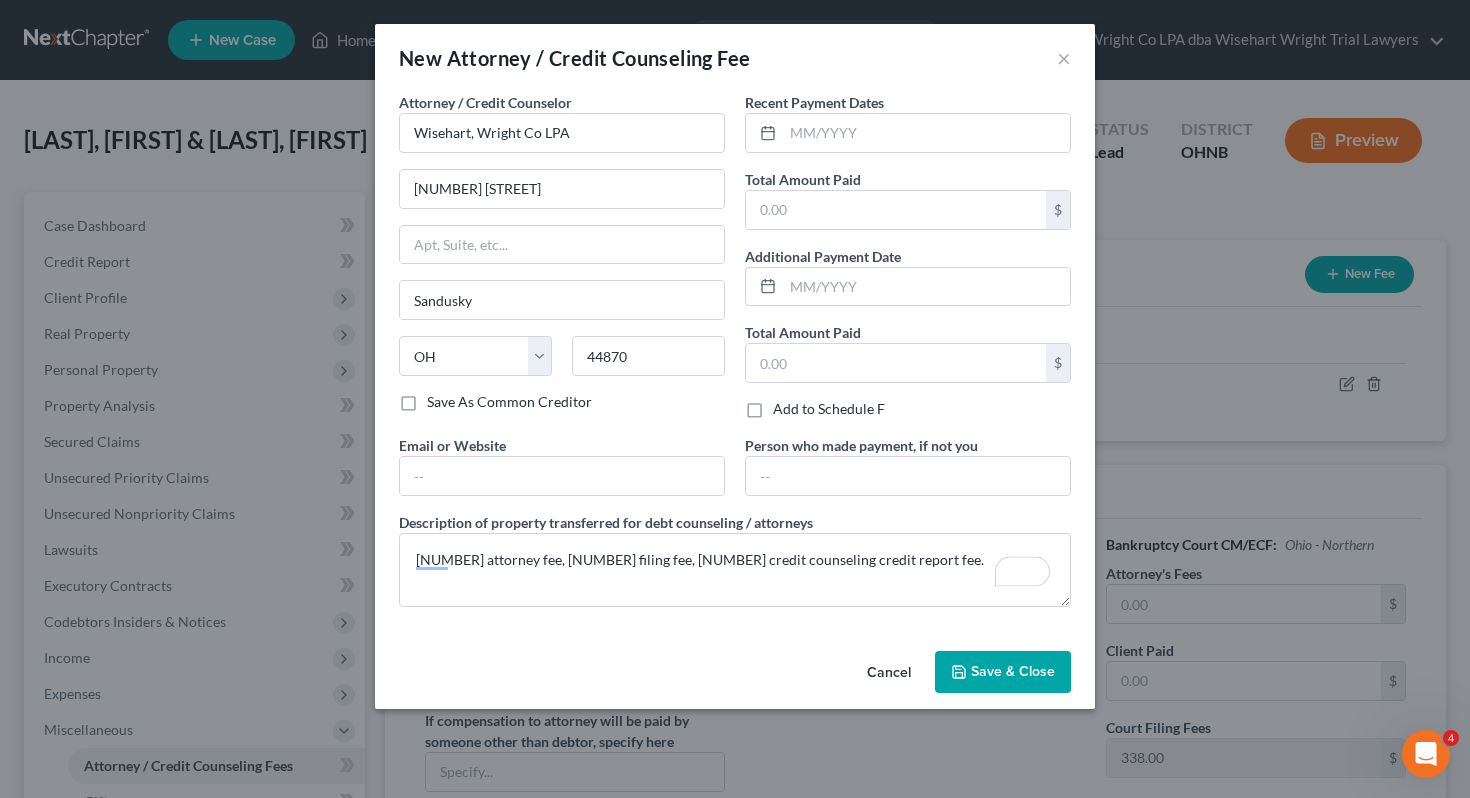click on "Save & Close" at bounding box center [1013, 671] 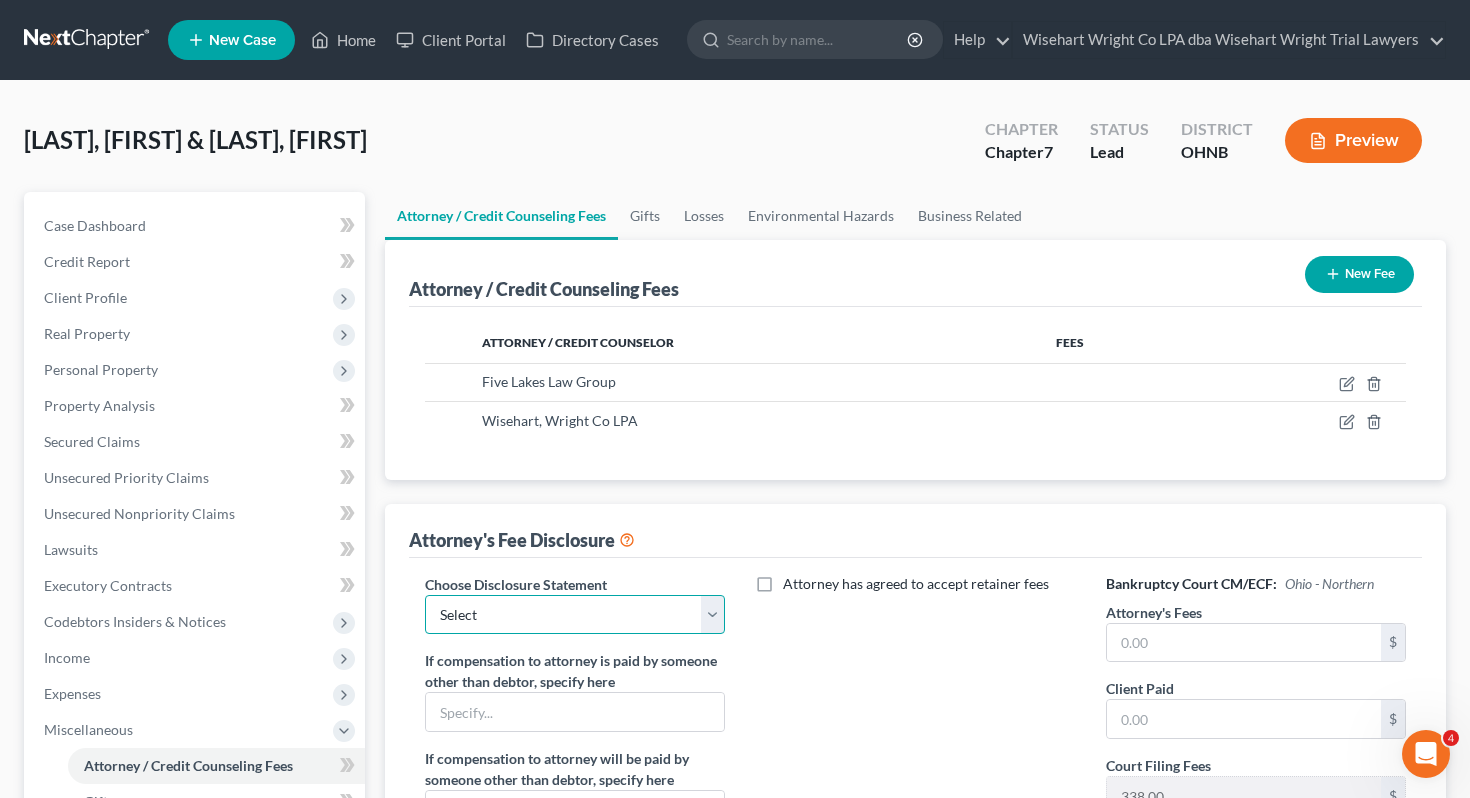 click on "Select Fee Disclosure" at bounding box center (575, 615) 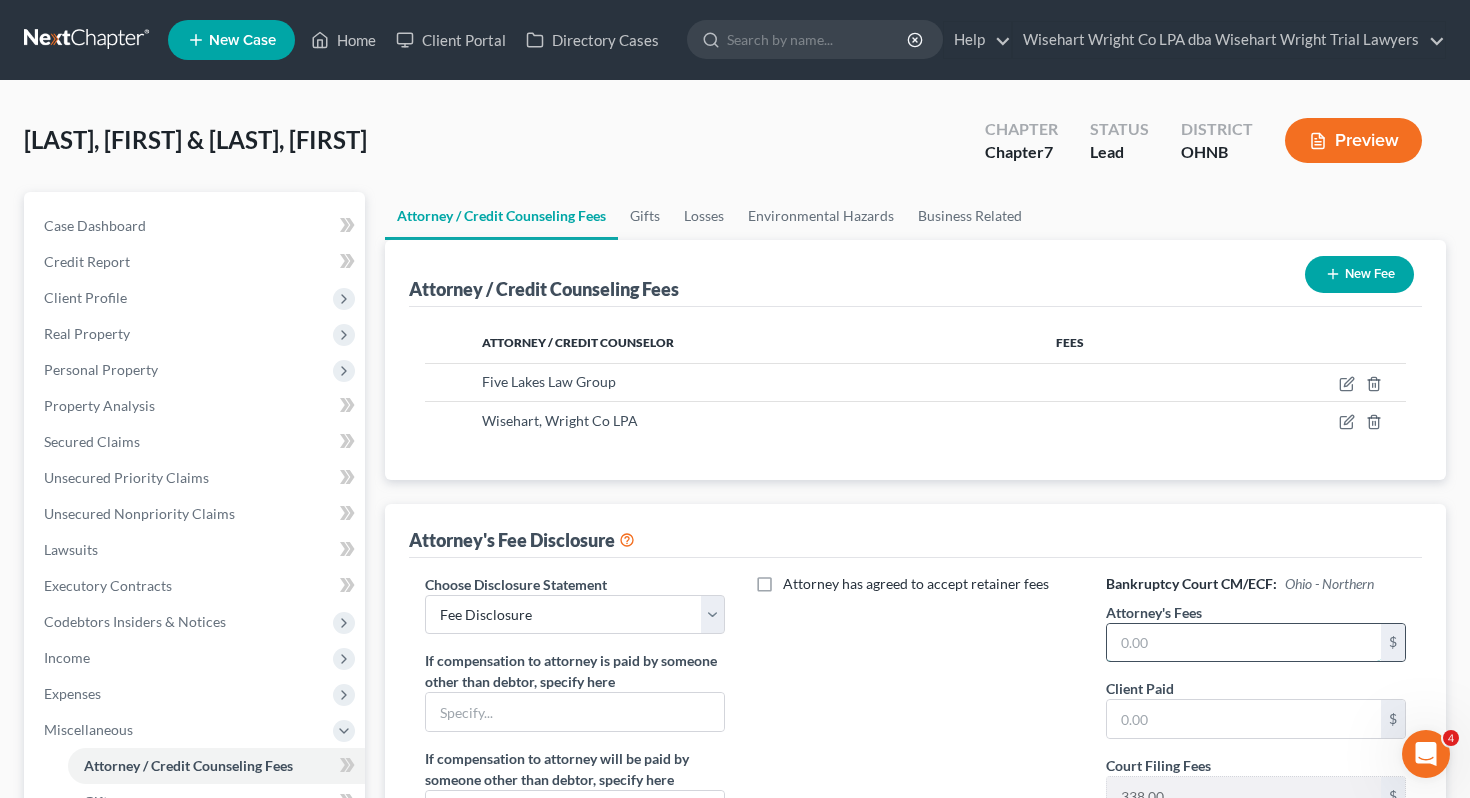 click at bounding box center (1244, 643) 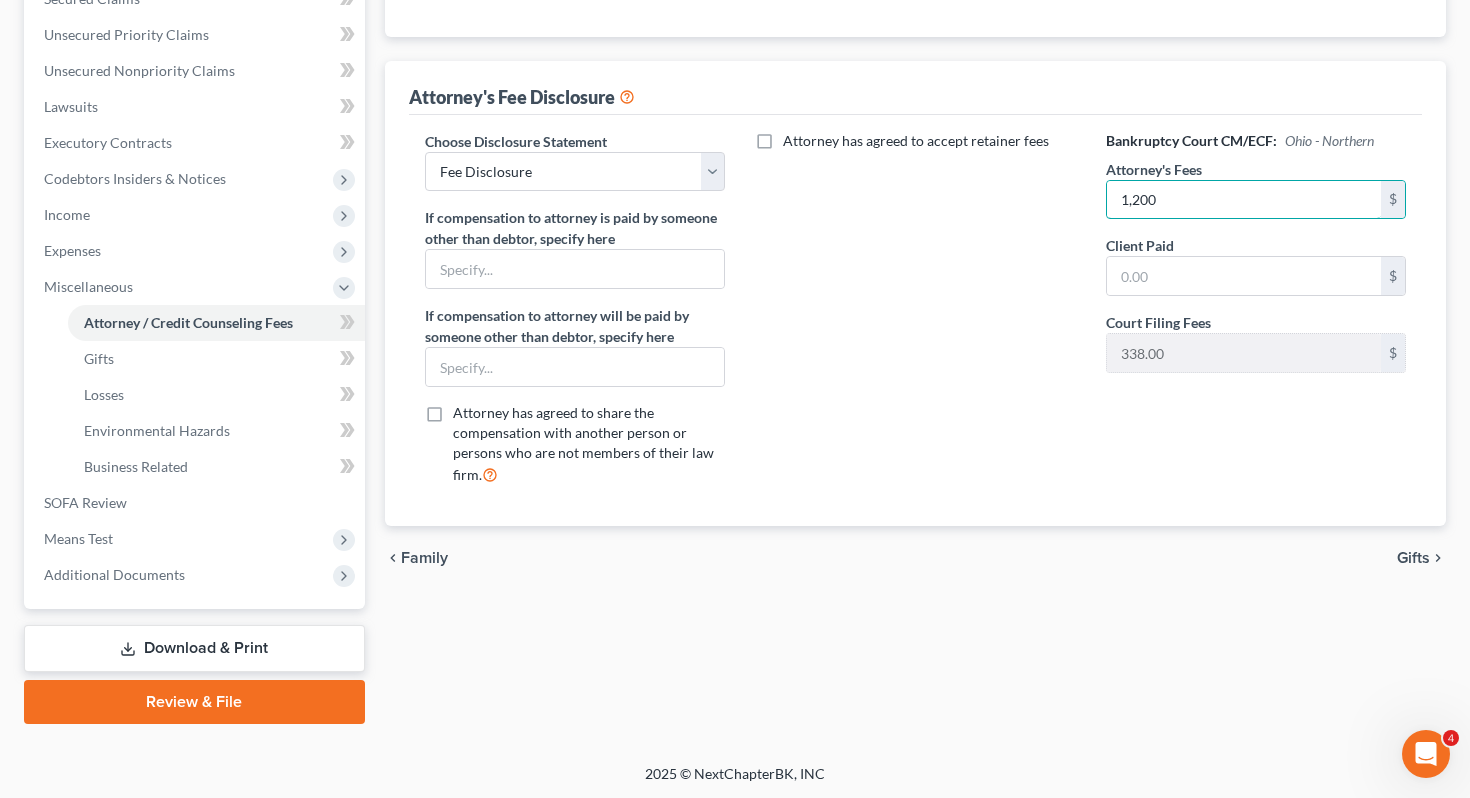 type on "1,200" 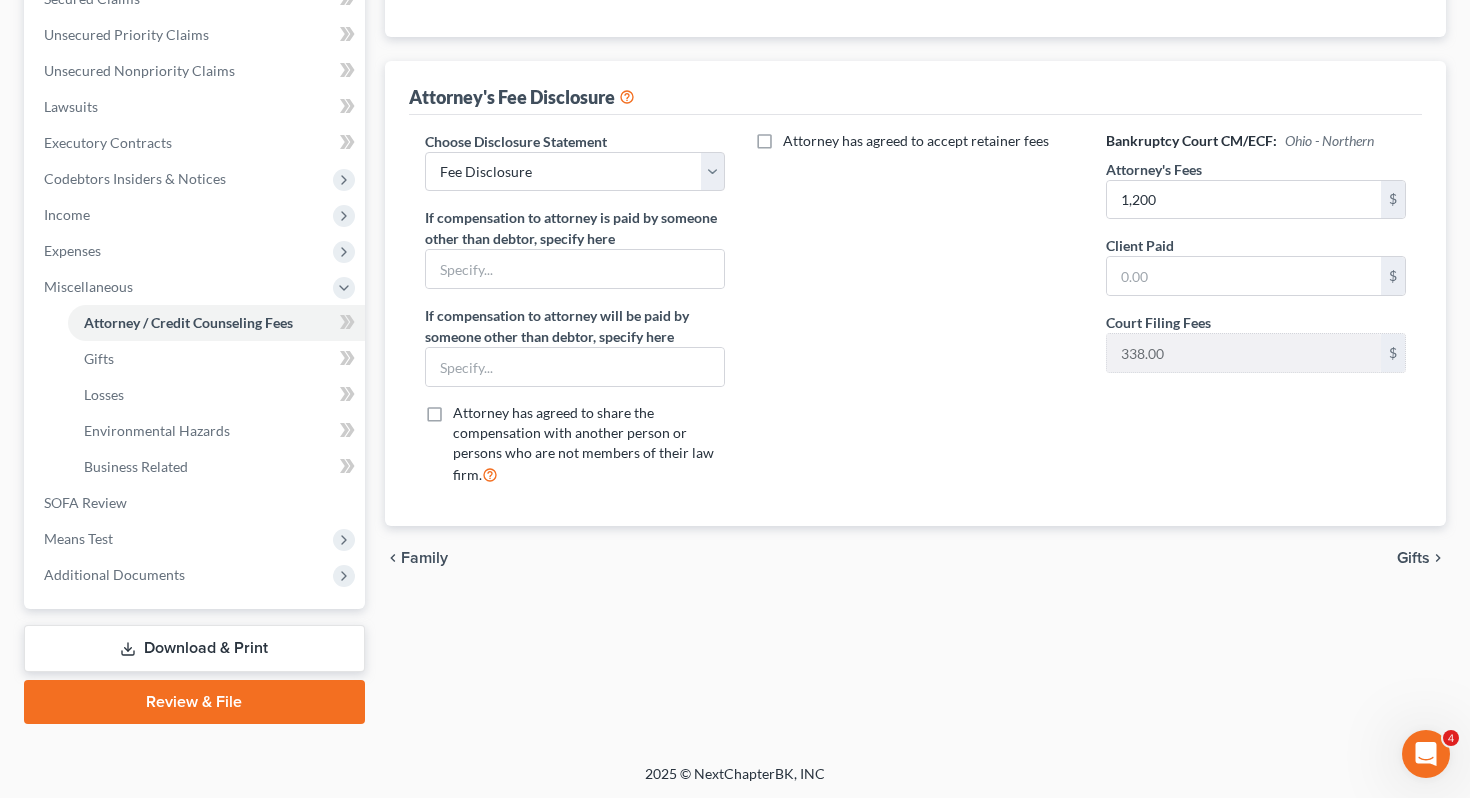 click on "Attorney / Credit Counseling Fees
Gifts
Losses
Environmental Hazards
Business Related
Attorney / Credit Counseling Fees New Fee
Attorney / Credit Counselor
Fees
Five Lakes Law Group
Wisehart, Wright Co LPA
Attorney's Fee Disclosure
Choose Disclosure Statement Select Fee Disclosure Bankruptcy Court CM/ECF:  1,200 $ $" at bounding box center (916, 236) 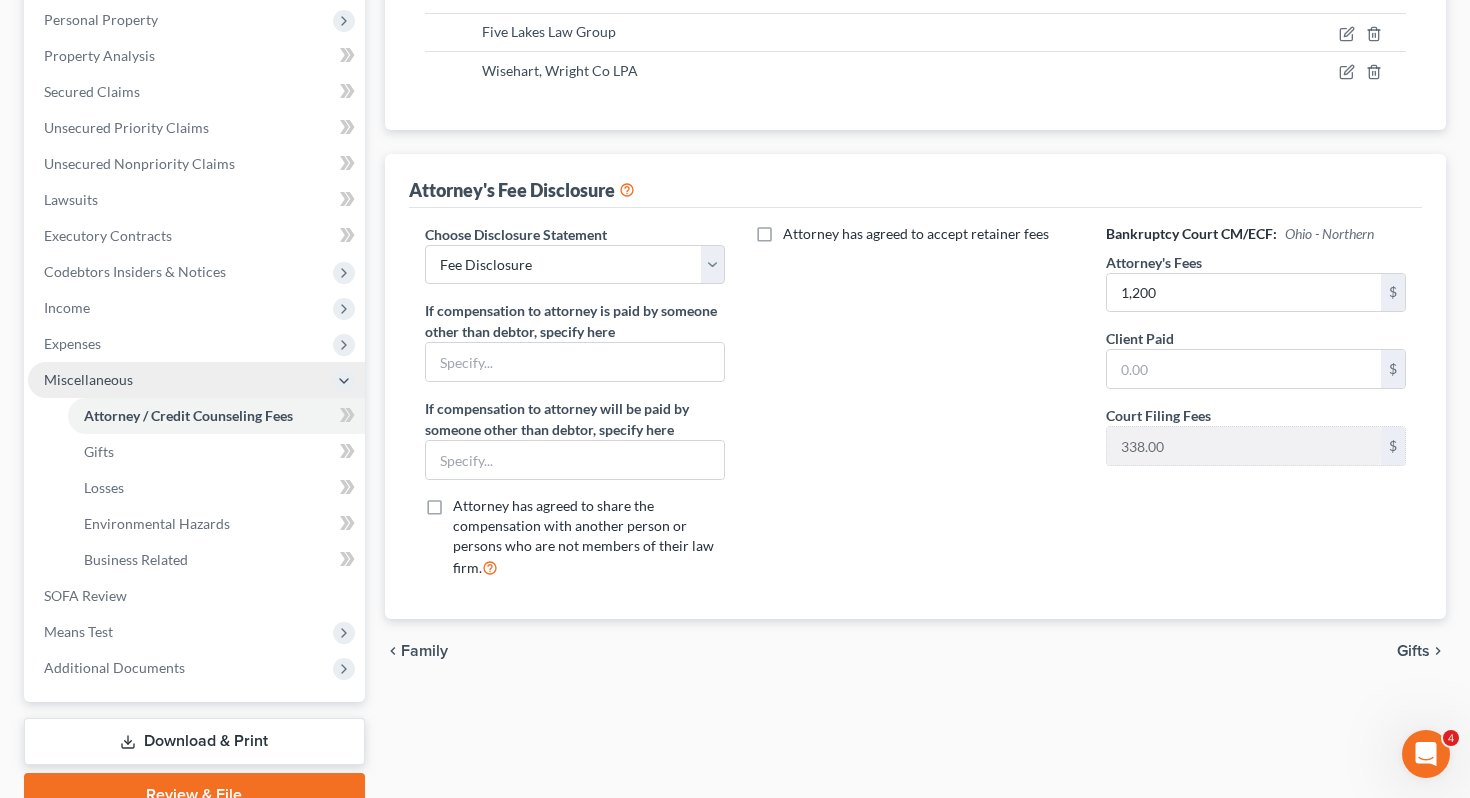 scroll, scrollTop: 355, scrollLeft: 0, axis: vertical 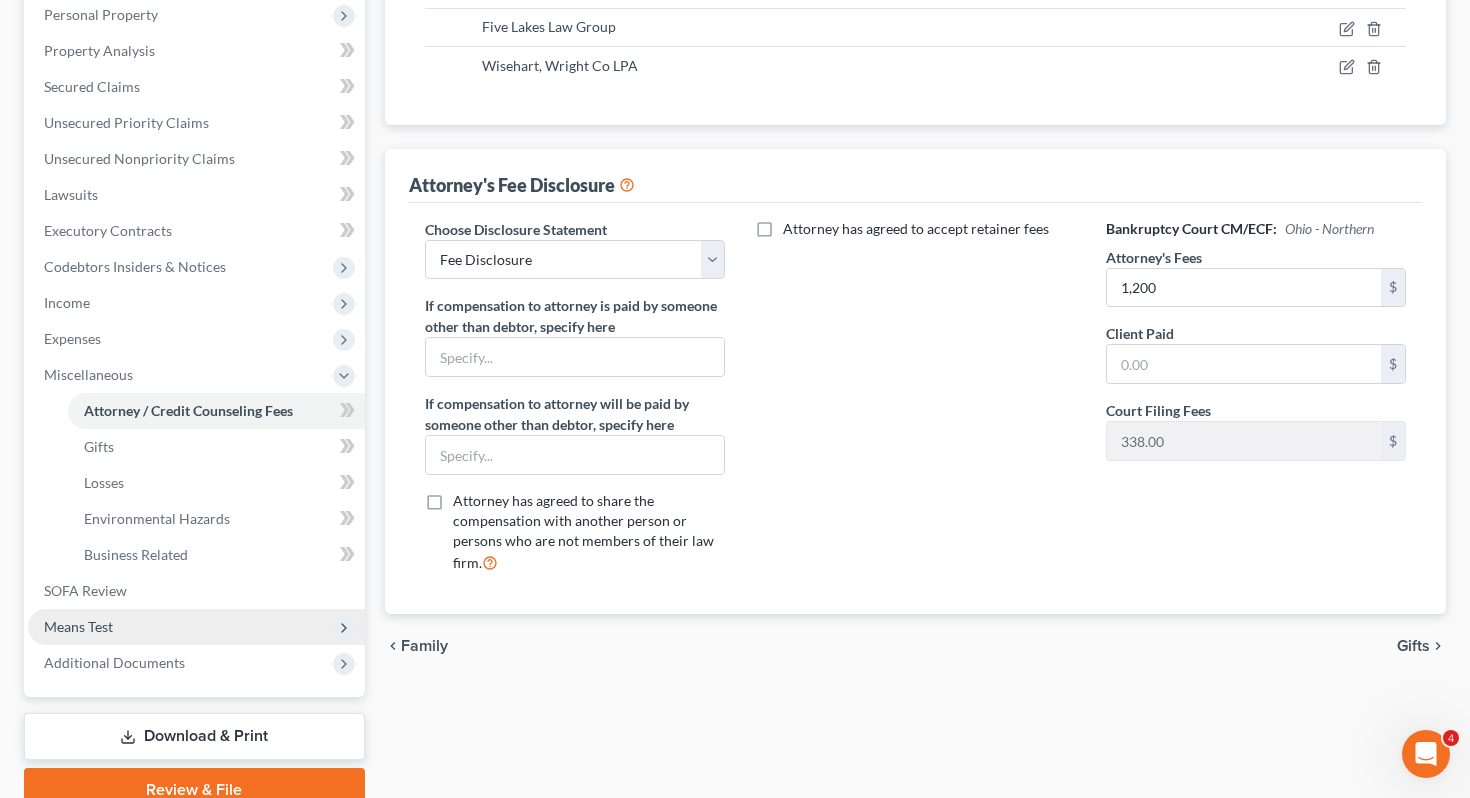 click on "Means Test" at bounding box center [196, 627] 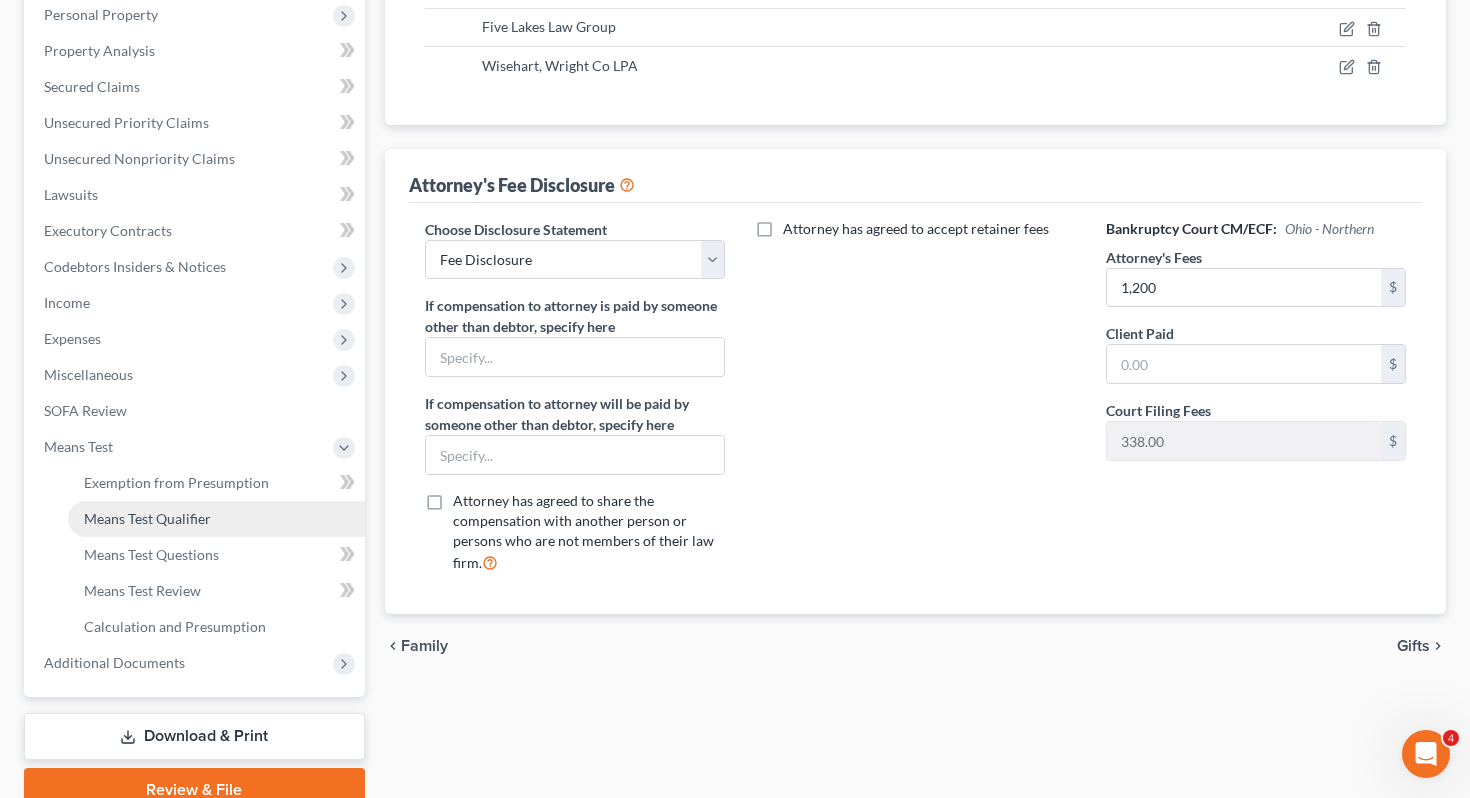 click on "Means Test Qualifier" at bounding box center [216, 519] 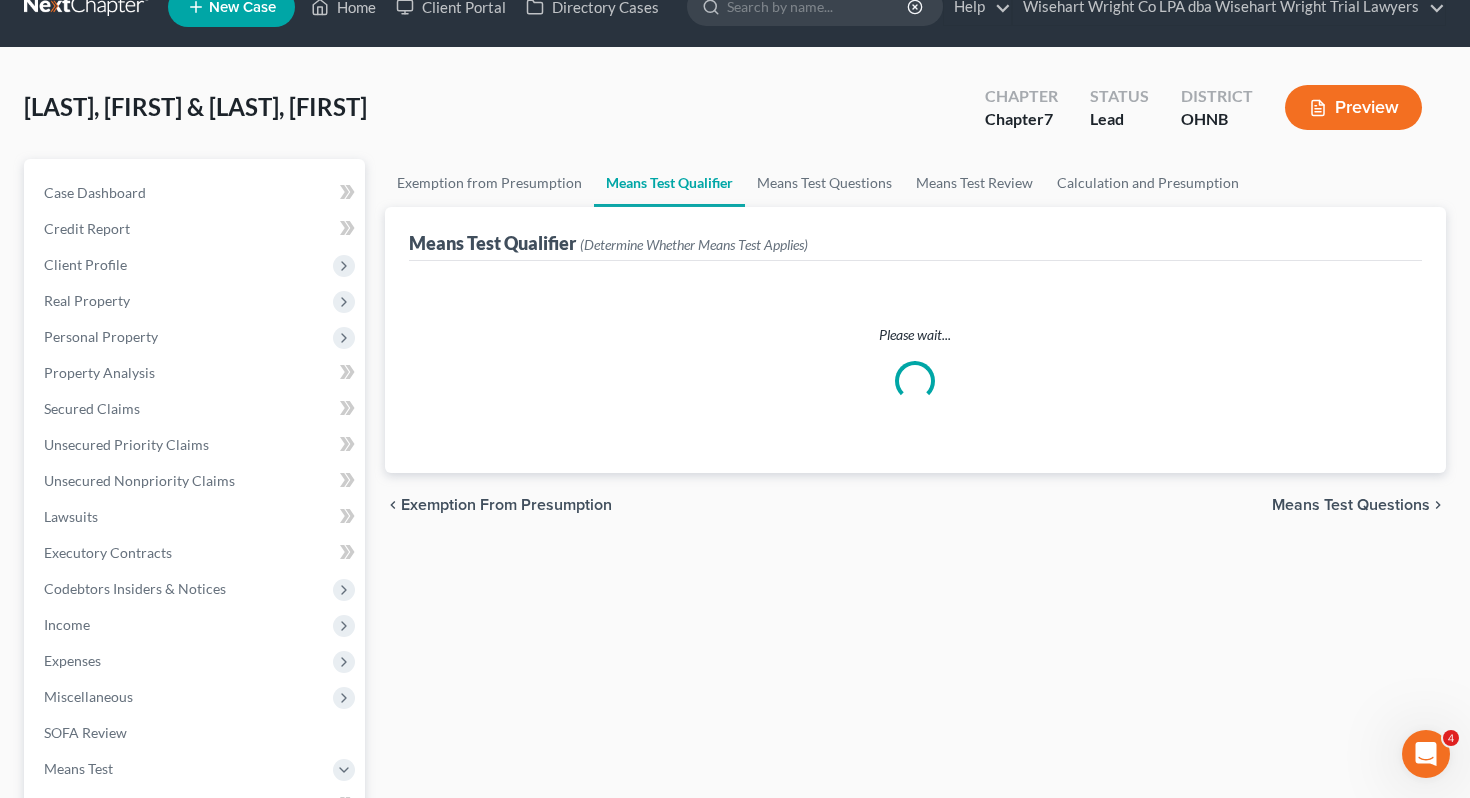 scroll, scrollTop: 0, scrollLeft: 0, axis: both 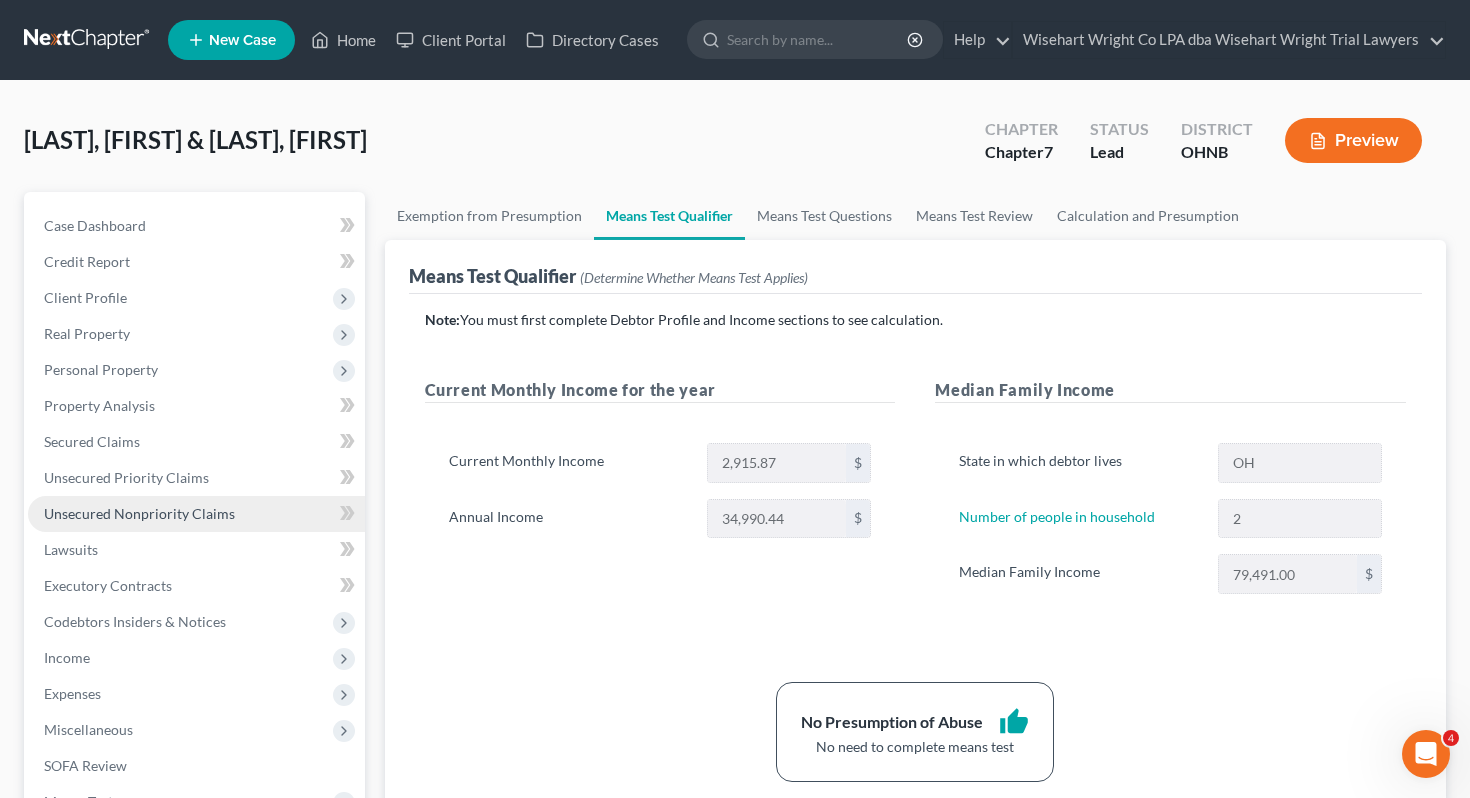 click on "Unsecured Nonpriority Claims" at bounding box center [139, 513] 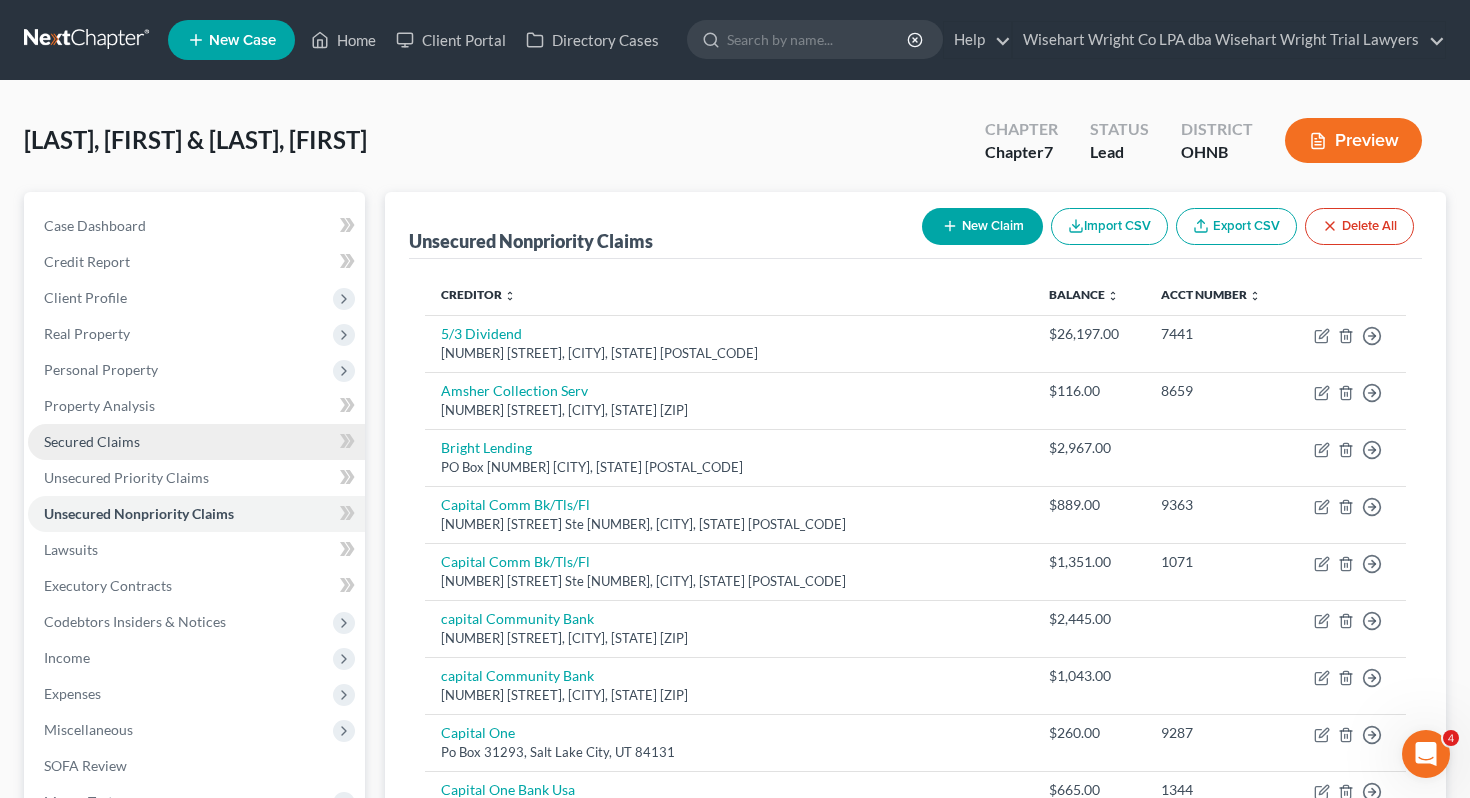 click on "Secured Claims" at bounding box center [196, 442] 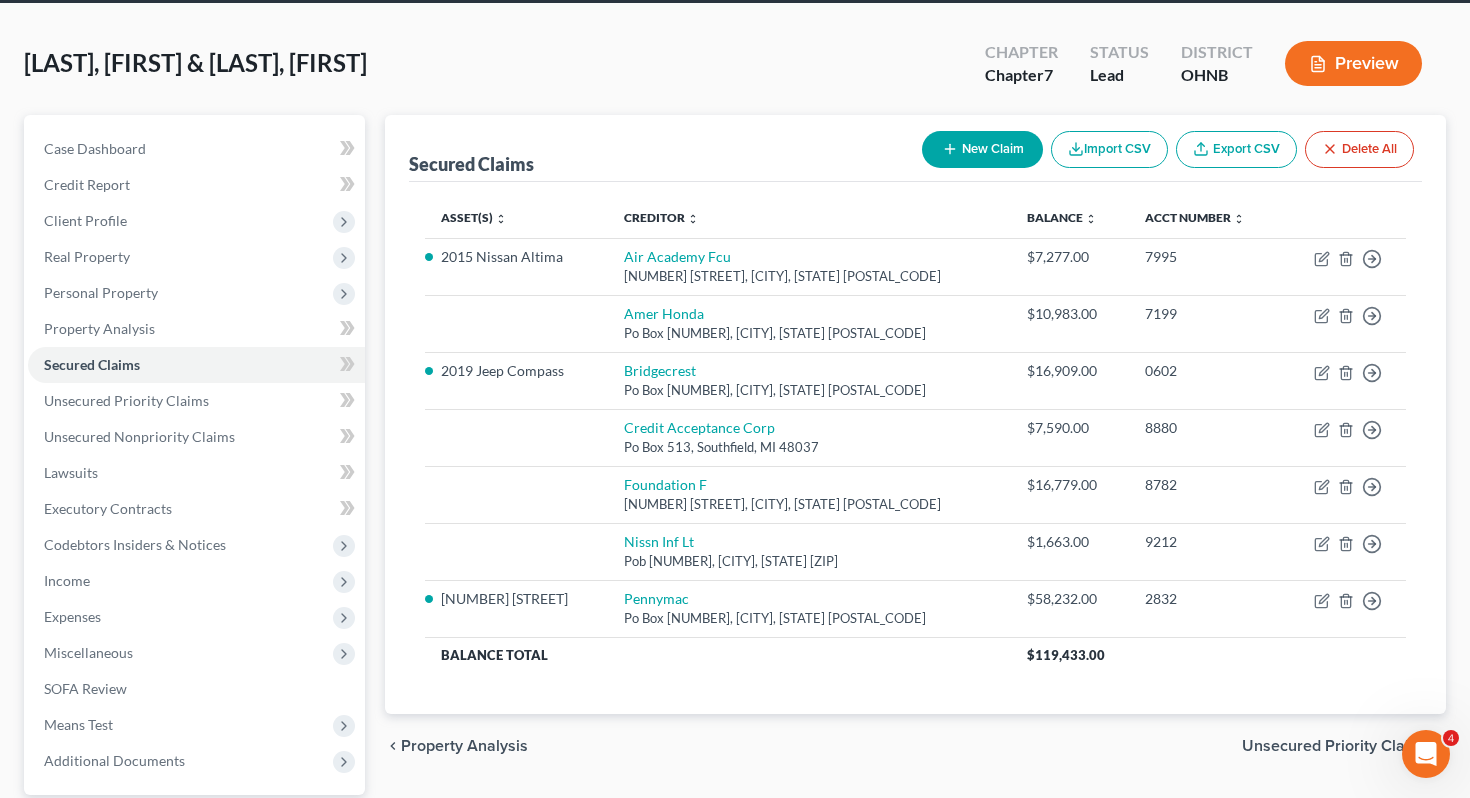 scroll, scrollTop: 106, scrollLeft: 0, axis: vertical 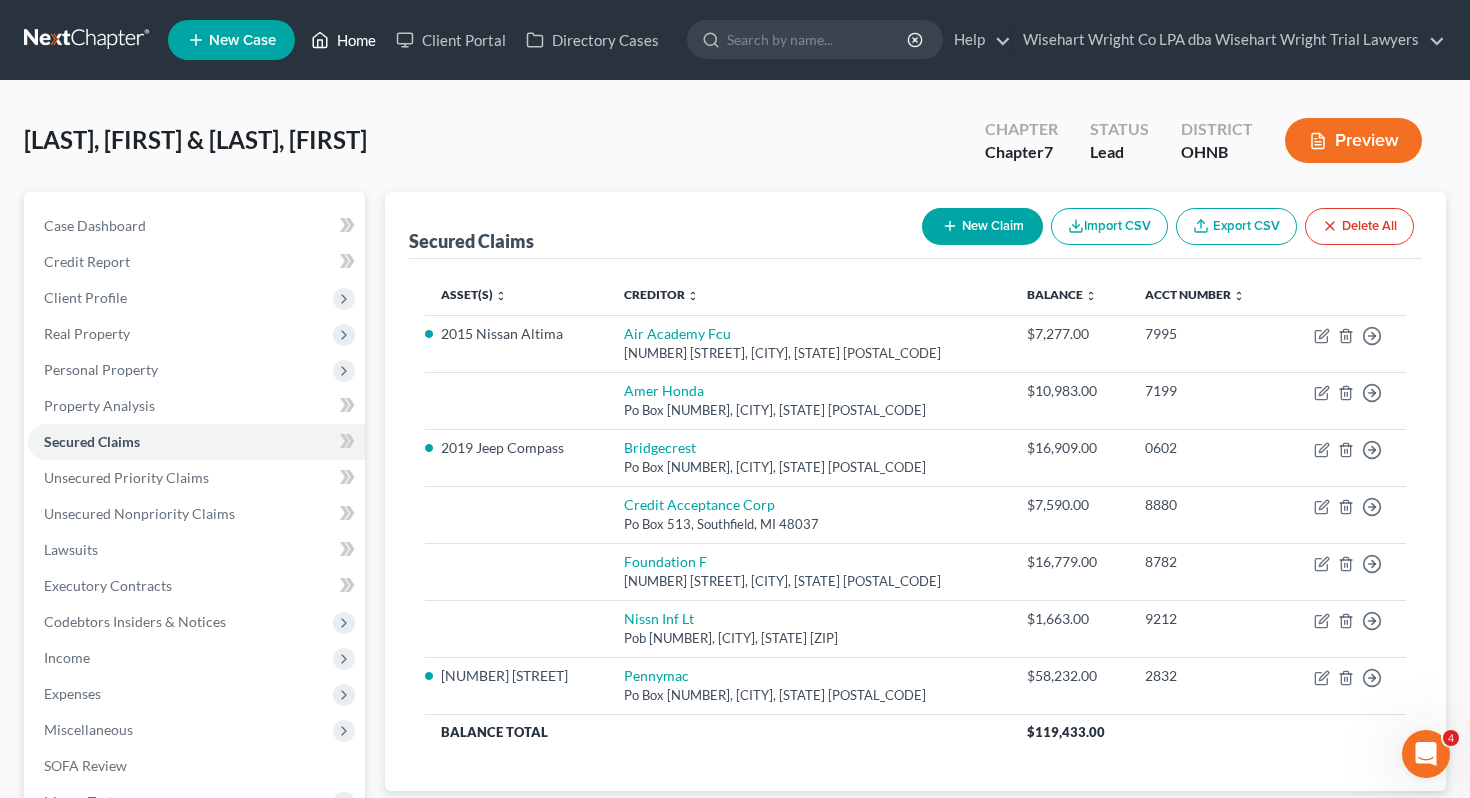 click on "Home" at bounding box center [343, 40] 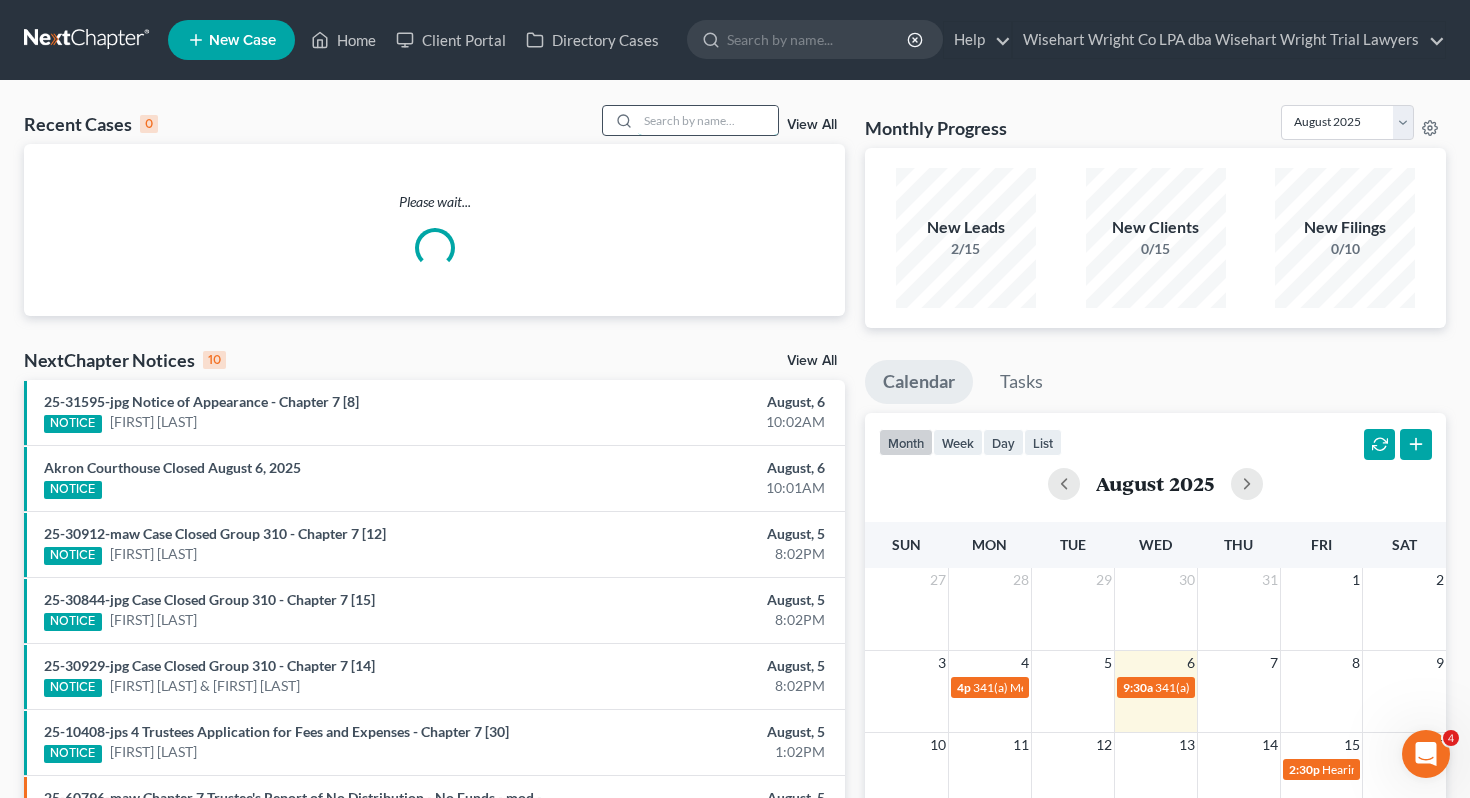 click at bounding box center [708, 120] 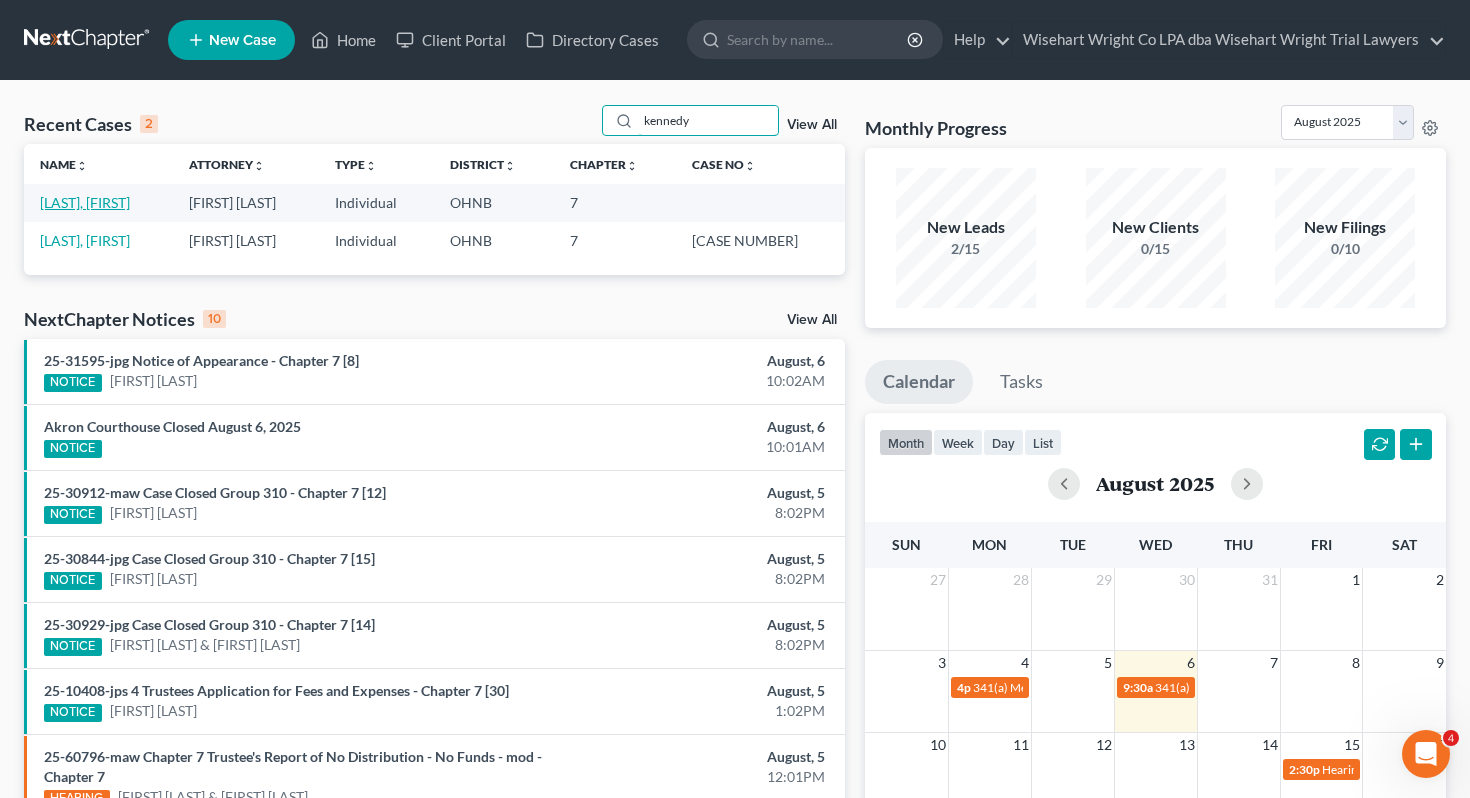 type on "kennedy" 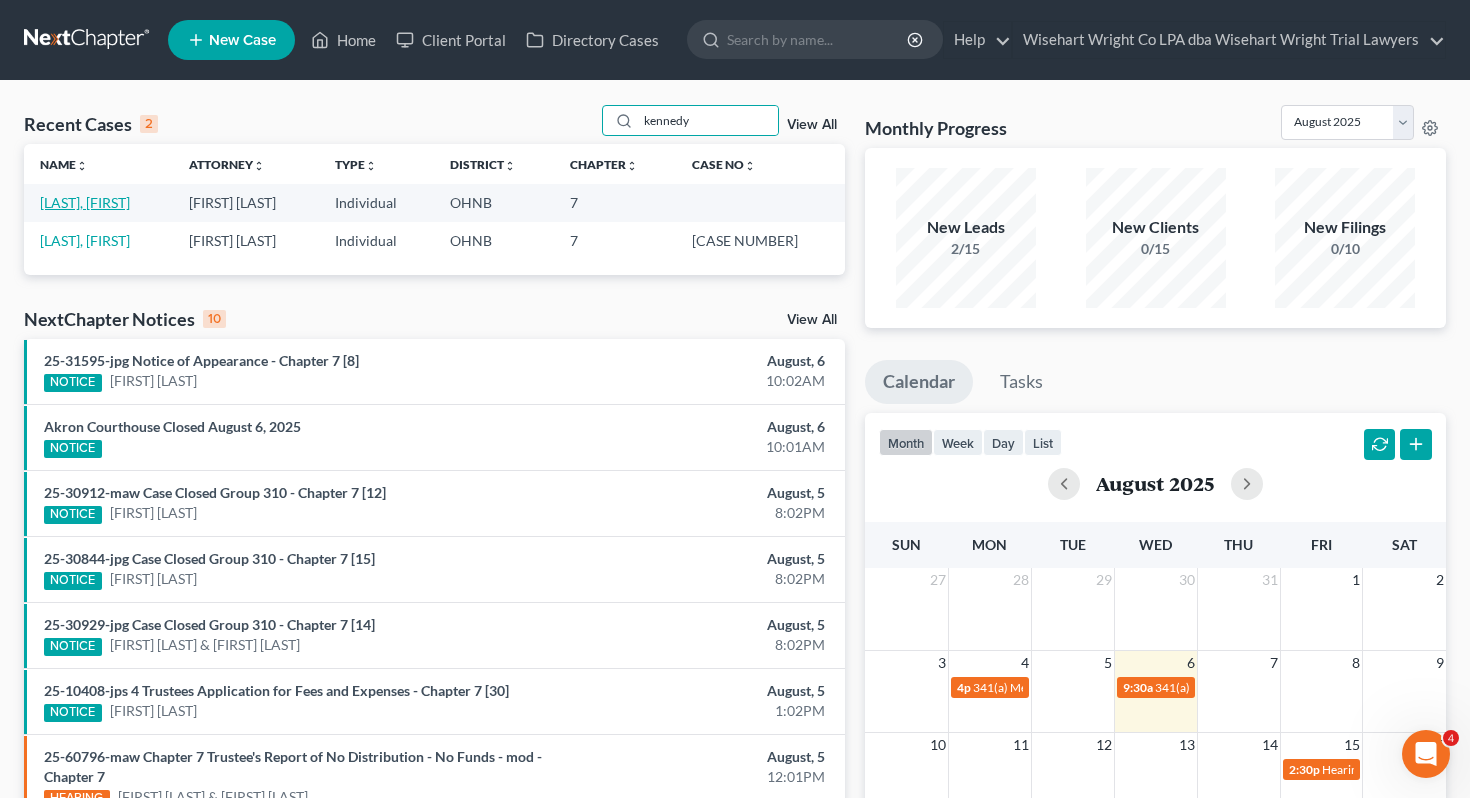 click on "[LAST], [FIRST]" at bounding box center [85, 202] 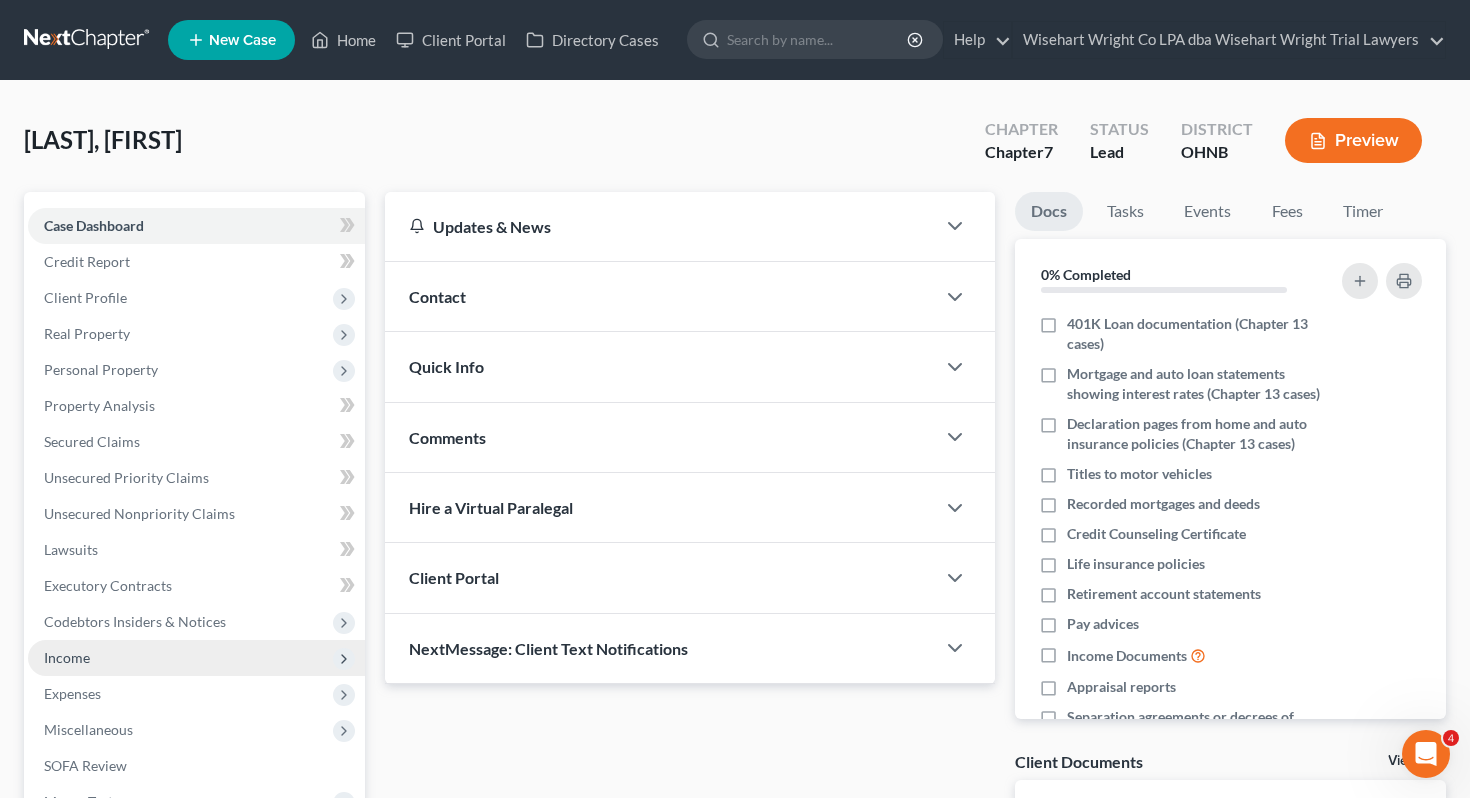 click on "Income" at bounding box center (196, 658) 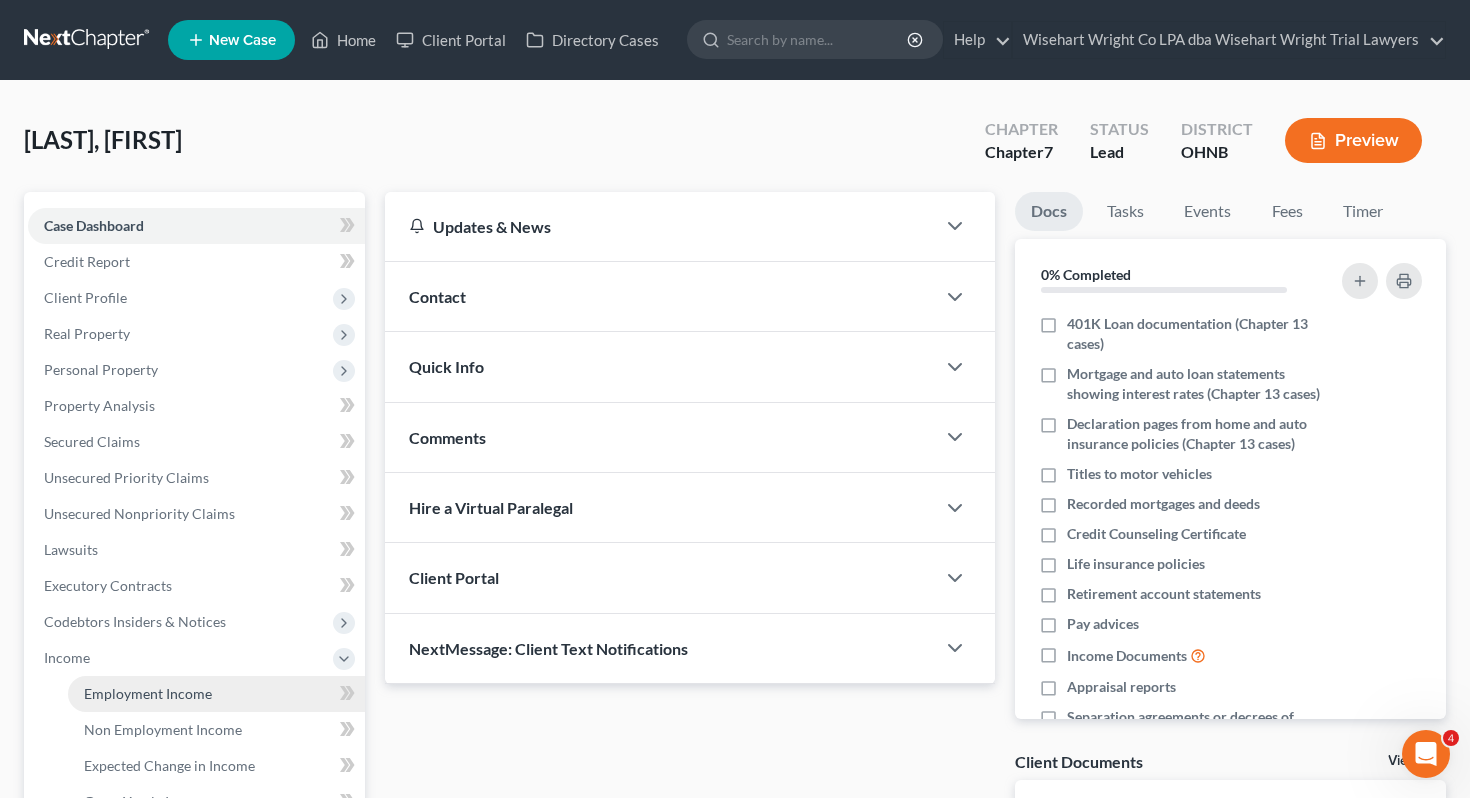 click on "Employment Income" at bounding box center (148, 693) 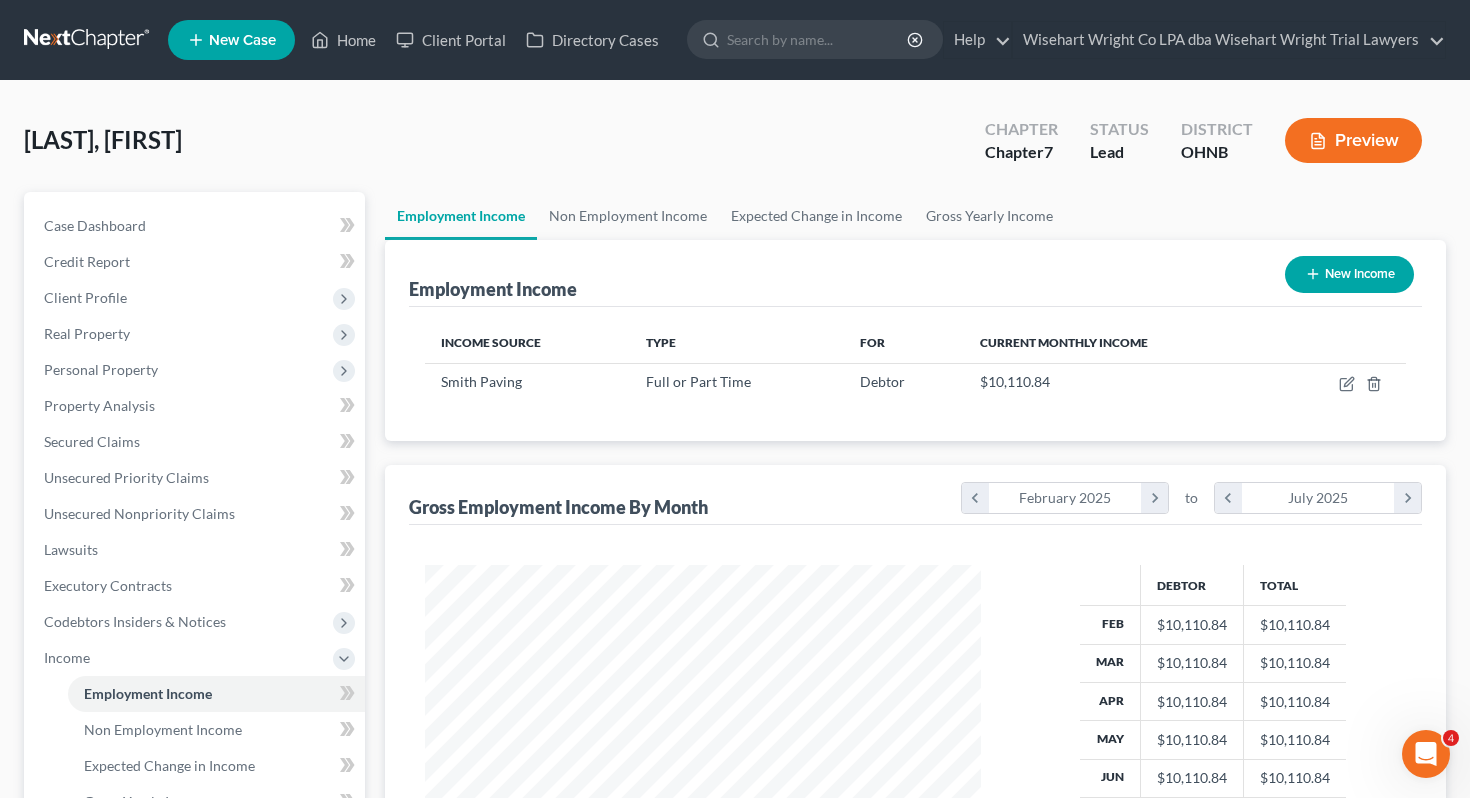 scroll, scrollTop: 999641, scrollLeft: 999404, axis: both 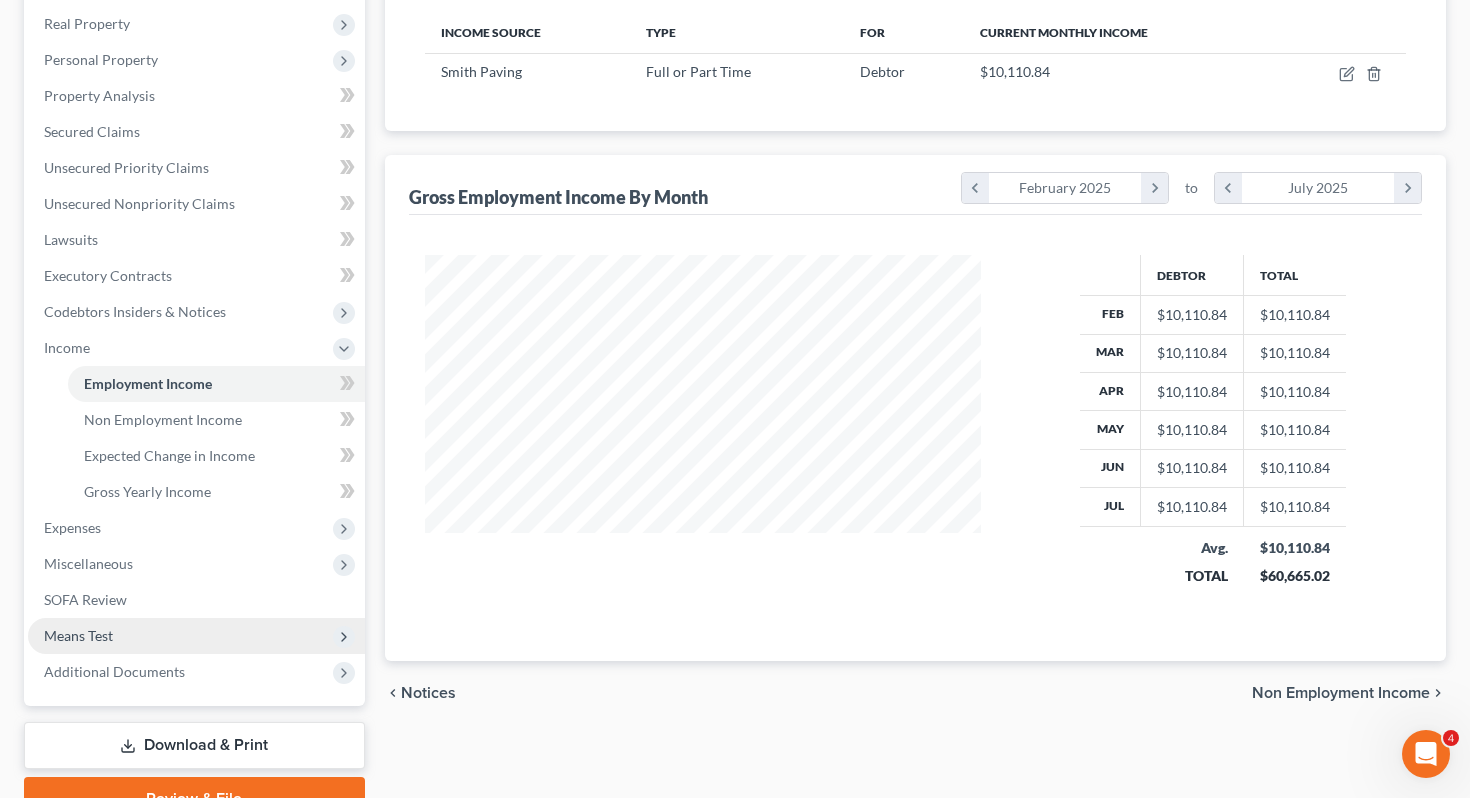 click on "Means Test" at bounding box center (196, 636) 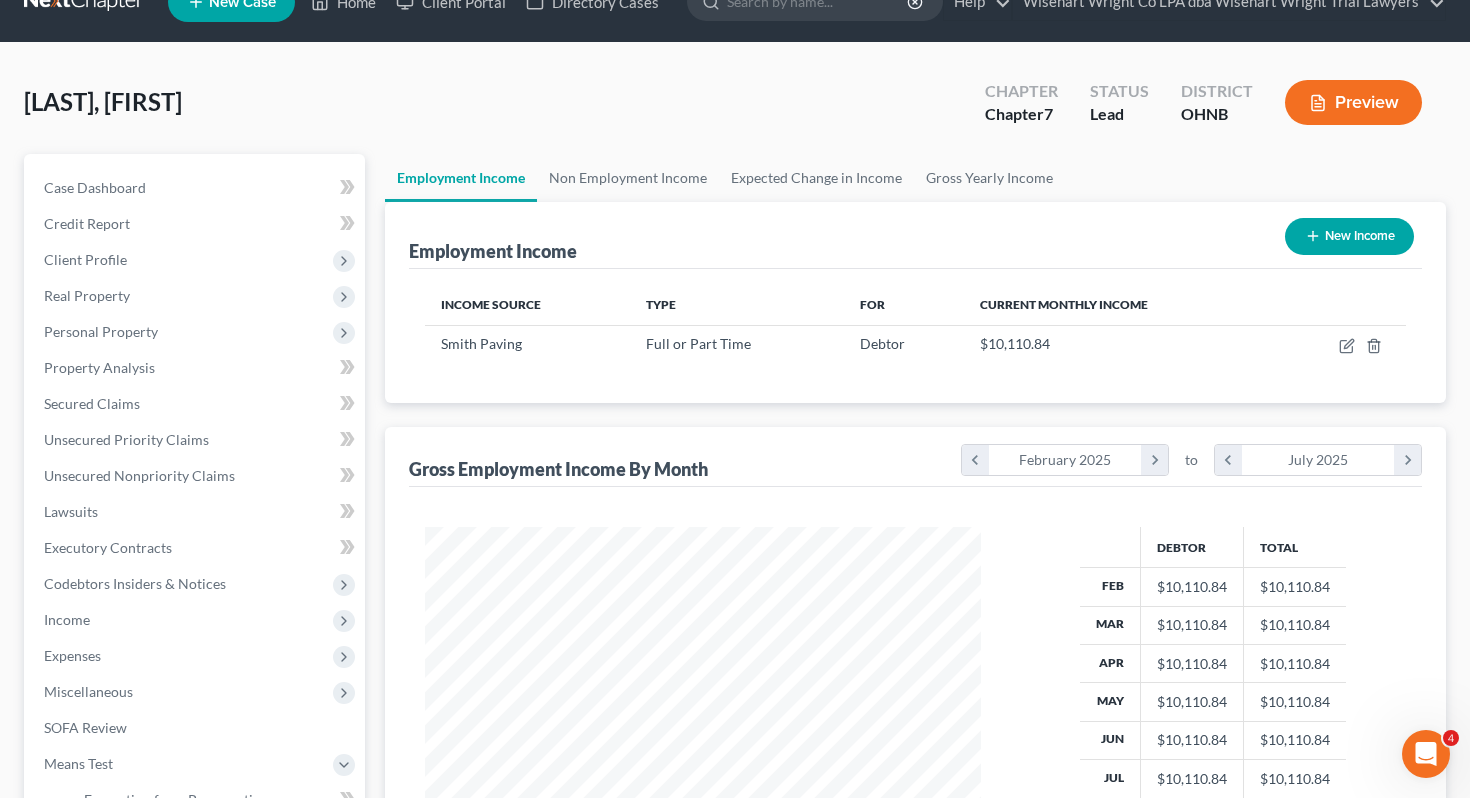 scroll, scrollTop: 0, scrollLeft: 0, axis: both 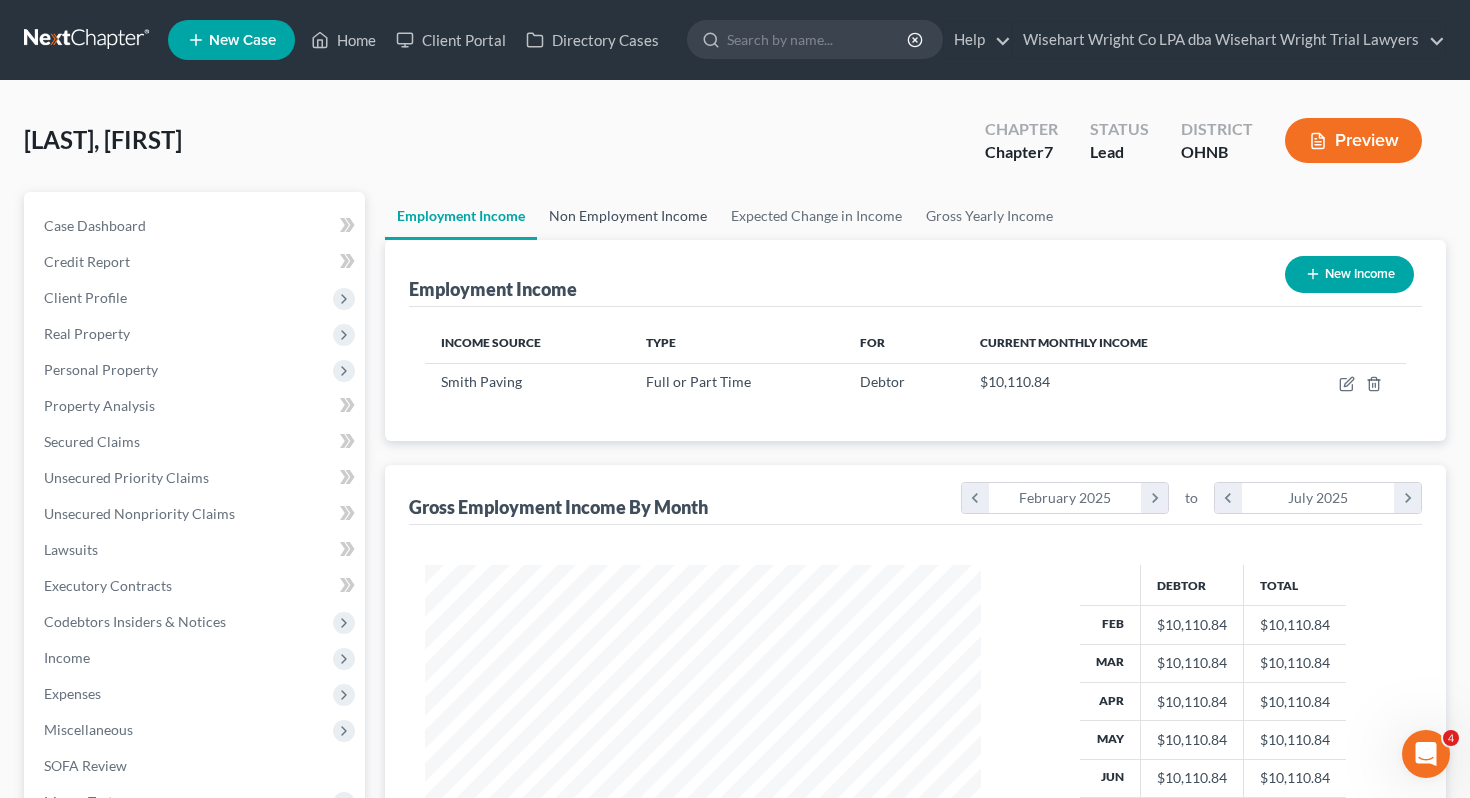 click on "Non Employment Income" at bounding box center (628, 216) 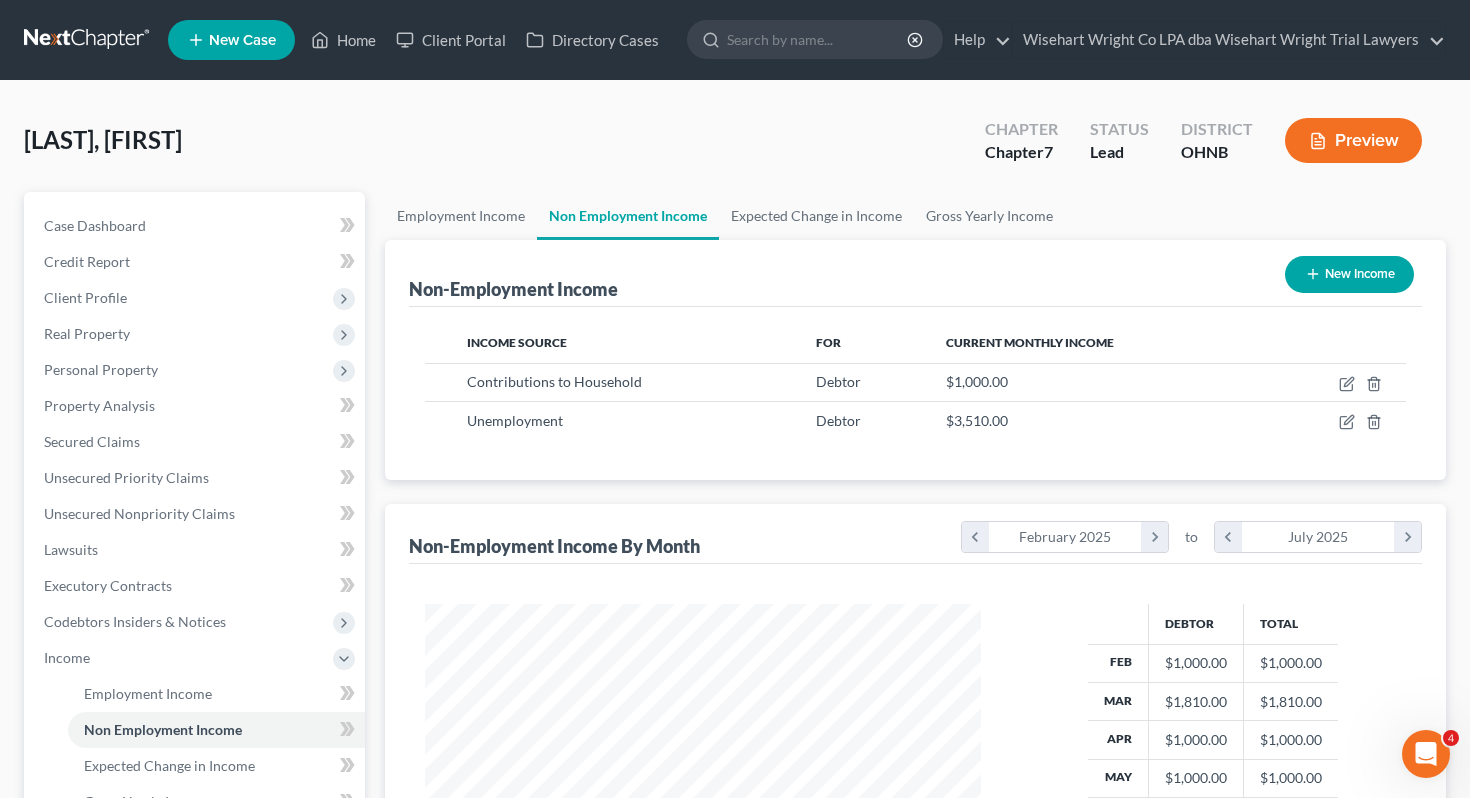 scroll, scrollTop: 999641, scrollLeft: 999404, axis: both 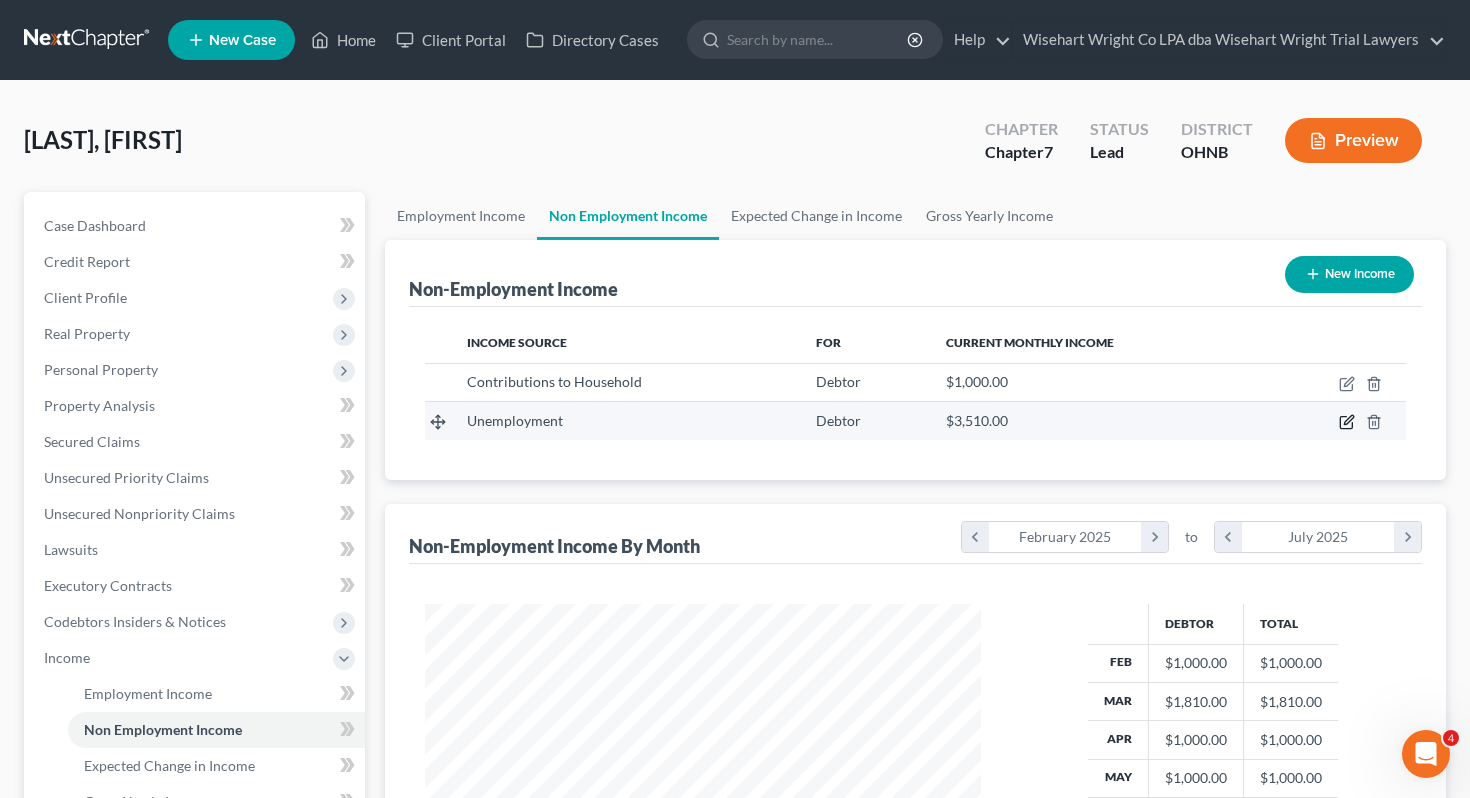 click 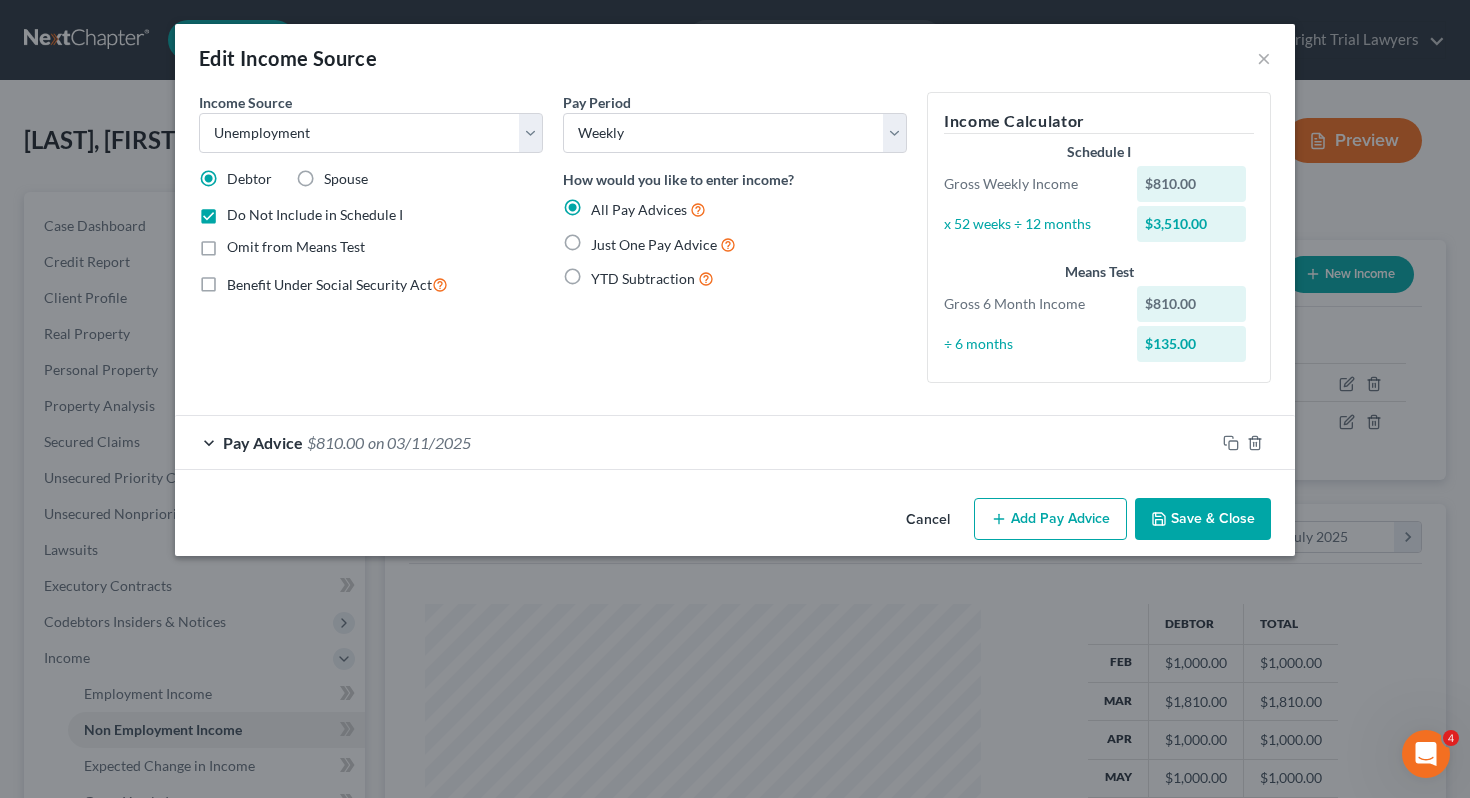 click on "Pay Advice $810.00 on 03/11/2025" at bounding box center (695, 442) 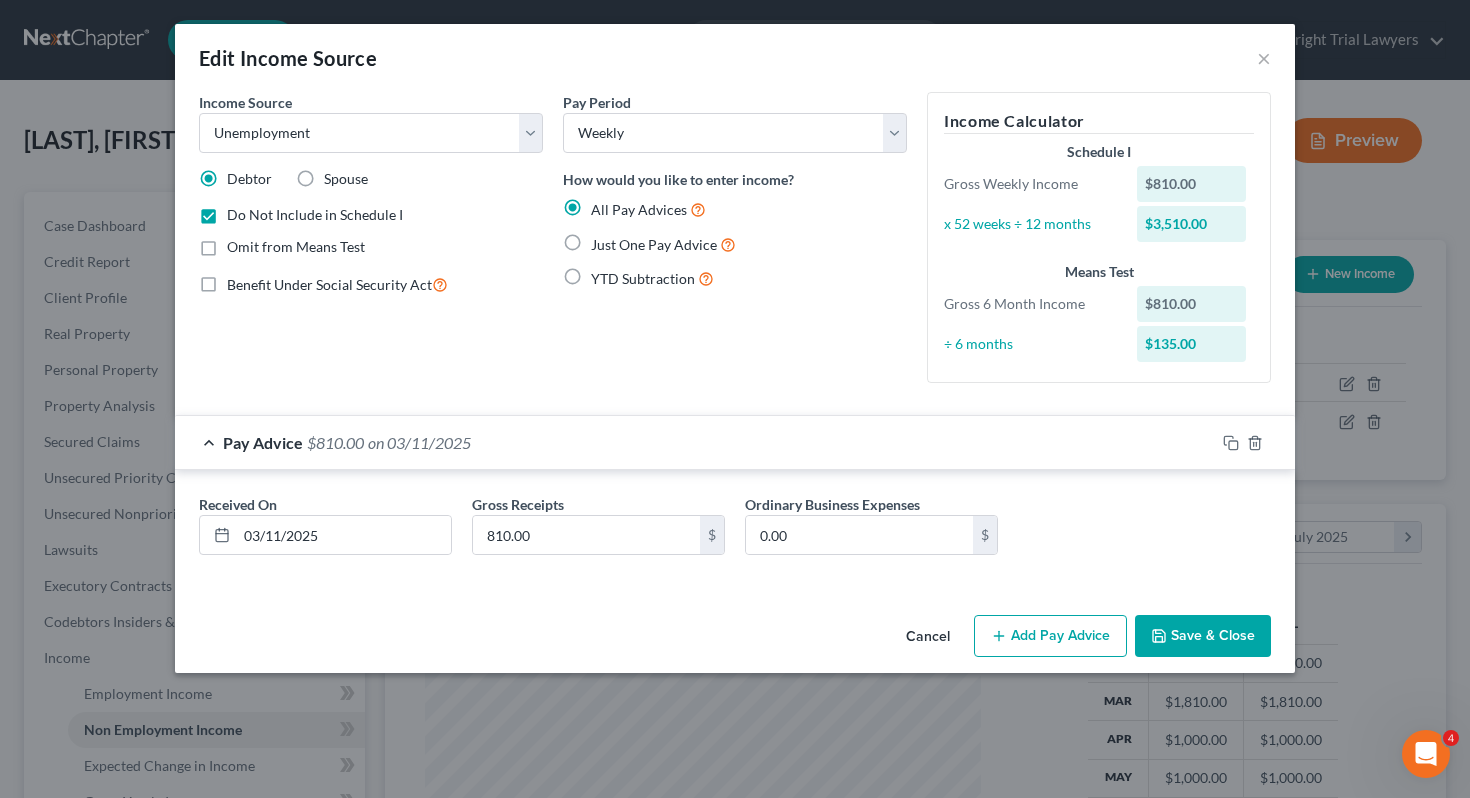 click on "Add Pay Advice" at bounding box center [1050, 636] 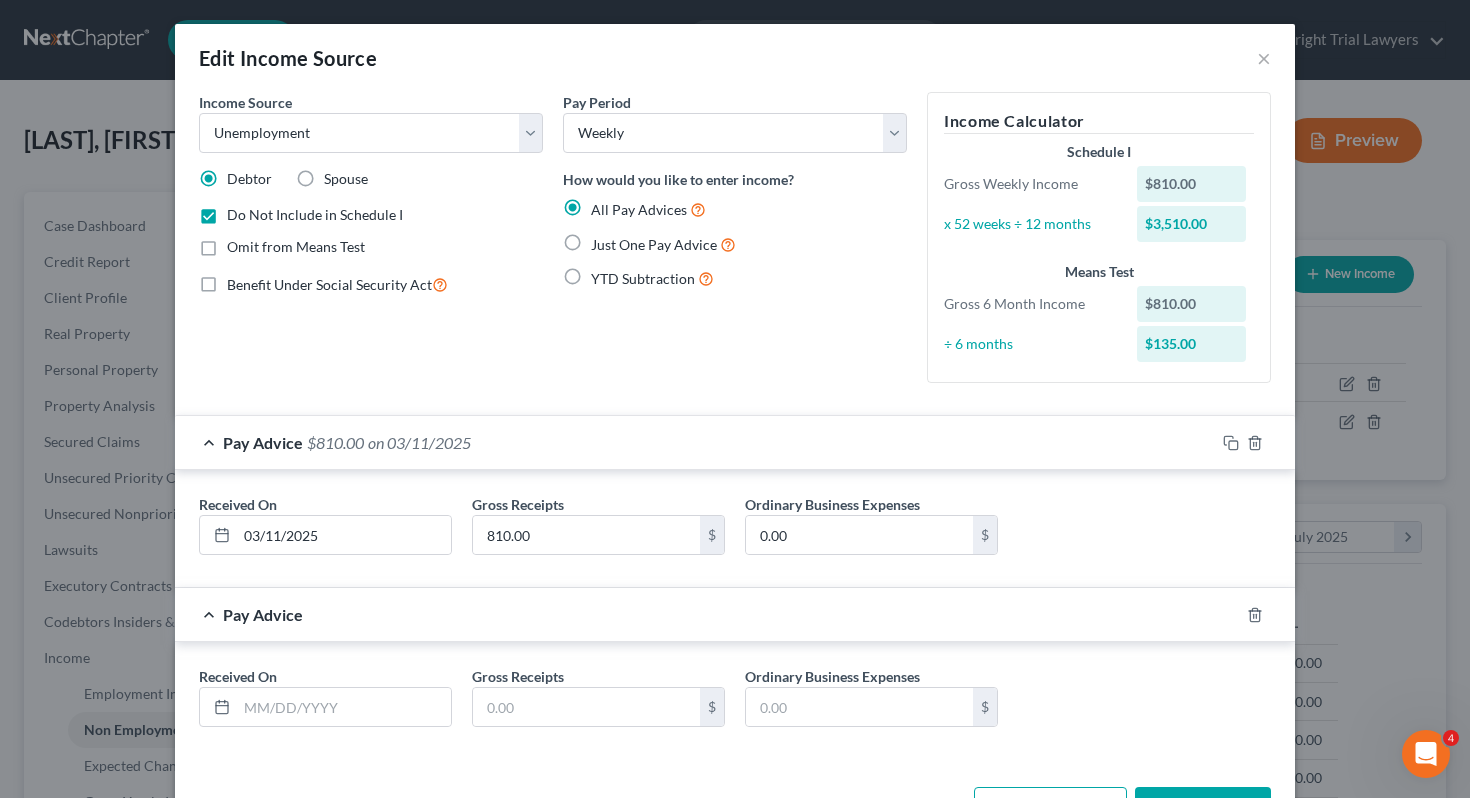 click on "Just One Pay Advice" at bounding box center (654, 244) 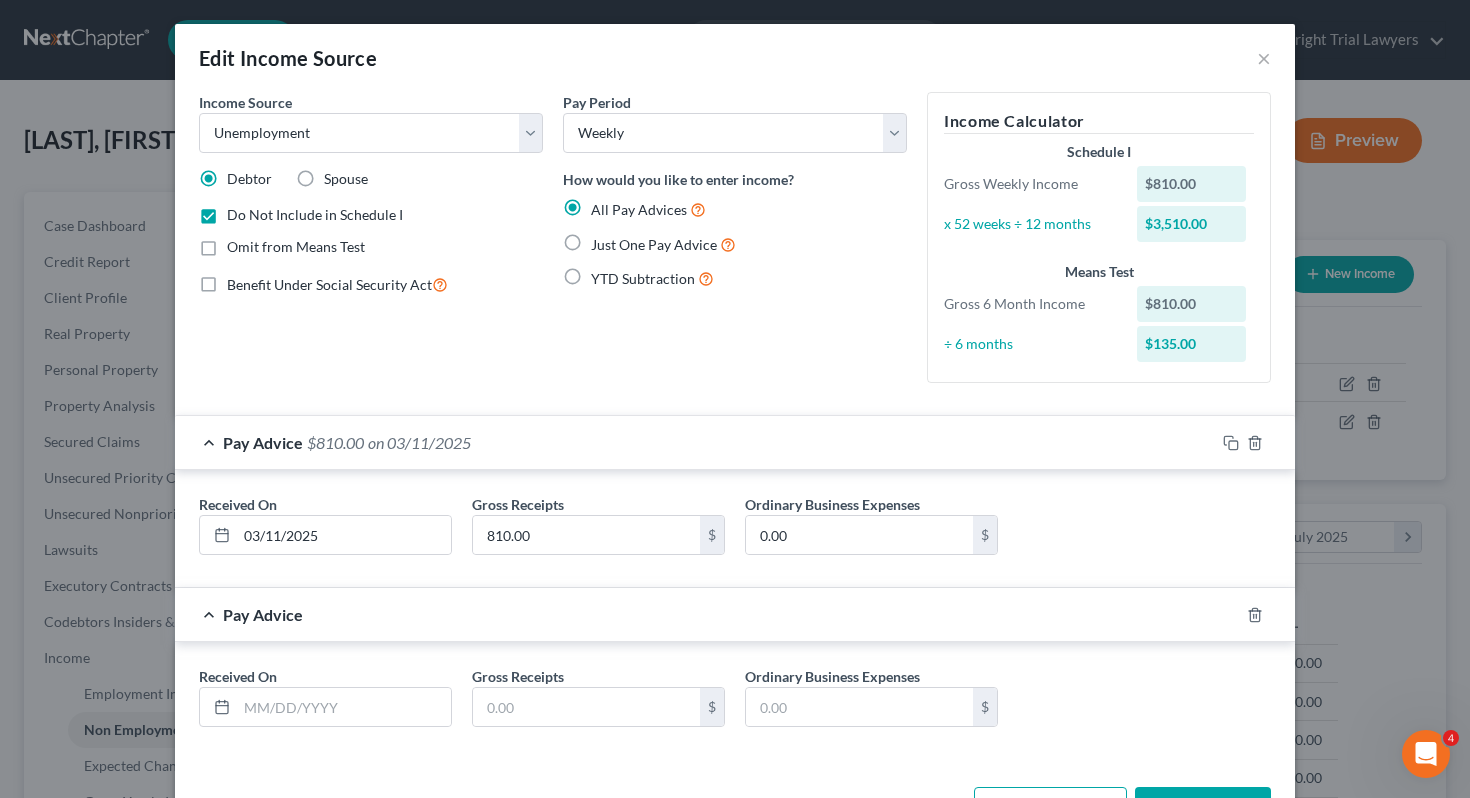 click on "Just One Pay Advice" at bounding box center [605, 239] 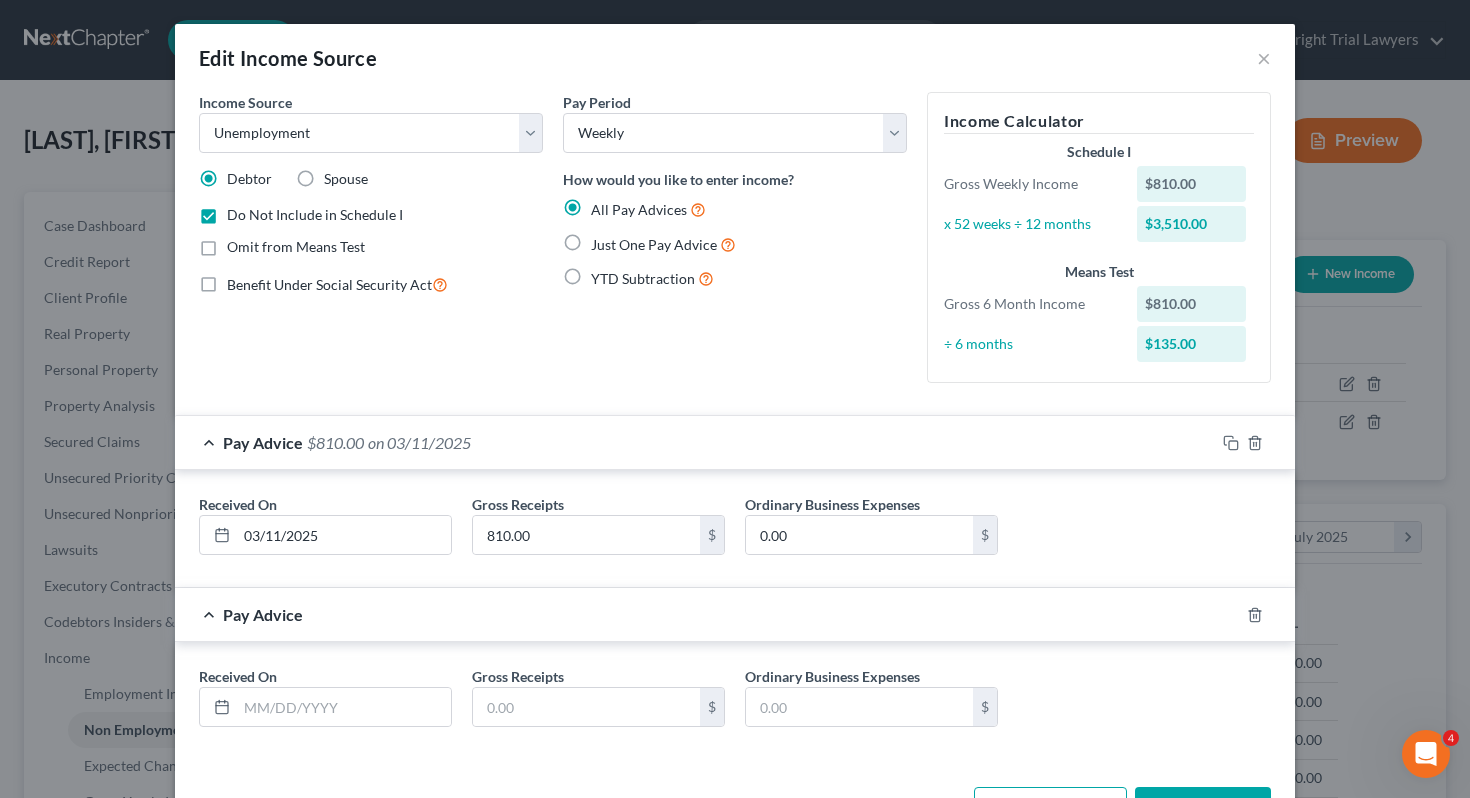 radio on "true" 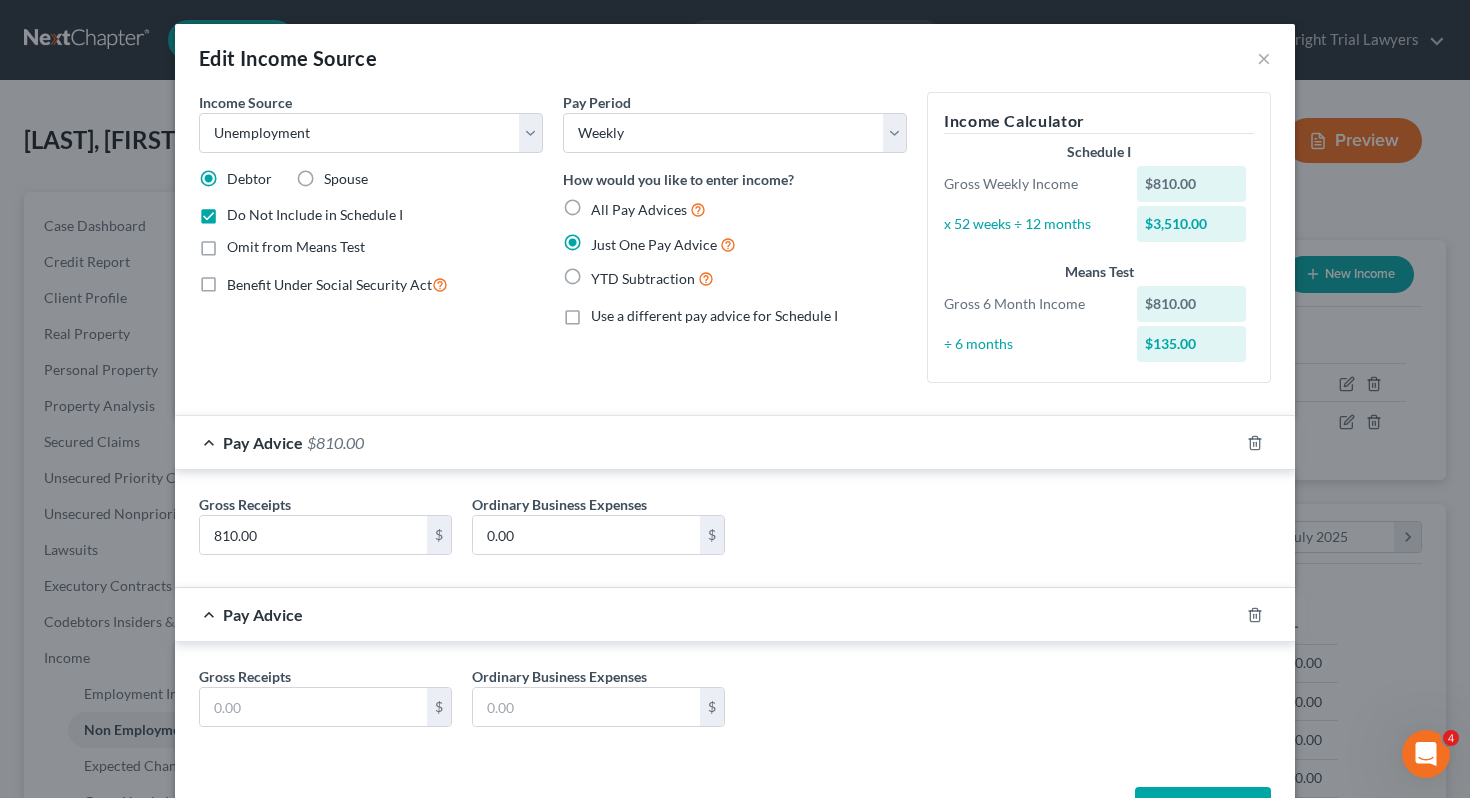 click on "All Pay Advices" at bounding box center [639, 209] 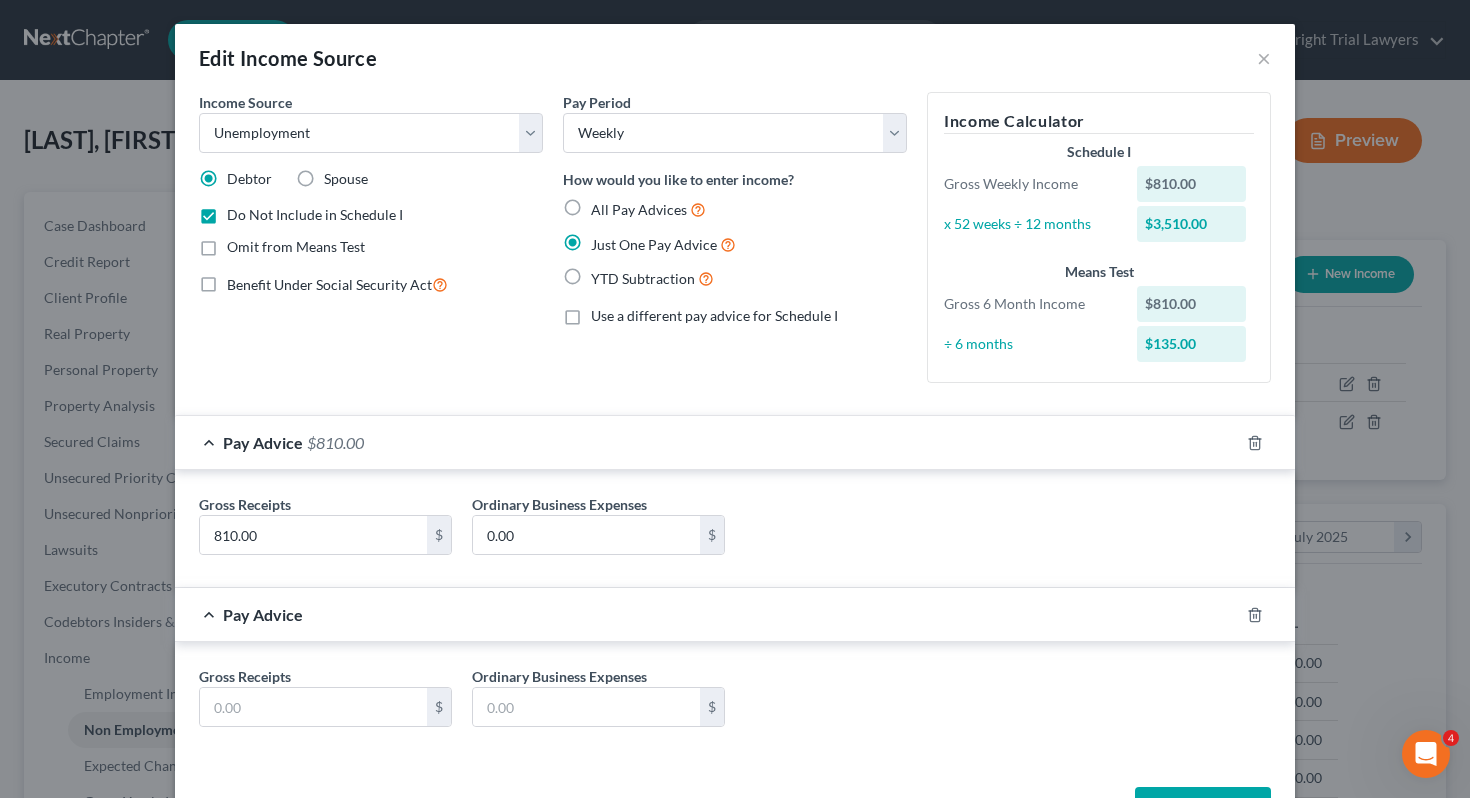click on "All Pay Advices" at bounding box center (605, 204) 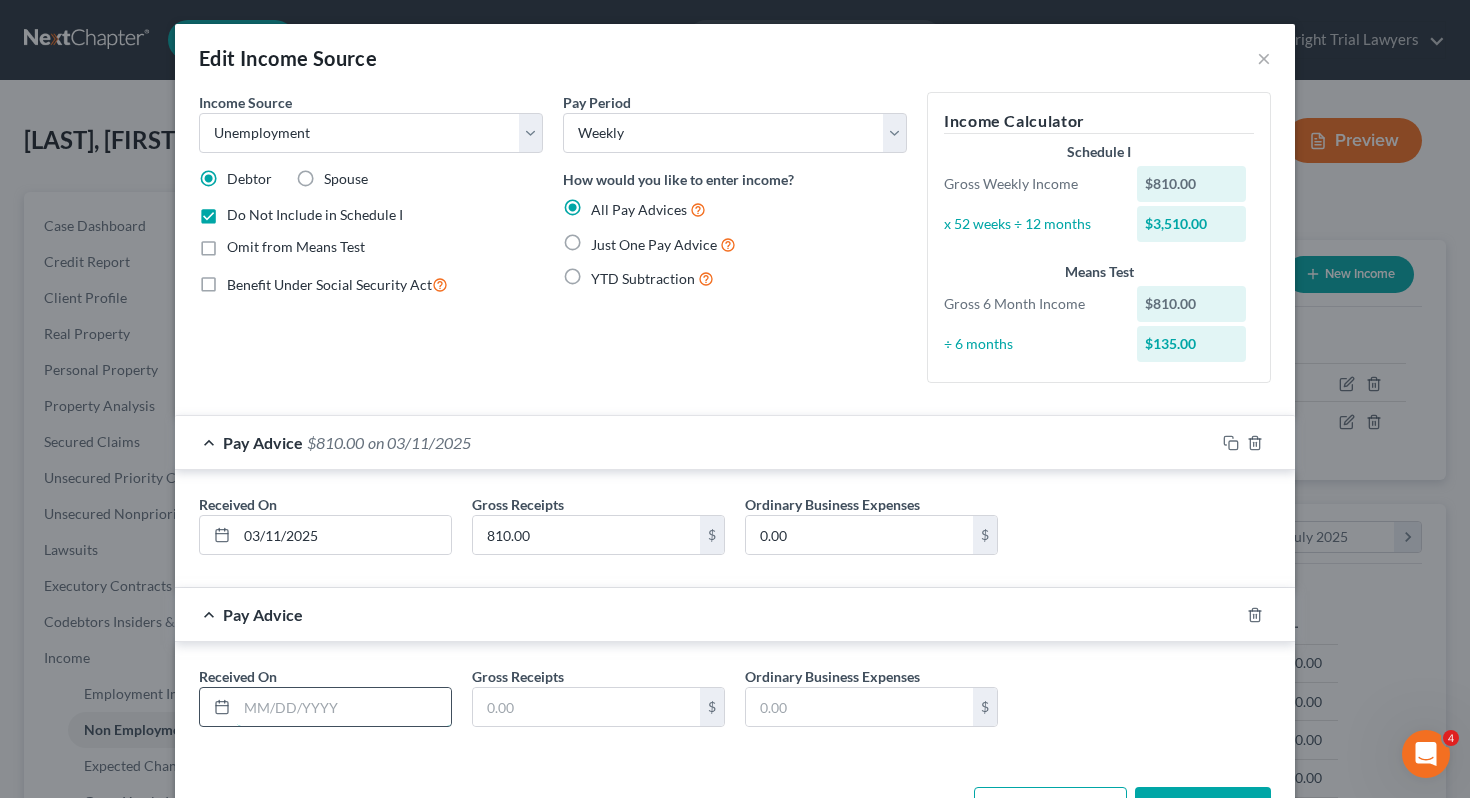 click at bounding box center [344, 707] 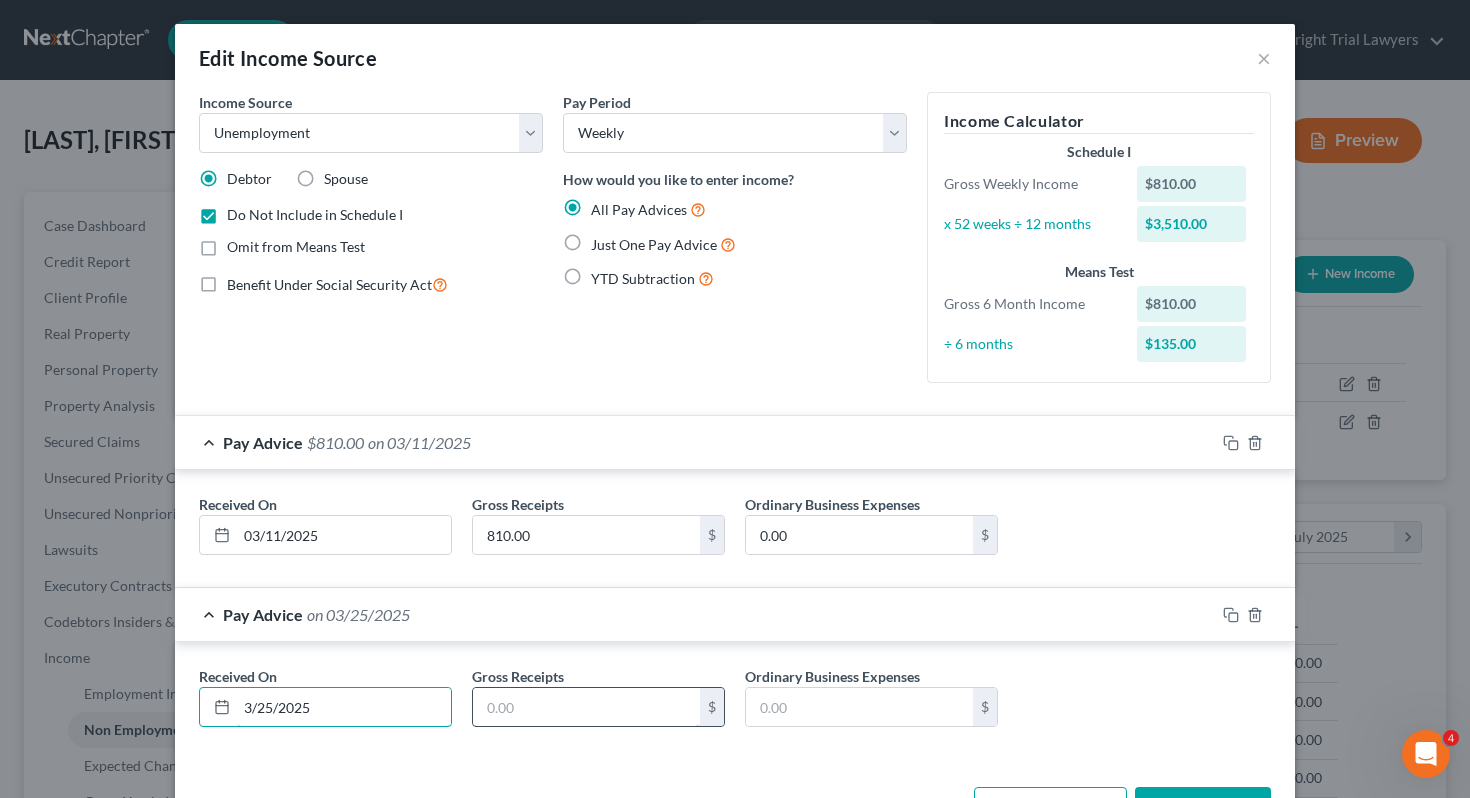 type on "3/25/2025" 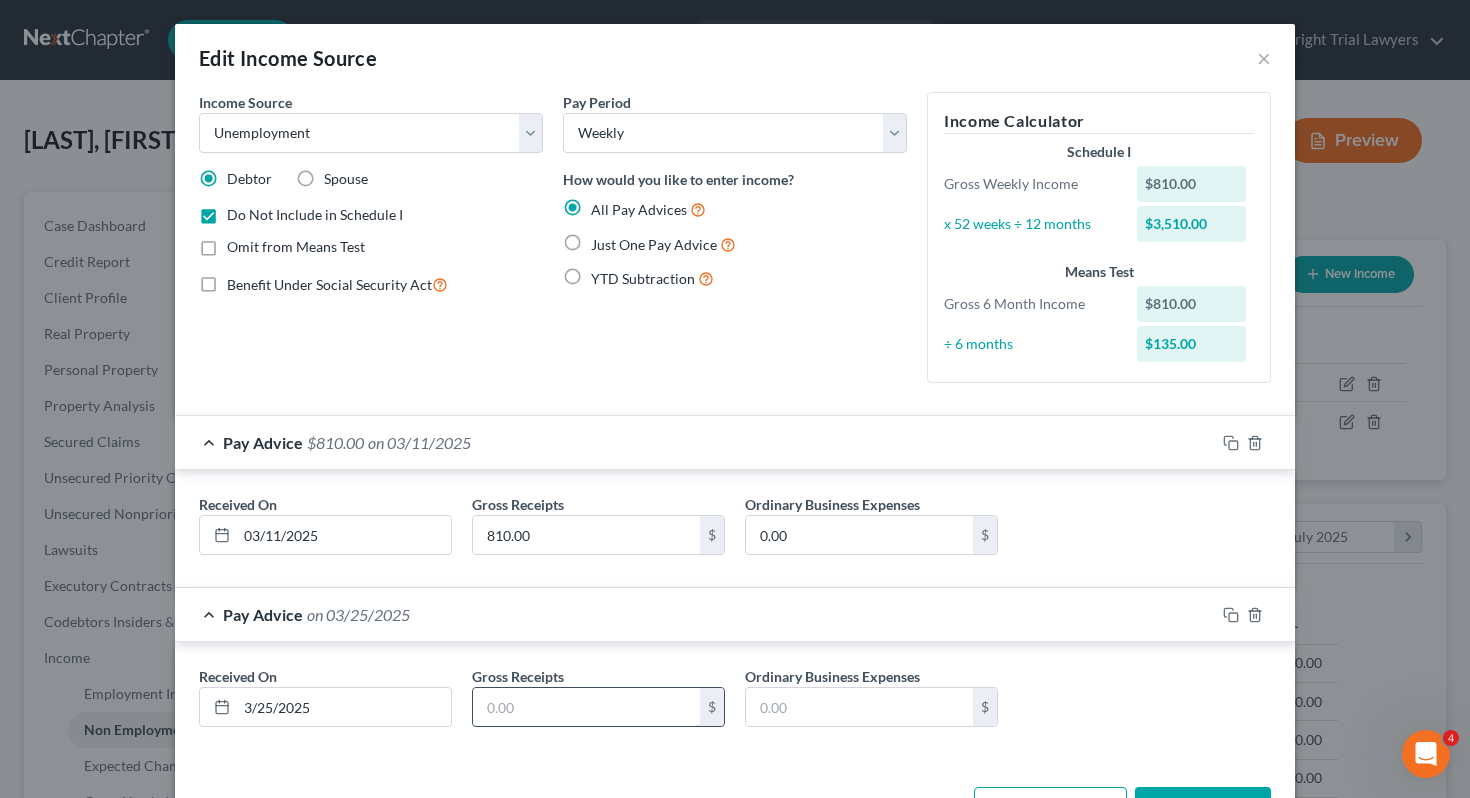 click at bounding box center (586, 707) 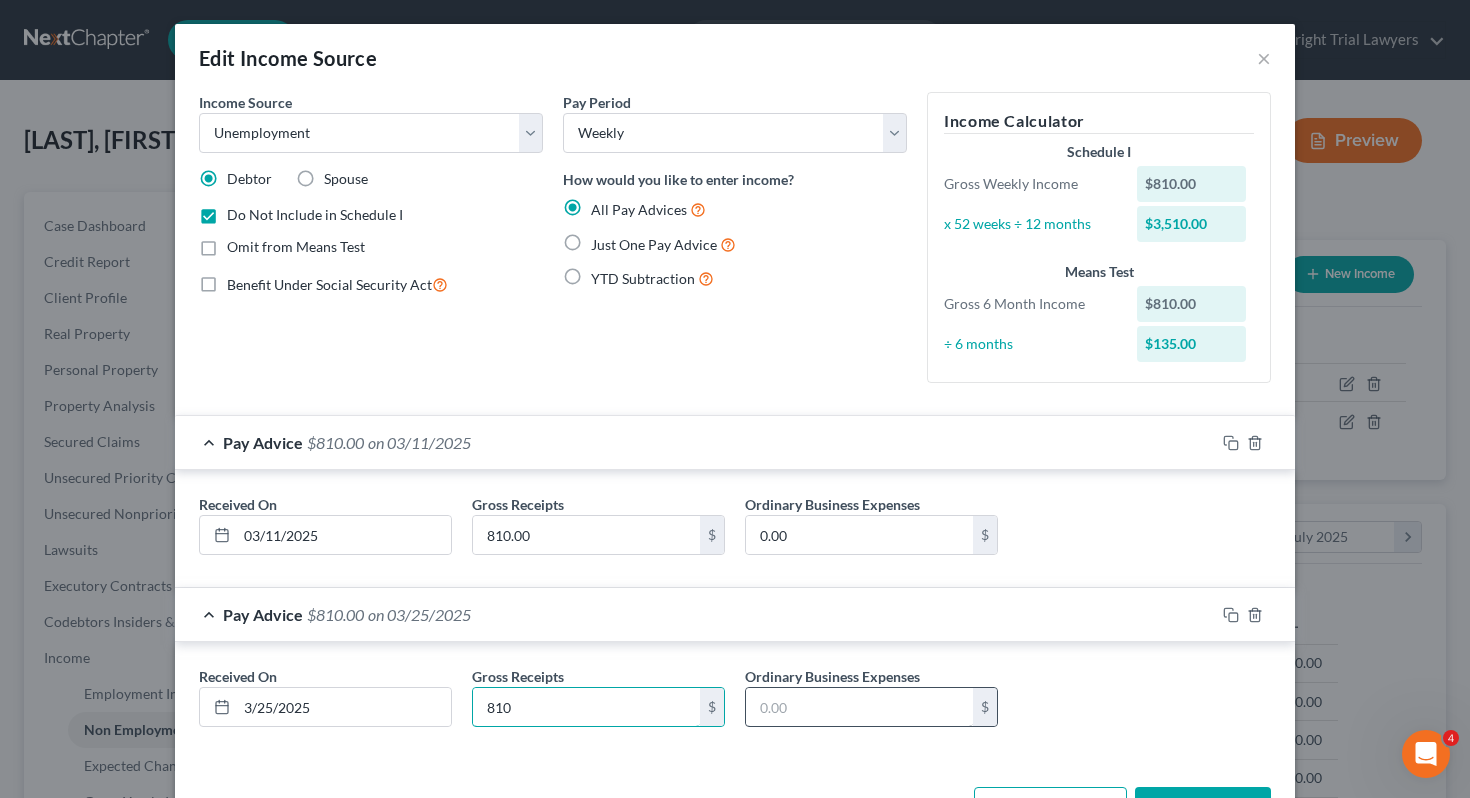 scroll, scrollTop: 71, scrollLeft: 0, axis: vertical 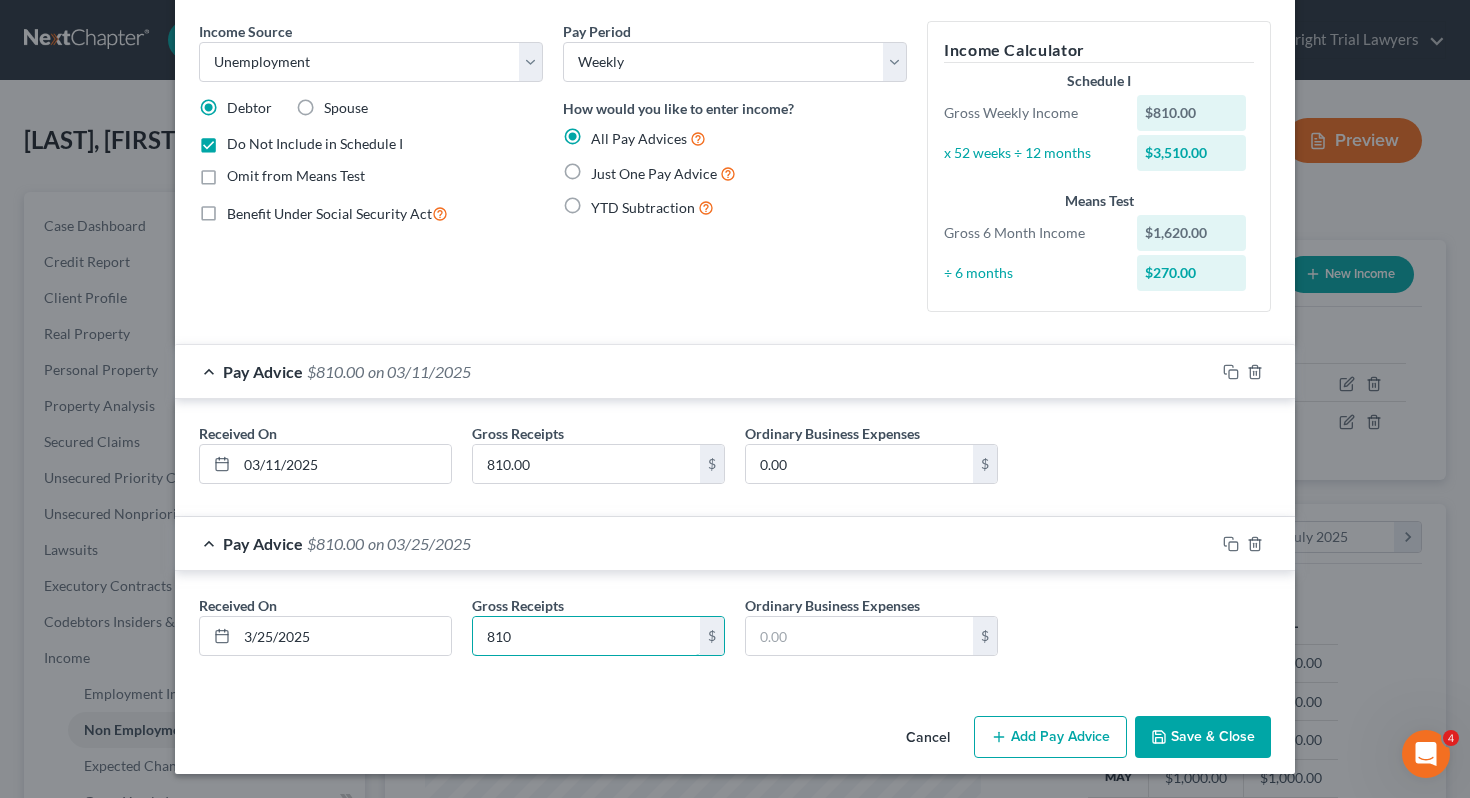 type on "810" 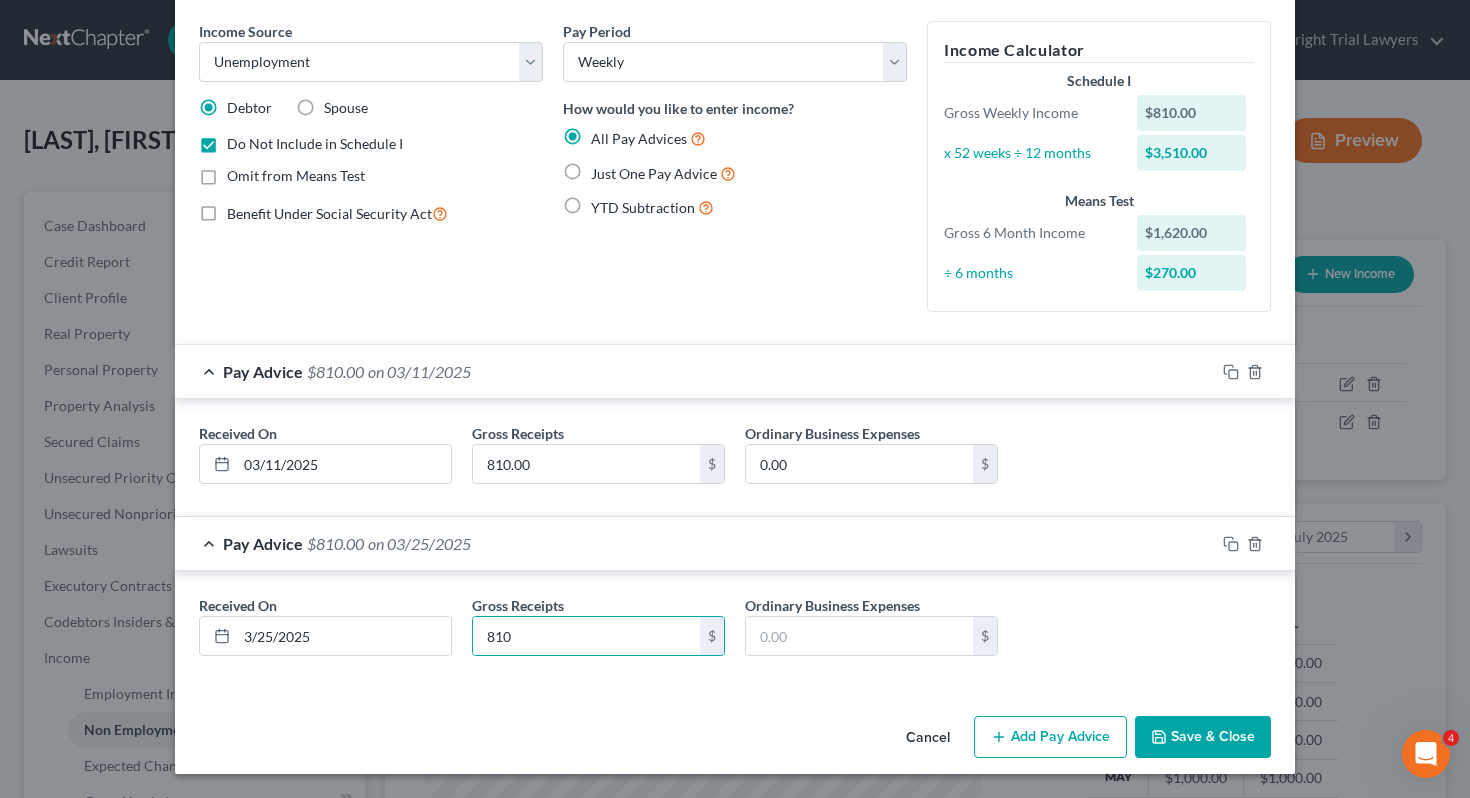 click on "Add Pay Advice" at bounding box center [1050, 737] 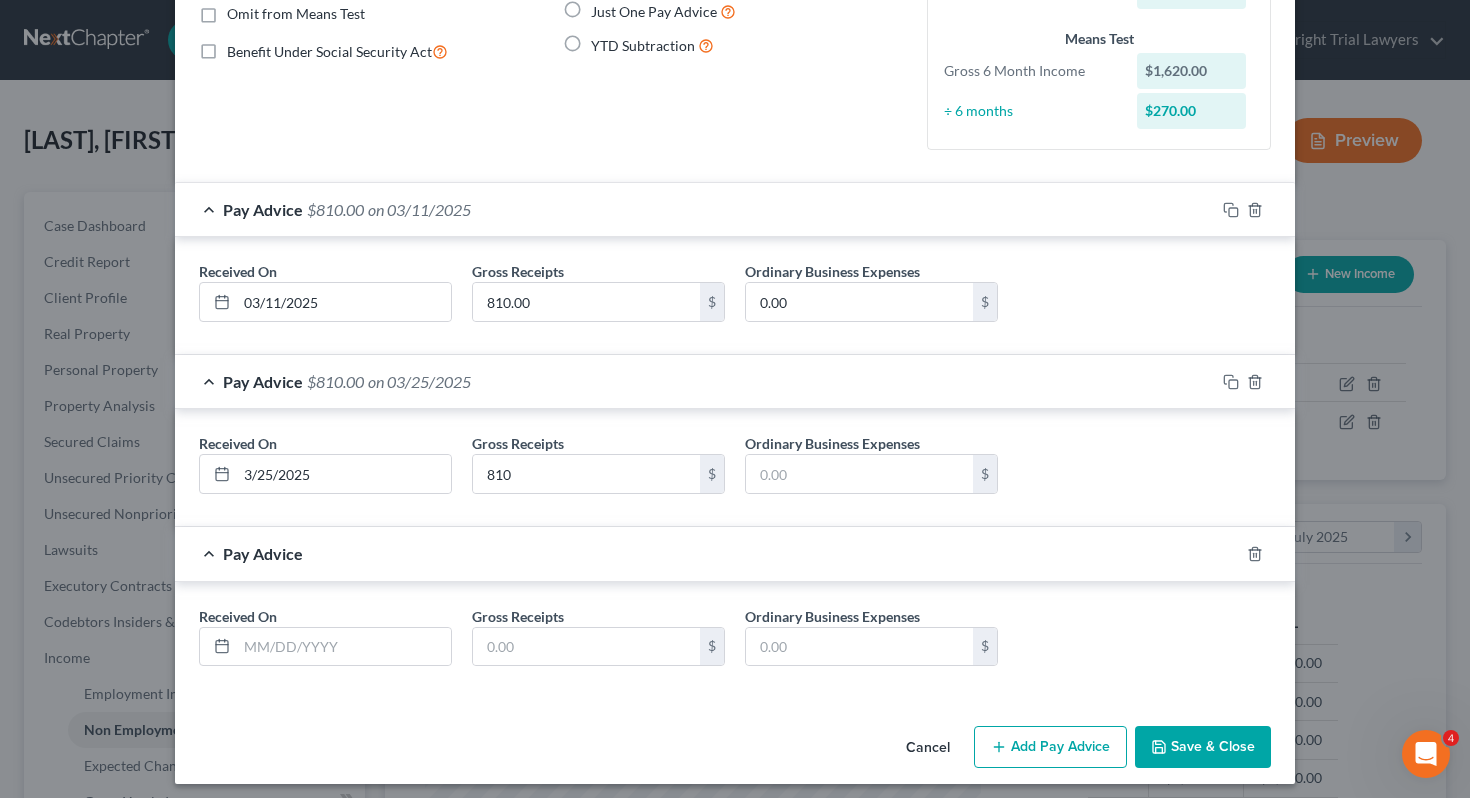 scroll, scrollTop: 243, scrollLeft: 0, axis: vertical 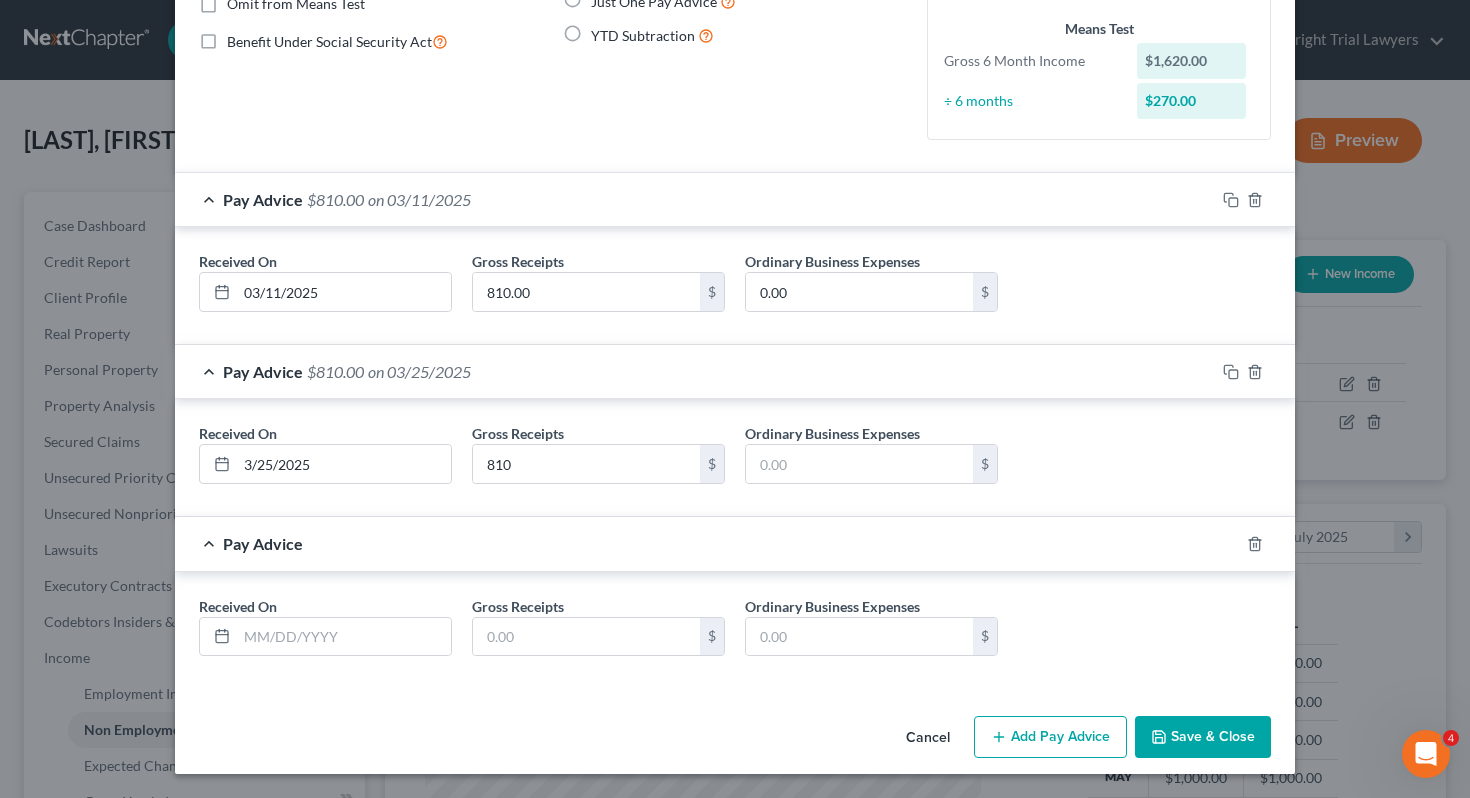 click on "Add Pay Advice" at bounding box center [1050, 737] 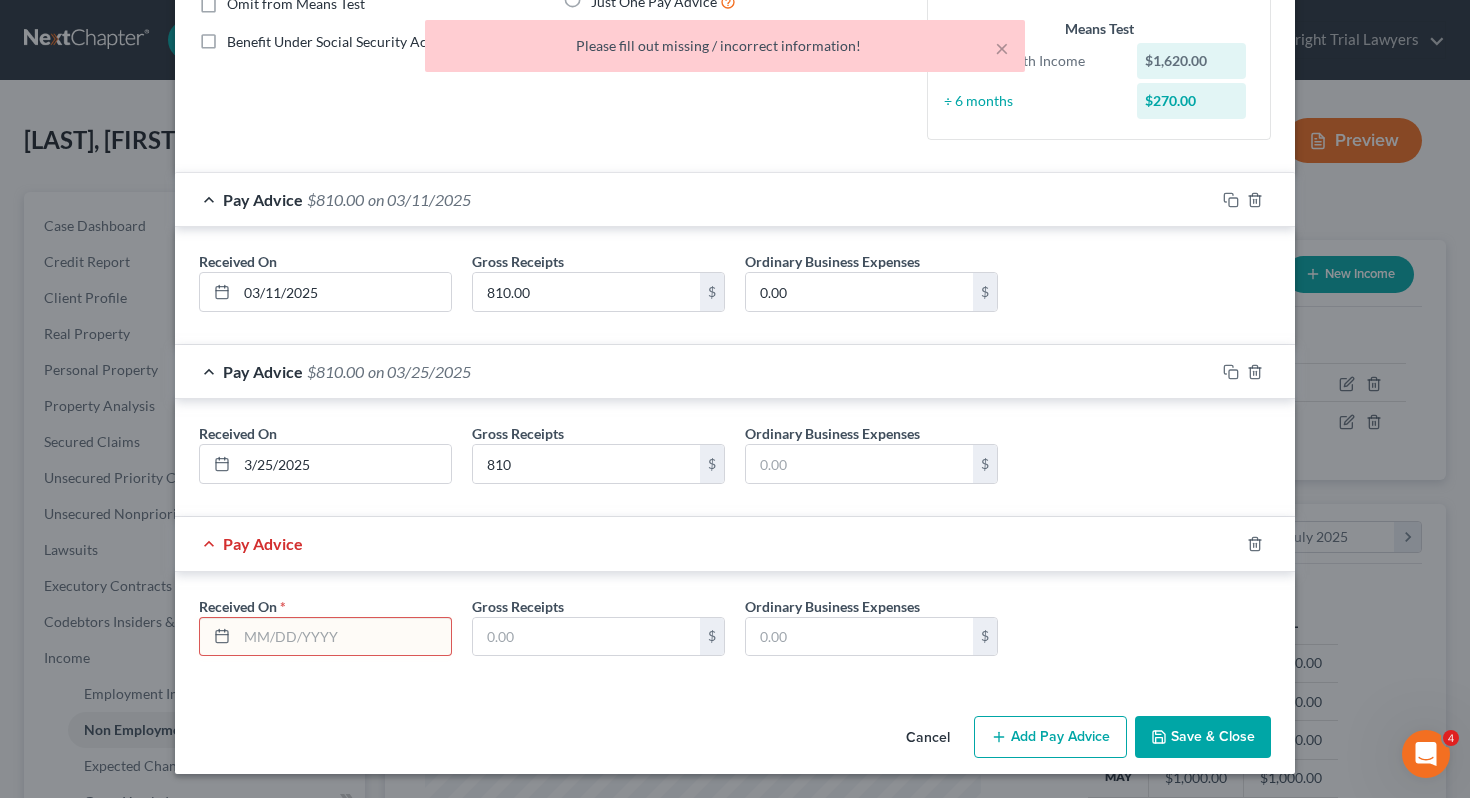 click at bounding box center (344, 637) 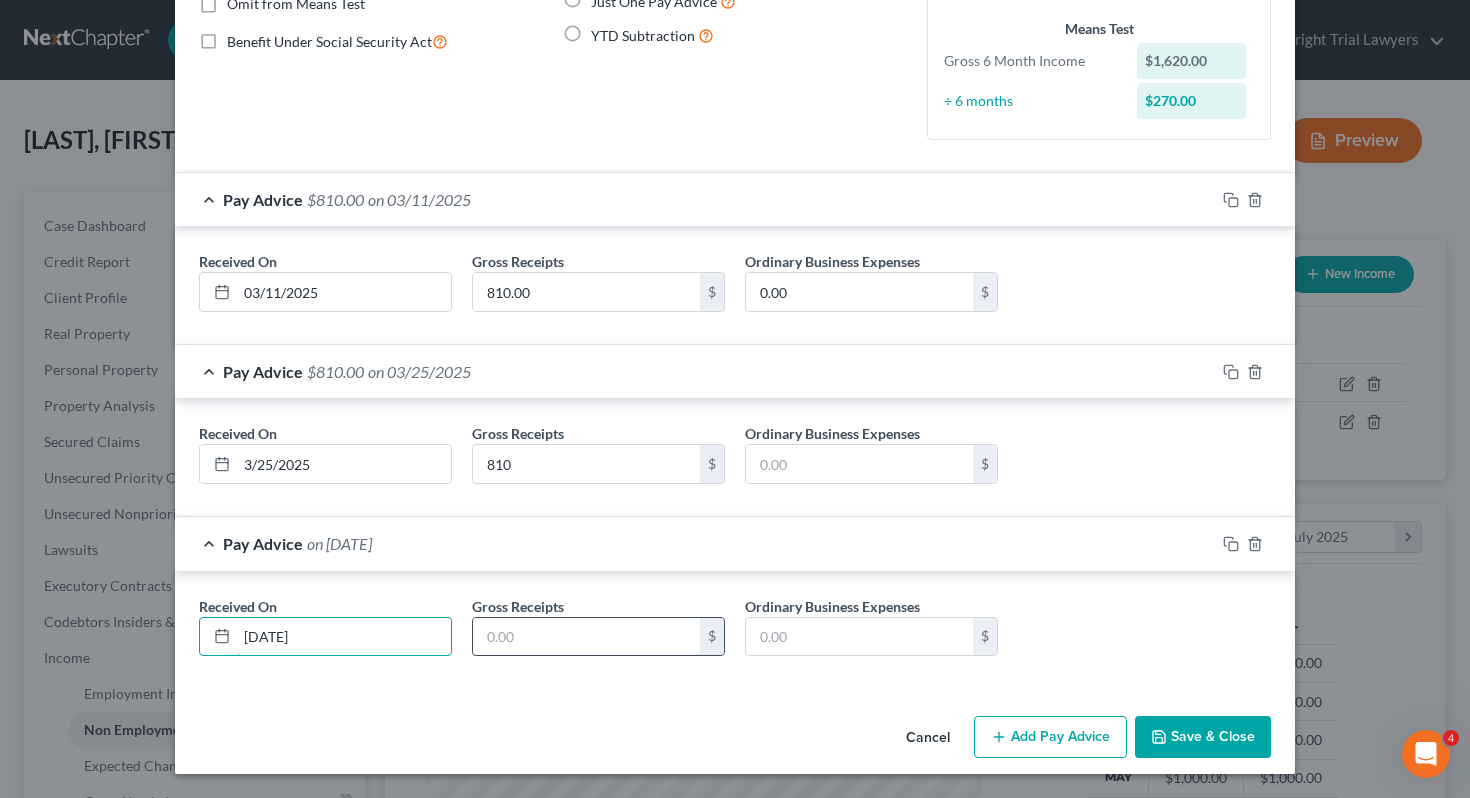type on "3/4/25" 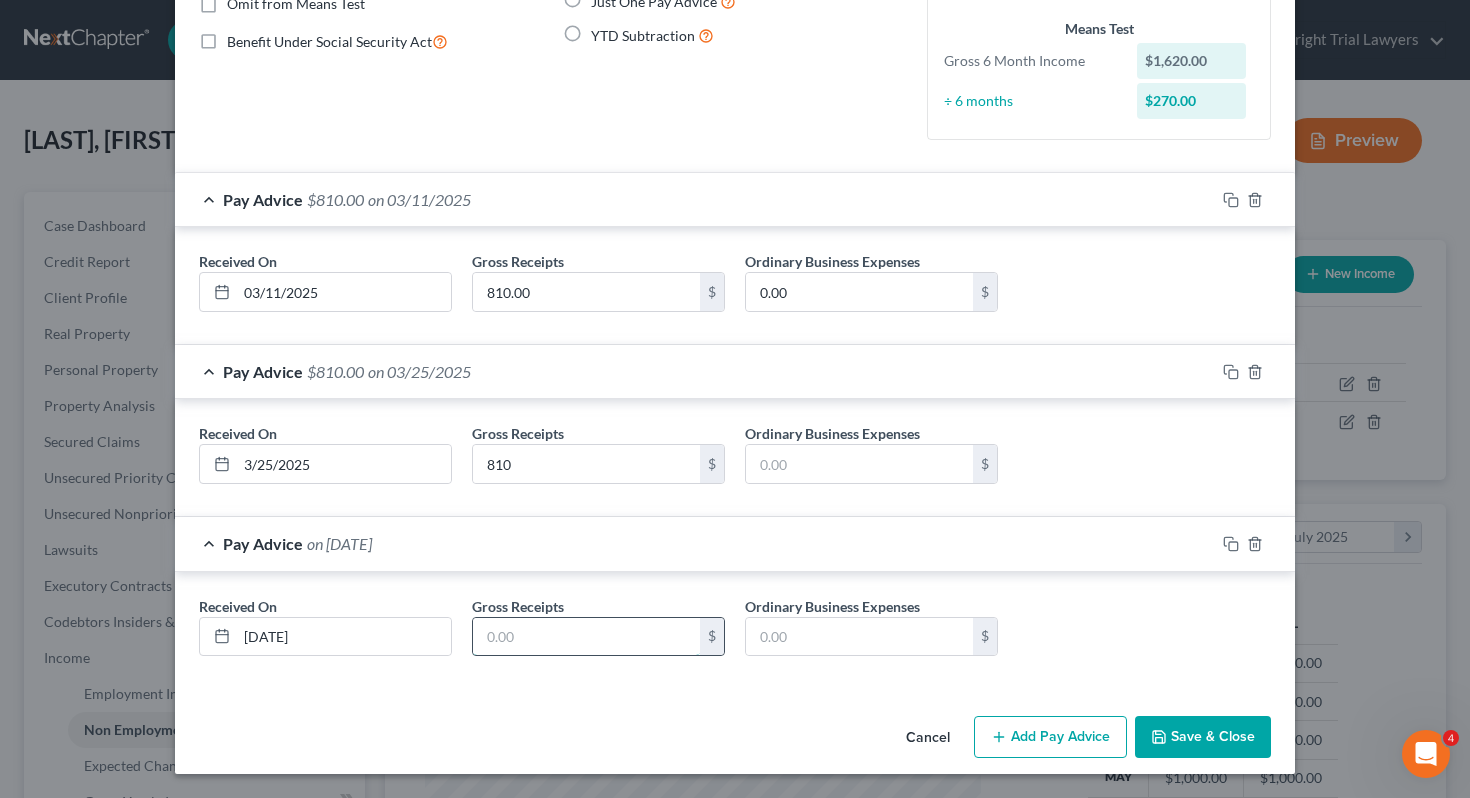 click at bounding box center (586, 637) 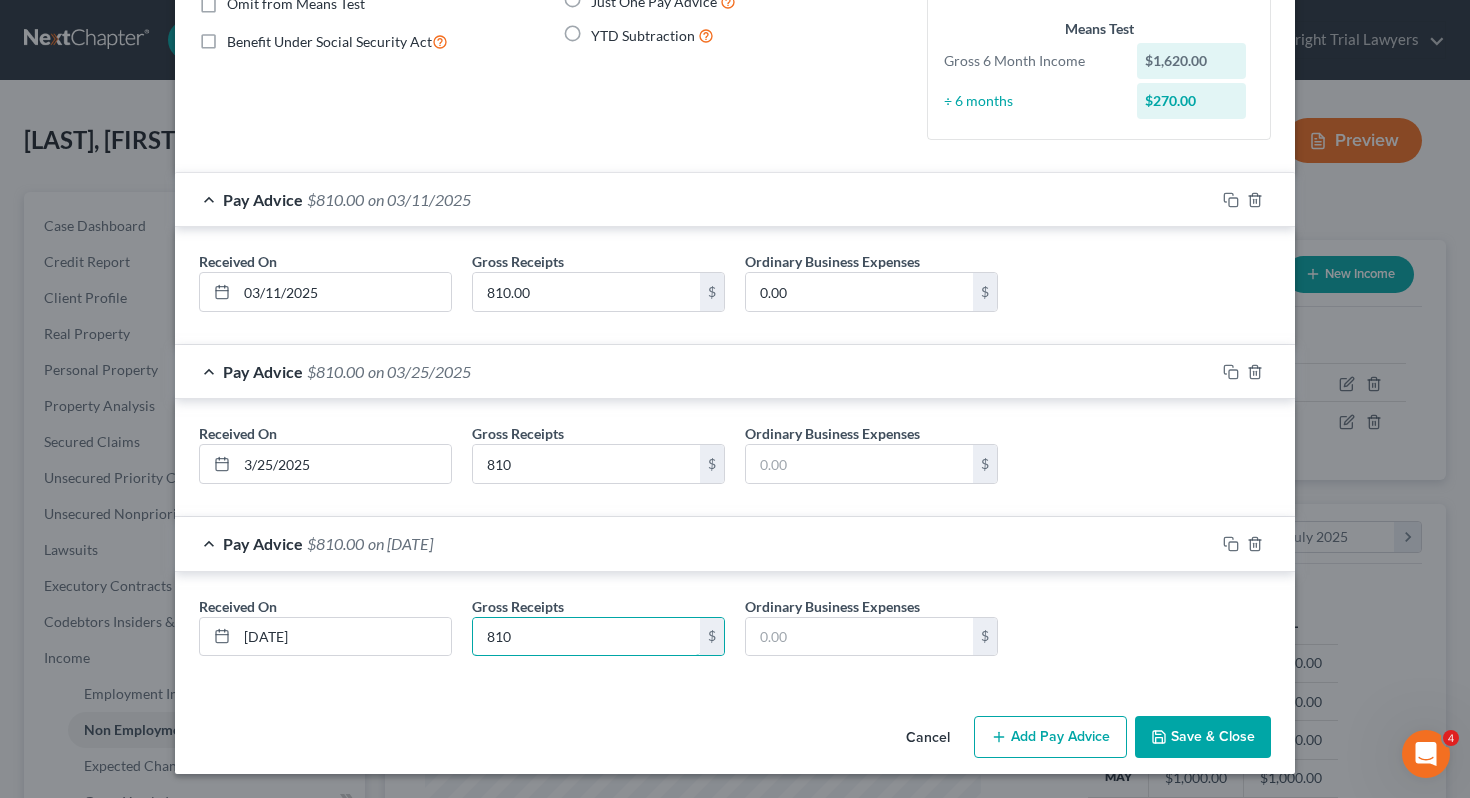 type on "810" 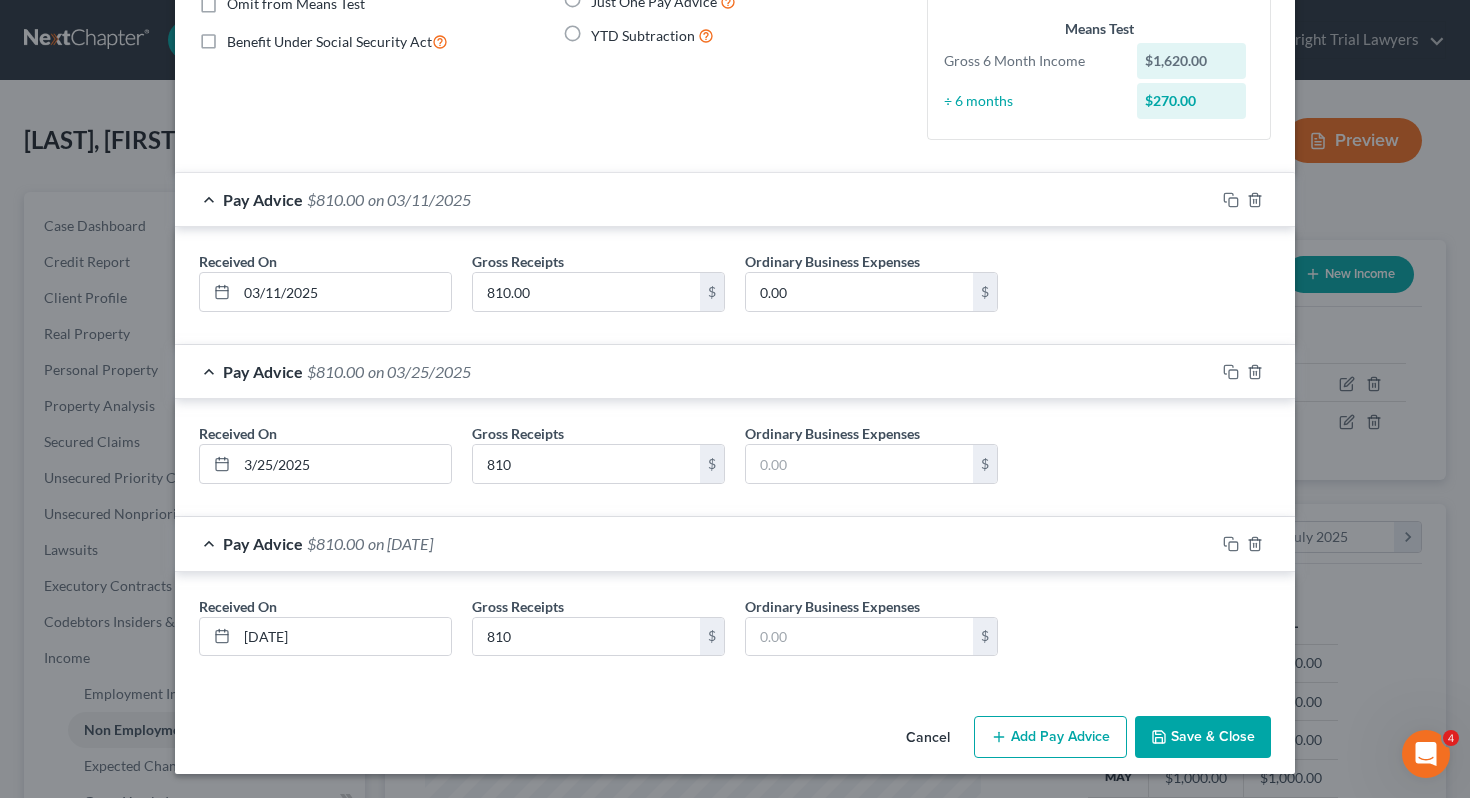click on "Add Pay Advice" at bounding box center [1050, 737] 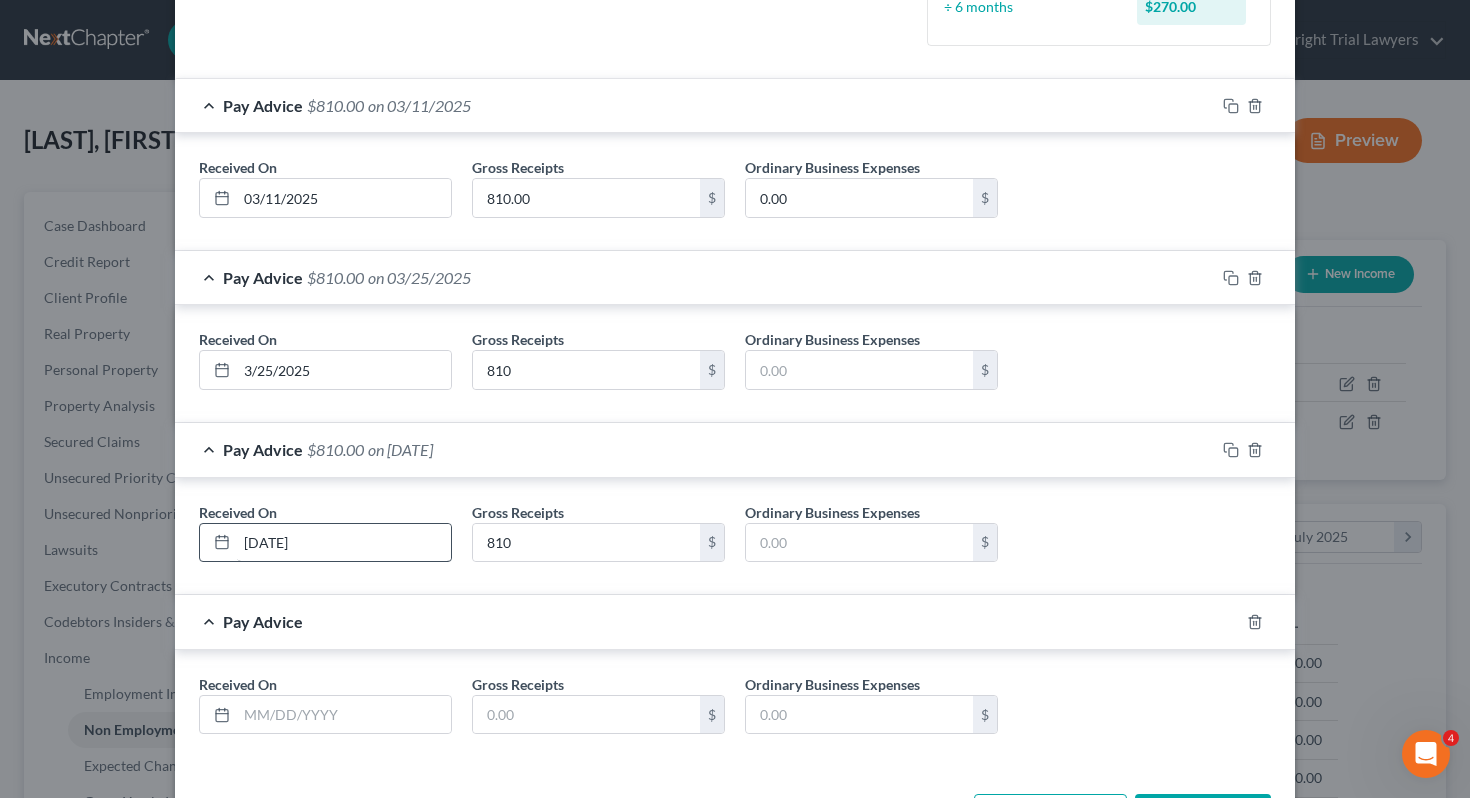 scroll, scrollTop: 415, scrollLeft: 0, axis: vertical 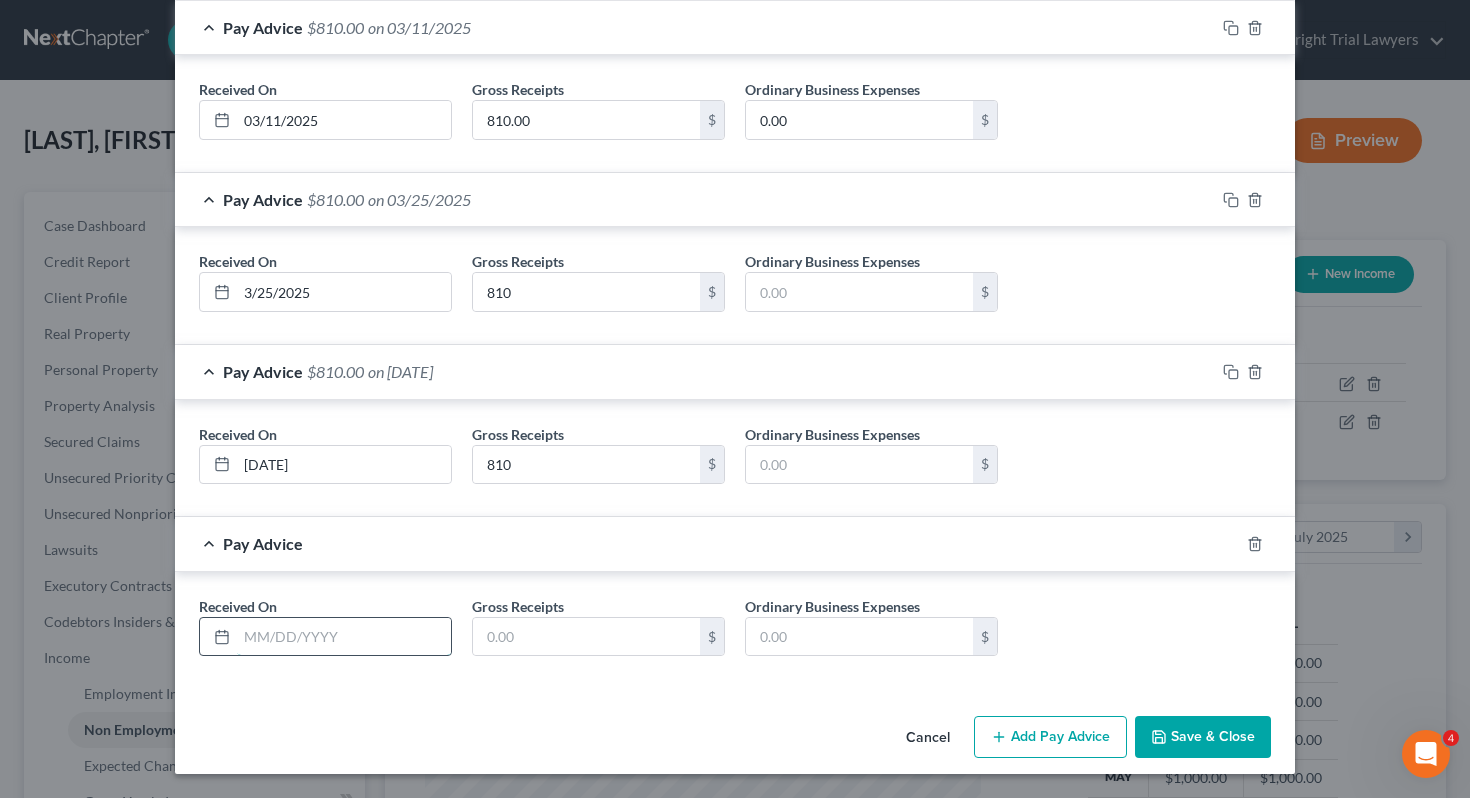 click at bounding box center [344, 637] 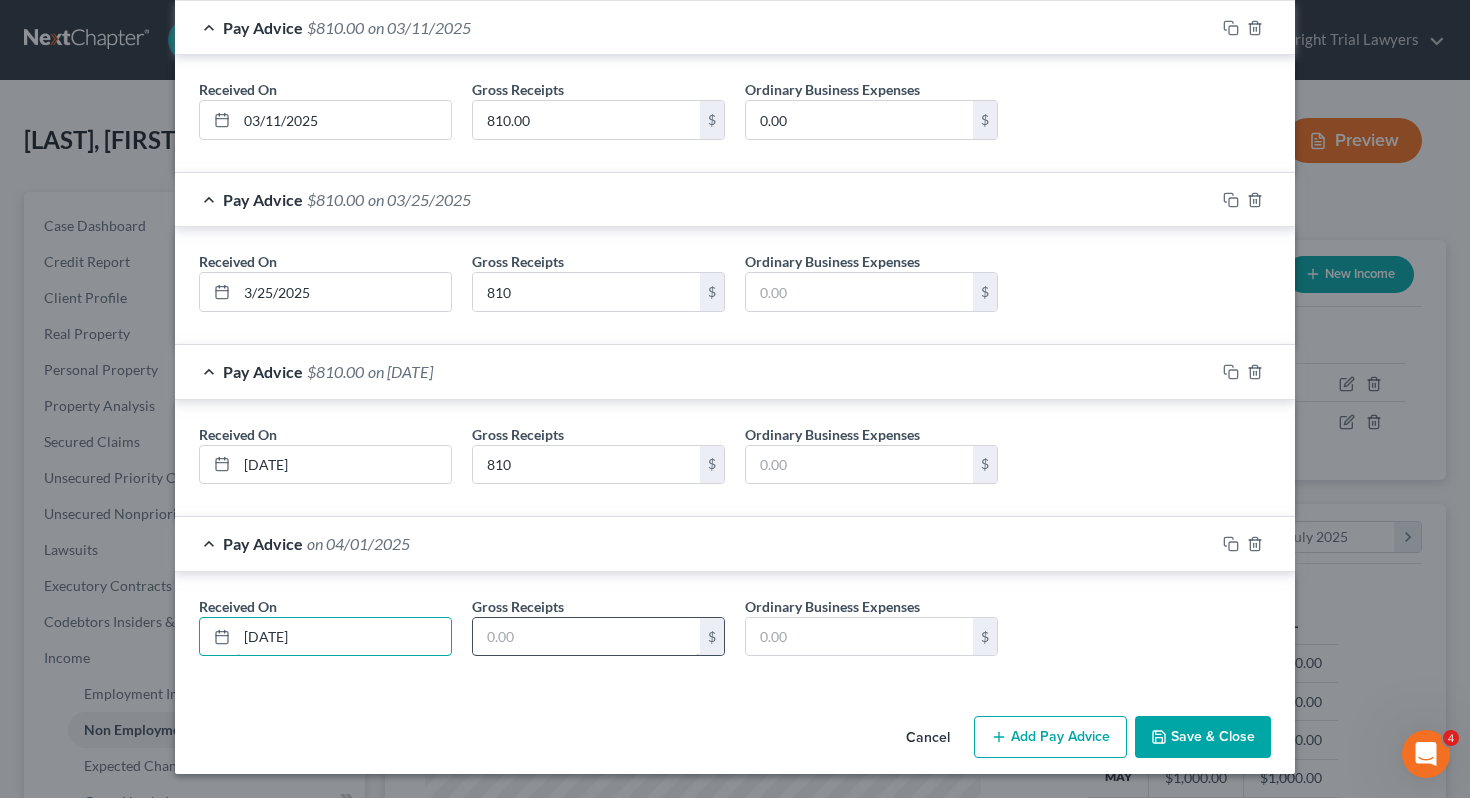 type on "4/1/25" 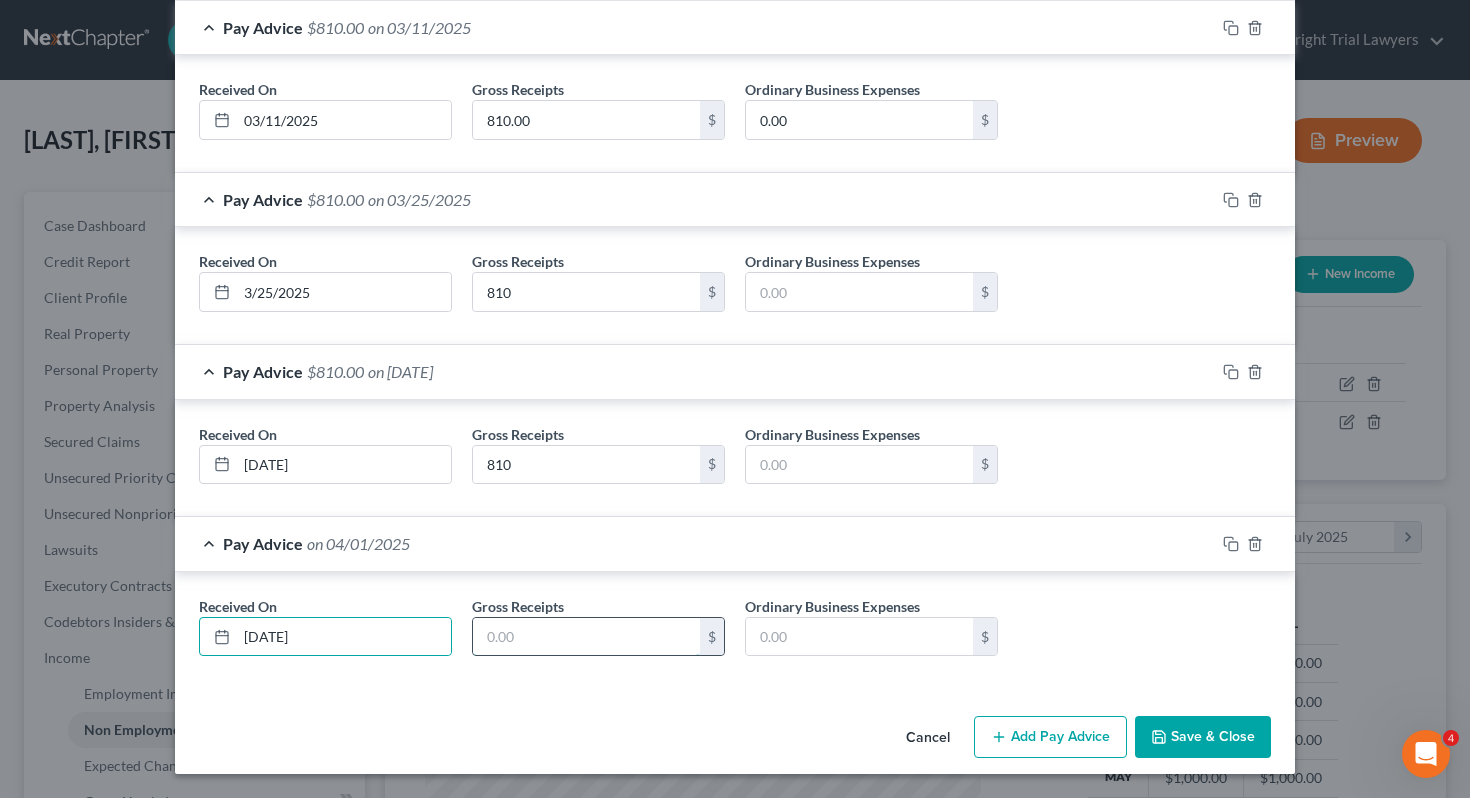 click at bounding box center (586, 637) 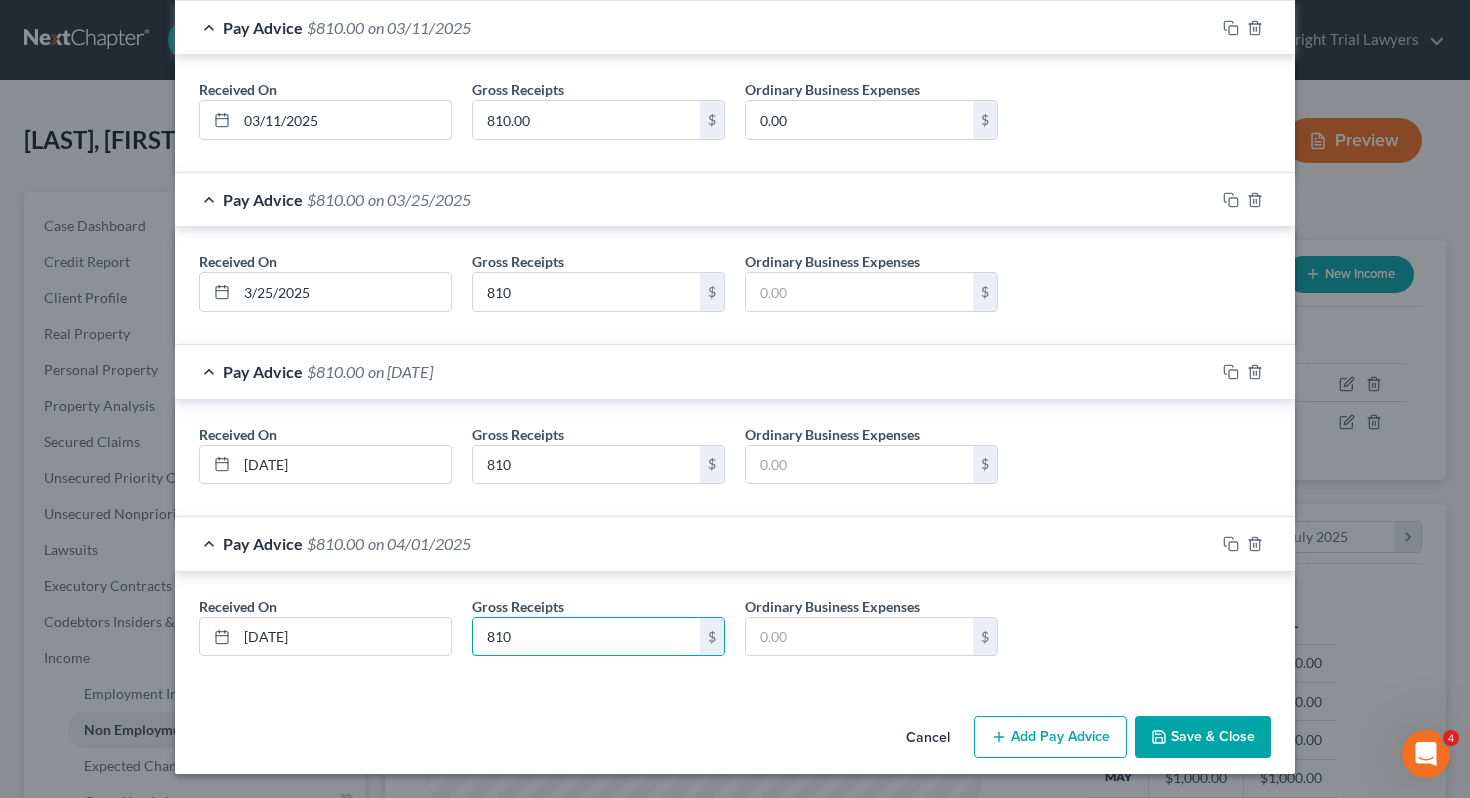 type on "810" 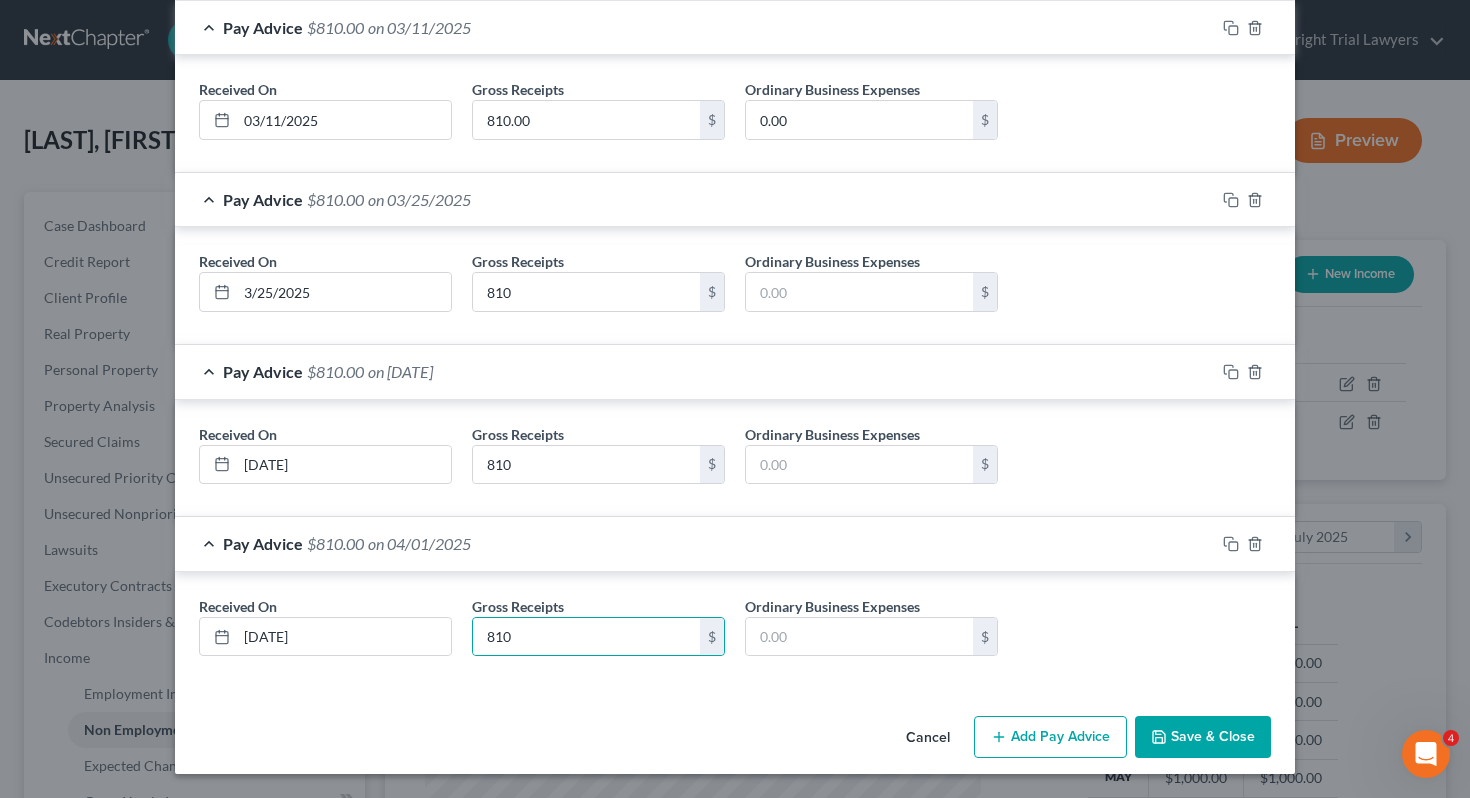 click on "Save & Close" at bounding box center [1203, 737] 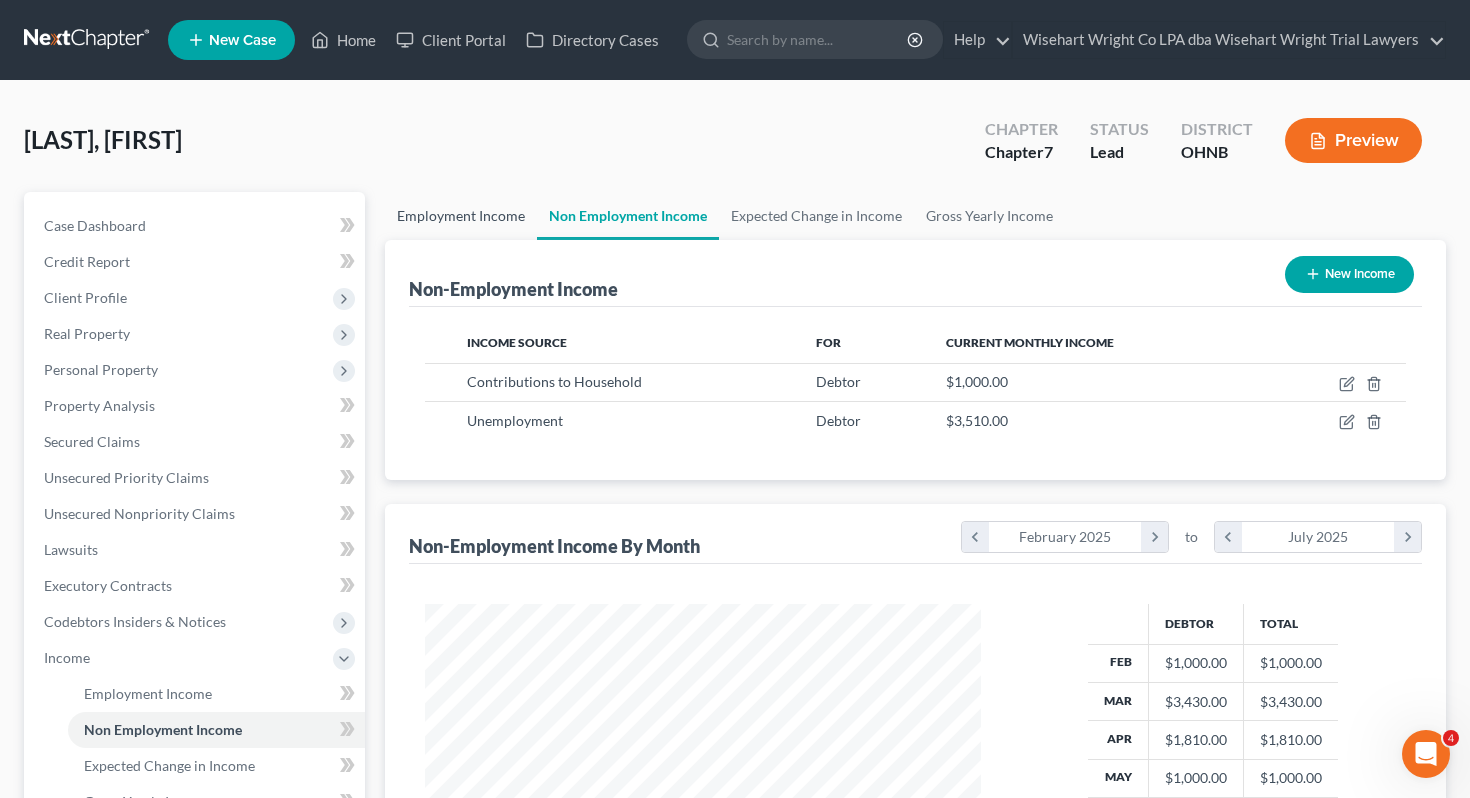 click on "Employment Income" at bounding box center (461, 216) 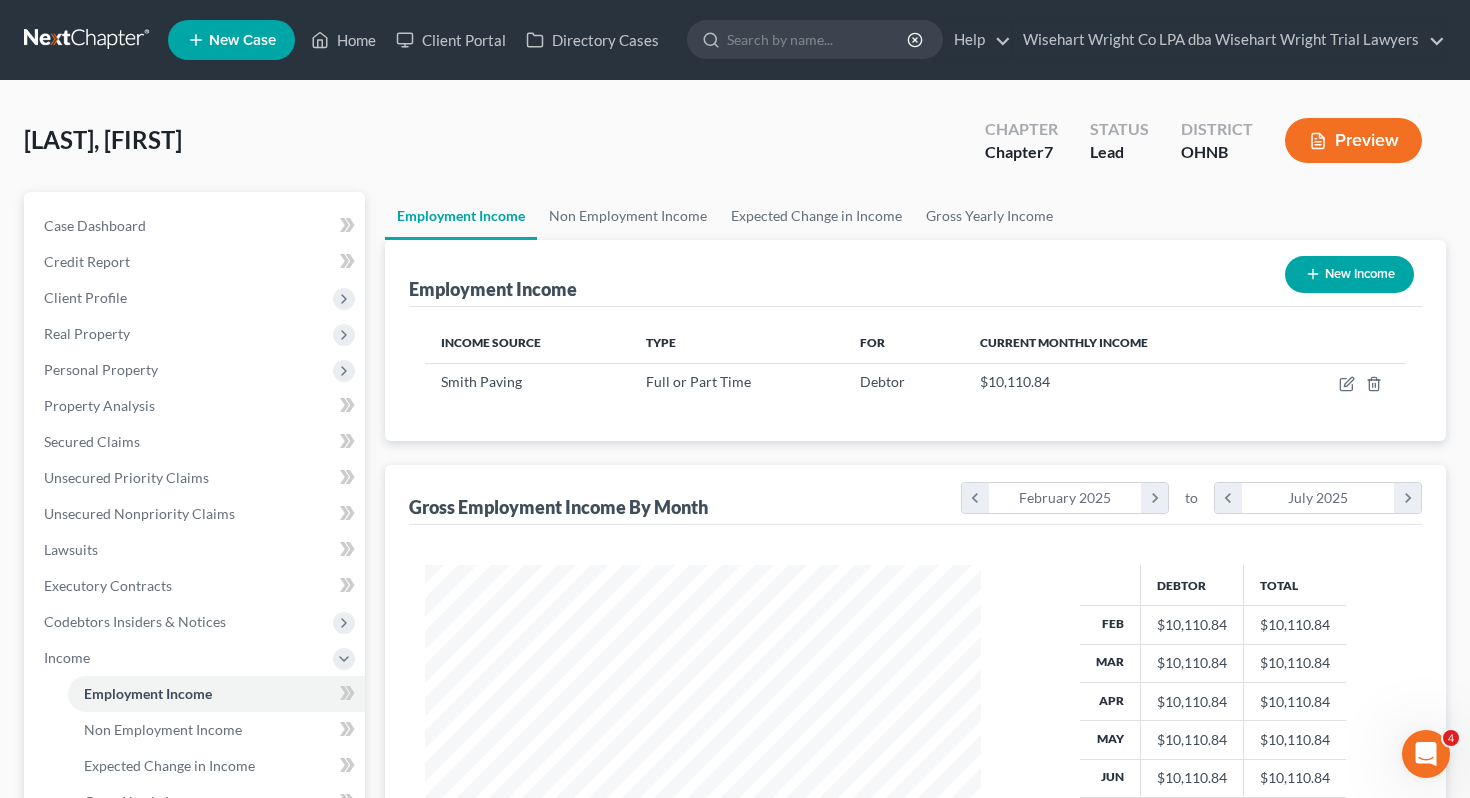 scroll, scrollTop: 999641, scrollLeft: 999404, axis: both 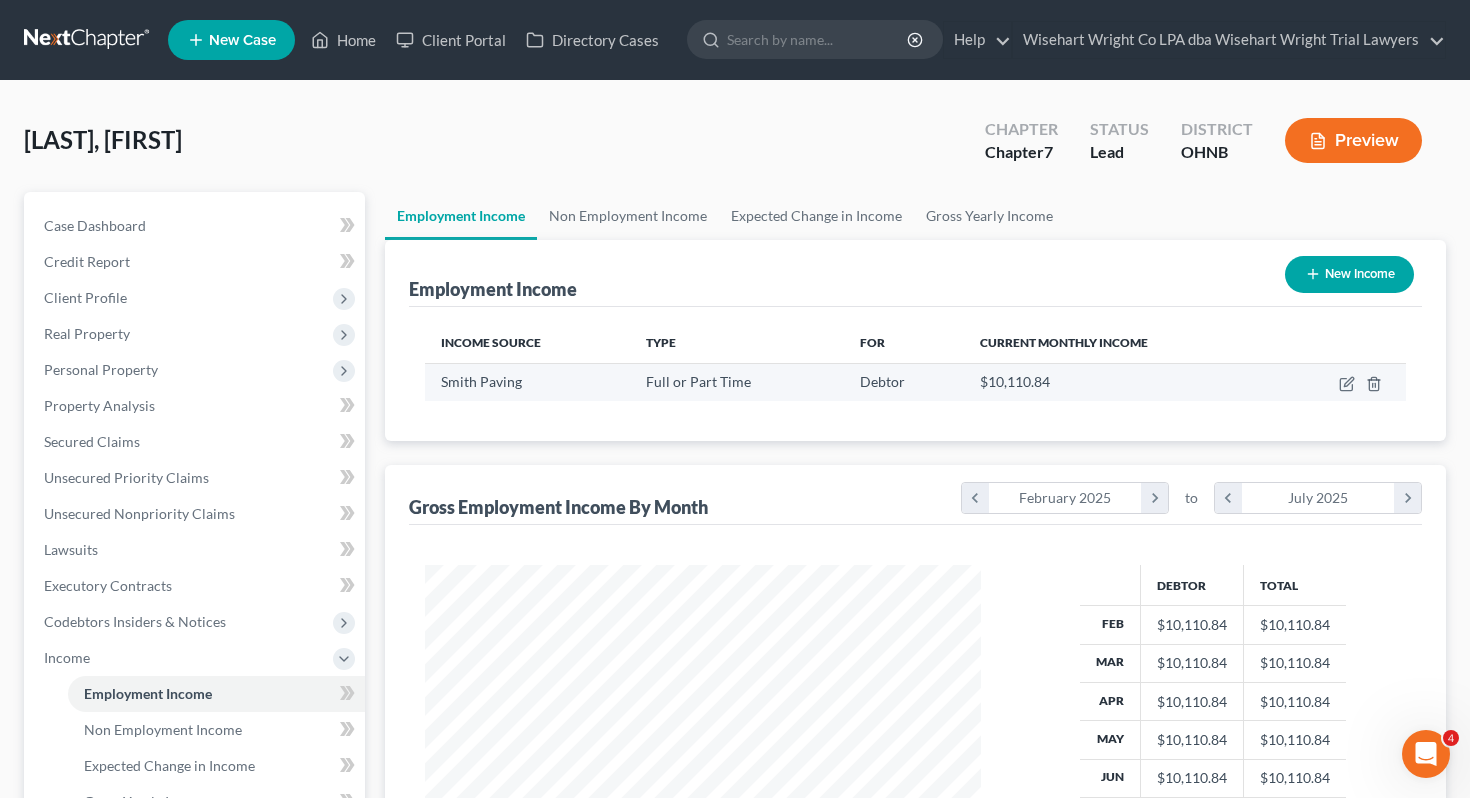click on "Debtor" at bounding box center [904, 382] 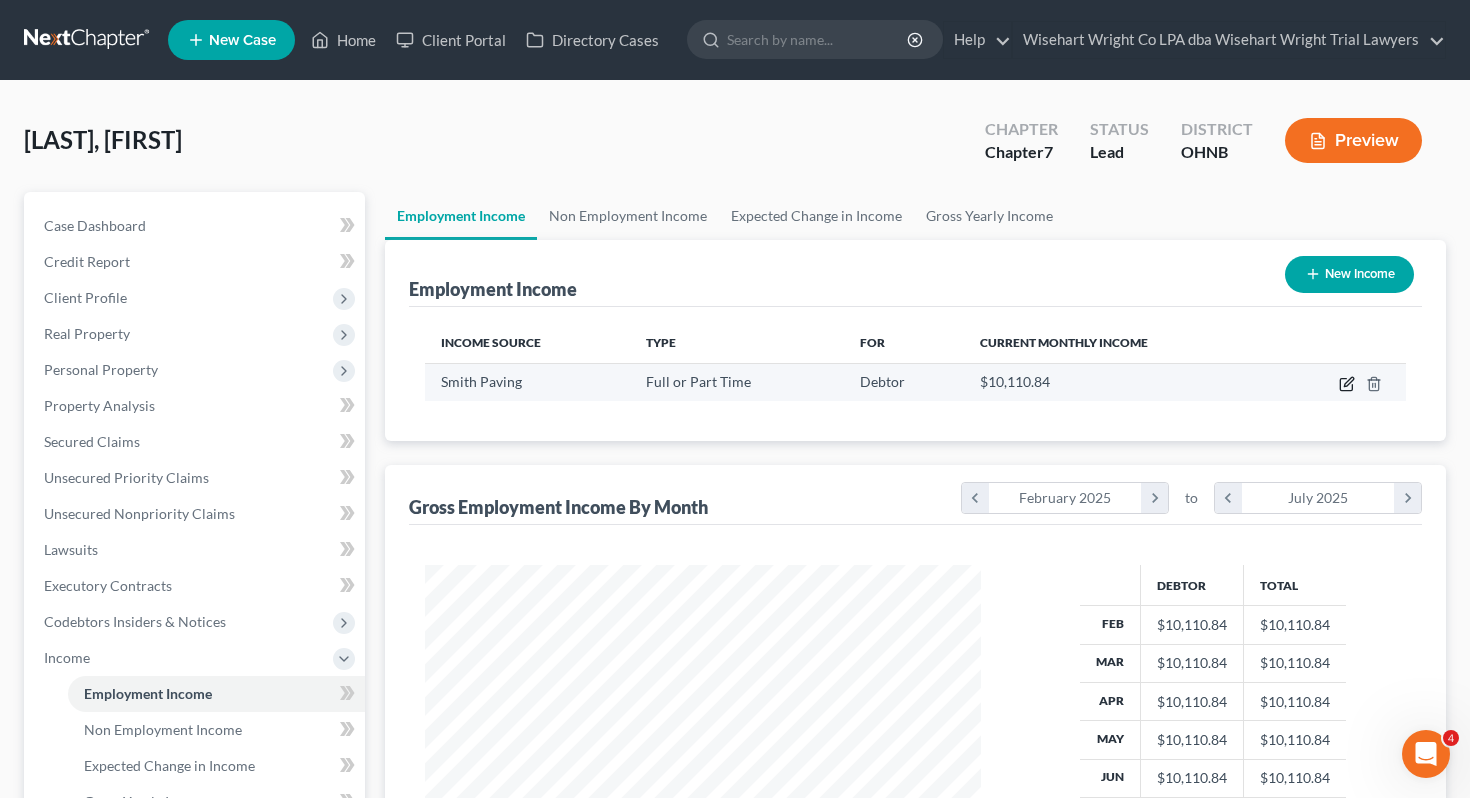 click 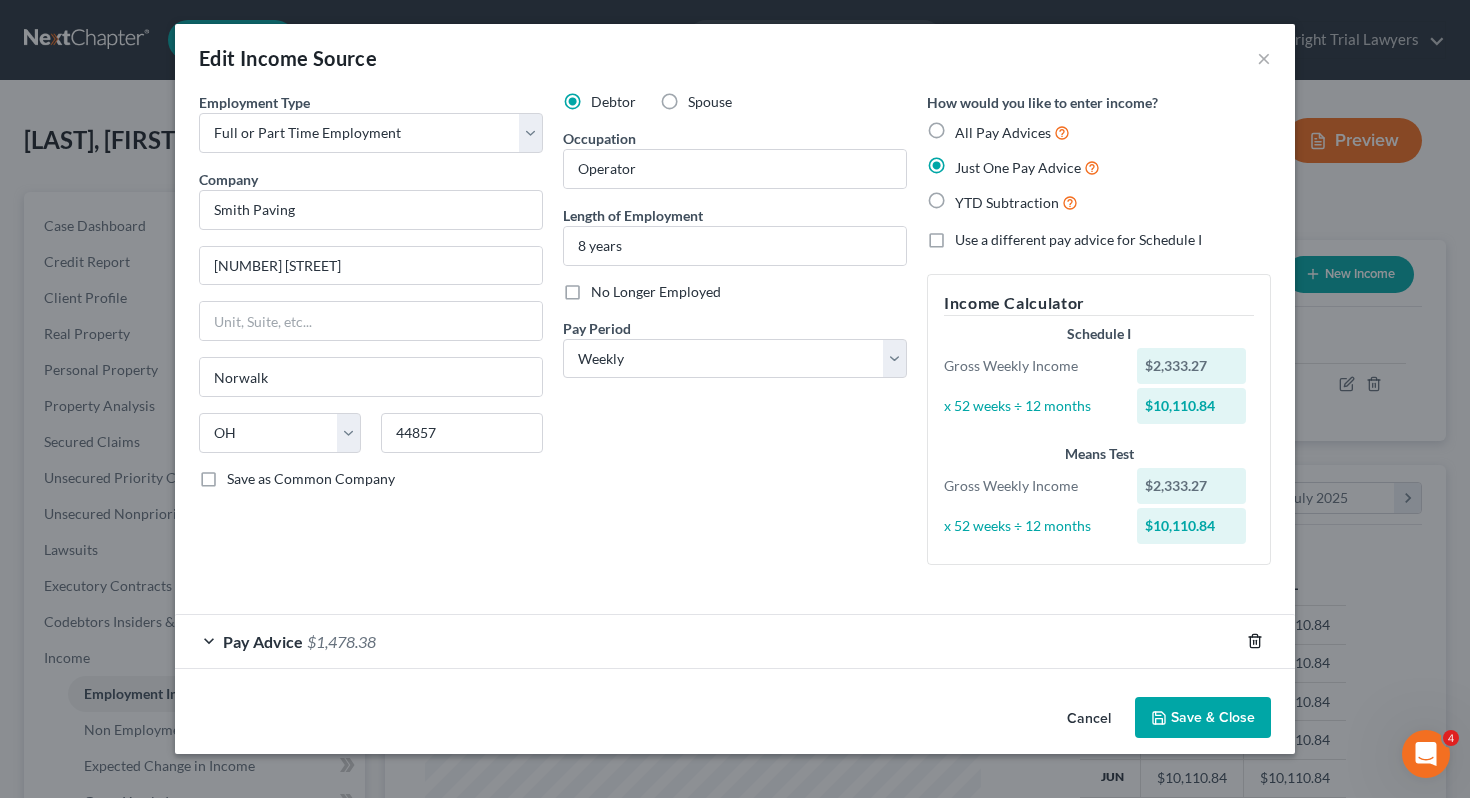 click 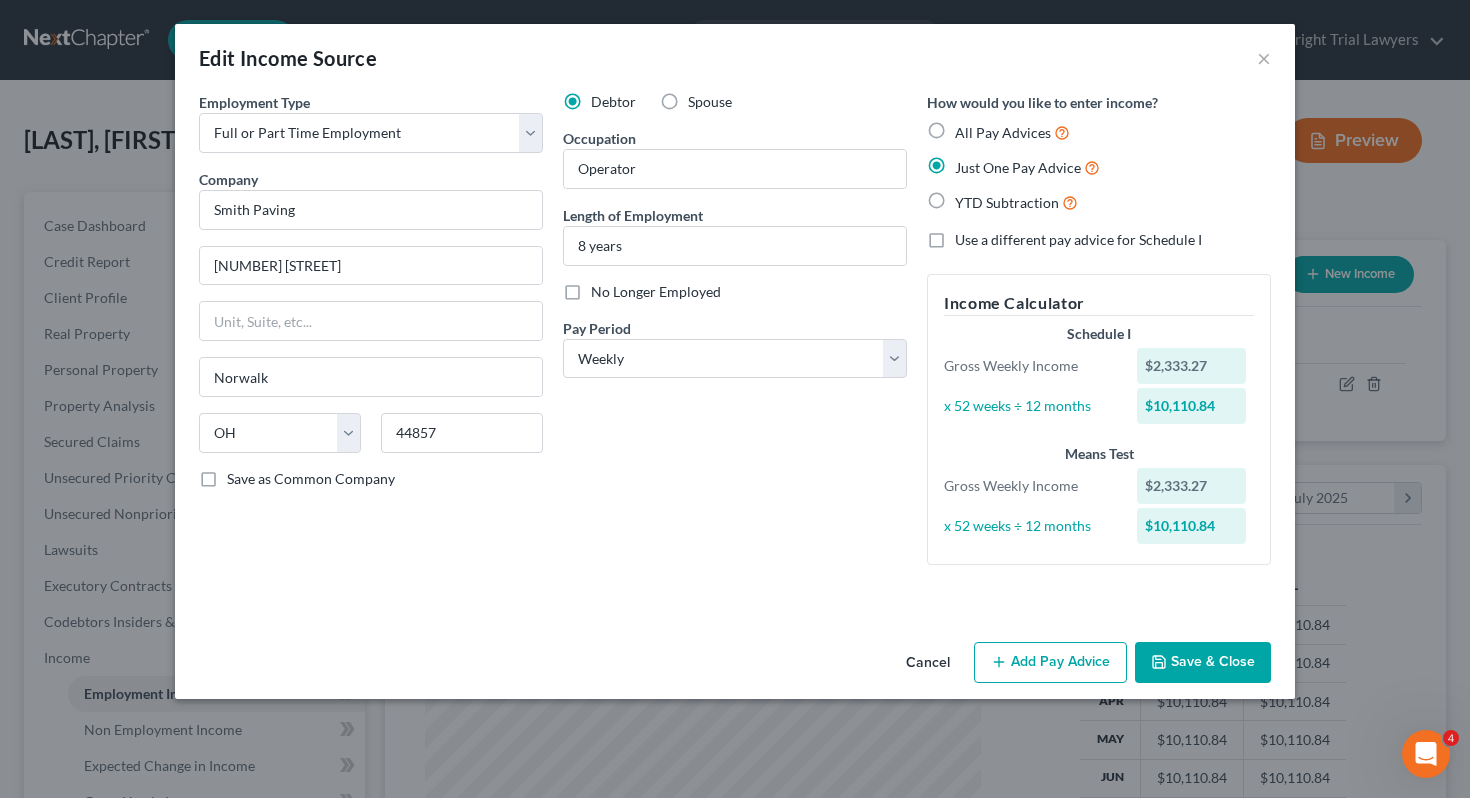 click on "All Pay Advices" at bounding box center (1099, 132) 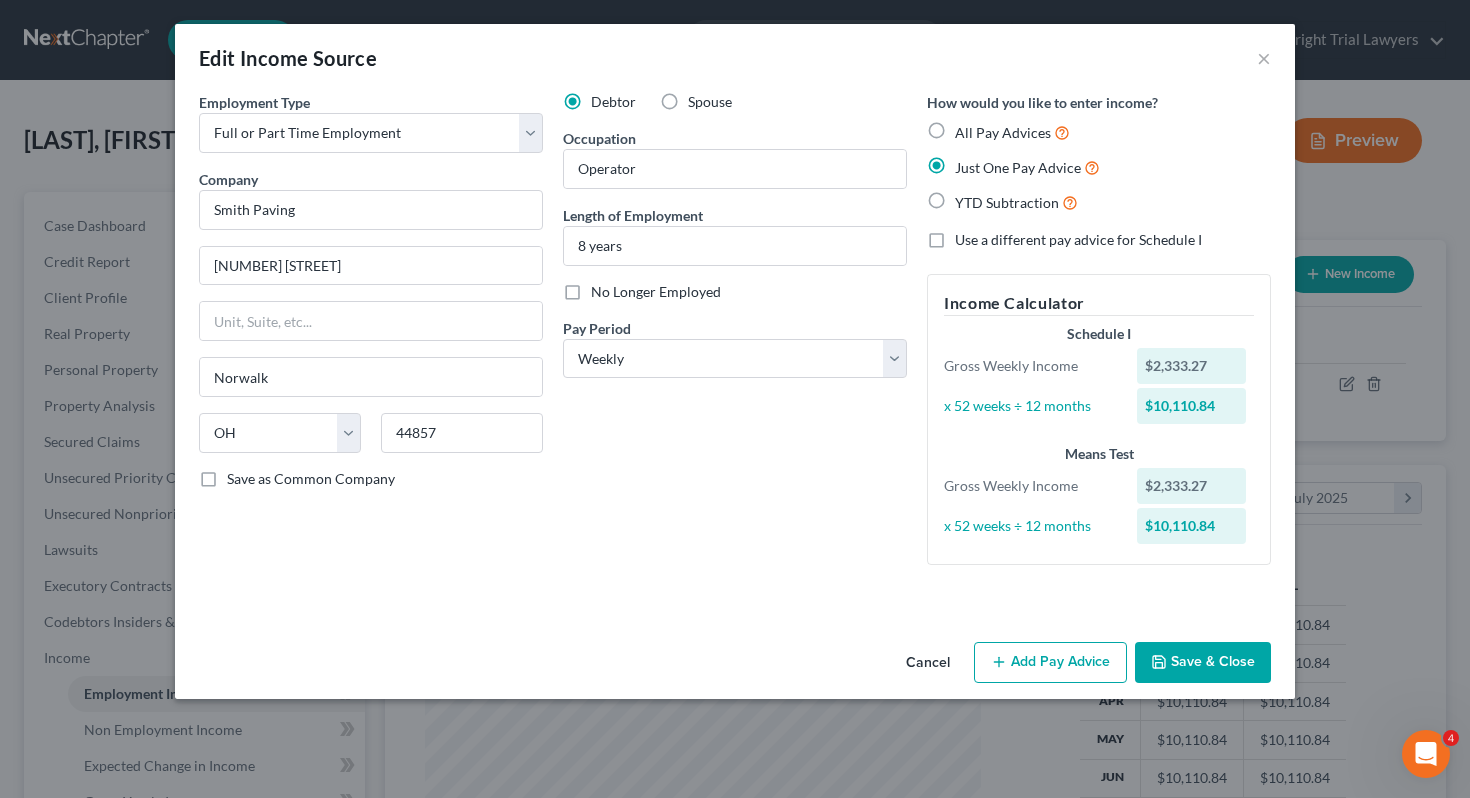 click on "All Pay Advices" at bounding box center (969, 127) 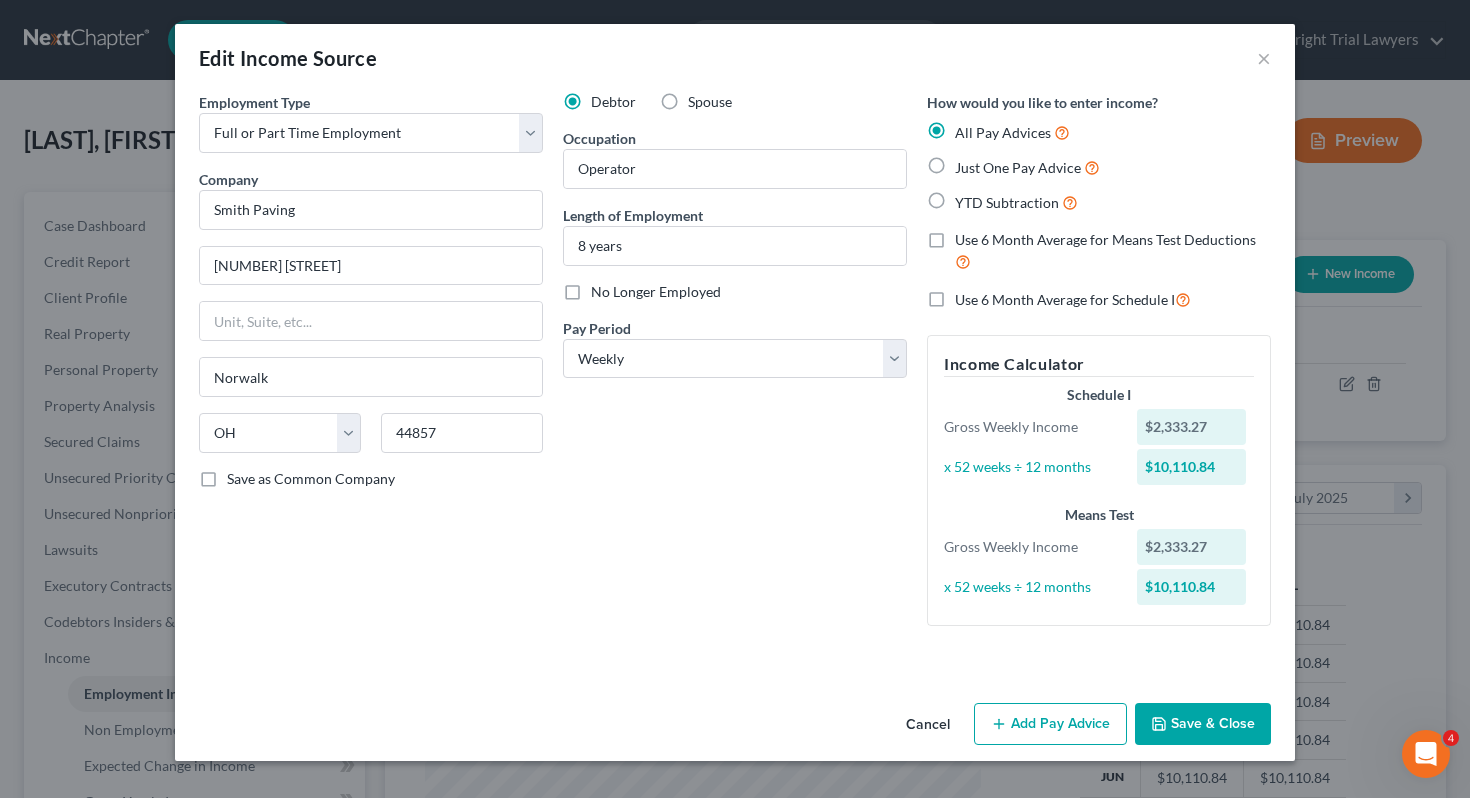 click on "Add Pay Advice" at bounding box center (1050, 724) 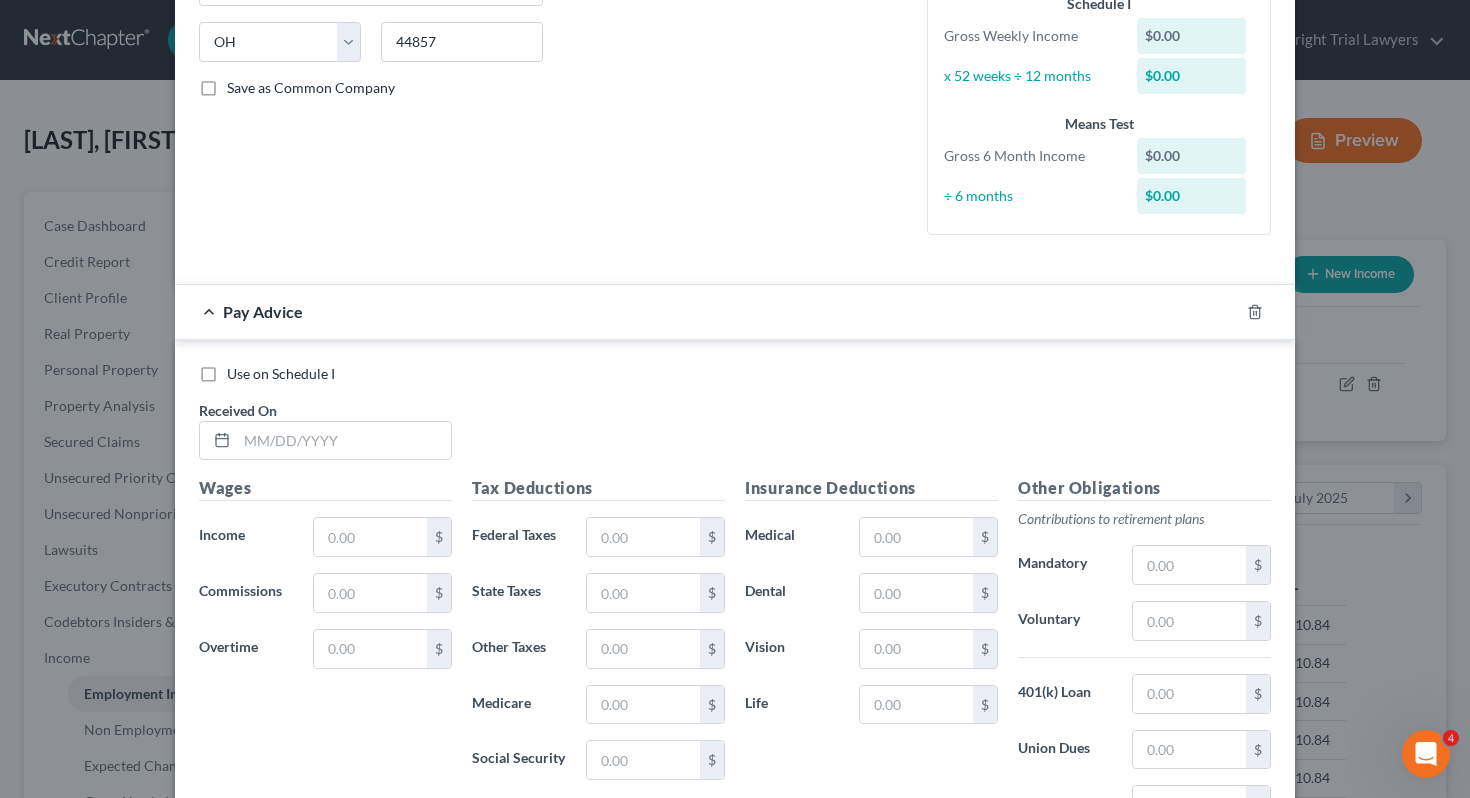 scroll, scrollTop: 644, scrollLeft: 0, axis: vertical 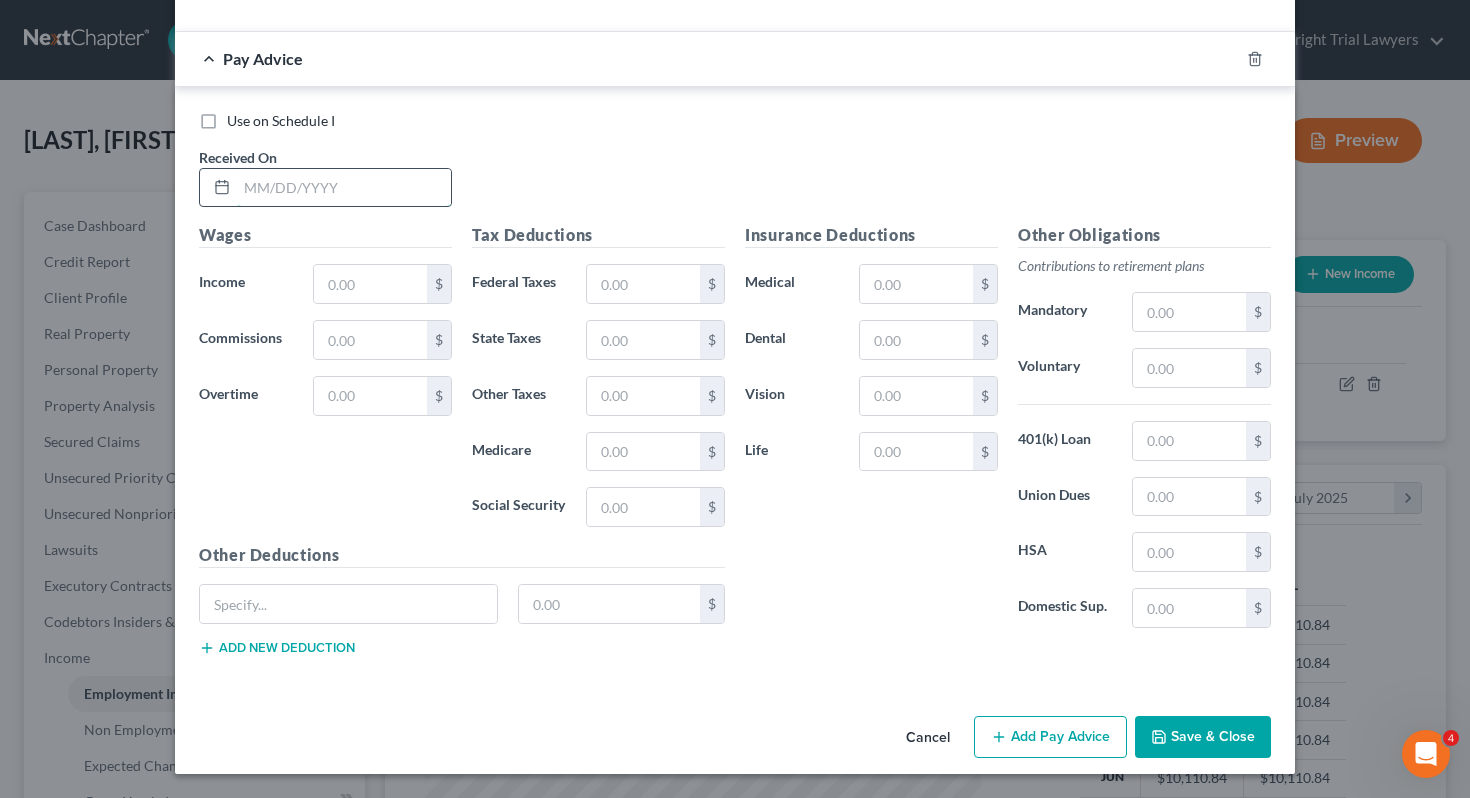 click at bounding box center [344, 188] 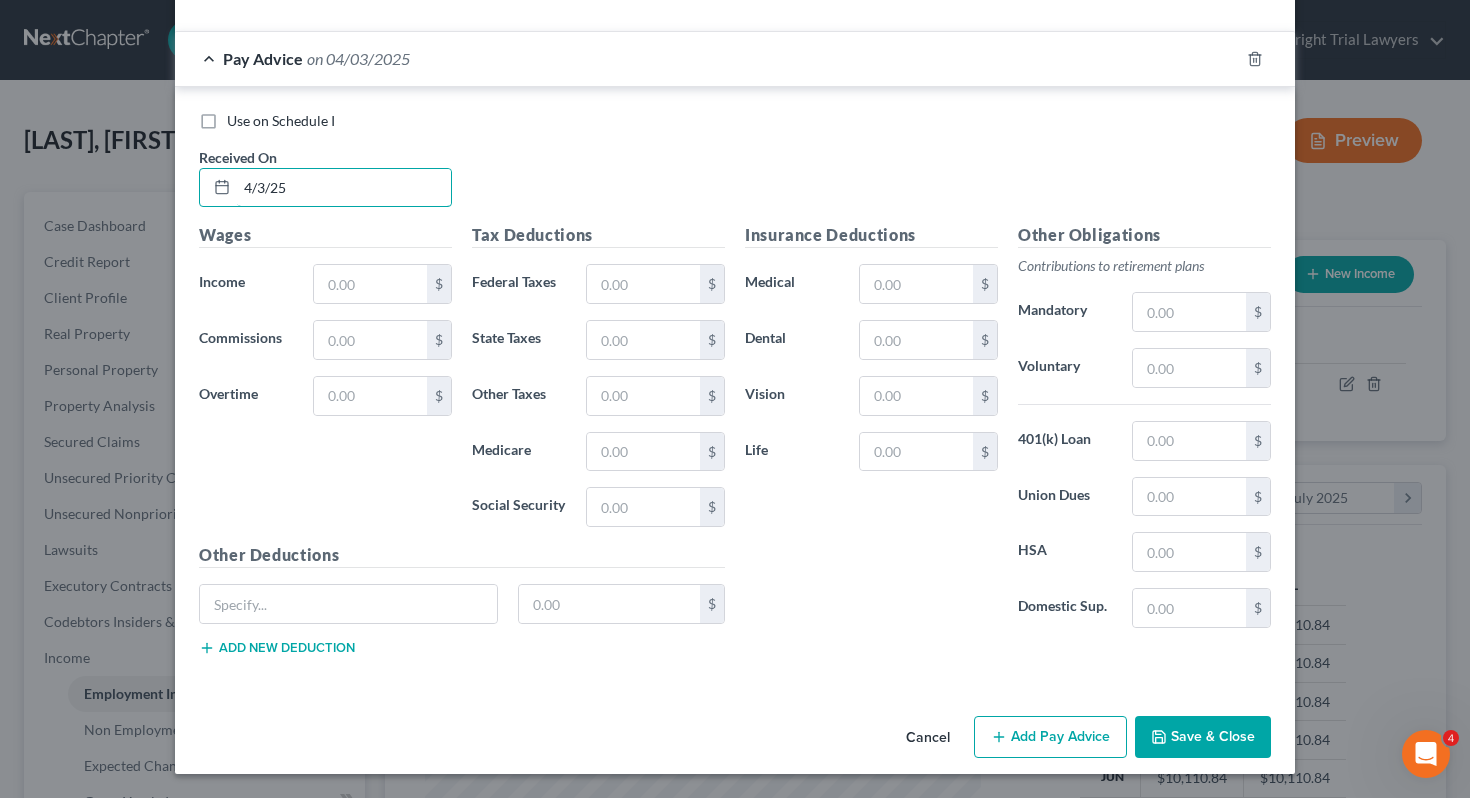 type on "4/3/25" 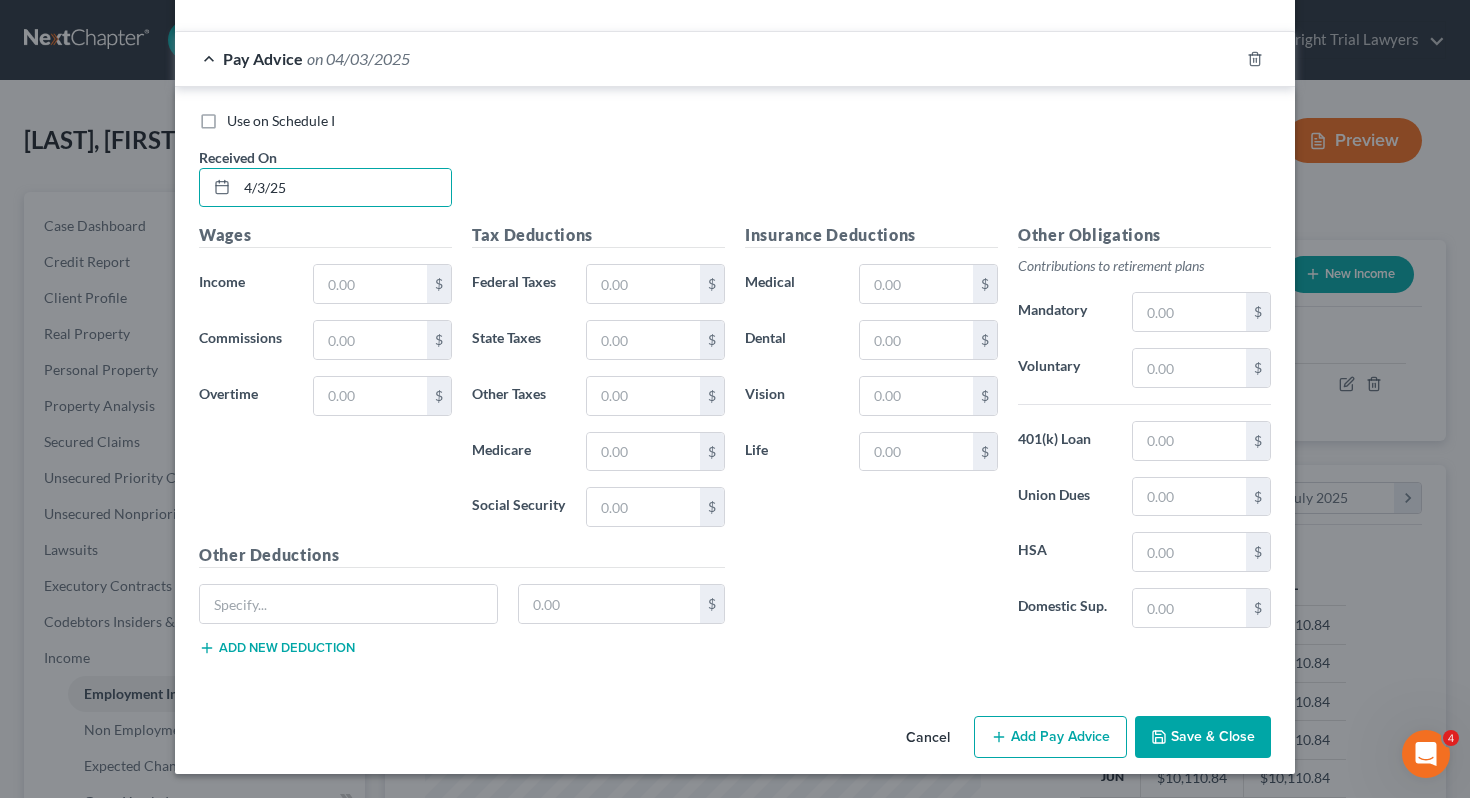 click on "Use on Schedule I
Received On
*
4/3/25" at bounding box center [735, 167] 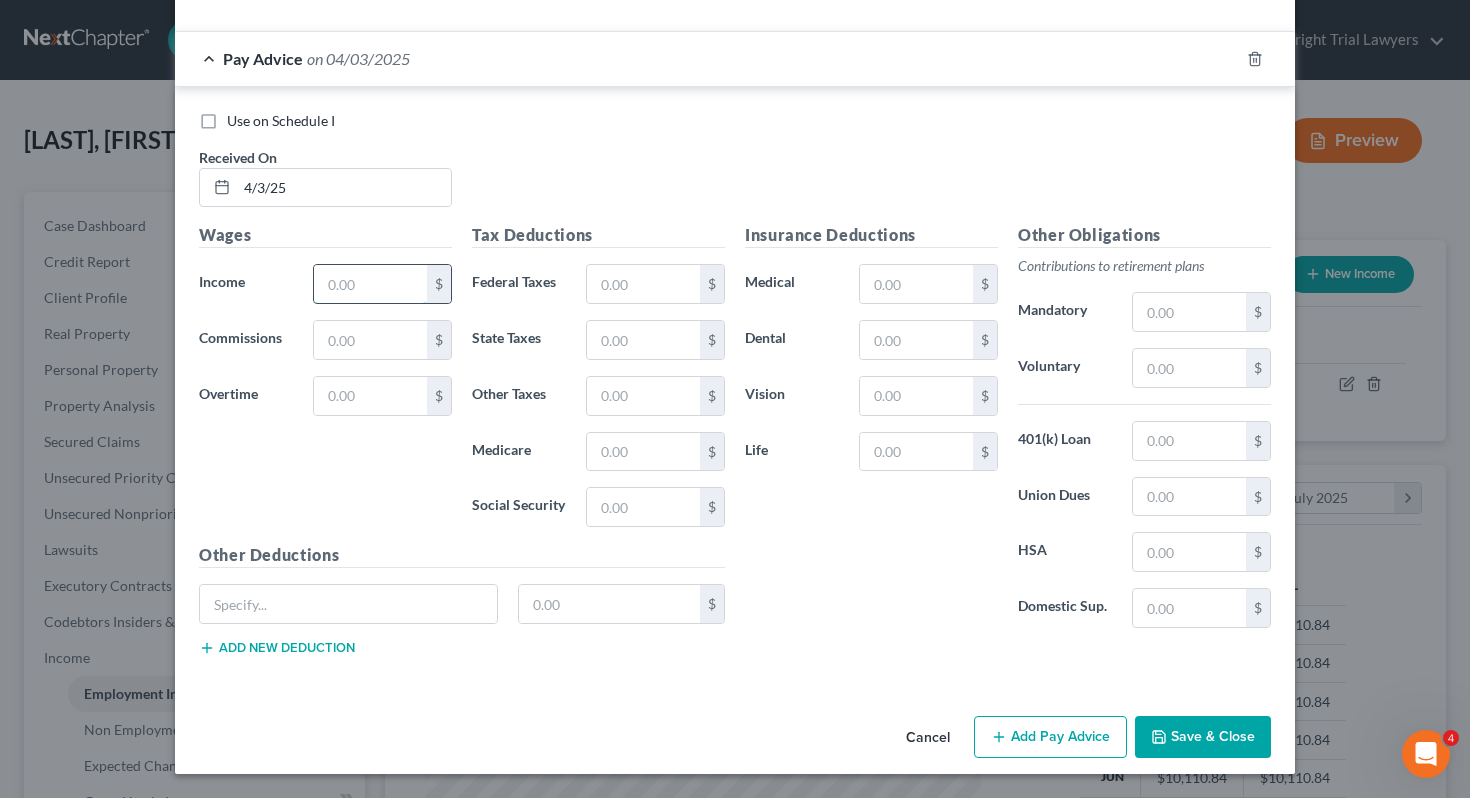 click at bounding box center (370, 284) 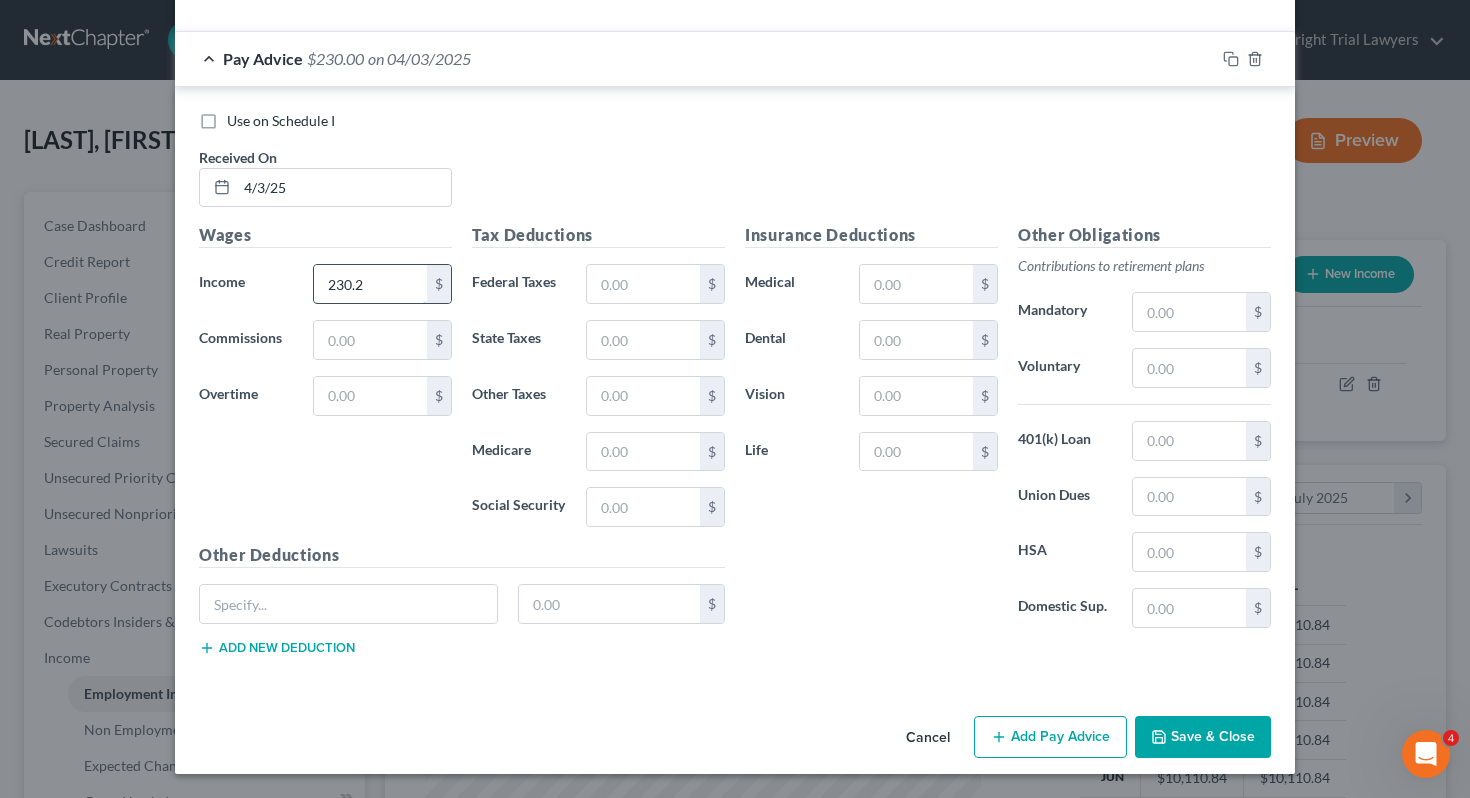 type on "230.26" 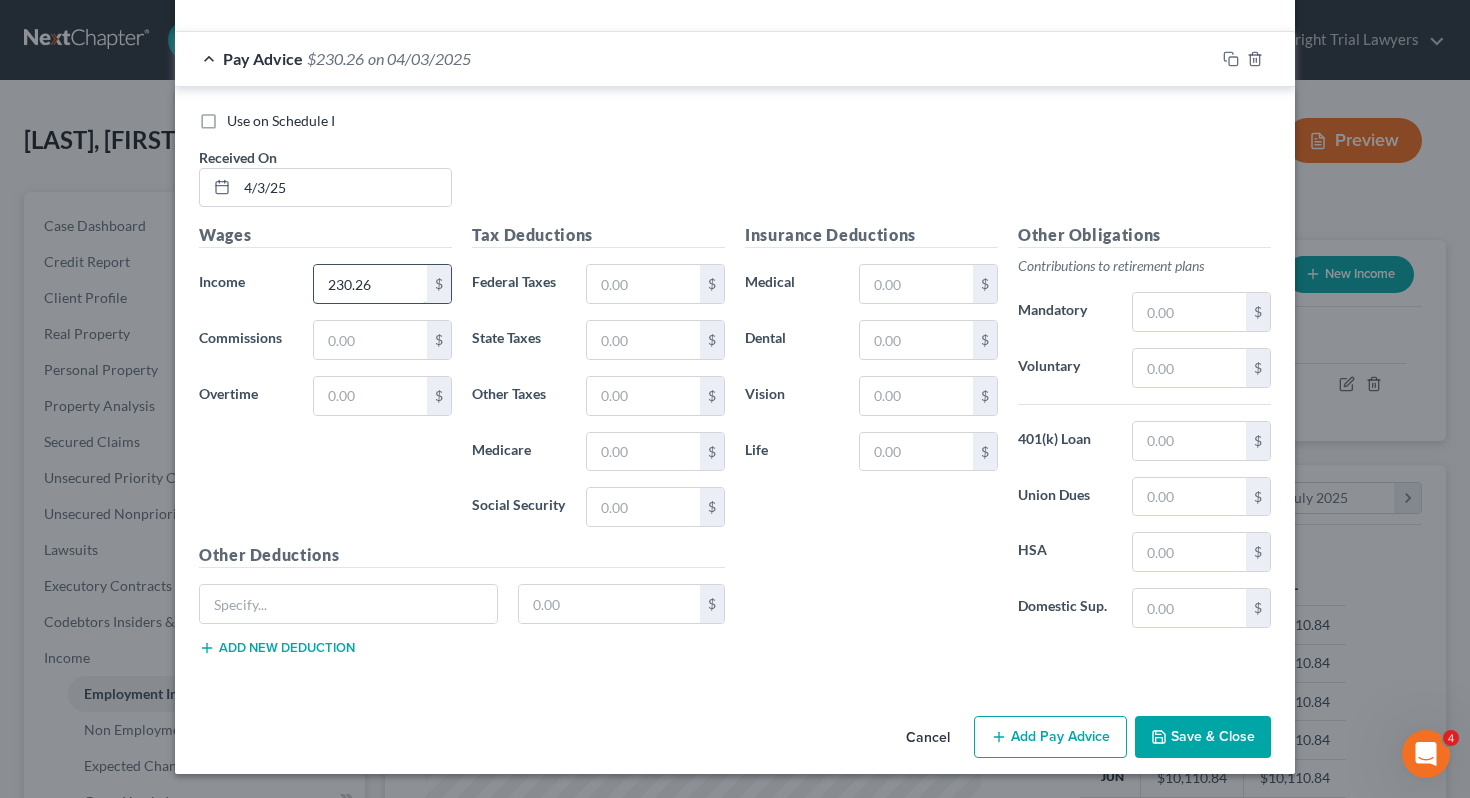 click on "230.26" at bounding box center (370, 284) 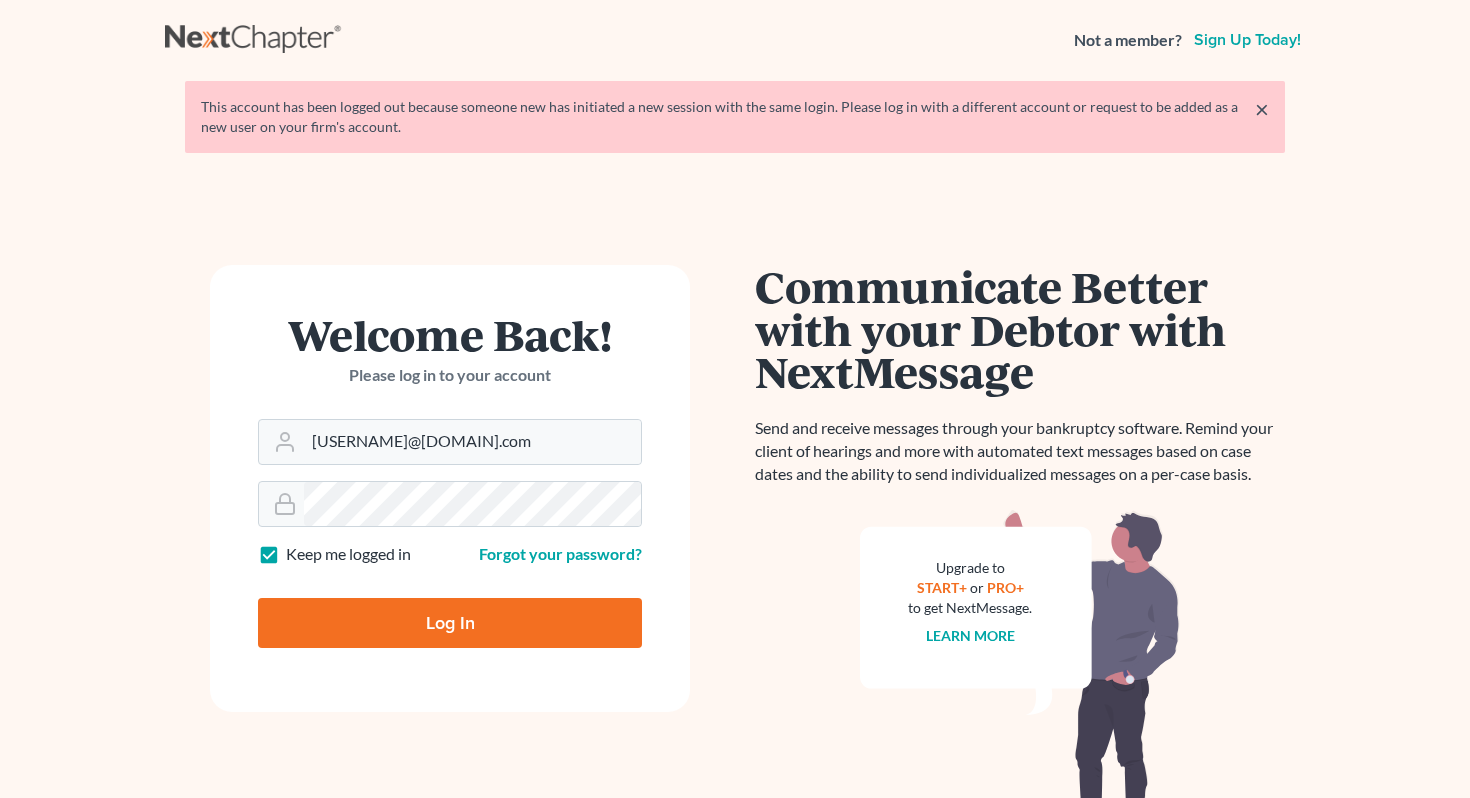scroll, scrollTop: 0, scrollLeft: 0, axis: both 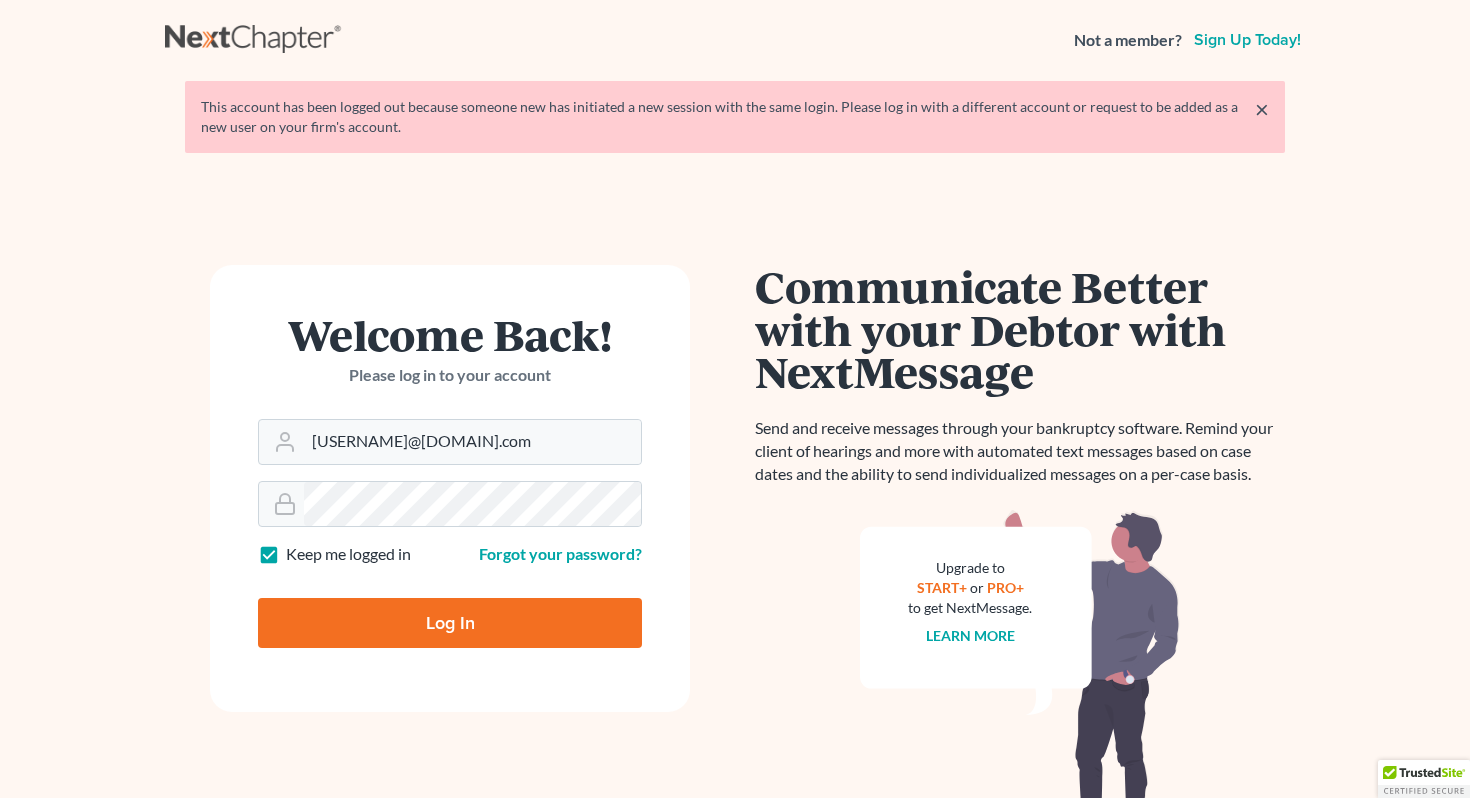 click on "Log In" at bounding box center (450, 623) 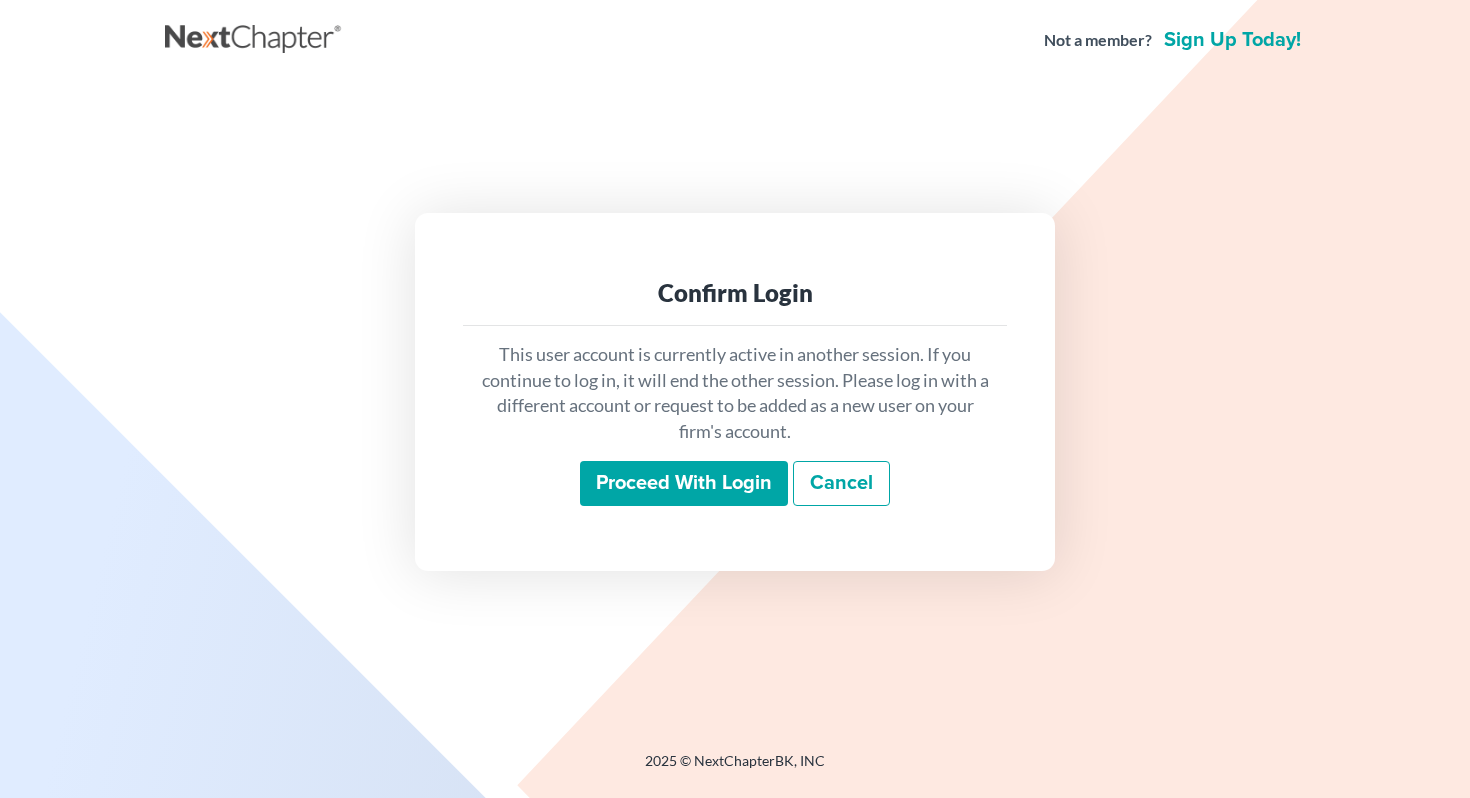 scroll, scrollTop: 0, scrollLeft: 0, axis: both 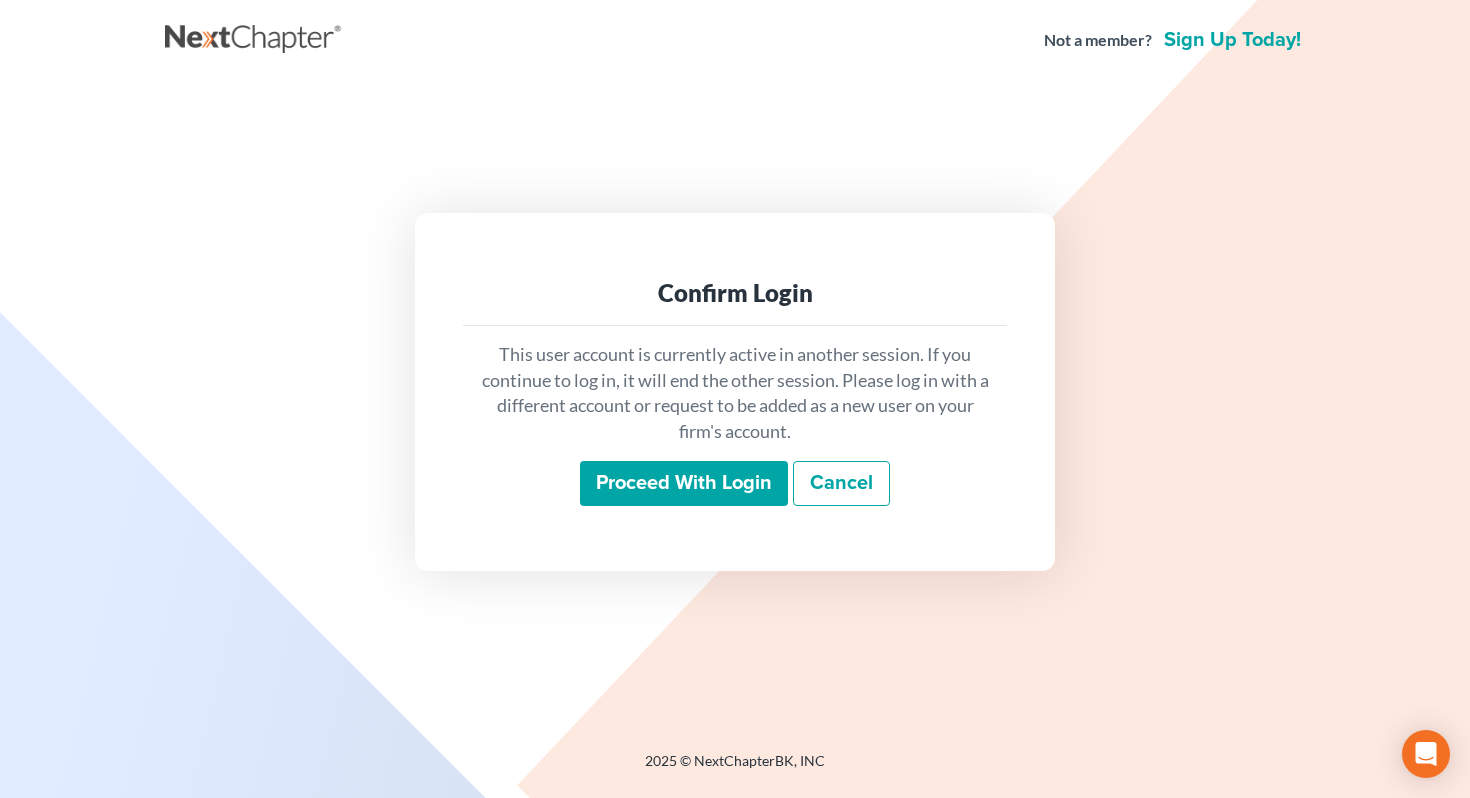 click on "Proceed with login" at bounding box center (684, 484) 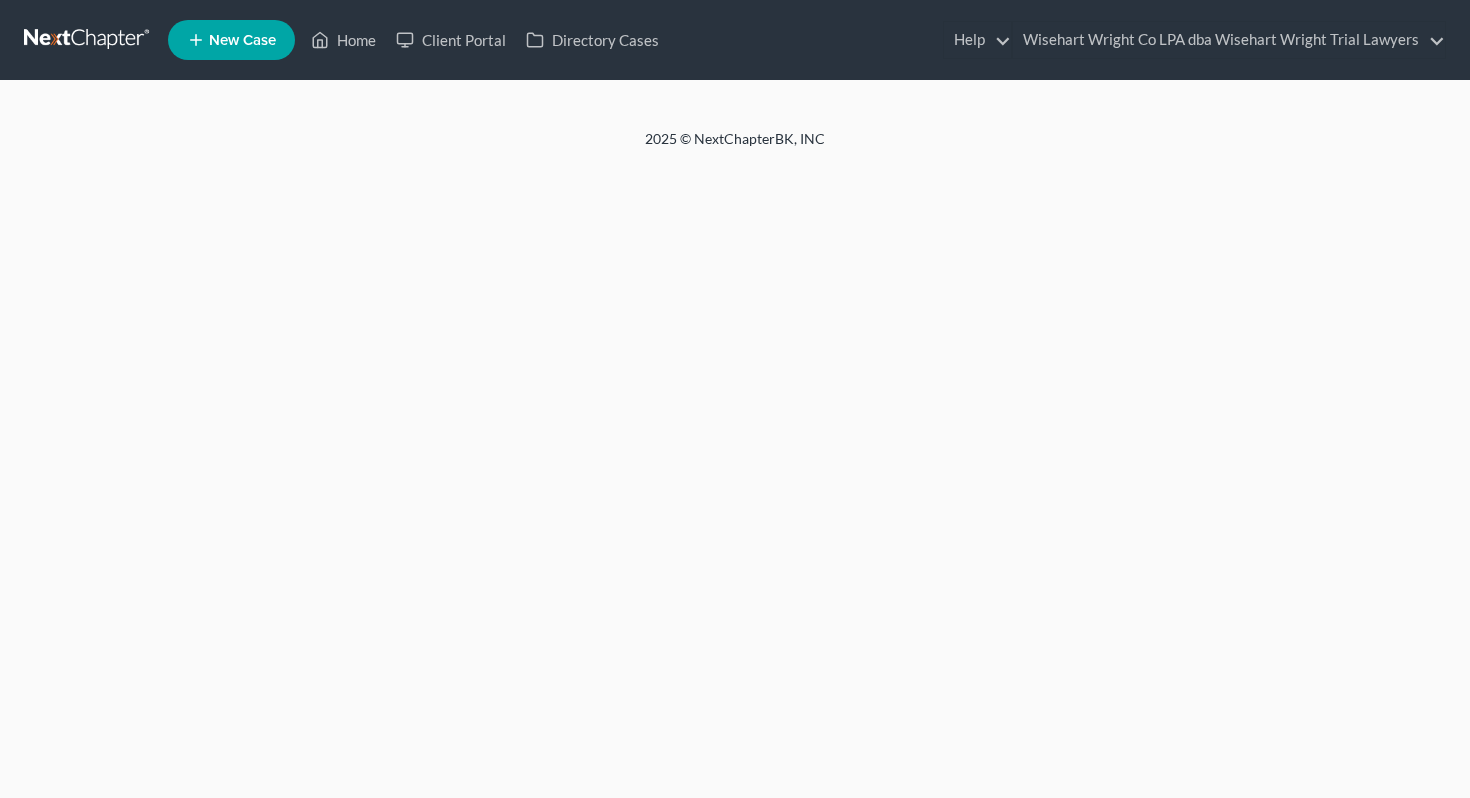 scroll, scrollTop: 0, scrollLeft: 0, axis: both 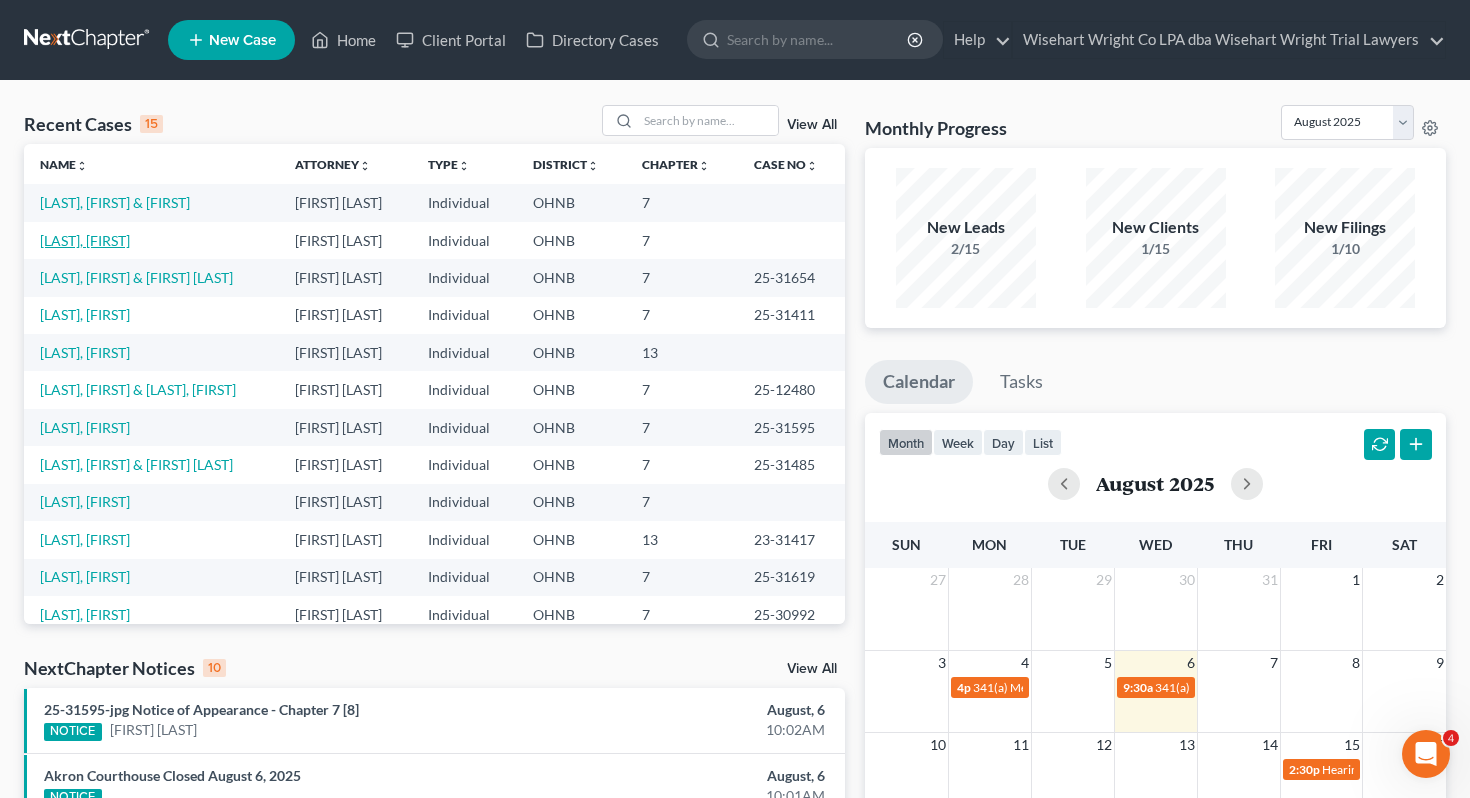 click on "Kennedy, Jermane" at bounding box center (85, 240) 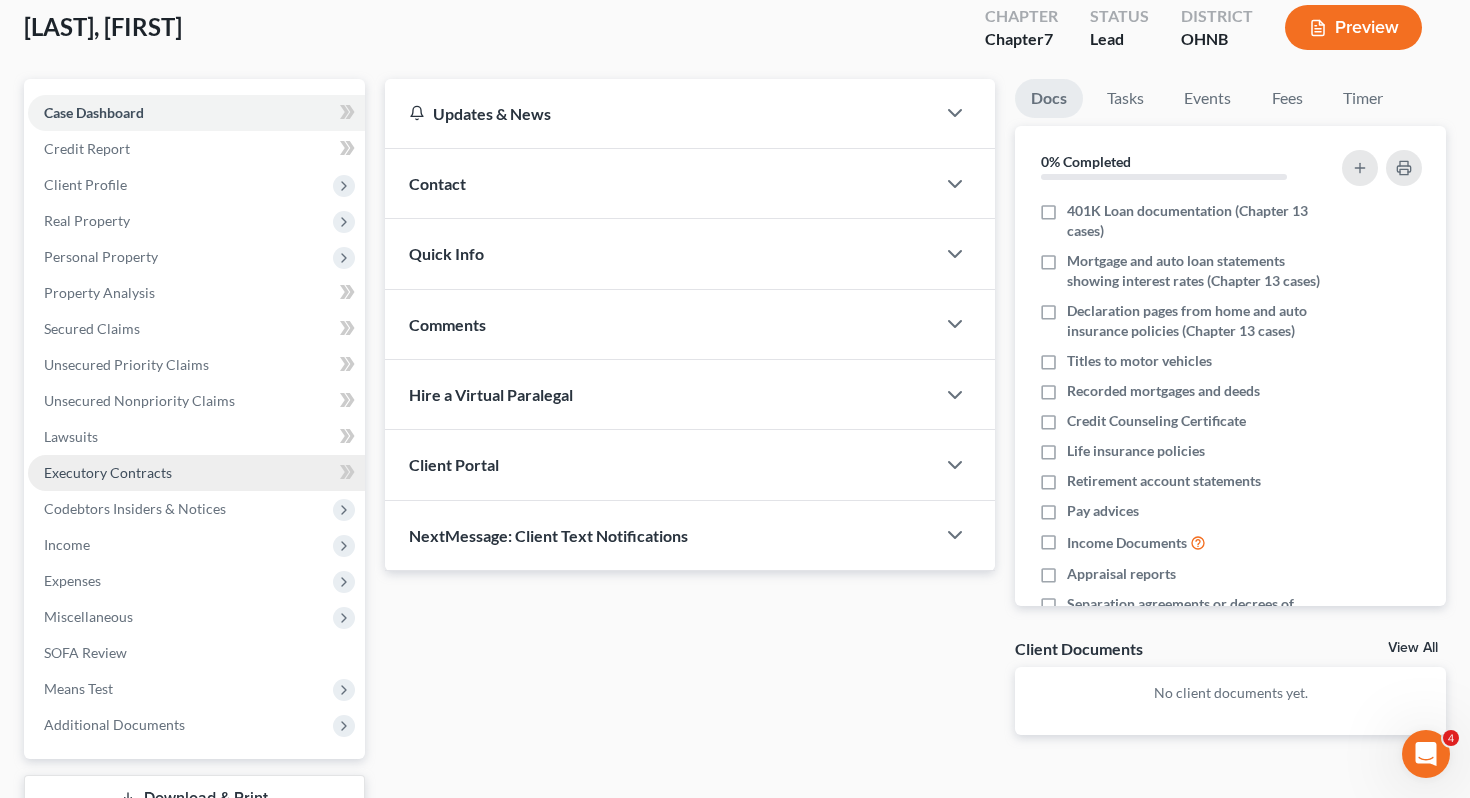 scroll, scrollTop: 117, scrollLeft: 0, axis: vertical 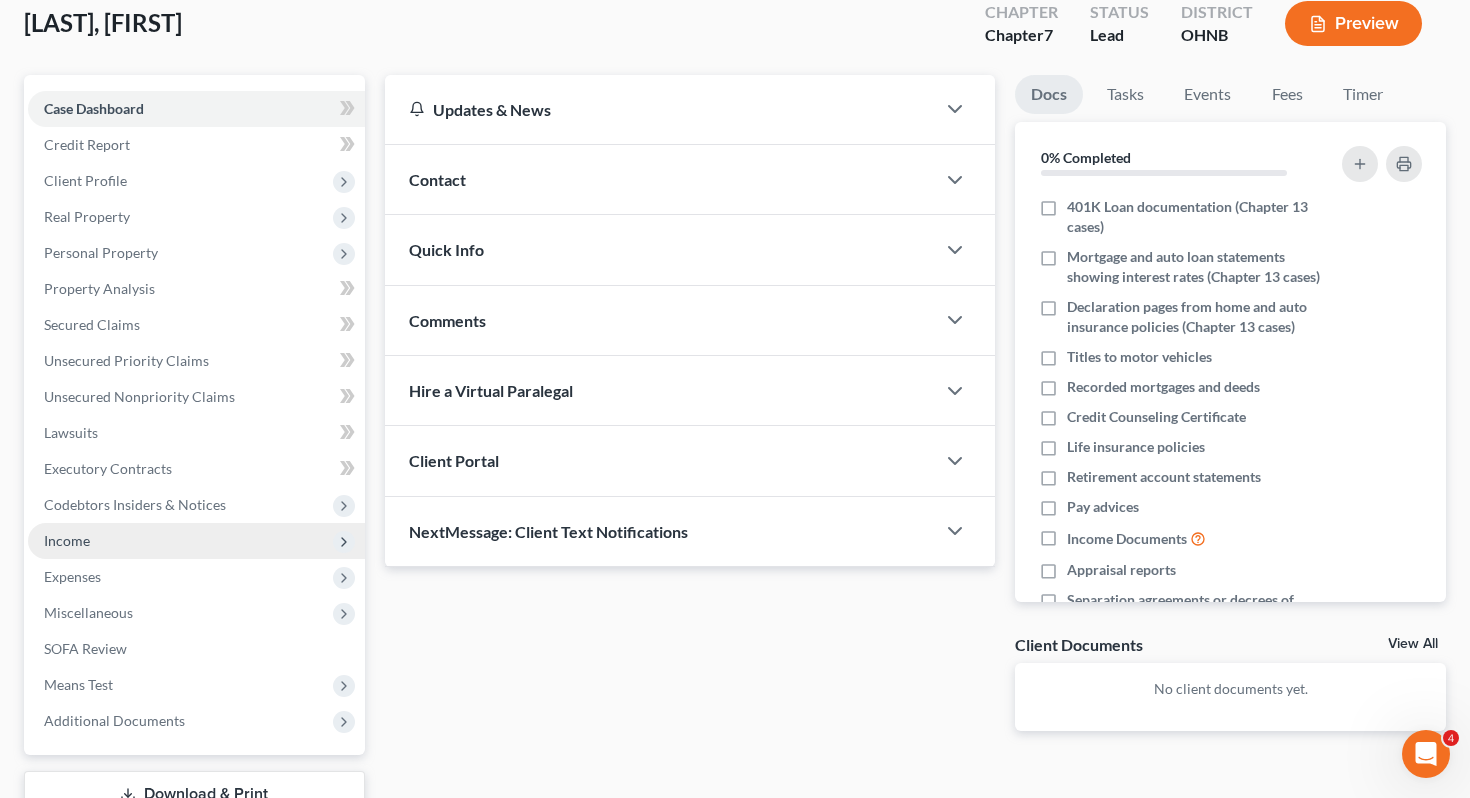 click on "Income" at bounding box center [196, 541] 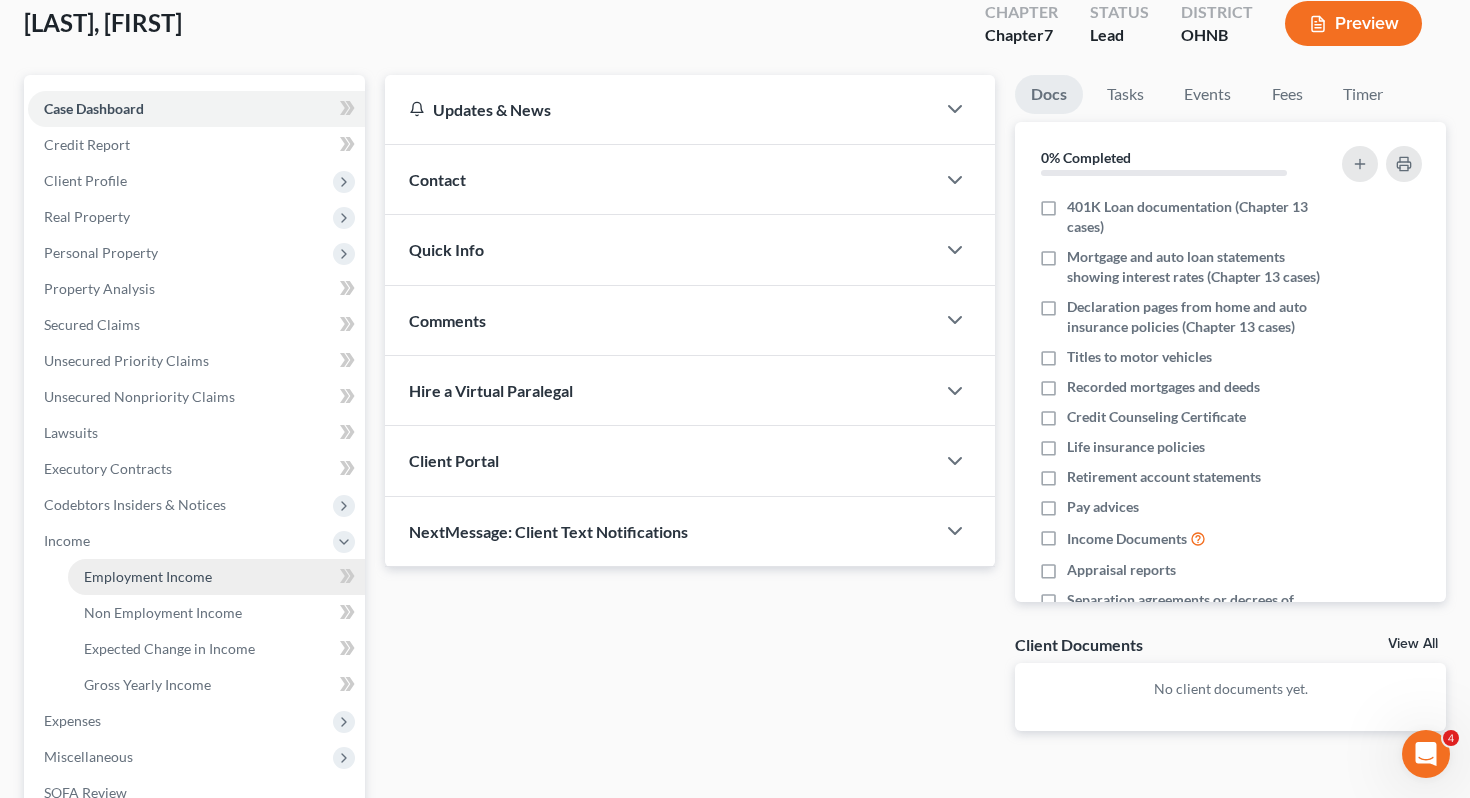 click on "Employment Income" at bounding box center (148, 576) 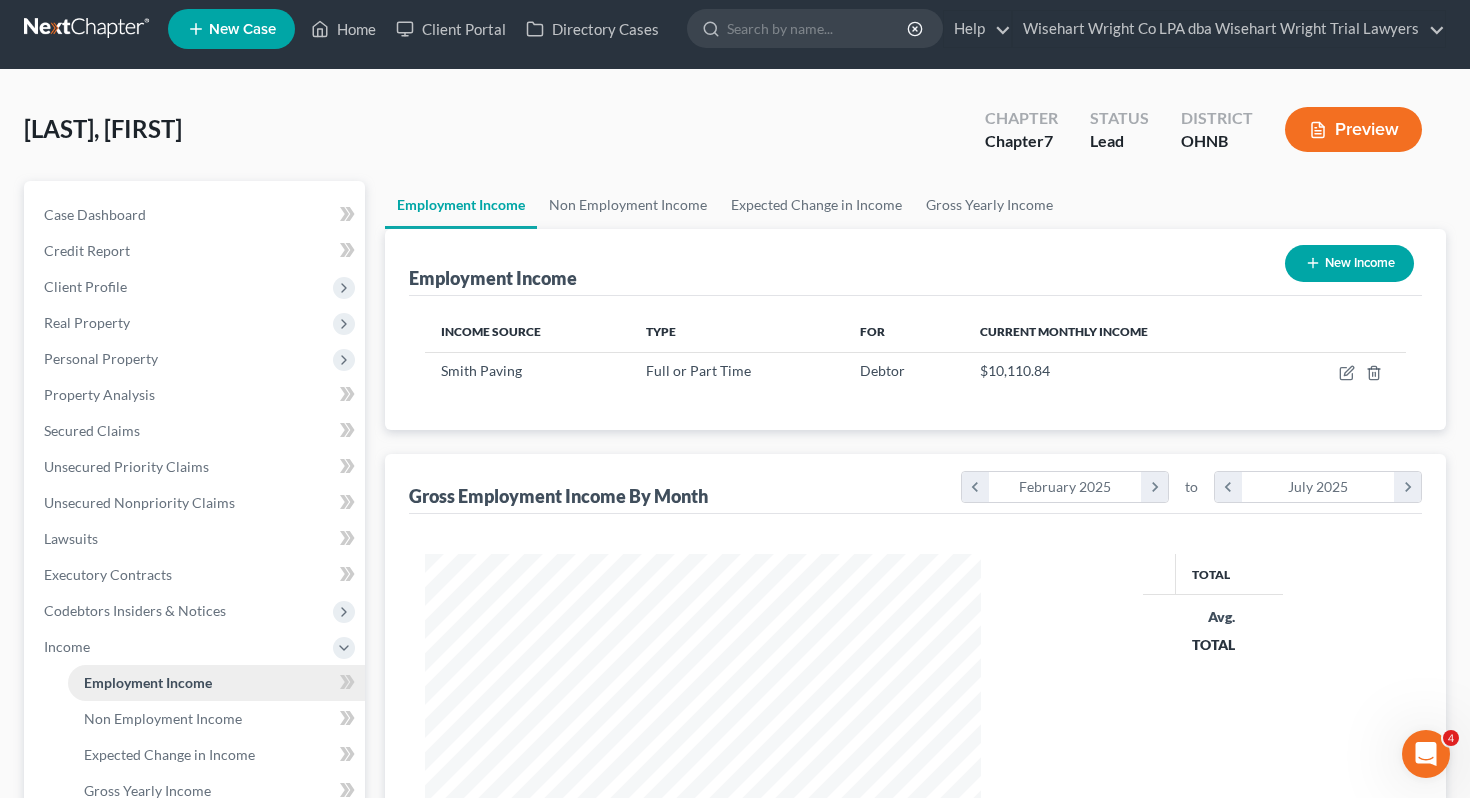 scroll, scrollTop: 0, scrollLeft: 0, axis: both 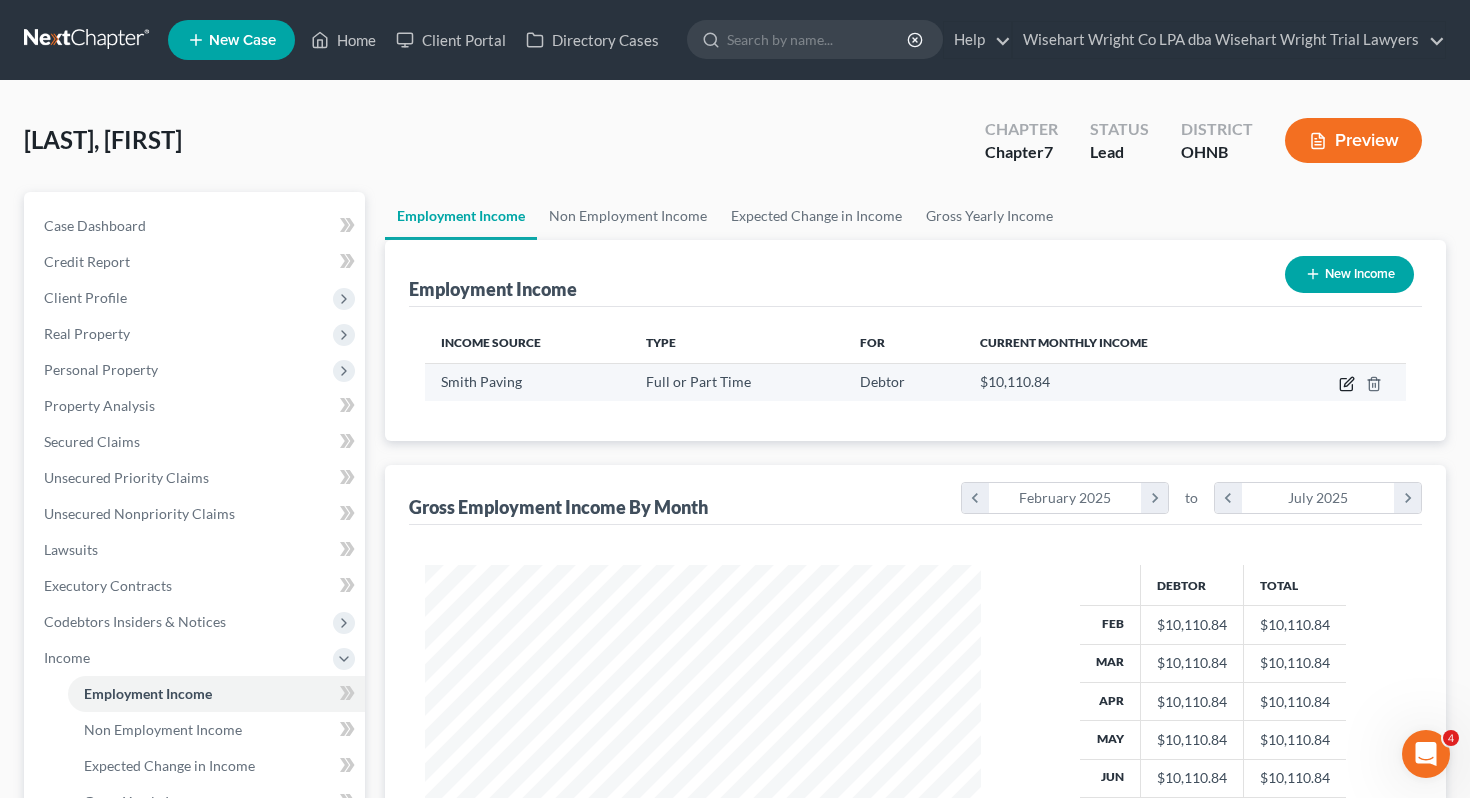 click 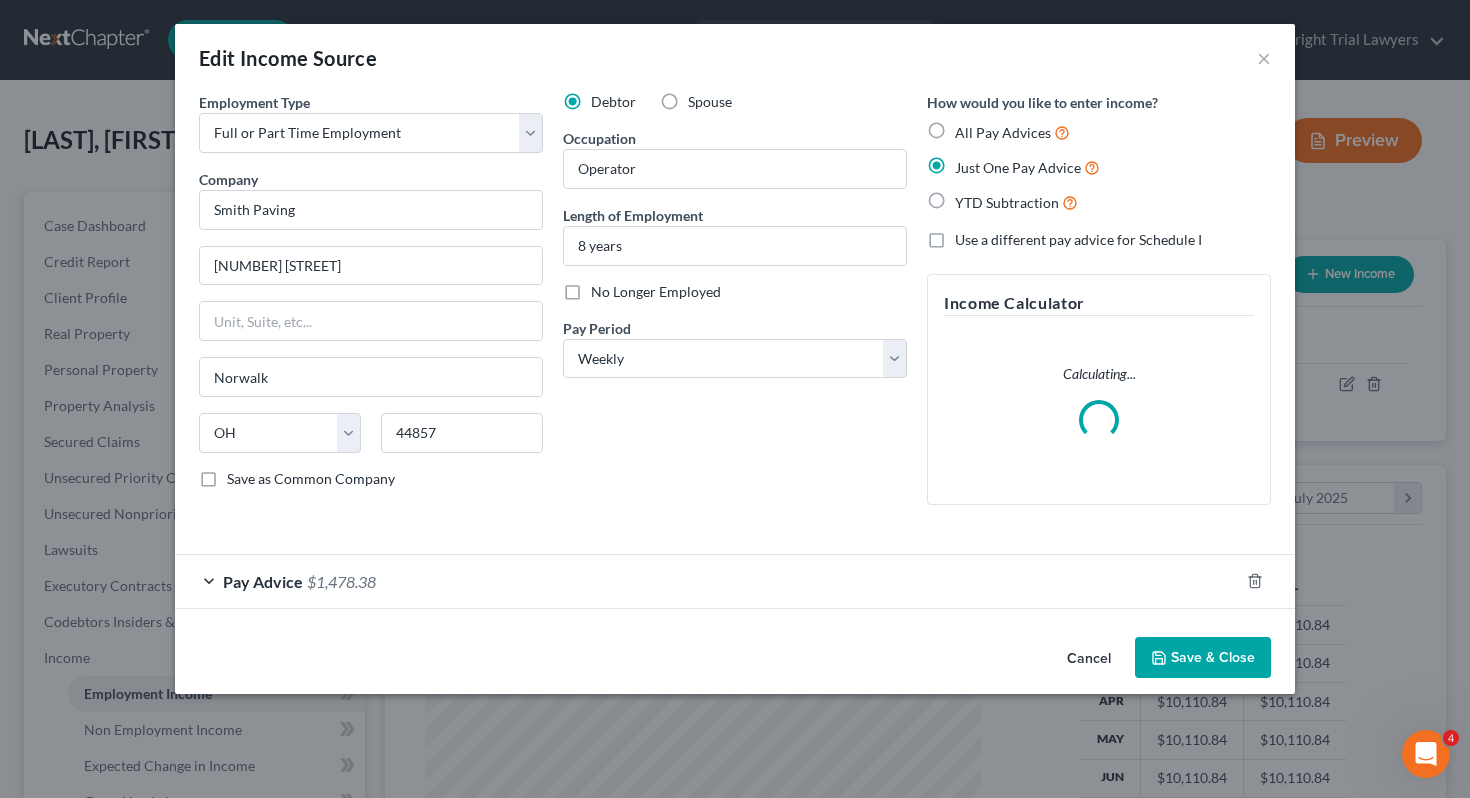 click on "All Pay Advices" at bounding box center (1003, 132) 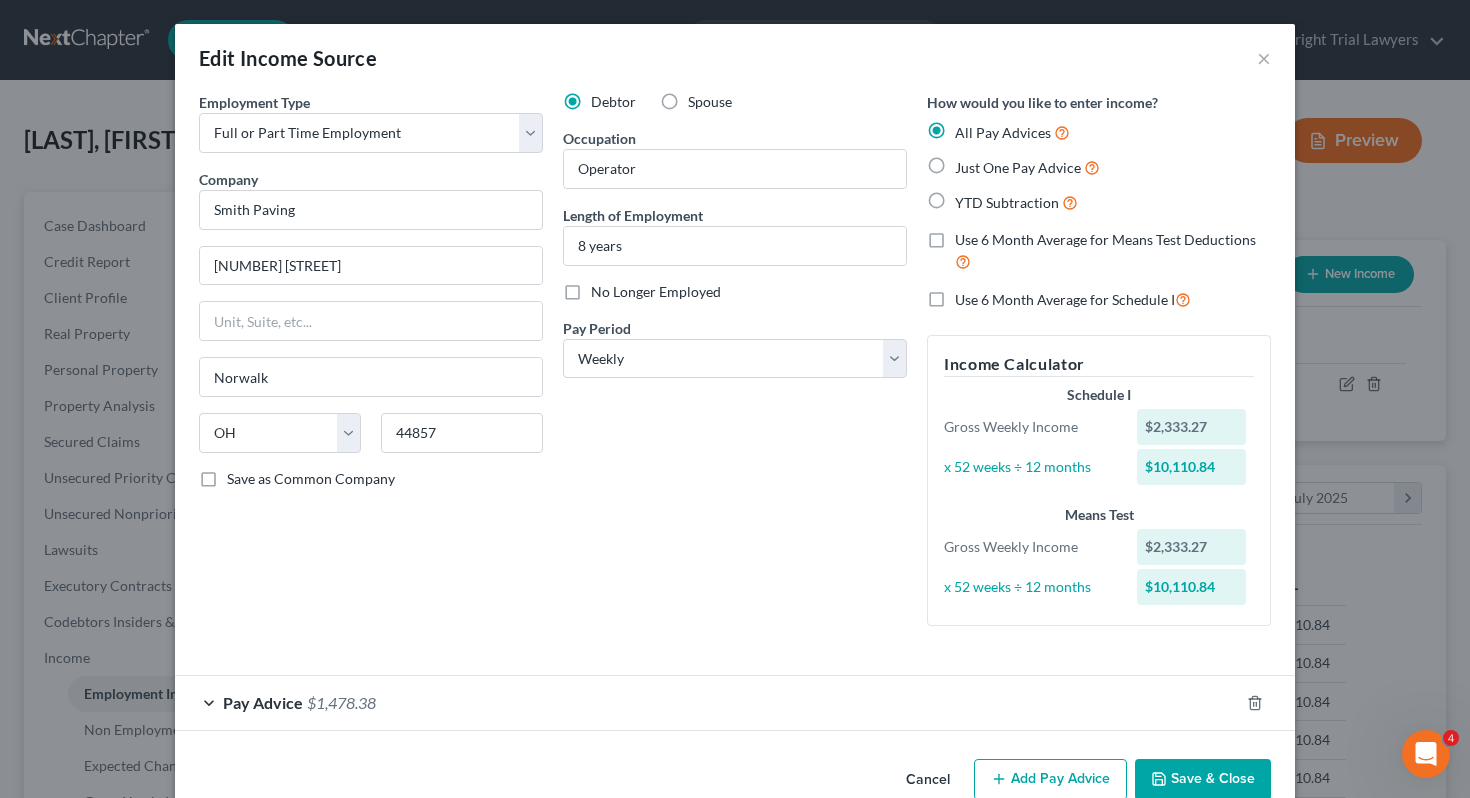 scroll, scrollTop: 42, scrollLeft: 0, axis: vertical 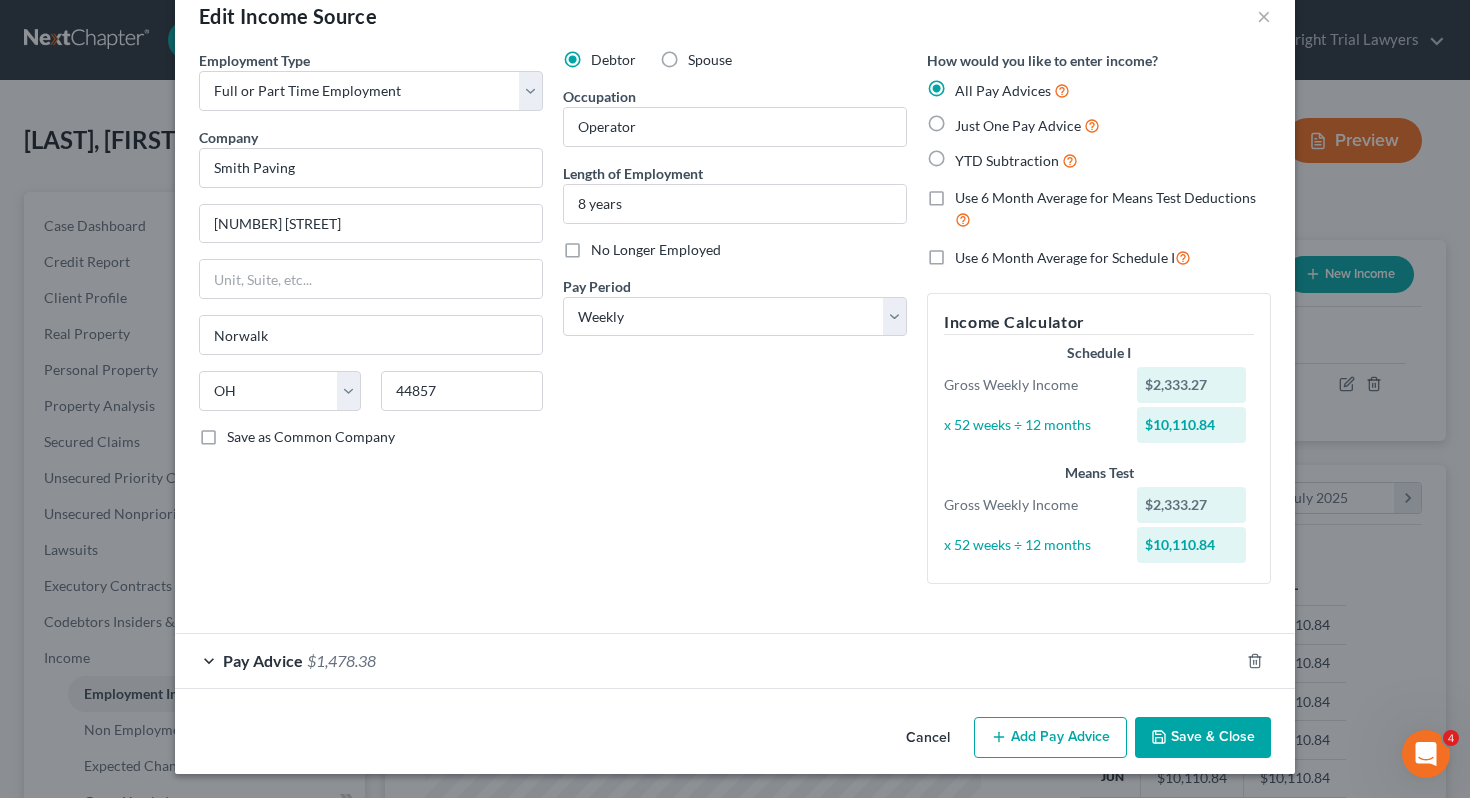 click on "Pay Advice $1,478.38" at bounding box center (707, 660) 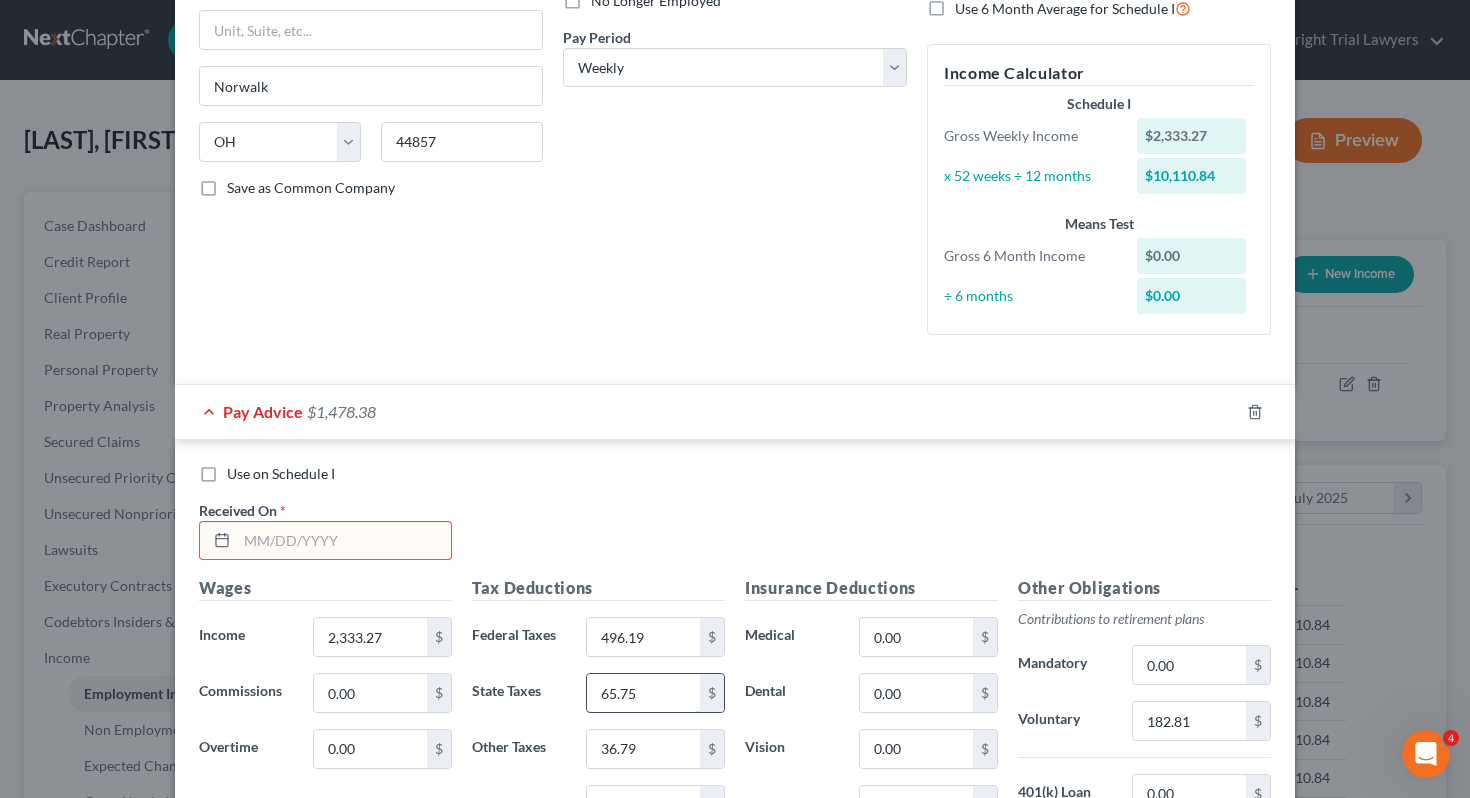 scroll, scrollTop: 318, scrollLeft: 0, axis: vertical 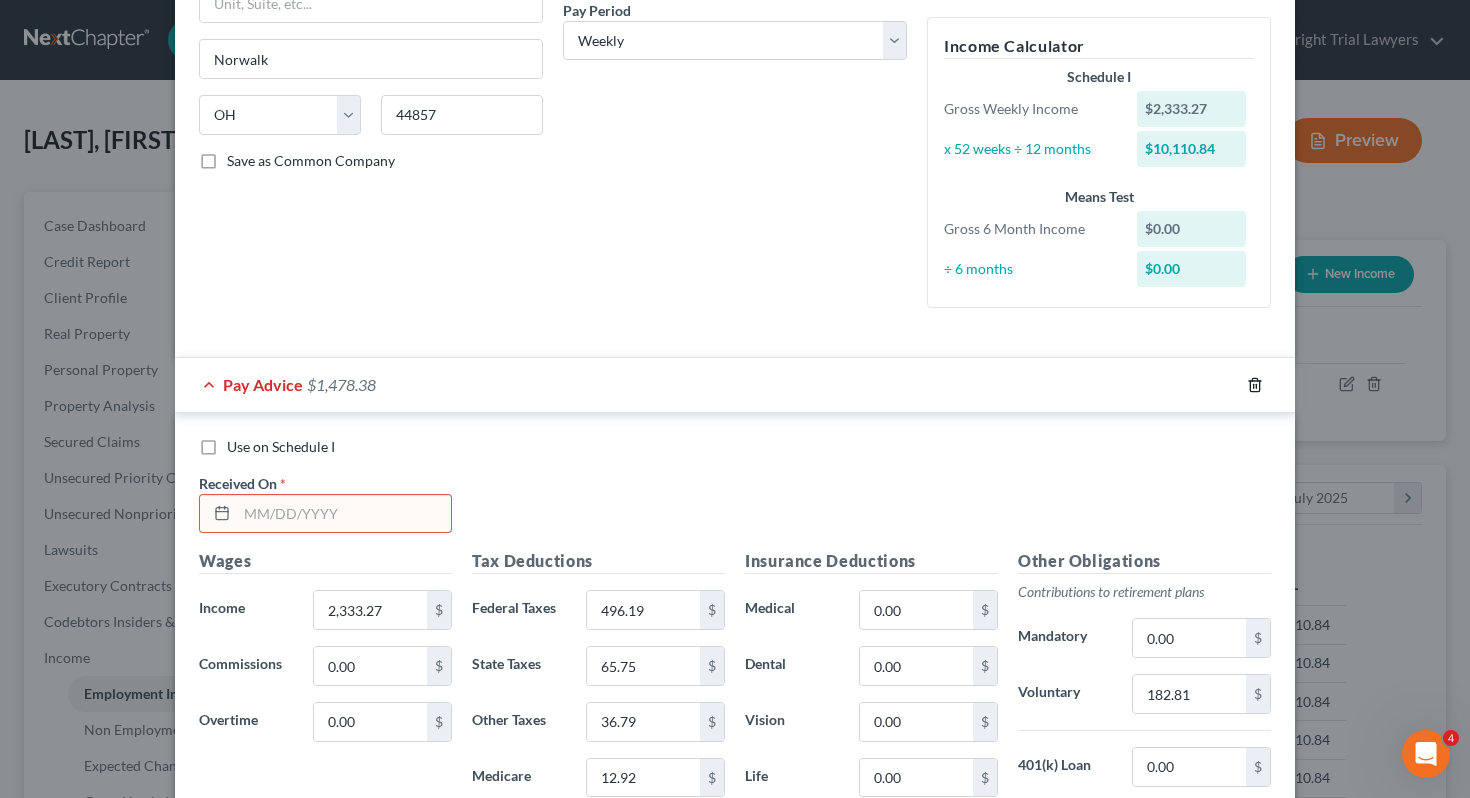 click 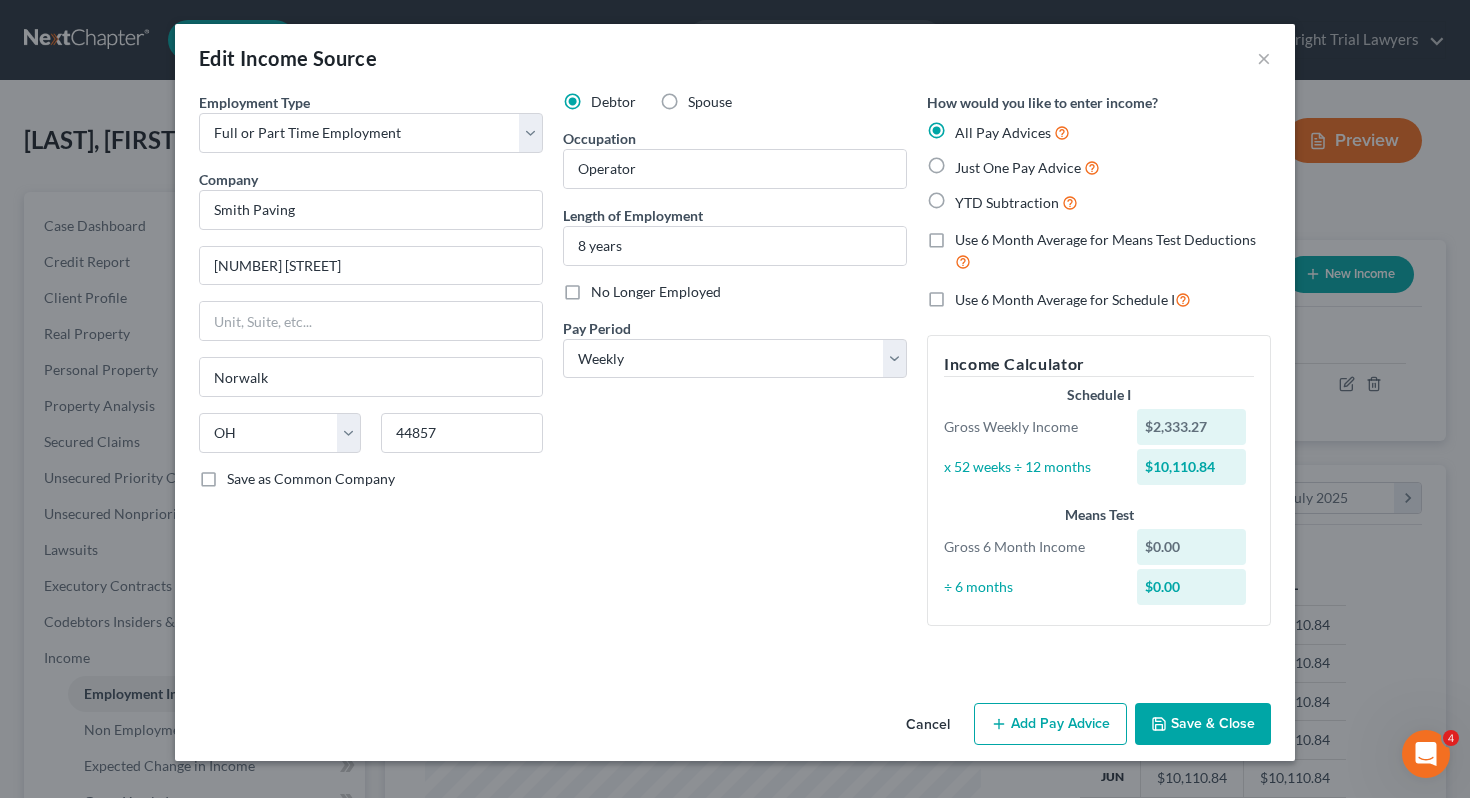 scroll, scrollTop: 0, scrollLeft: 0, axis: both 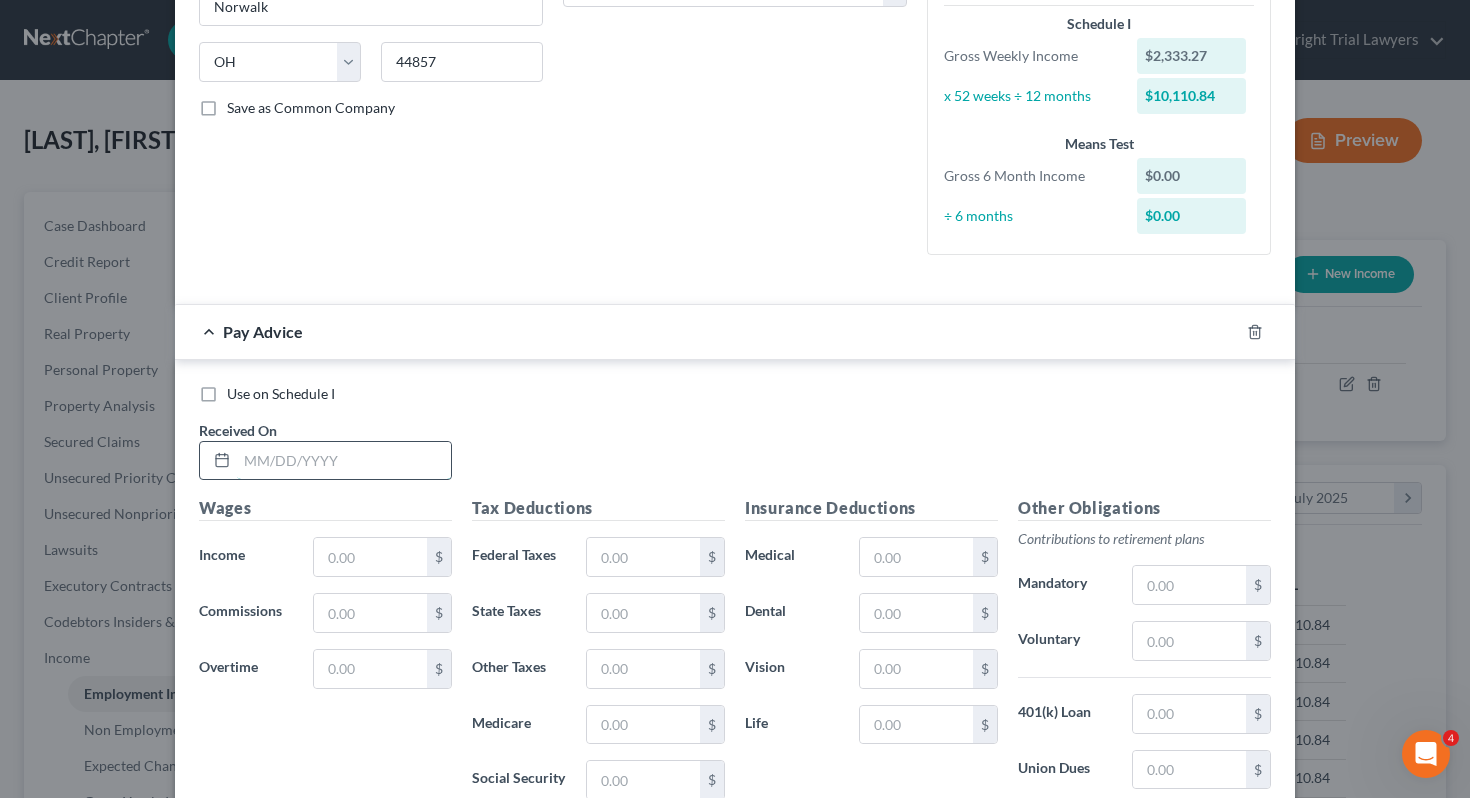 click at bounding box center [344, 461] 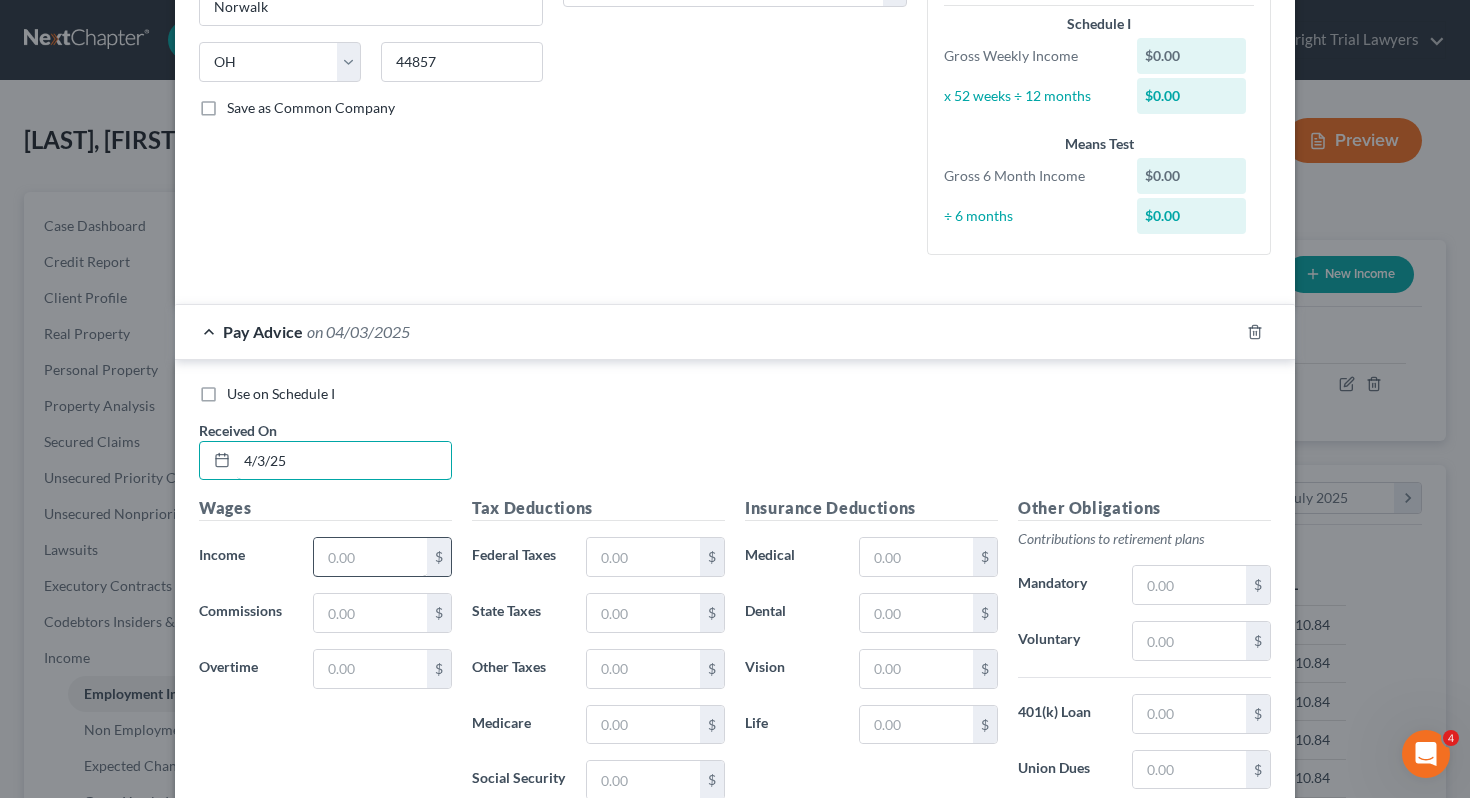 type on "4/3/25" 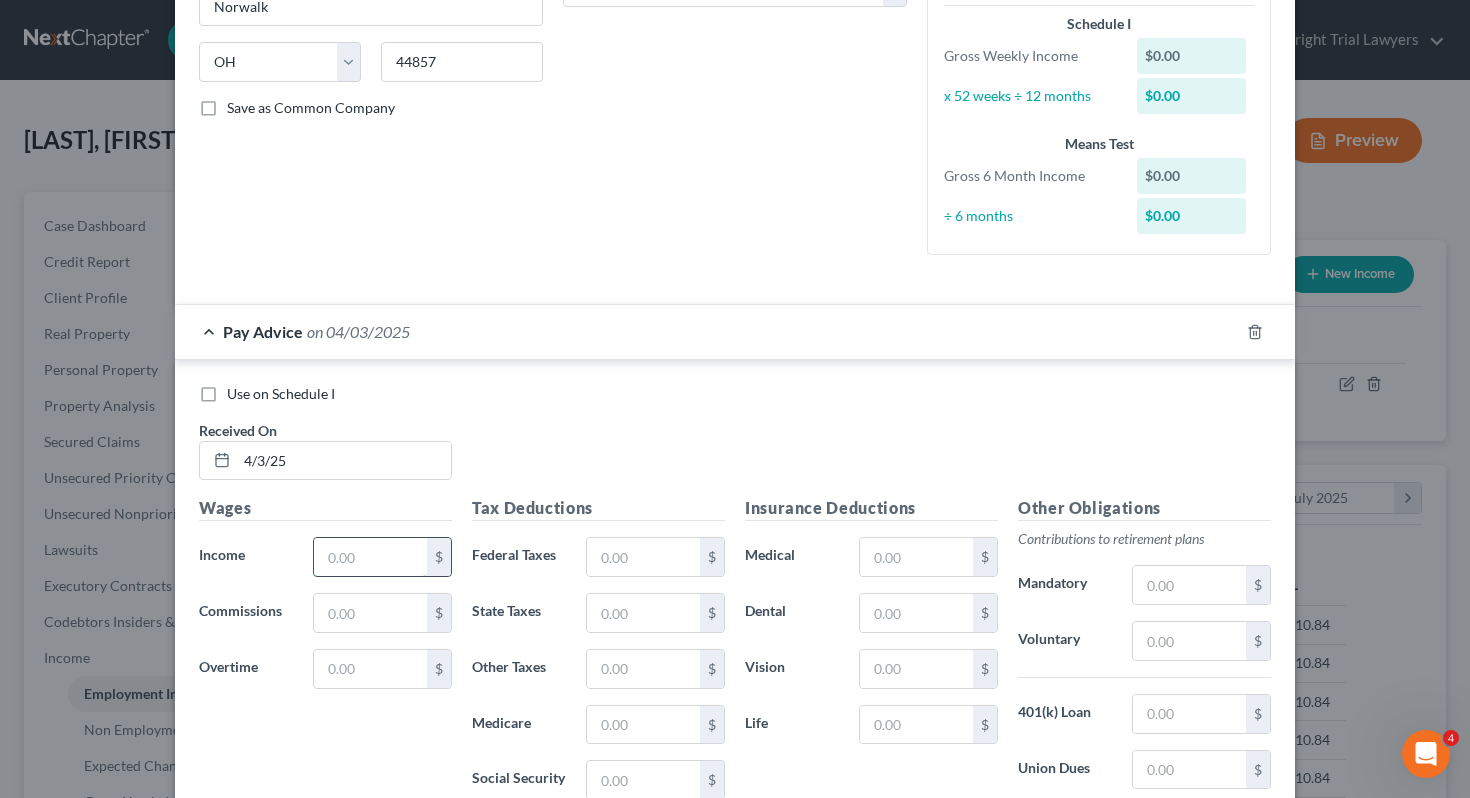 click at bounding box center [370, 557] 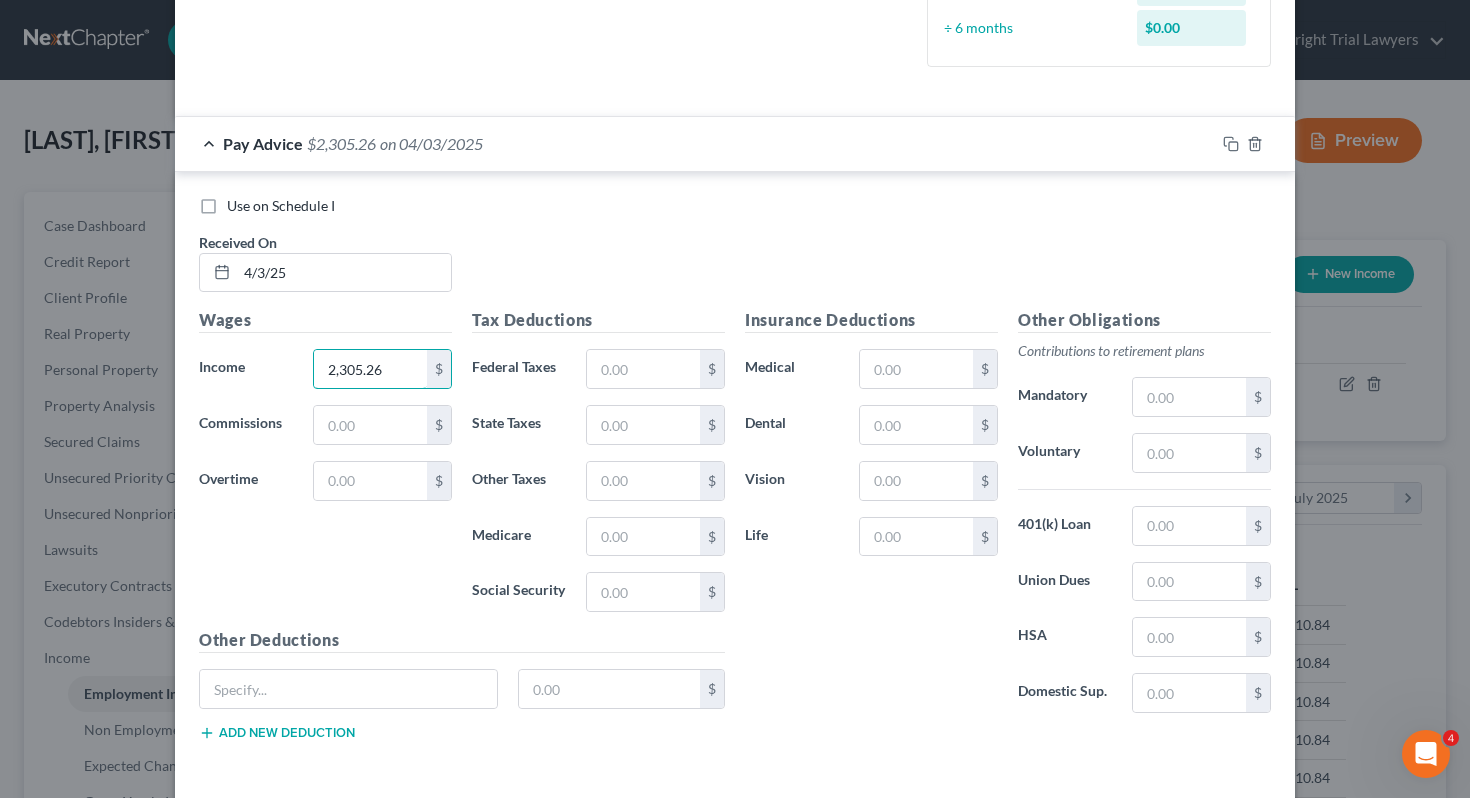 scroll, scrollTop: 644, scrollLeft: 0, axis: vertical 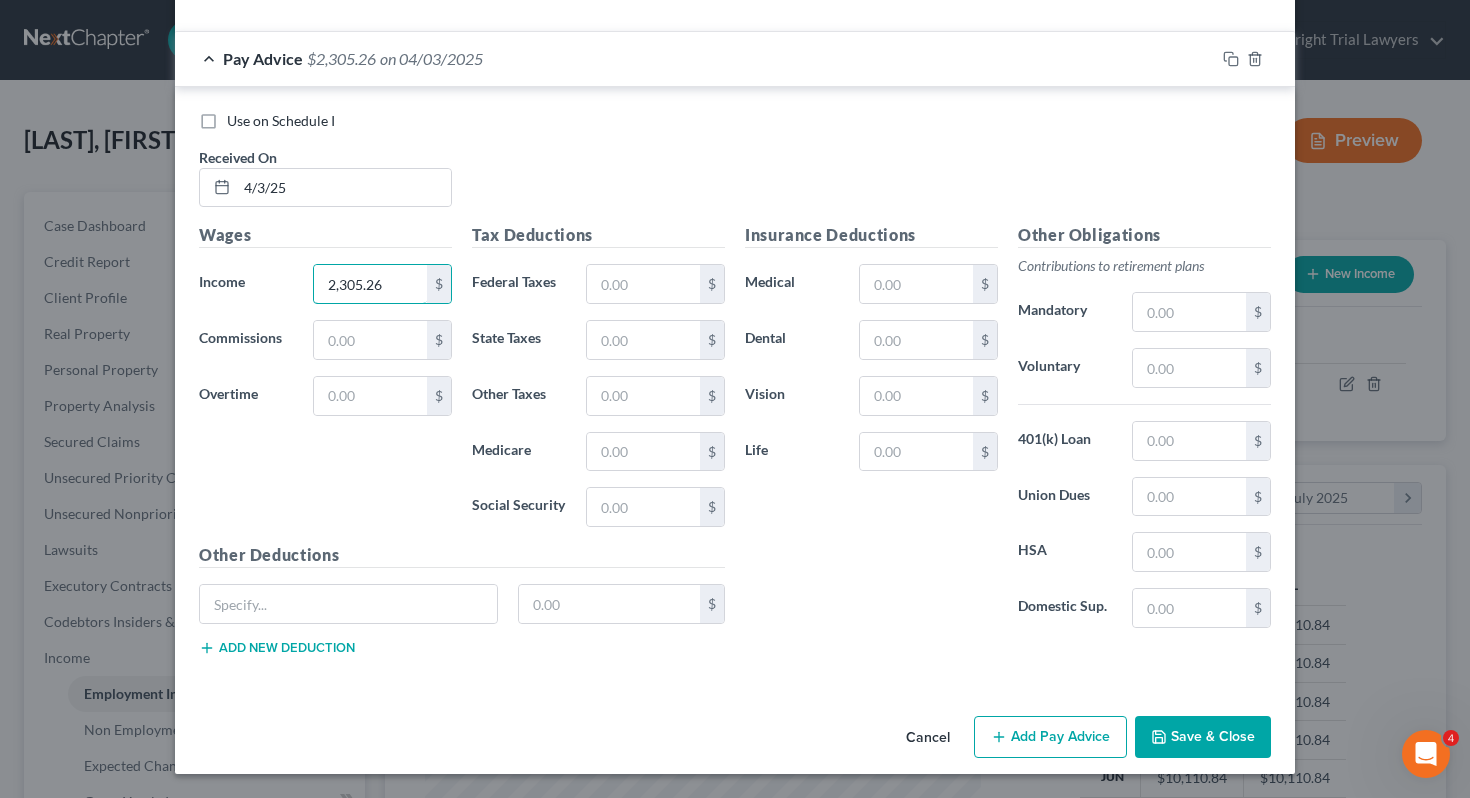 type on "2,305.26" 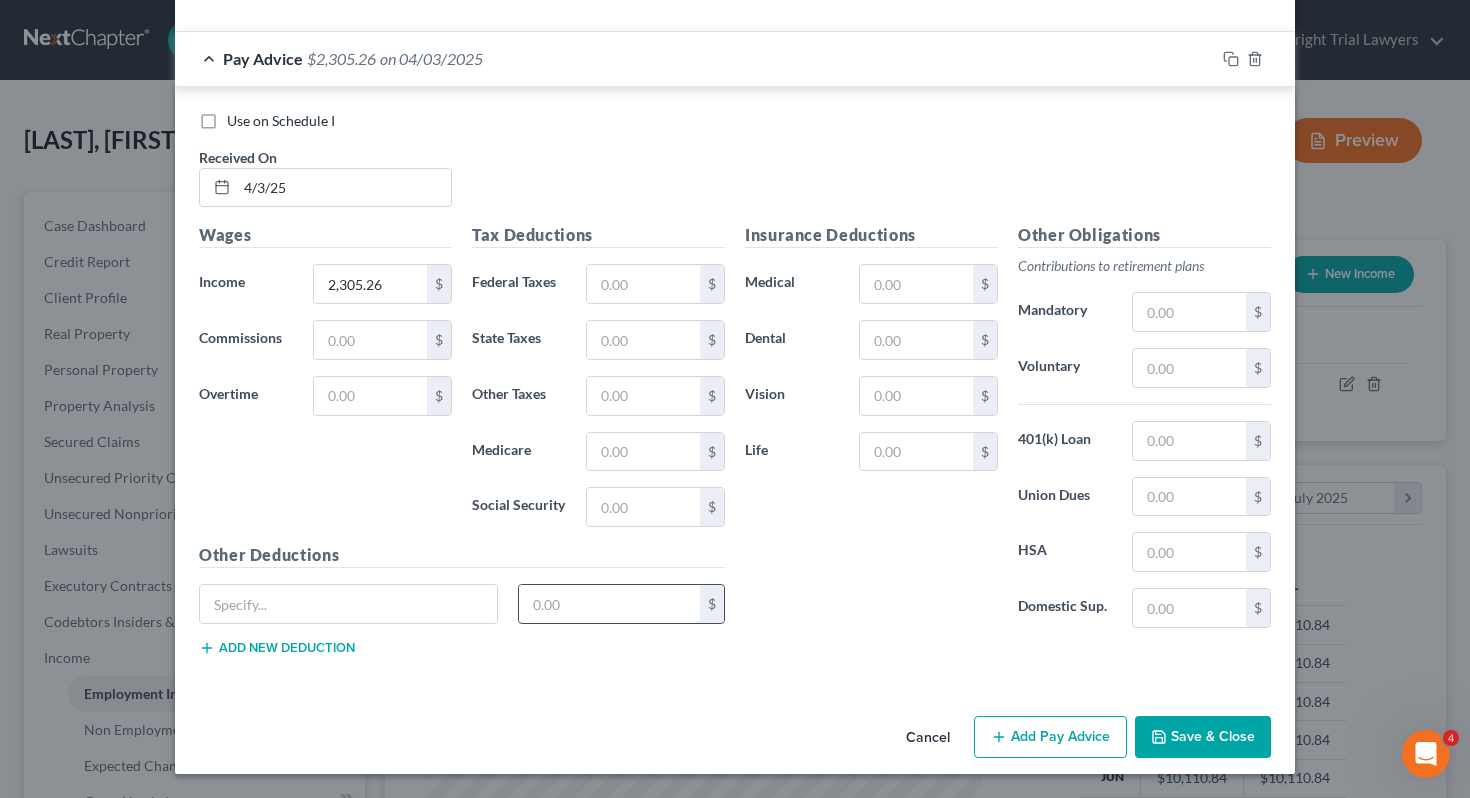 click at bounding box center (610, 604) 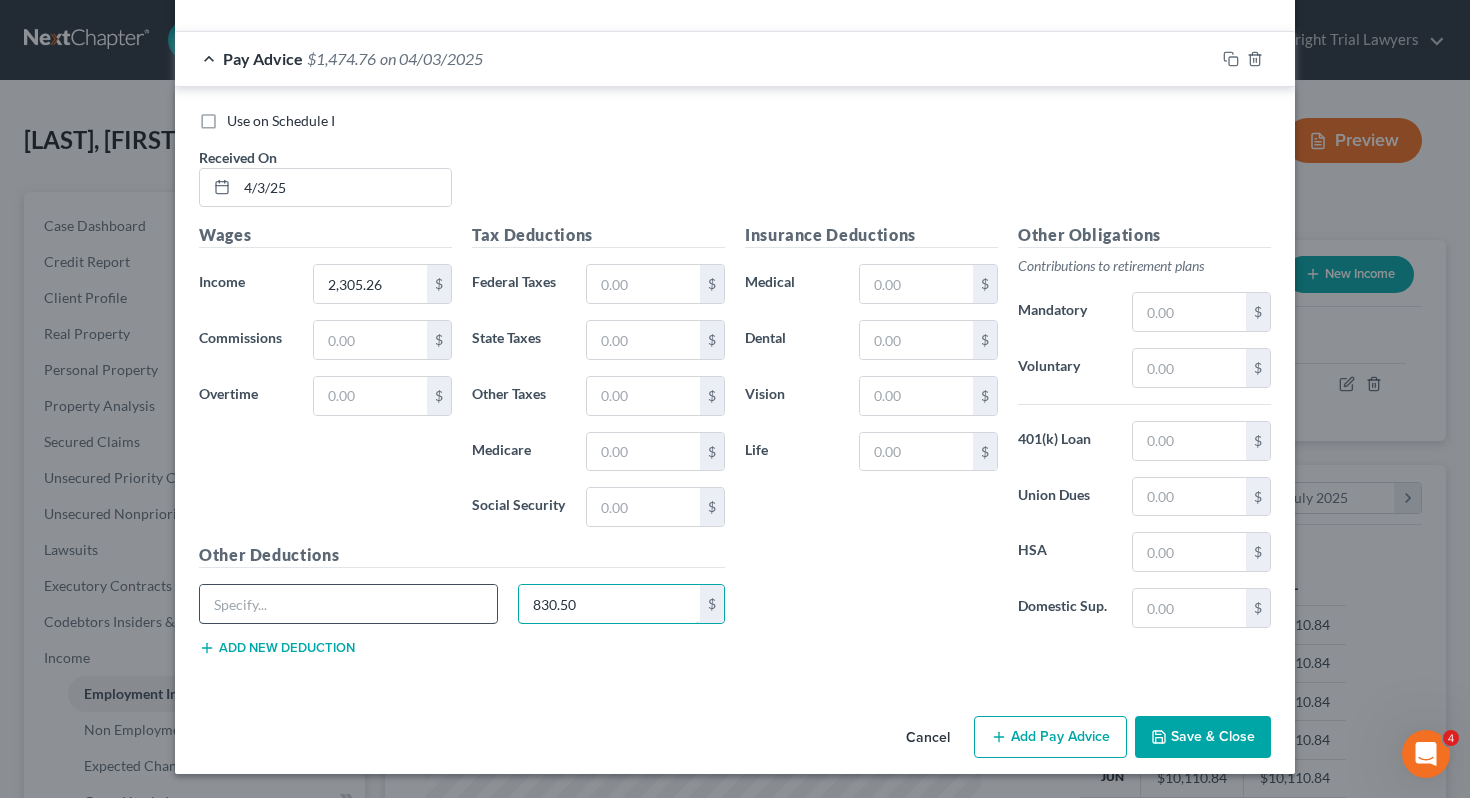 type on "830.50" 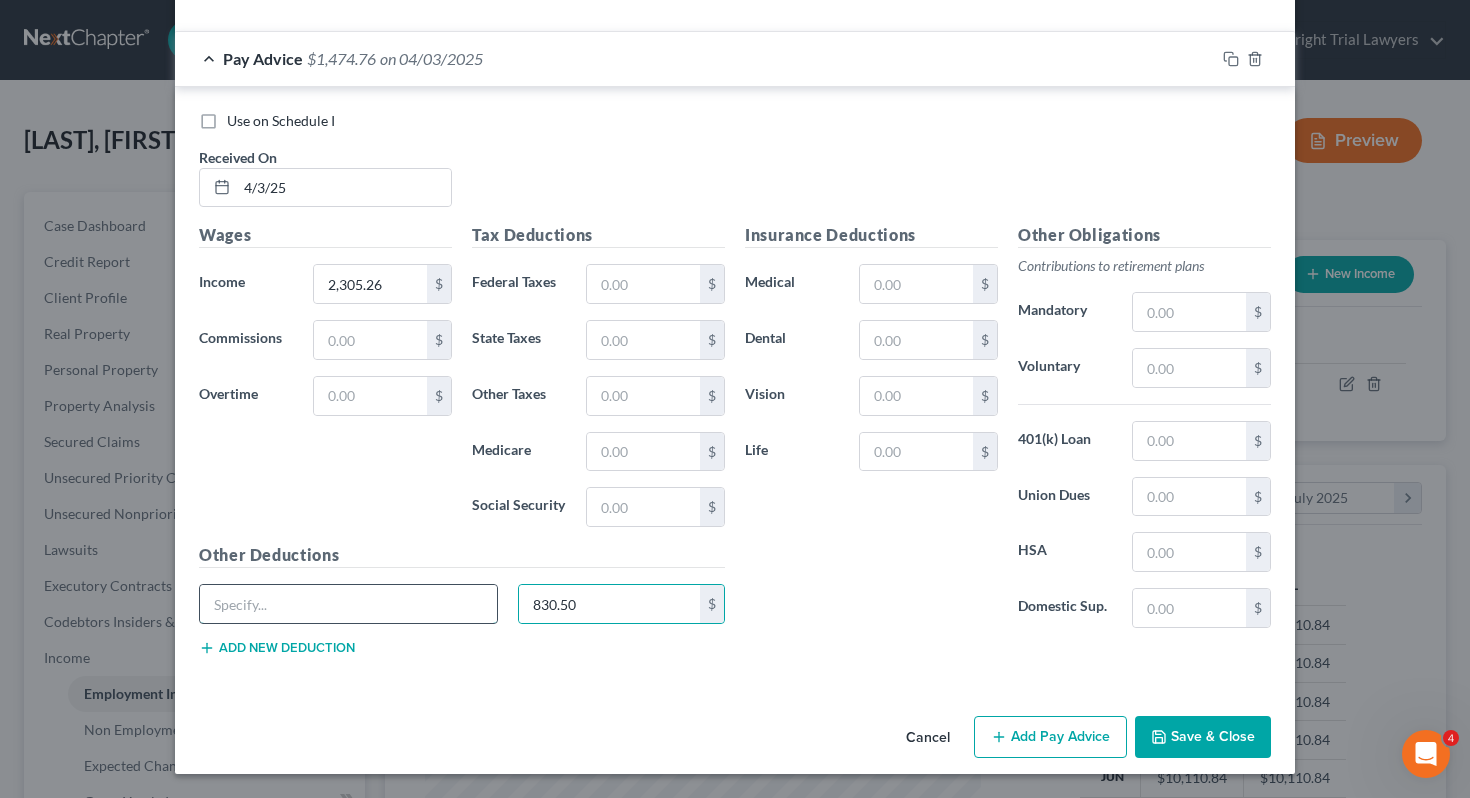 click at bounding box center [348, 604] 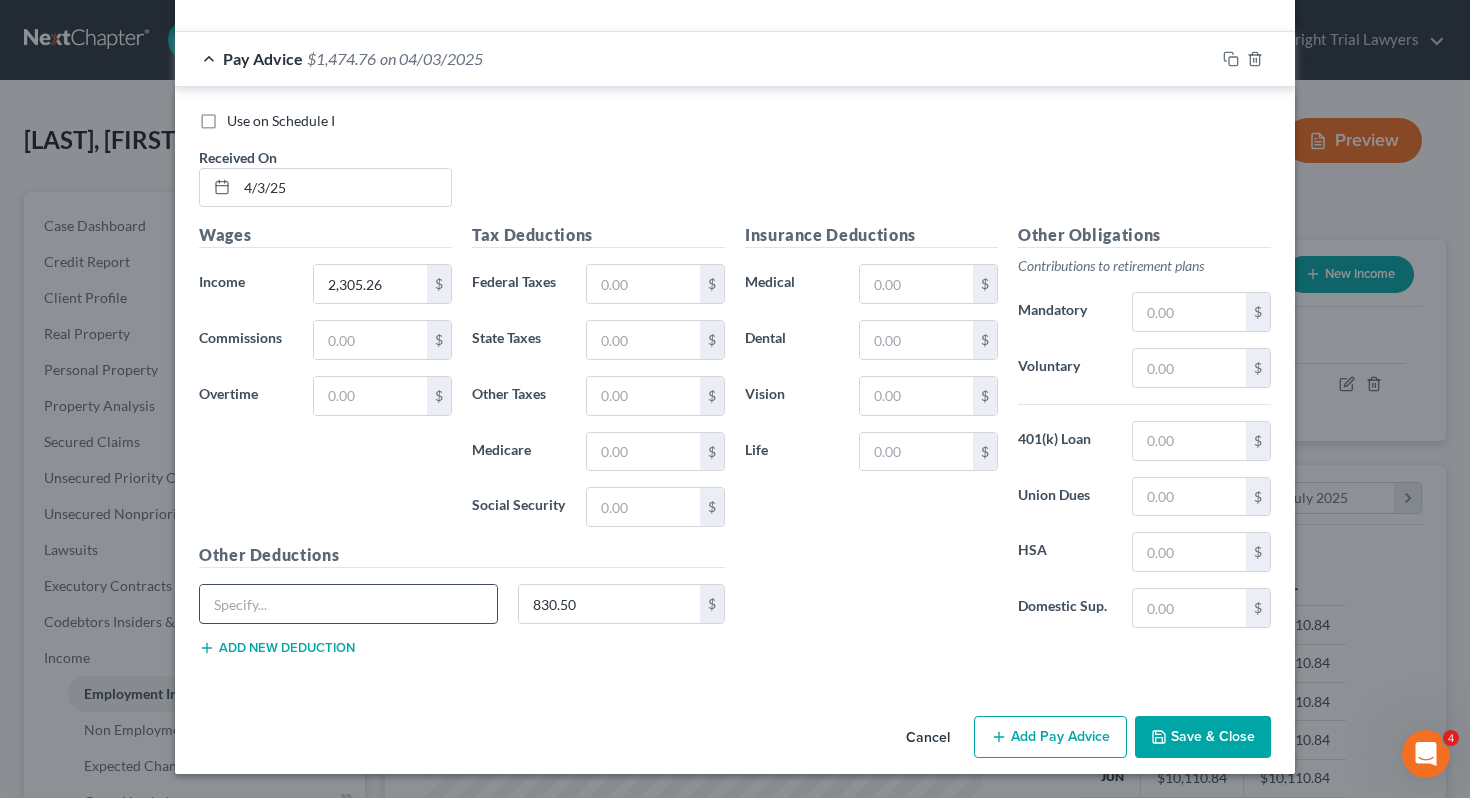 type on "A" 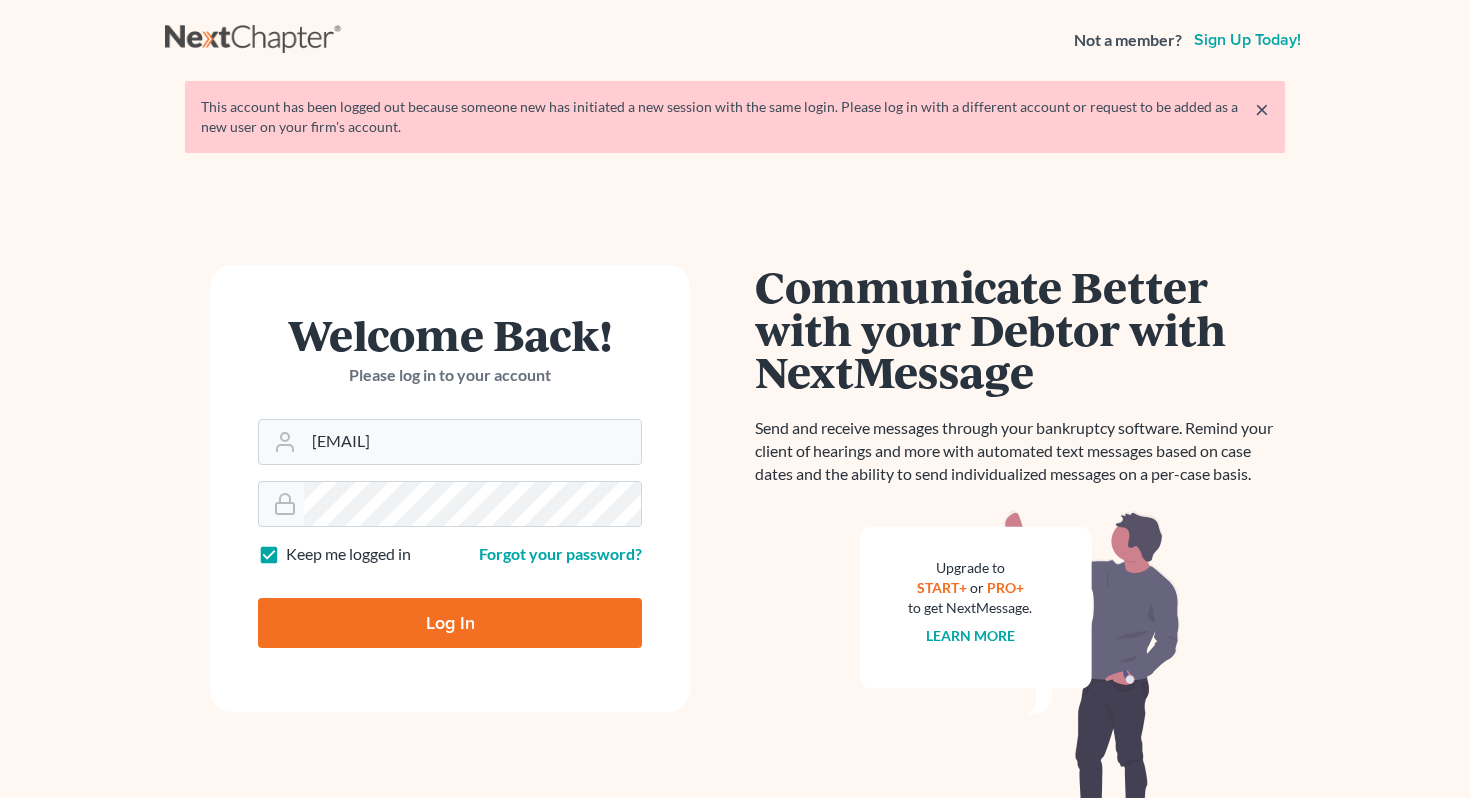 scroll, scrollTop: 0, scrollLeft: 0, axis: both 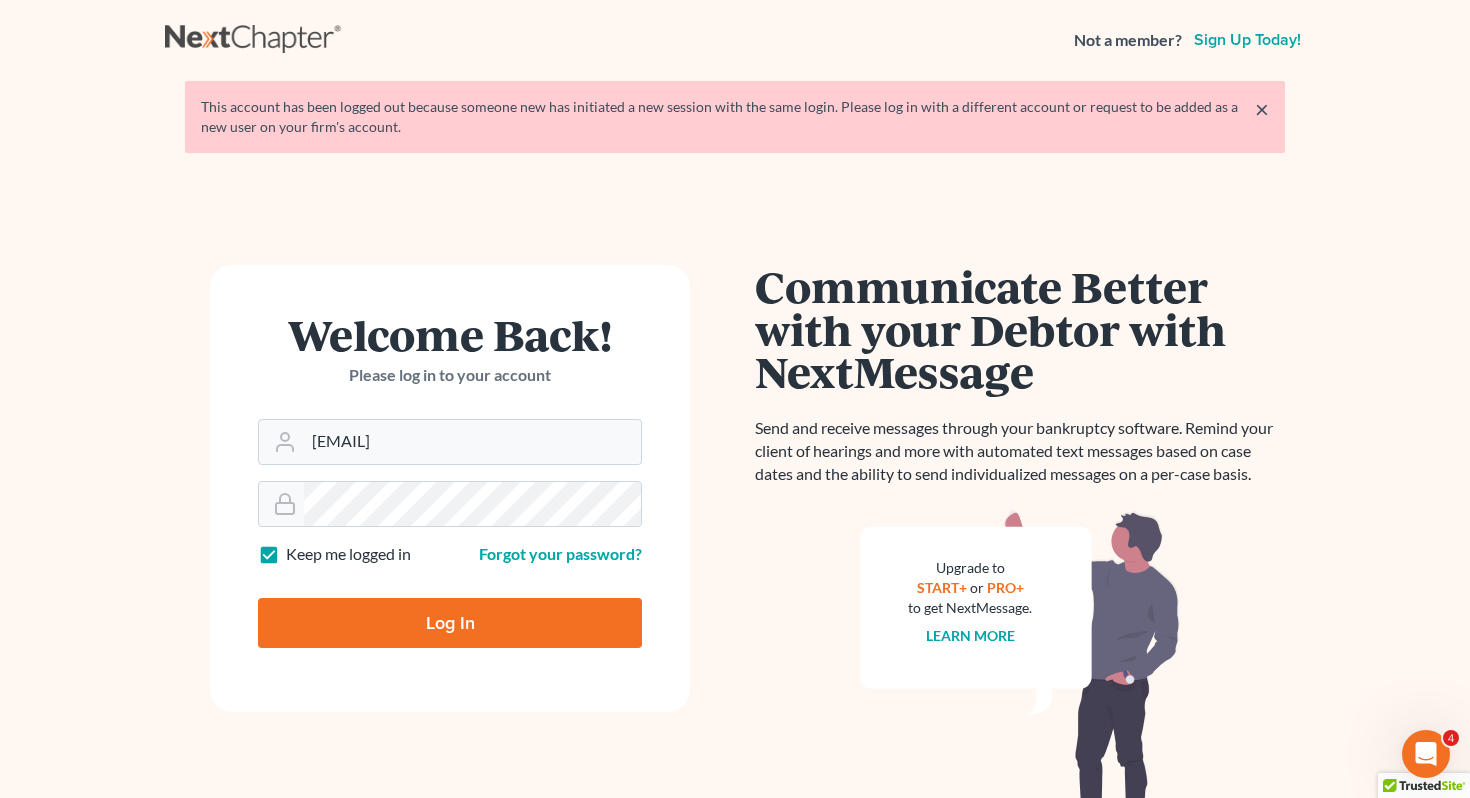 click on "Log In" at bounding box center (450, 623) 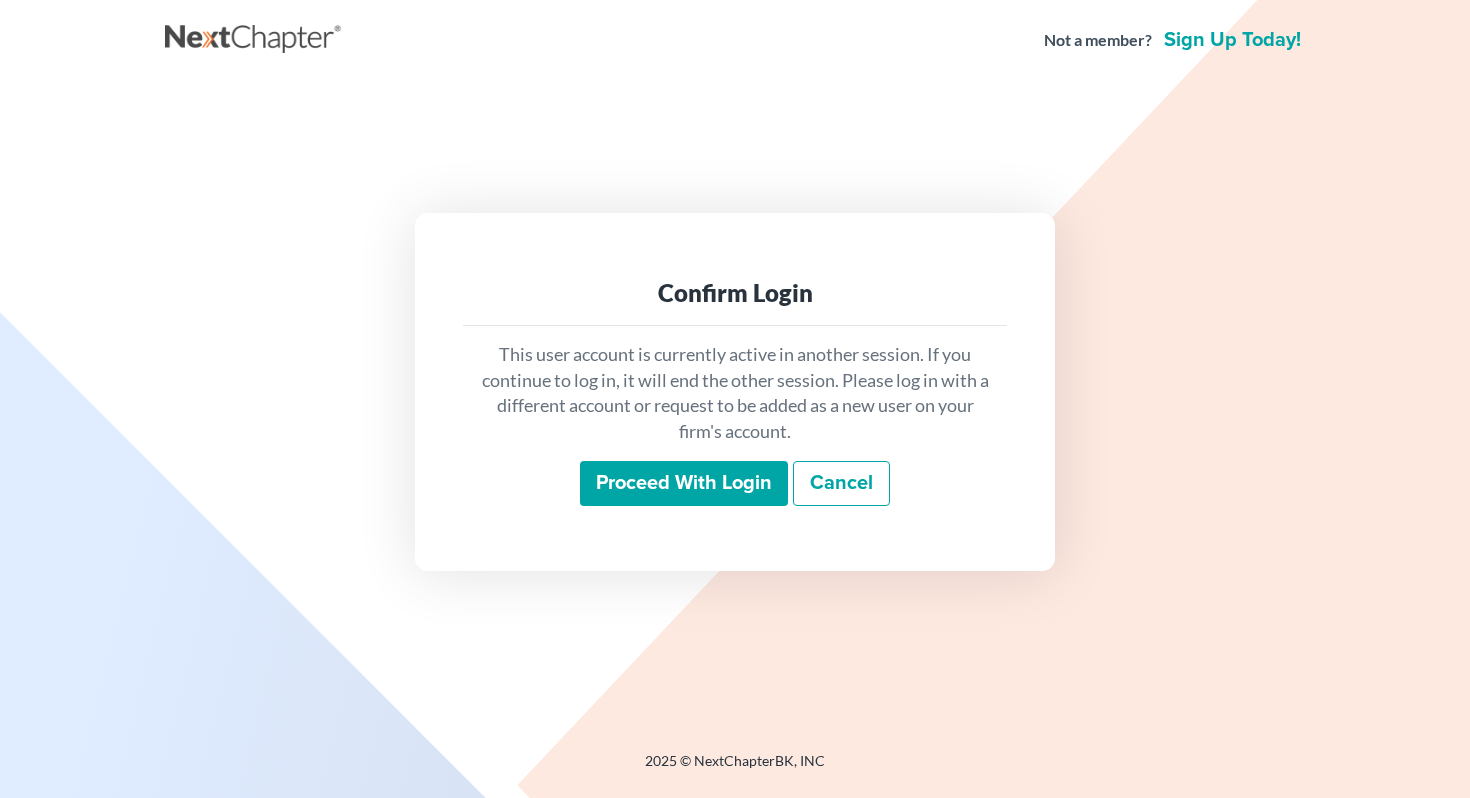 scroll, scrollTop: 0, scrollLeft: 0, axis: both 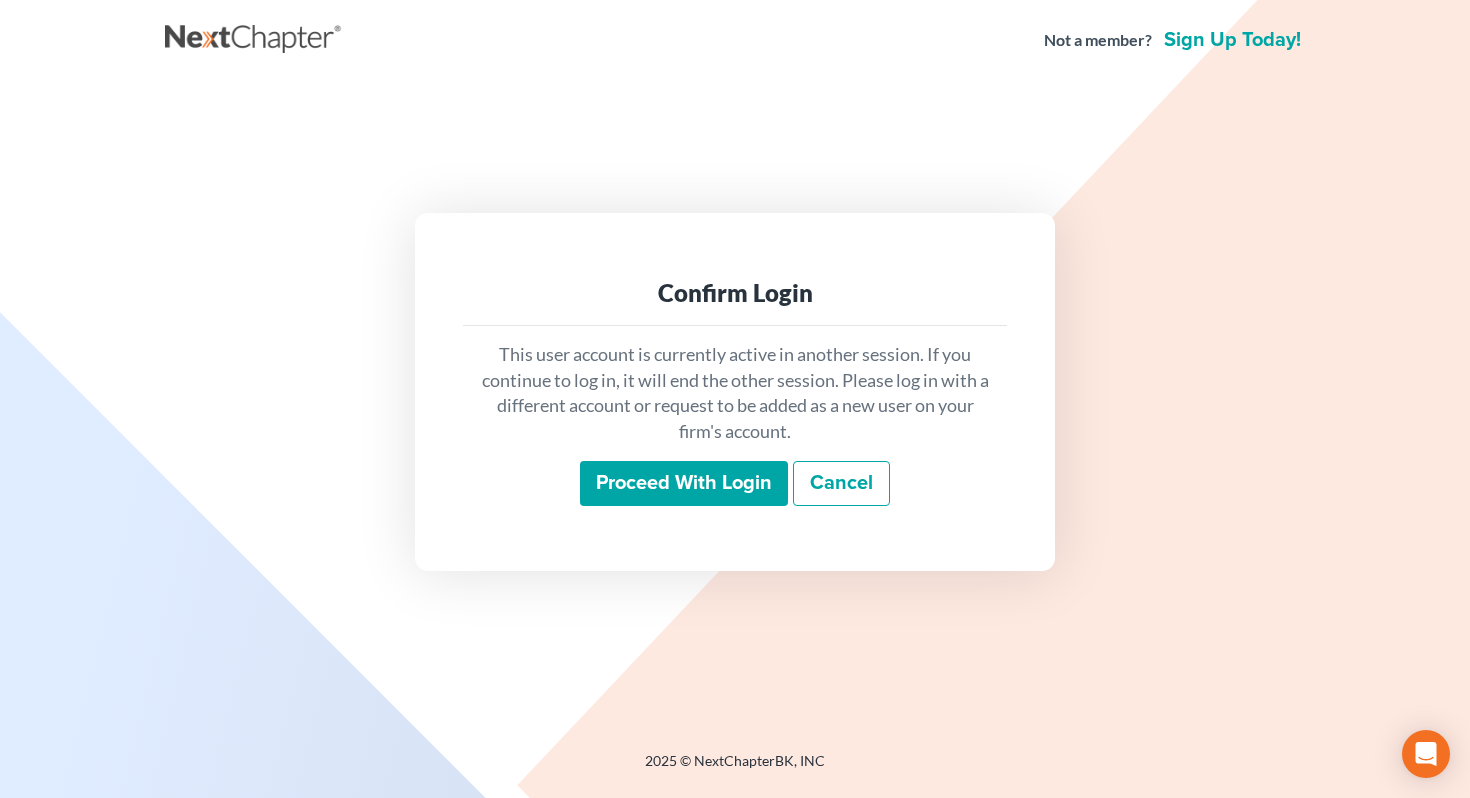 click on "Proceed with login" at bounding box center (684, 484) 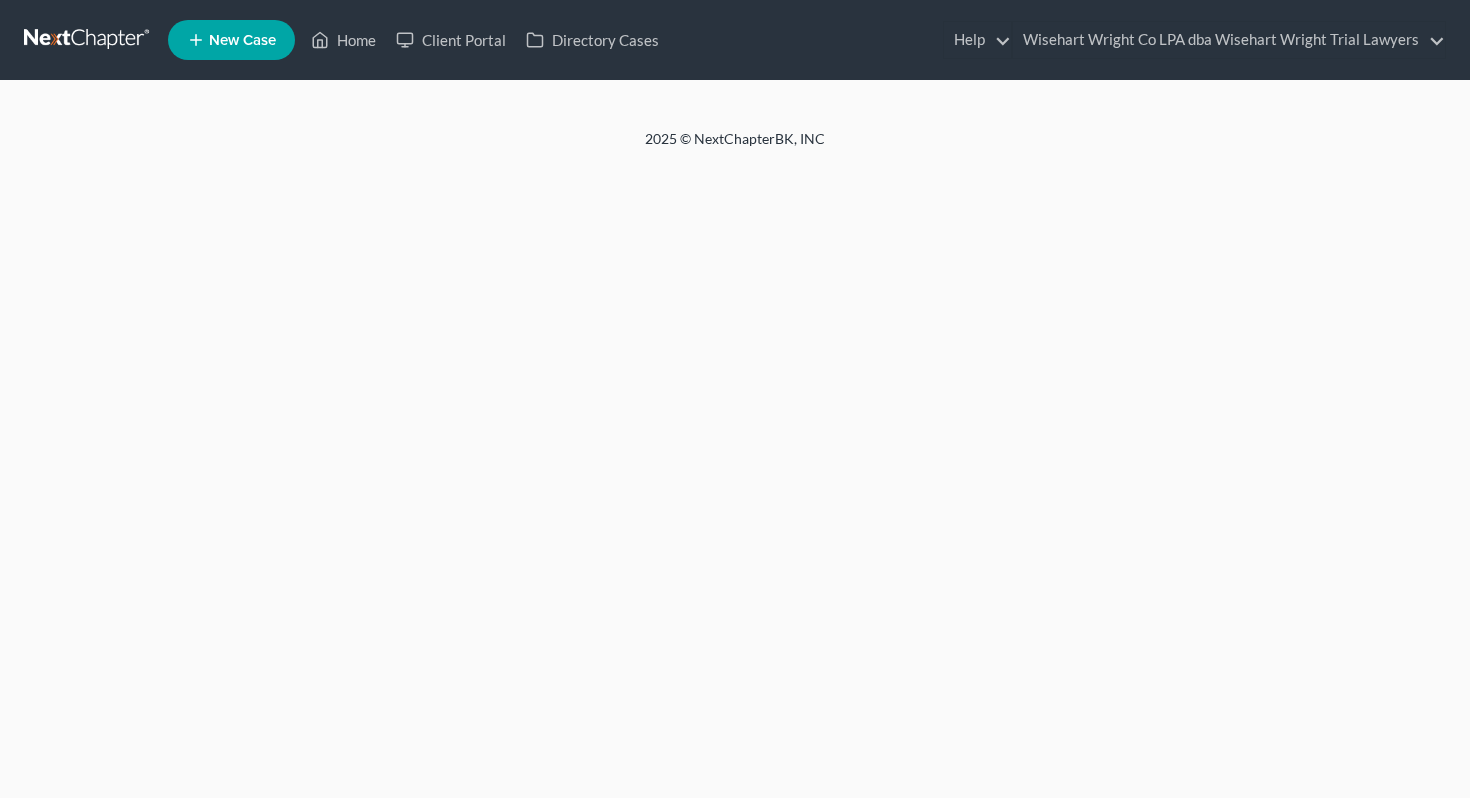 scroll, scrollTop: 0, scrollLeft: 0, axis: both 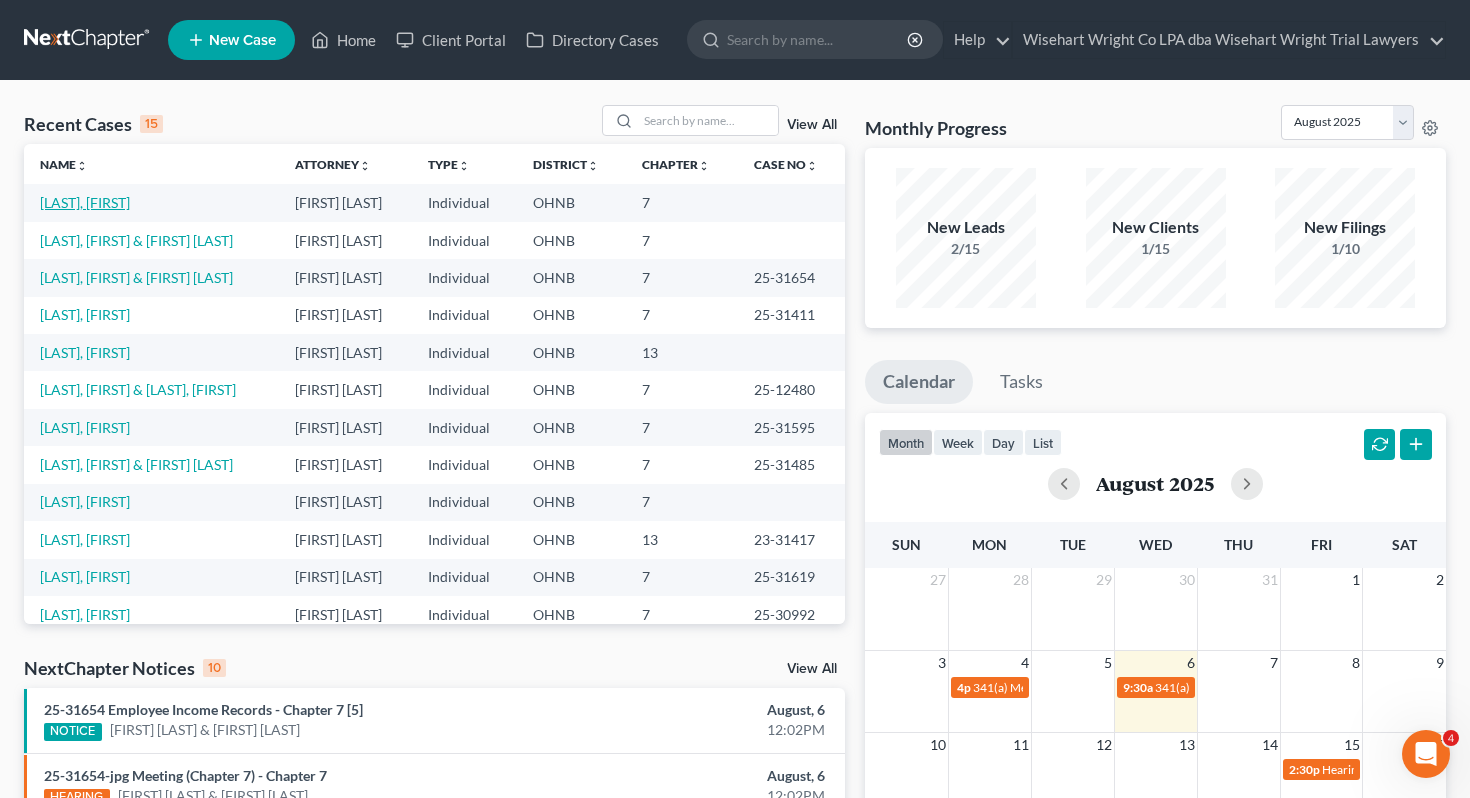 click on "[LAST], [FIRST]" at bounding box center (85, 202) 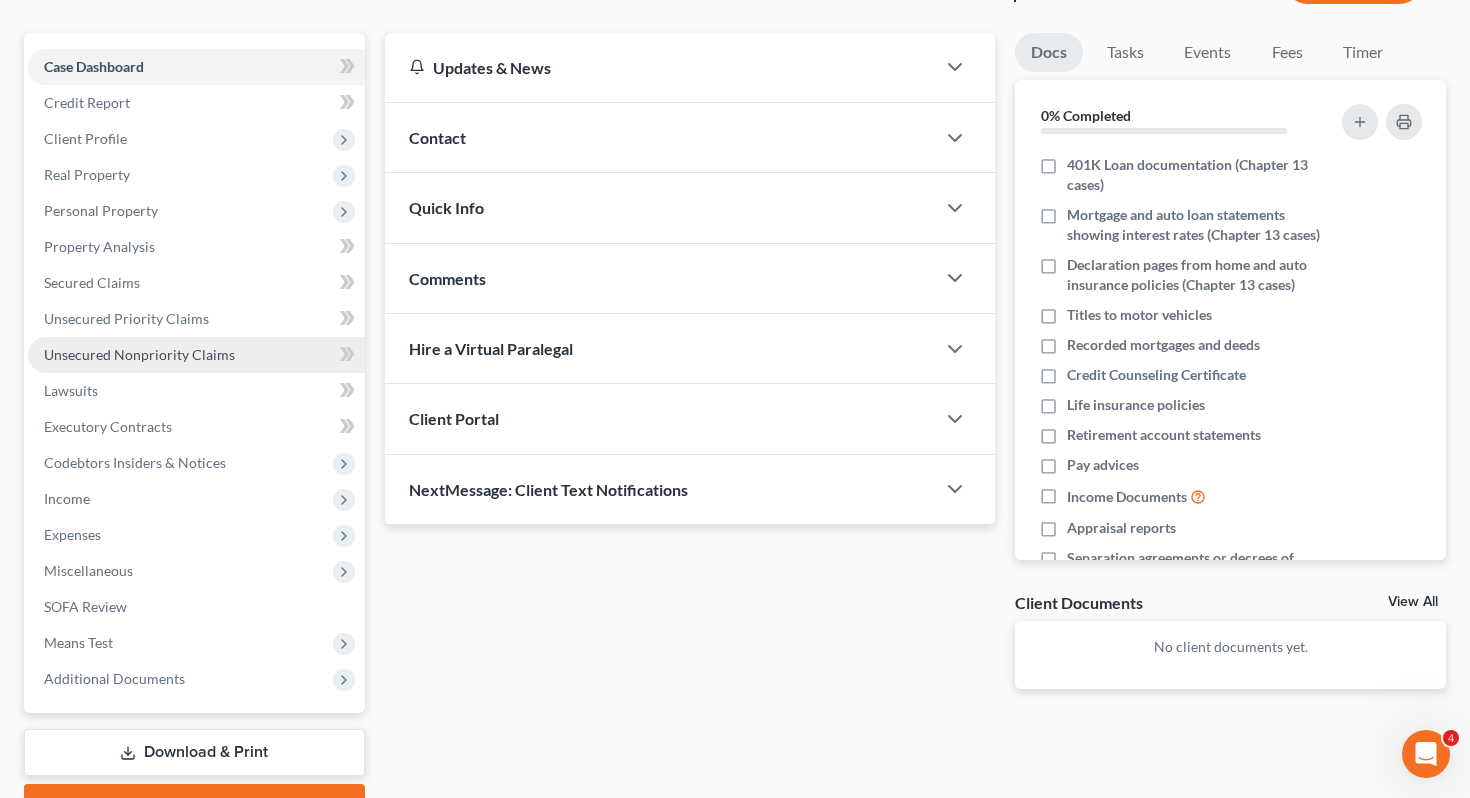 scroll, scrollTop: 263, scrollLeft: 0, axis: vertical 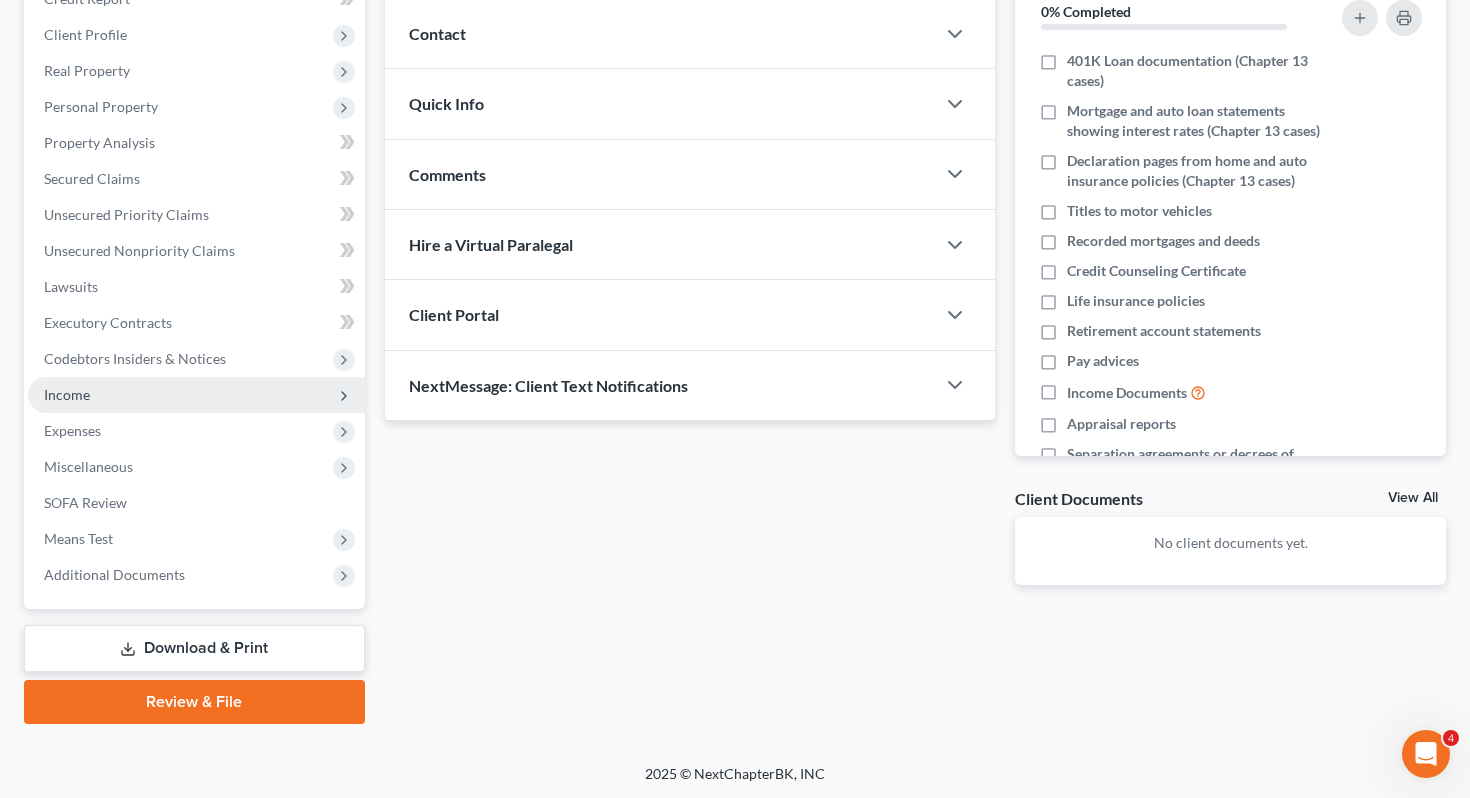 click on "Income" at bounding box center [196, 395] 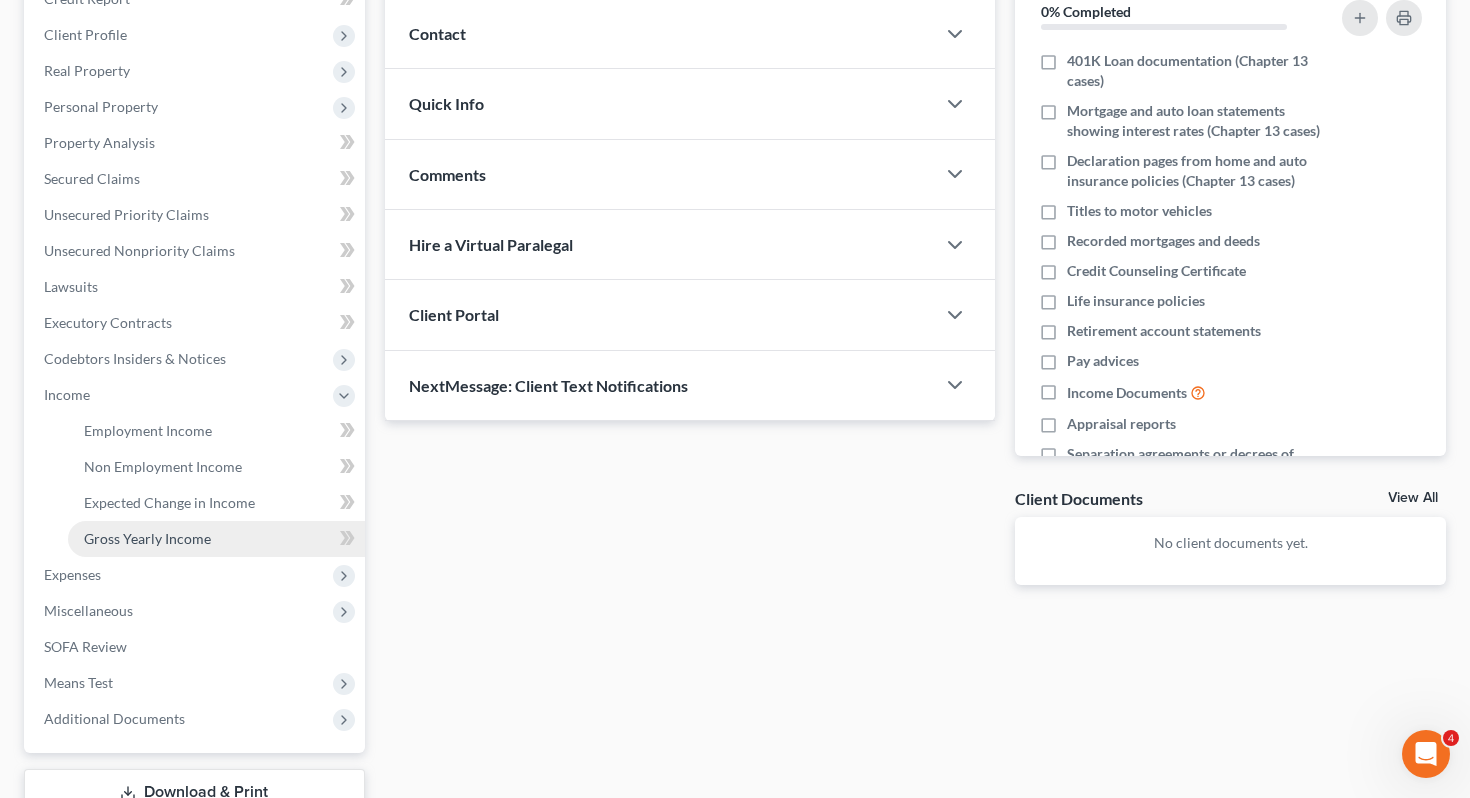 click on "Gross Yearly Income" at bounding box center [216, 539] 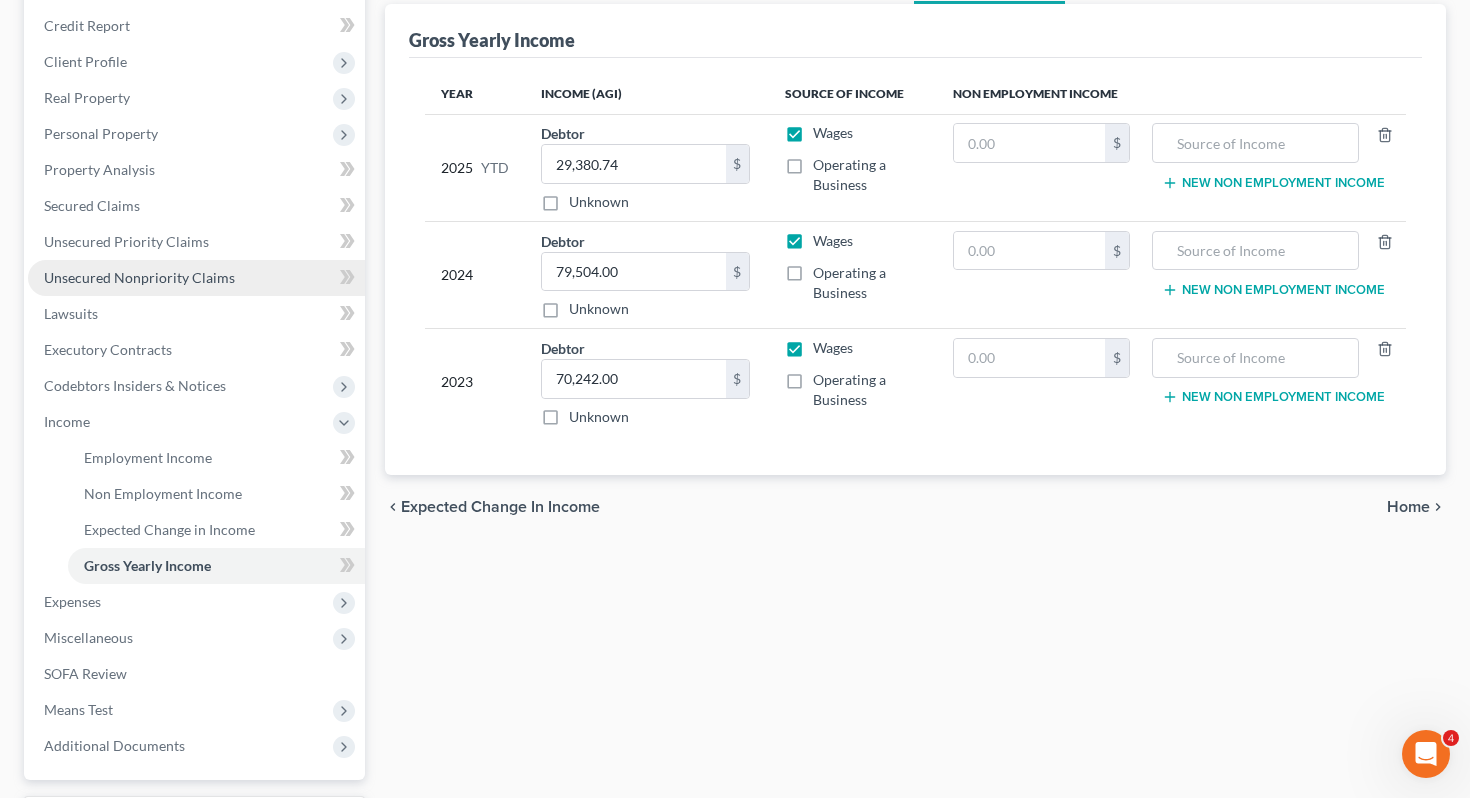 scroll, scrollTop: 261, scrollLeft: 0, axis: vertical 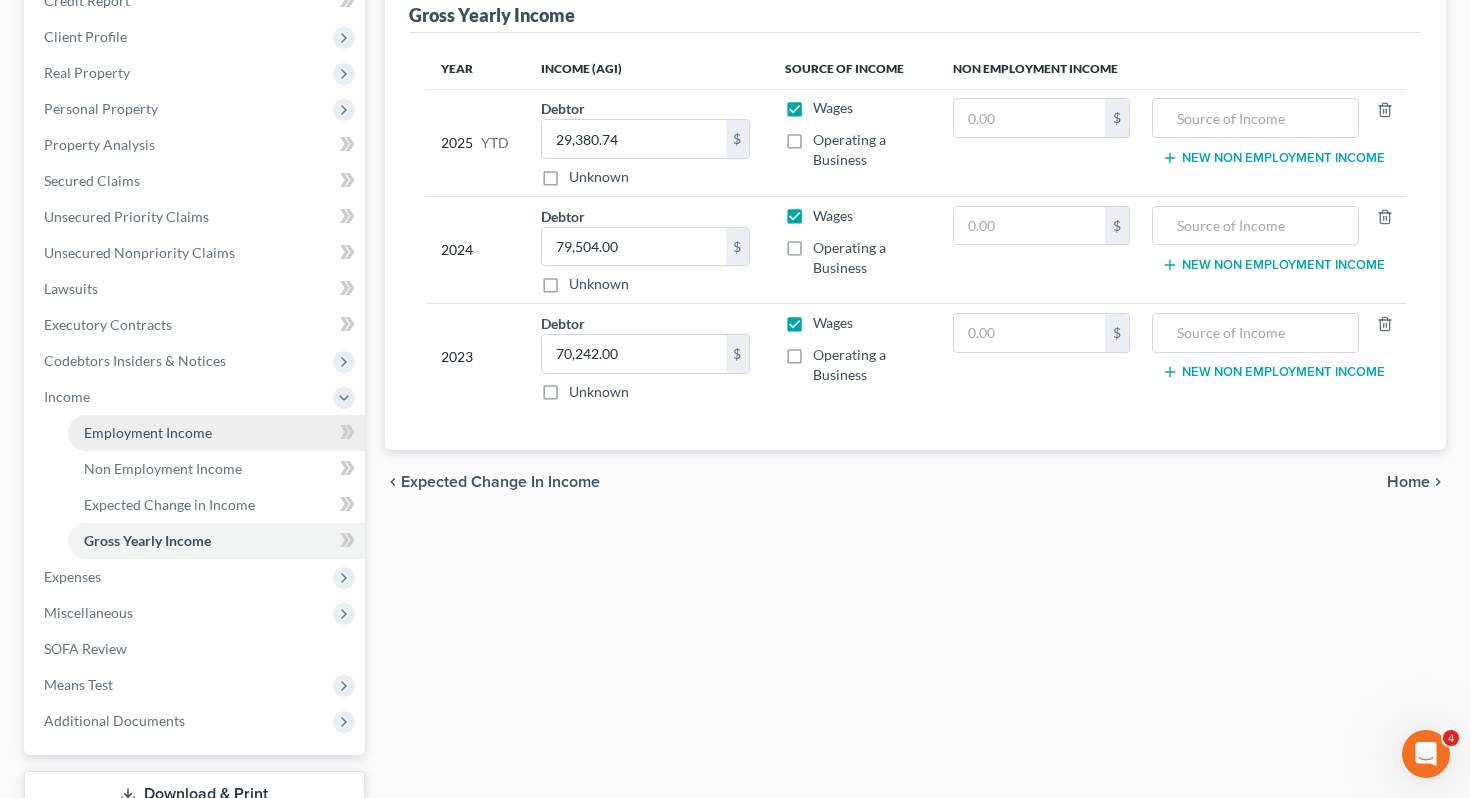 click on "Employment Income" at bounding box center (216, 433) 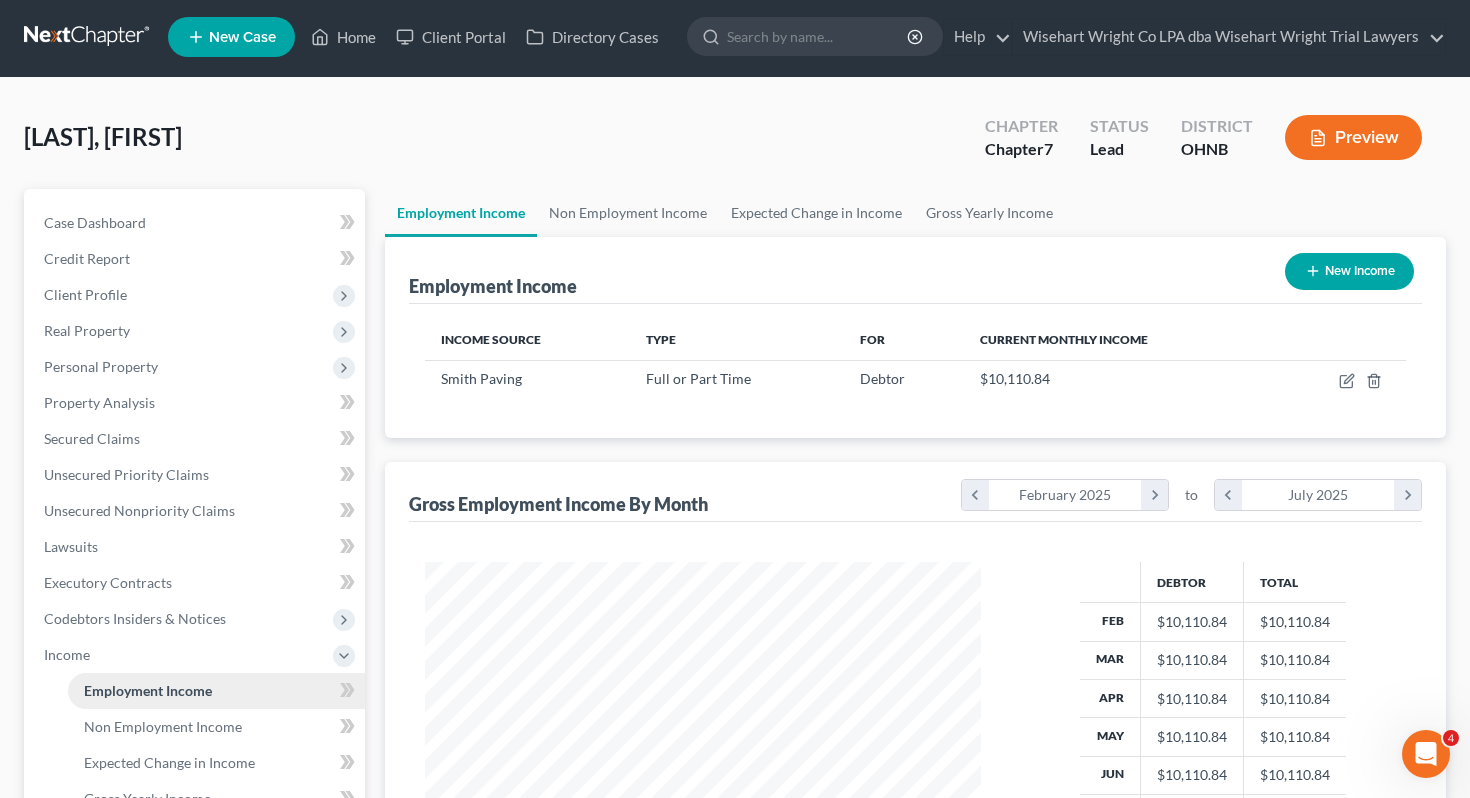 scroll, scrollTop: 0, scrollLeft: 0, axis: both 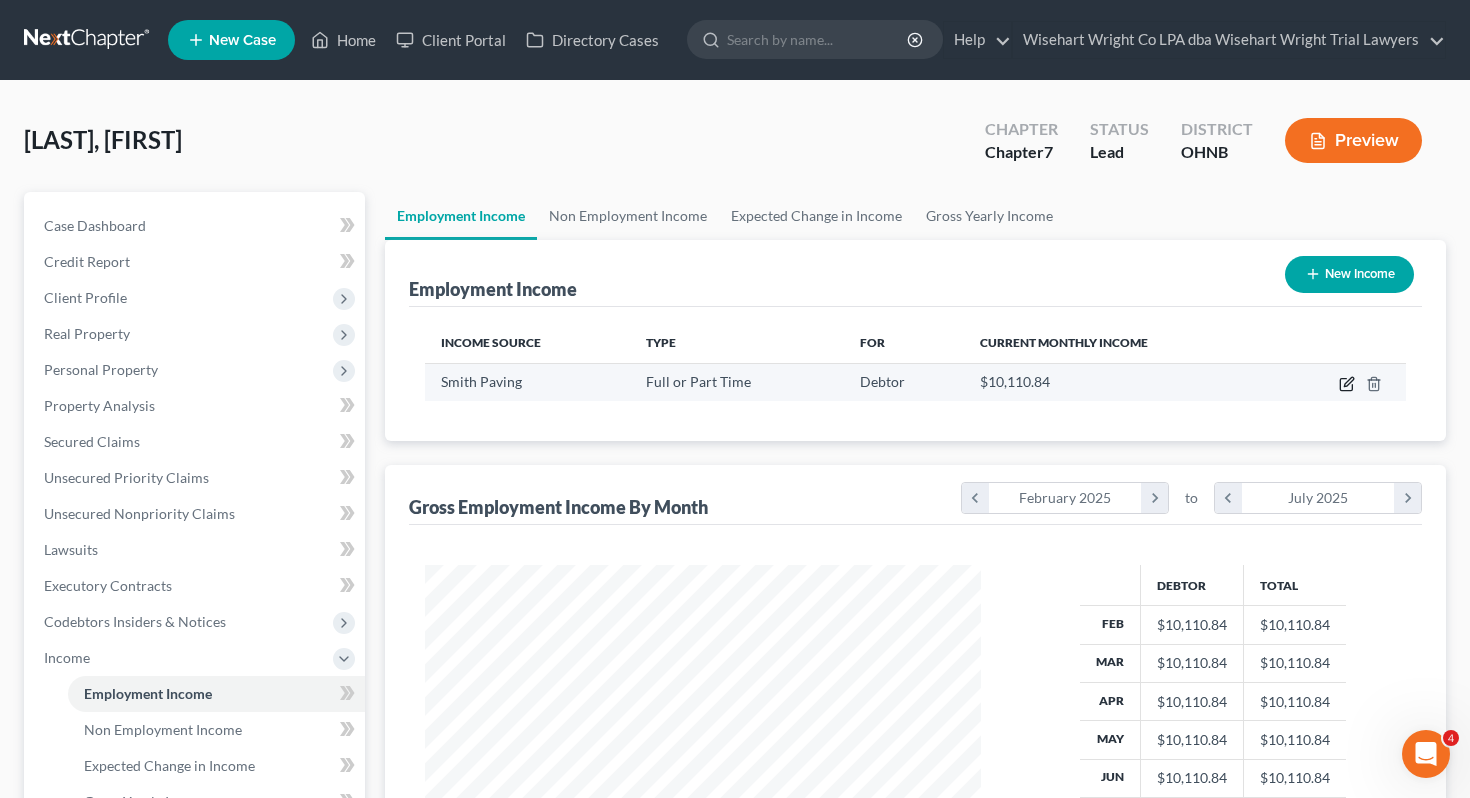 click 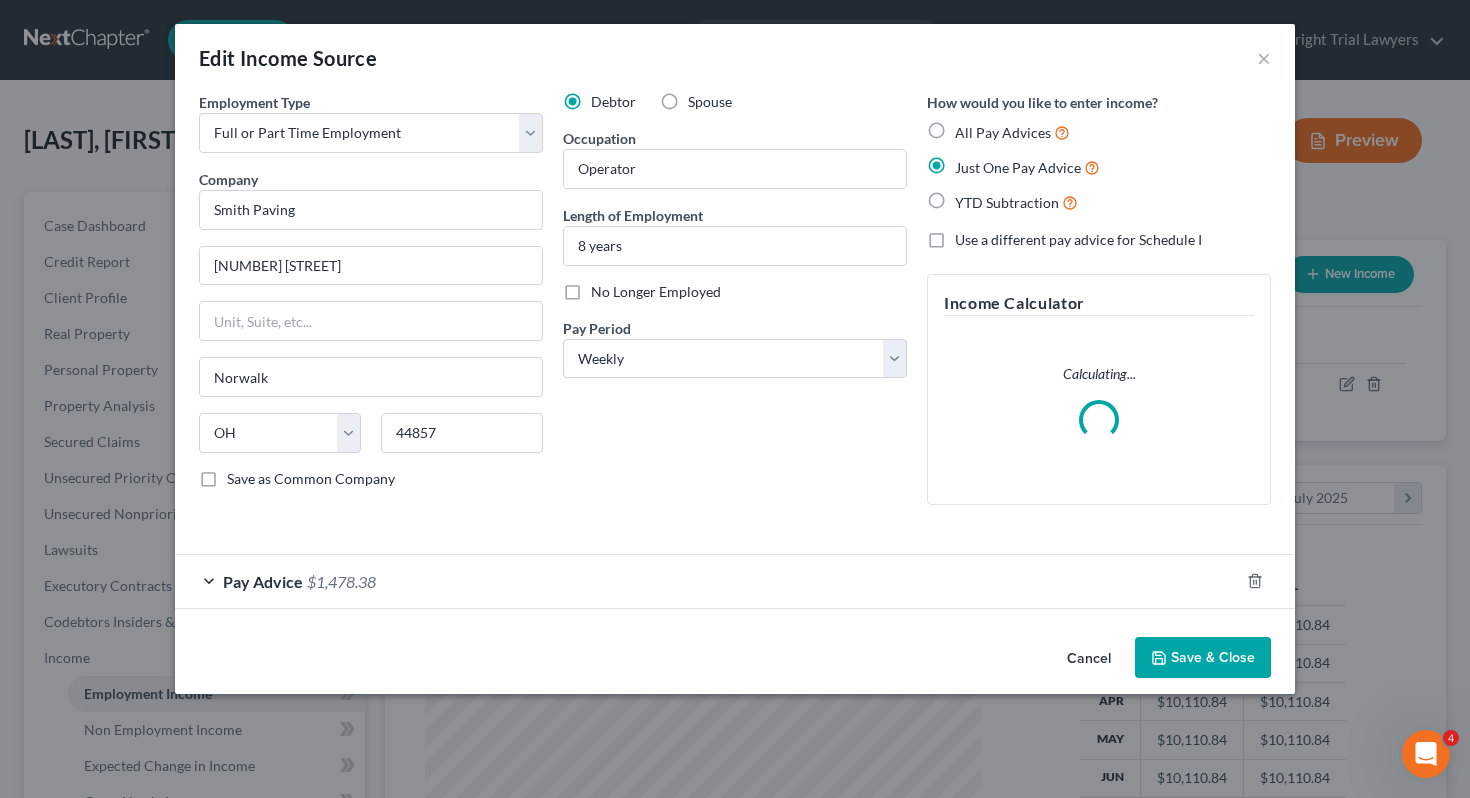 click on "Pay Advice $1,478.38" at bounding box center [707, 581] 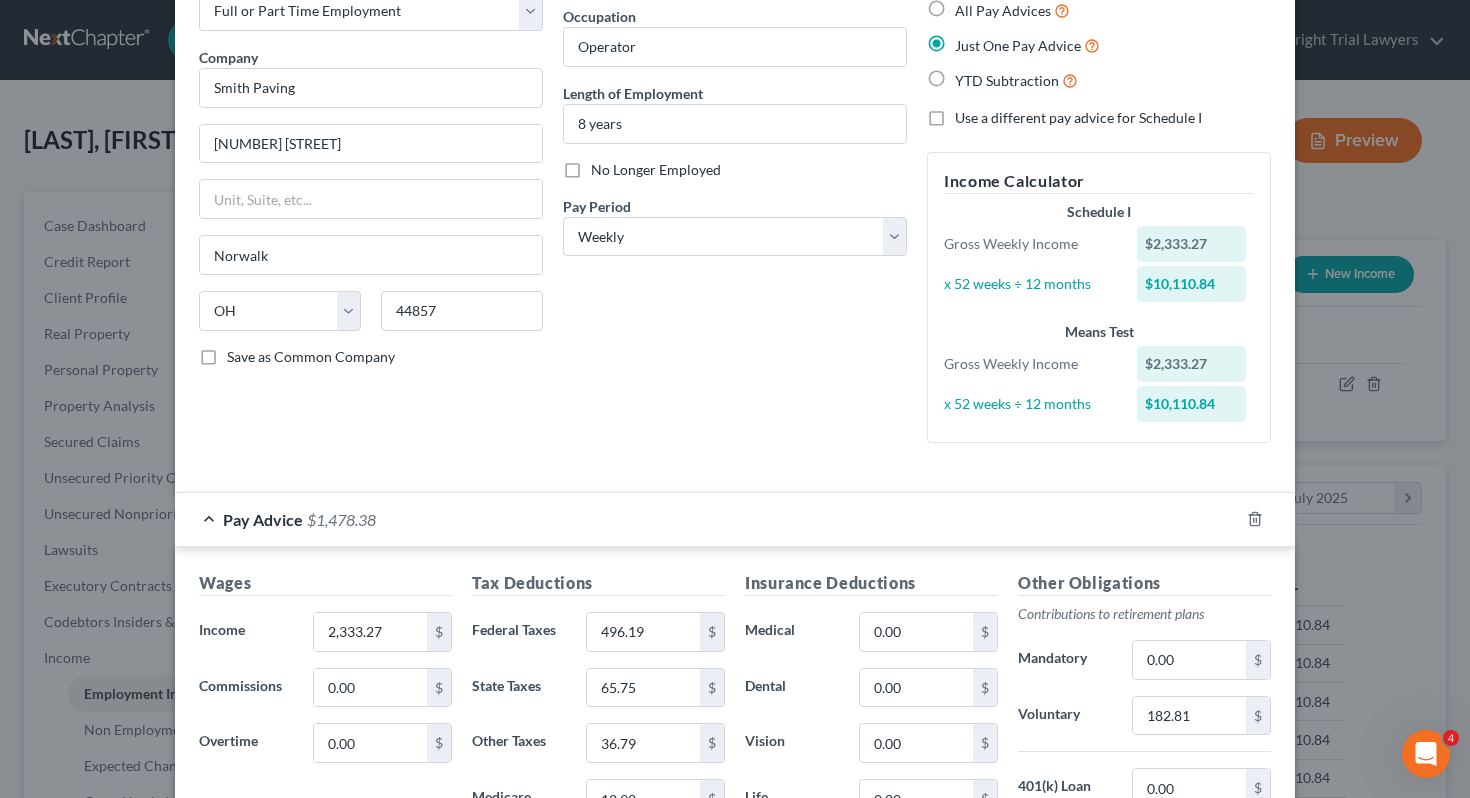 scroll, scrollTop: 0, scrollLeft: 0, axis: both 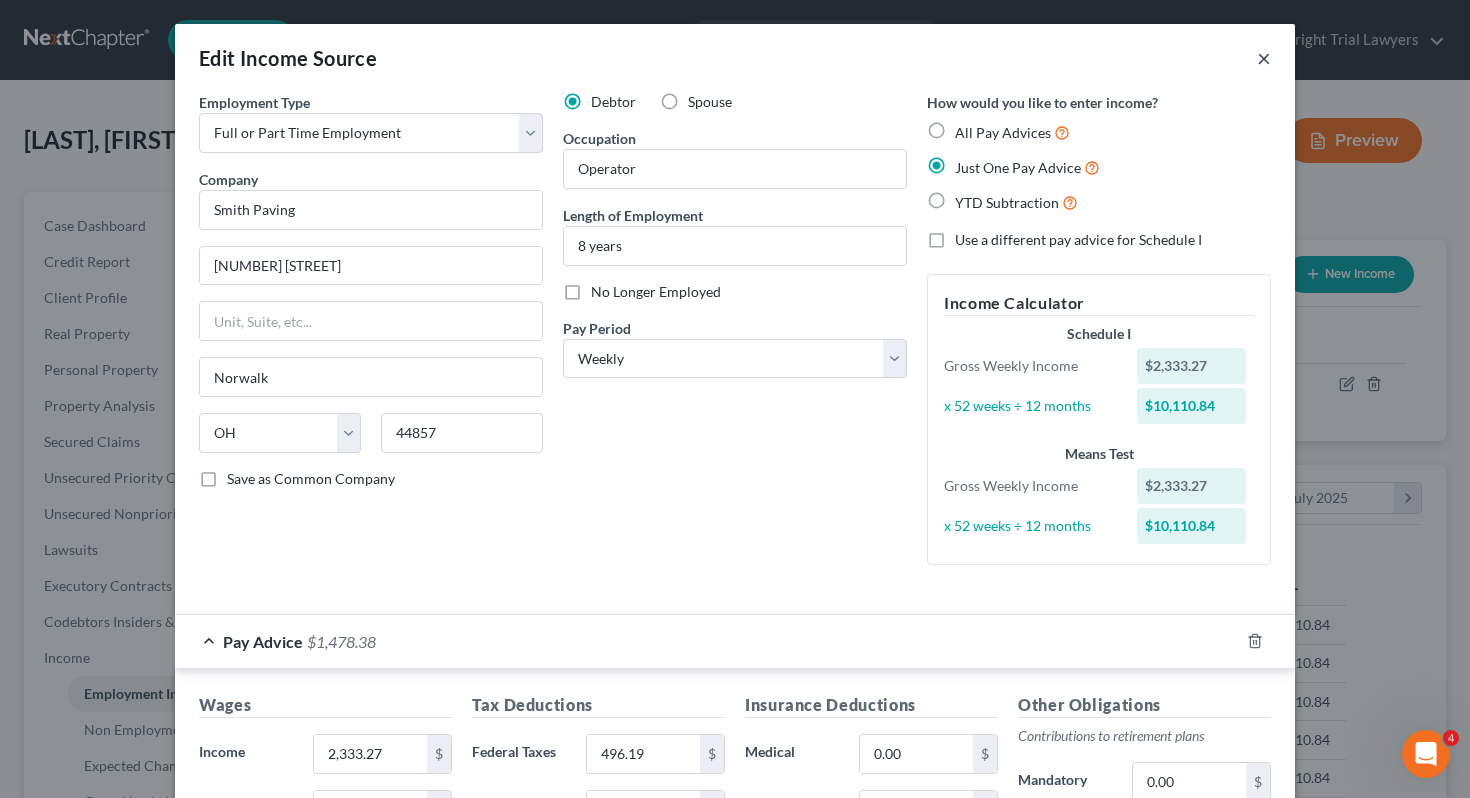 click on "×" at bounding box center [1264, 58] 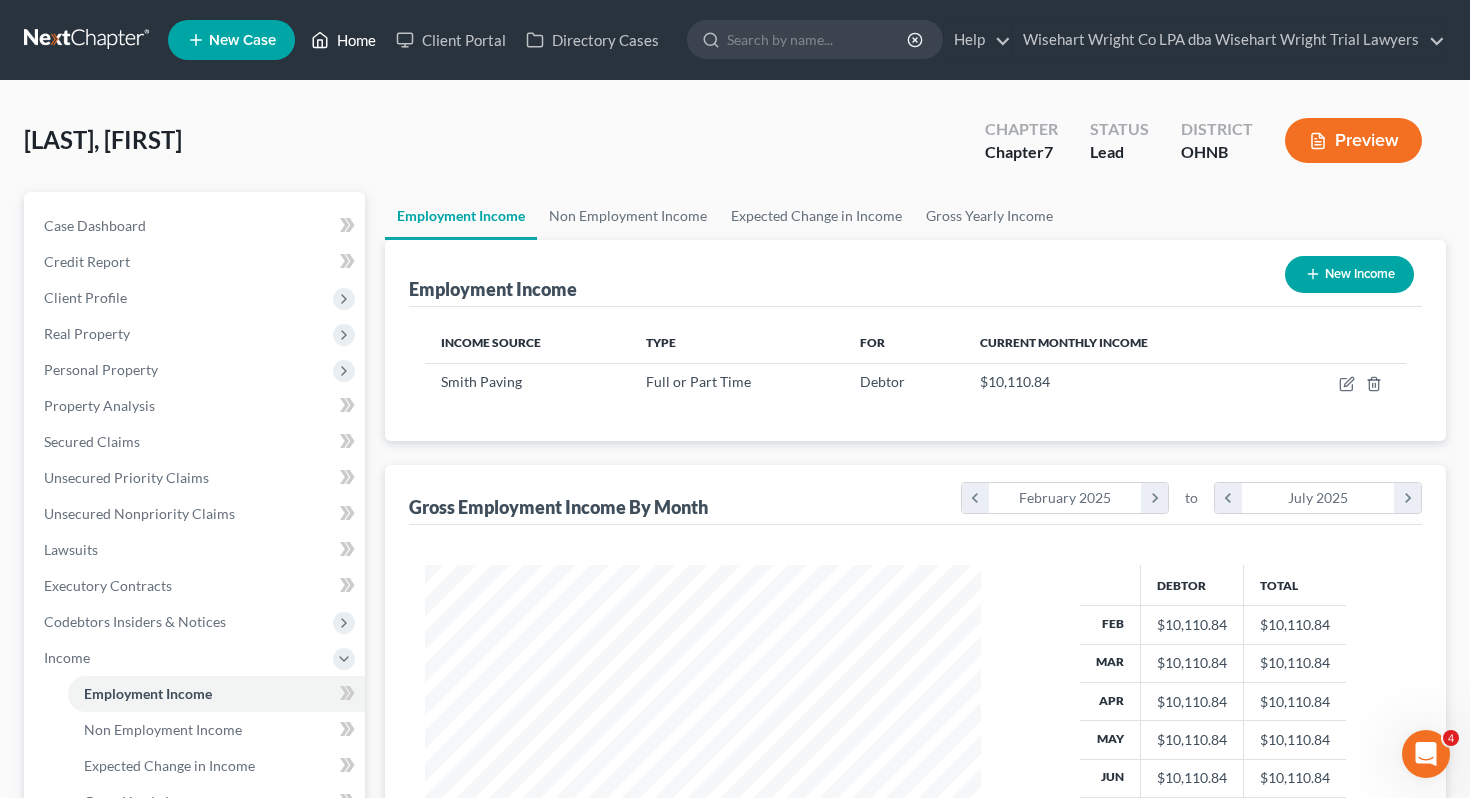 click on "Home" at bounding box center [343, 40] 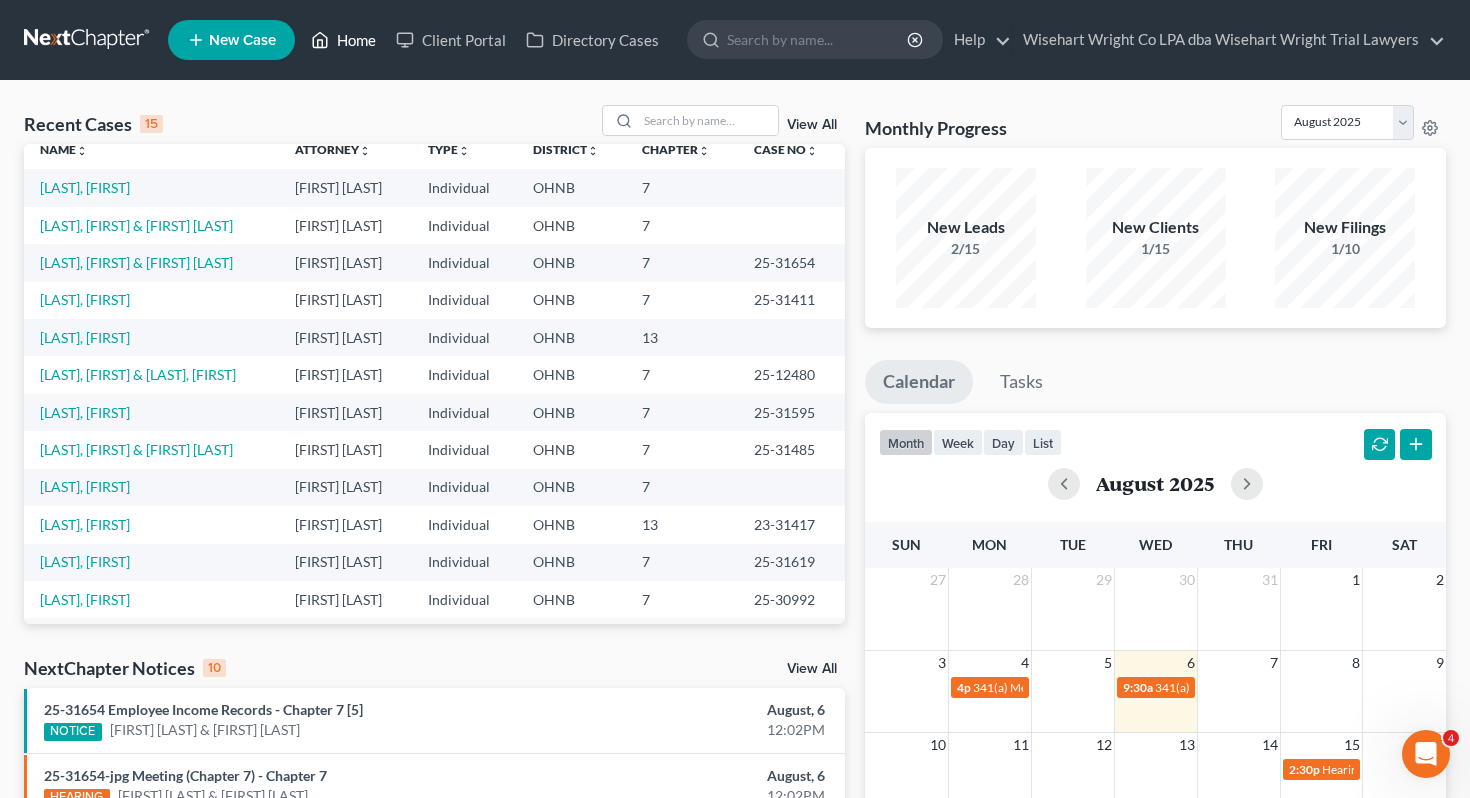 scroll, scrollTop: 0, scrollLeft: 0, axis: both 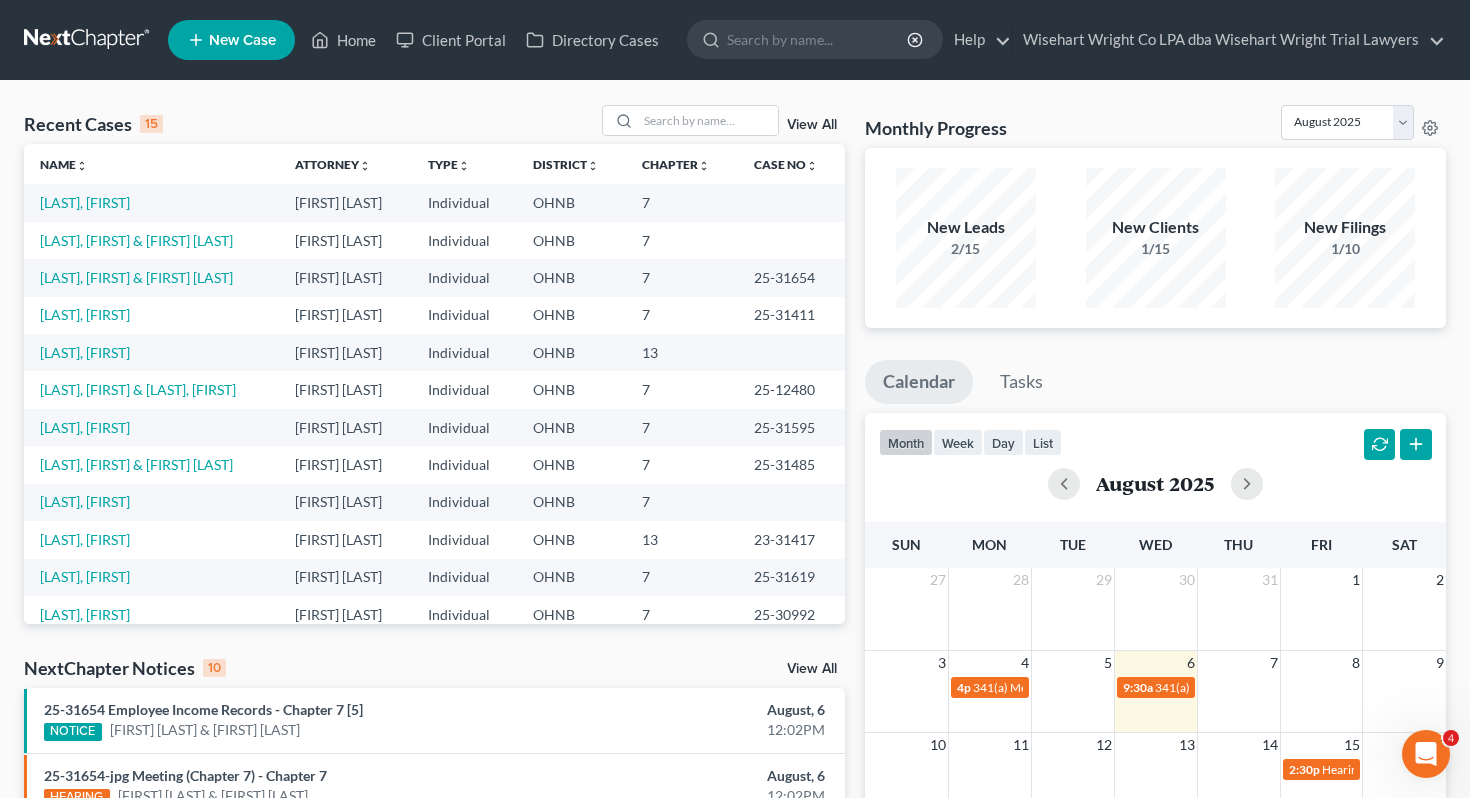 click on "Recent Cases 15         View All" at bounding box center (434, 124) 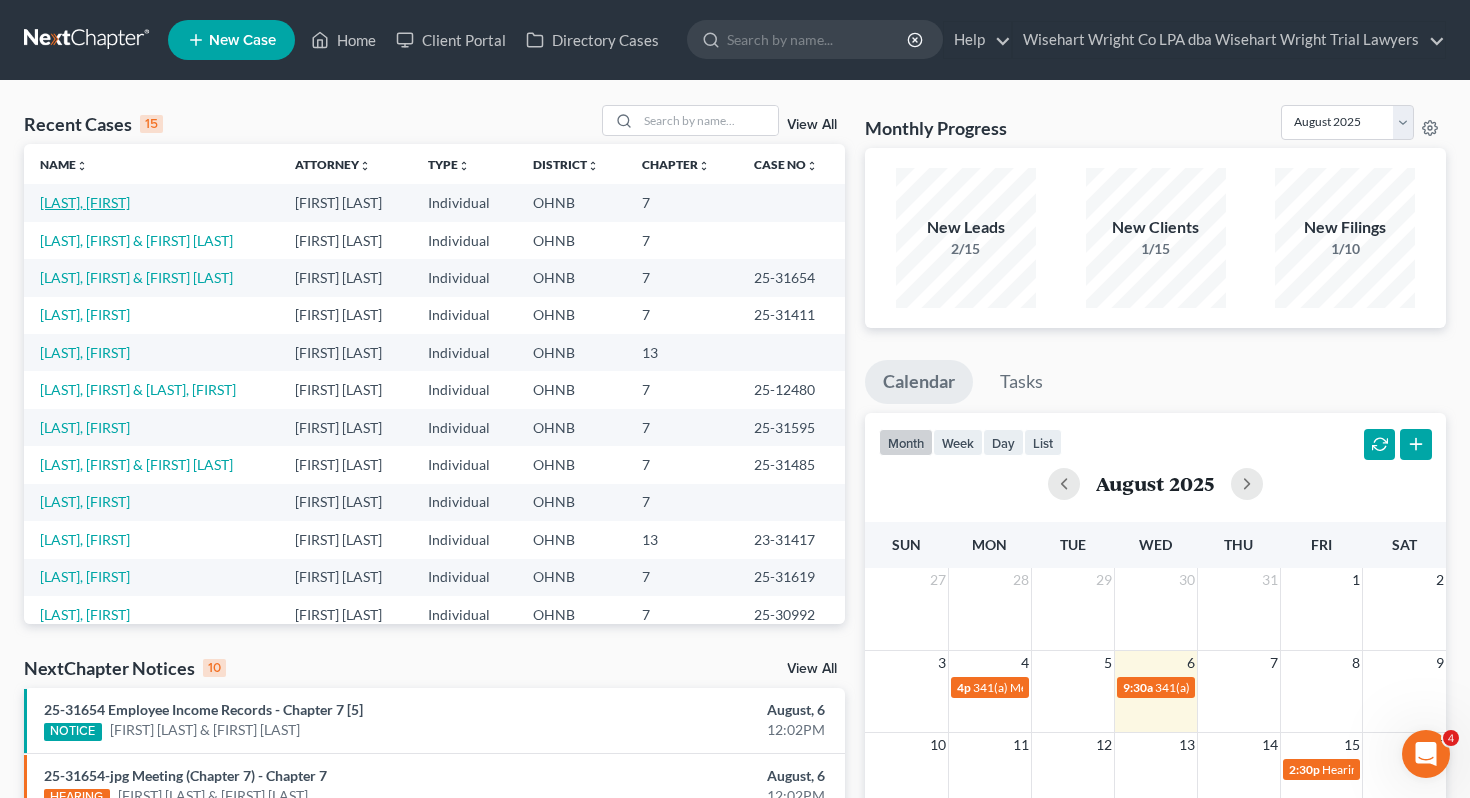 click on "Kennedy, Jermane" at bounding box center [85, 202] 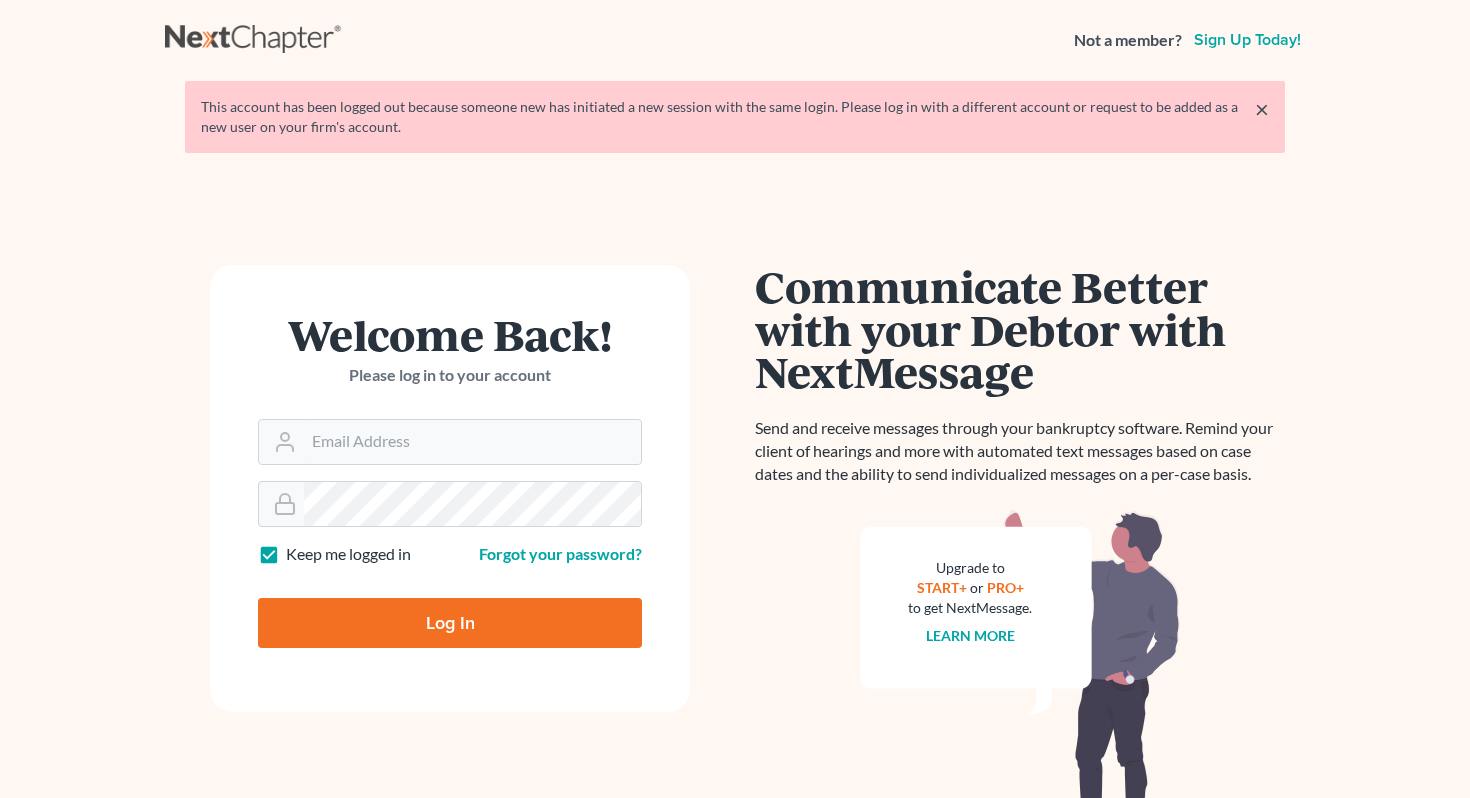 scroll, scrollTop: 0, scrollLeft: 0, axis: both 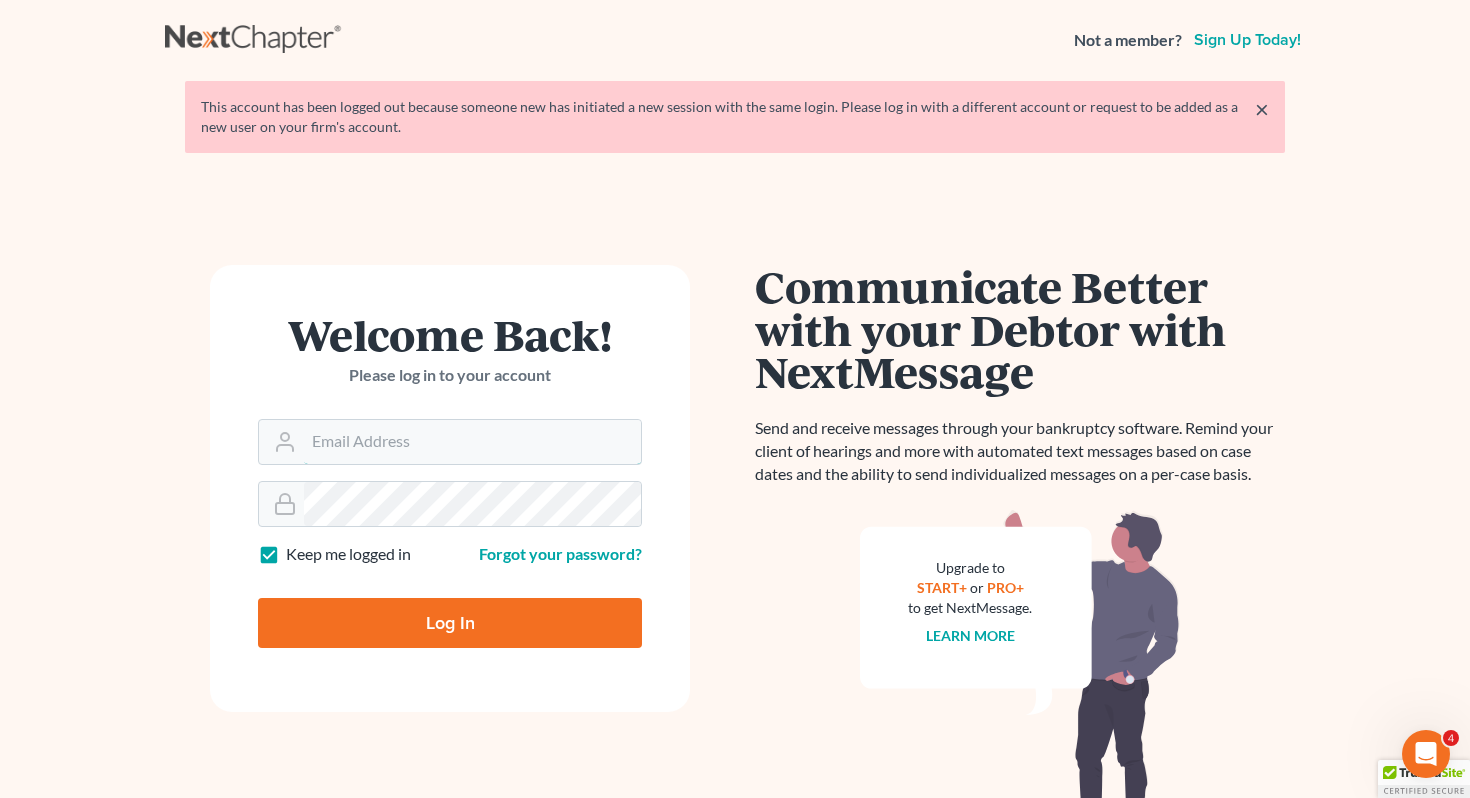 type on "[EMAIL]" 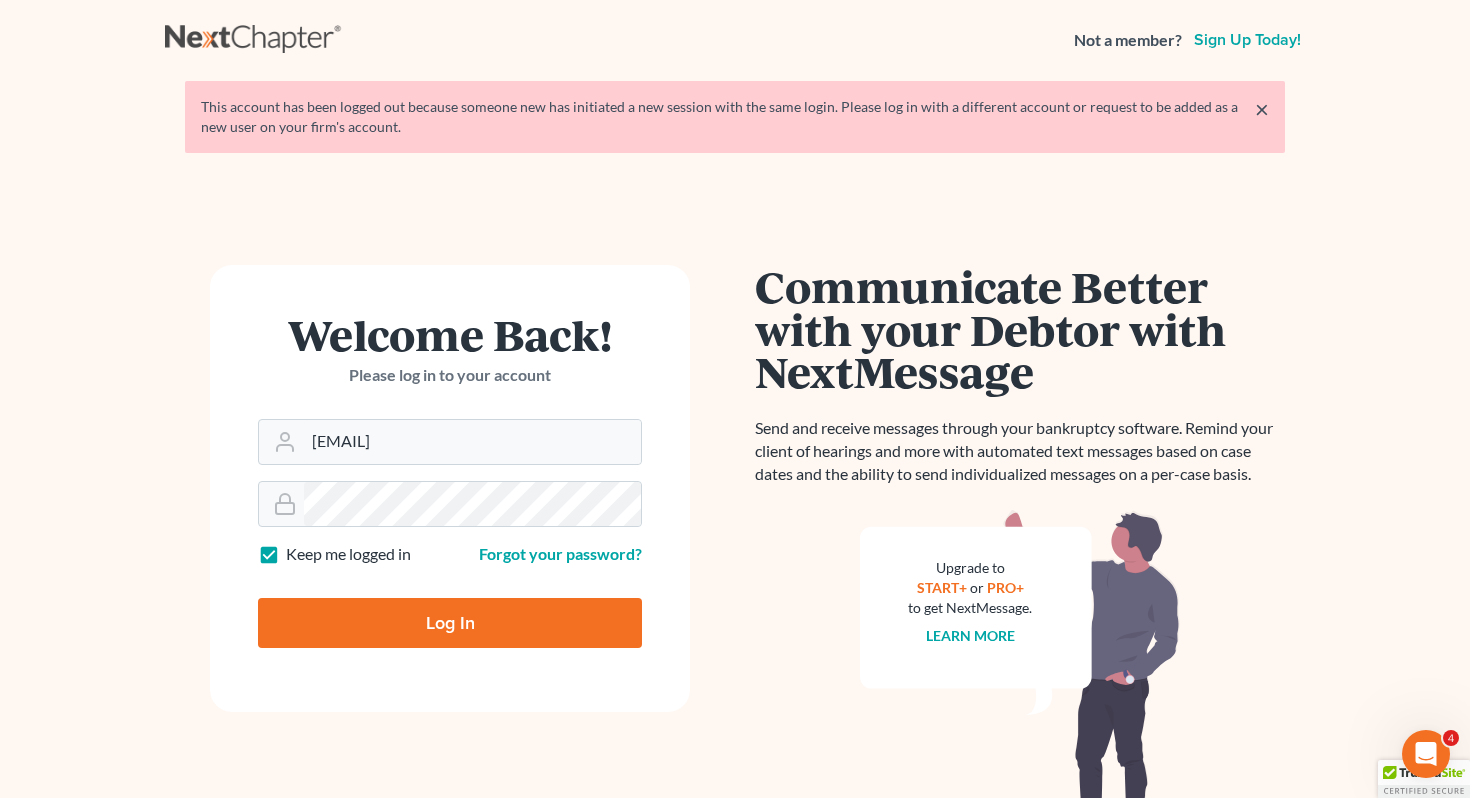 click on "Log In" at bounding box center (450, 623) 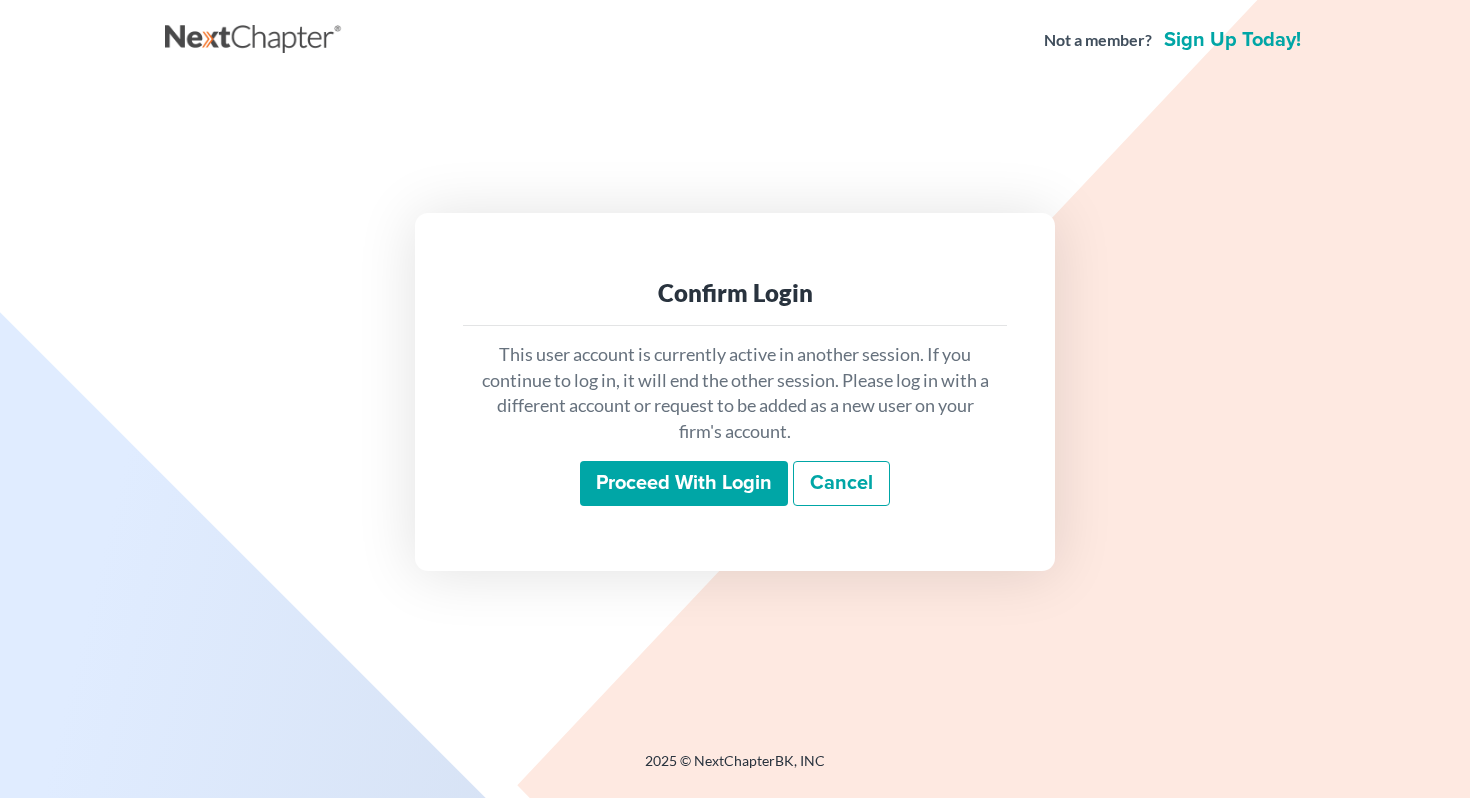 scroll, scrollTop: 0, scrollLeft: 0, axis: both 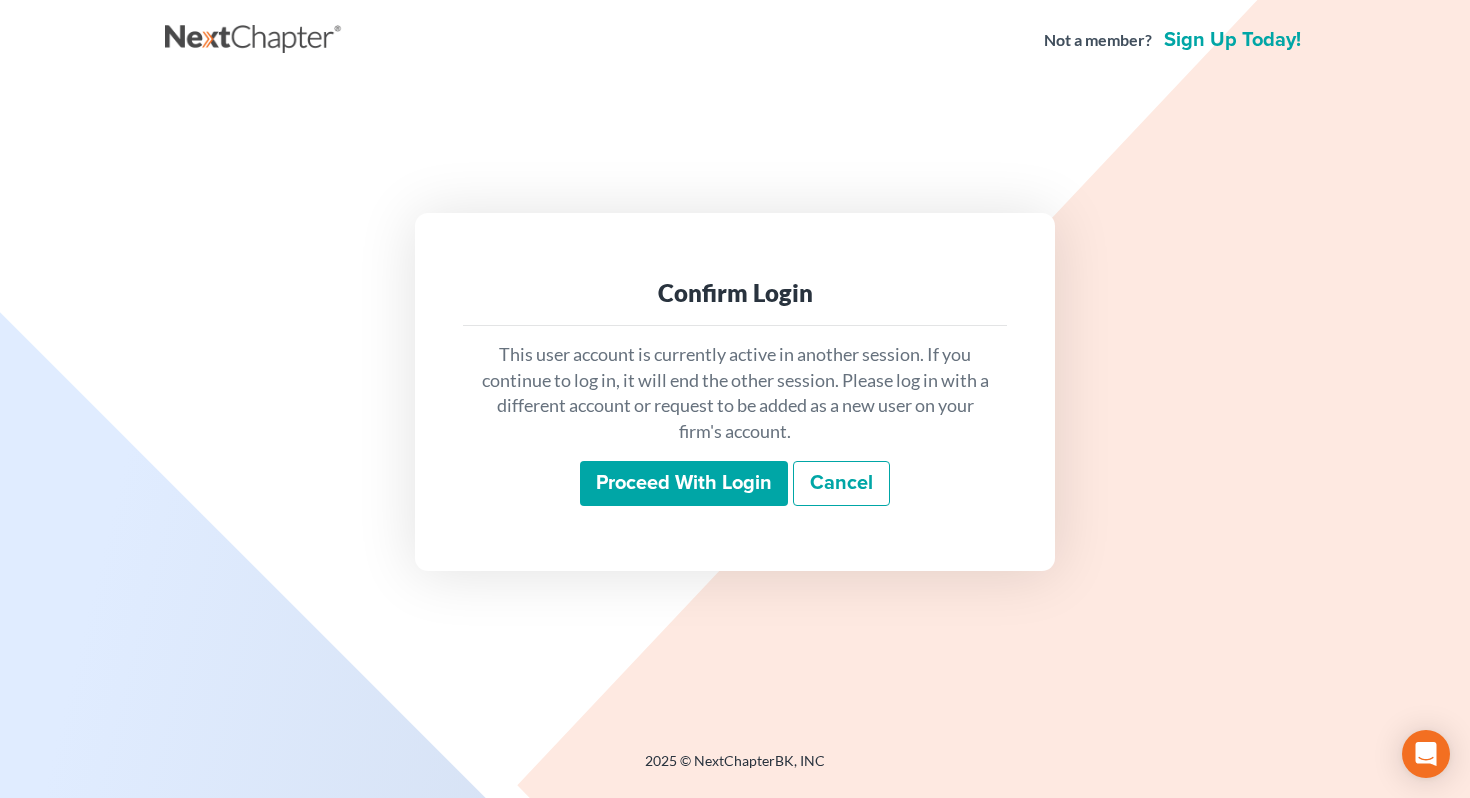 click on "Proceed with login" at bounding box center [684, 484] 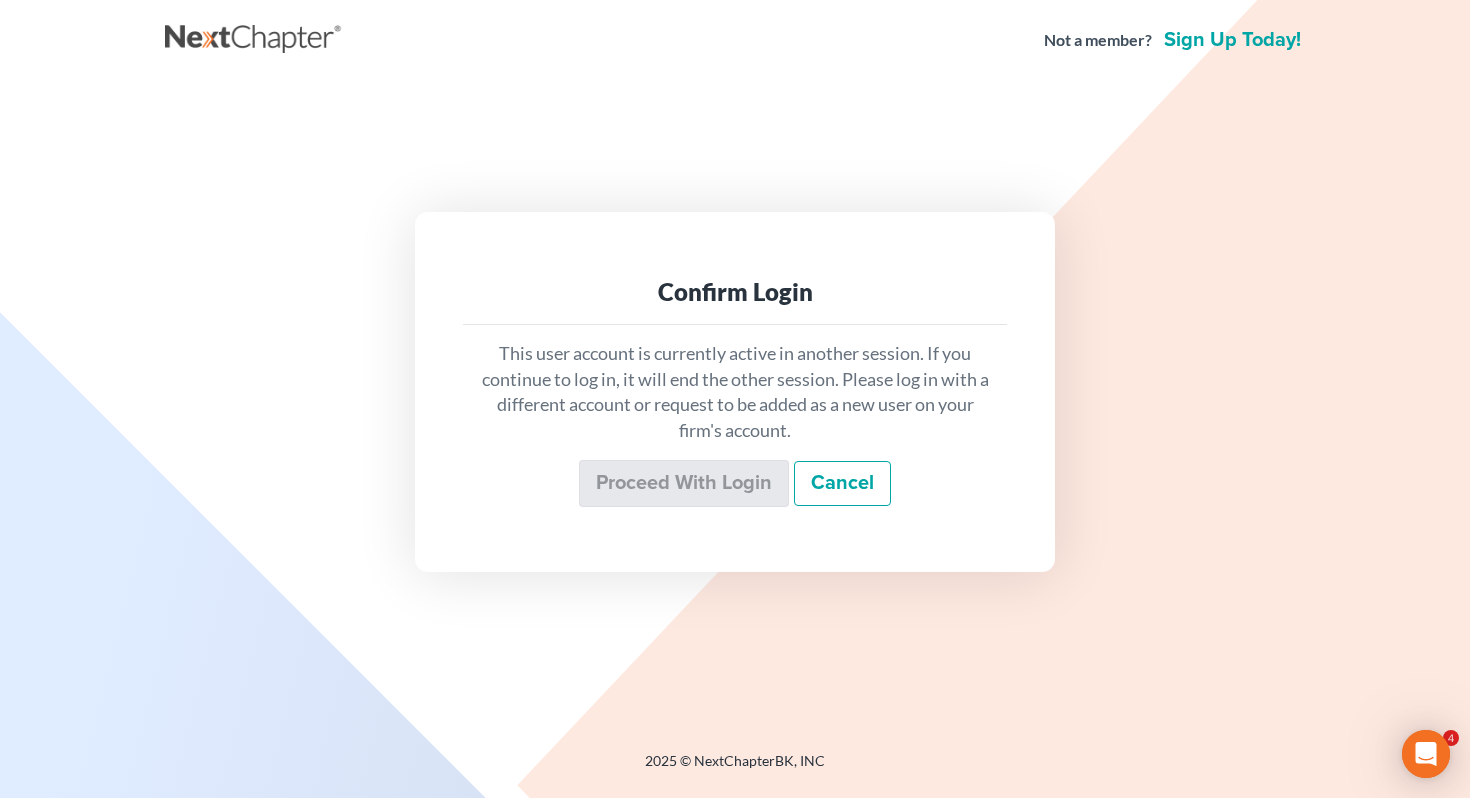 scroll, scrollTop: 0, scrollLeft: 0, axis: both 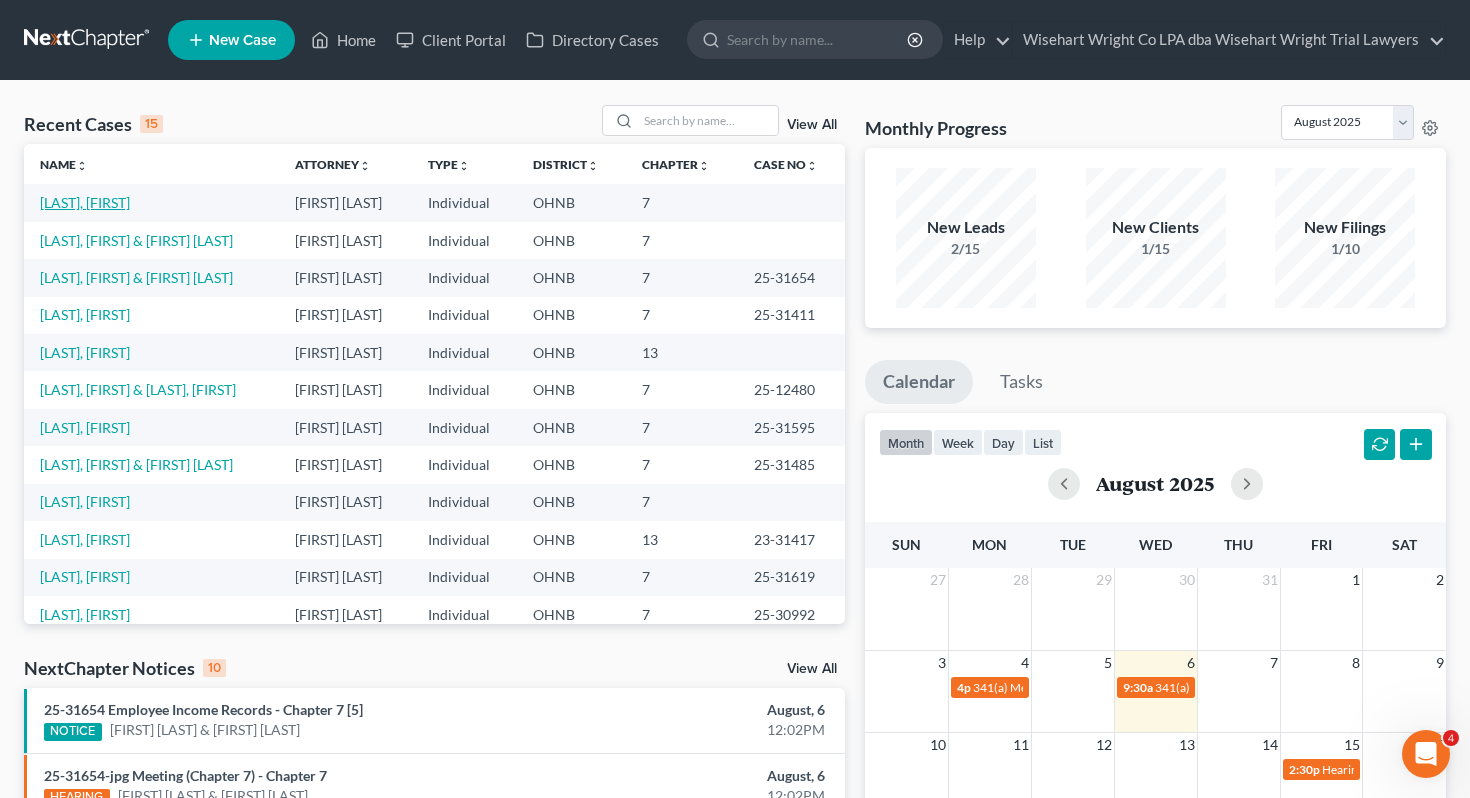 click on "[LAST], [FIRST]" at bounding box center [85, 202] 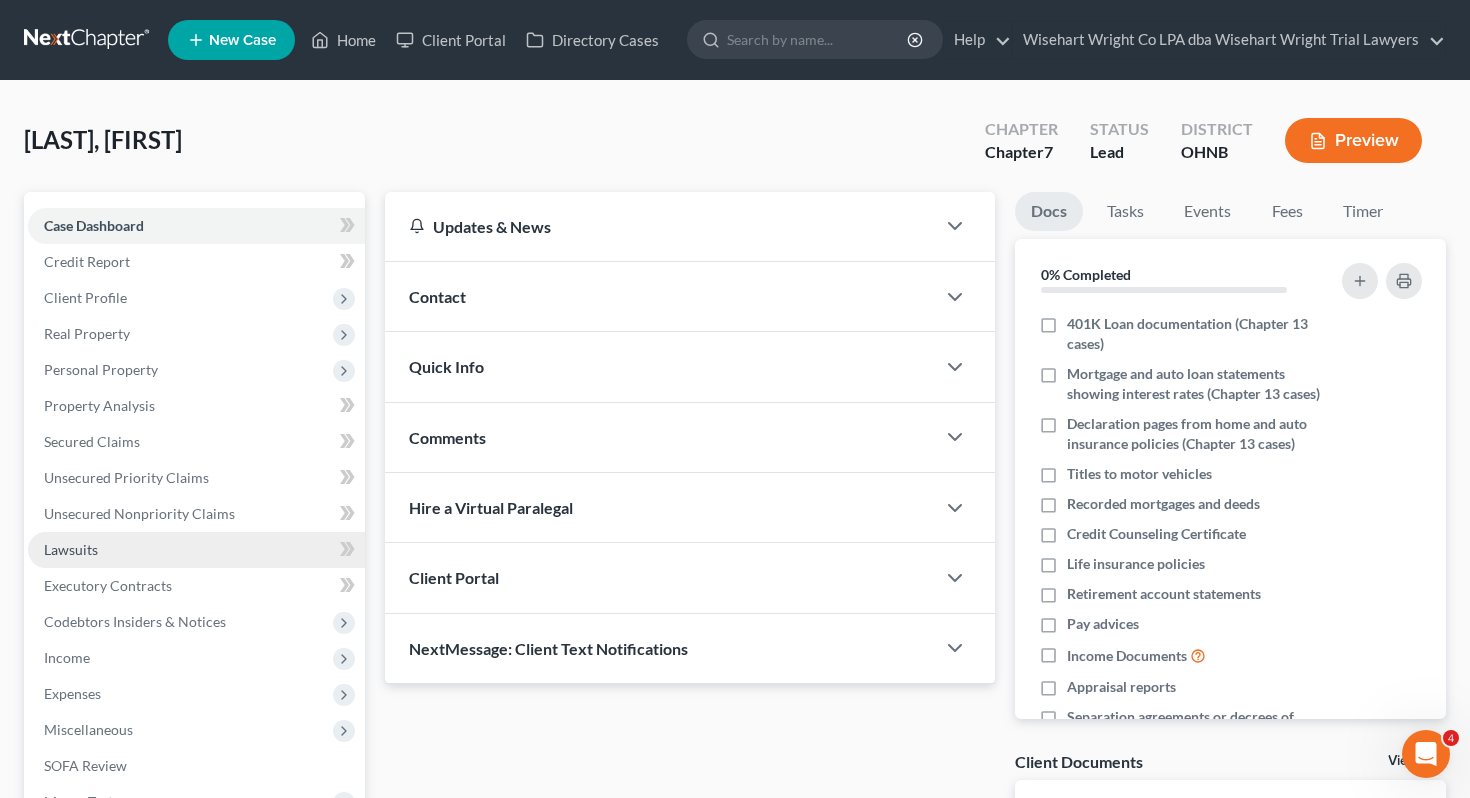 click on "Lawsuits" at bounding box center [196, 550] 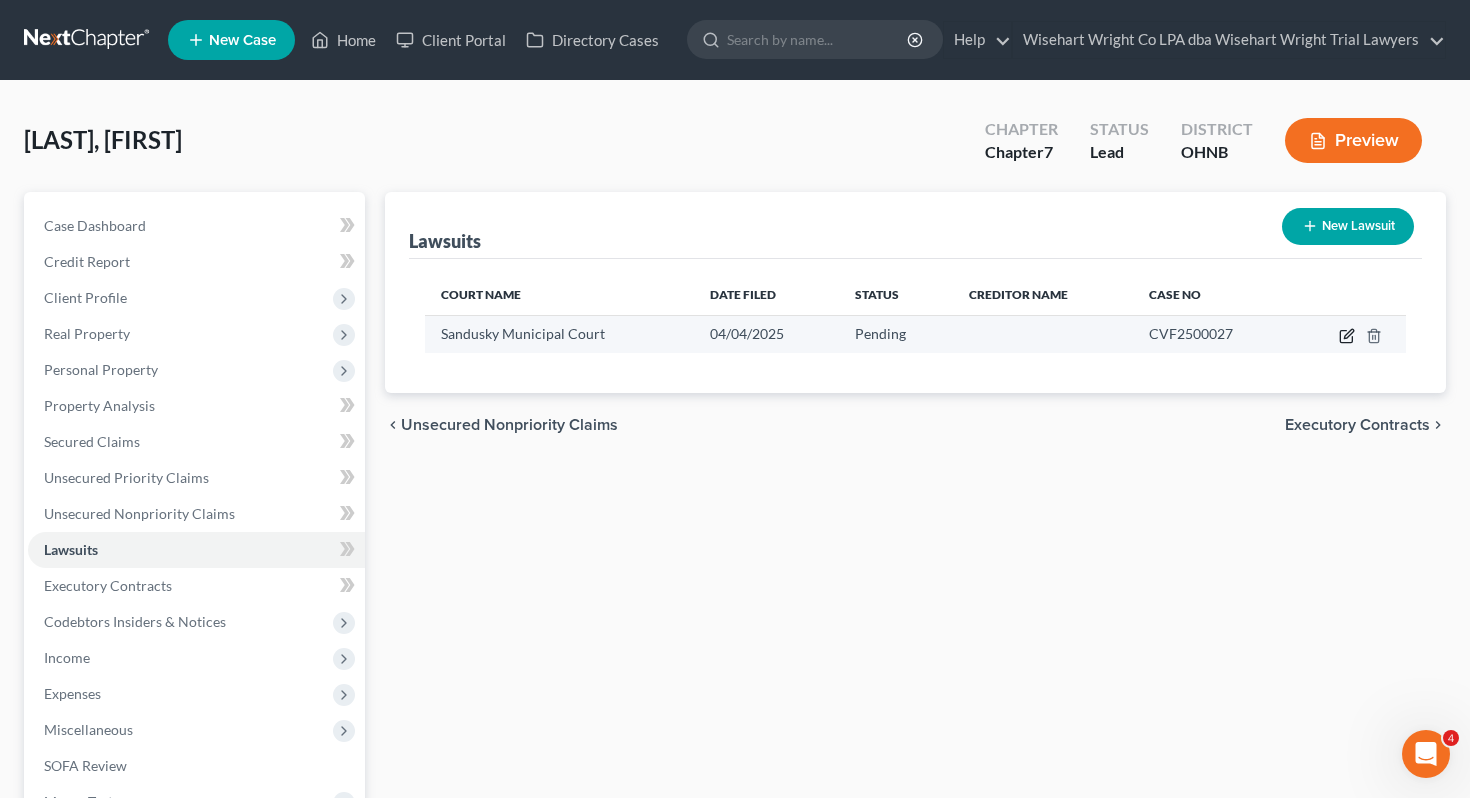 click 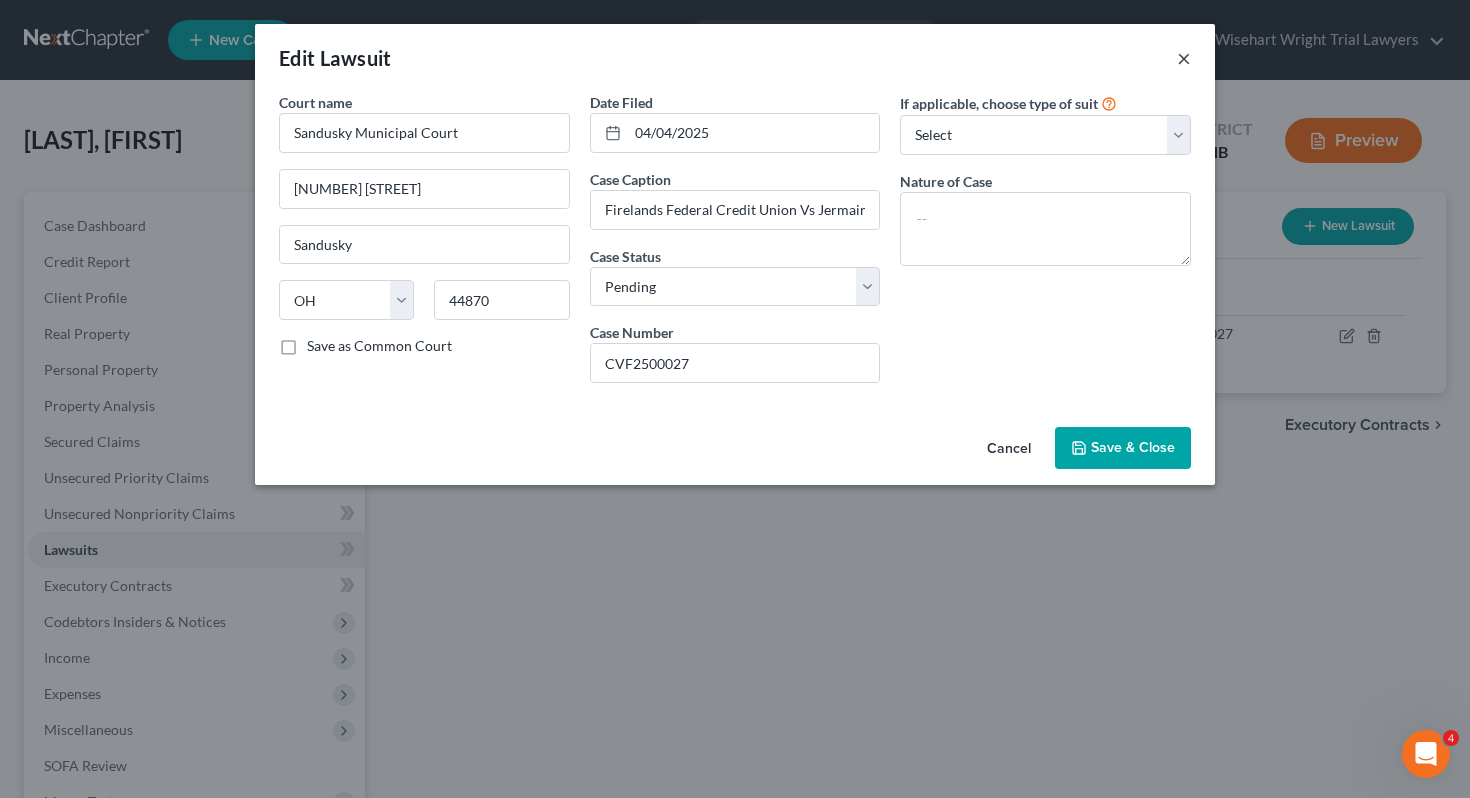 click on "×" at bounding box center [1184, 58] 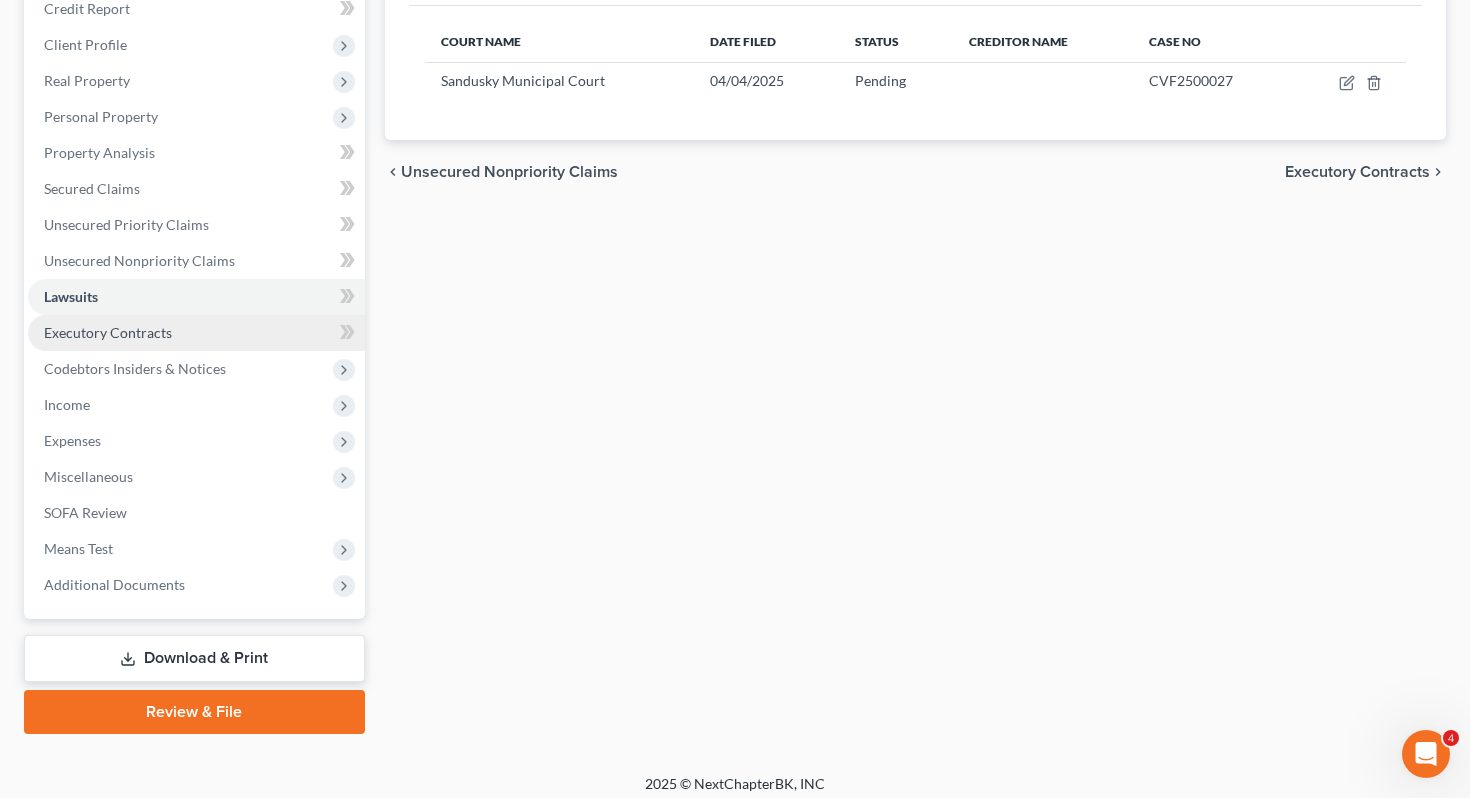 scroll, scrollTop: 254, scrollLeft: 0, axis: vertical 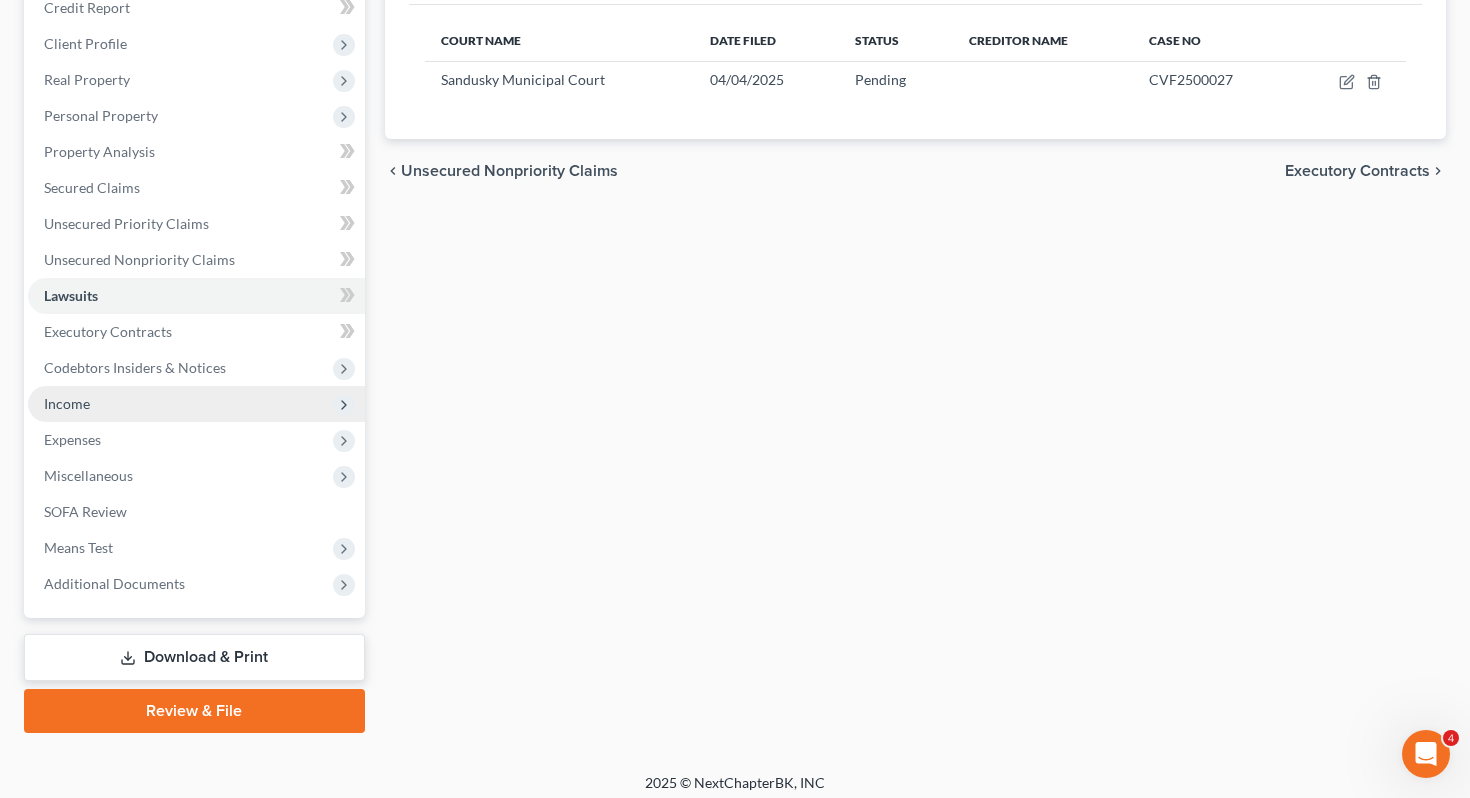 click on "Income" at bounding box center (196, 404) 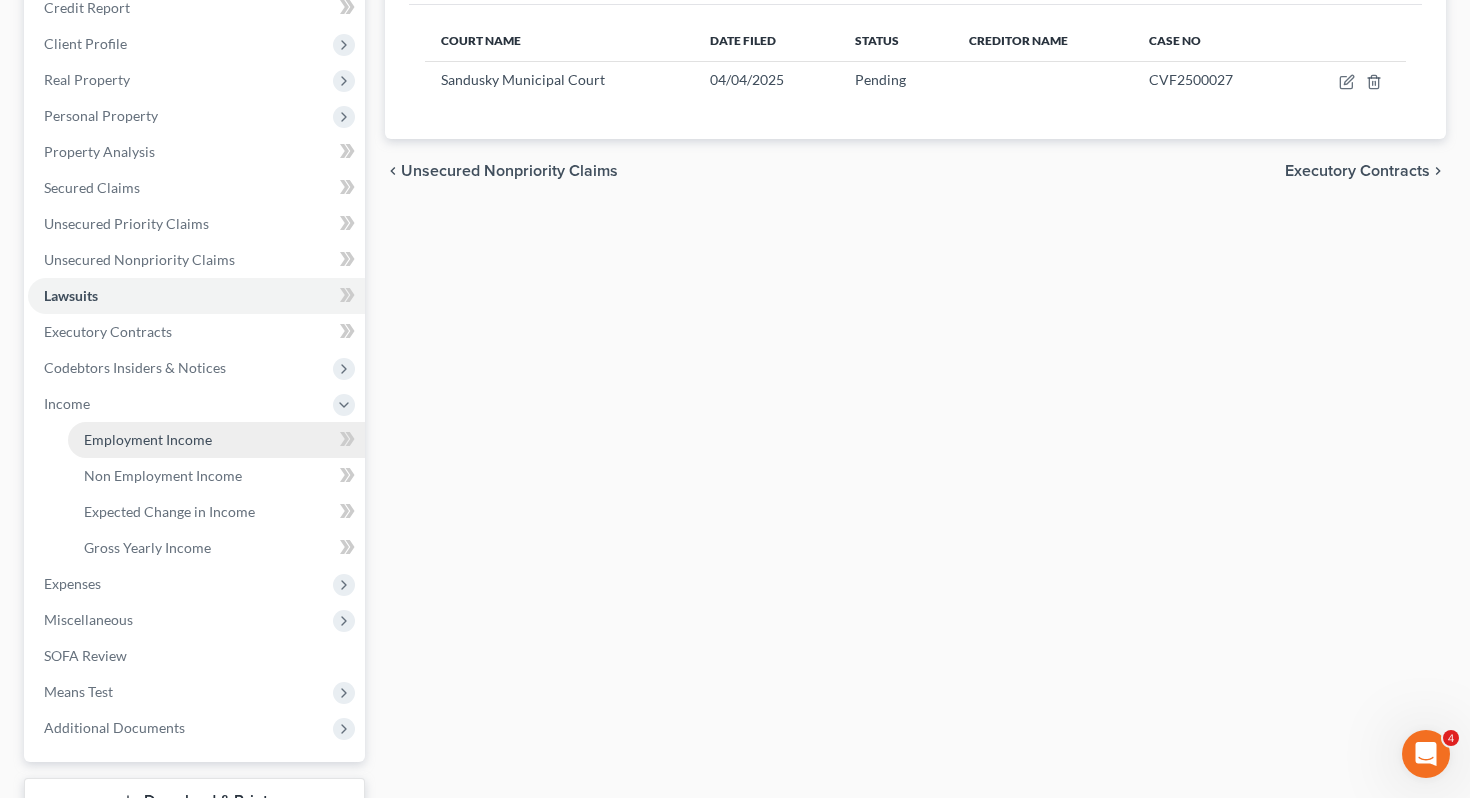 click on "Employment Income" at bounding box center (216, 440) 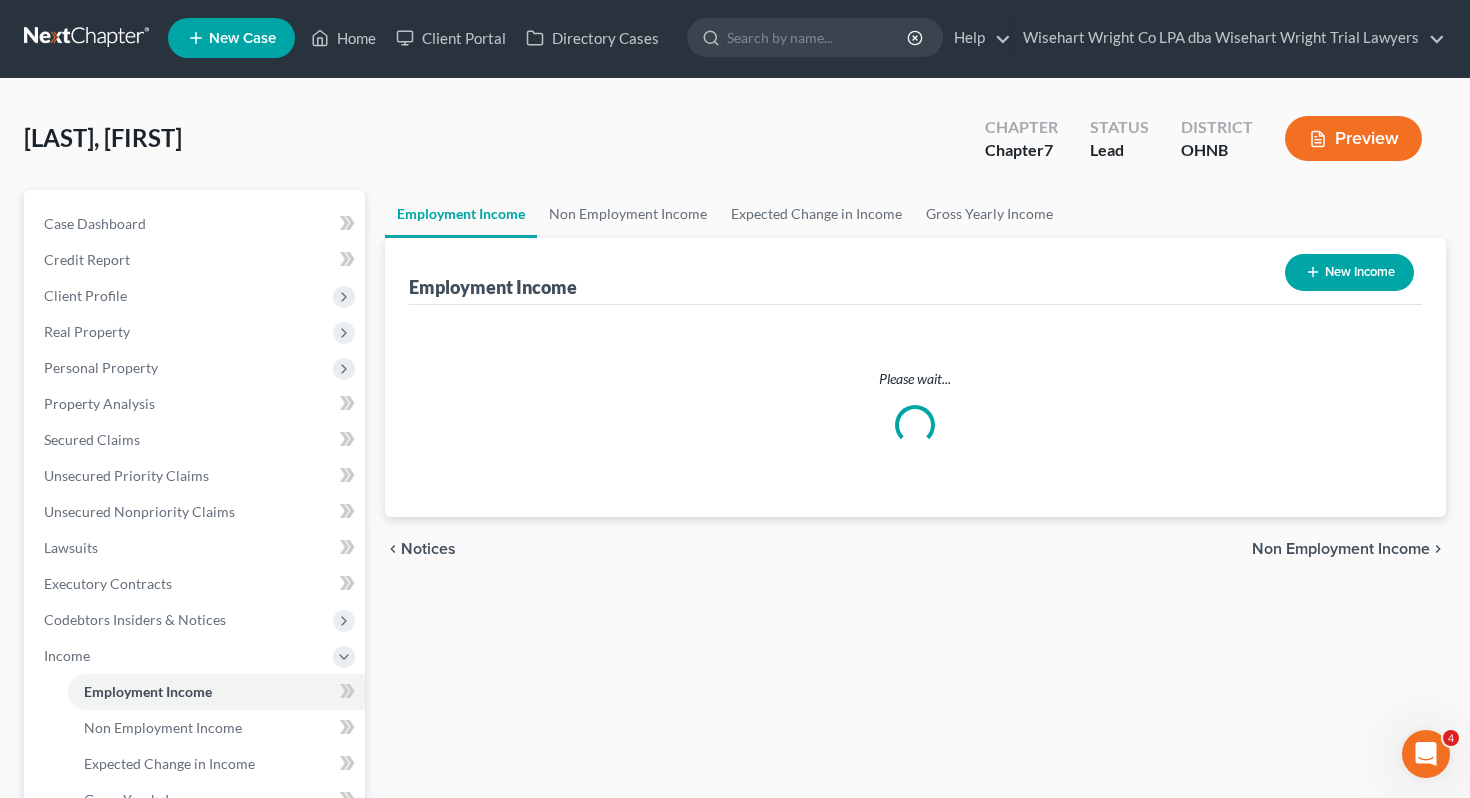 scroll, scrollTop: 0, scrollLeft: 0, axis: both 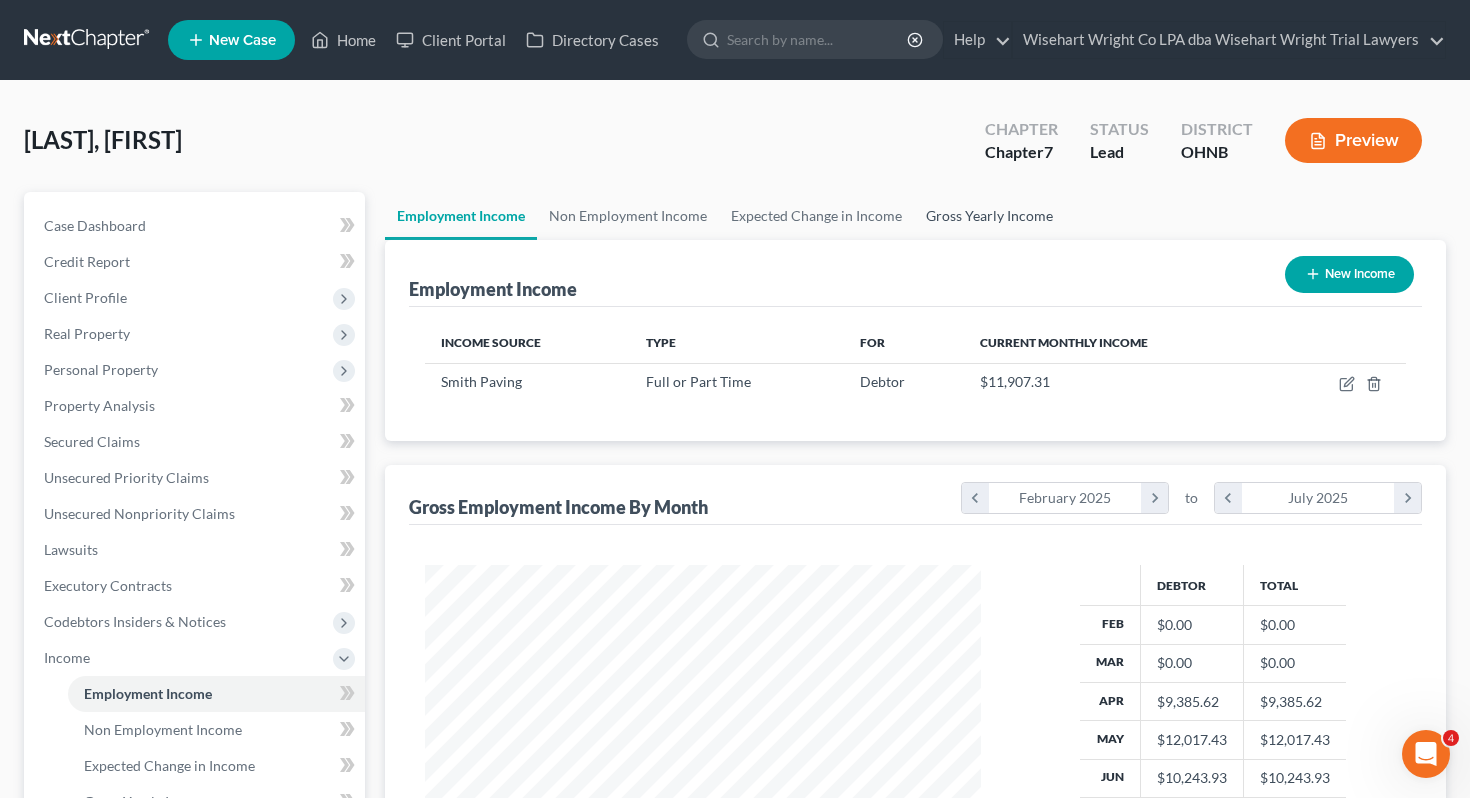 click on "Gross Yearly Income" at bounding box center [989, 216] 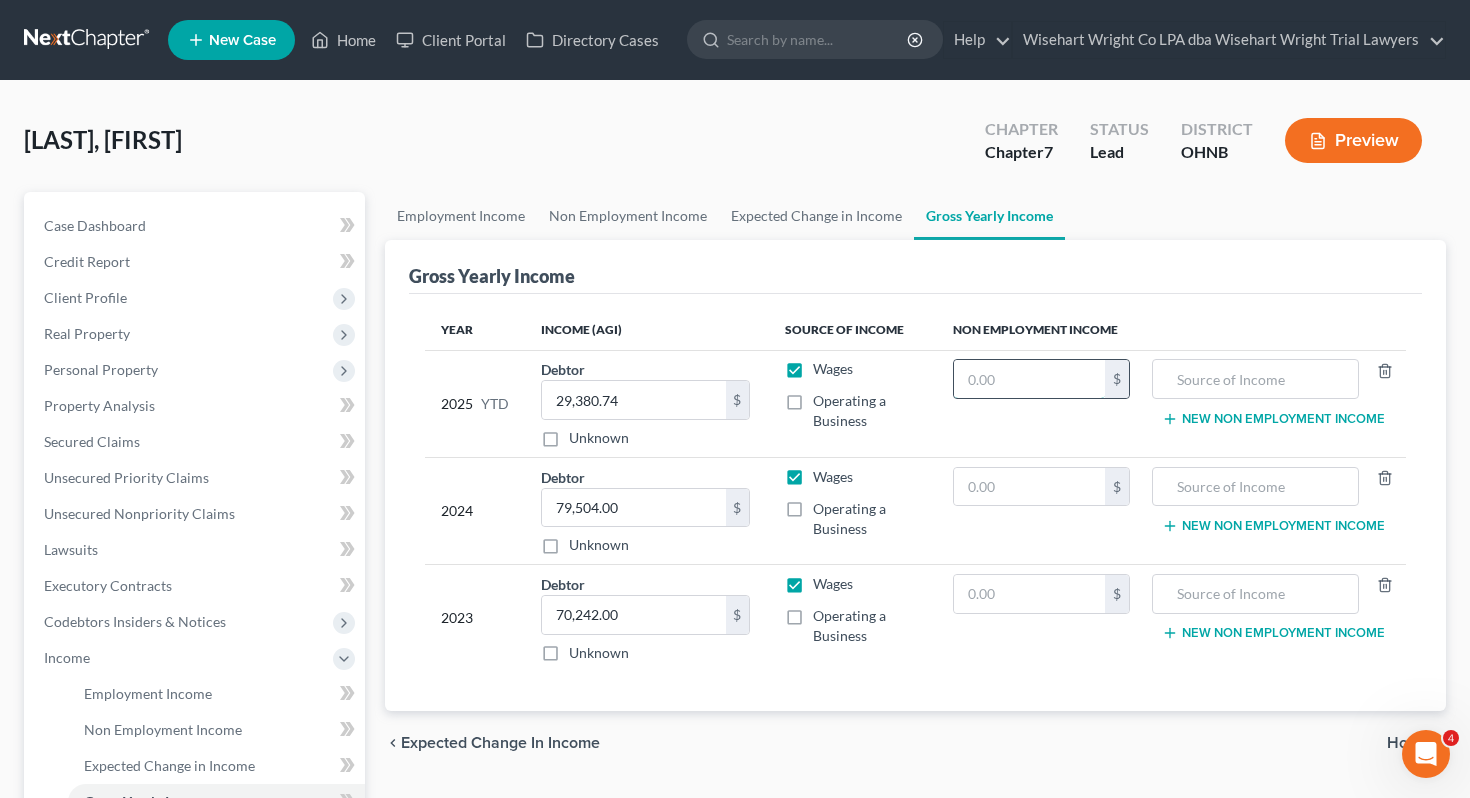 click at bounding box center [1029, 379] 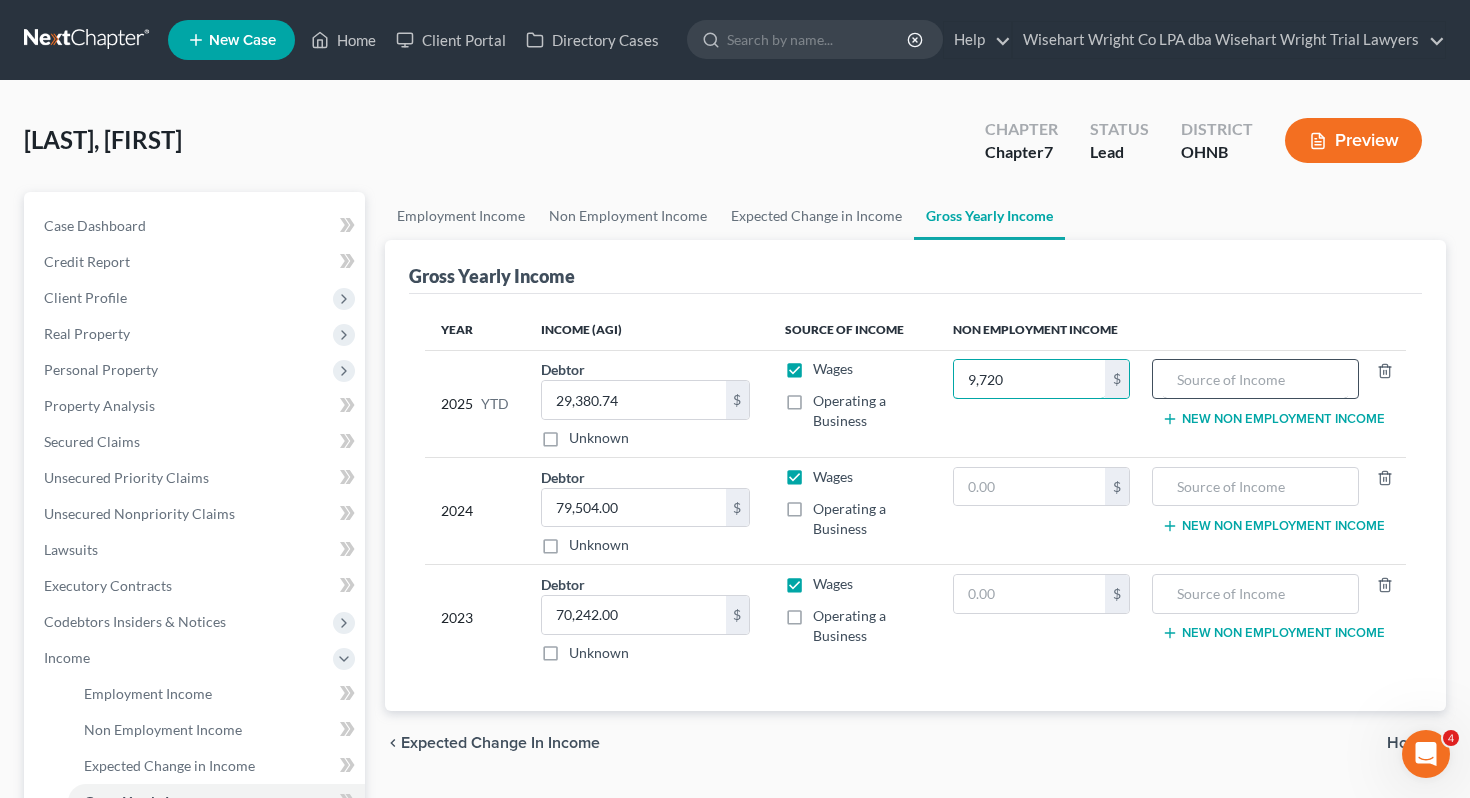 type on "9,720" 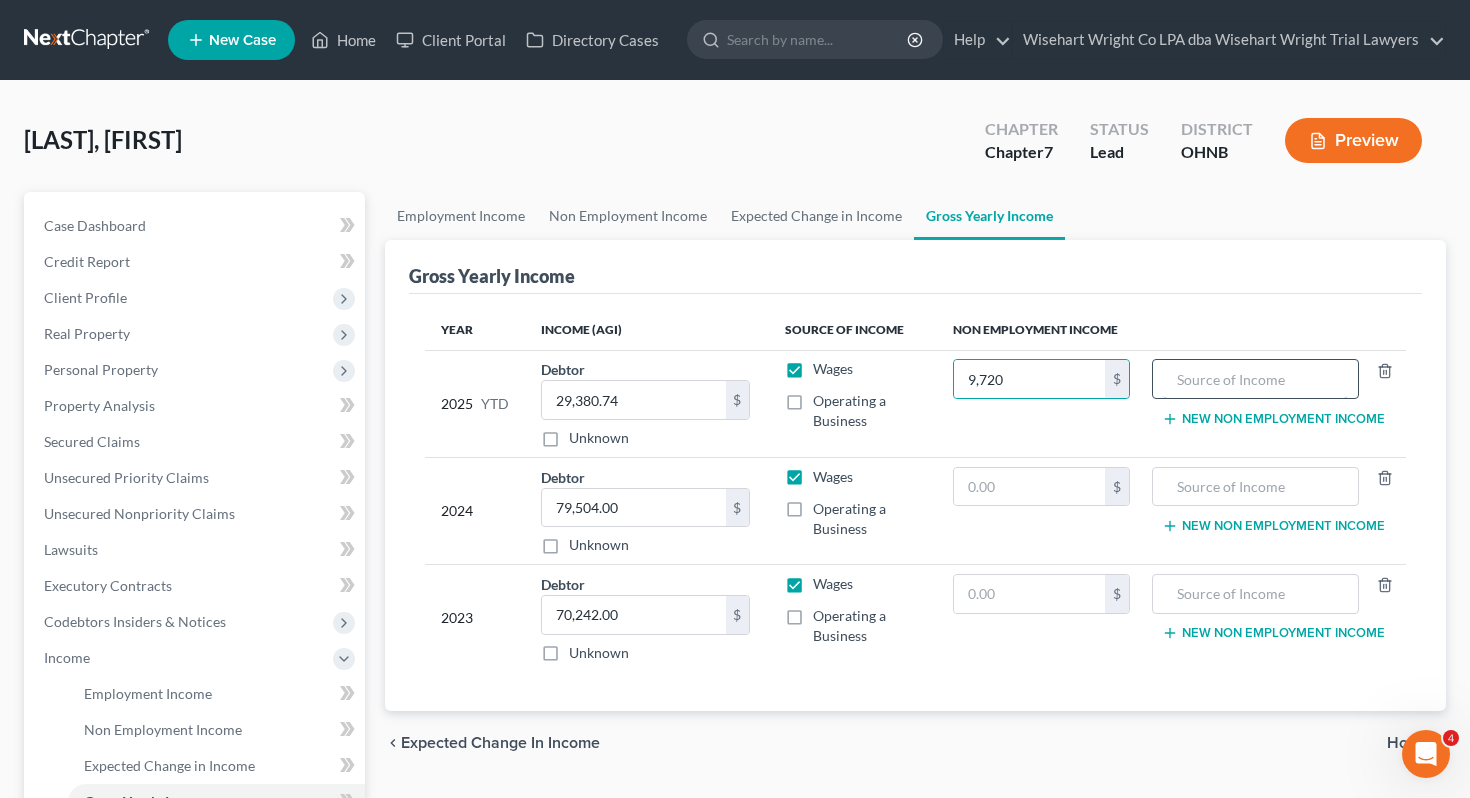 click at bounding box center (1255, 379) 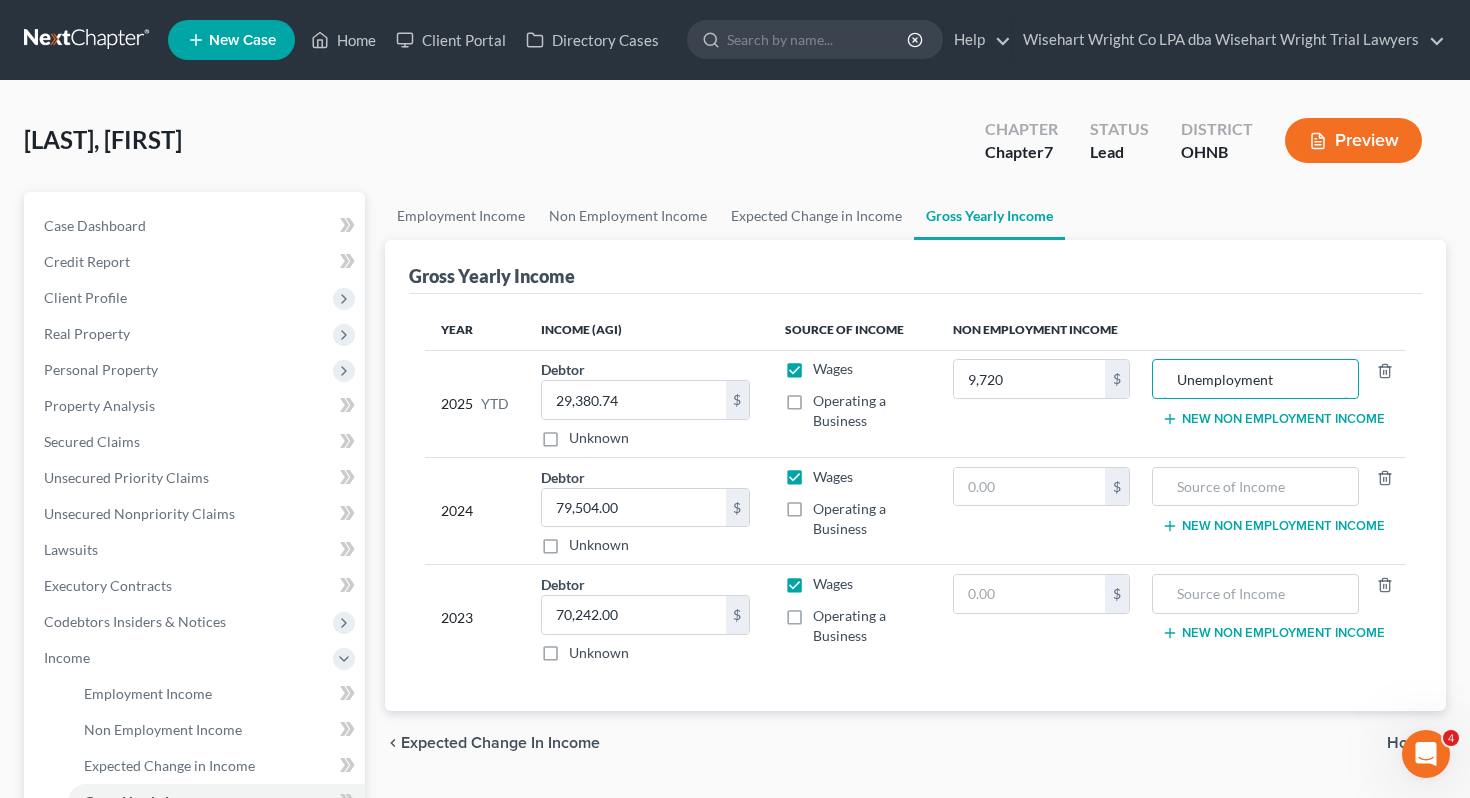 type on "Unemployment" 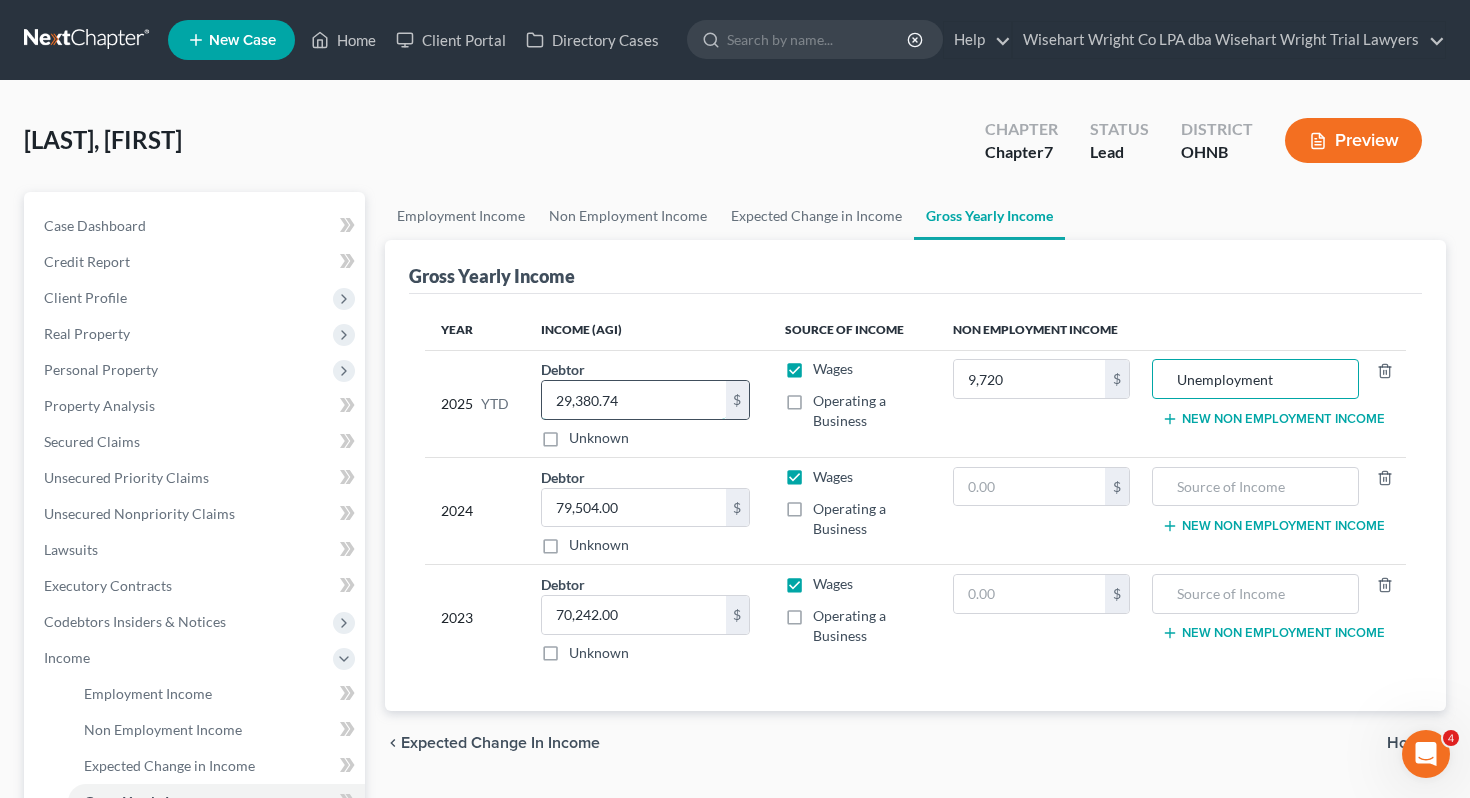 click on "29,380.74" at bounding box center (634, 400) 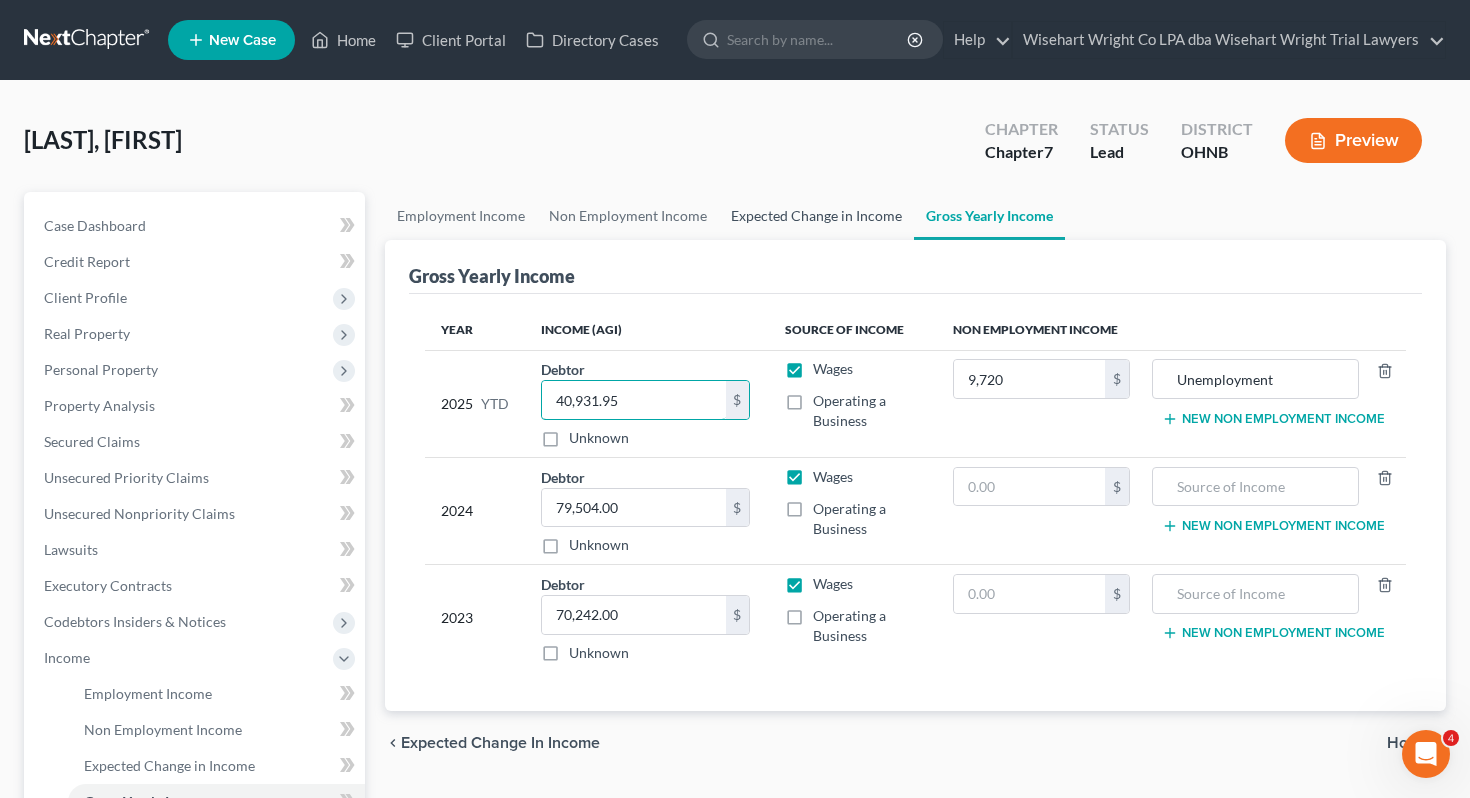 type on "40,931.95" 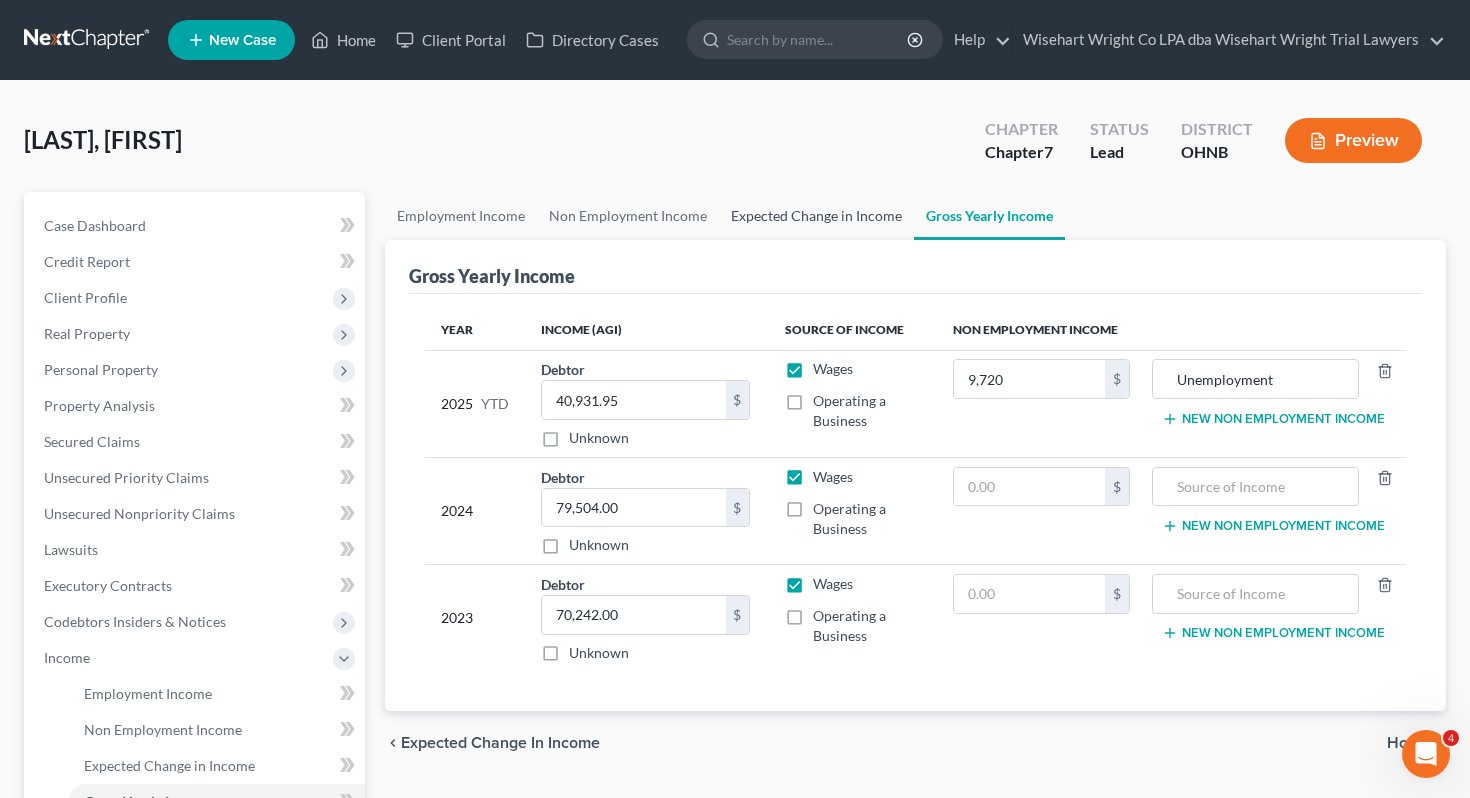 click on "Expected Change in Income" at bounding box center (816, 216) 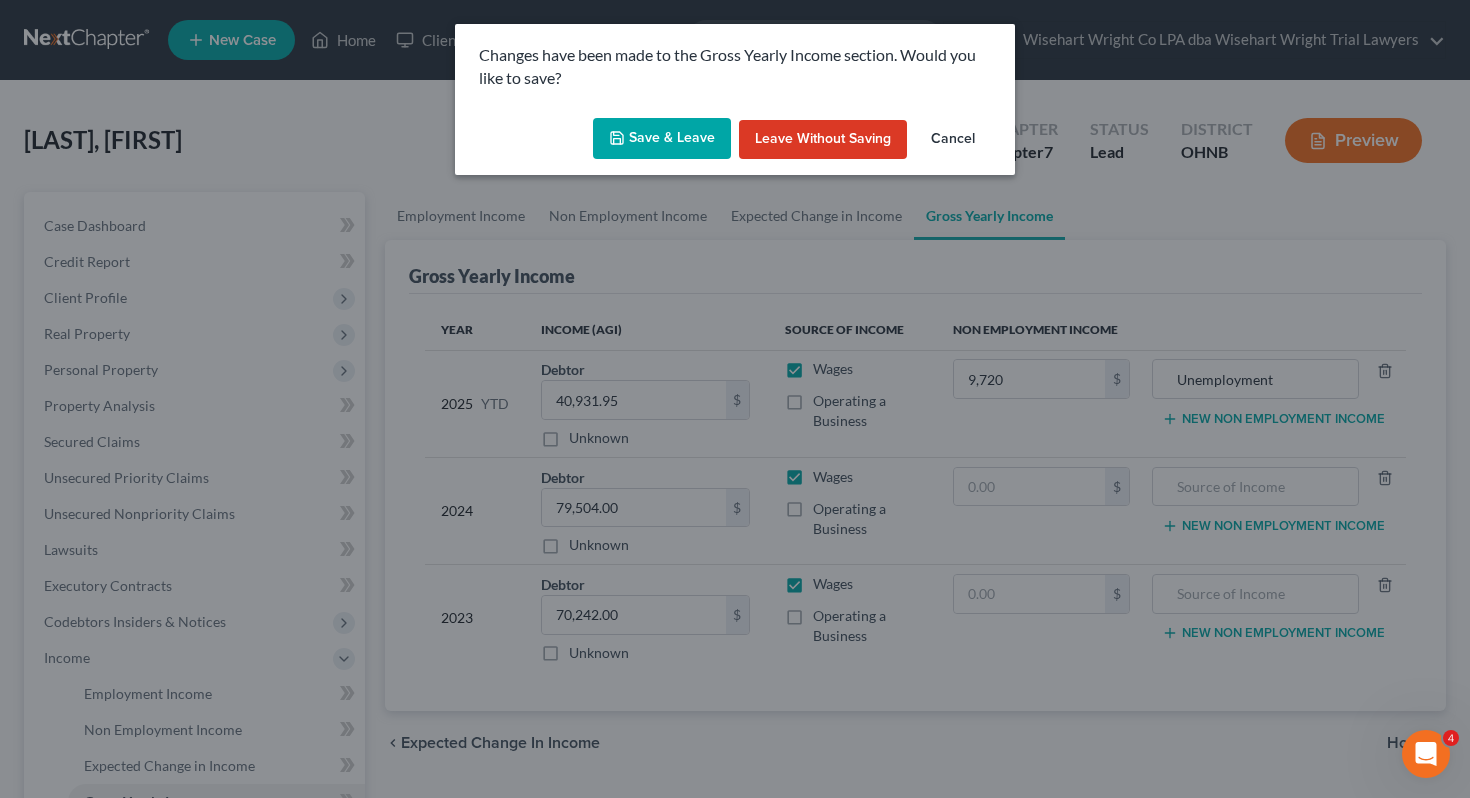click on "Save & Leave" at bounding box center (662, 139) 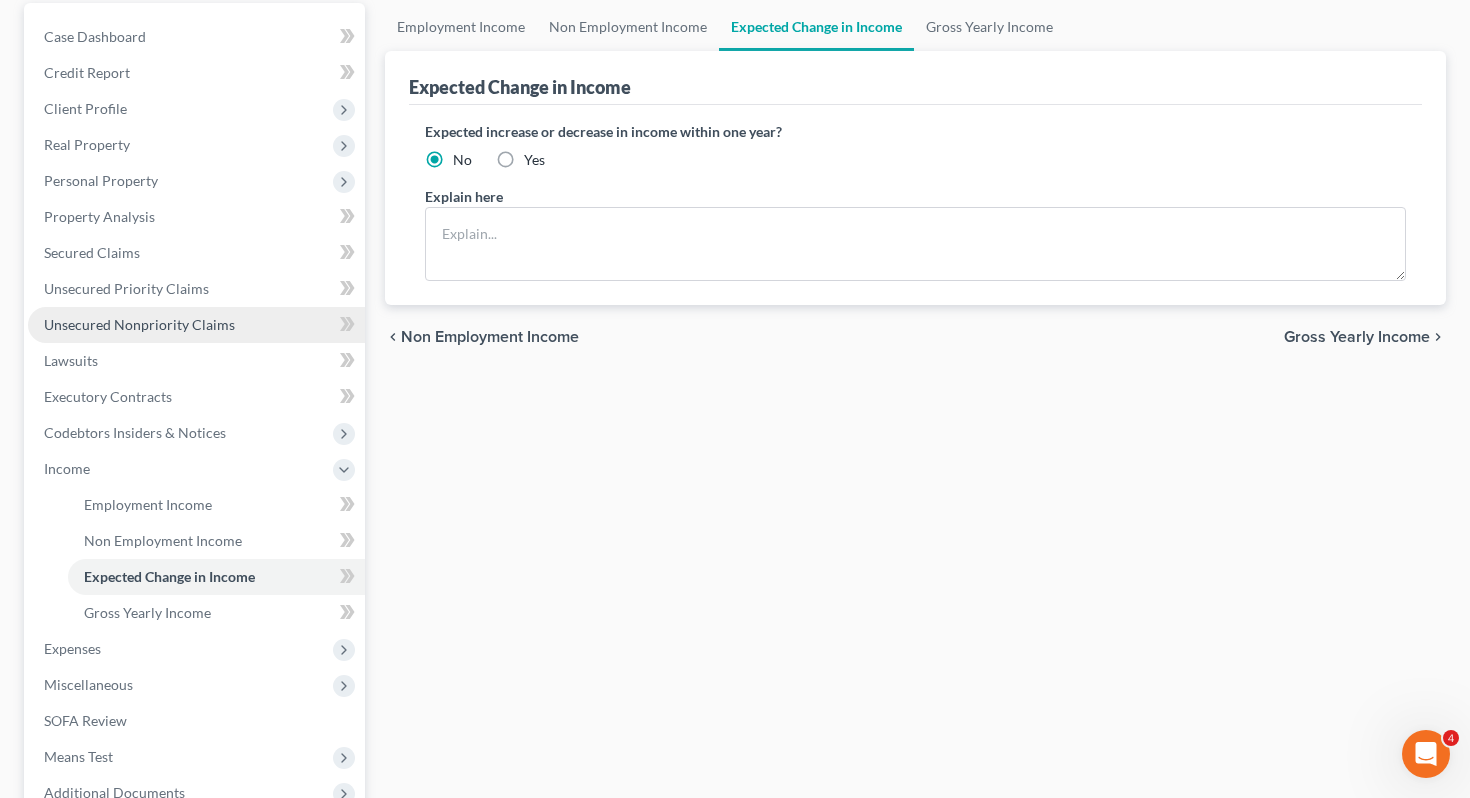 scroll, scrollTop: 407, scrollLeft: 0, axis: vertical 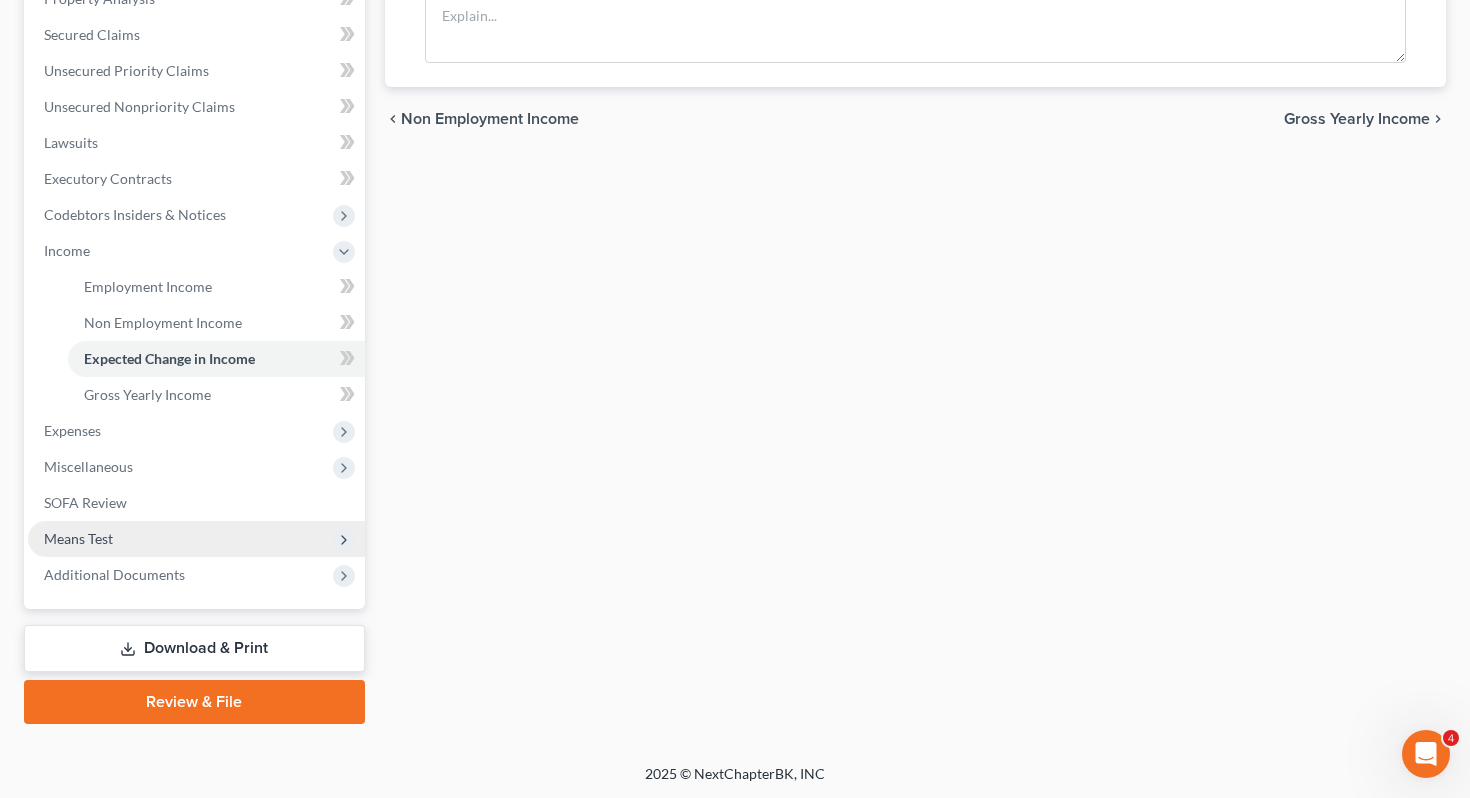 click on "Means Test" at bounding box center (196, 539) 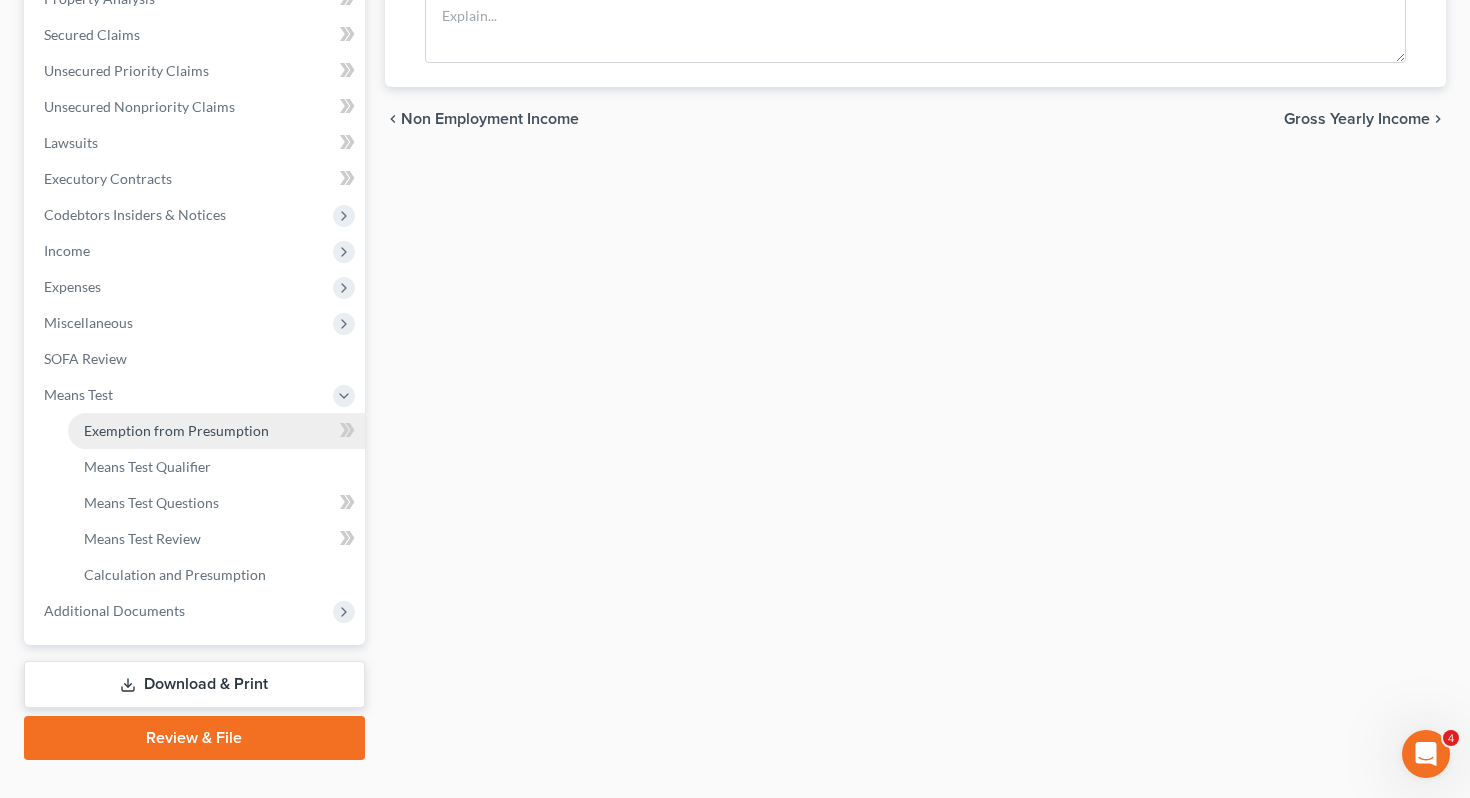 click on "Exemption from Presumption" at bounding box center (216, 431) 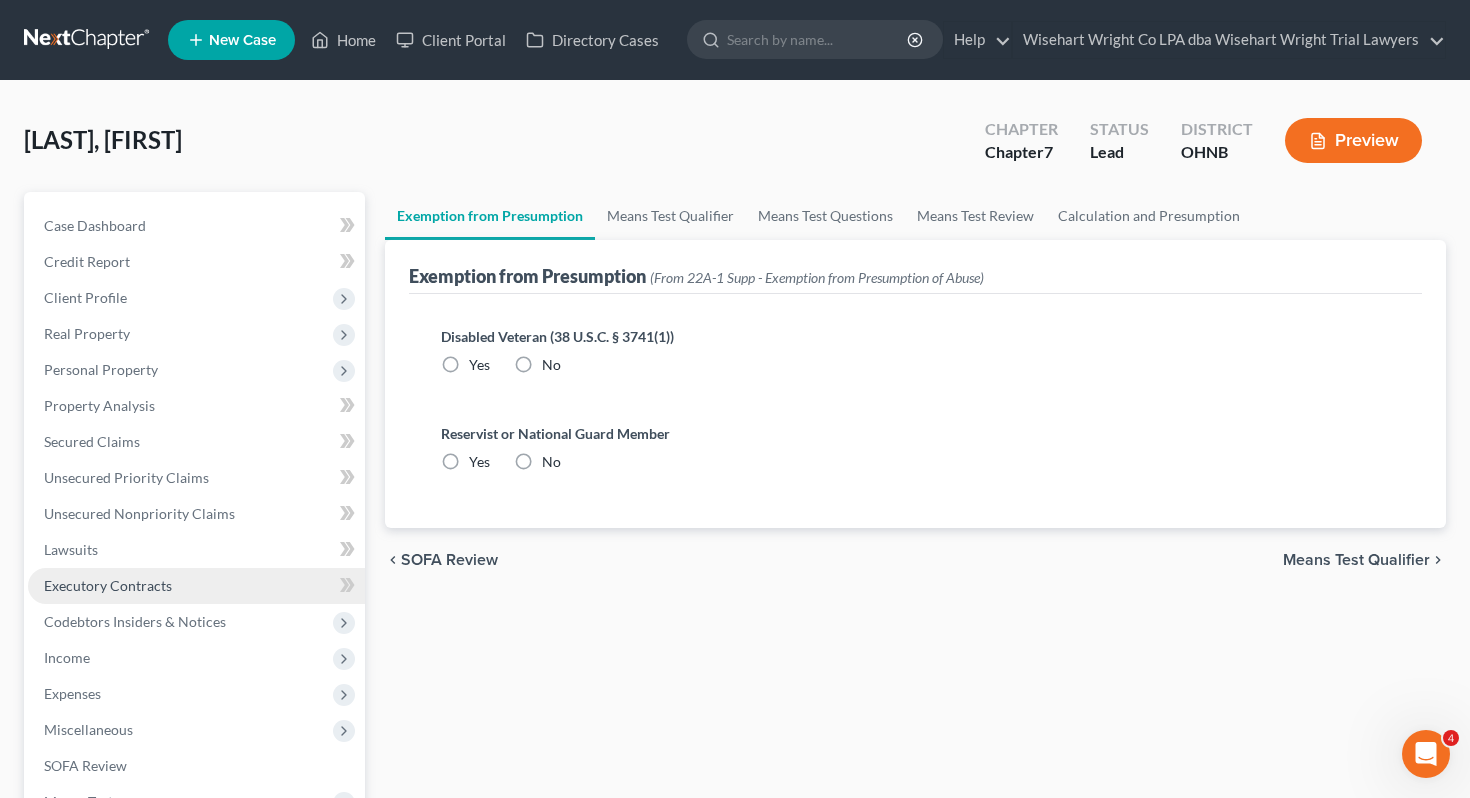 scroll, scrollTop: 0, scrollLeft: 0, axis: both 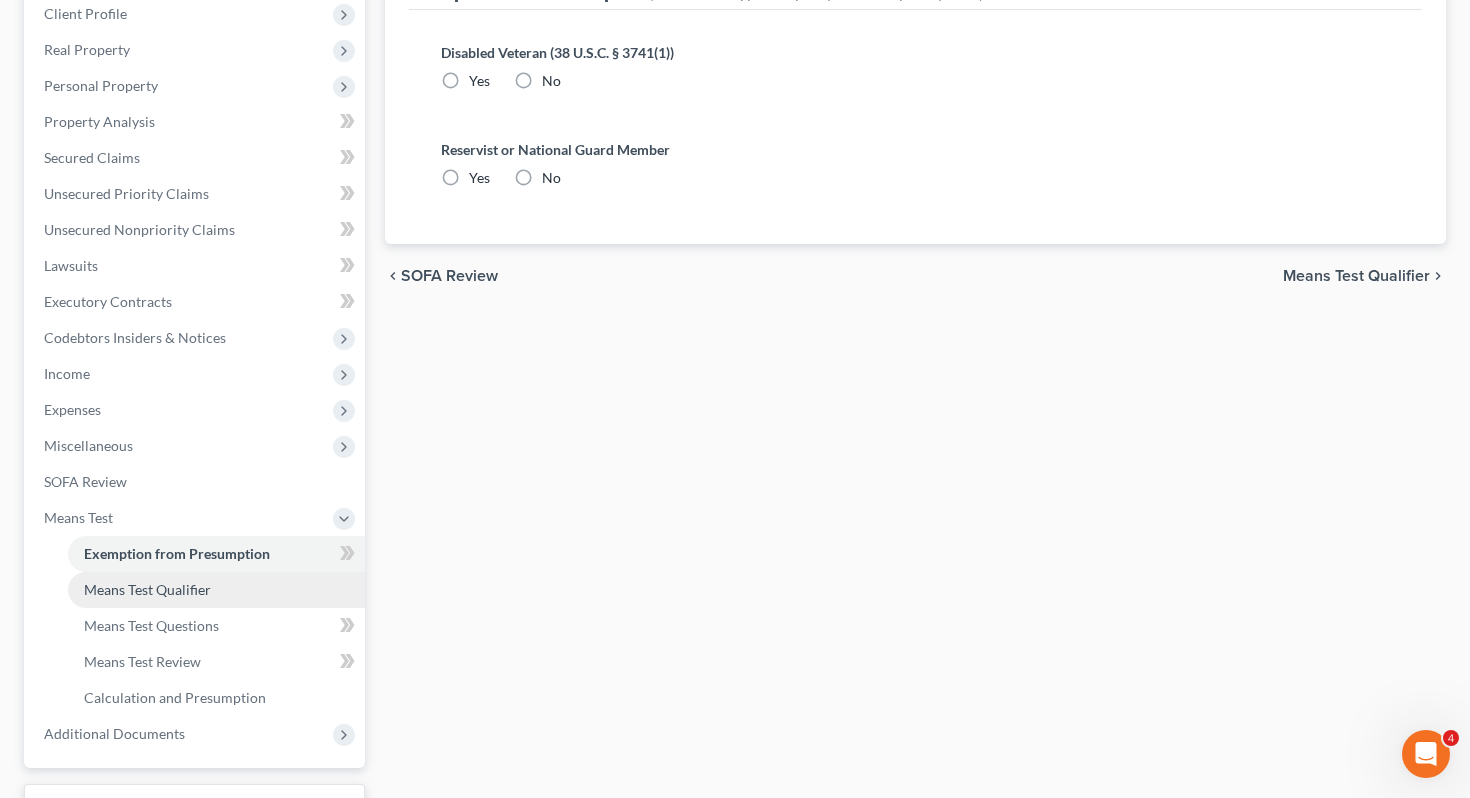 click on "Means Test Qualifier" at bounding box center (147, 589) 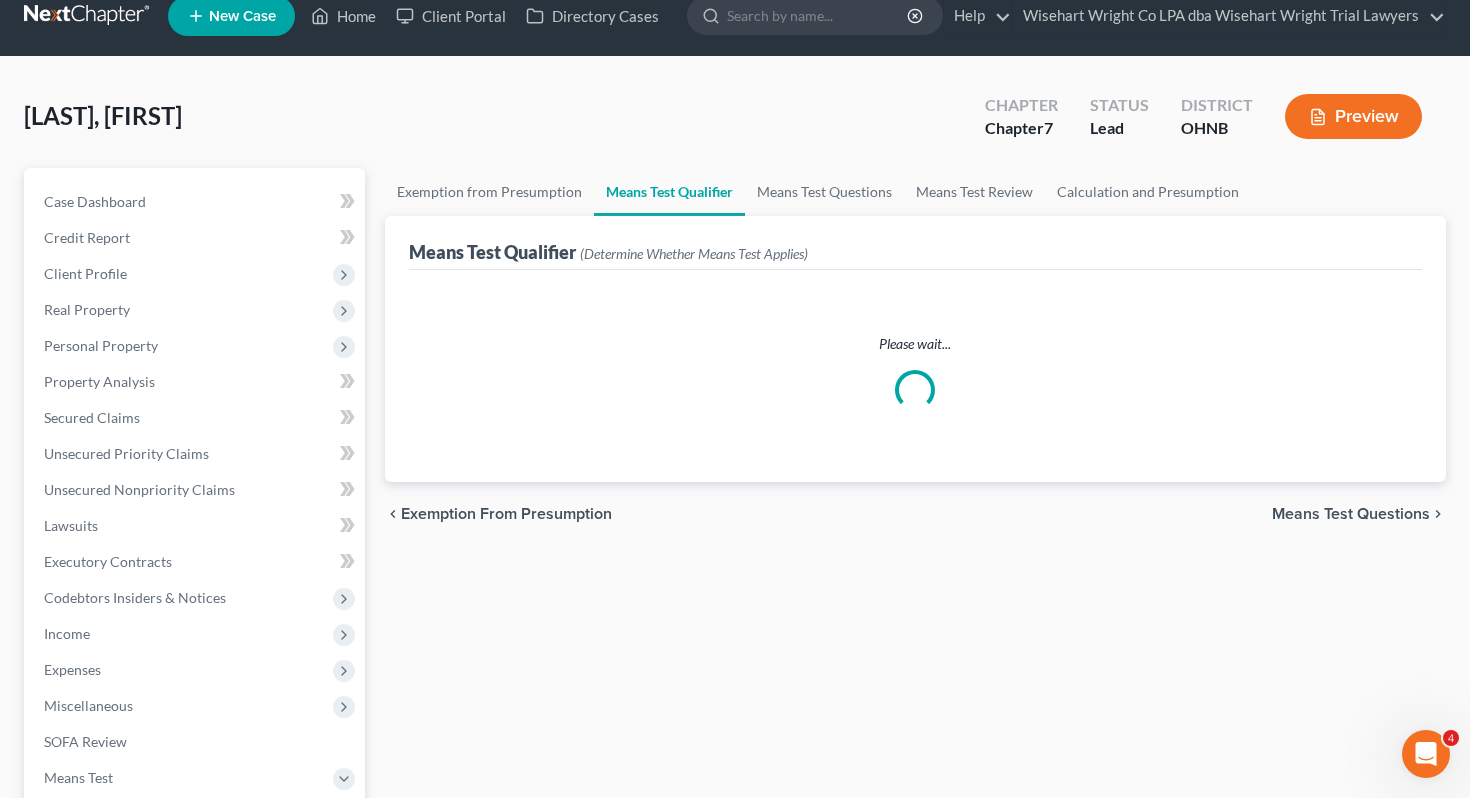 scroll, scrollTop: 0, scrollLeft: 0, axis: both 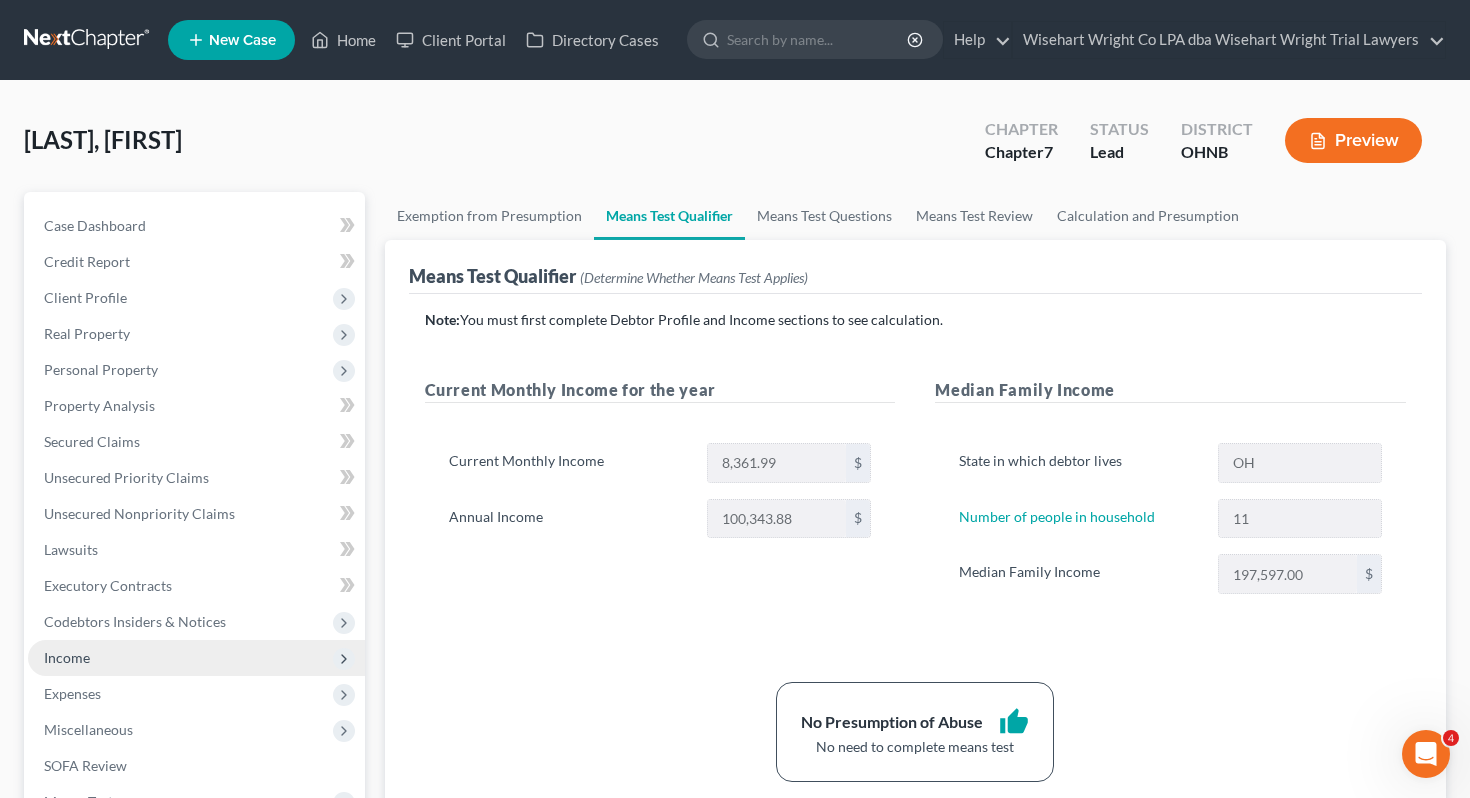 click on "Income" at bounding box center [196, 658] 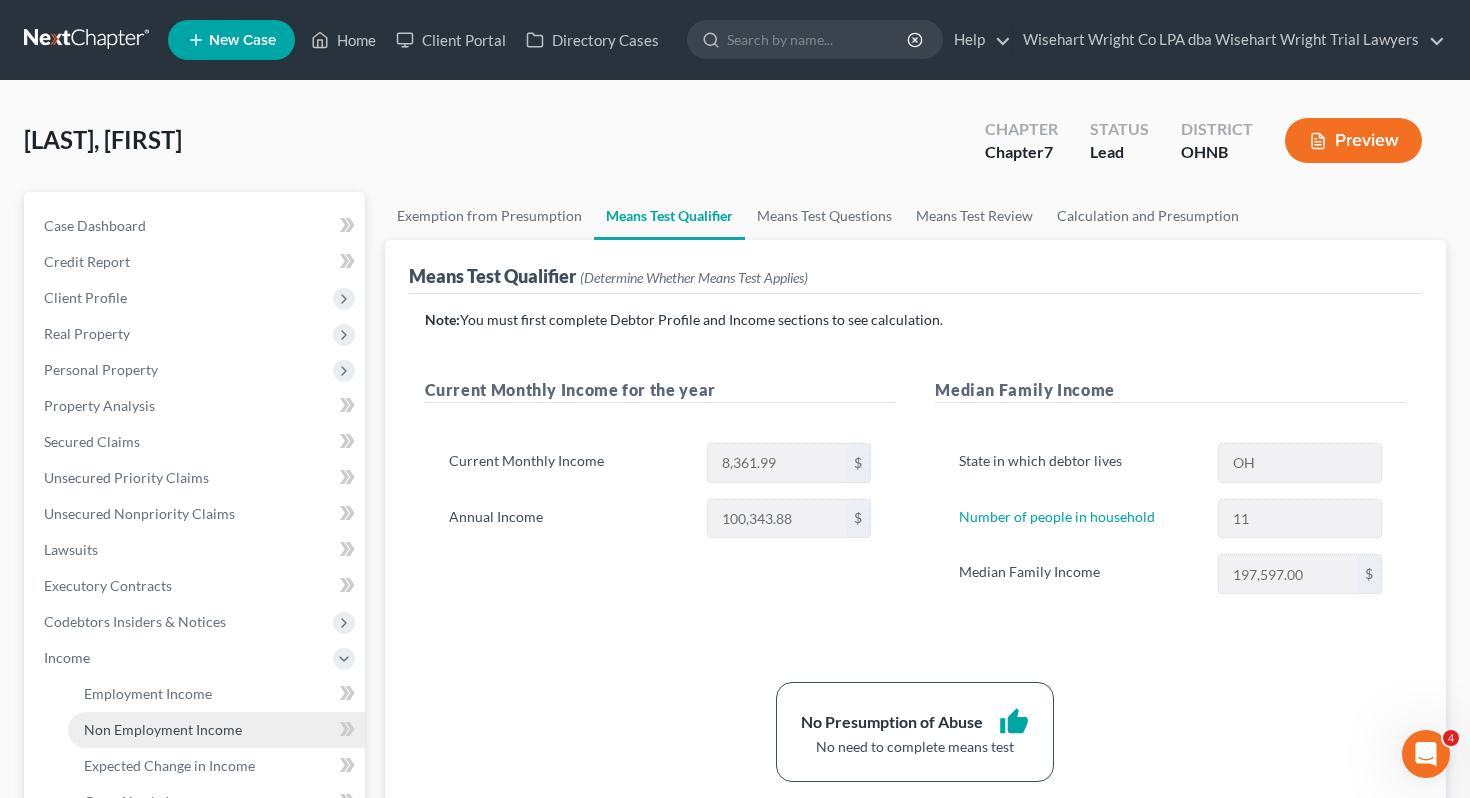 scroll, scrollTop: 48, scrollLeft: 0, axis: vertical 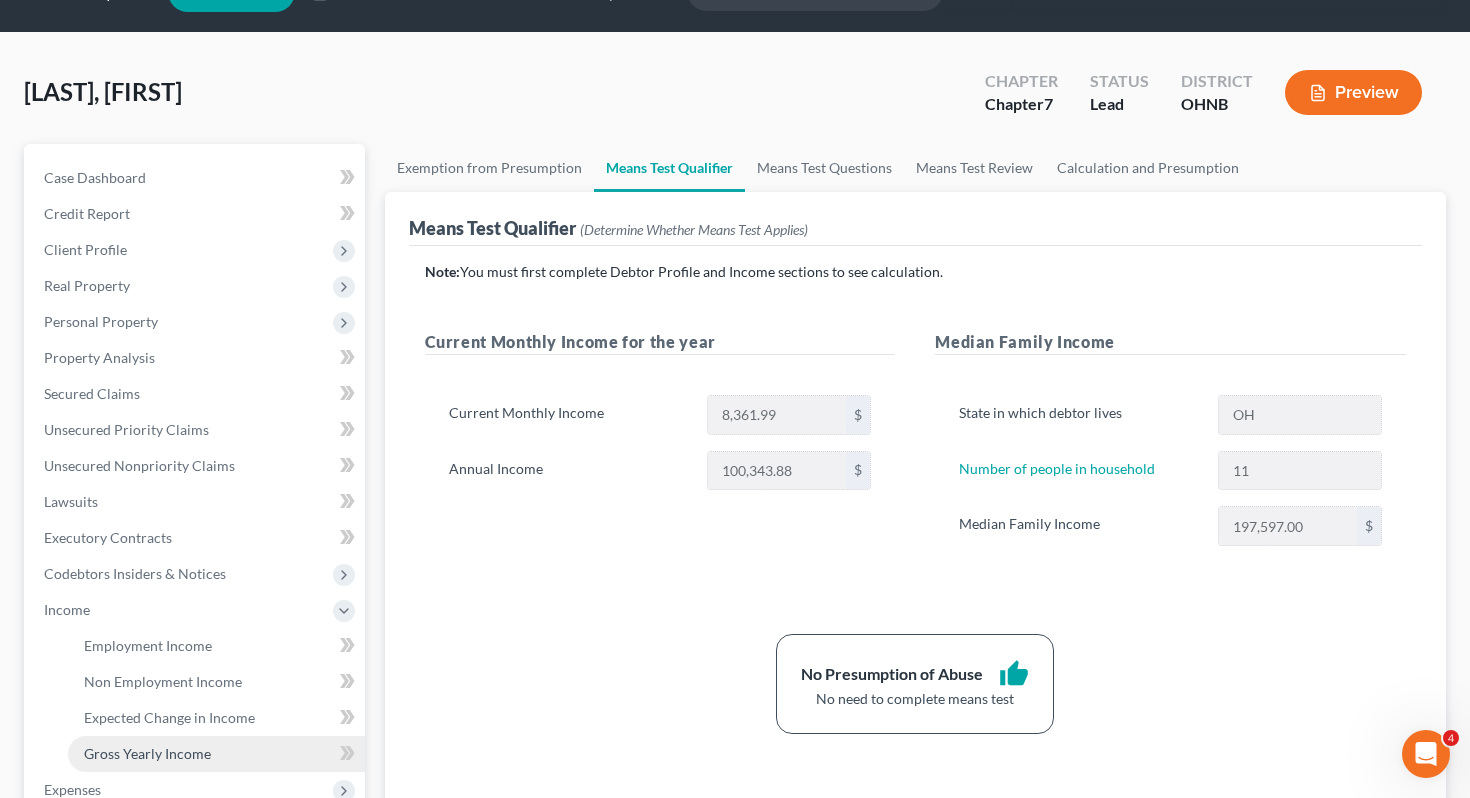 click on "Gross Yearly Income" at bounding box center (216, 754) 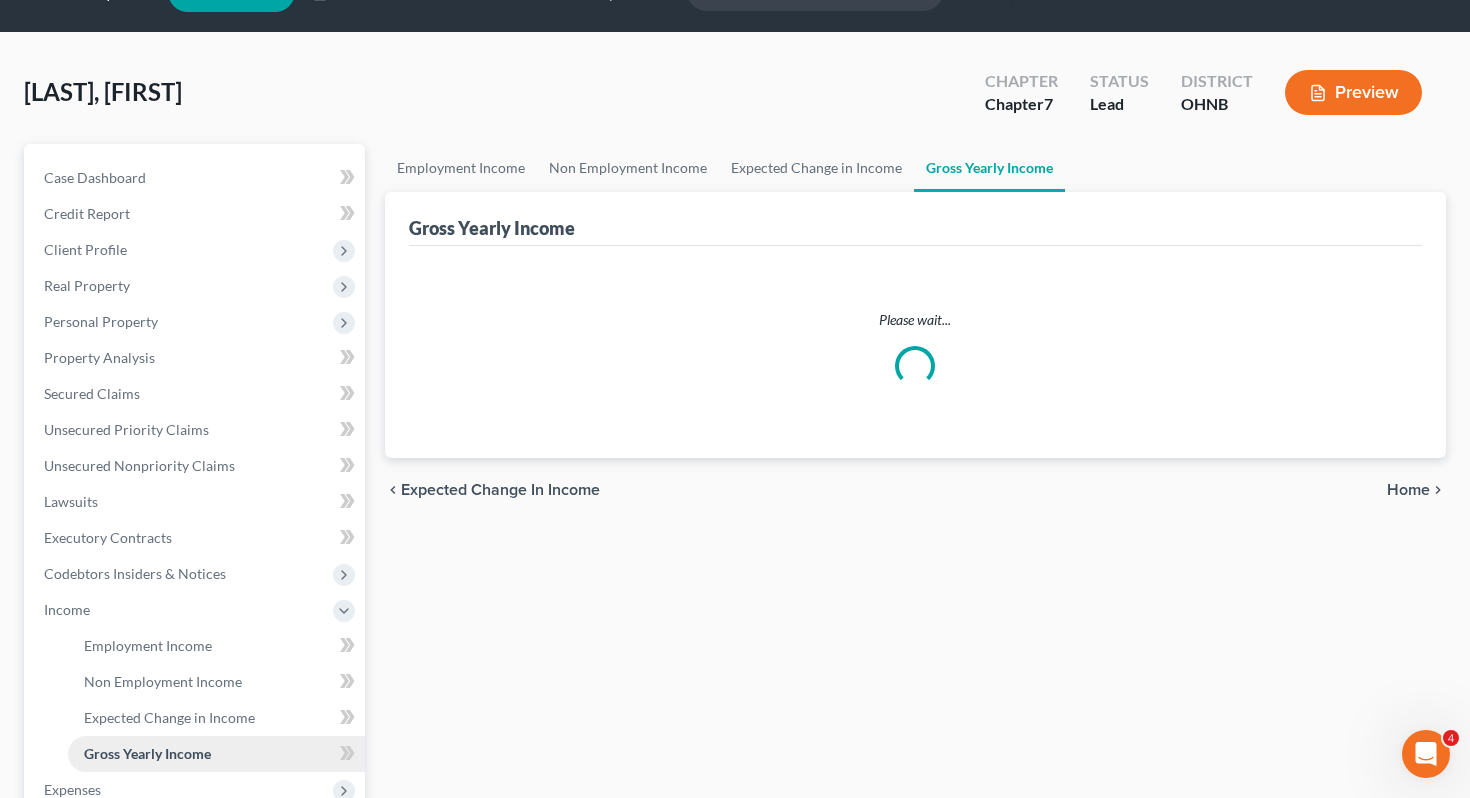 scroll, scrollTop: 0, scrollLeft: 0, axis: both 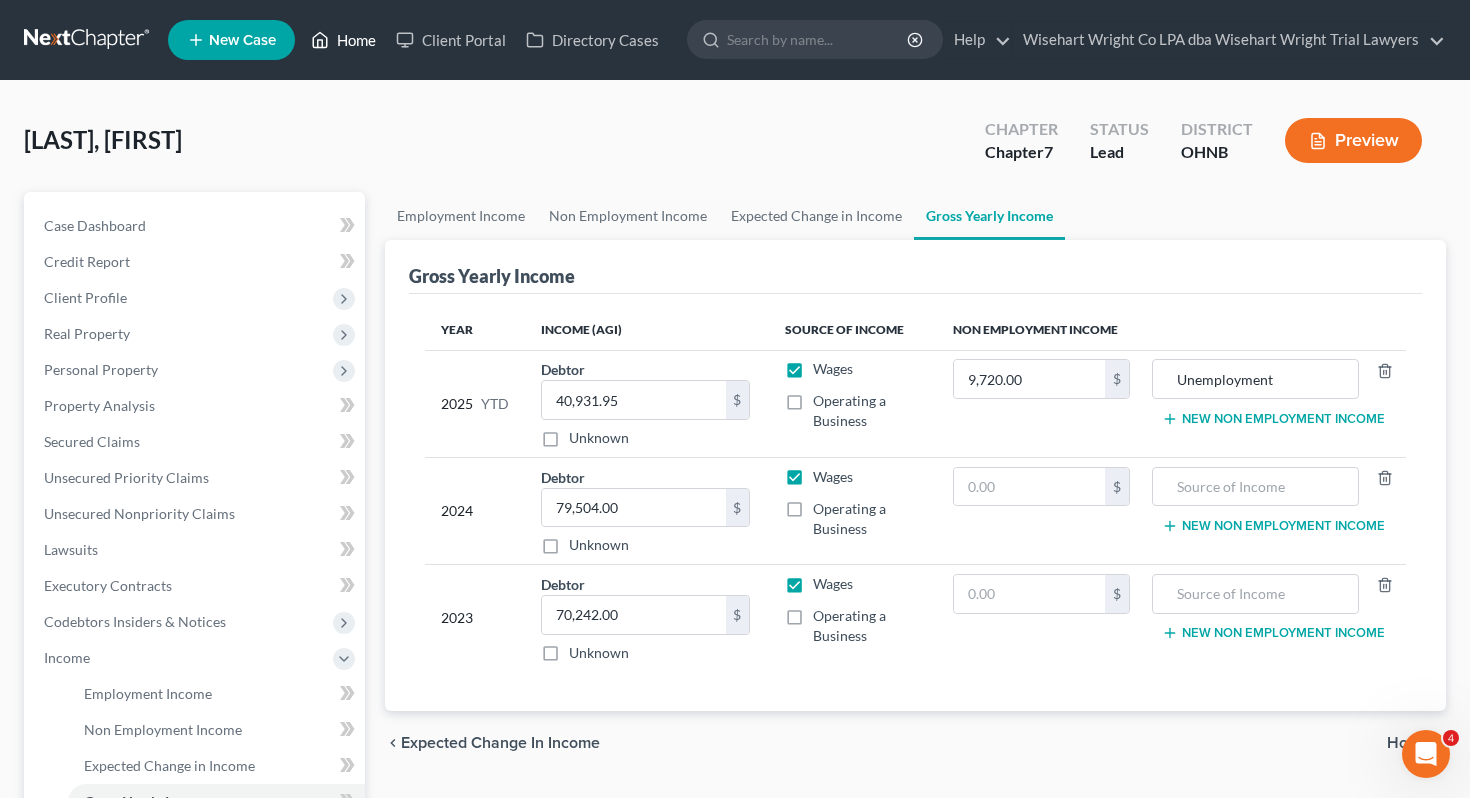 click on "Home" at bounding box center (343, 40) 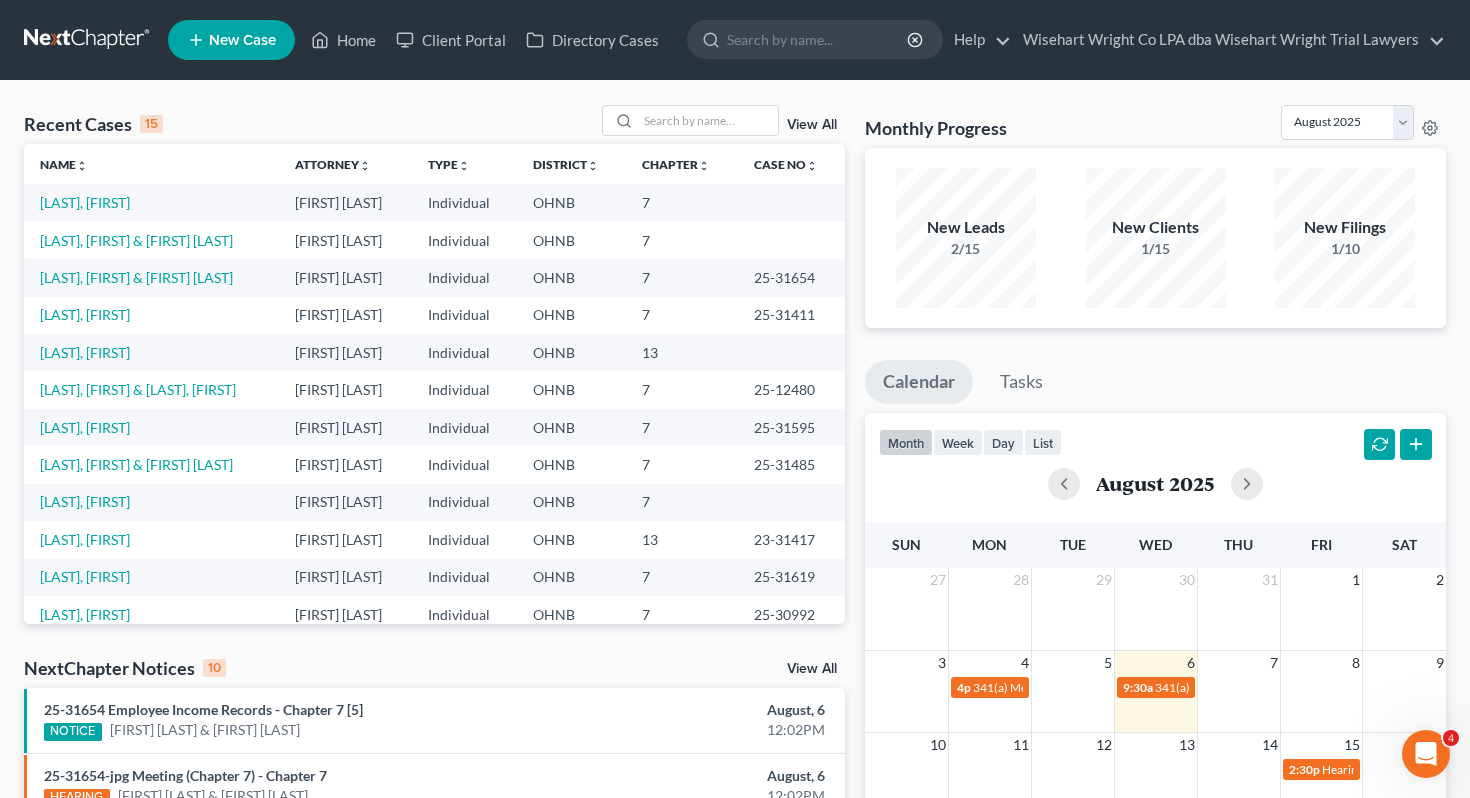 click on "[LAST], [FIRST]" at bounding box center [151, 202] 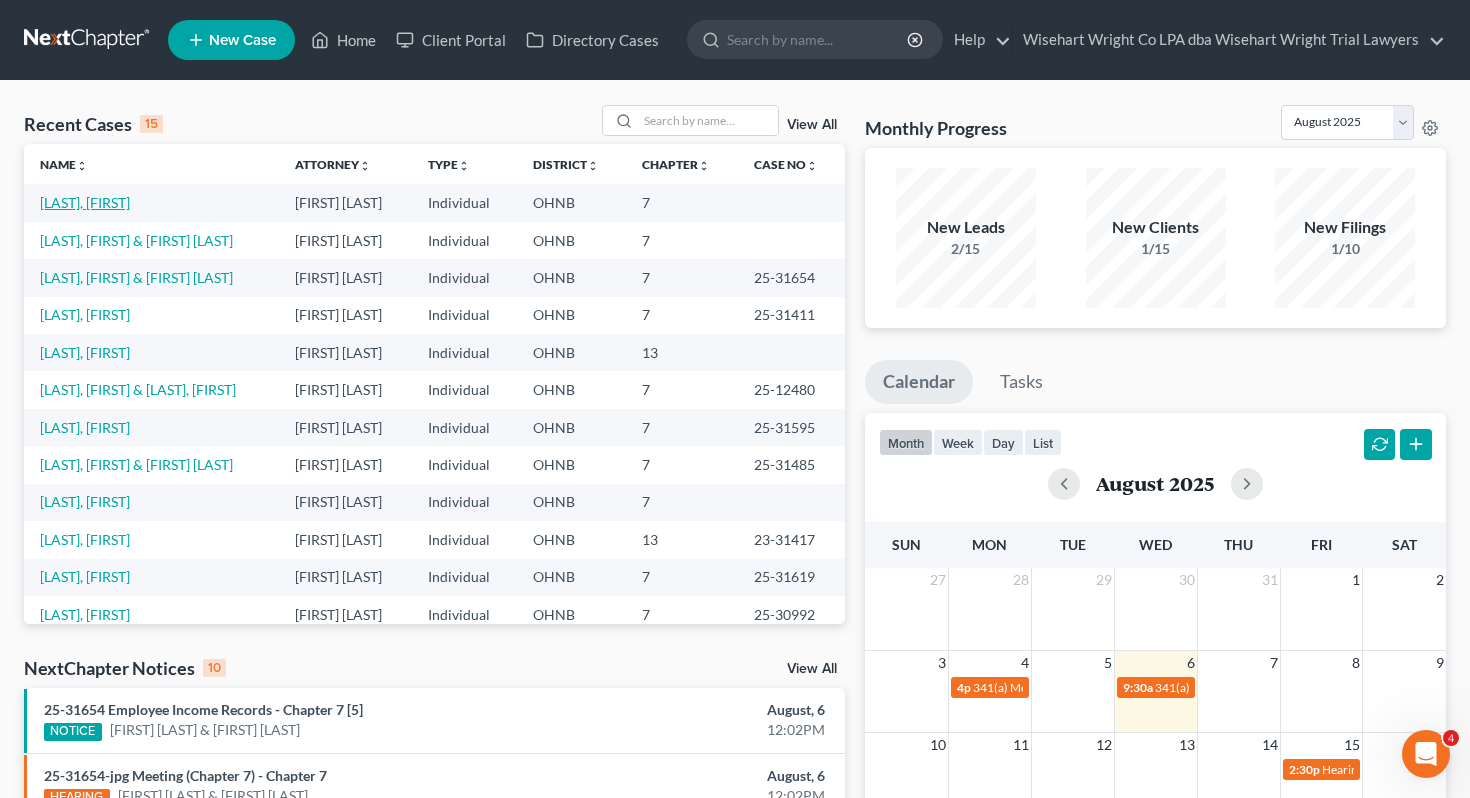 click on "[LAST], [FIRST]" at bounding box center [85, 202] 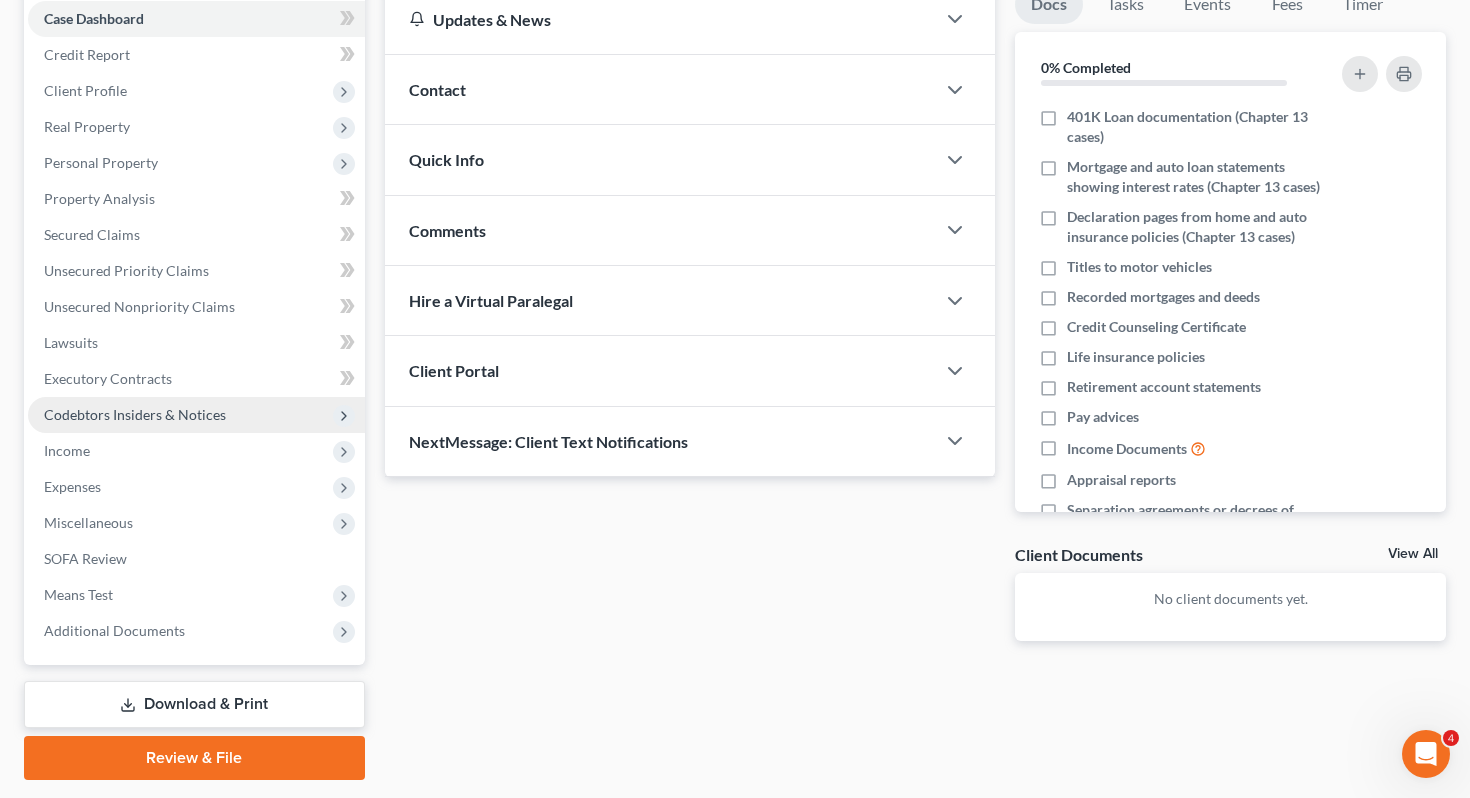 scroll, scrollTop: 263, scrollLeft: 0, axis: vertical 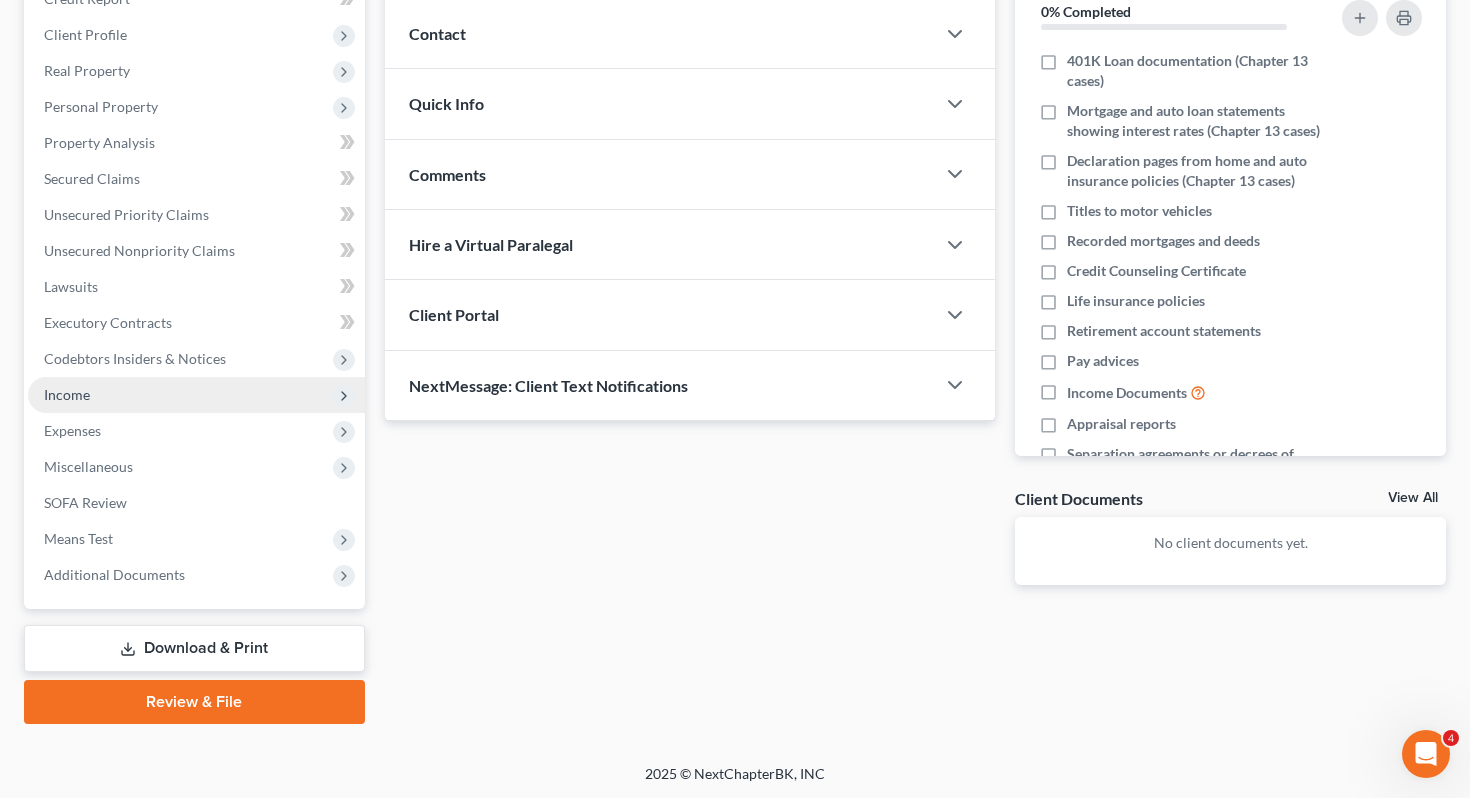 click on "Income" at bounding box center [196, 395] 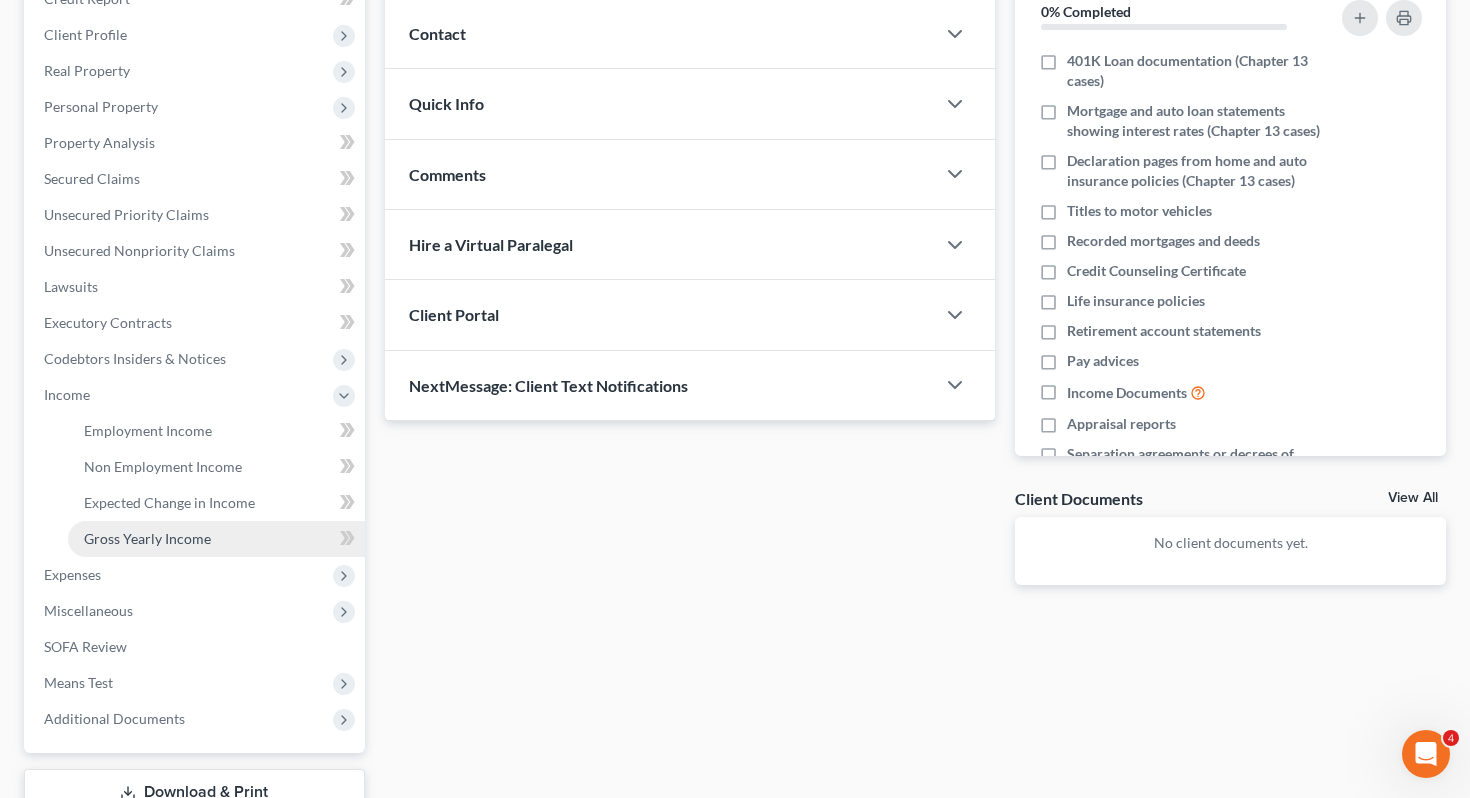 click on "Gross Yearly Income" at bounding box center [147, 538] 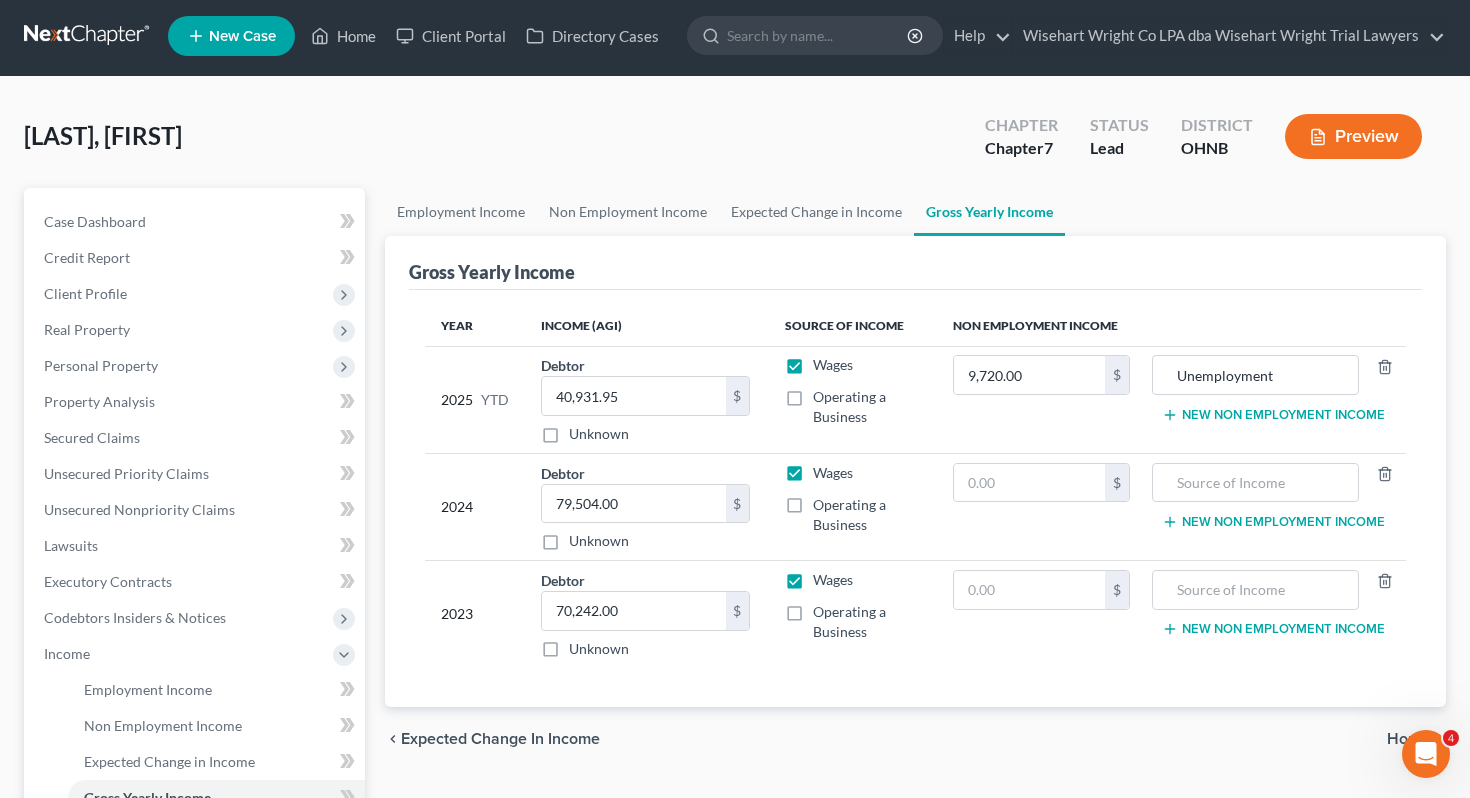 scroll, scrollTop: 0, scrollLeft: 0, axis: both 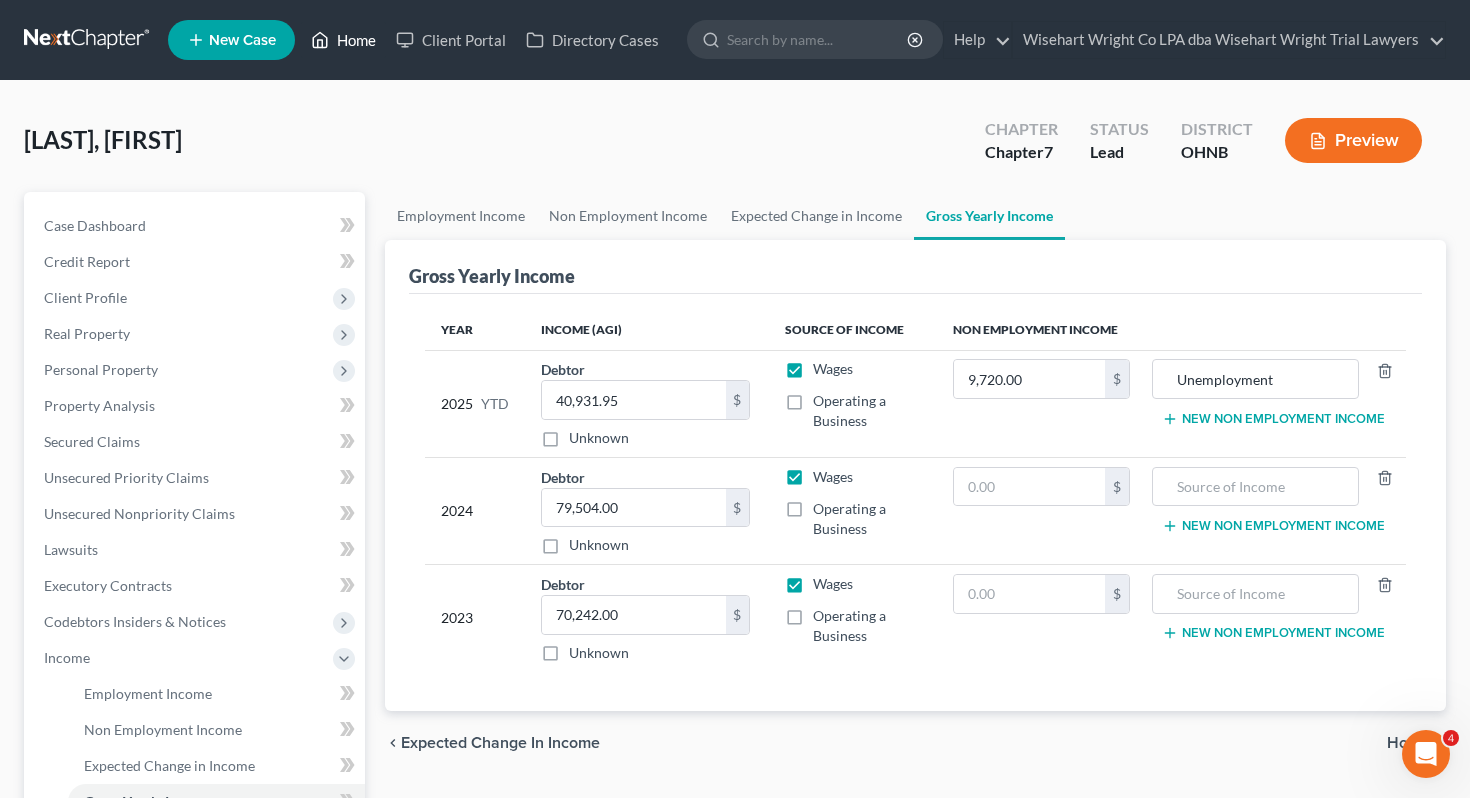 click 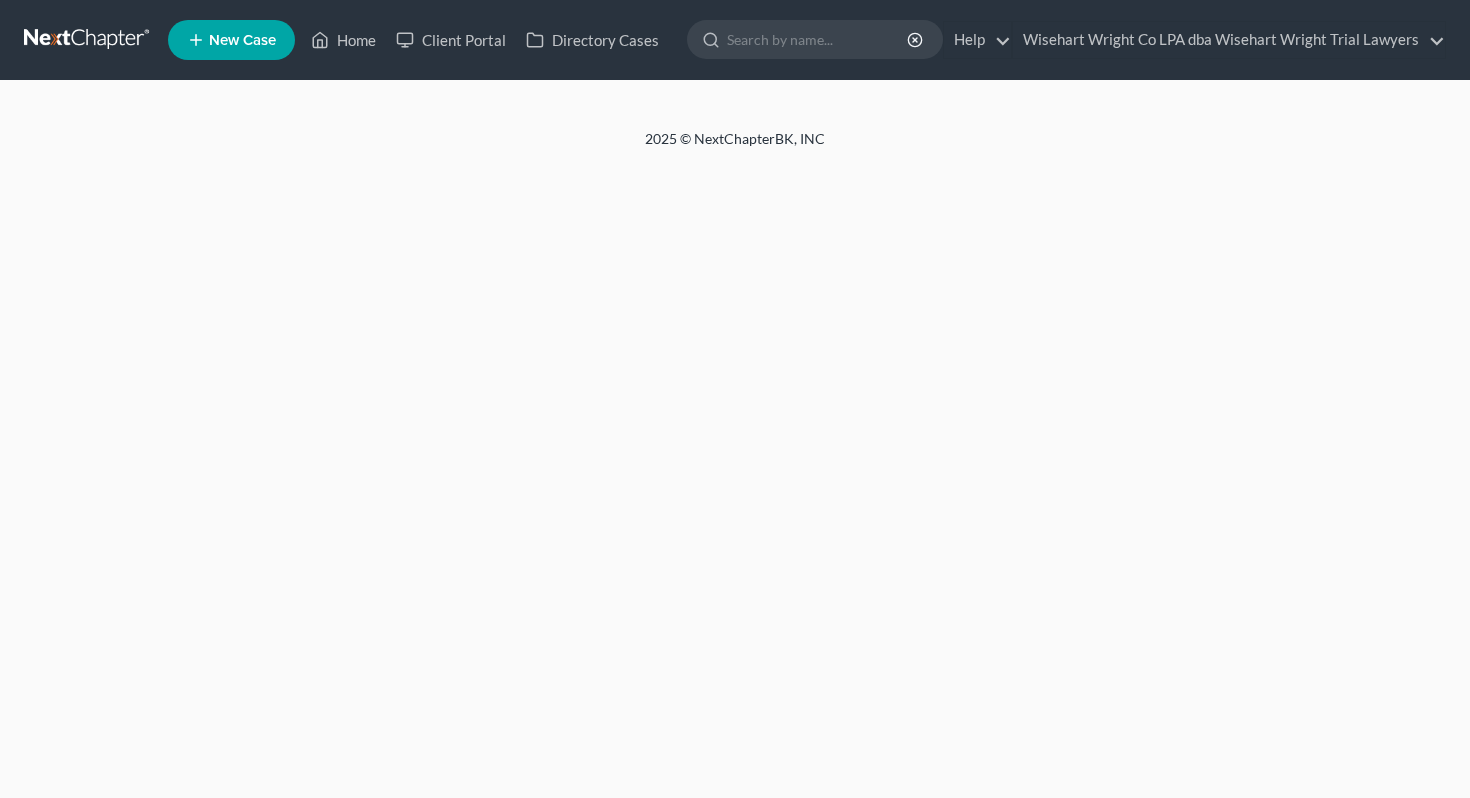 scroll, scrollTop: 0, scrollLeft: 0, axis: both 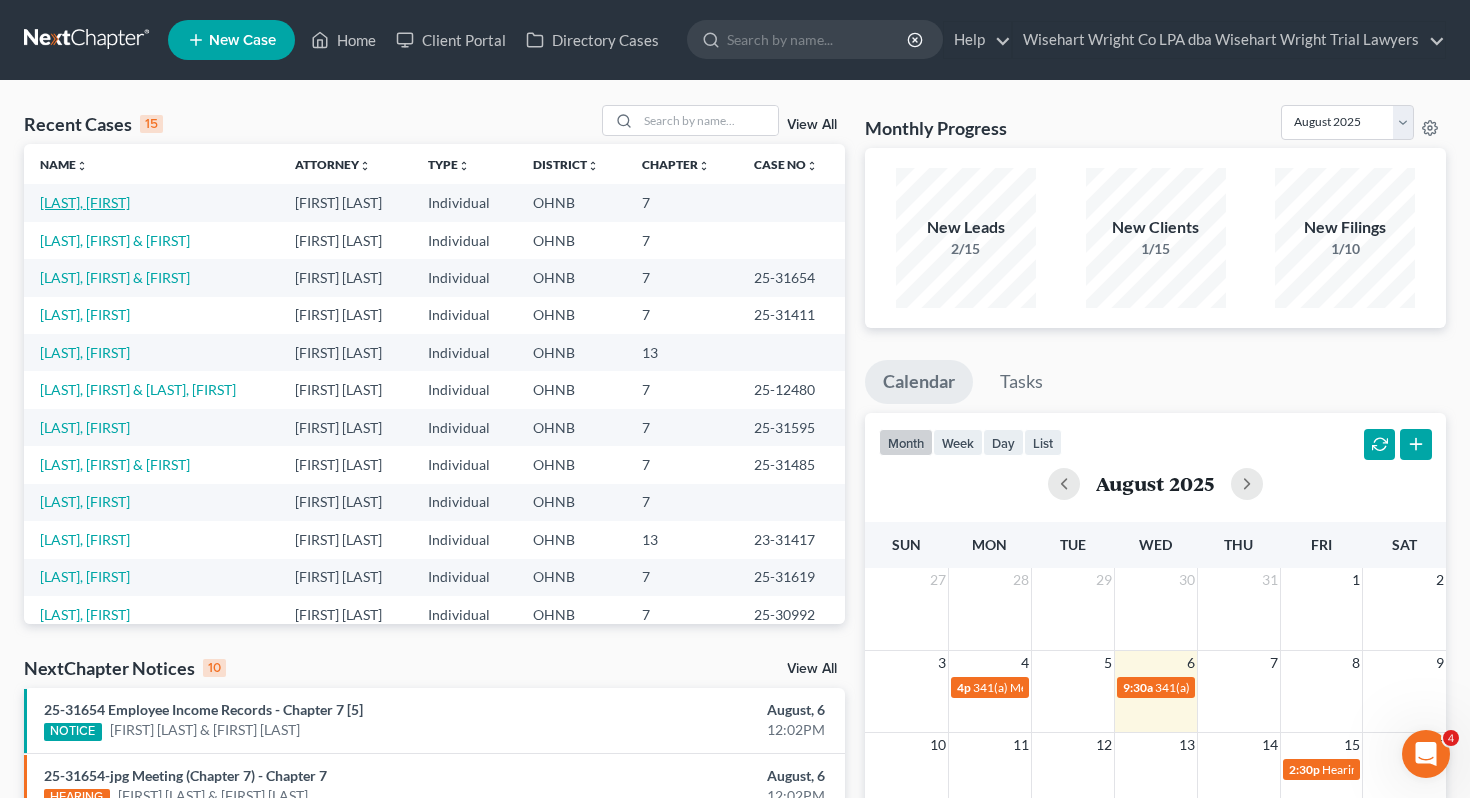 click on "[LAST], [FIRST]" at bounding box center [85, 202] 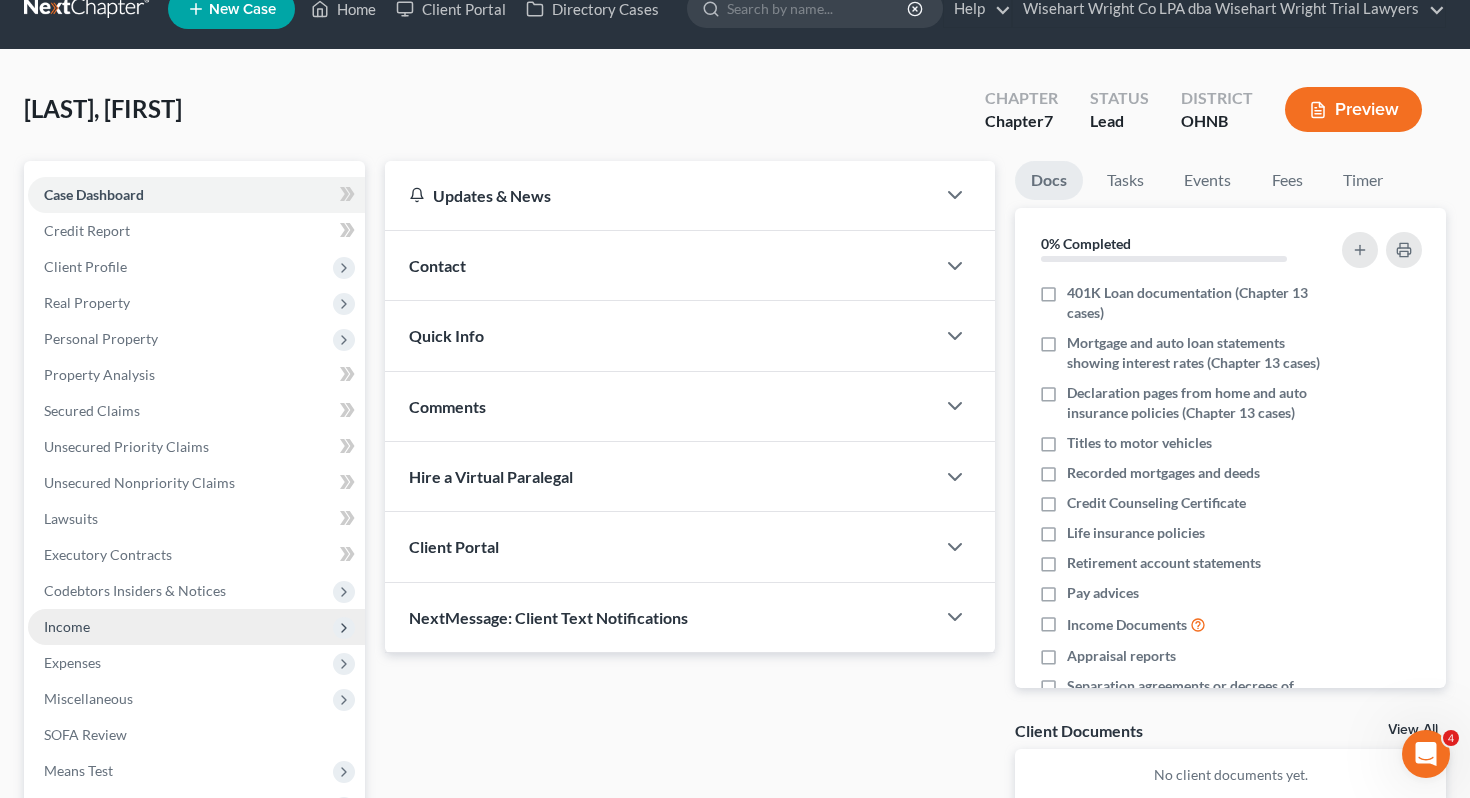 click on "Income" at bounding box center [196, 627] 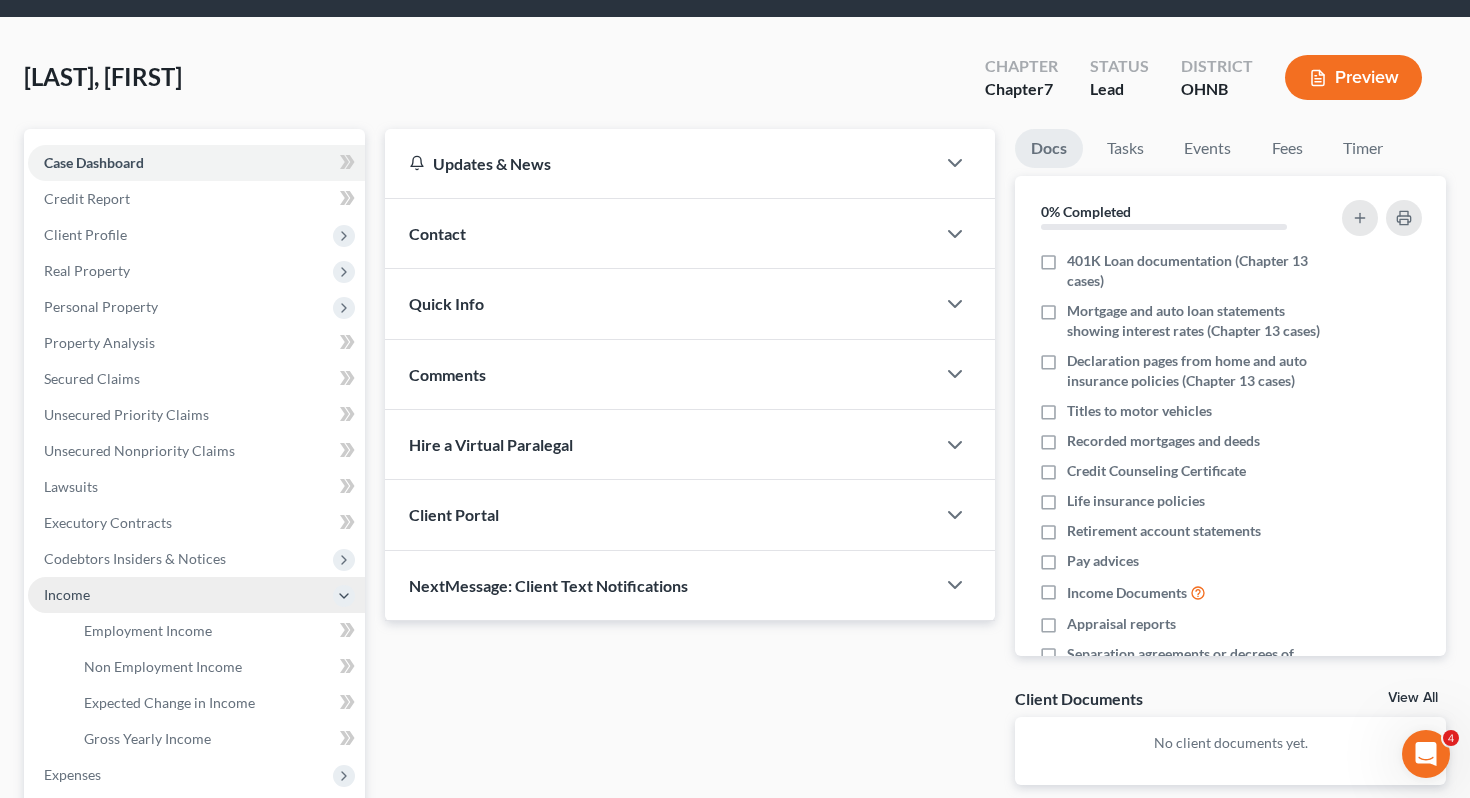 scroll, scrollTop: 84, scrollLeft: 0, axis: vertical 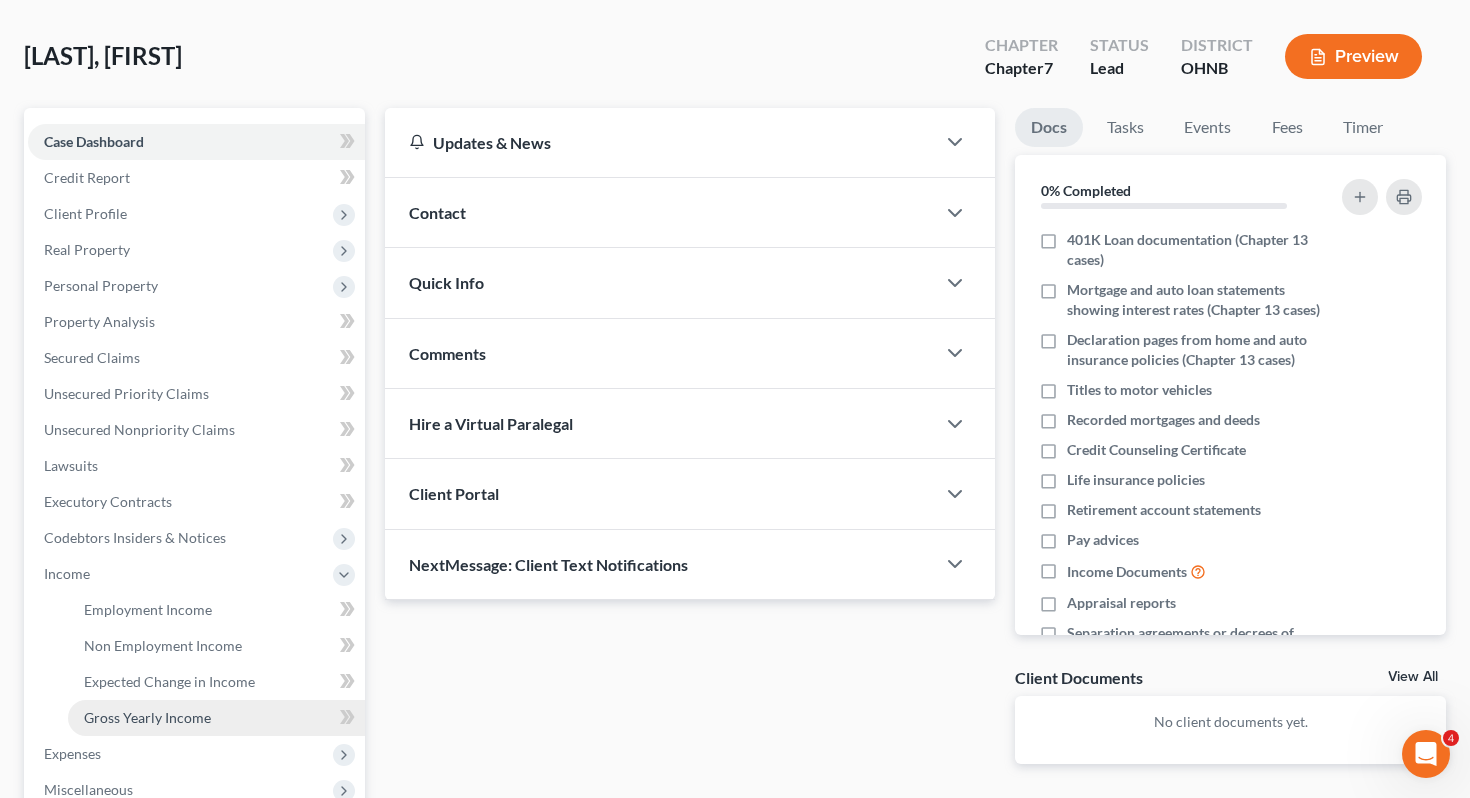 click on "Gross Yearly Income" at bounding box center [147, 717] 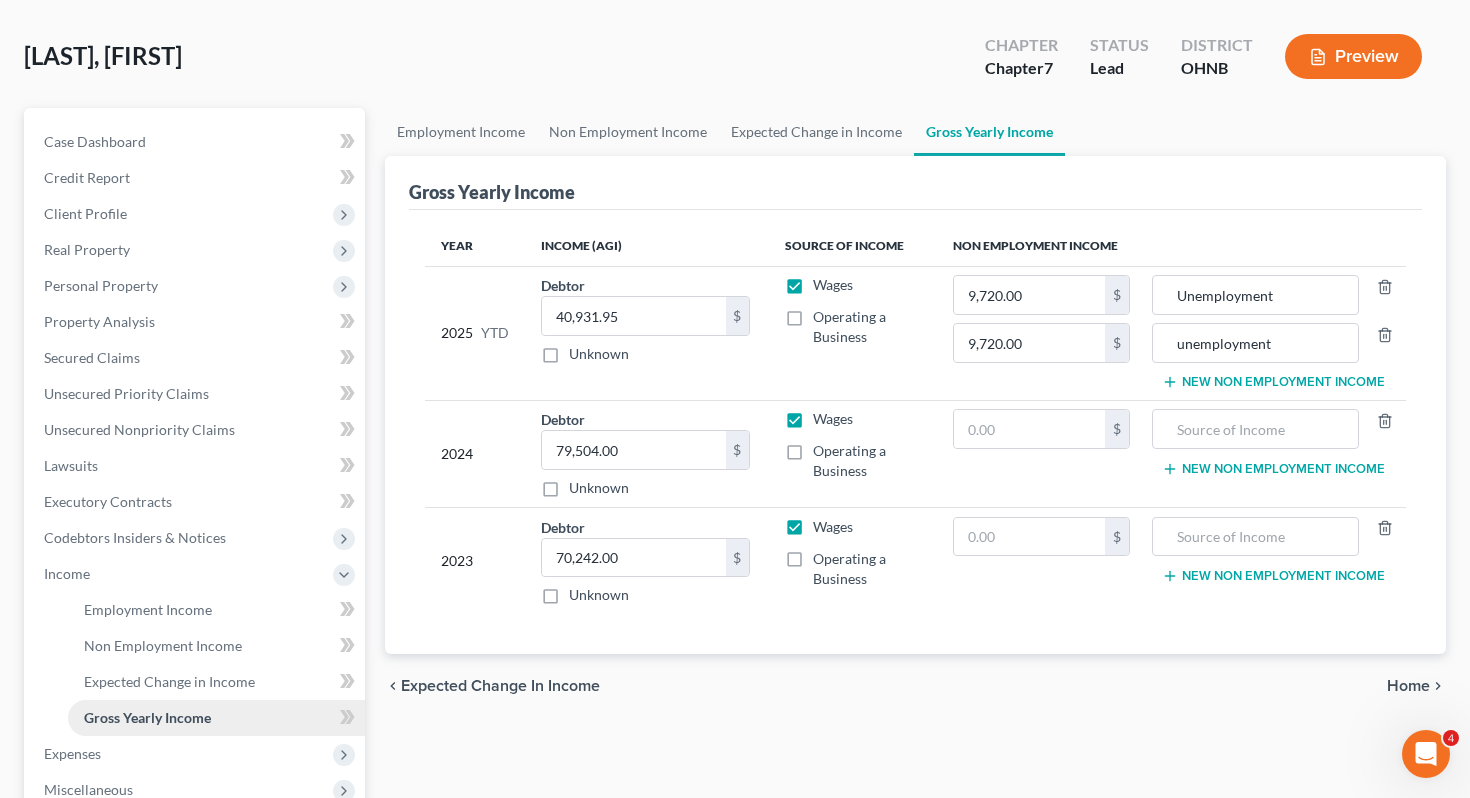 scroll, scrollTop: 0, scrollLeft: 0, axis: both 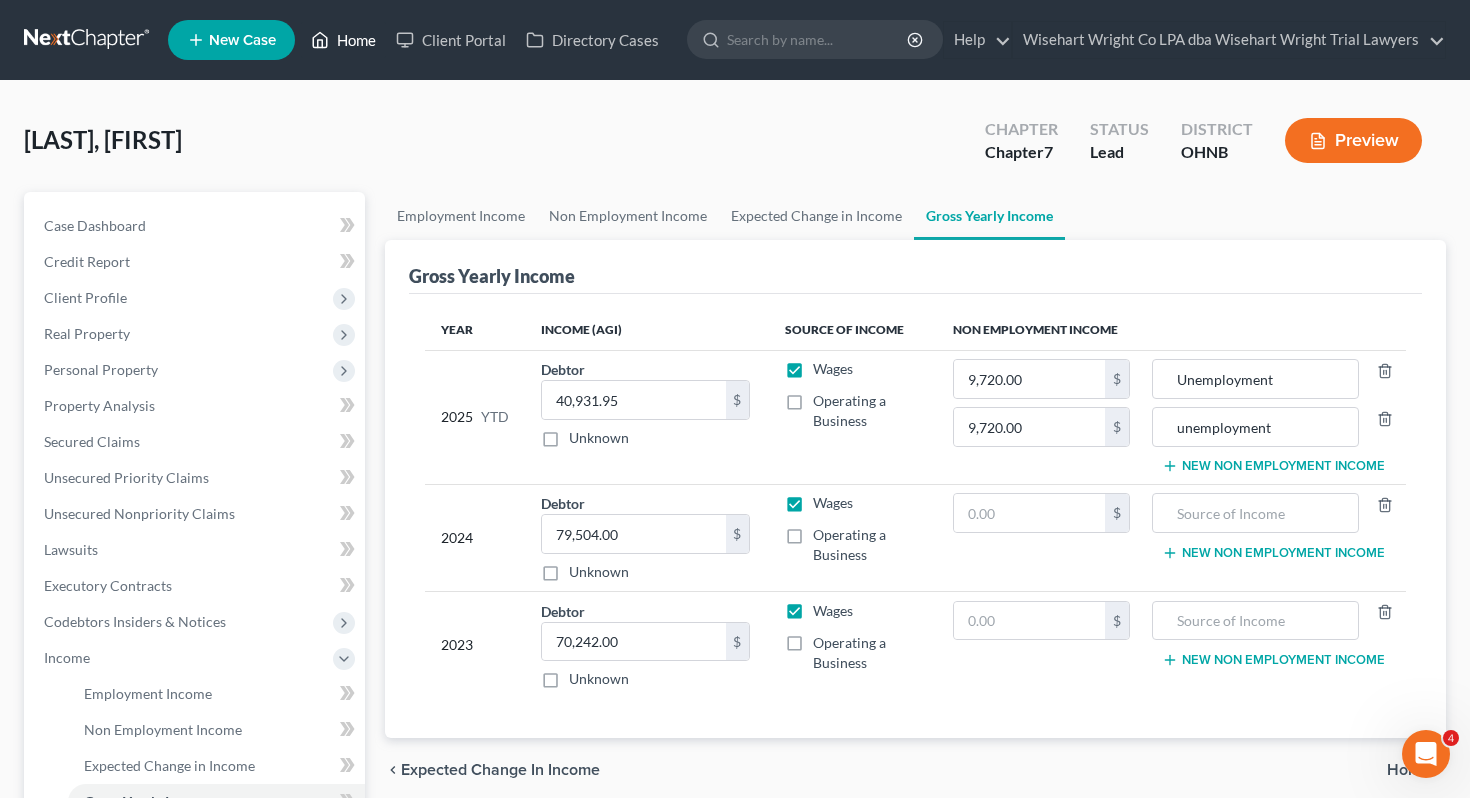 click on "Home" at bounding box center (343, 40) 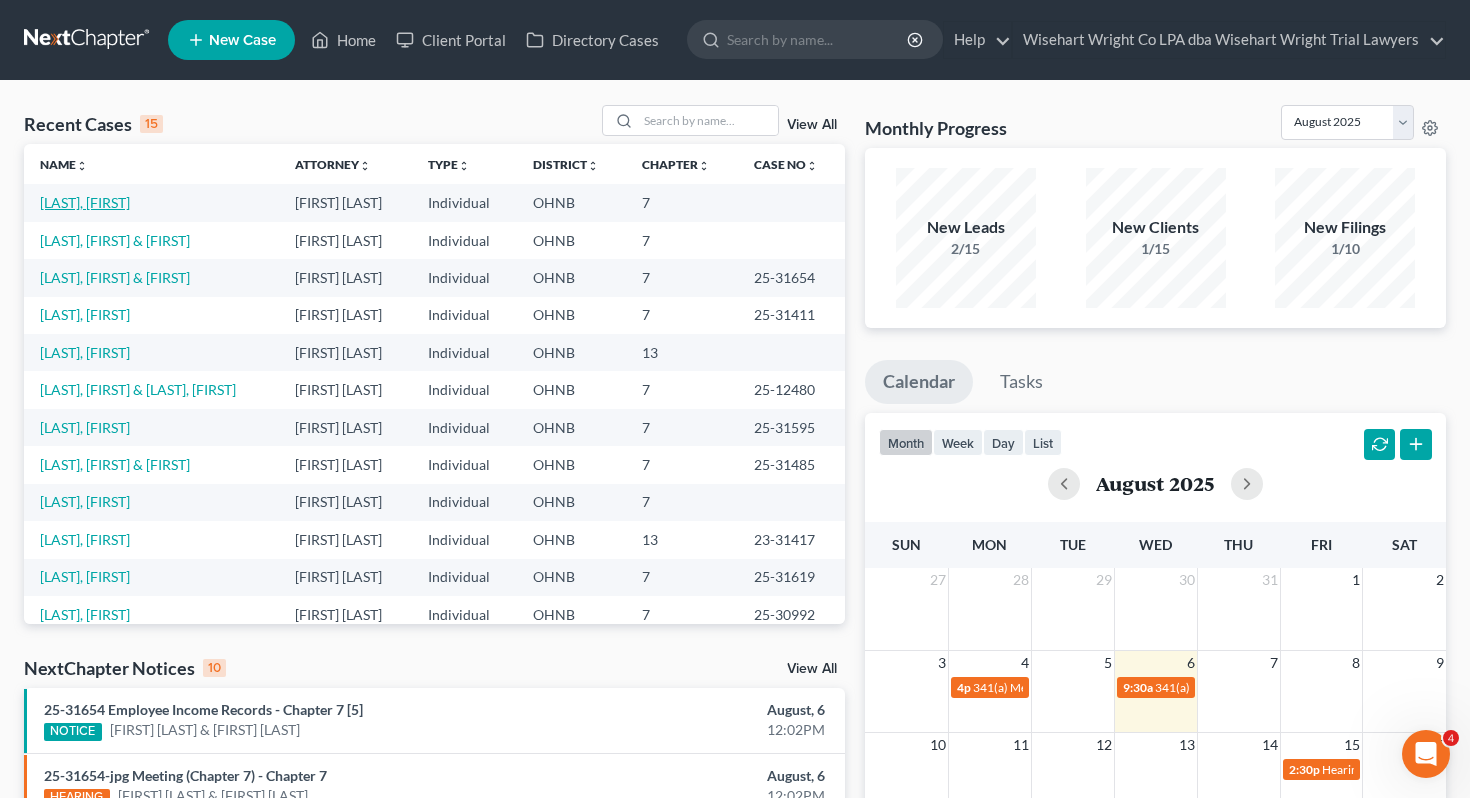 click on "[LAST], [FIRST]" at bounding box center [85, 202] 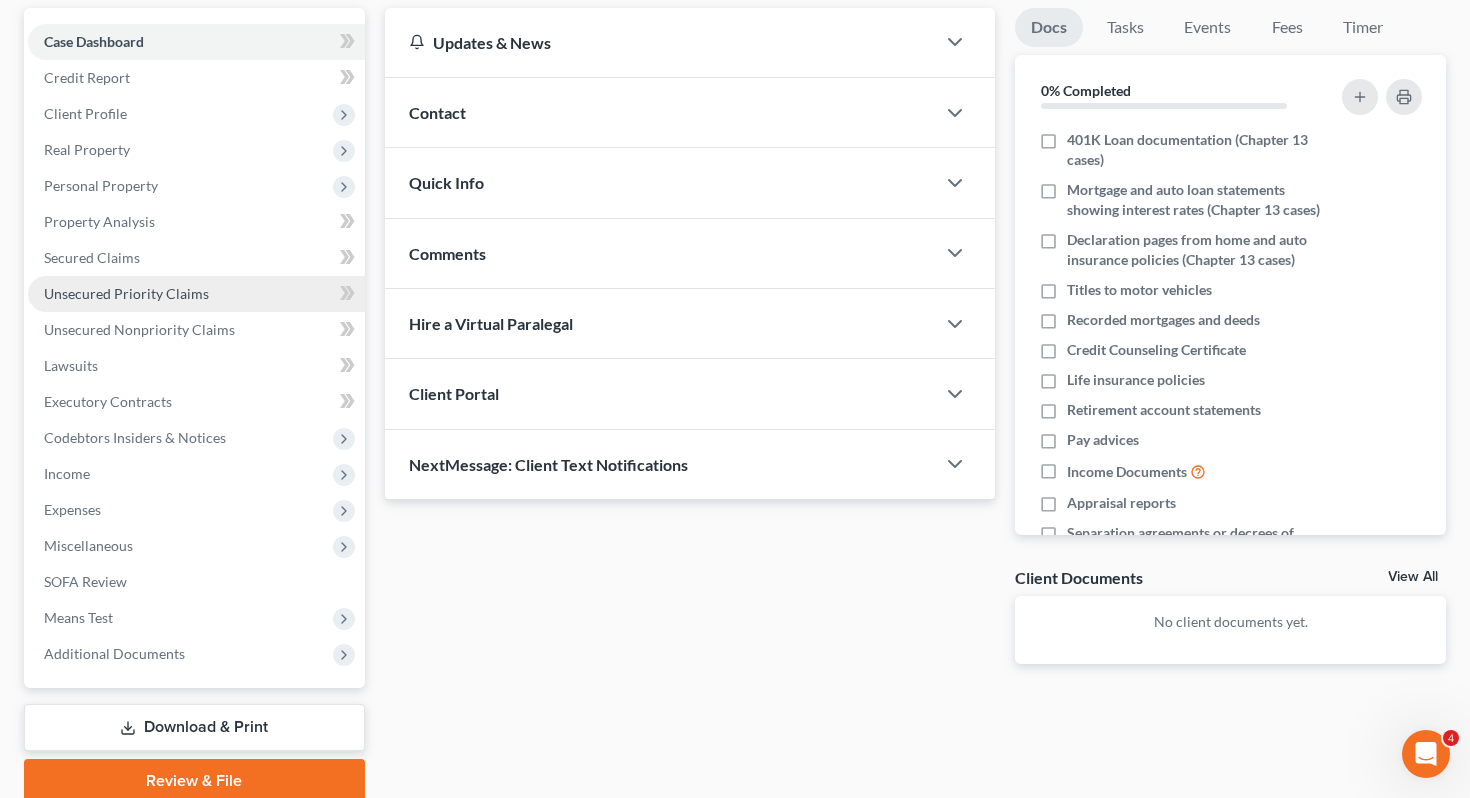 scroll, scrollTop: 263, scrollLeft: 0, axis: vertical 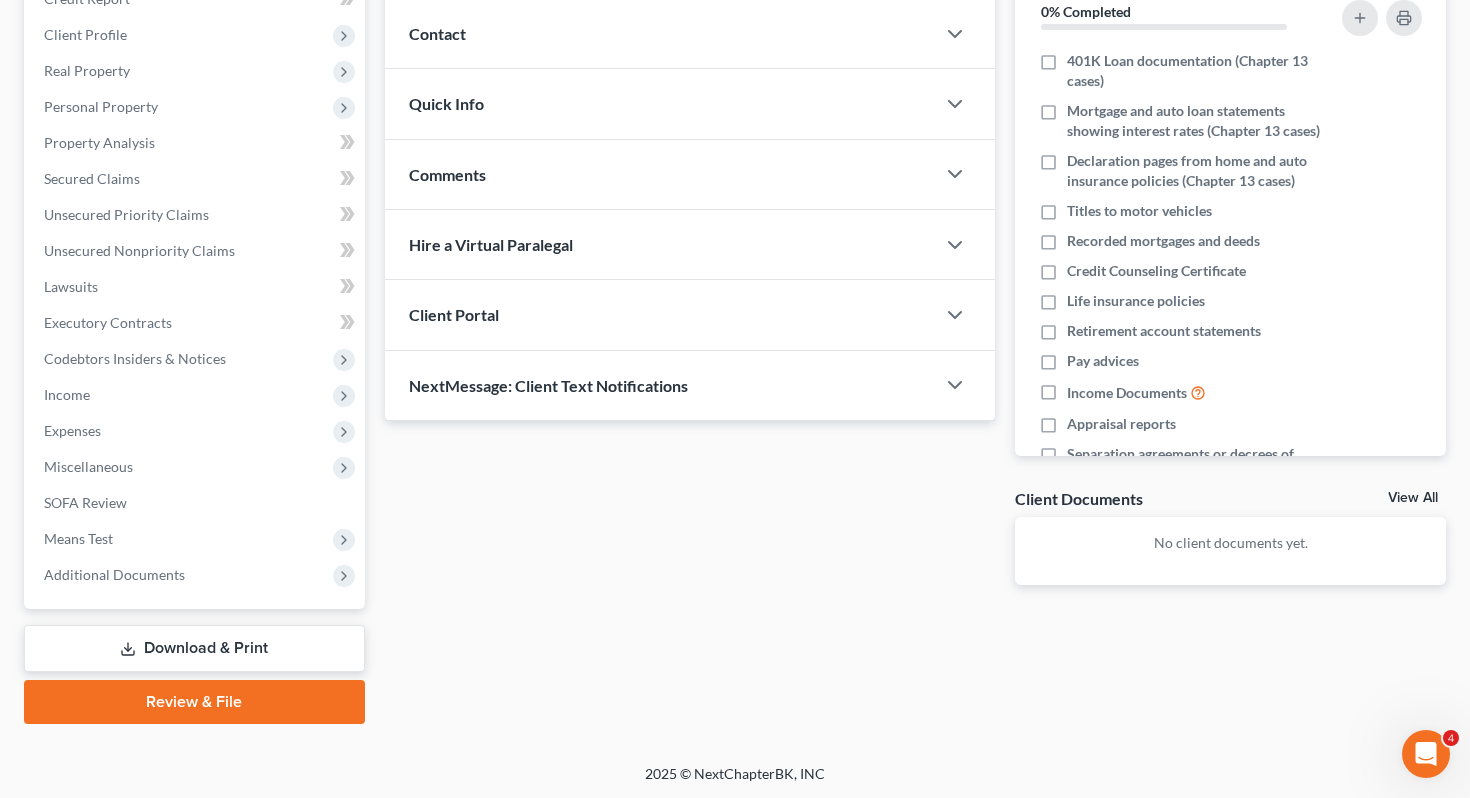 click 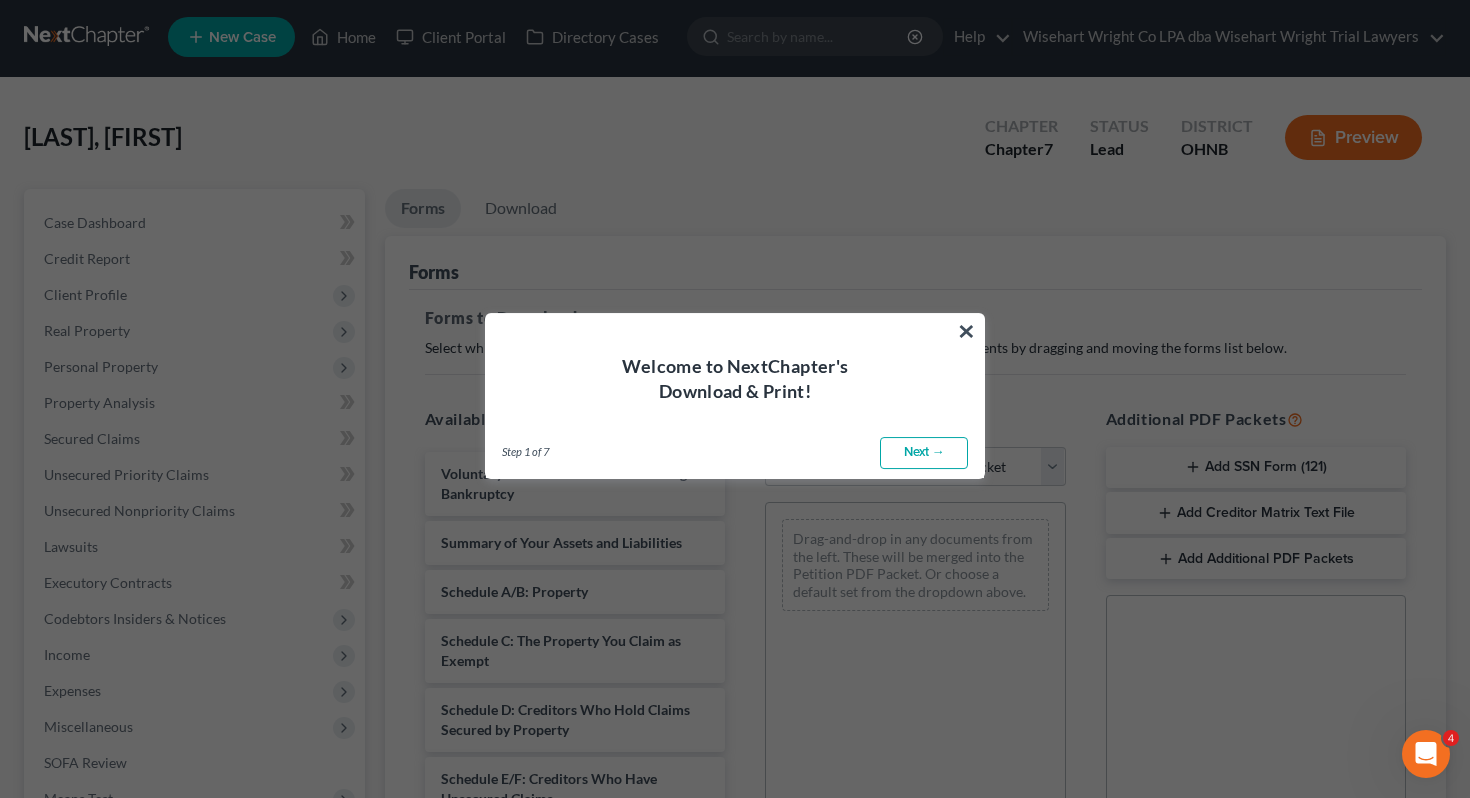scroll, scrollTop: 0, scrollLeft: 0, axis: both 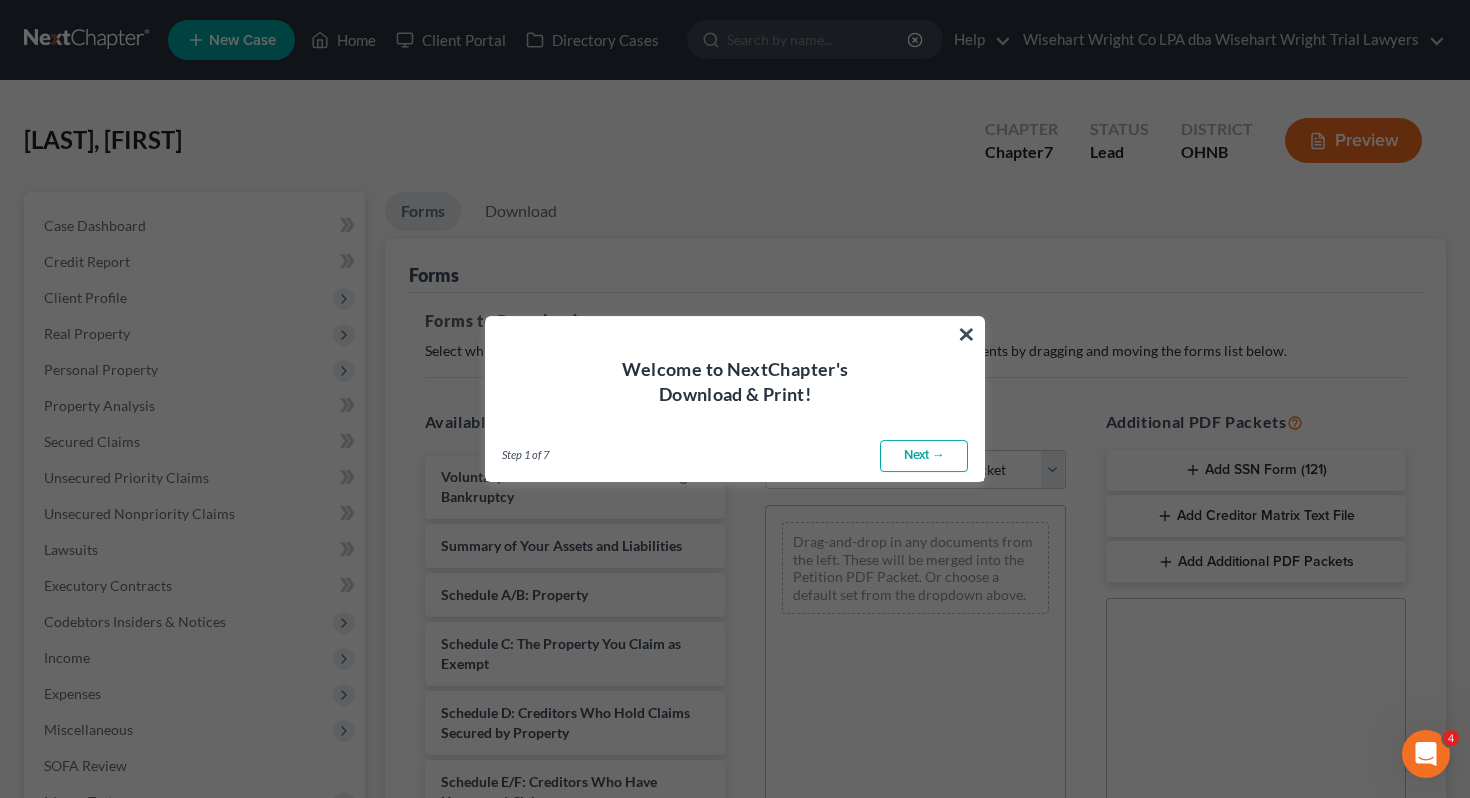 click on "Next →" at bounding box center (924, 456) 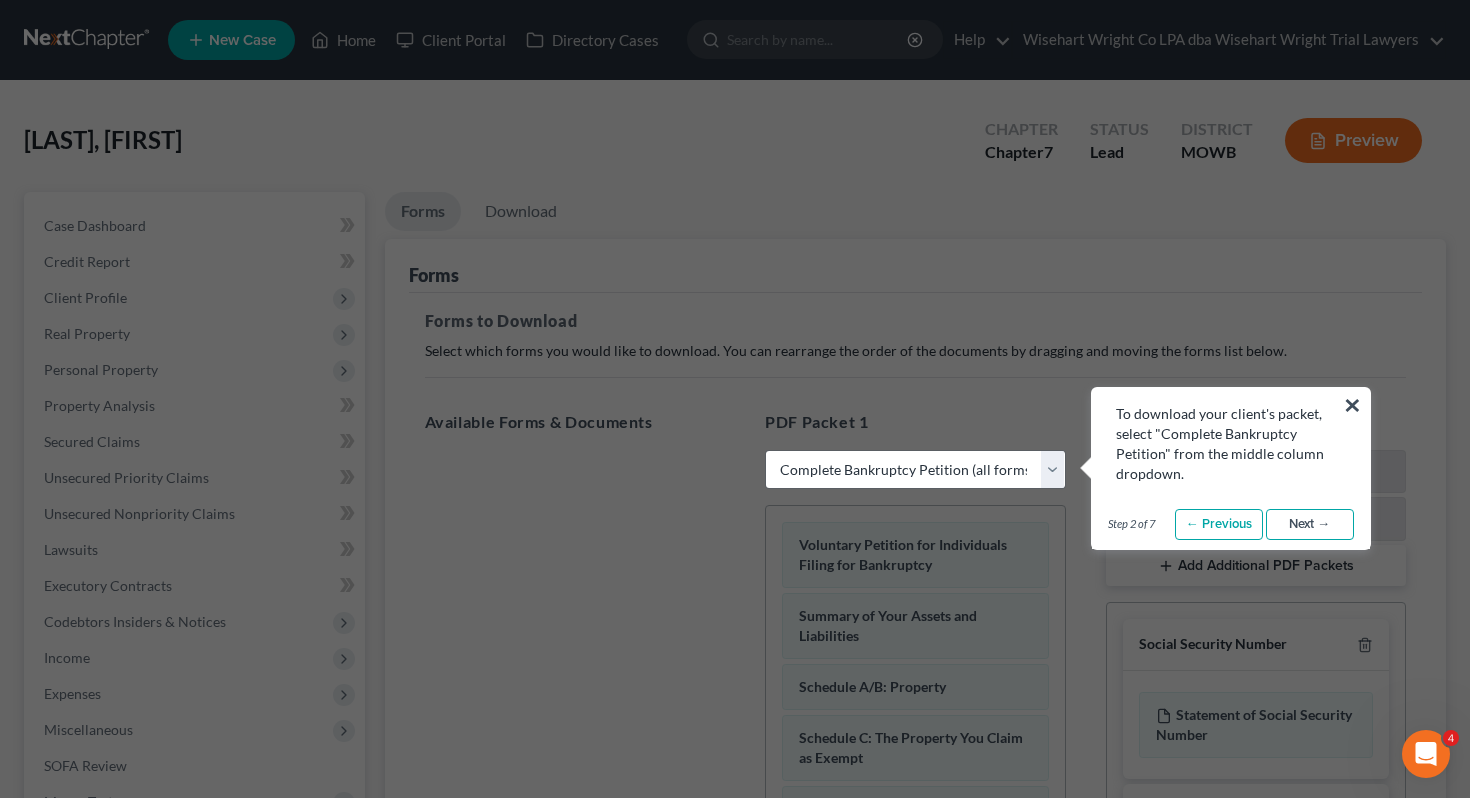 click on "Next →" at bounding box center [1310, 525] 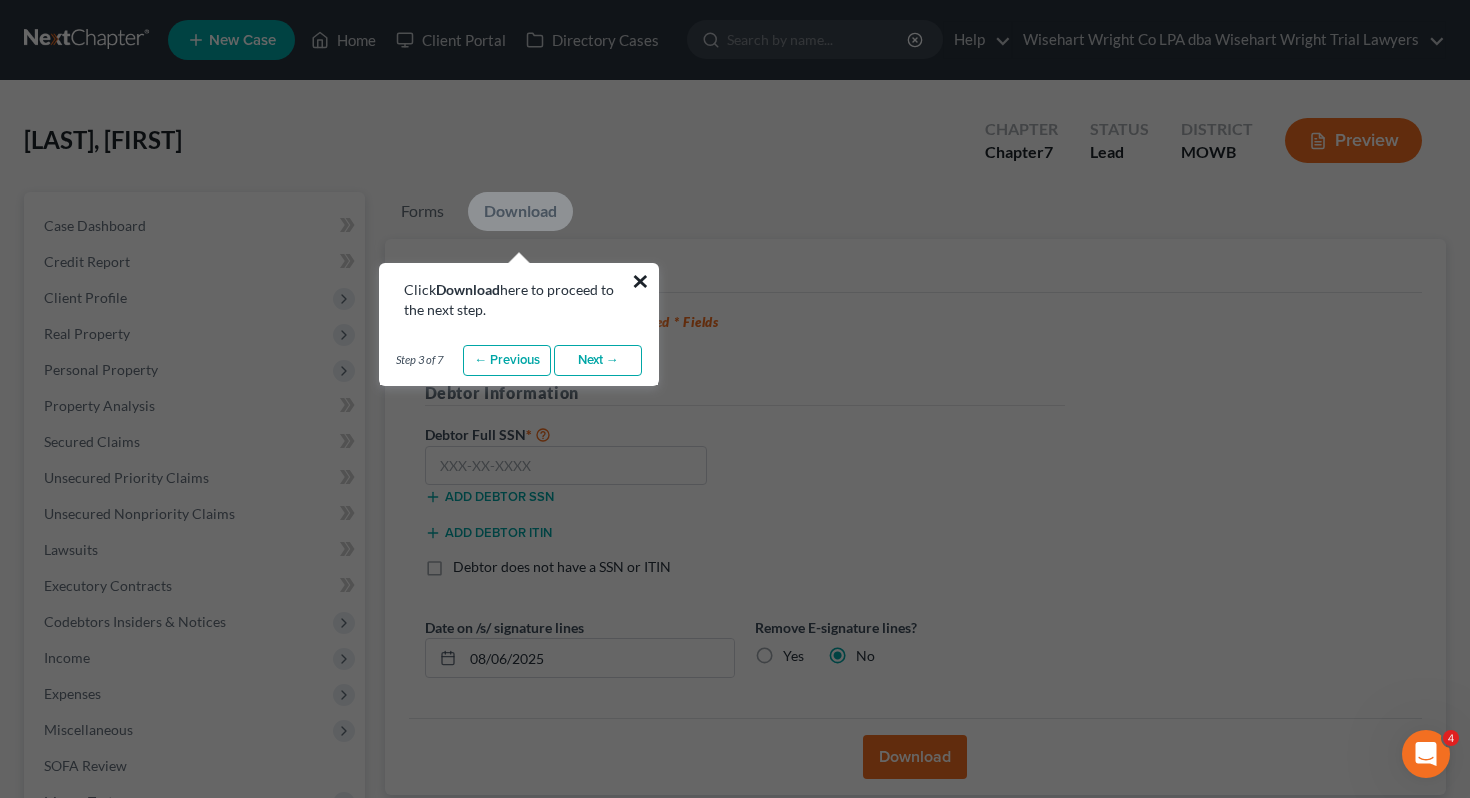 click on "×" at bounding box center (640, 281) 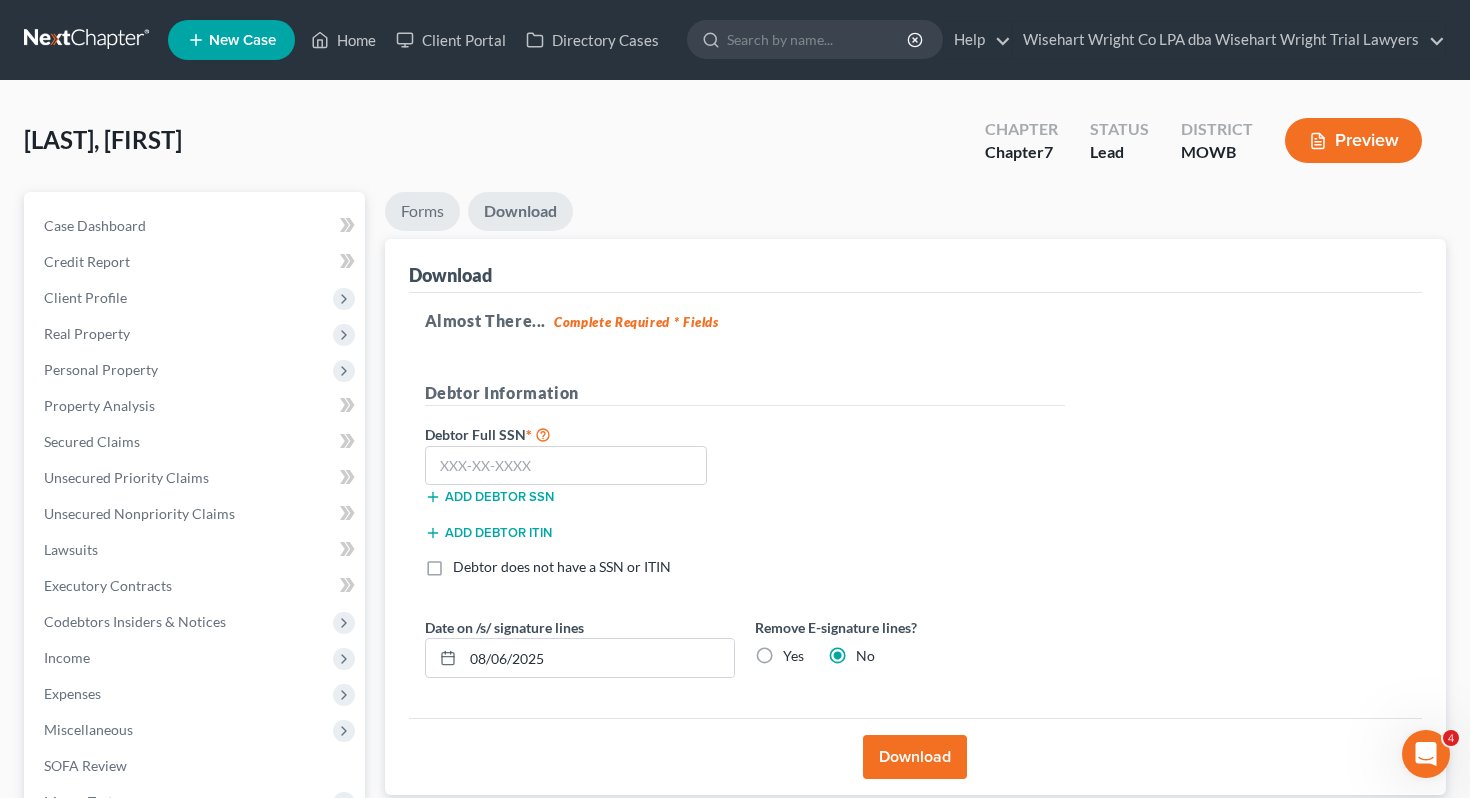 click on "Forms" at bounding box center [422, 211] 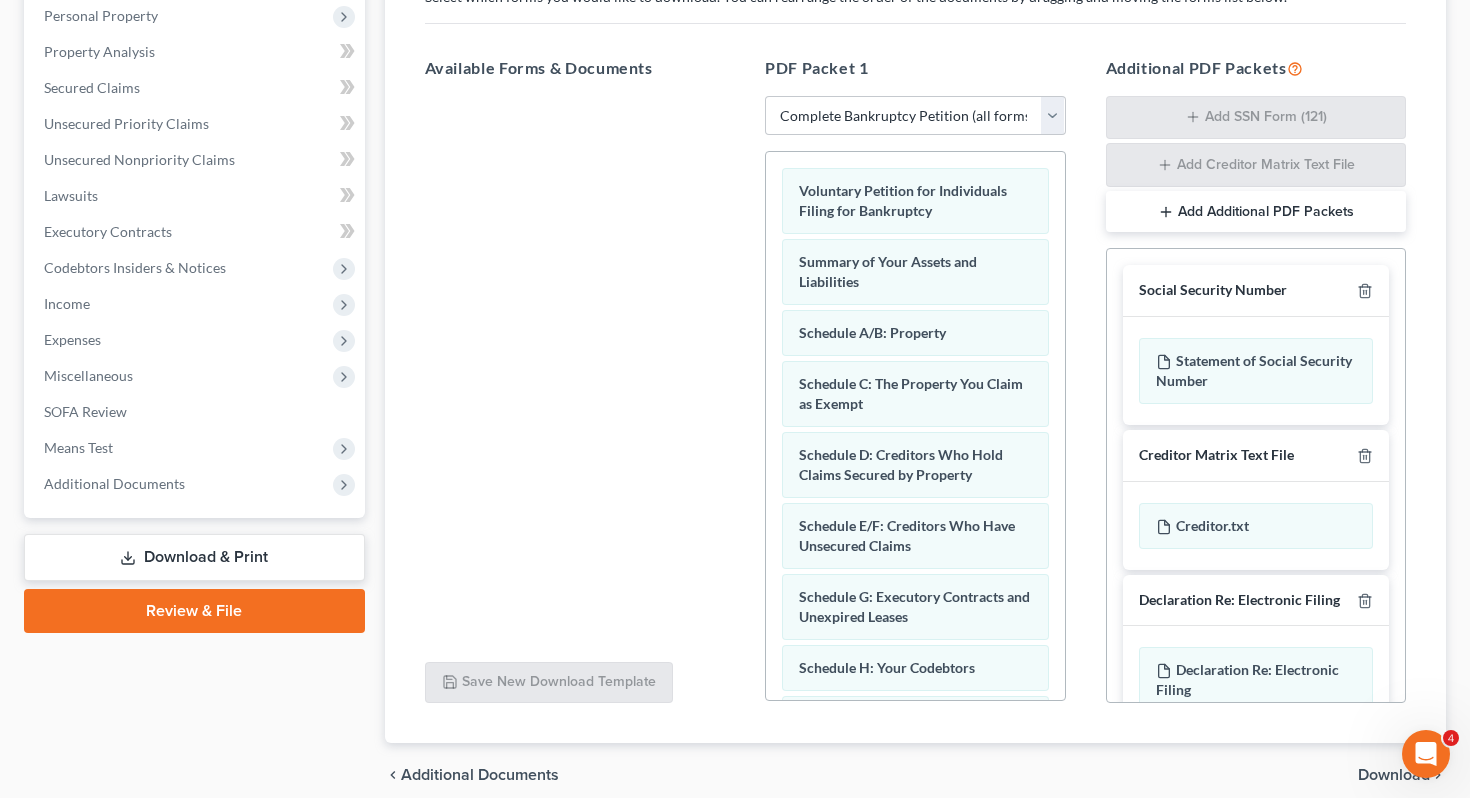scroll, scrollTop: 361, scrollLeft: 0, axis: vertical 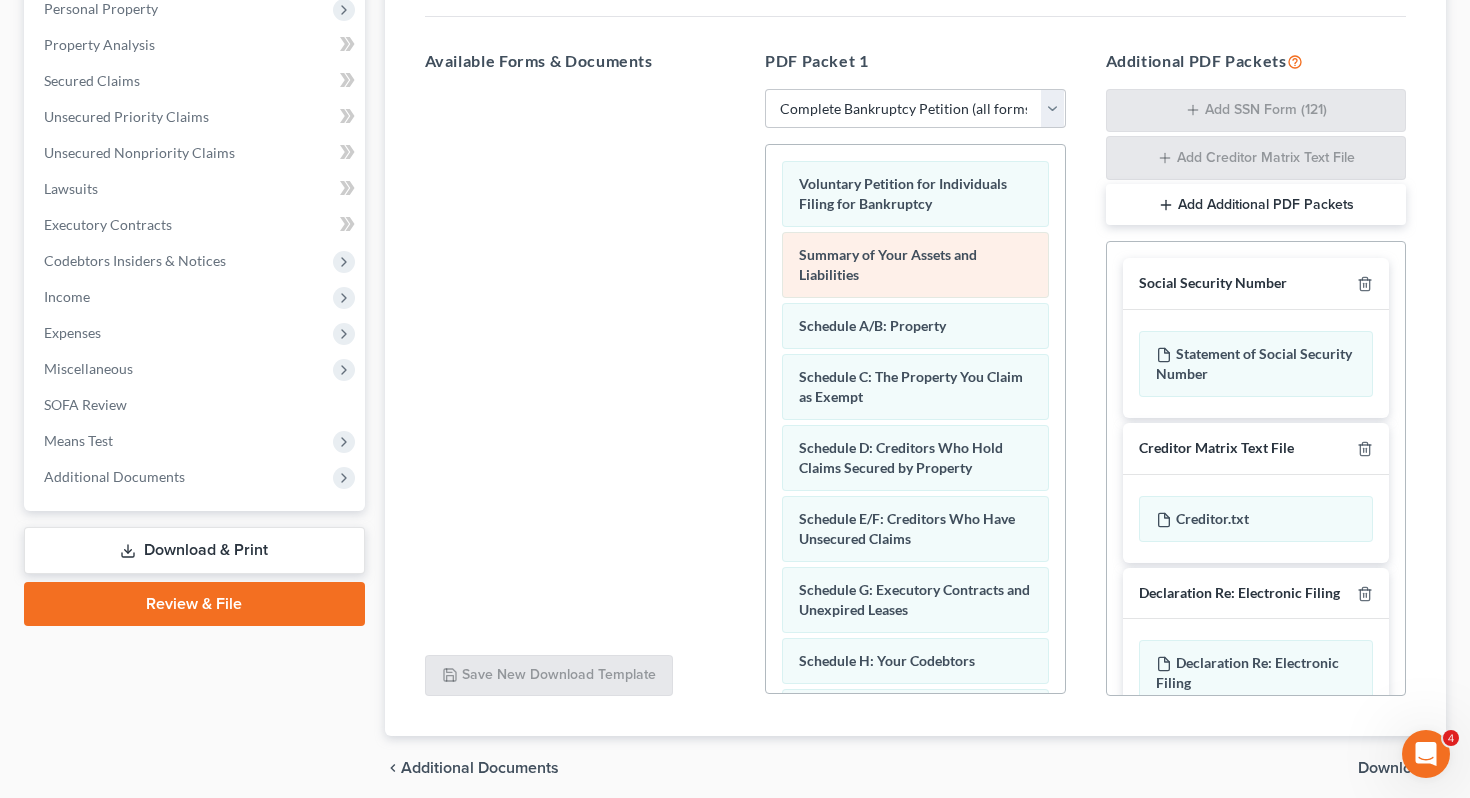 click on "Voluntary Petition for Individuals Filing for Bankruptcy Summary of Your Assets and Liabilities Schedule A/B: Property Schedule C: The Property You Claim as Exempt Schedule D: Creditors Who Hold Claims Secured by Property Schedule E/F: Creditors Who Have Unsecured Claims Schedule G: Executory Contracts and Unexpired Leases Schedule H: Your Codebtors Schedule I: Your Income Schedule J: Your Expenses Declaration About an Individual Debtor's Schedules Your Statement of Financial Affairs for Individuals Filing for Bankruptcy Statement of Intention for Individuals Filing Under Chapter 7 Chapter 7 Statement of Your Current Monthly Income and Means-Test Calculation Creditor Matrix Verification of Creditor Matrix Notice Required by 11 U.S.C. § 342(b) for Individuals Filing for Bankruptcy Attorney's Disclosure of Compensation Drag-and-drop in any documents from the left. These will be merged into the Petition PDF Packet. Or choose a default set from the dropdown above." at bounding box center [915, 796] 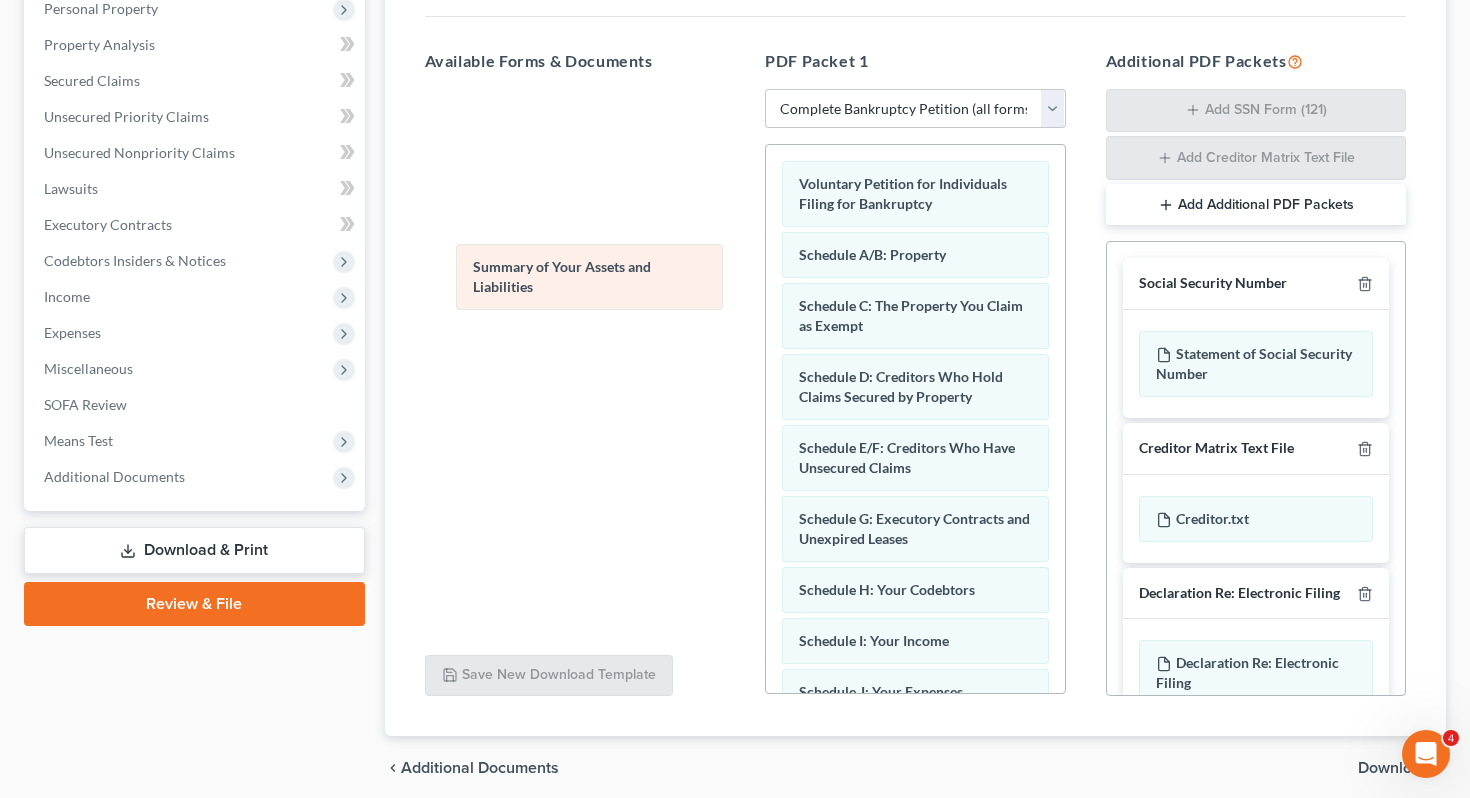 drag, startPoint x: 890, startPoint y: 255, endPoint x: 561, endPoint y: 267, distance: 329.21878 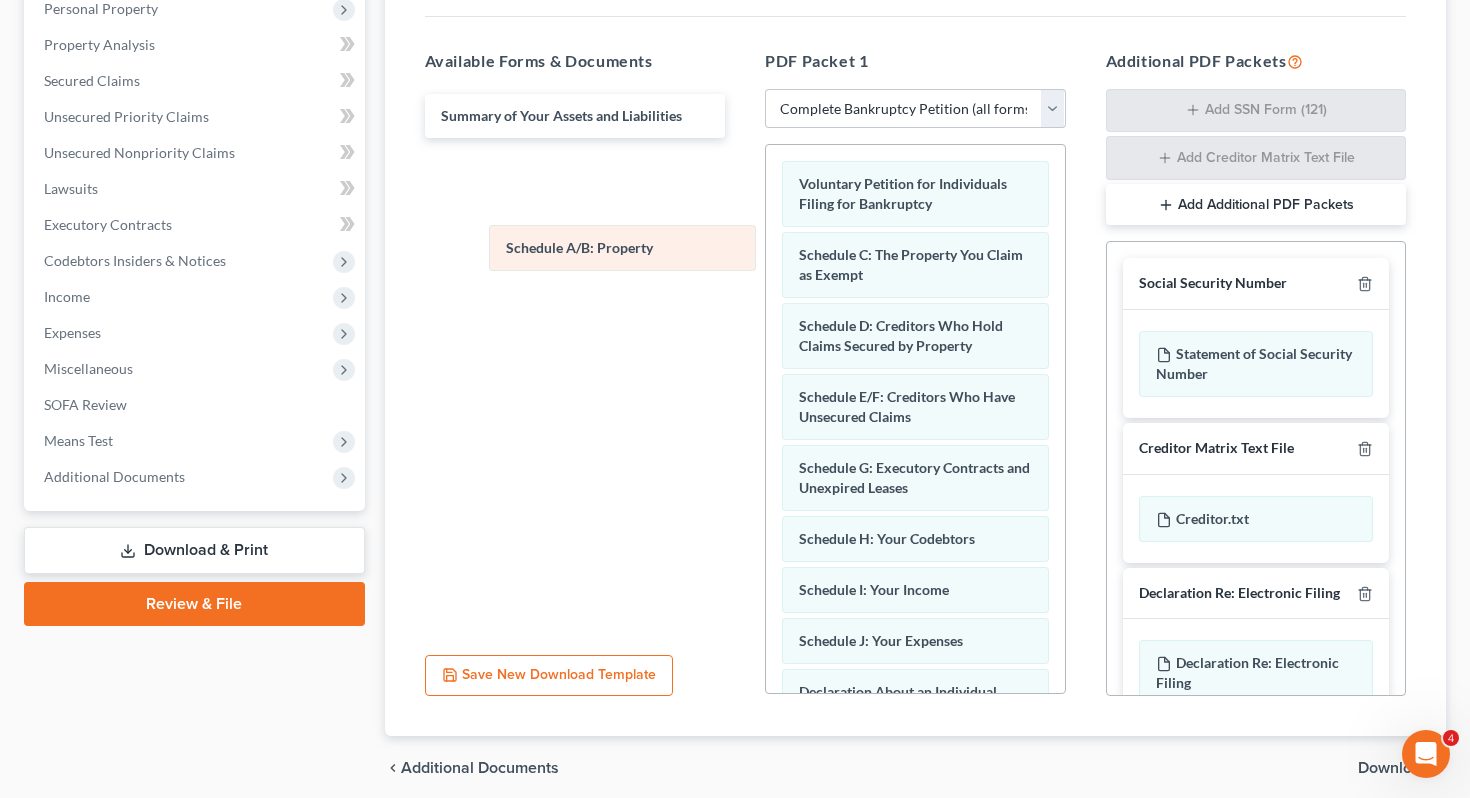 drag, startPoint x: 853, startPoint y: 256, endPoint x: 560, endPoint y: 249, distance: 293.08362 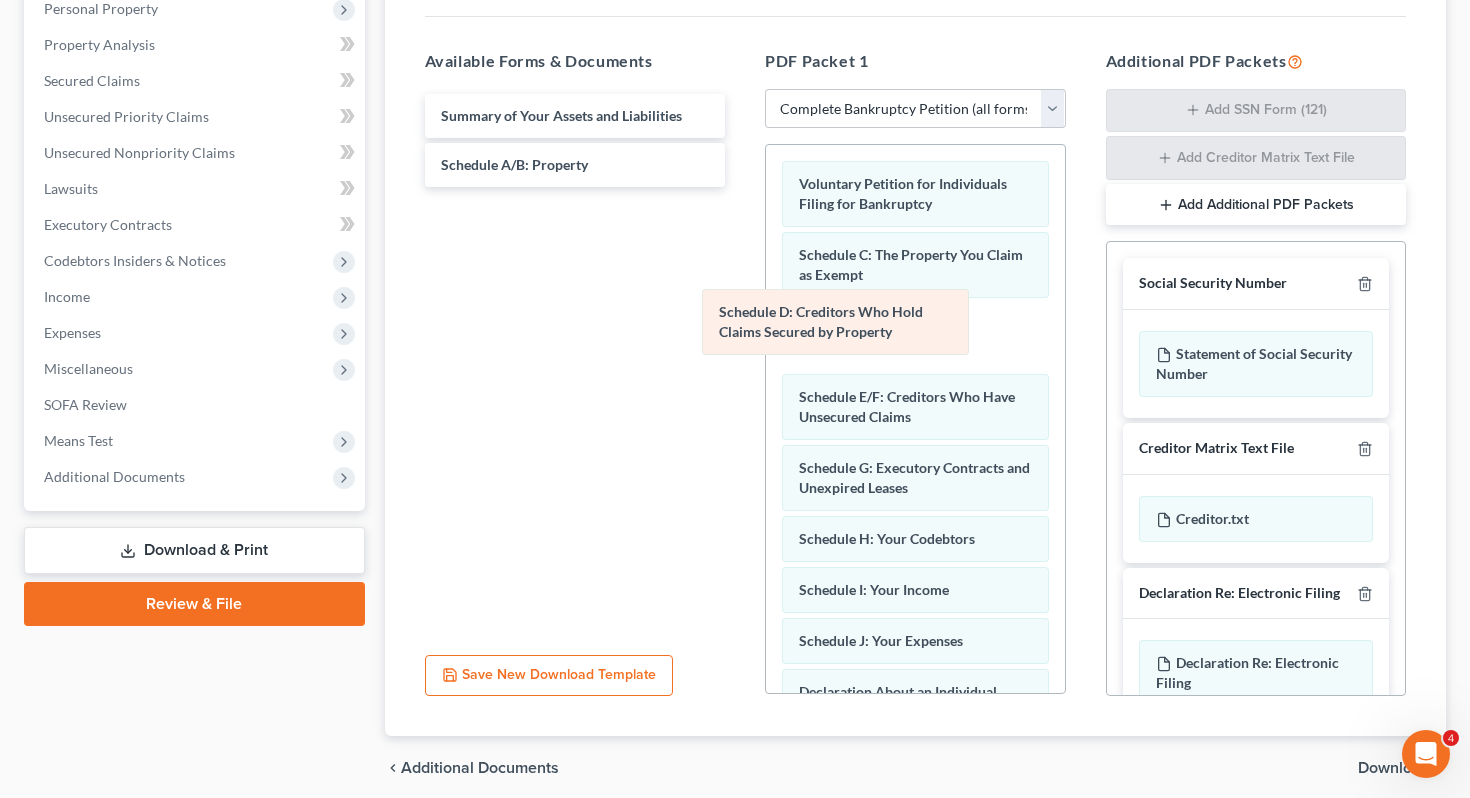 drag, startPoint x: 828, startPoint y: 326, endPoint x: 453, endPoint y: 214, distance: 391.3681 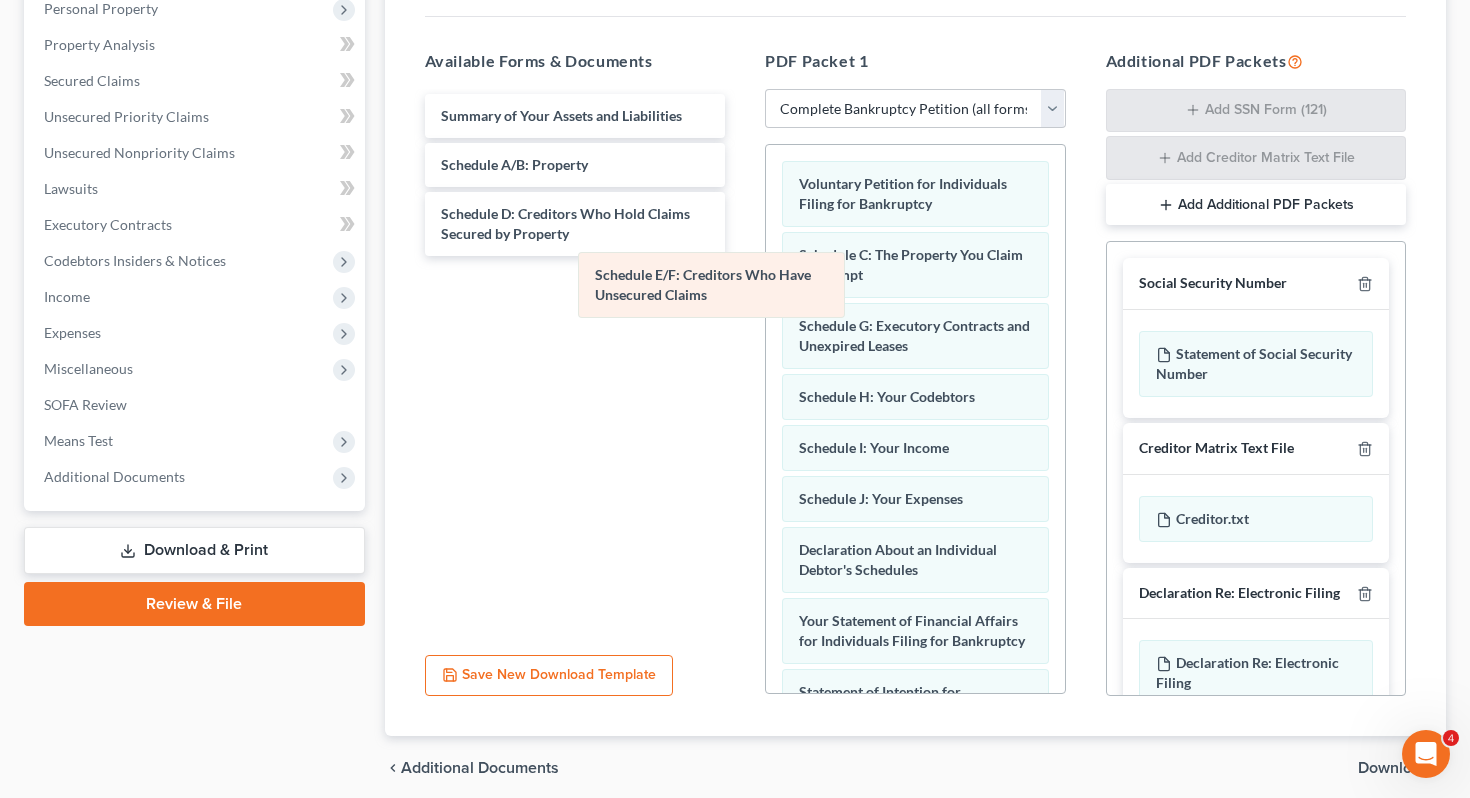 drag, startPoint x: 793, startPoint y: 317, endPoint x: 479, endPoint y: 234, distance: 324.78455 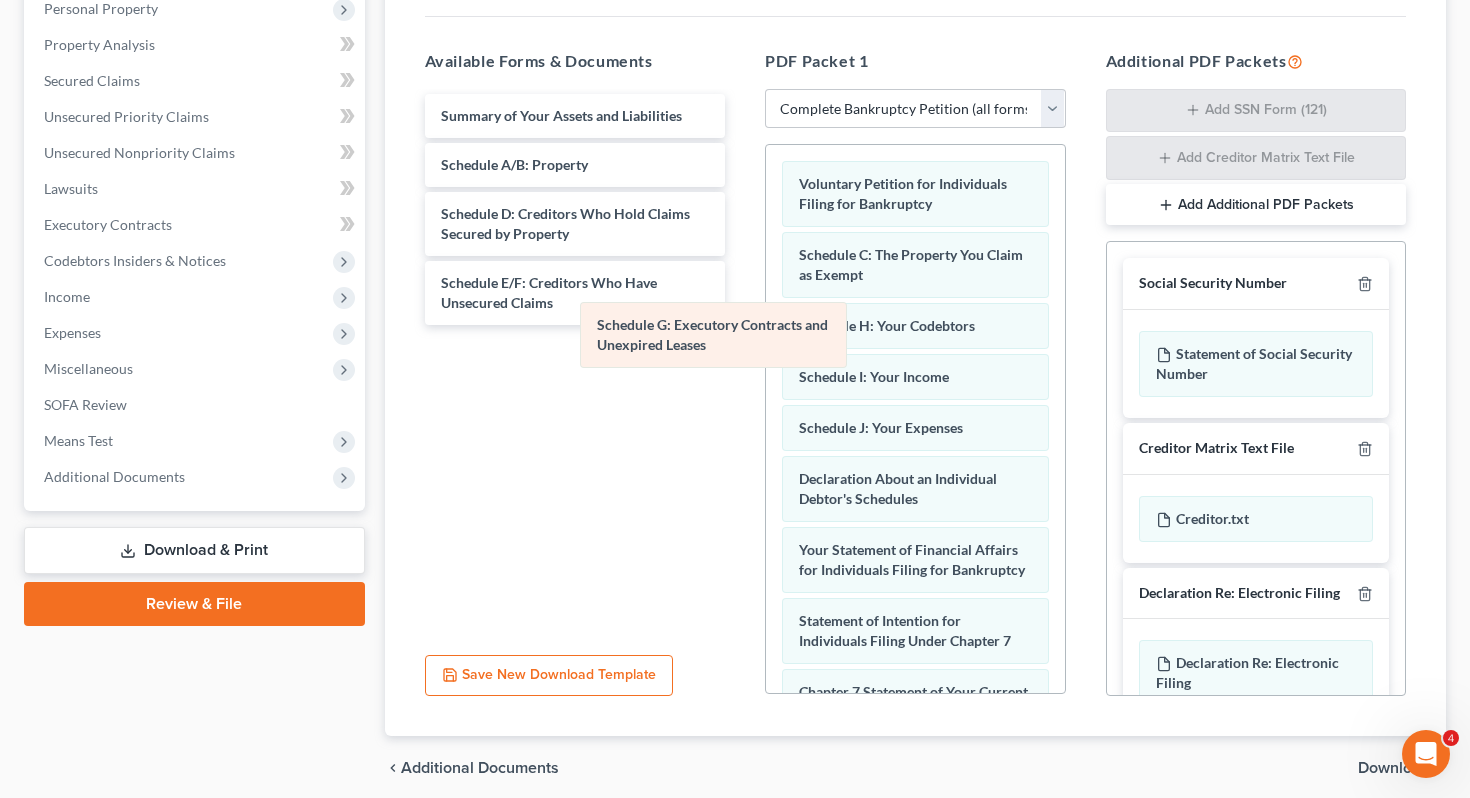 drag, startPoint x: 827, startPoint y: 356, endPoint x: 569, endPoint y: 356, distance: 258 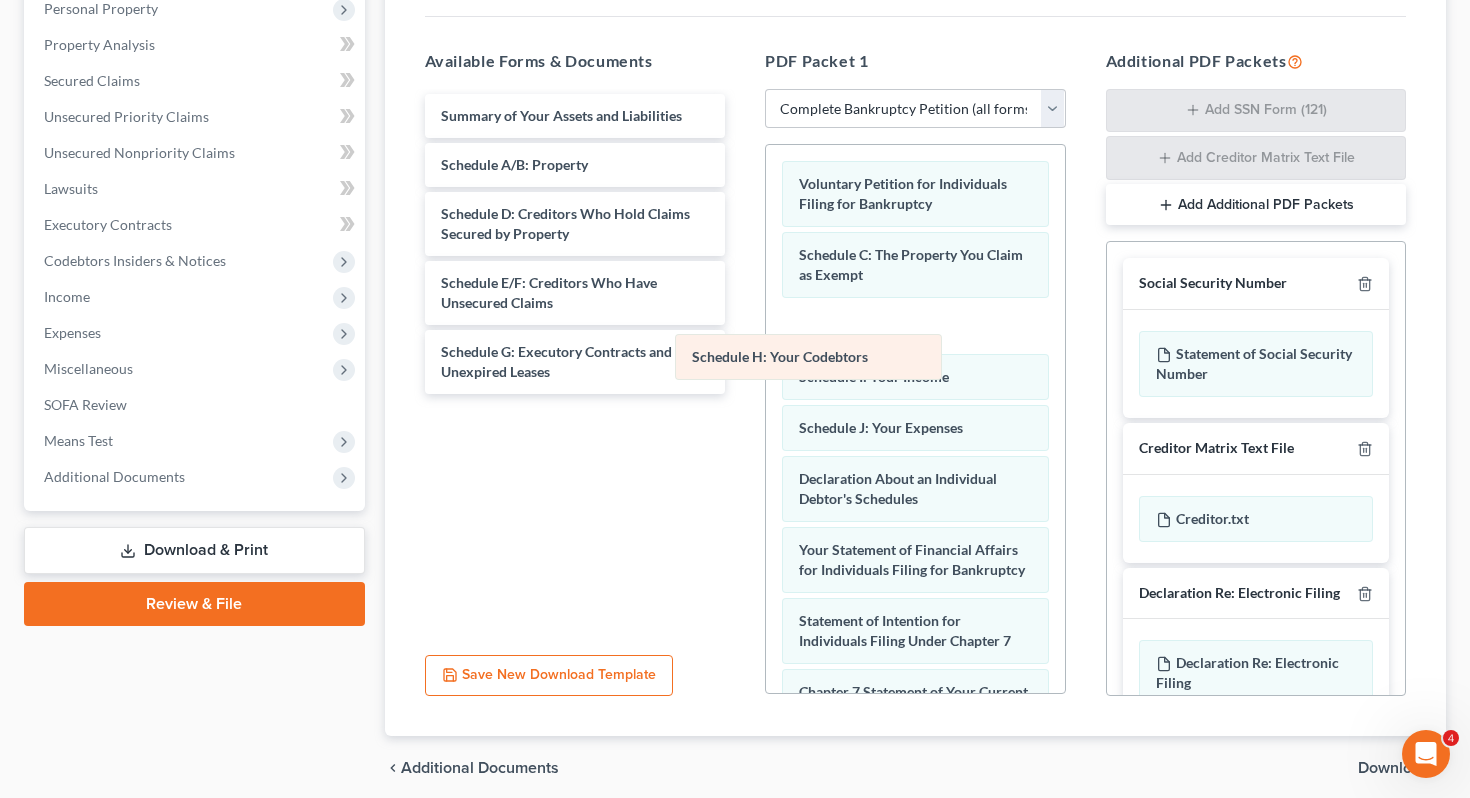 drag, startPoint x: 853, startPoint y: 328, endPoint x: 598, endPoint y: 456, distance: 285.32263 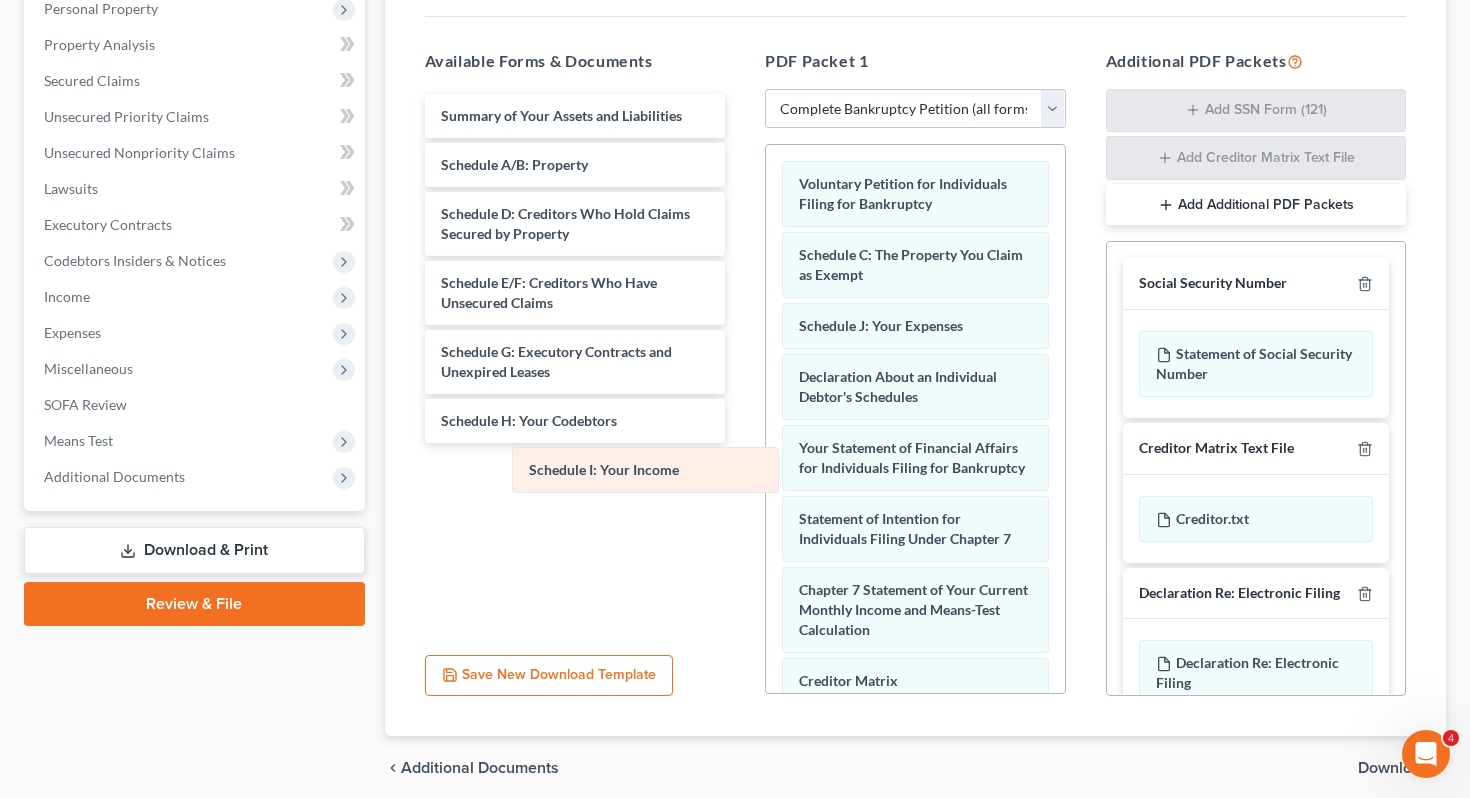drag, startPoint x: 889, startPoint y: 329, endPoint x: 576, endPoint y: 488, distance: 351.0698 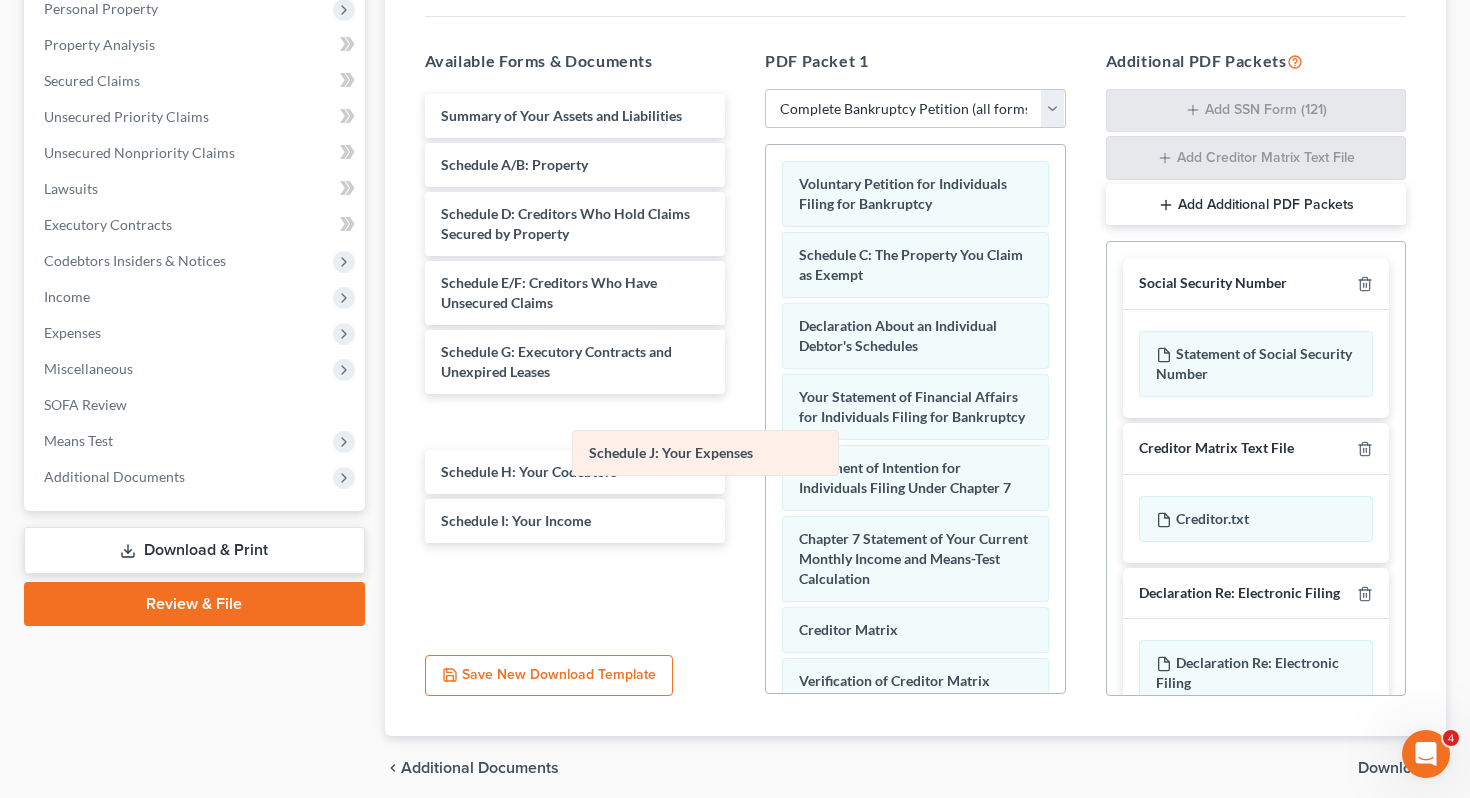 drag, startPoint x: 863, startPoint y: 336, endPoint x: 585, endPoint y: 484, distance: 314.94125 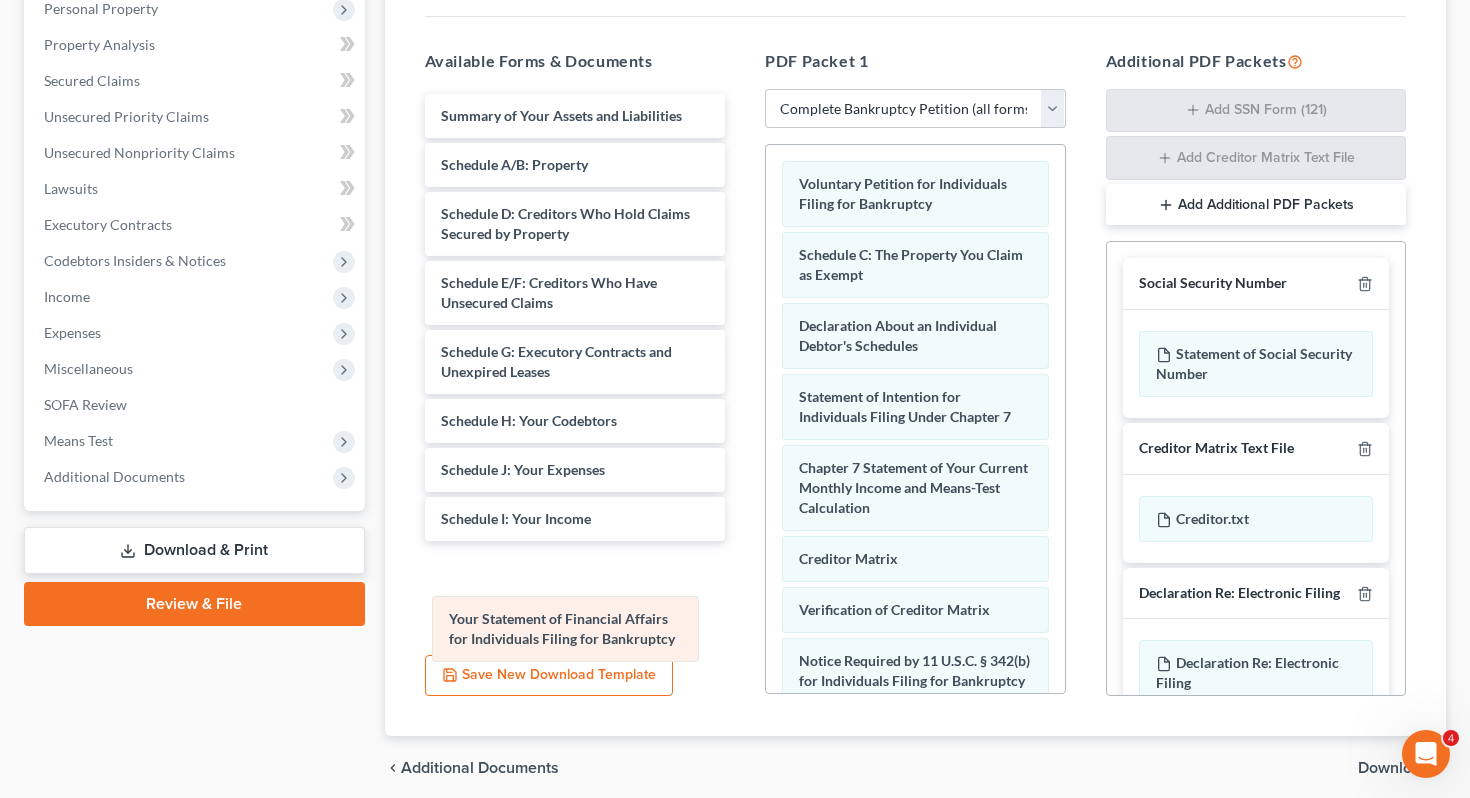 drag, startPoint x: 861, startPoint y: 397, endPoint x: 489, endPoint y: 623, distance: 435.27002 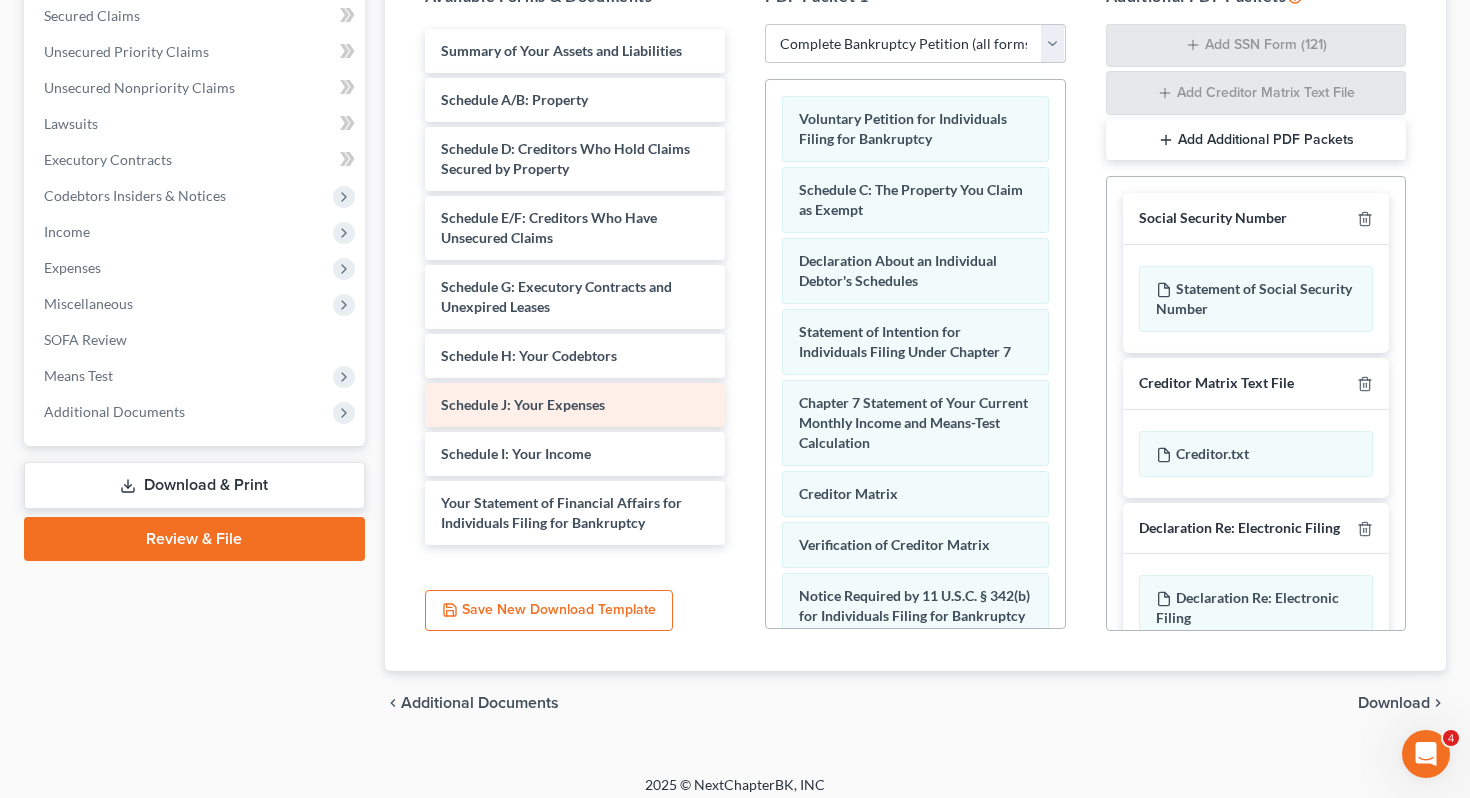scroll, scrollTop: 437, scrollLeft: 0, axis: vertical 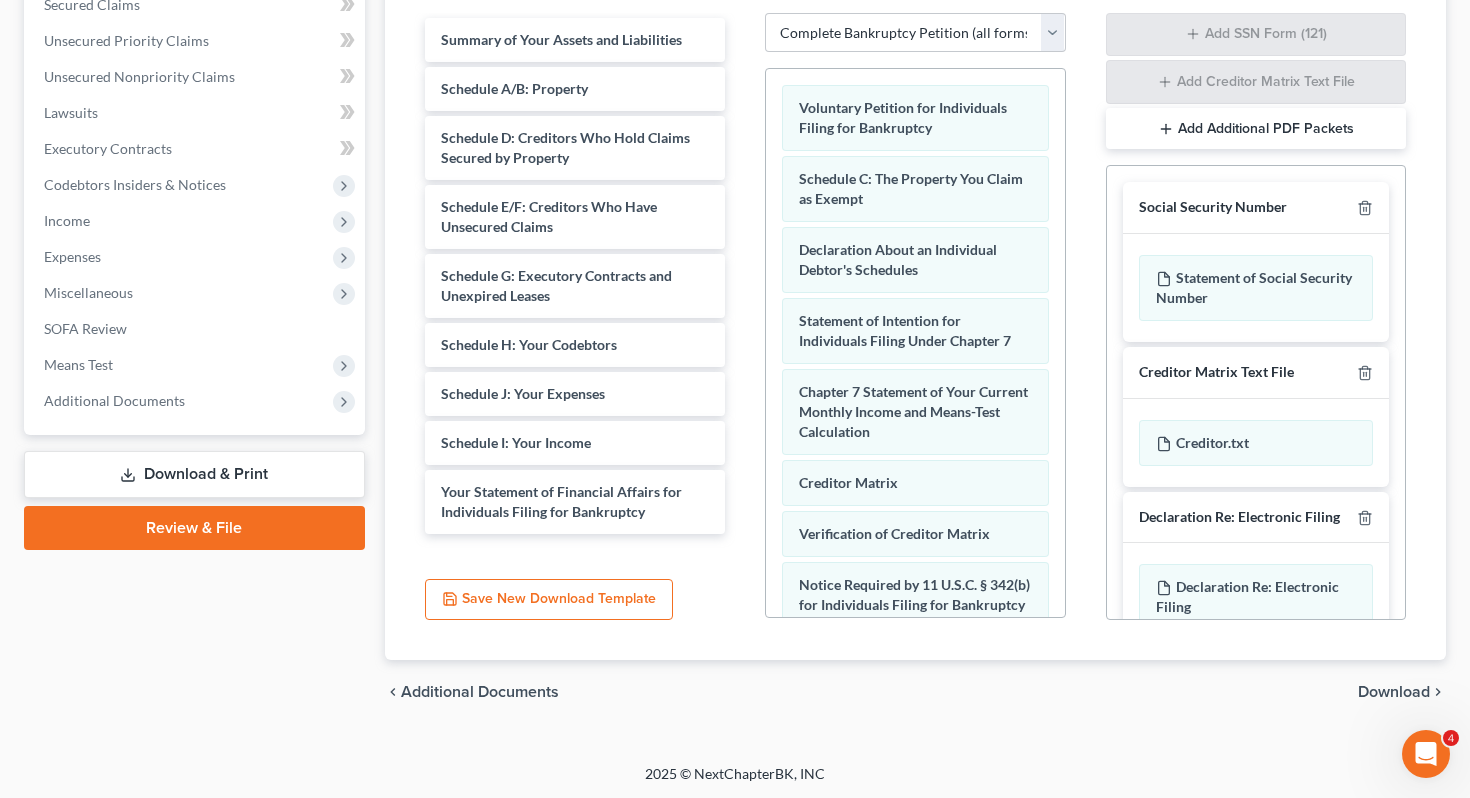 click on "Download" at bounding box center [1394, 692] 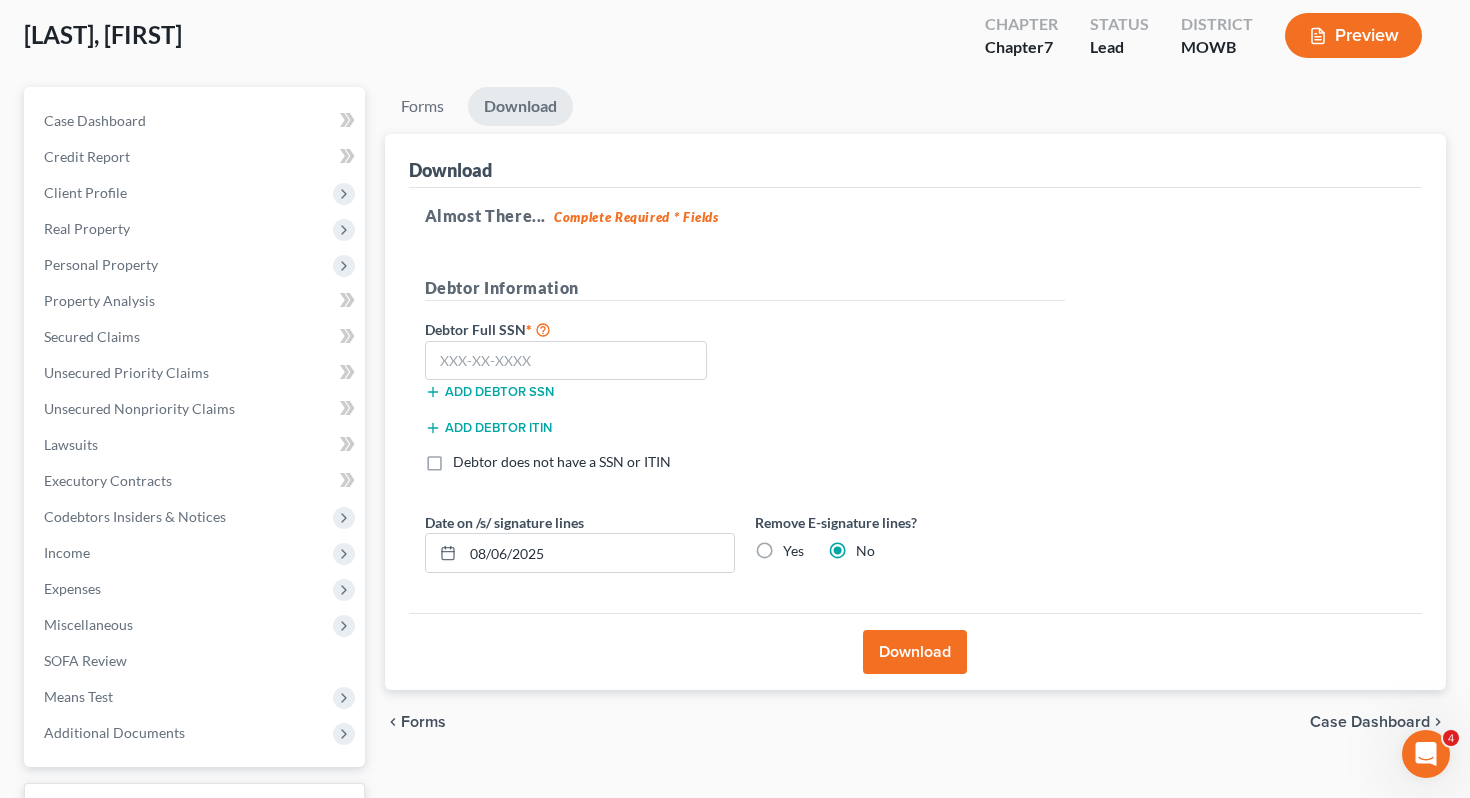 scroll, scrollTop: 93, scrollLeft: 0, axis: vertical 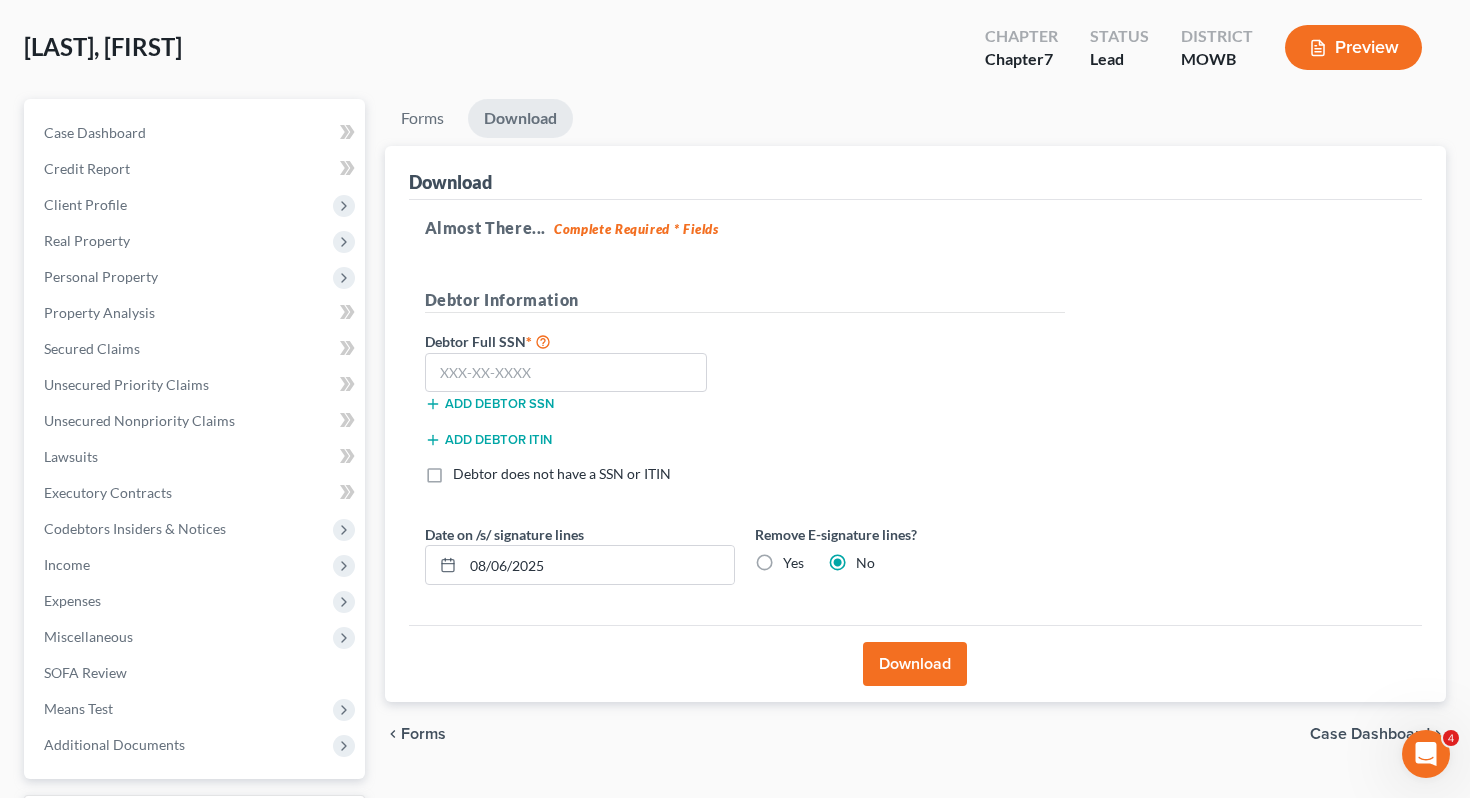 click on "Download" at bounding box center (915, 664) 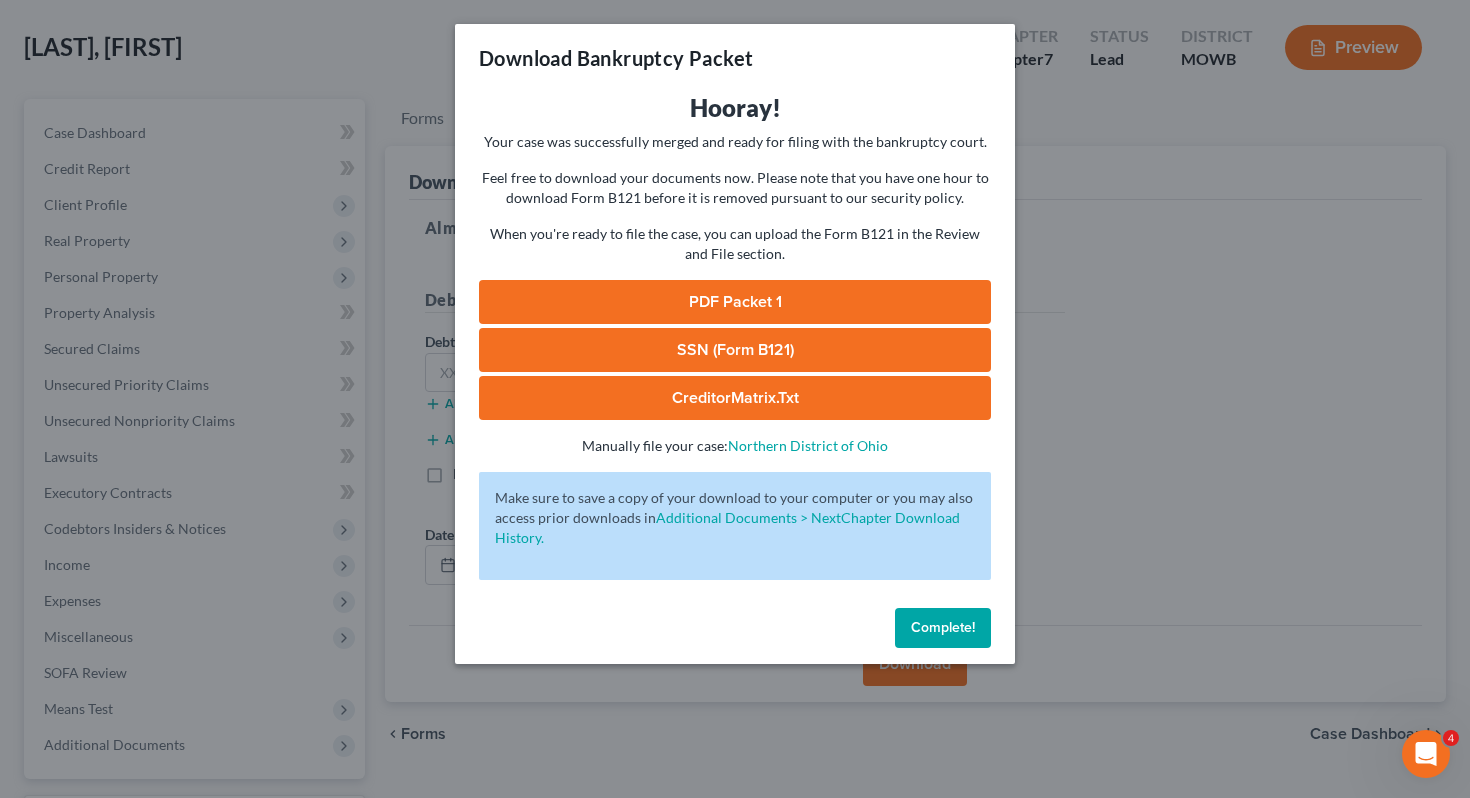 click on "PDF Packet 1" at bounding box center [735, 302] 